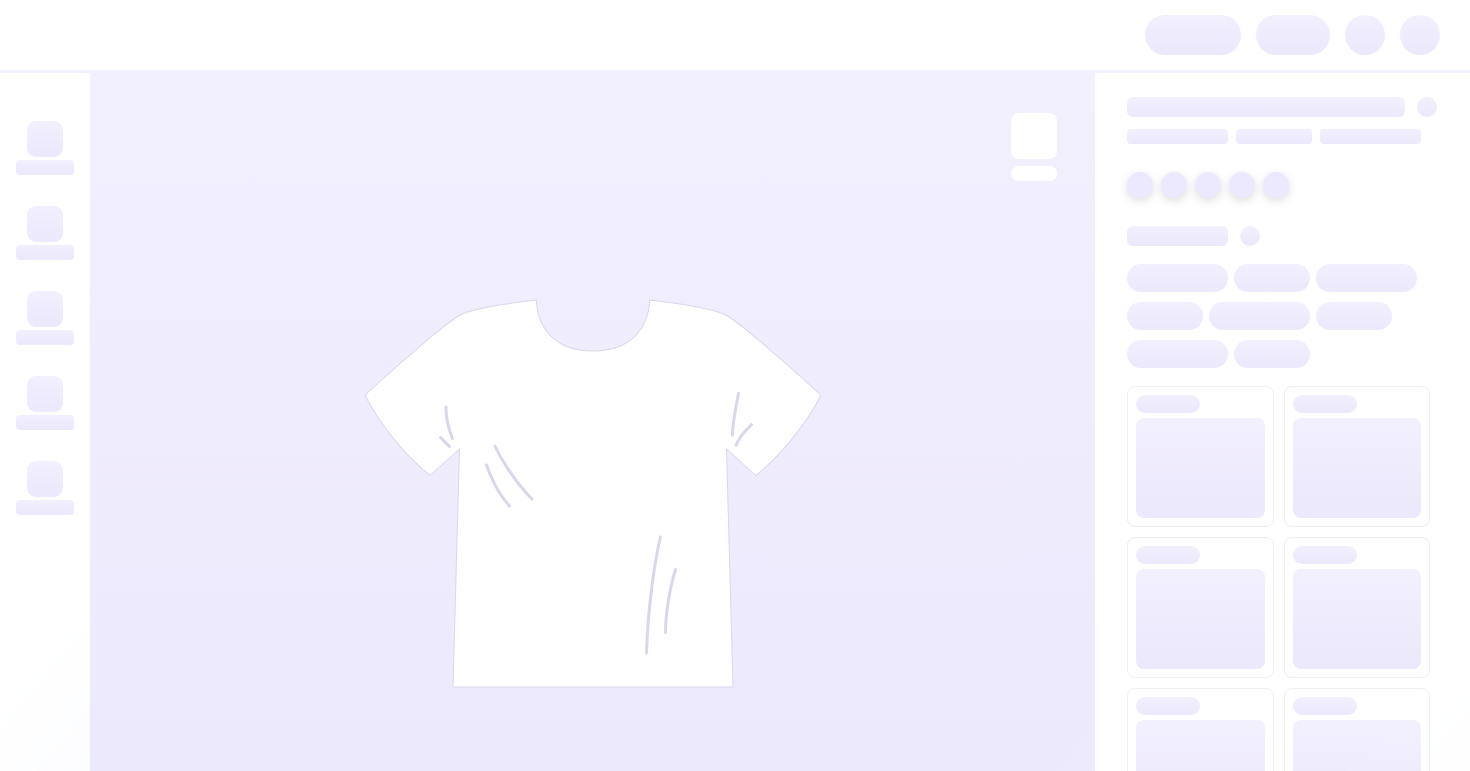 scroll, scrollTop: 0, scrollLeft: 0, axis: both 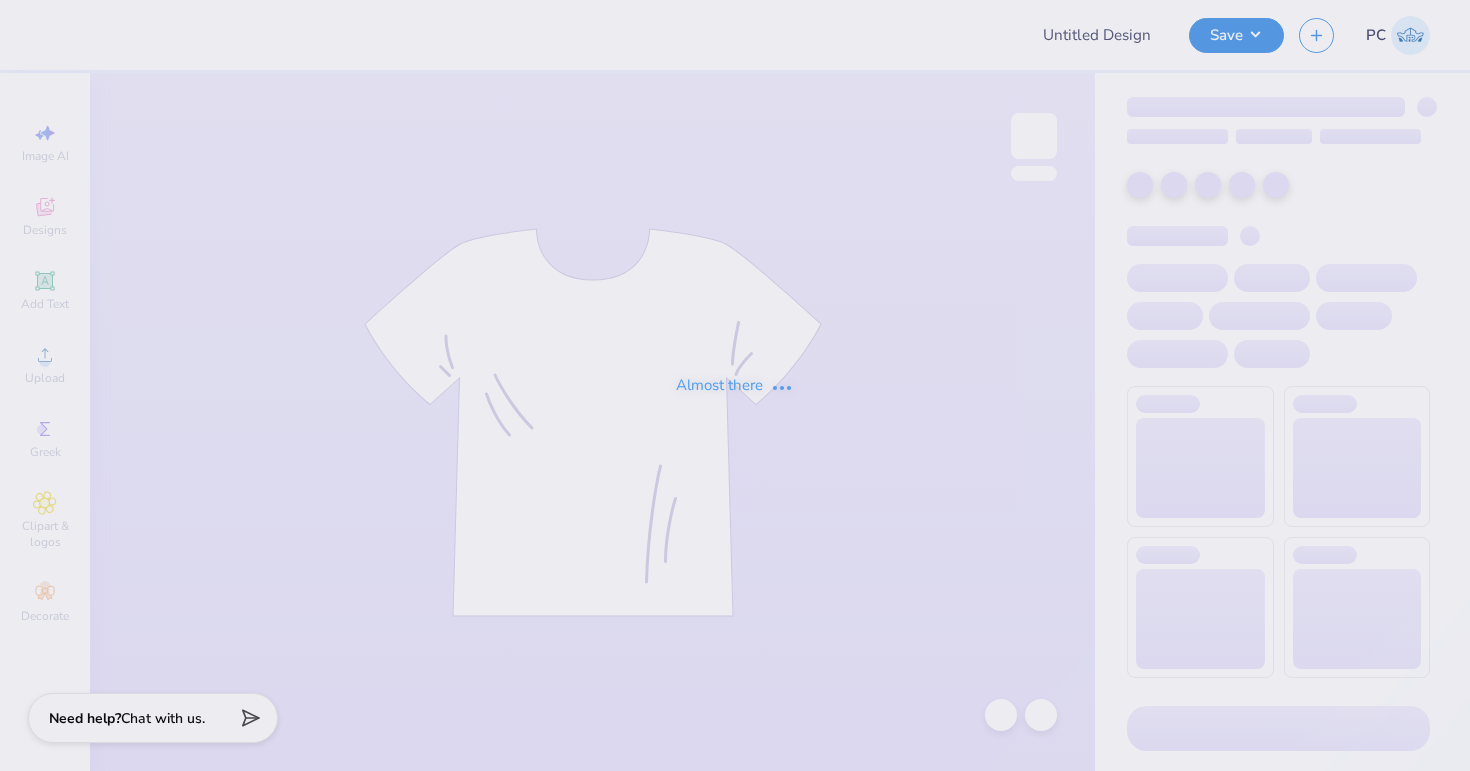type on "3bid day shirt" 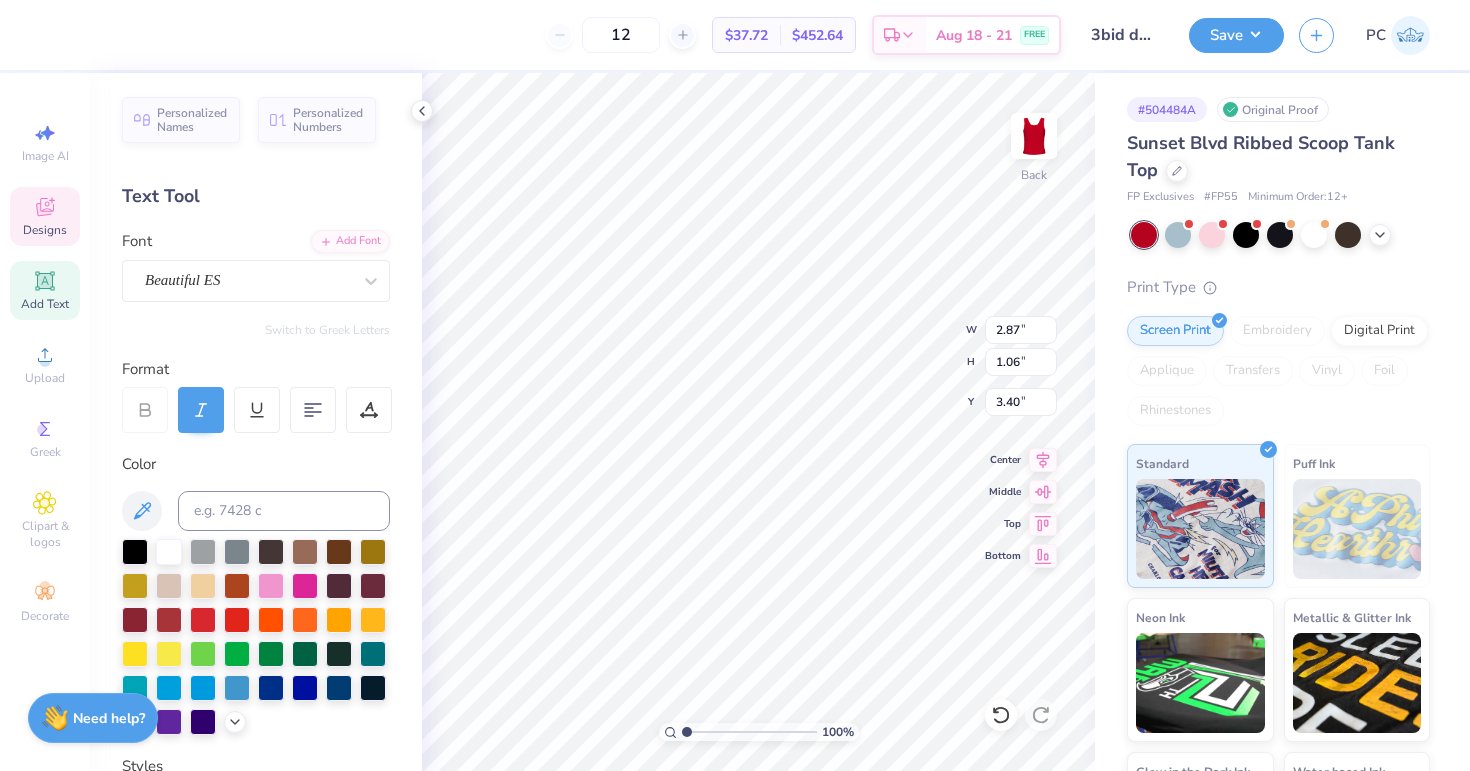 type on "Phi" 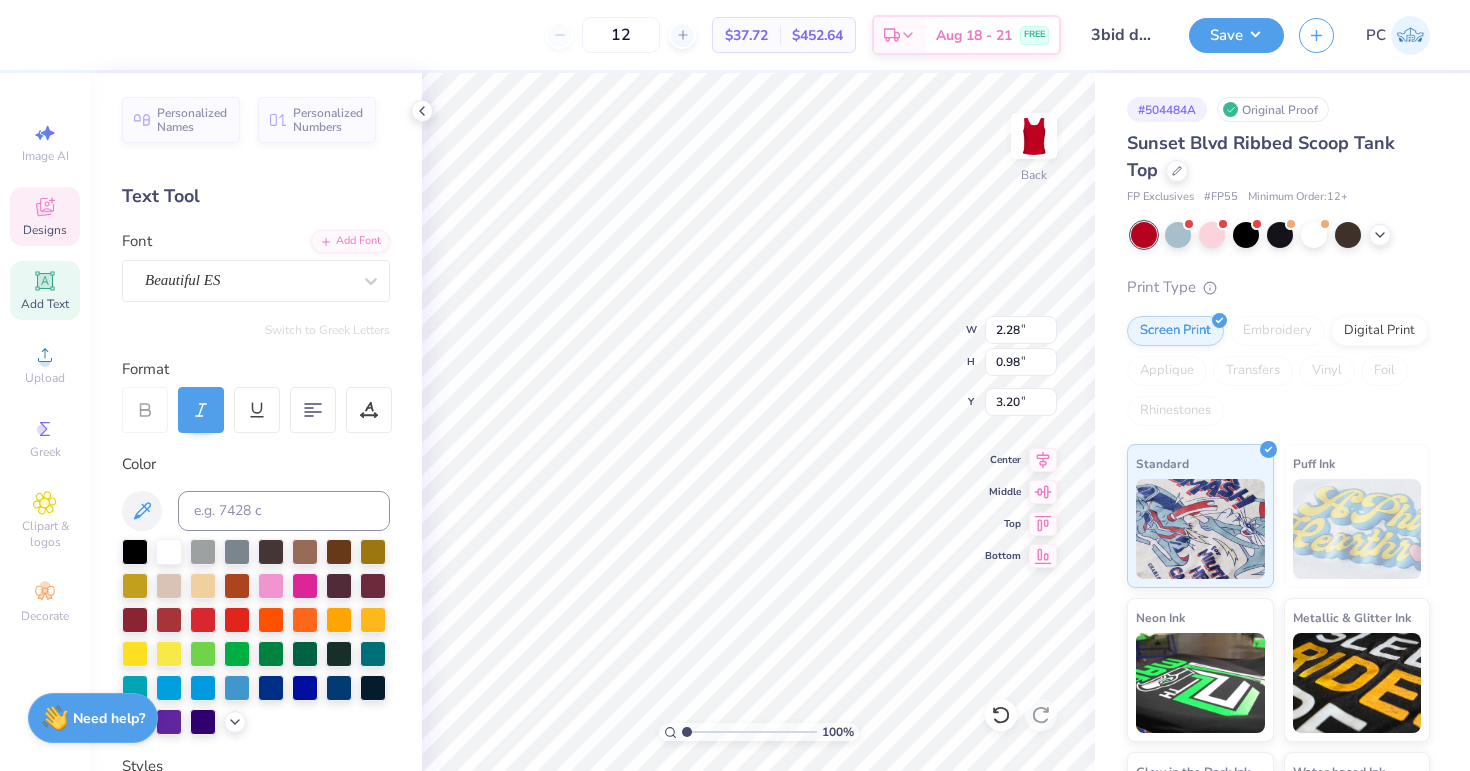 type on "Mu" 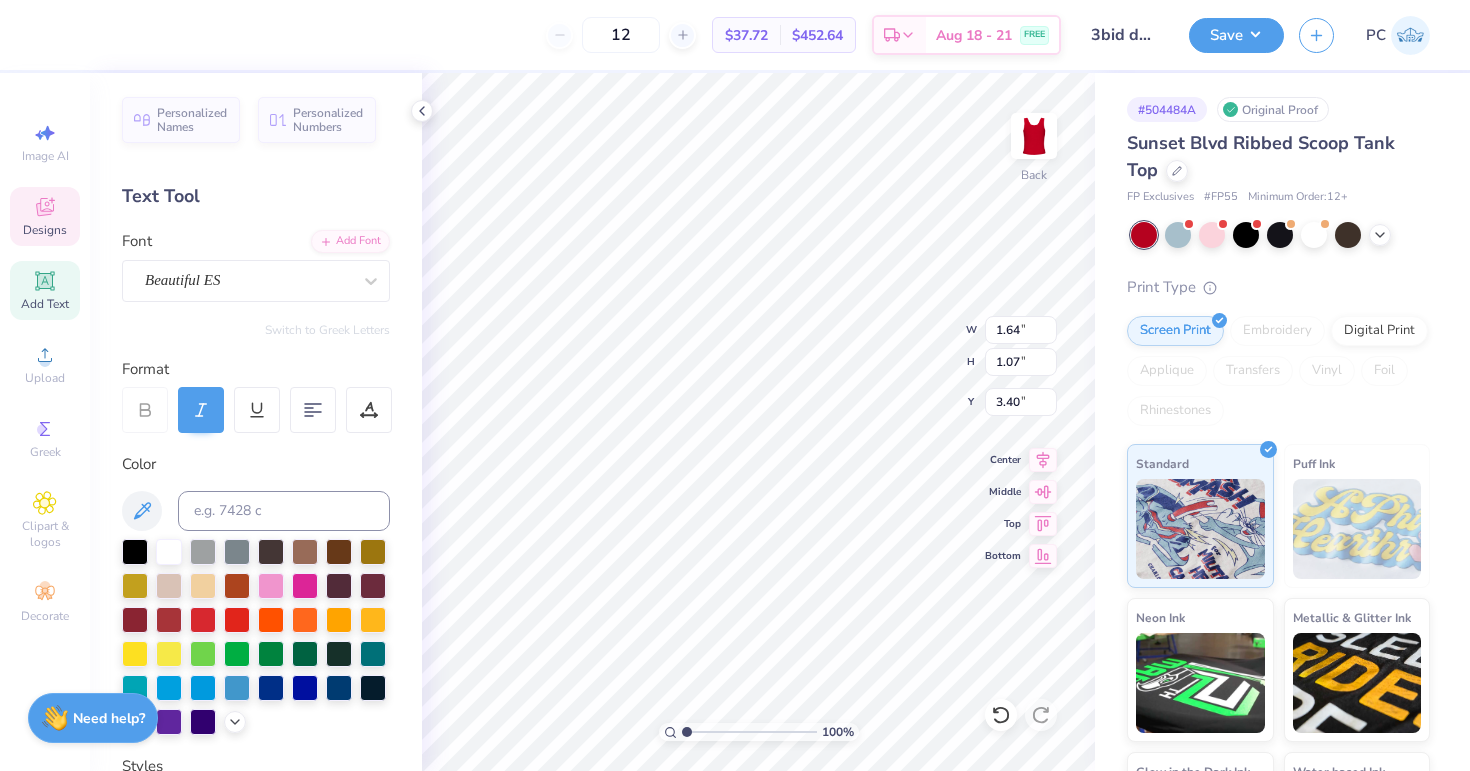type on "3.51" 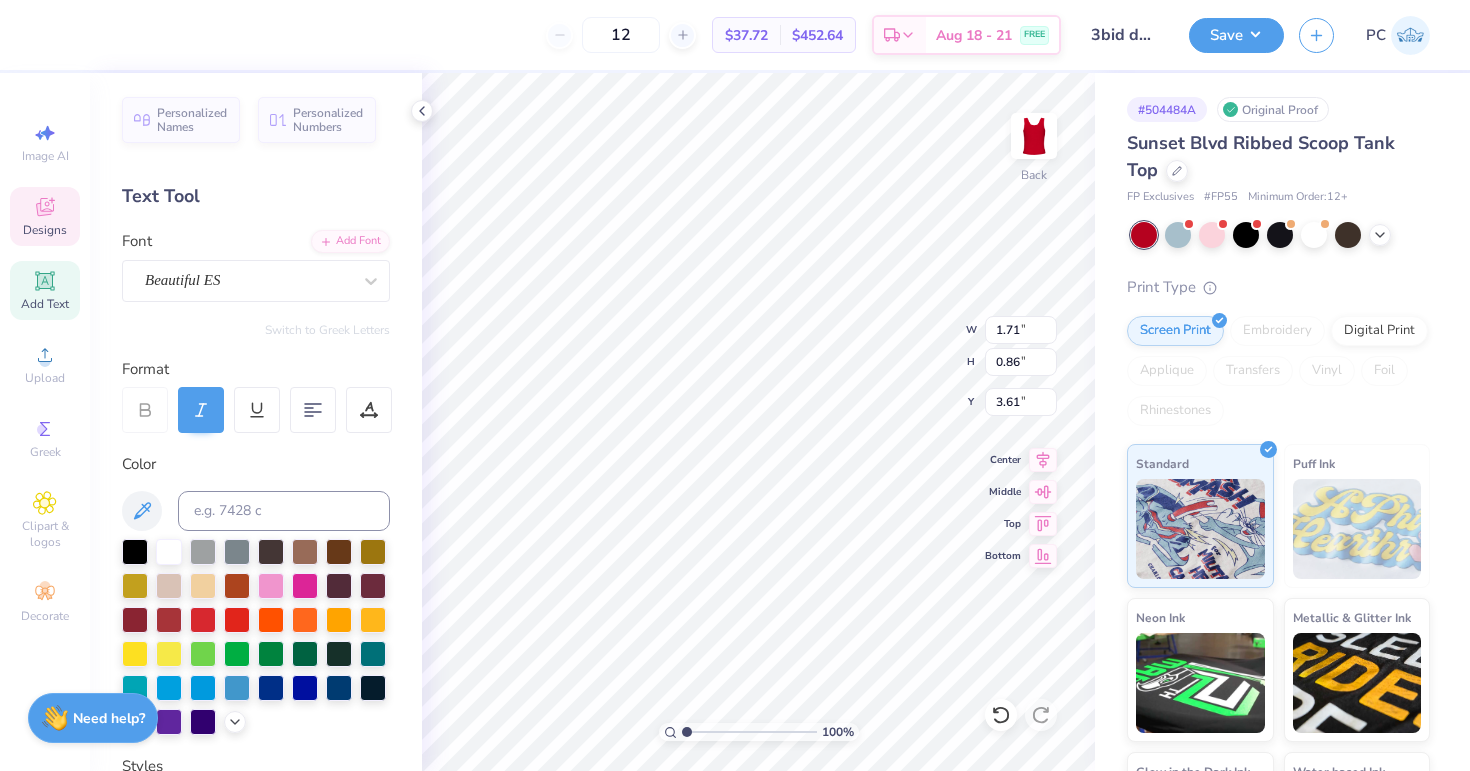 type on "1.71" 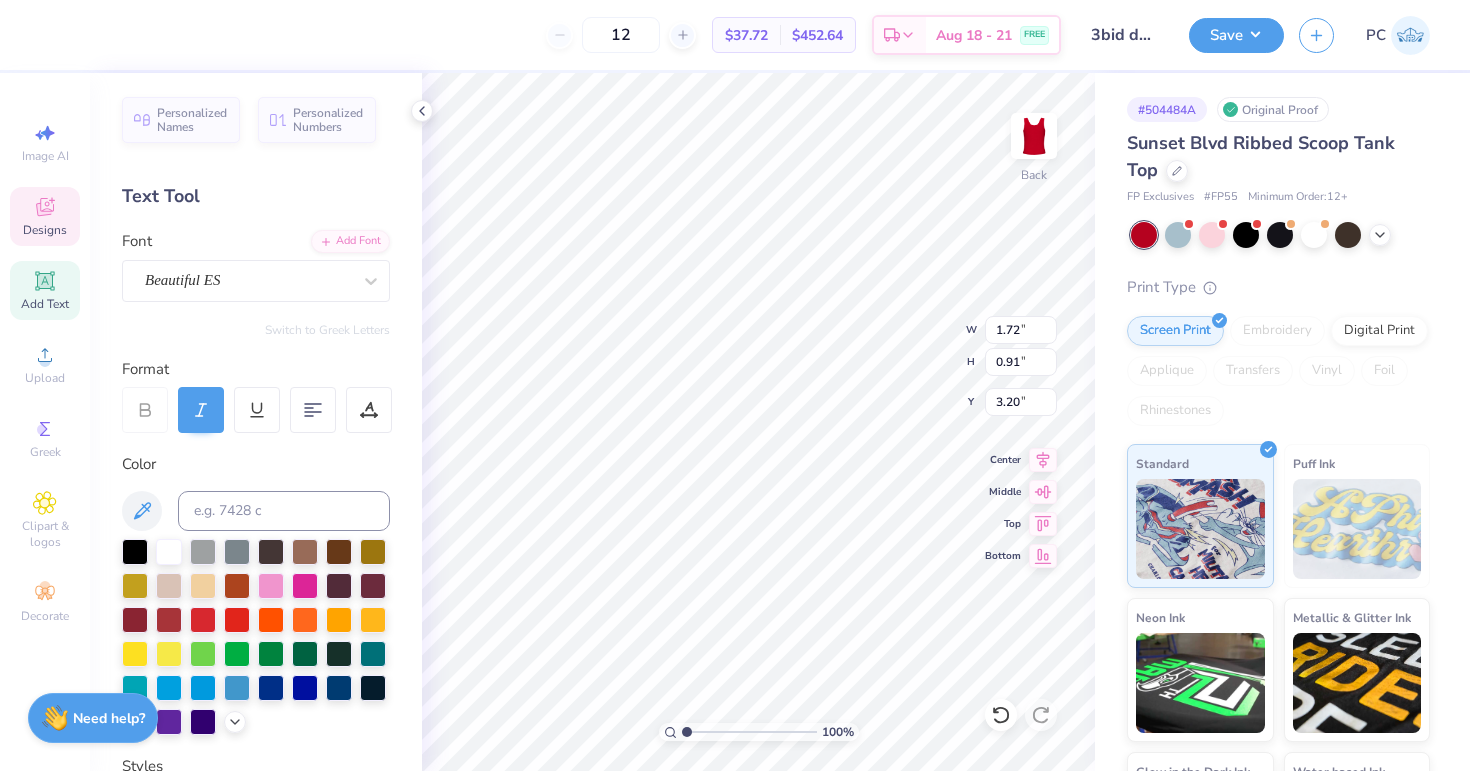 type on "1.75" 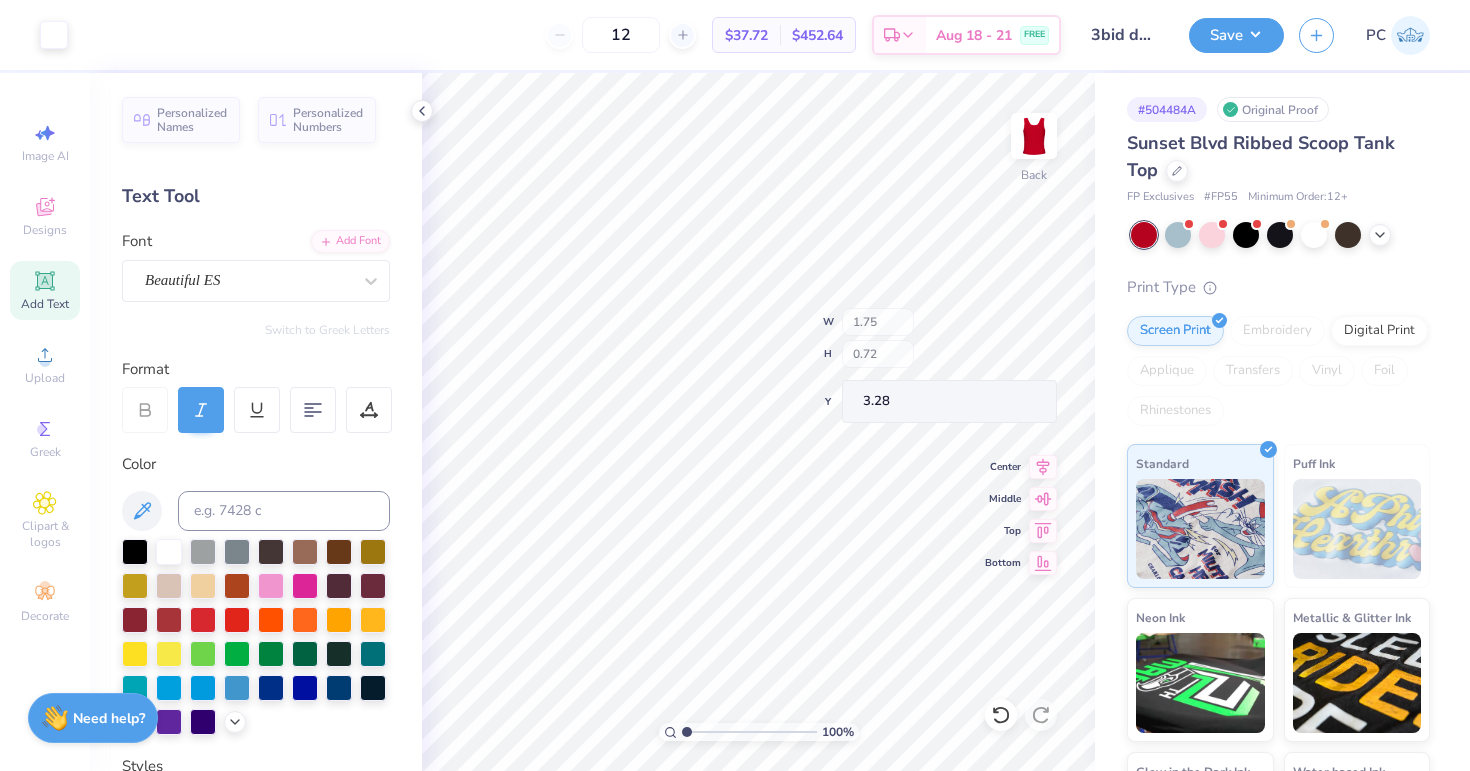 click on "100  % Back W 1.75 H 0.72 Y 3.28 Center Middle Top Bottom" at bounding box center [758, 422] 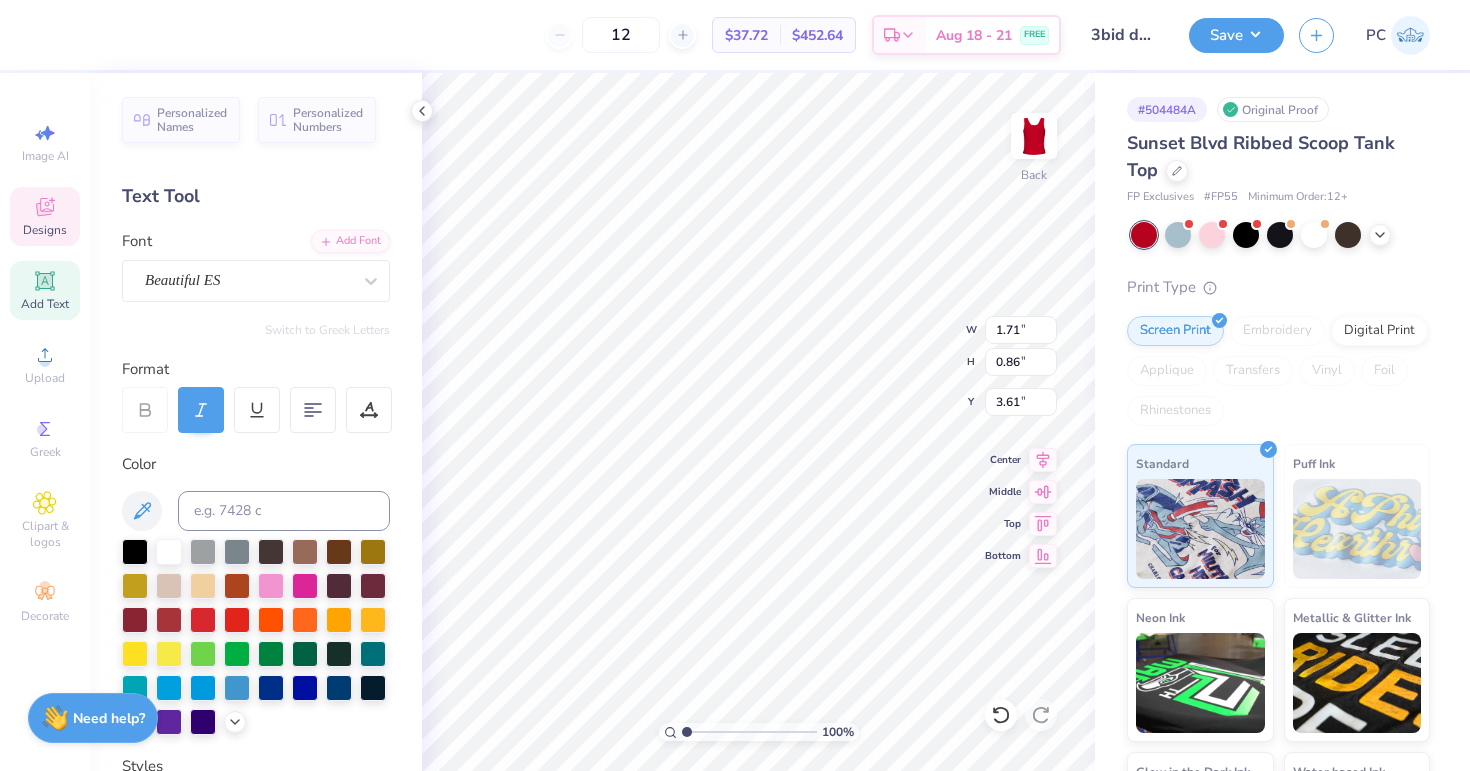 type on "1.50" 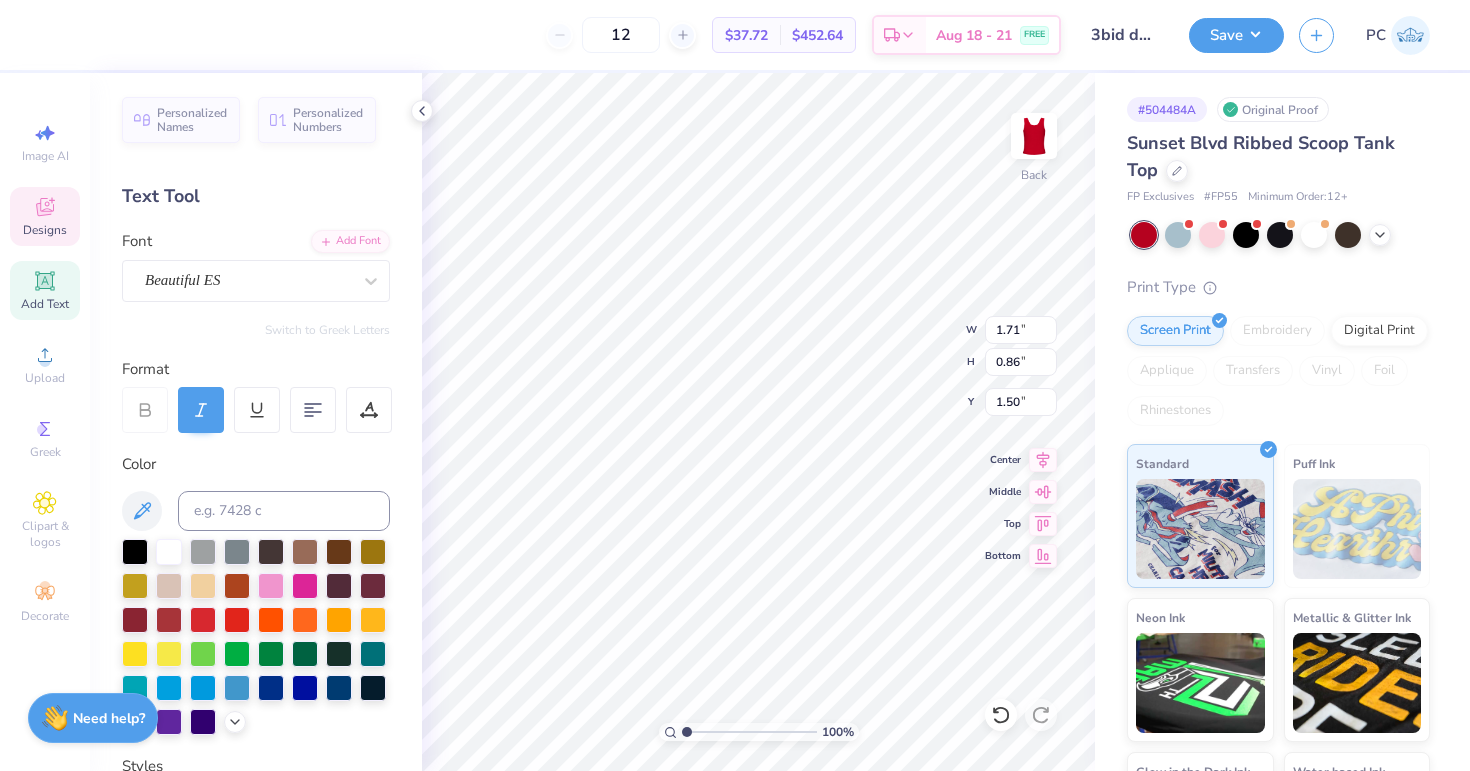 type on "1.75" 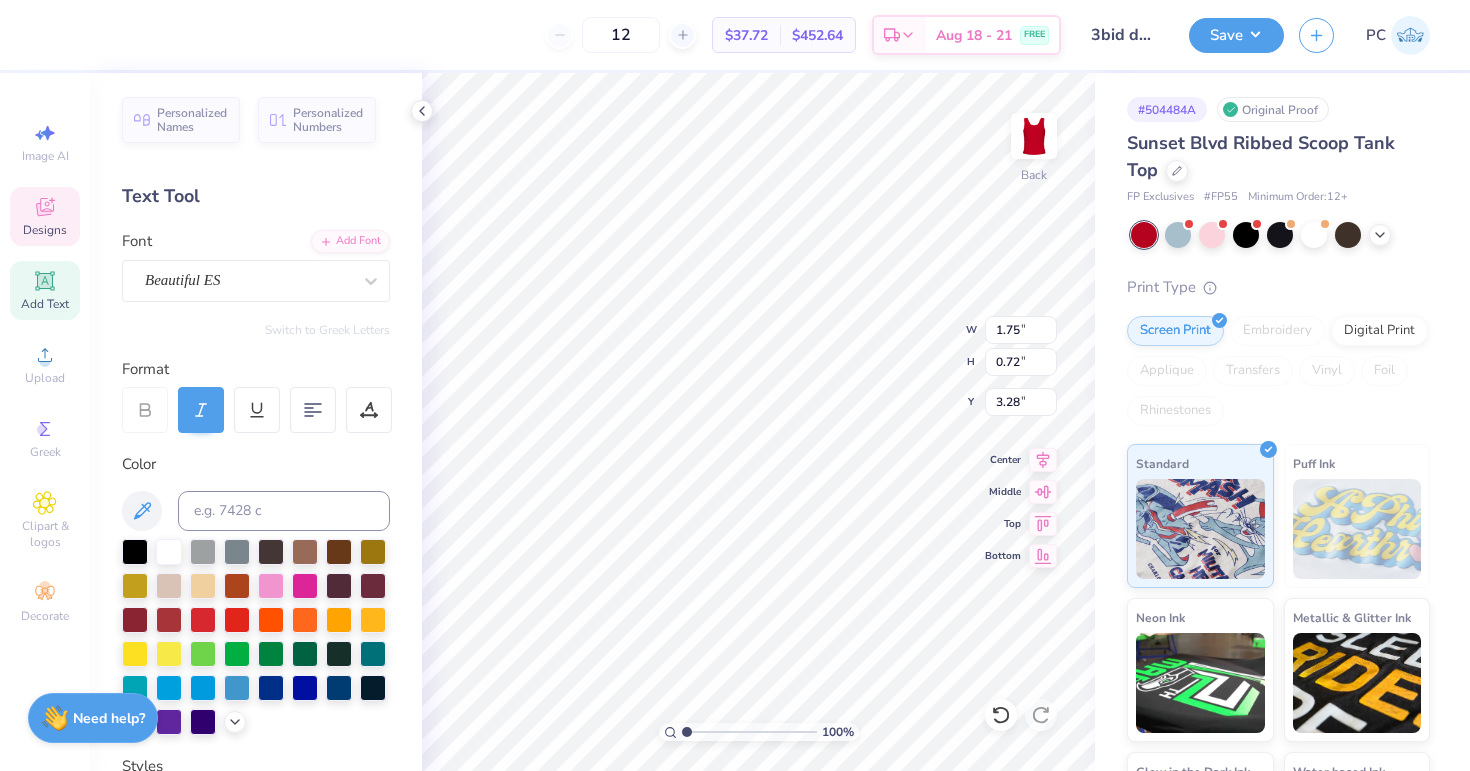 type on "1.50" 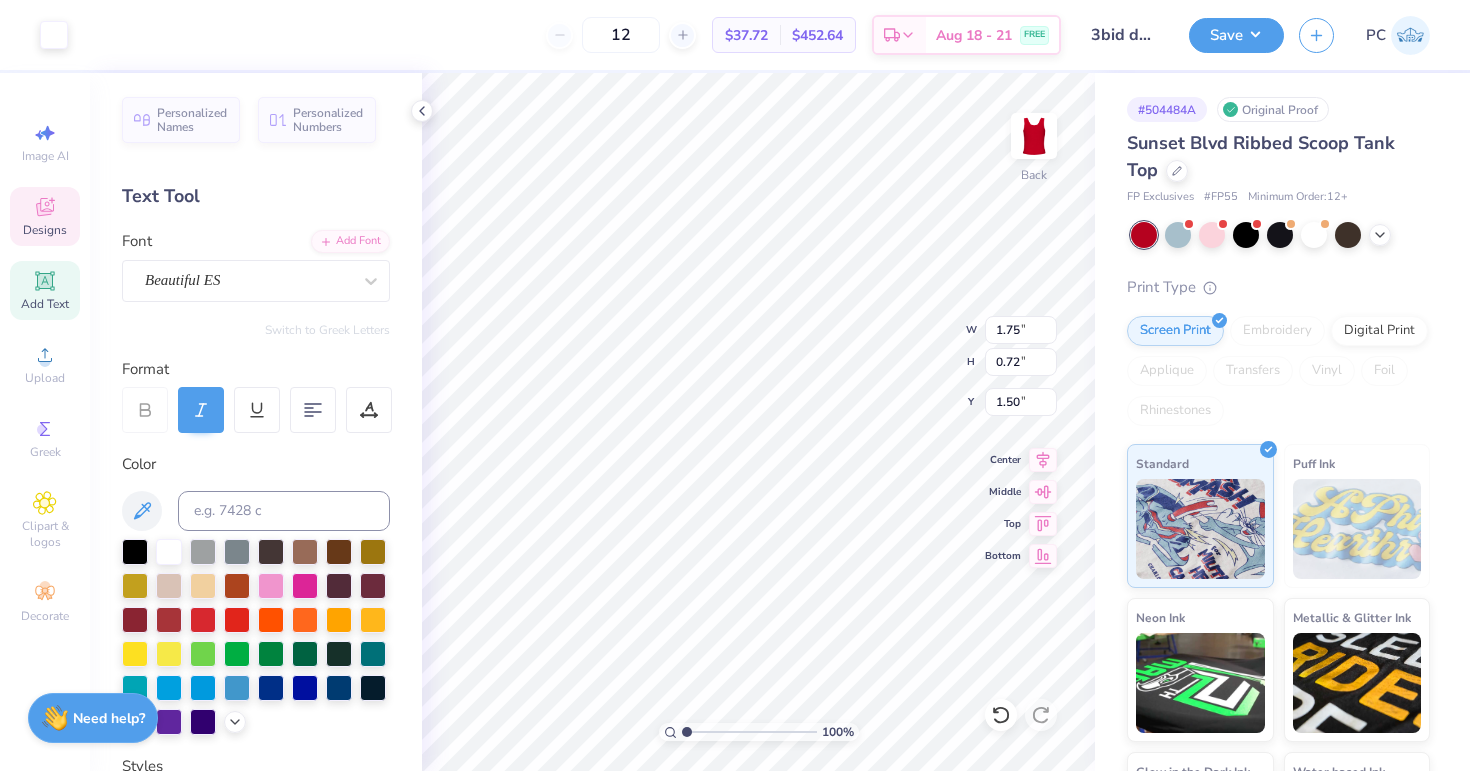 type on "1.73" 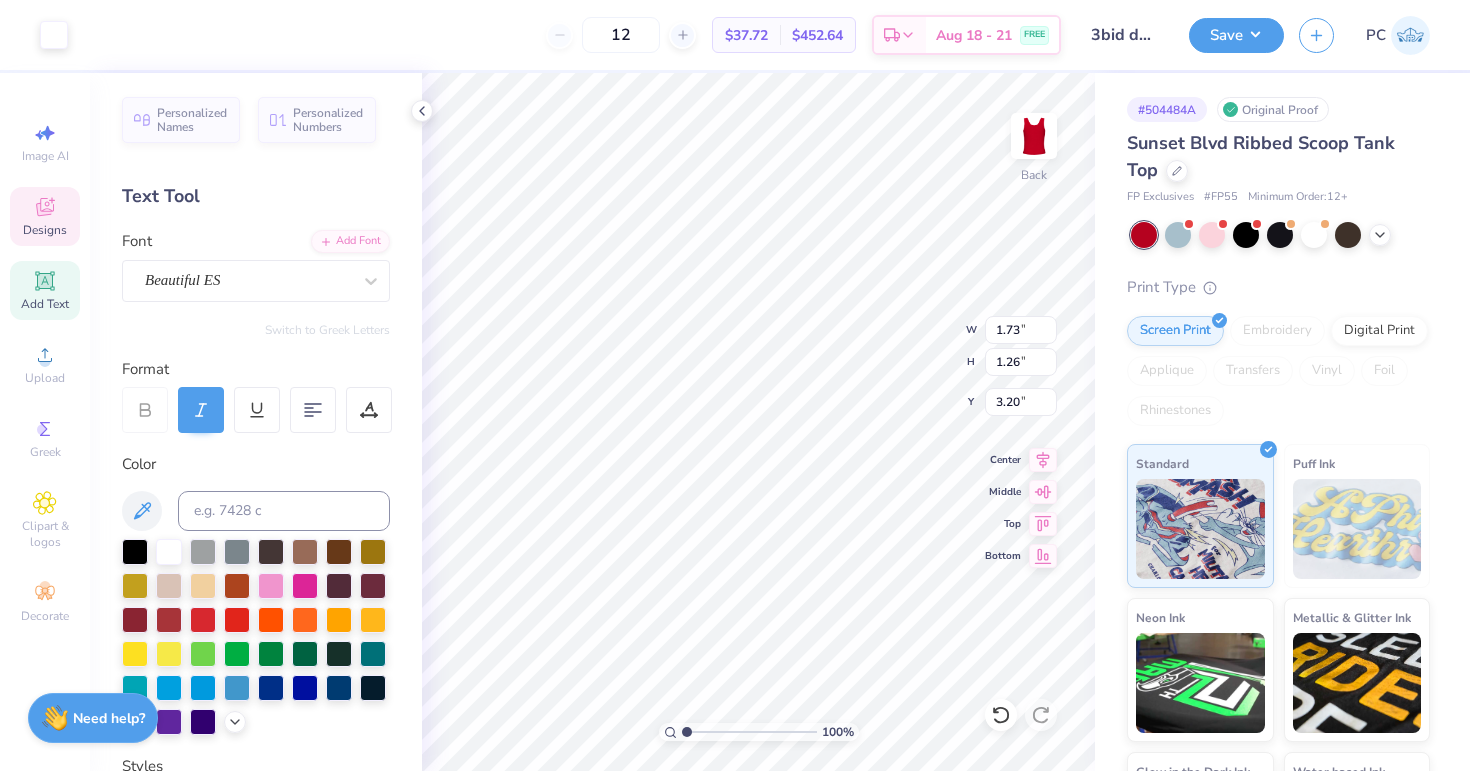 type on "1.50" 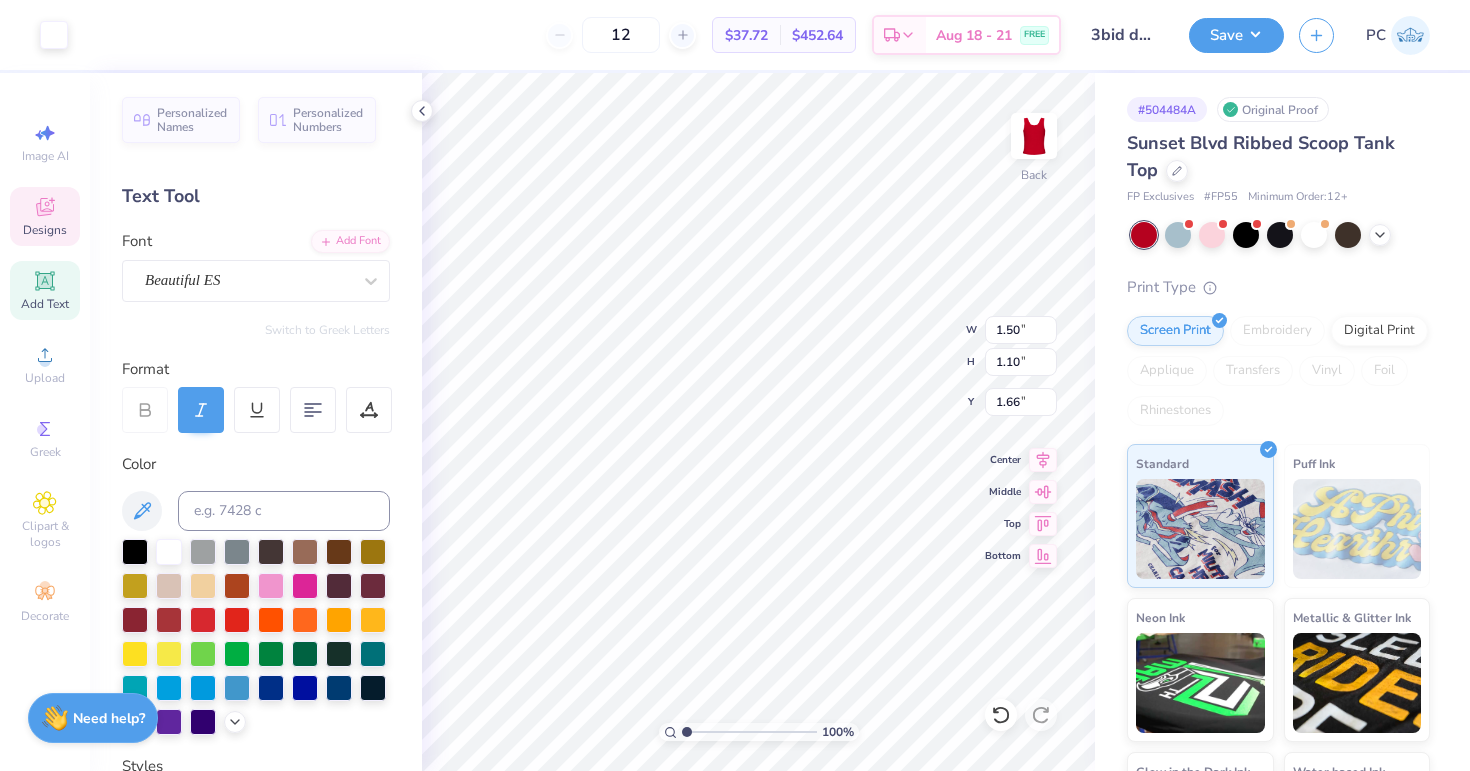 type on "1.50" 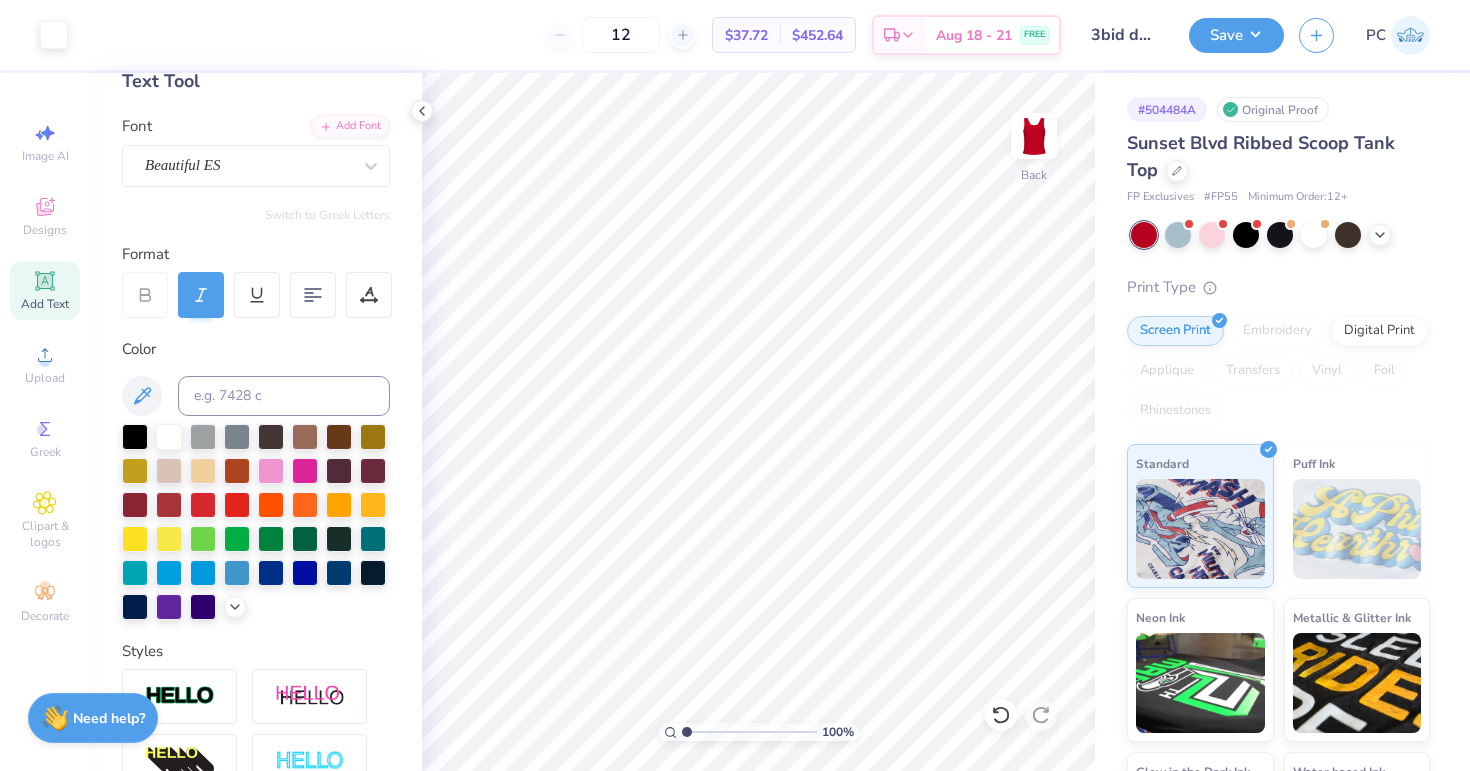 scroll, scrollTop: 126, scrollLeft: 0, axis: vertical 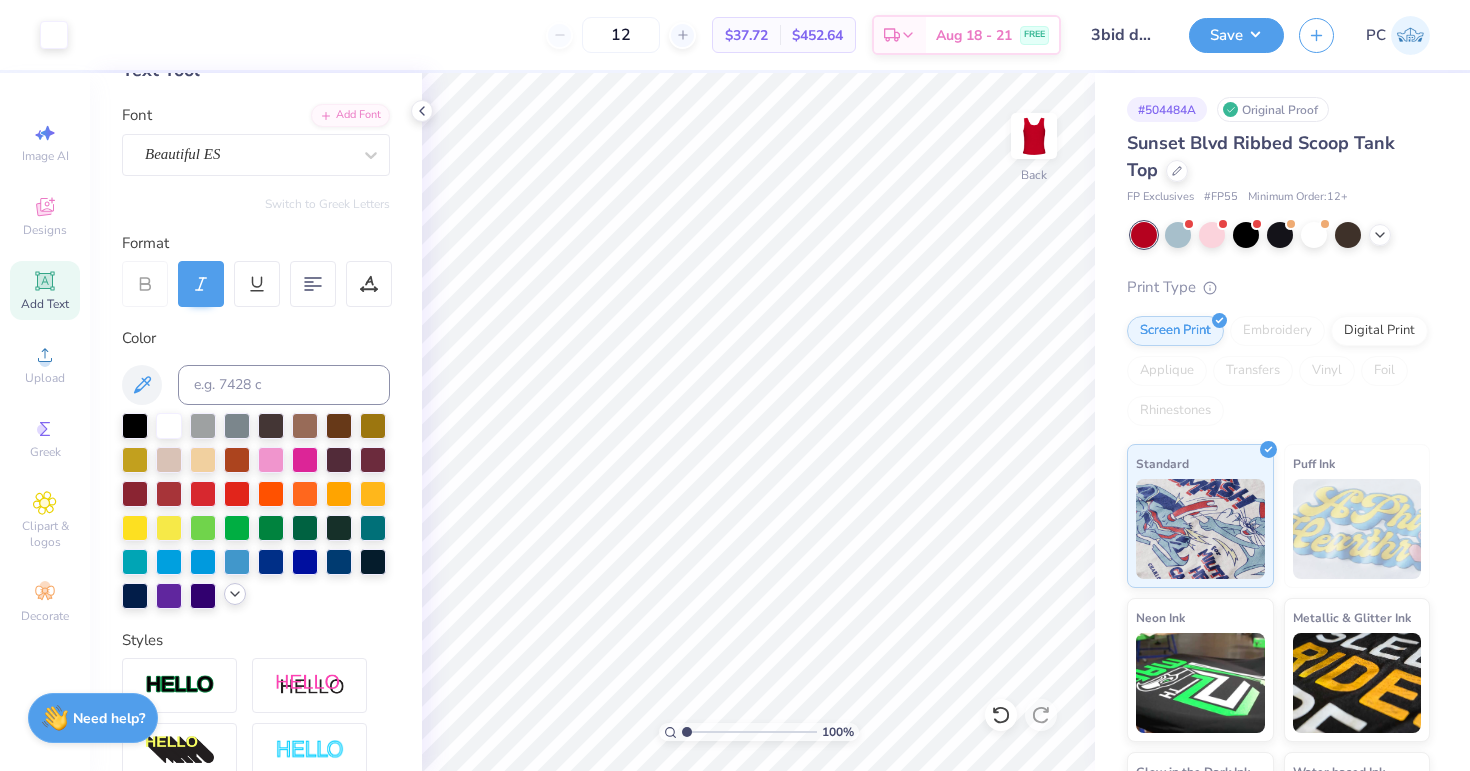 click 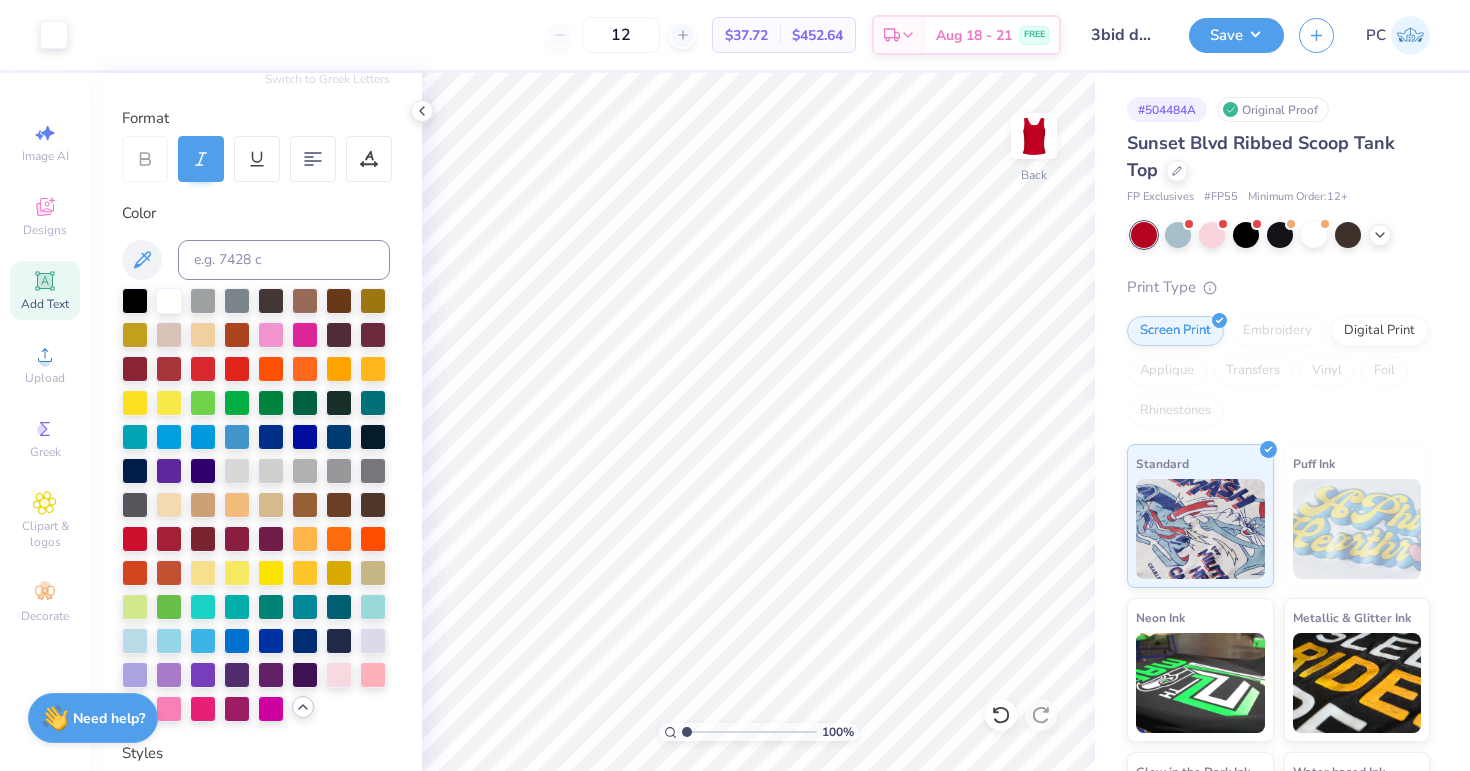 scroll, scrollTop: 268, scrollLeft: 0, axis: vertical 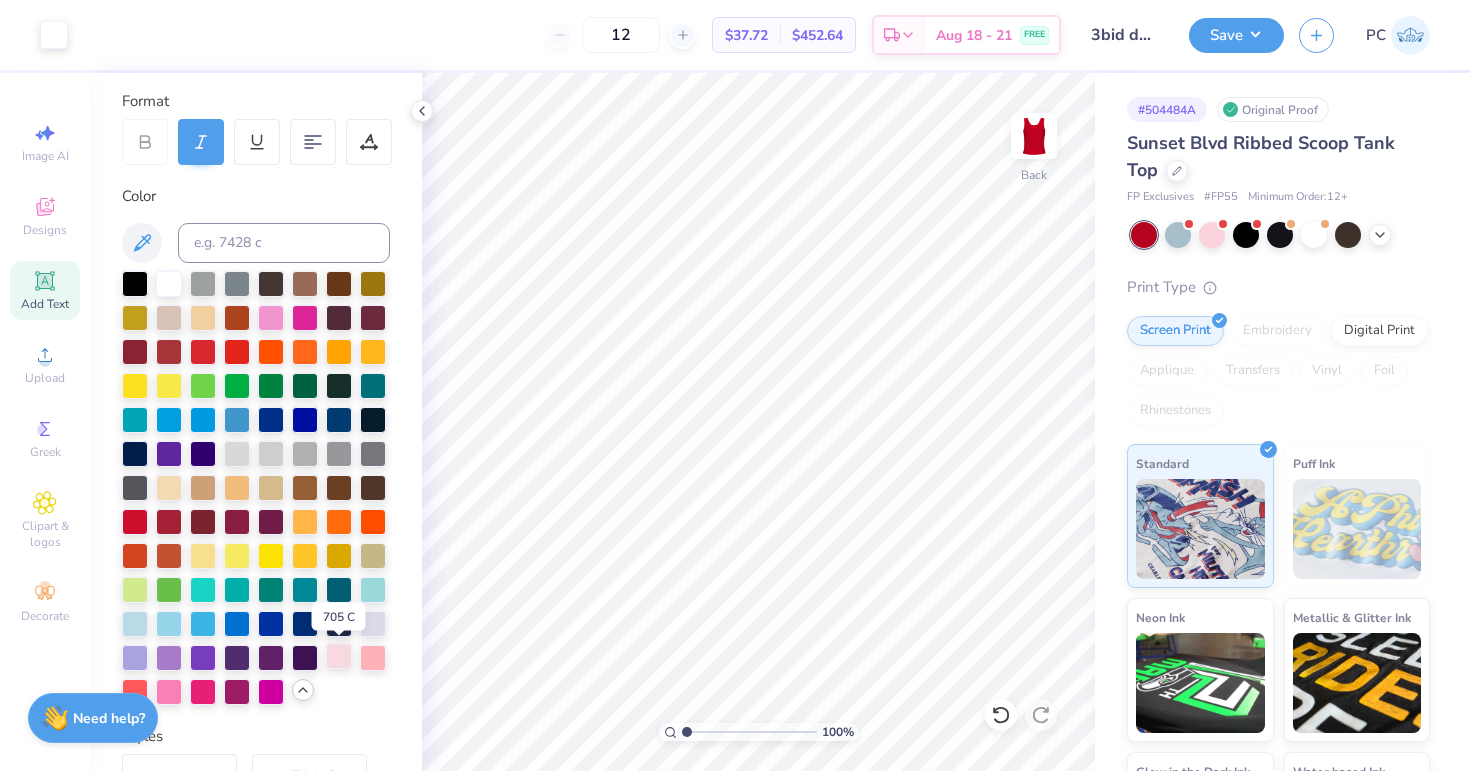 click at bounding box center (339, 656) 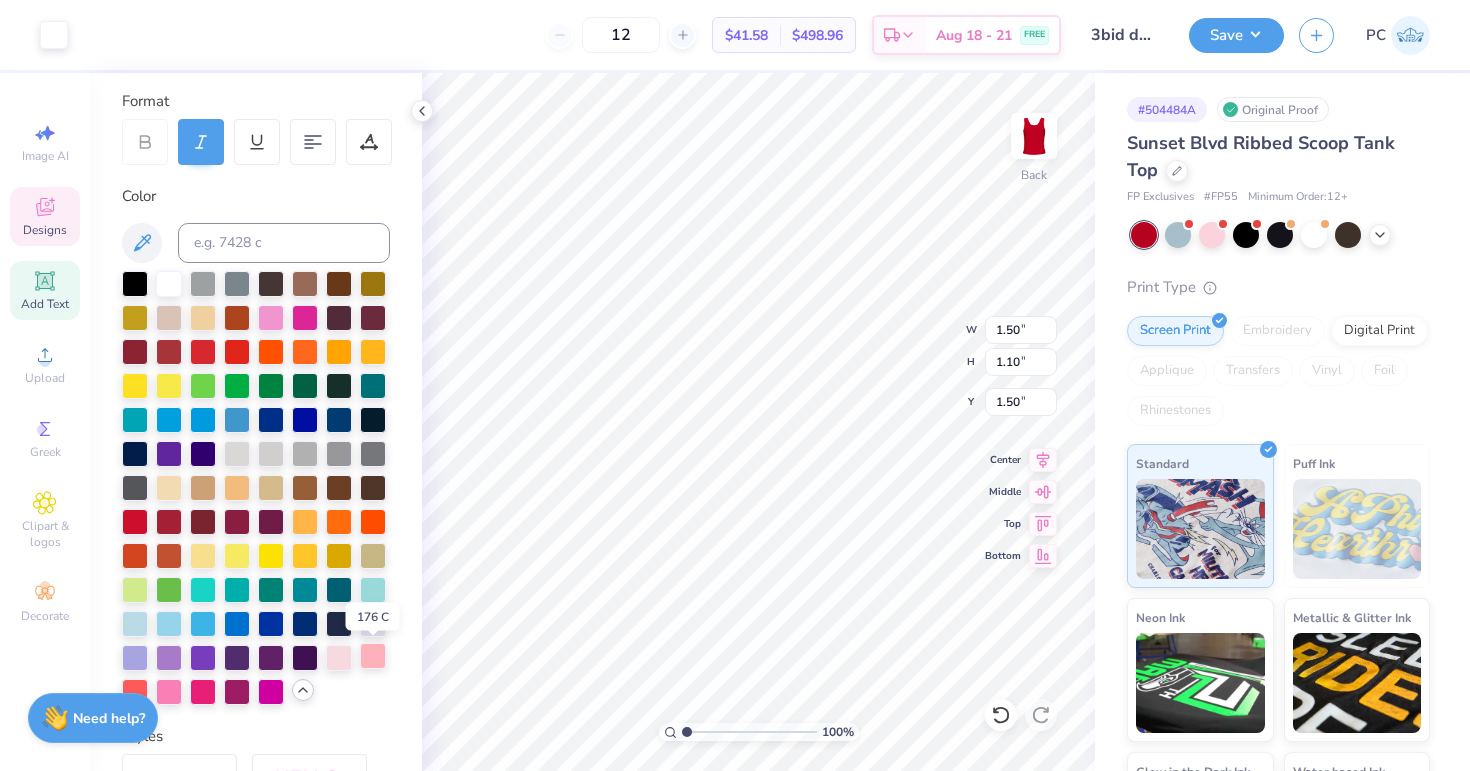click at bounding box center (373, 656) 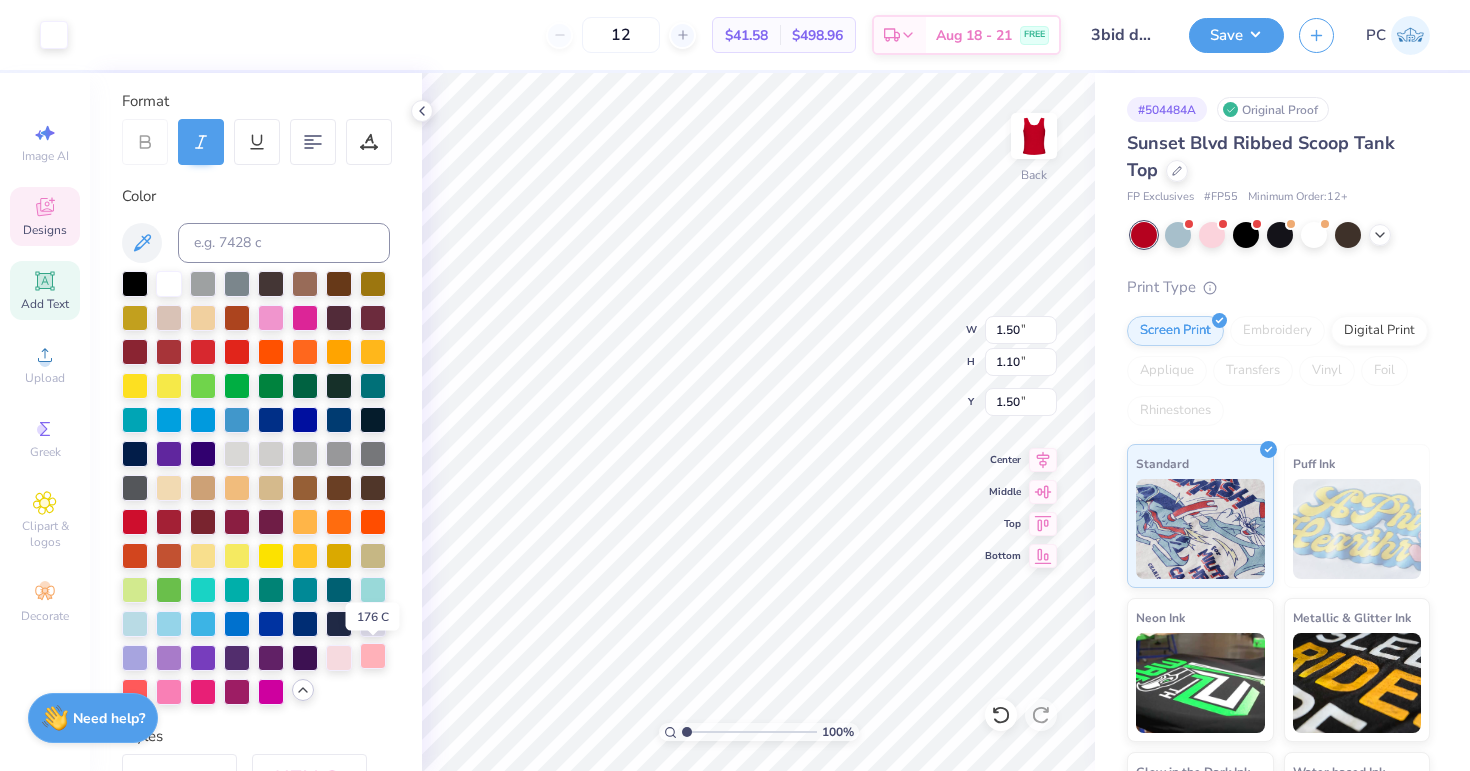 click at bounding box center [373, 656] 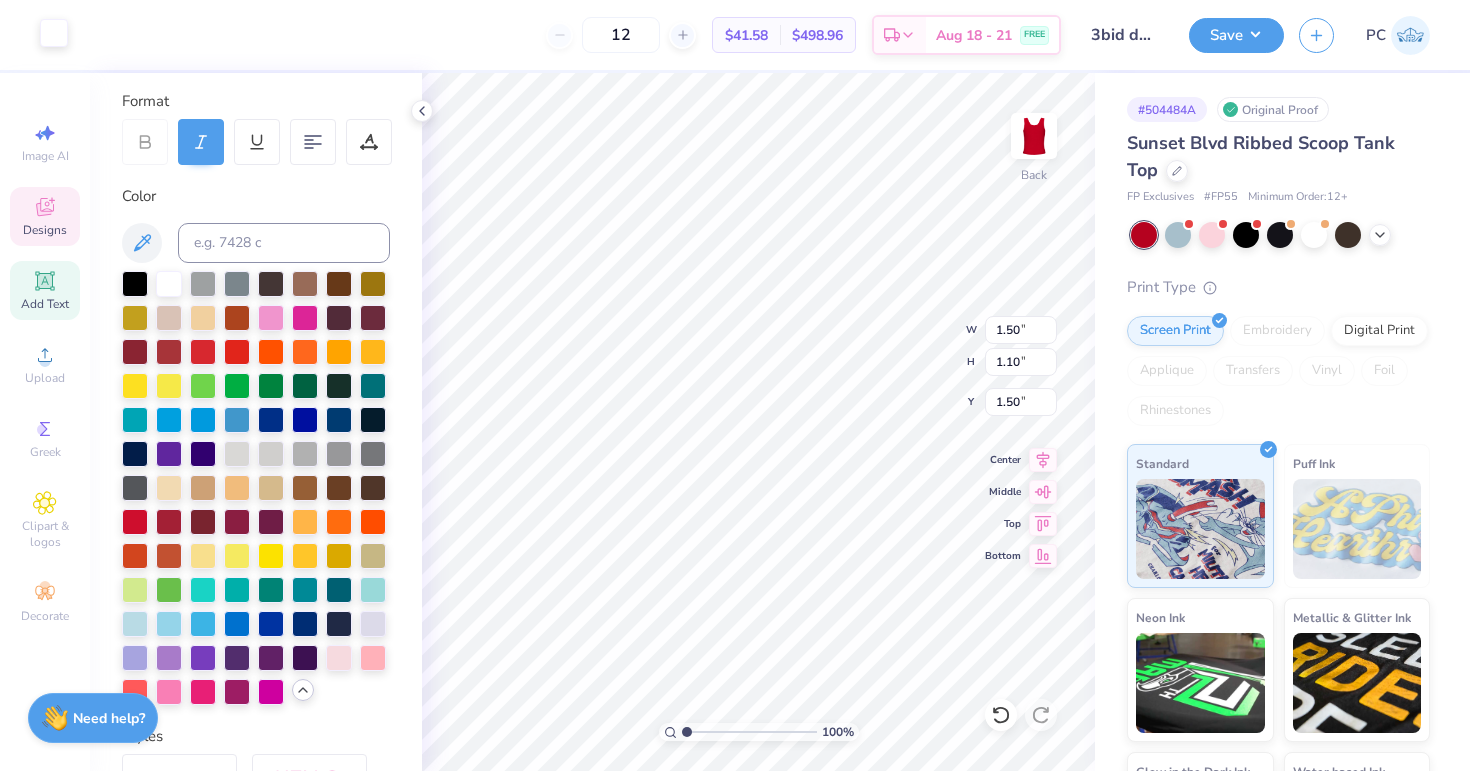 click at bounding box center [54, 33] 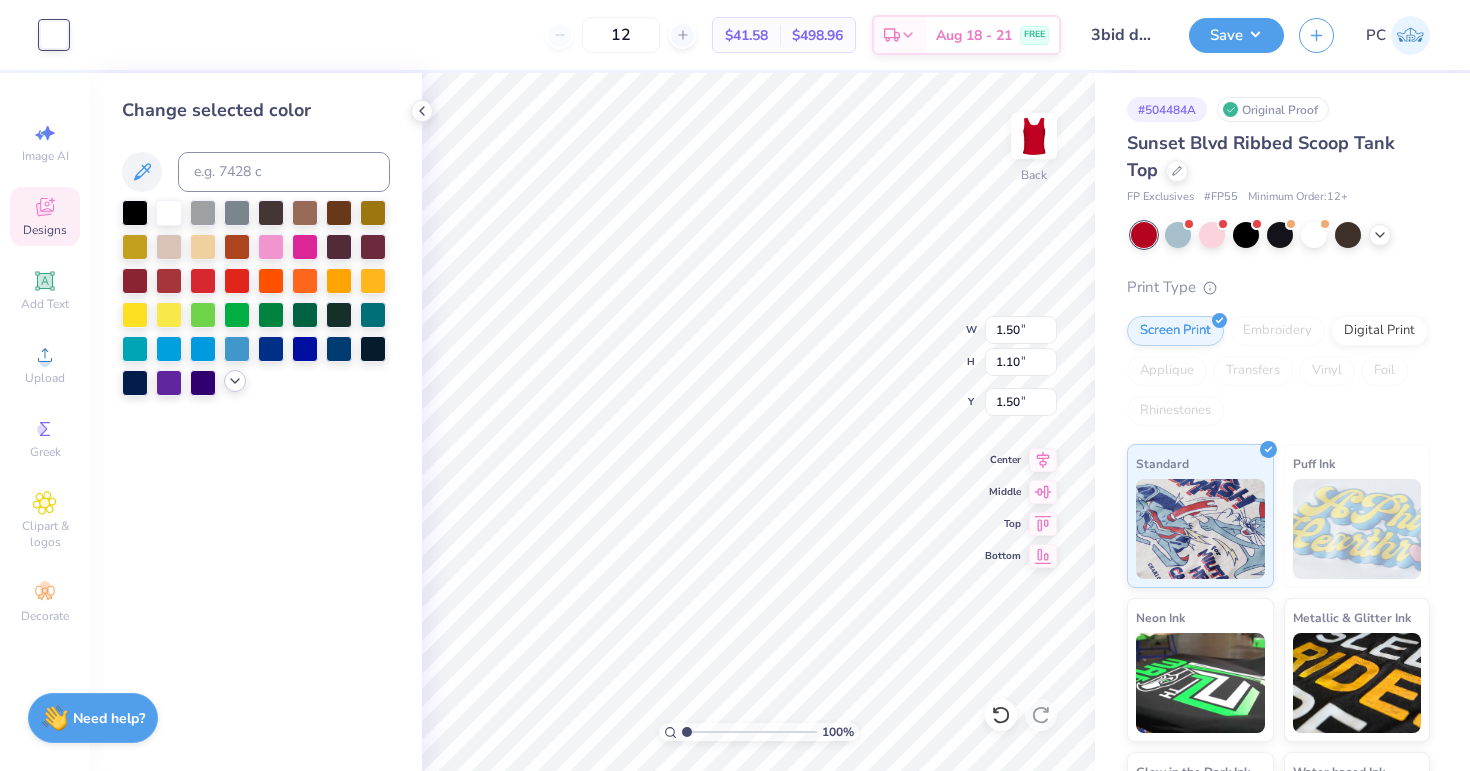 click 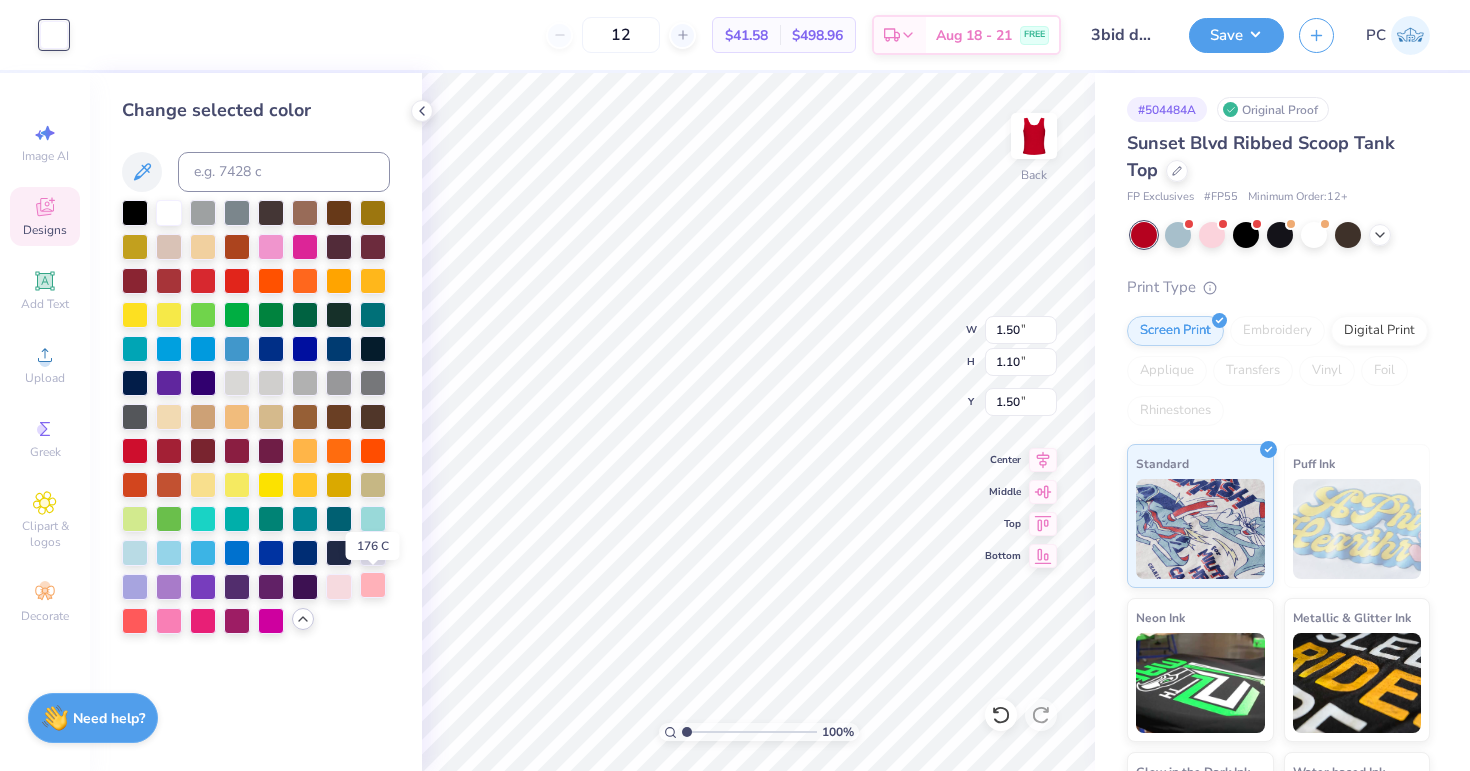 click at bounding box center (373, 585) 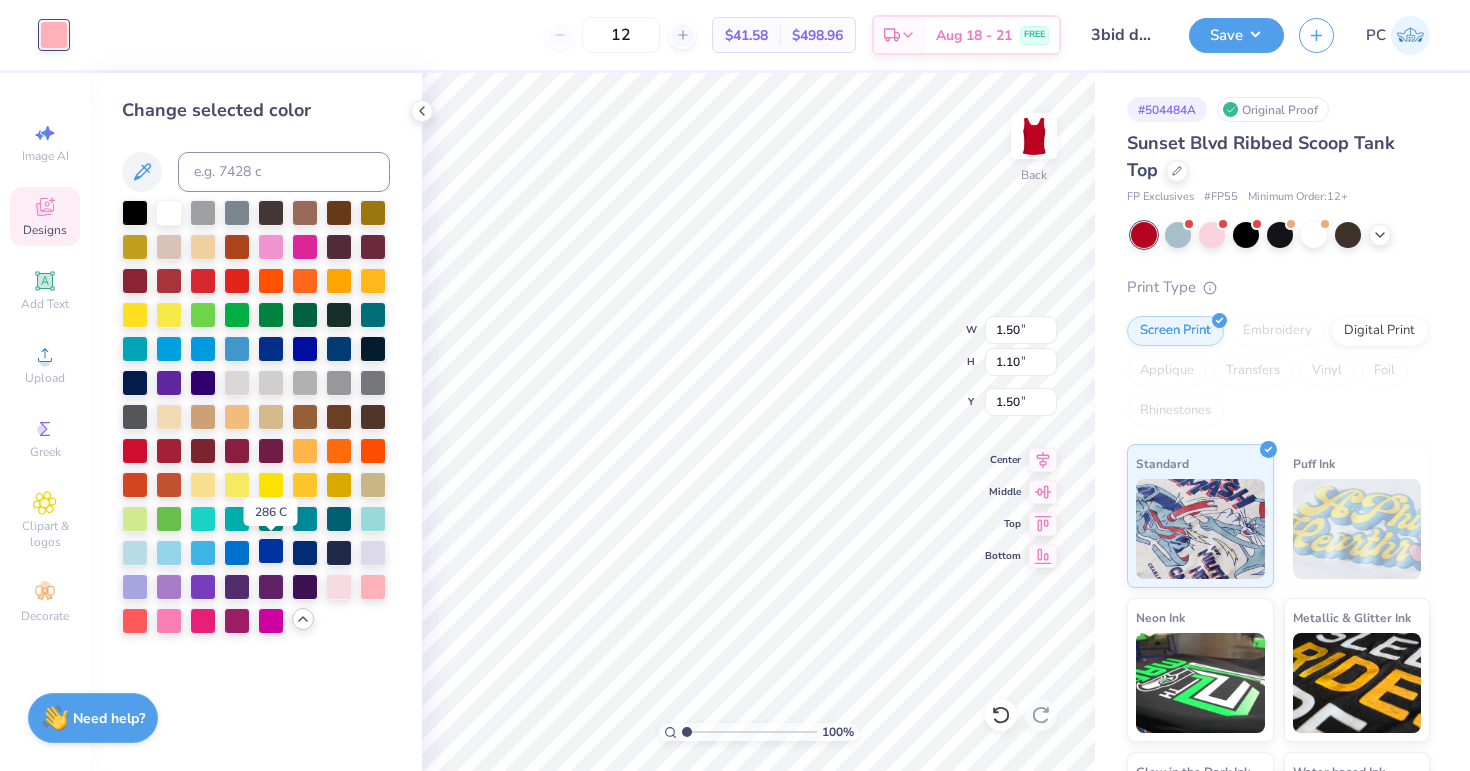click at bounding box center (271, 551) 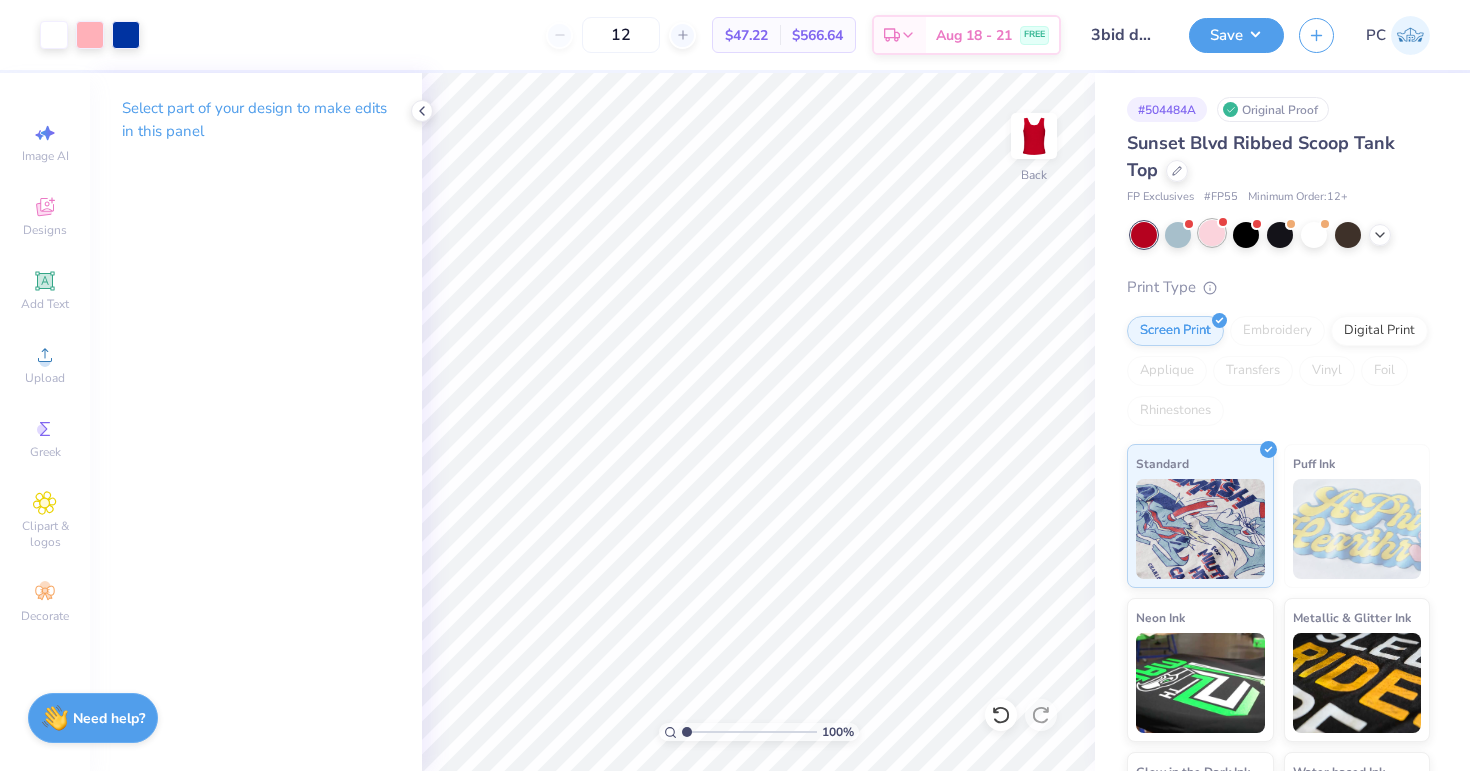 click at bounding box center (1212, 233) 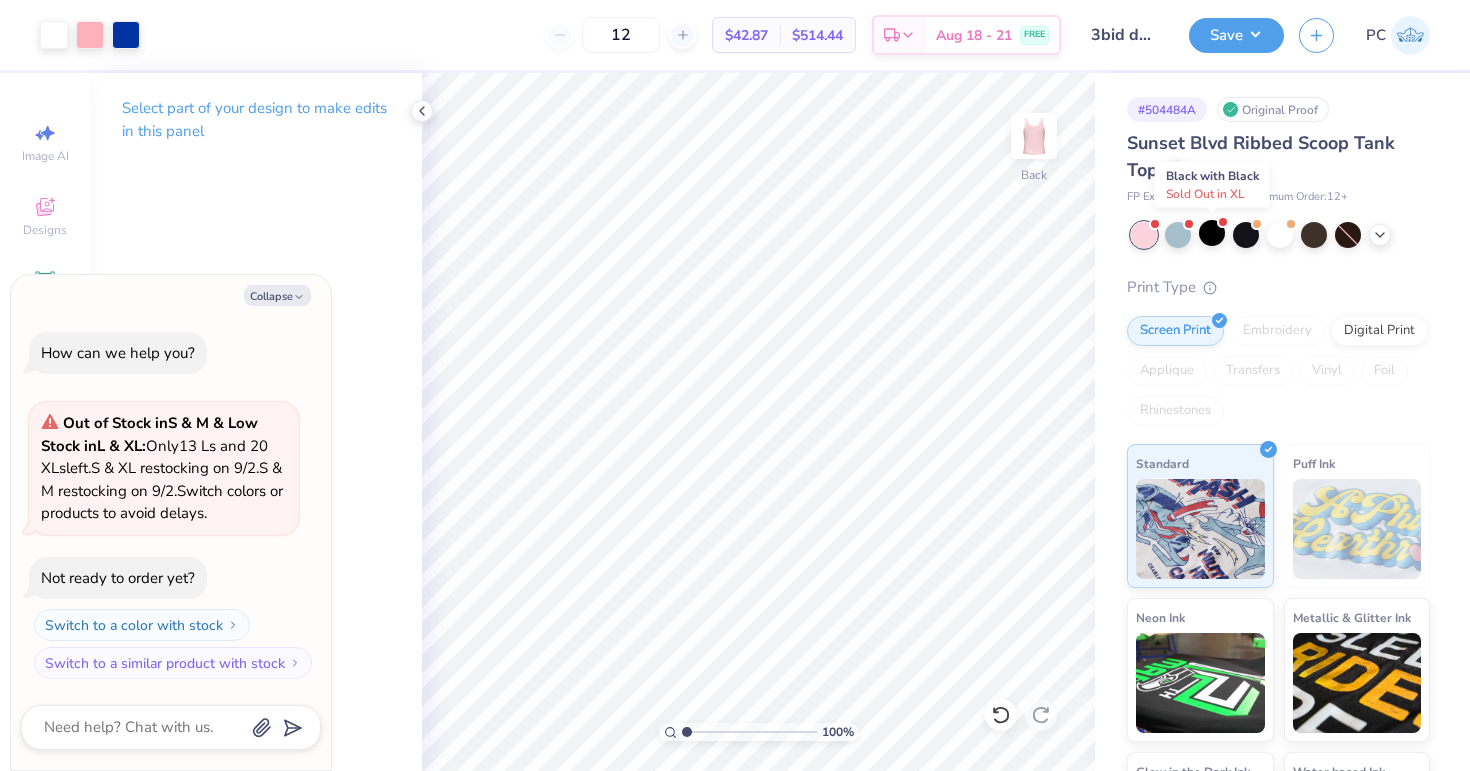 scroll, scrollTop: 200, scrollLeft: 0, axis: vertical 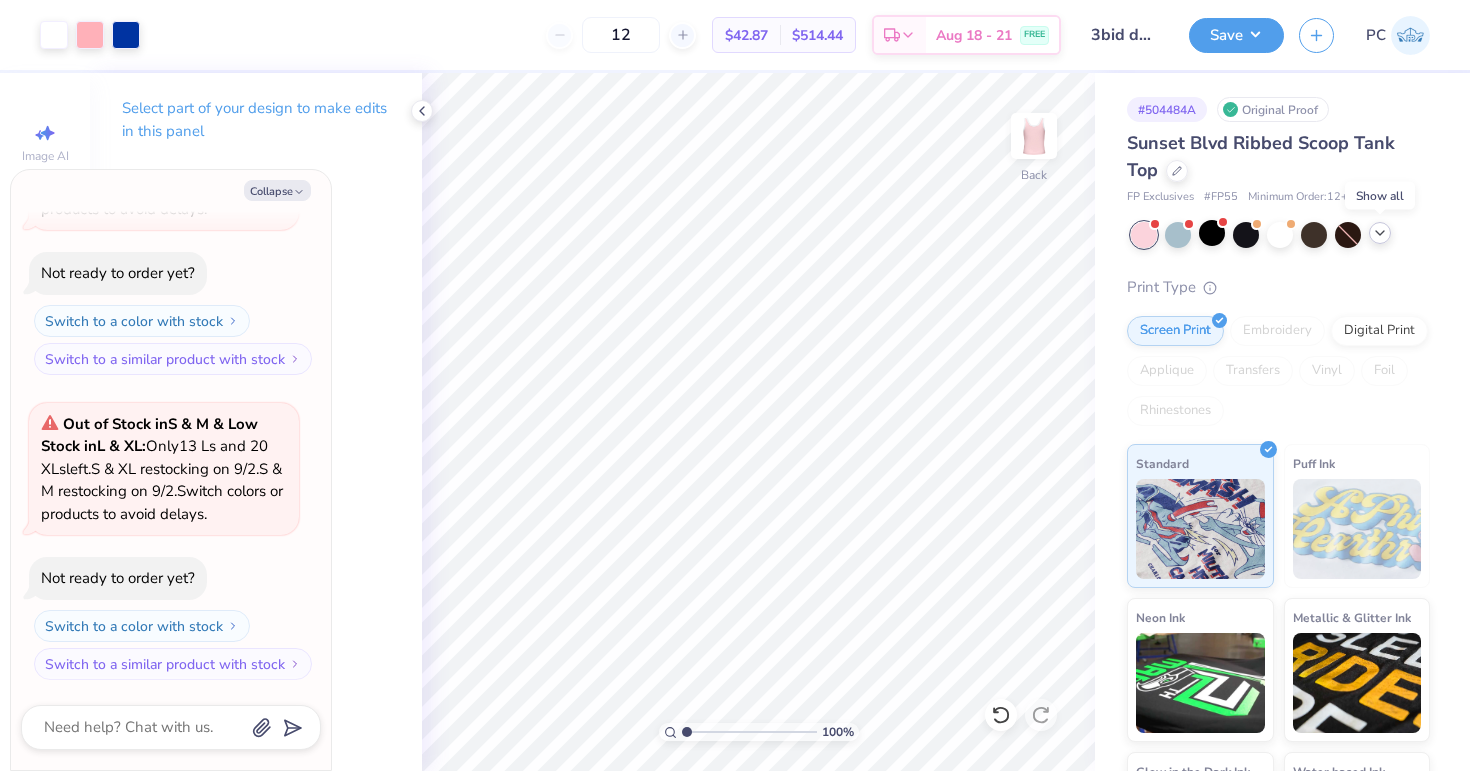 click 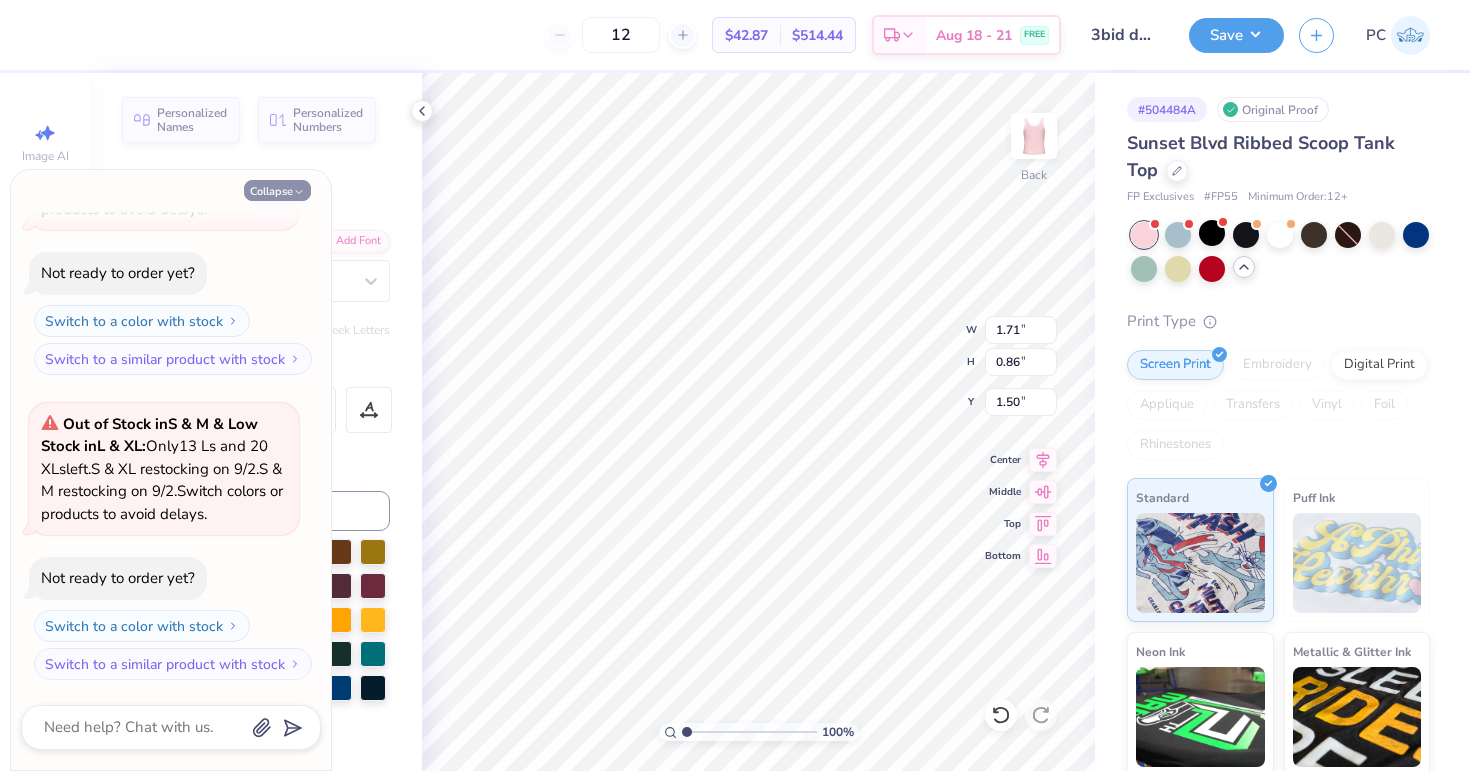 click on "Collapse" at bounding box center (277, 190) 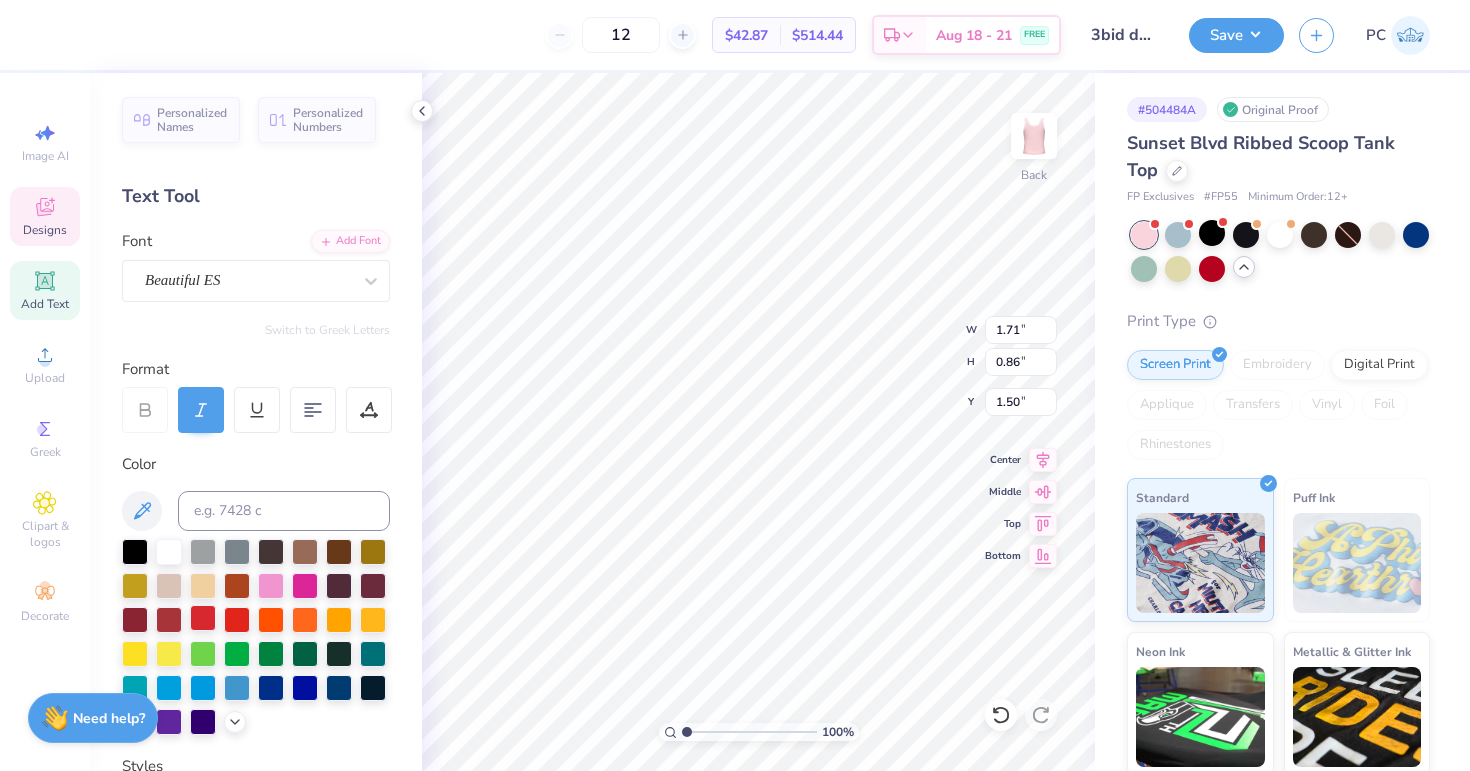 click at bounding box center (203, 618) 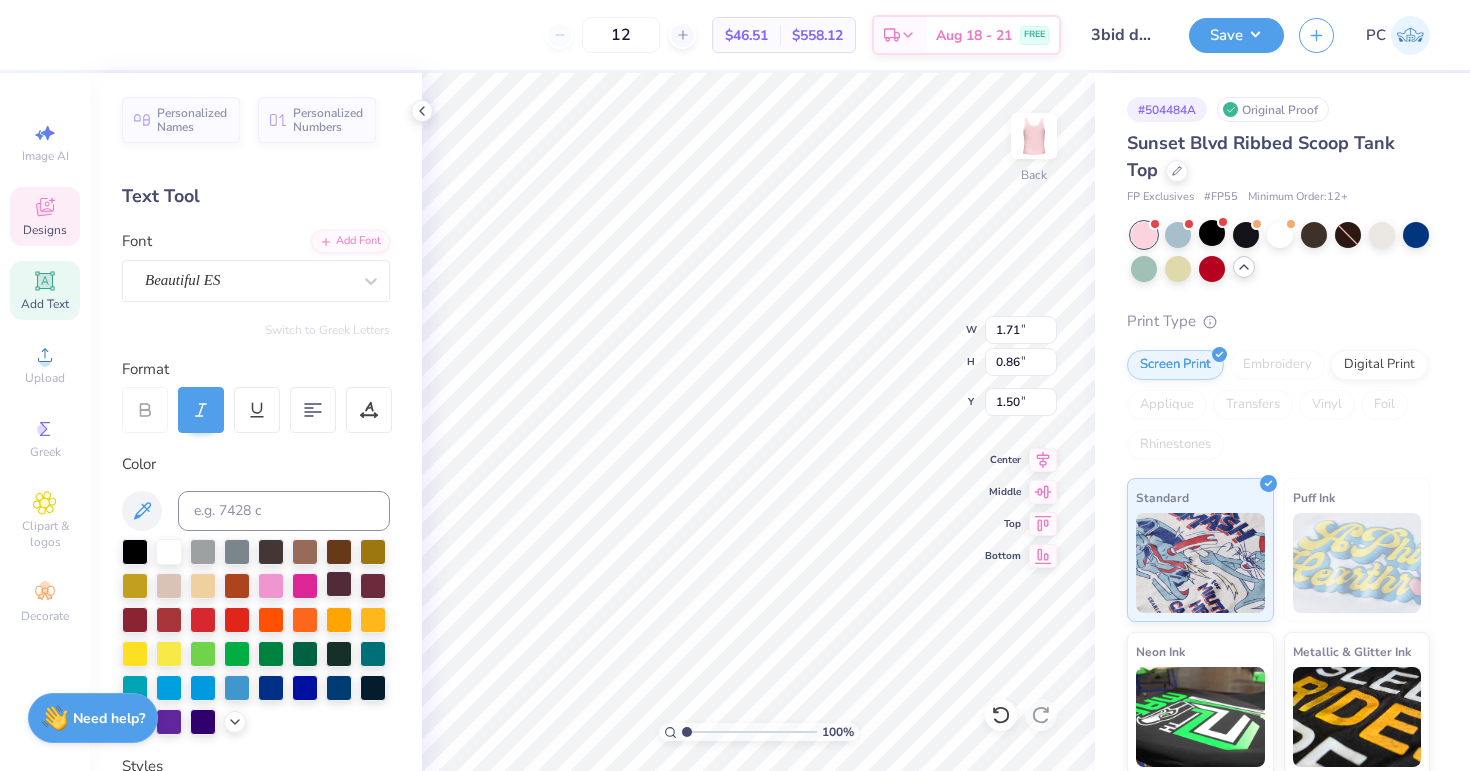type on "1.75" 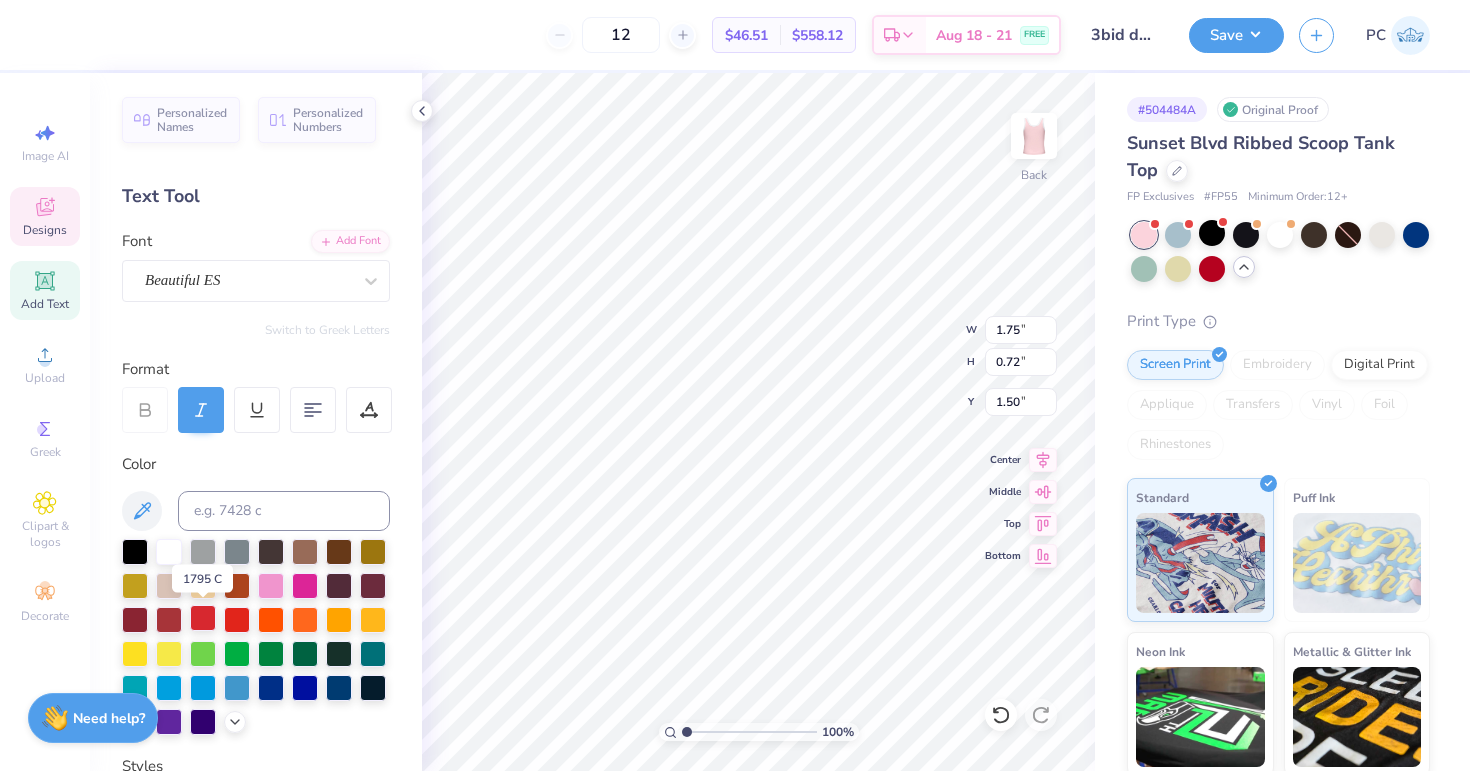 click at bounding box center [203, 618] 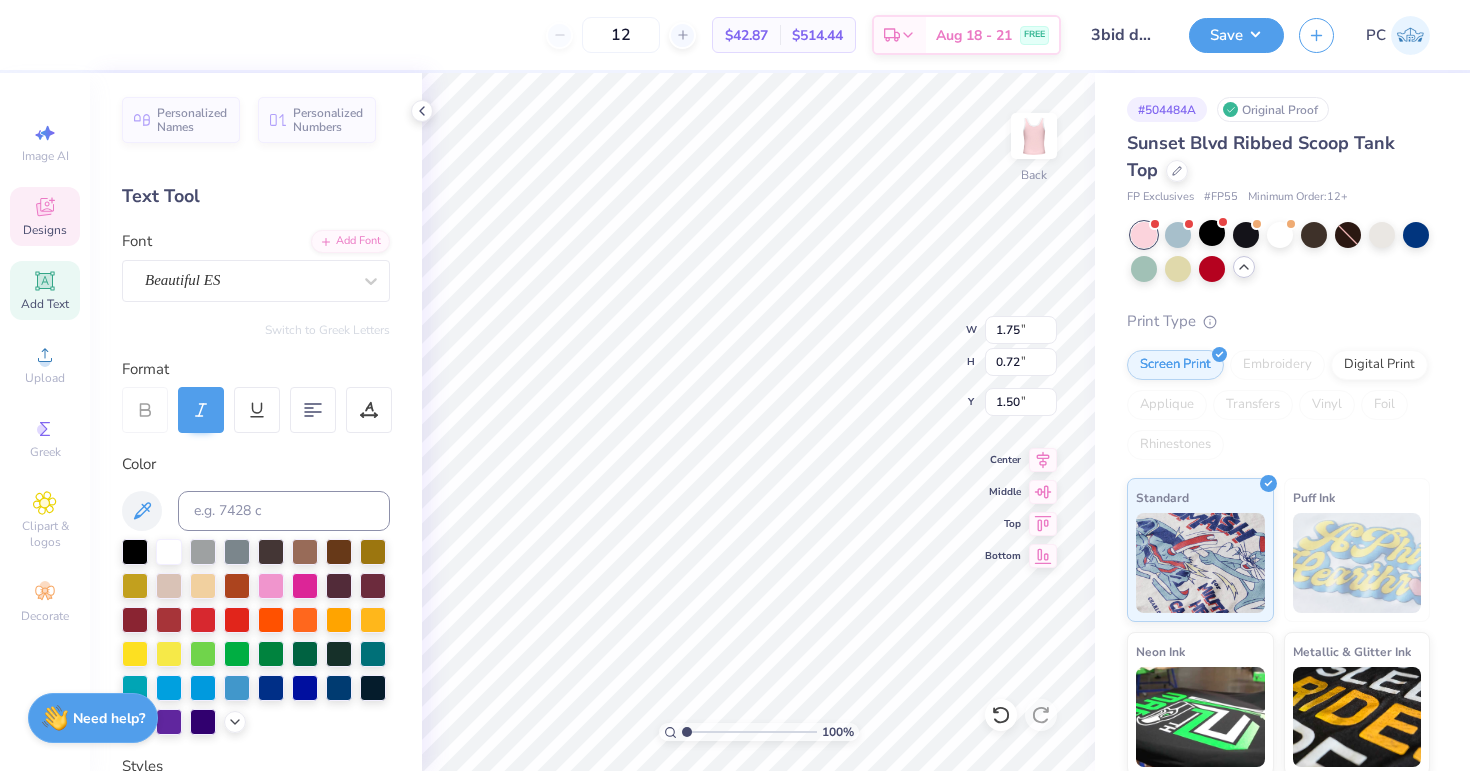 type on "1.50" 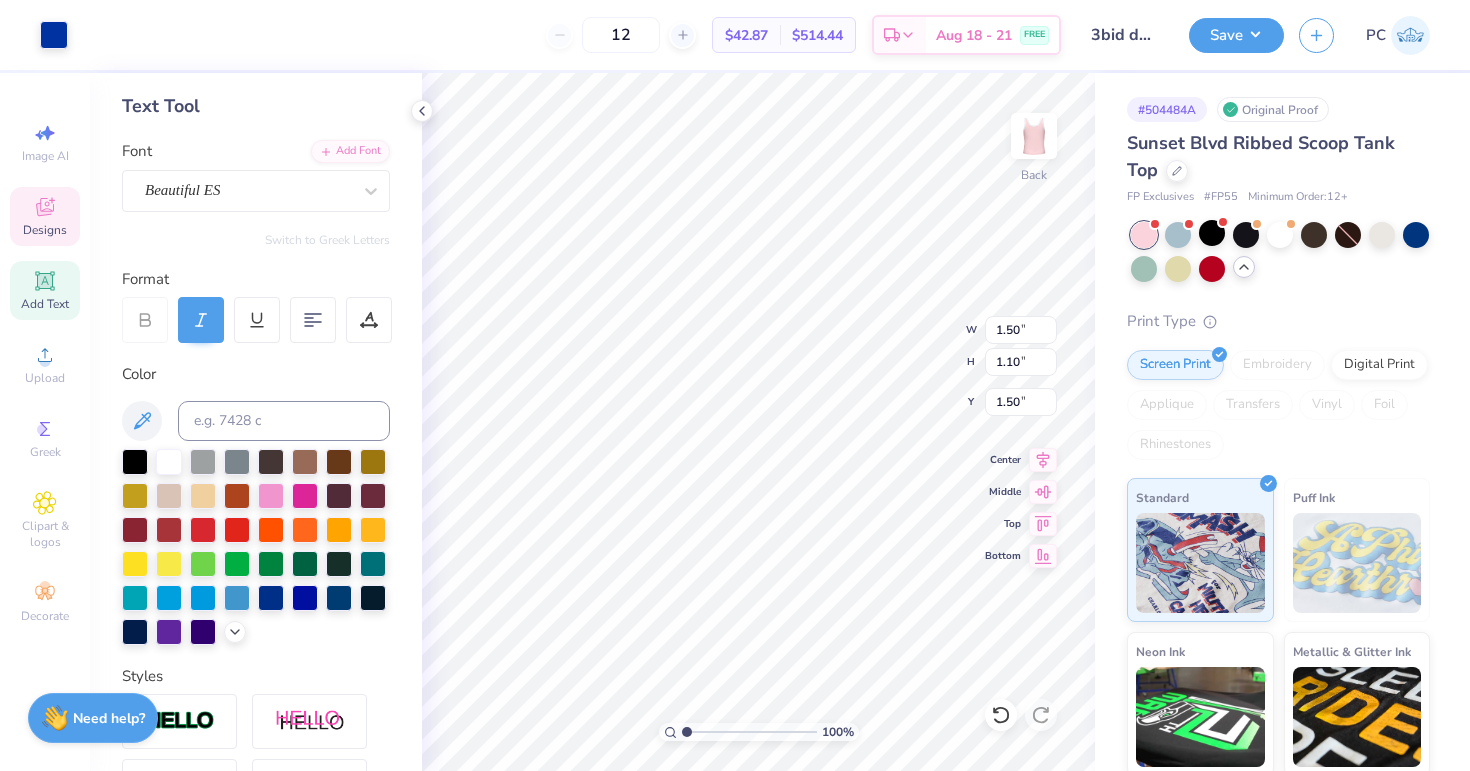 scroll, scrollTop: 99, scrollLeft: 0, axis: vertical 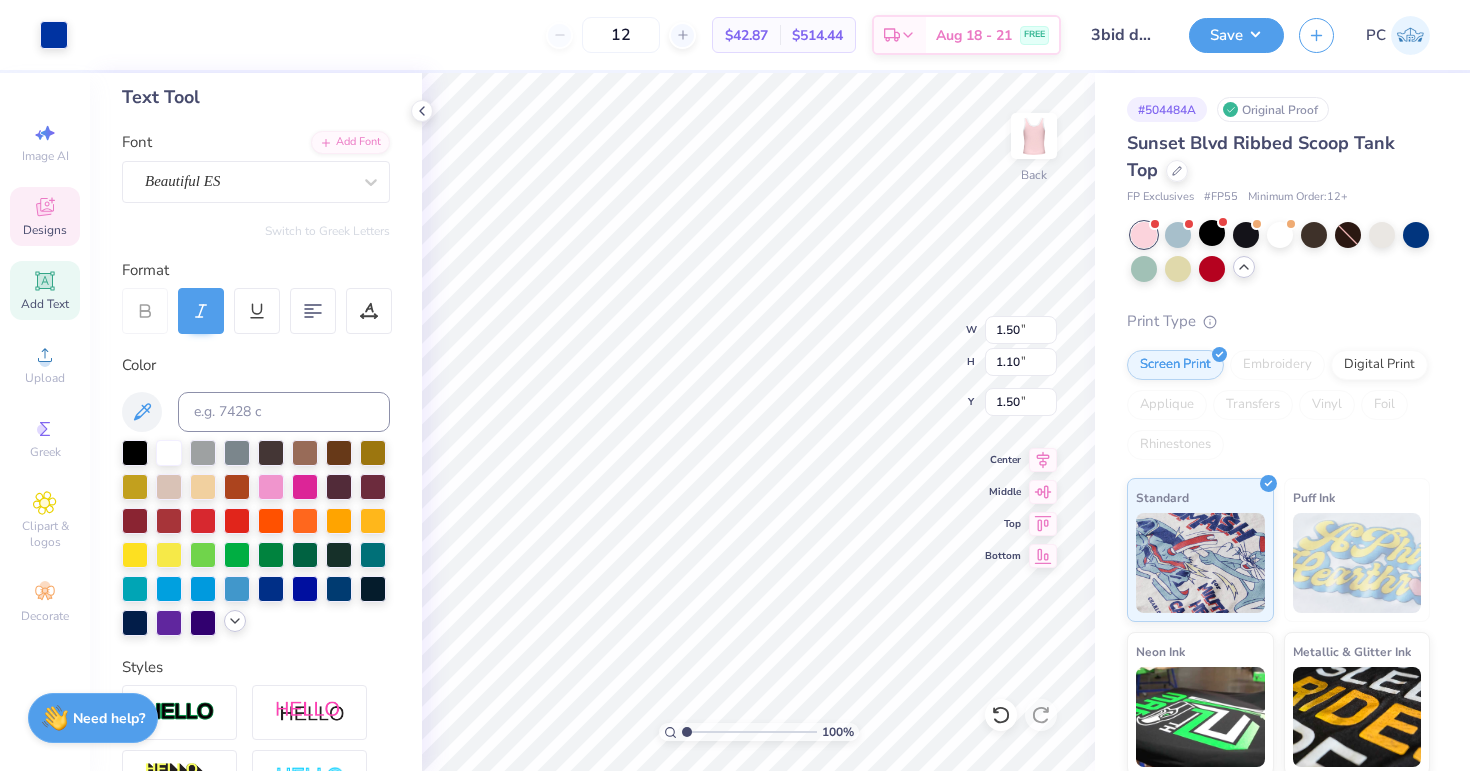 click 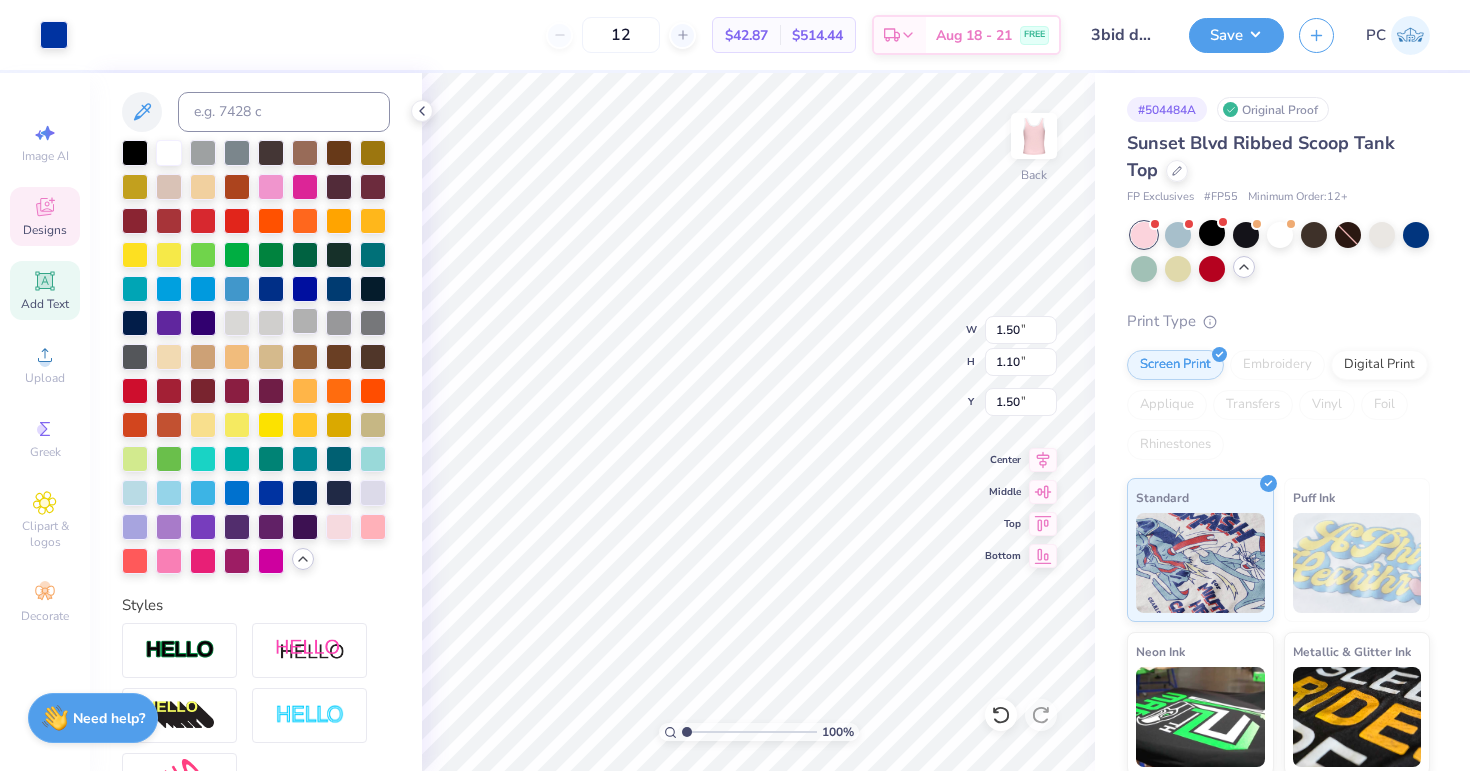 scroll, scrollTop: 403, scrollLeft: 0, axis: vertical 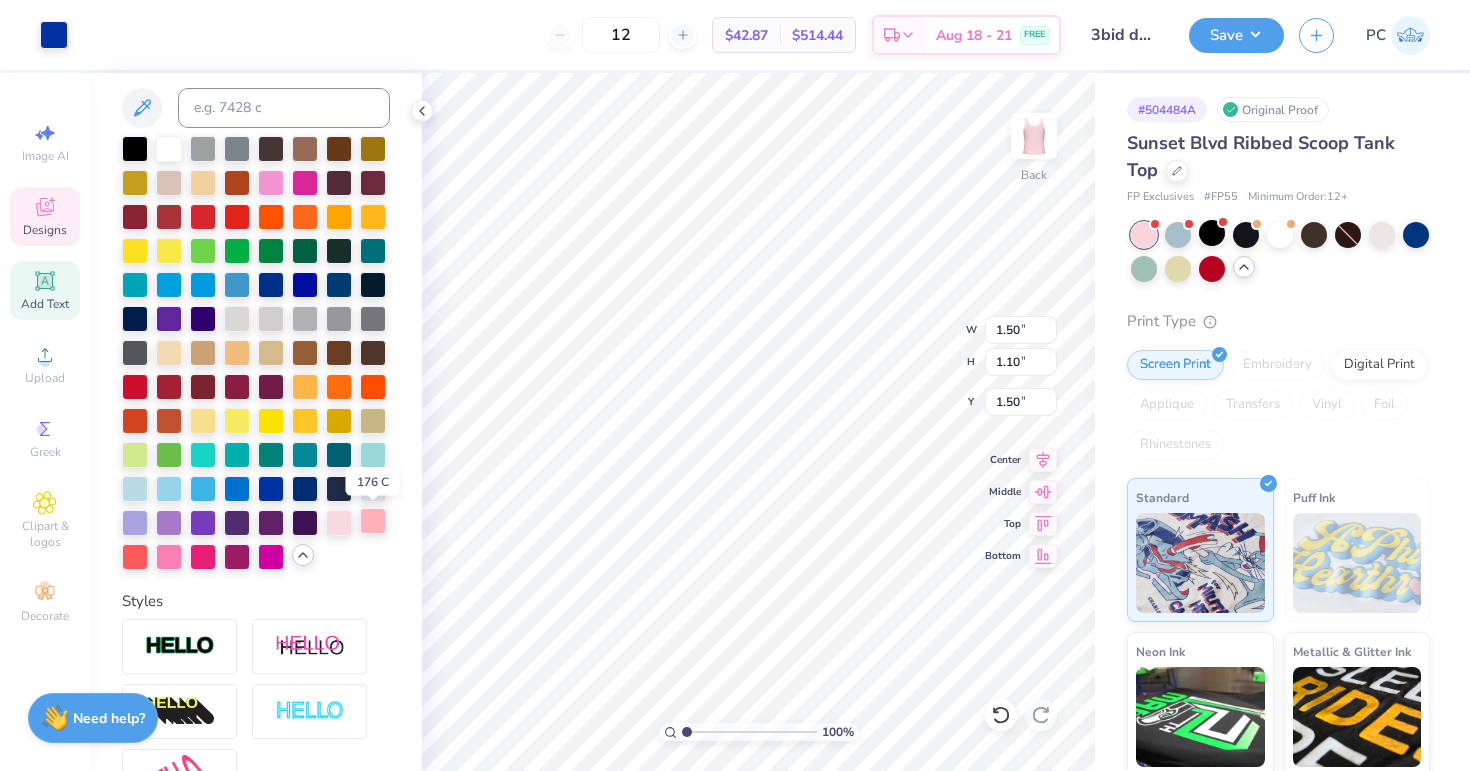 click at bounding box center [373, 521] 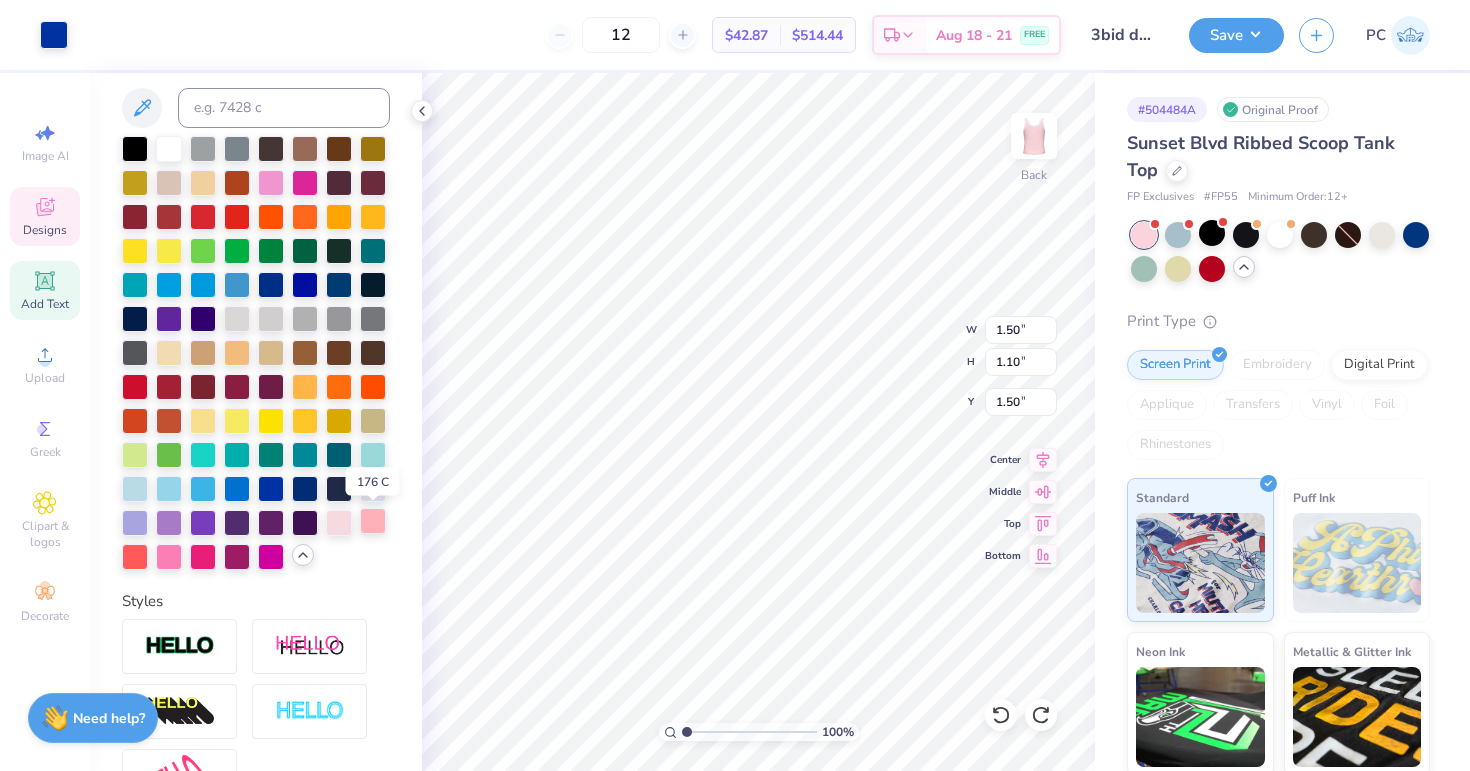 click at bounding box center [373, 521] 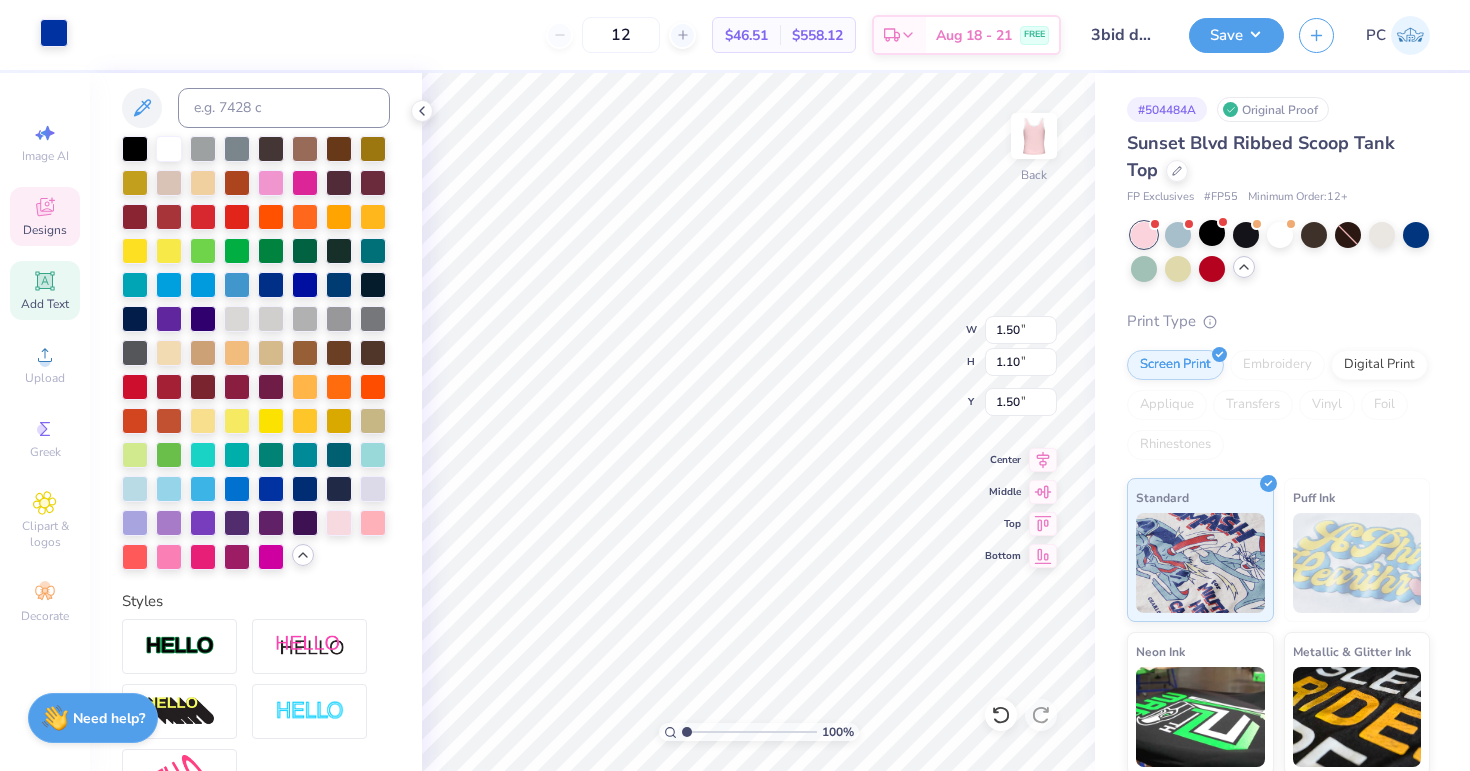 click at bounding box center [54, 33] 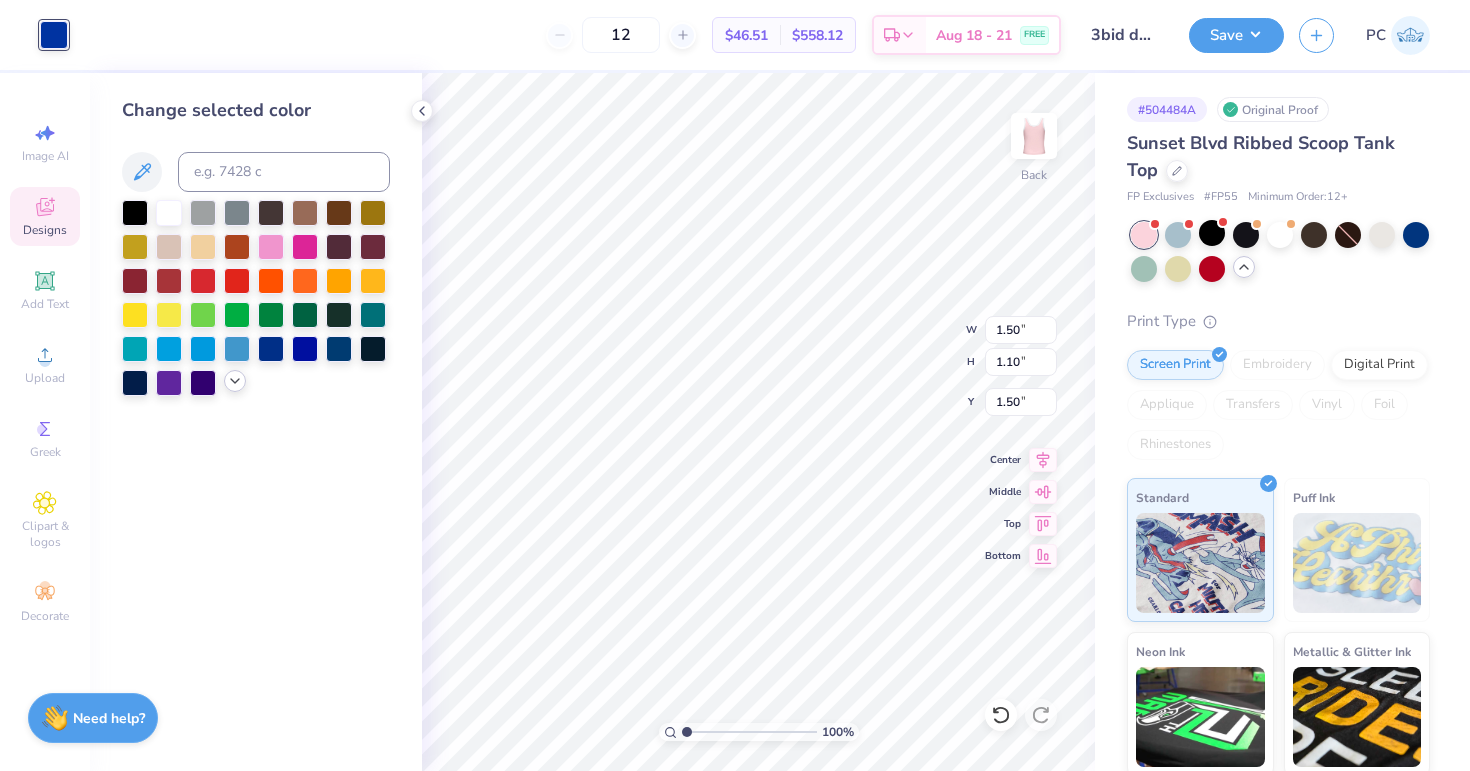 click 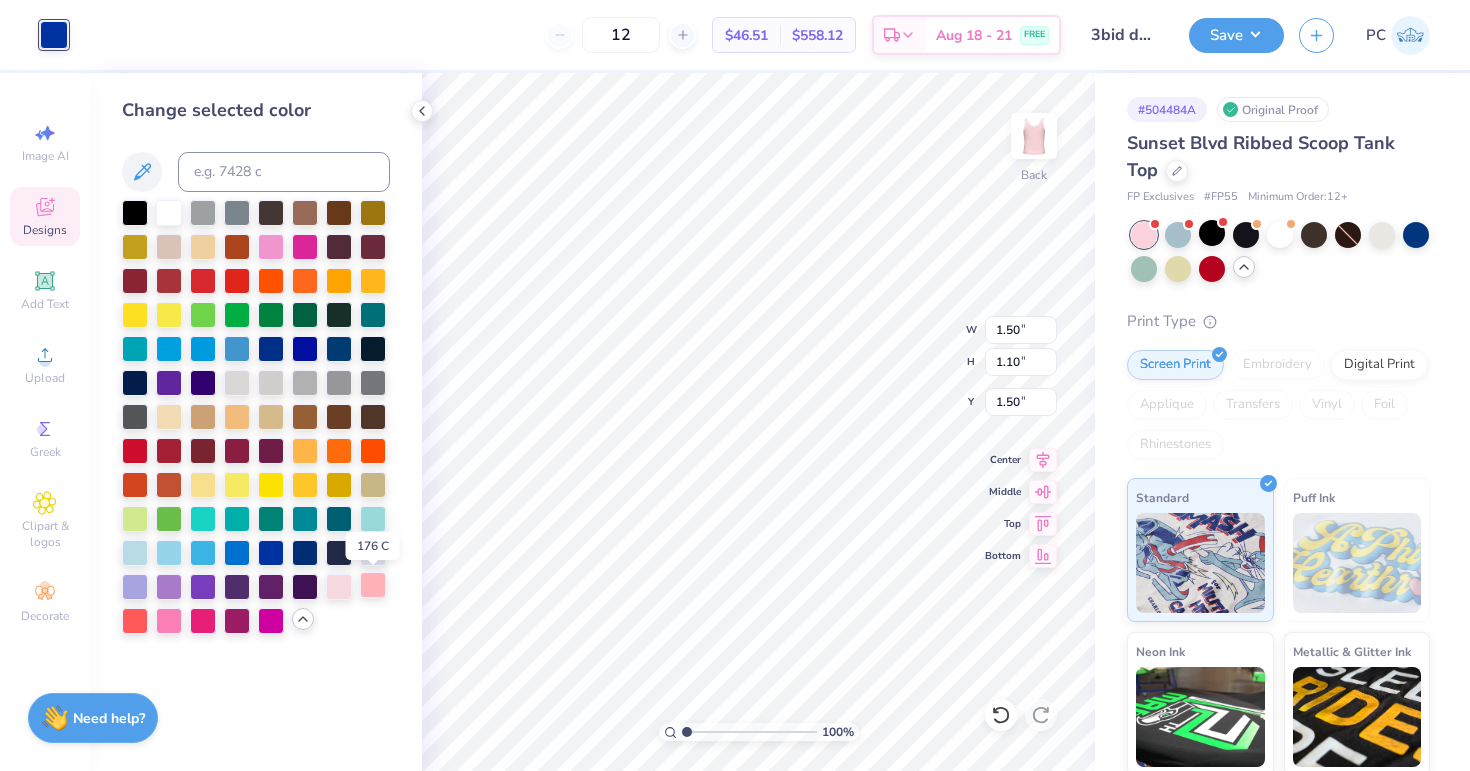 click at bounding box center [373, 585] 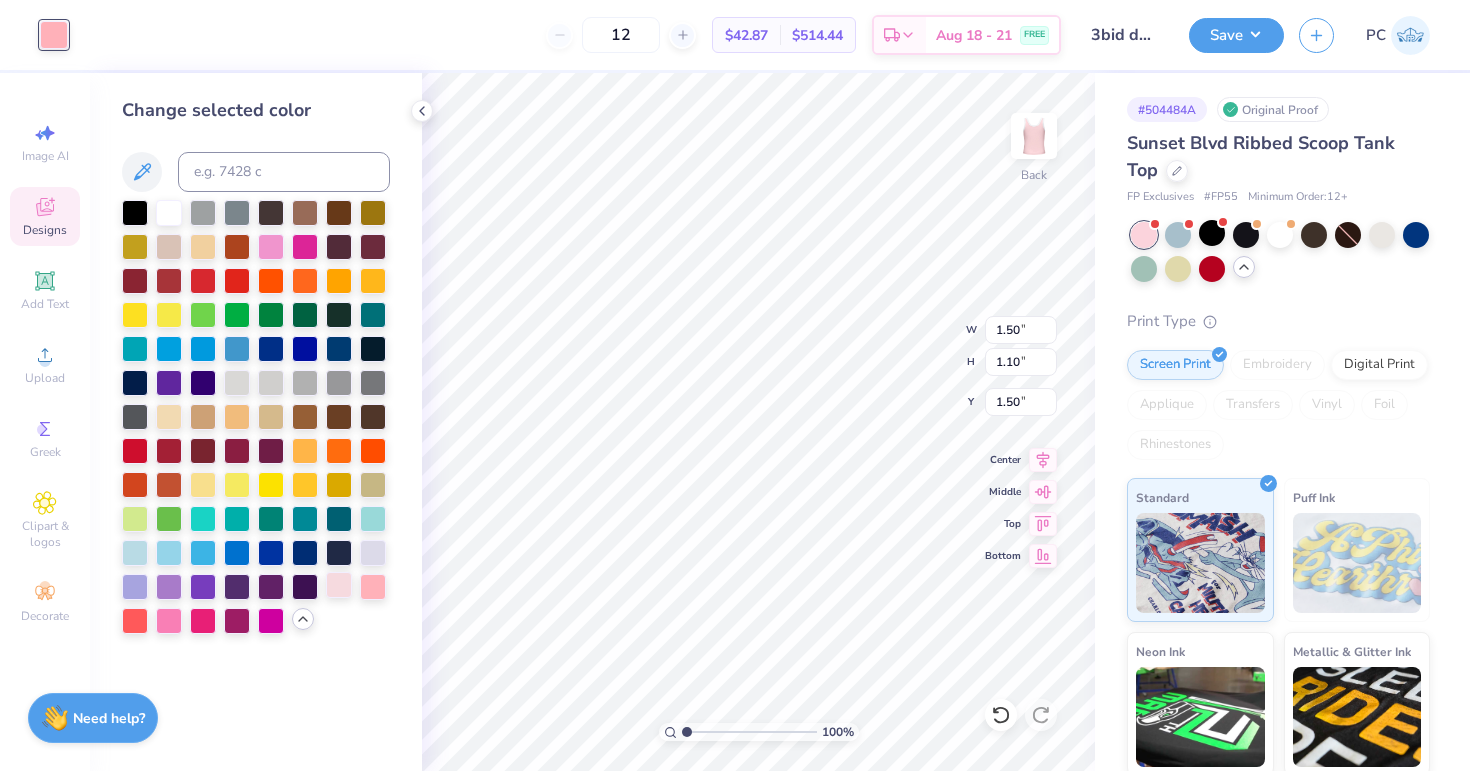 click at bounding box center [339, 585] 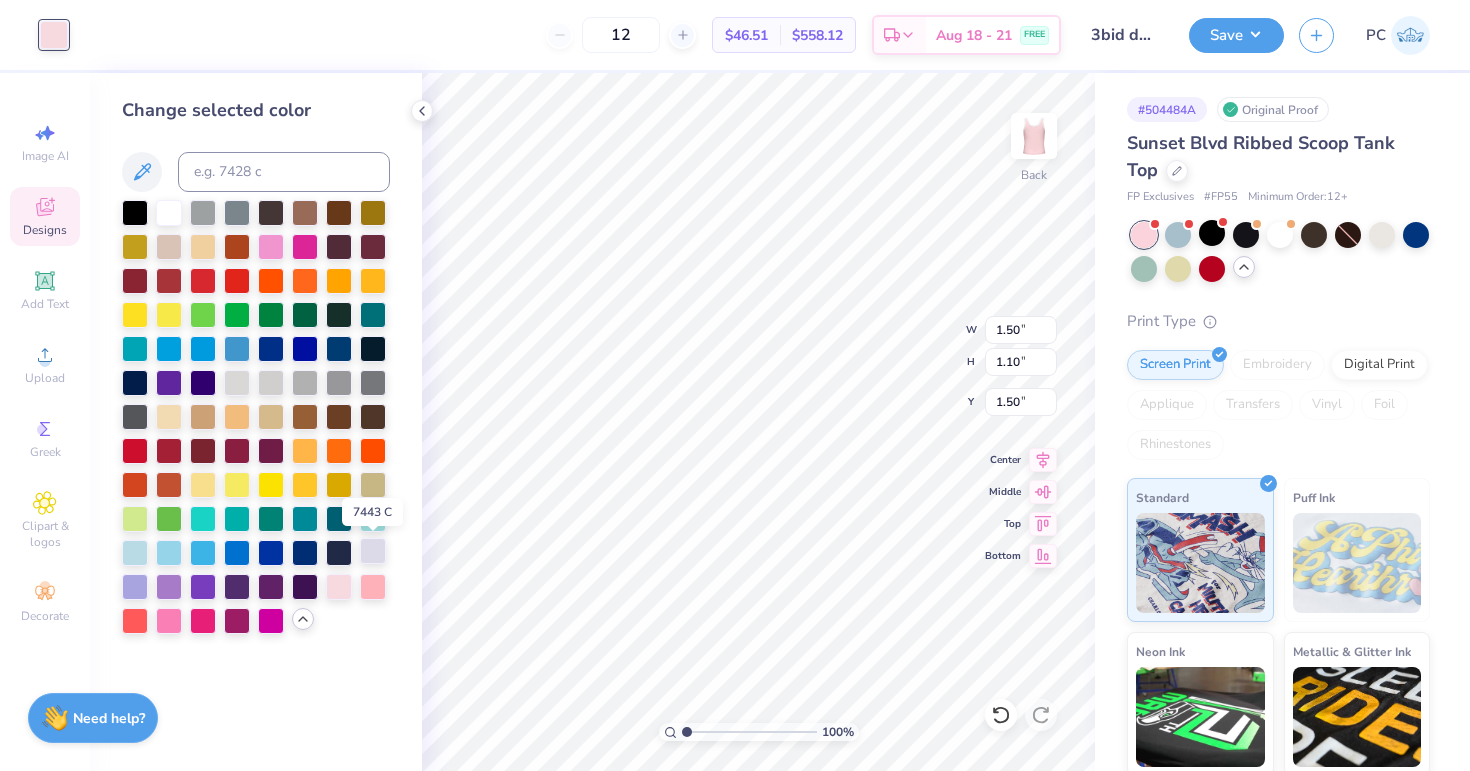 click at bounding box center (373, 551) 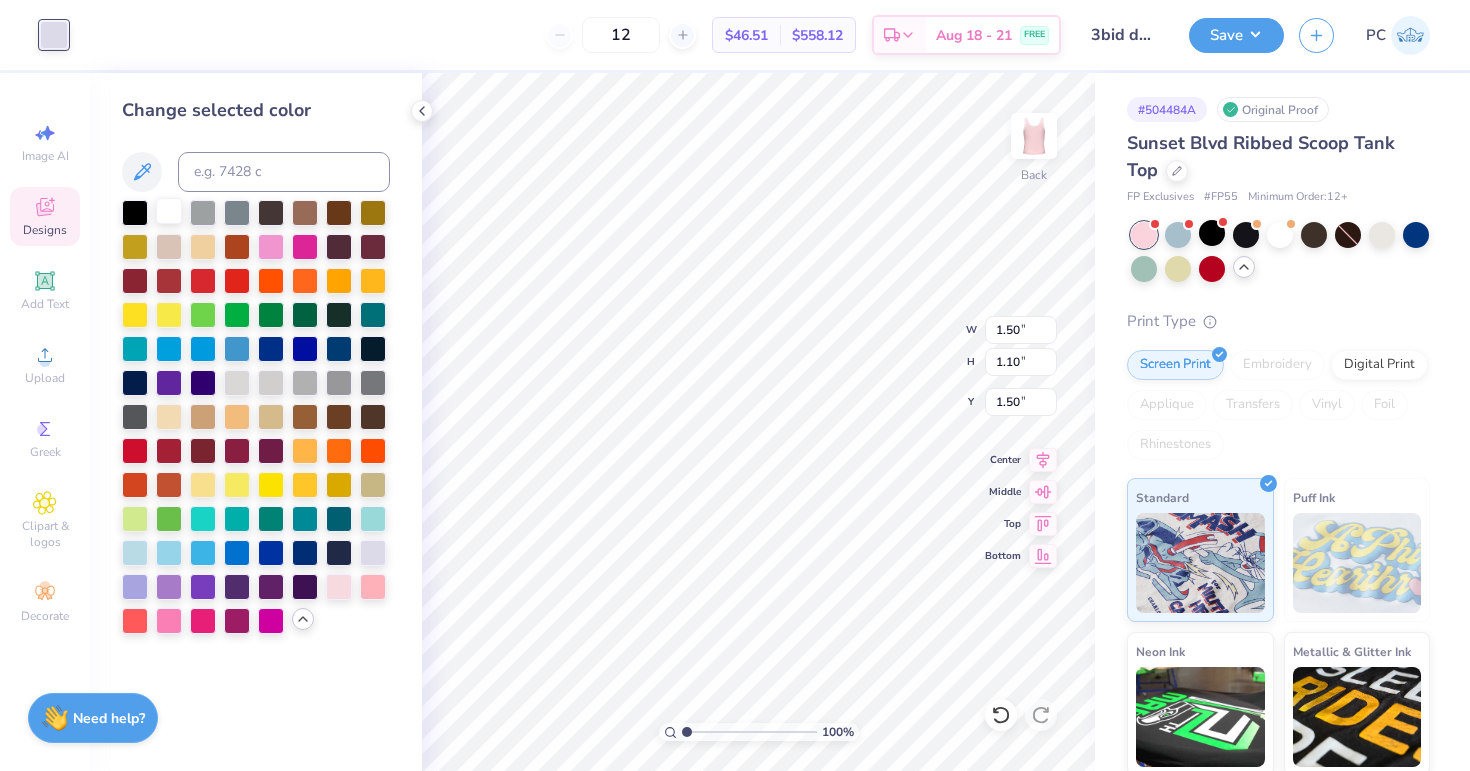 click at bounding box center [169, 211] 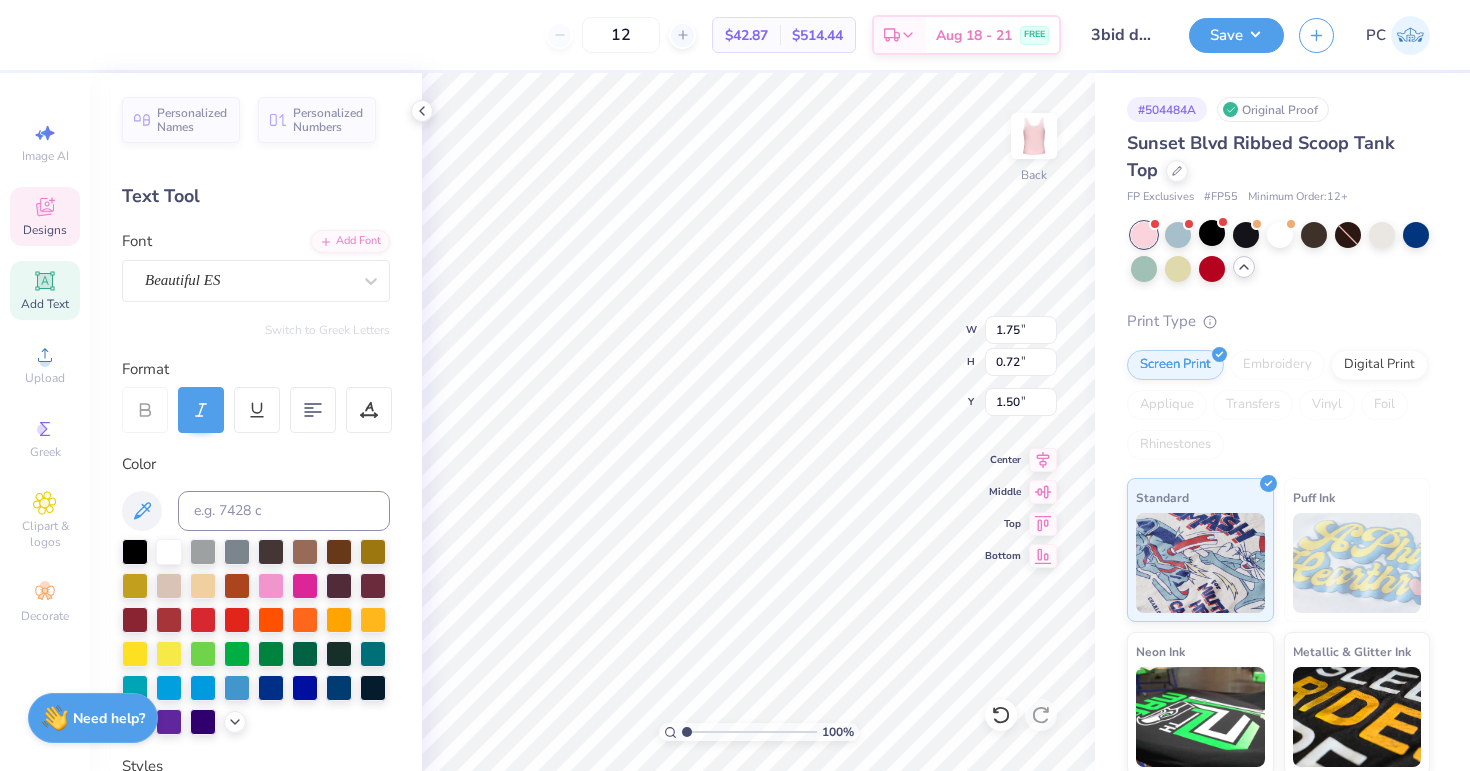 type on "1.69" 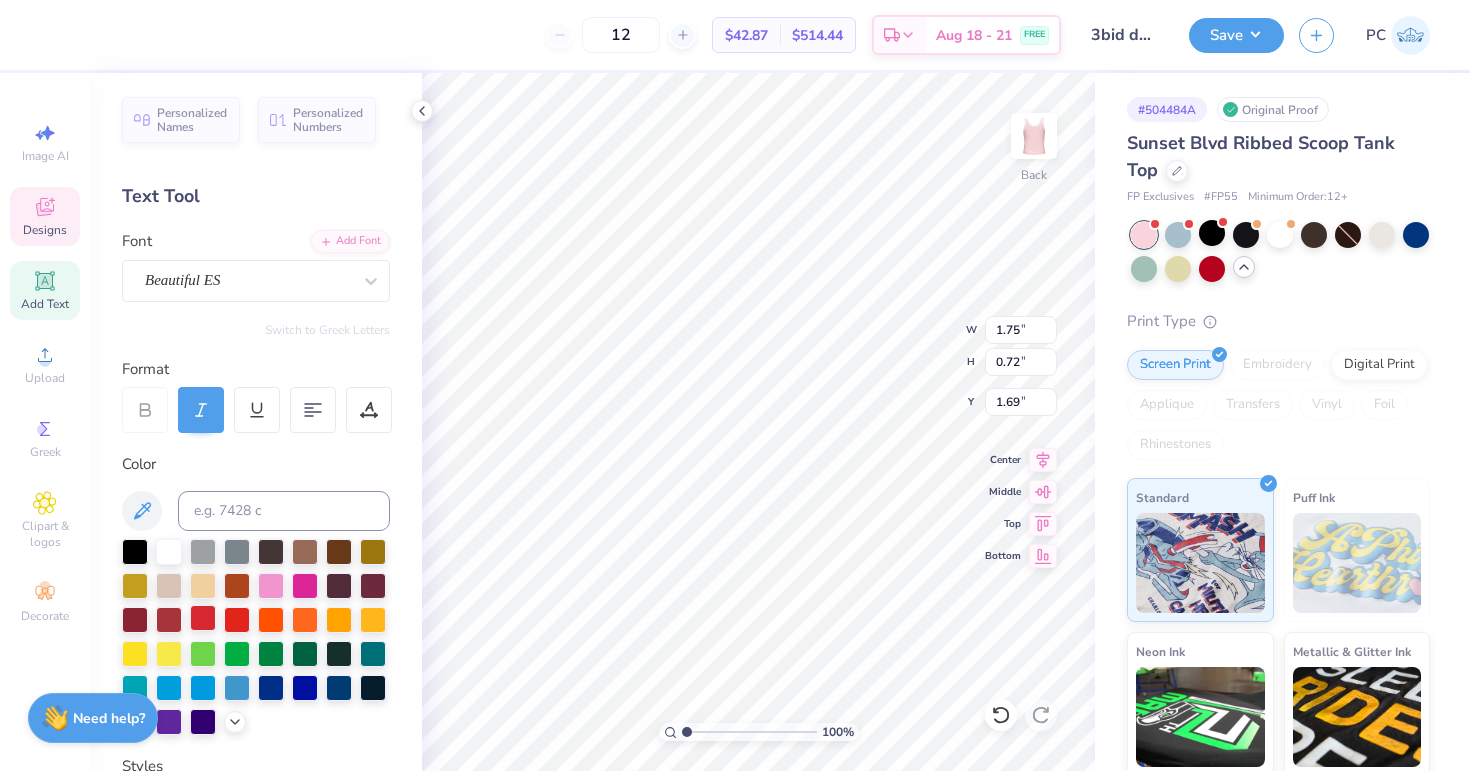 click at bounding box center (203, 618) 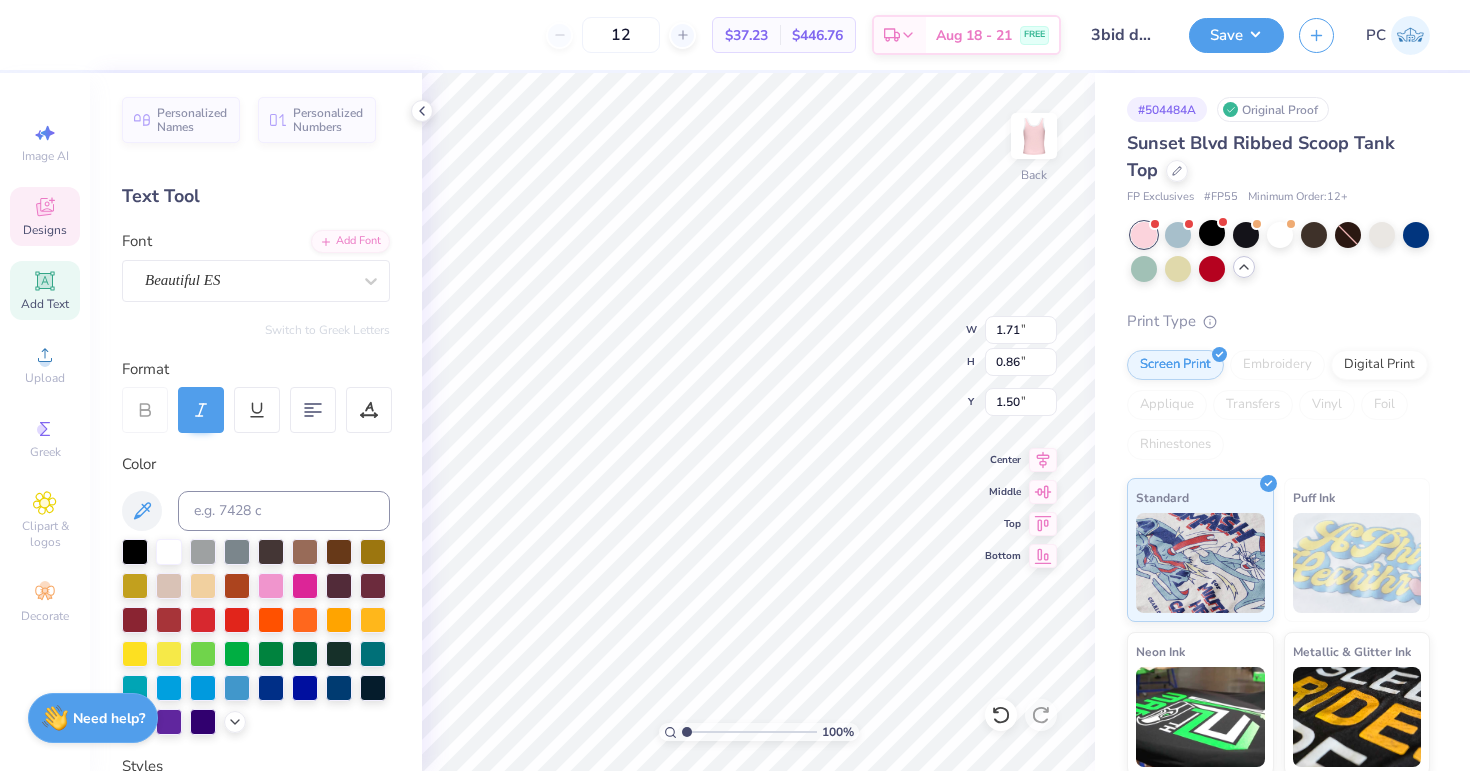 type on "1.75" 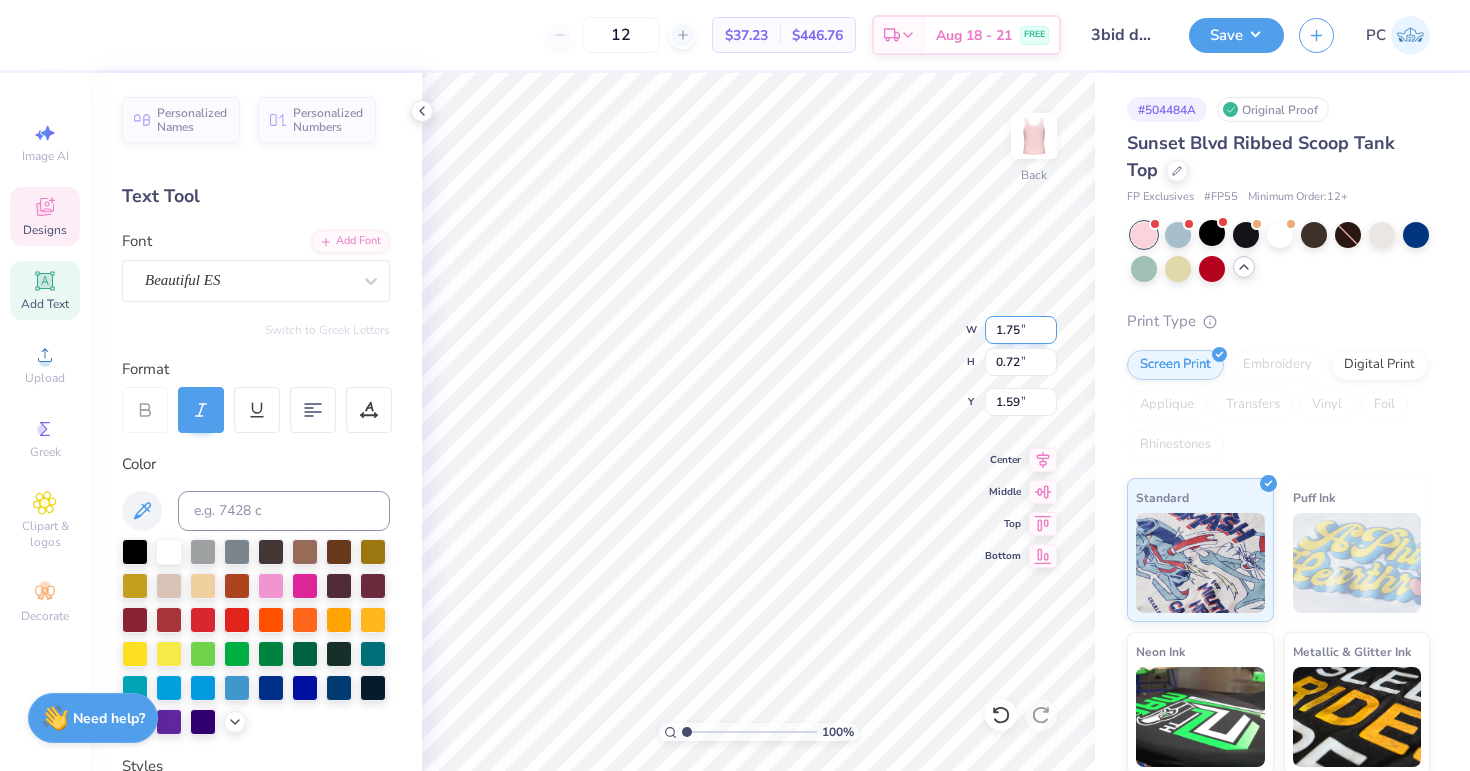 click on "1.75" at bounding box center [1021, 330] 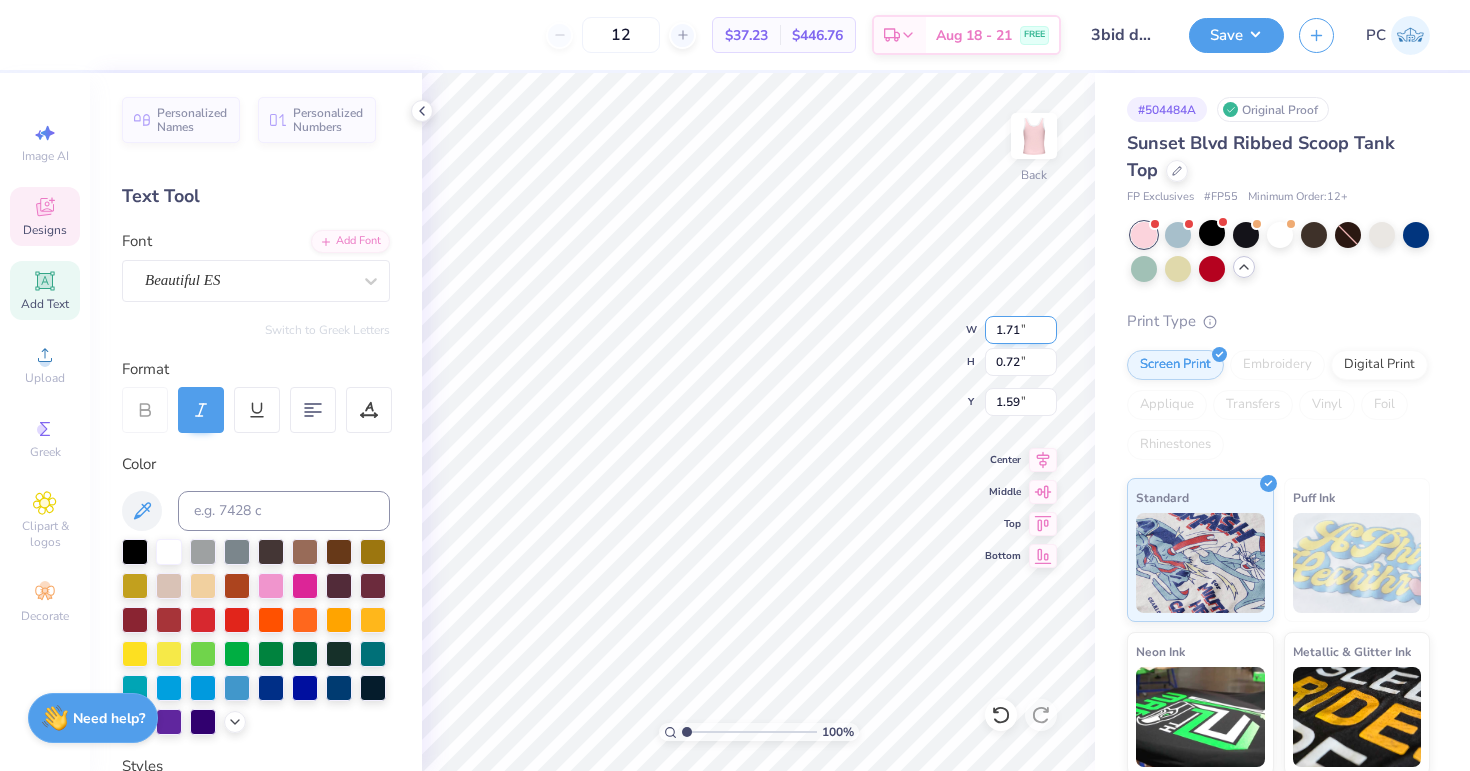 type on "1.71" 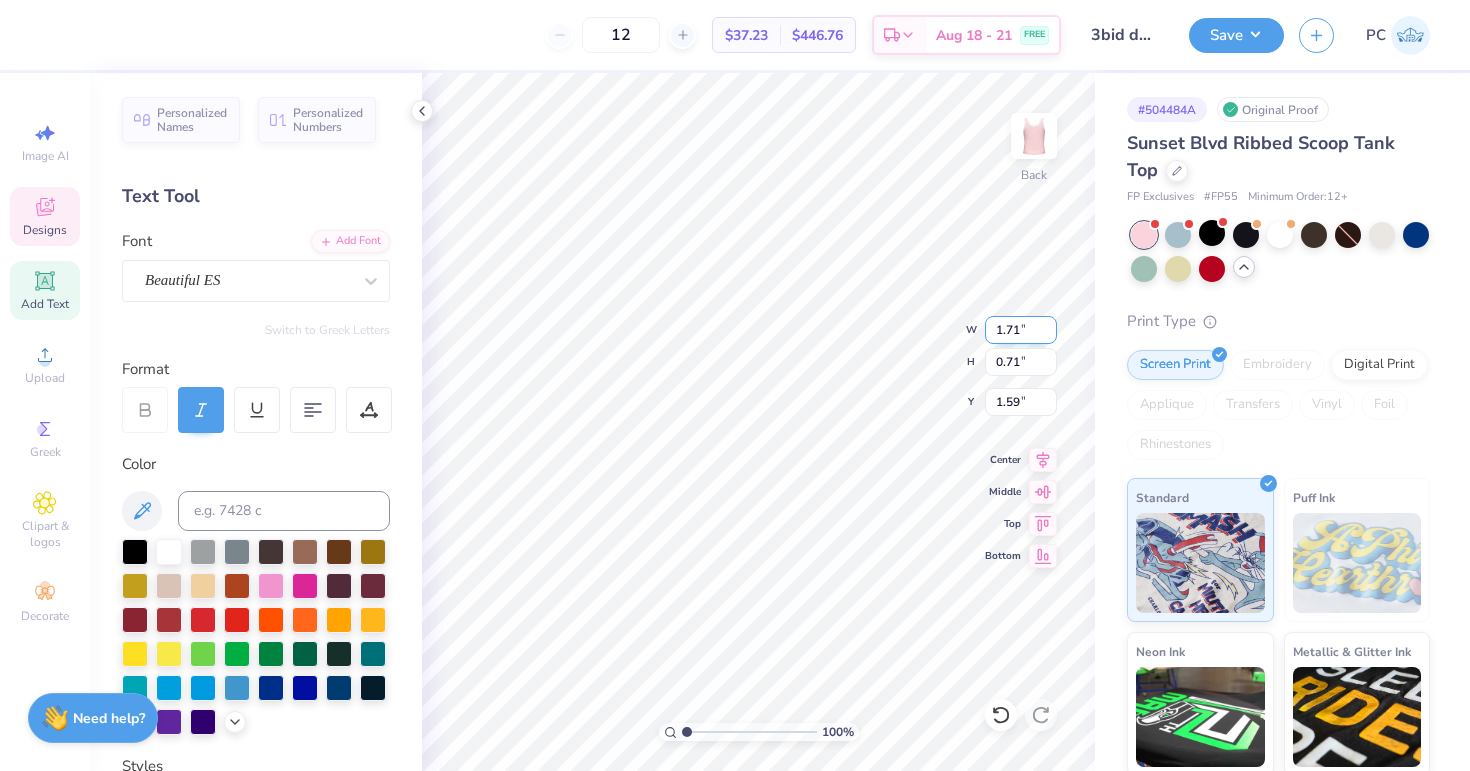 type on "0.86" 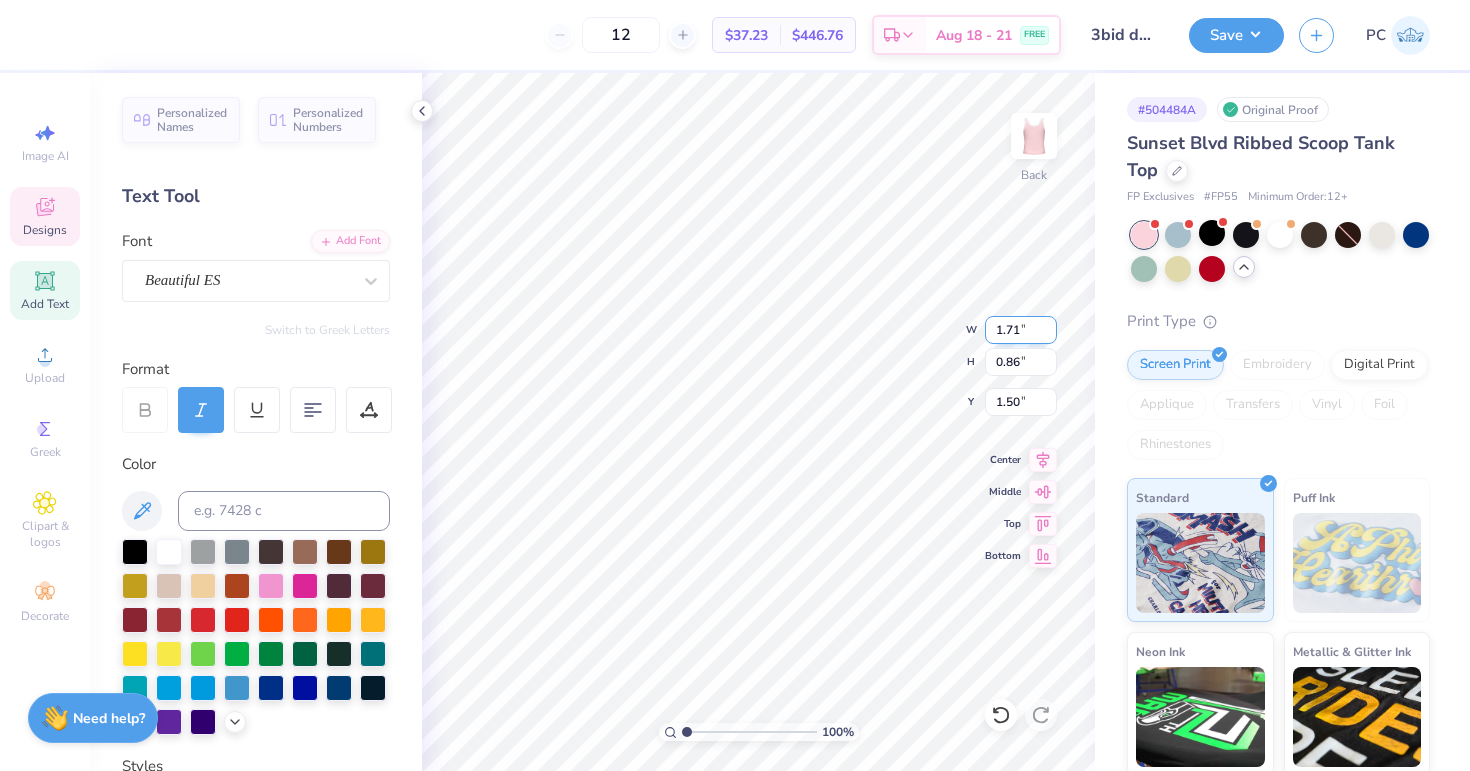 type on "0.71" 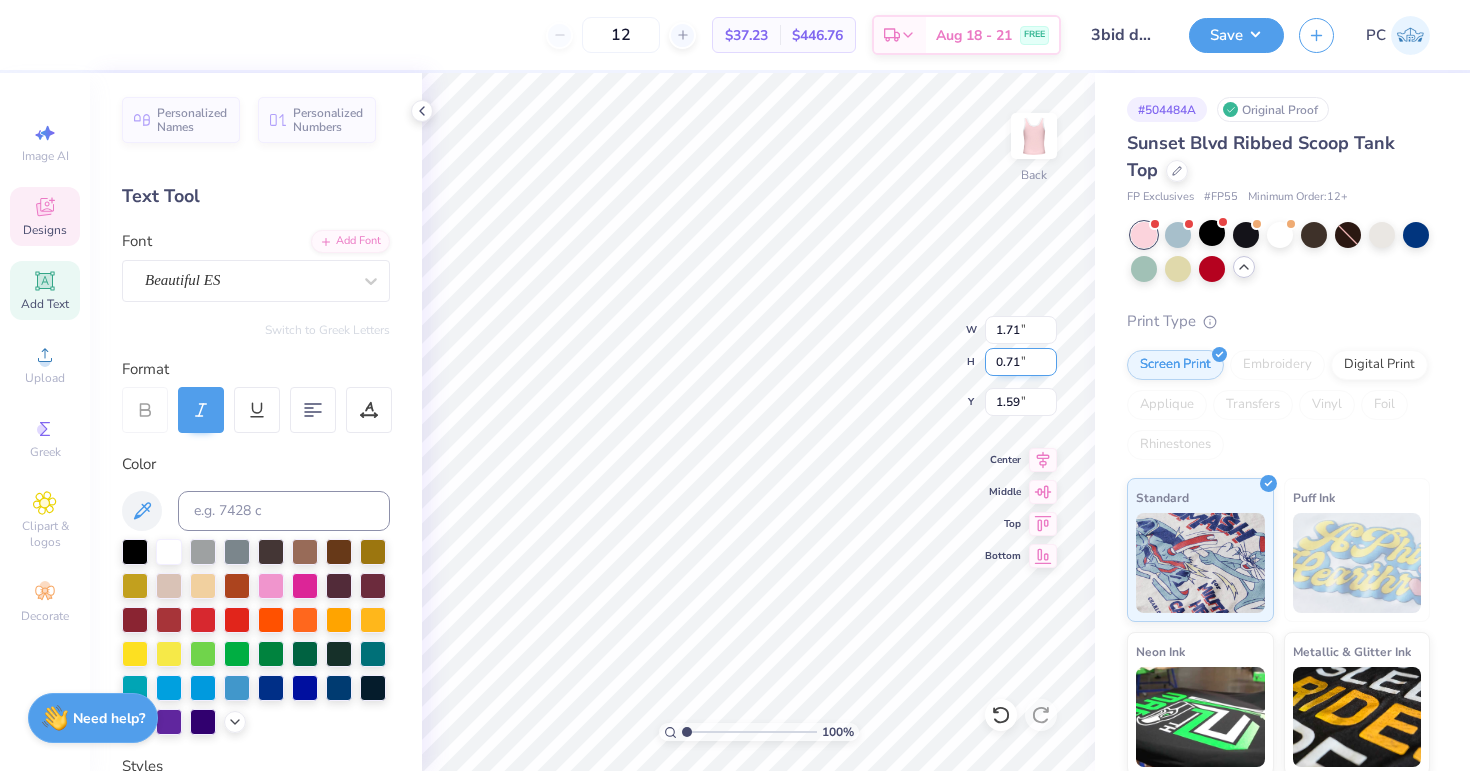 click on "0.71" at bounding box center (1021, 362) 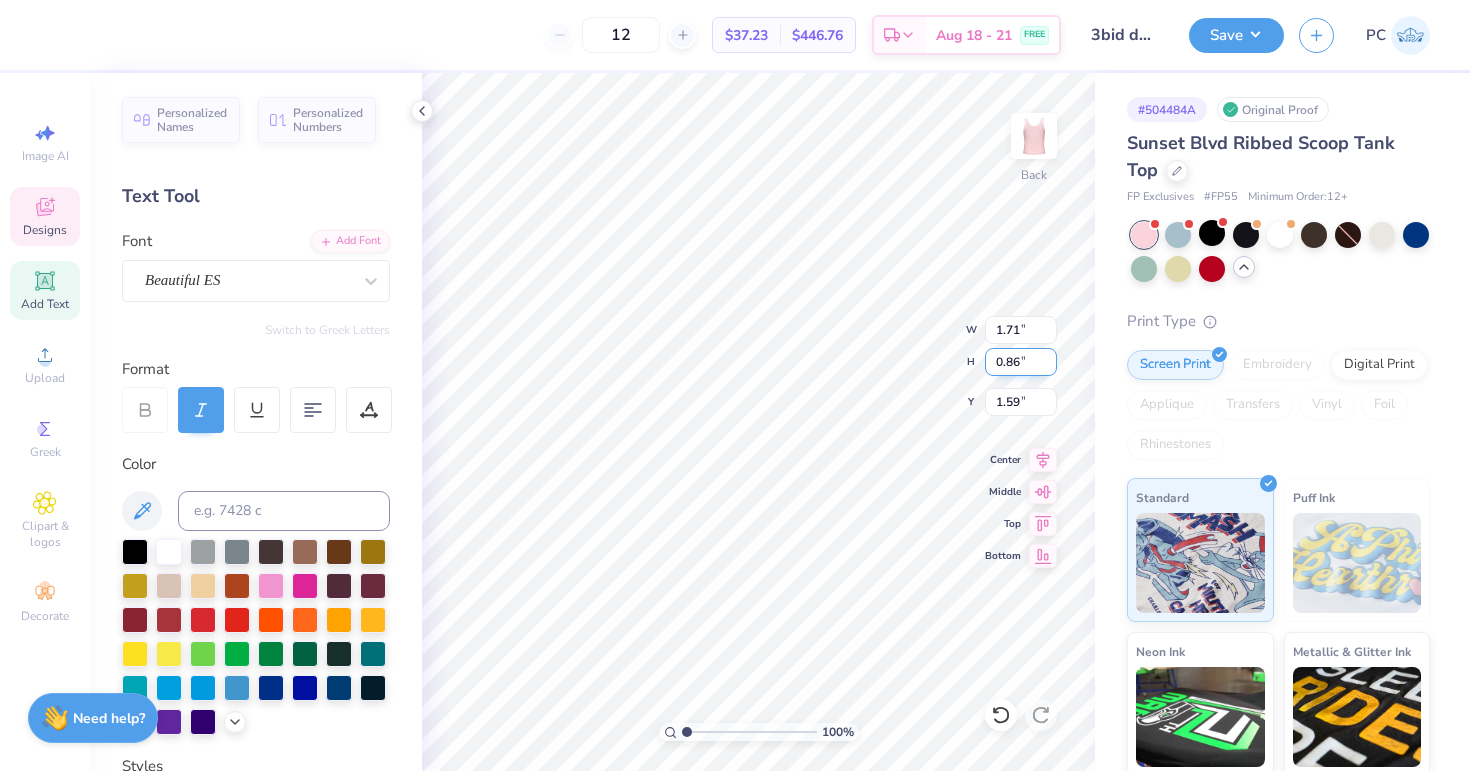 type on "0.86" 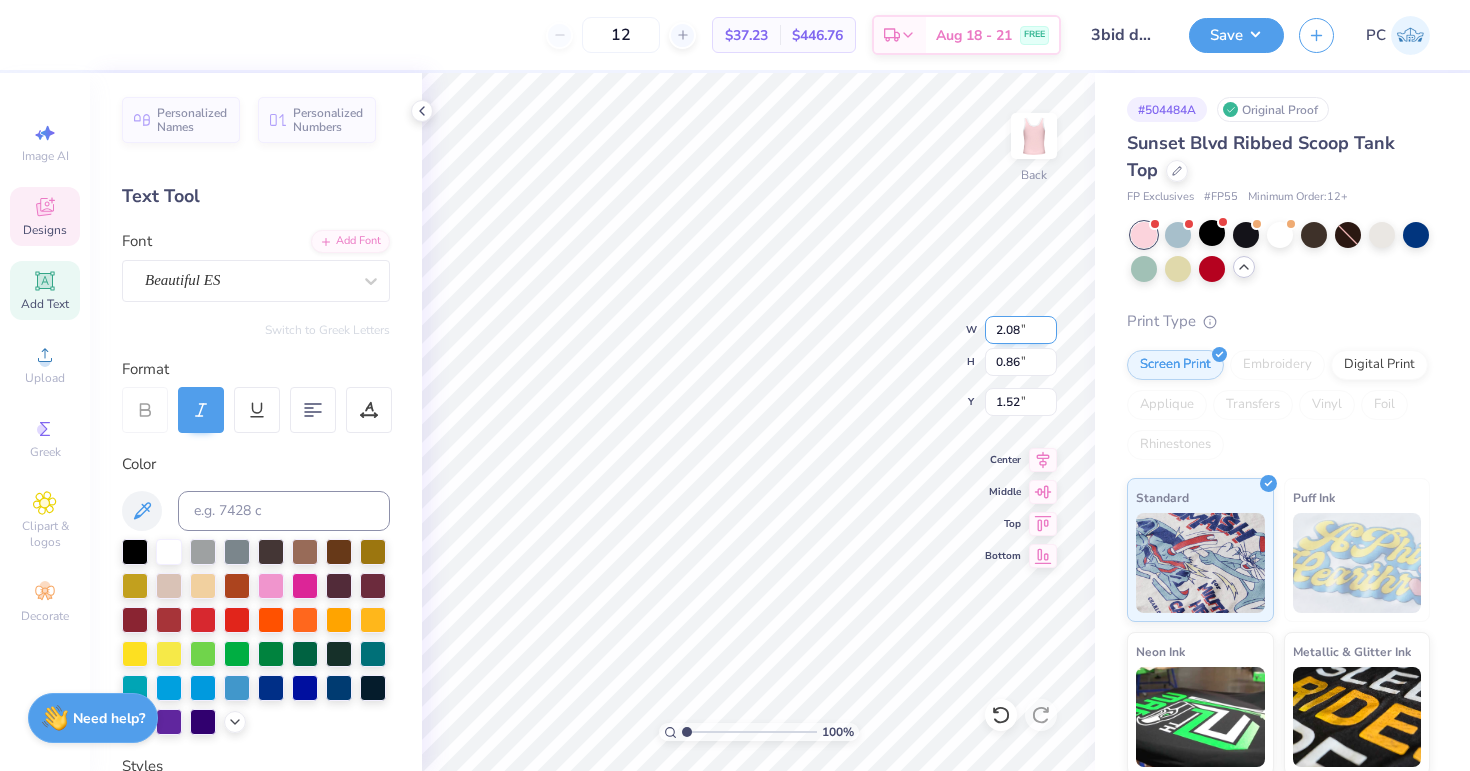 type on "1.71" 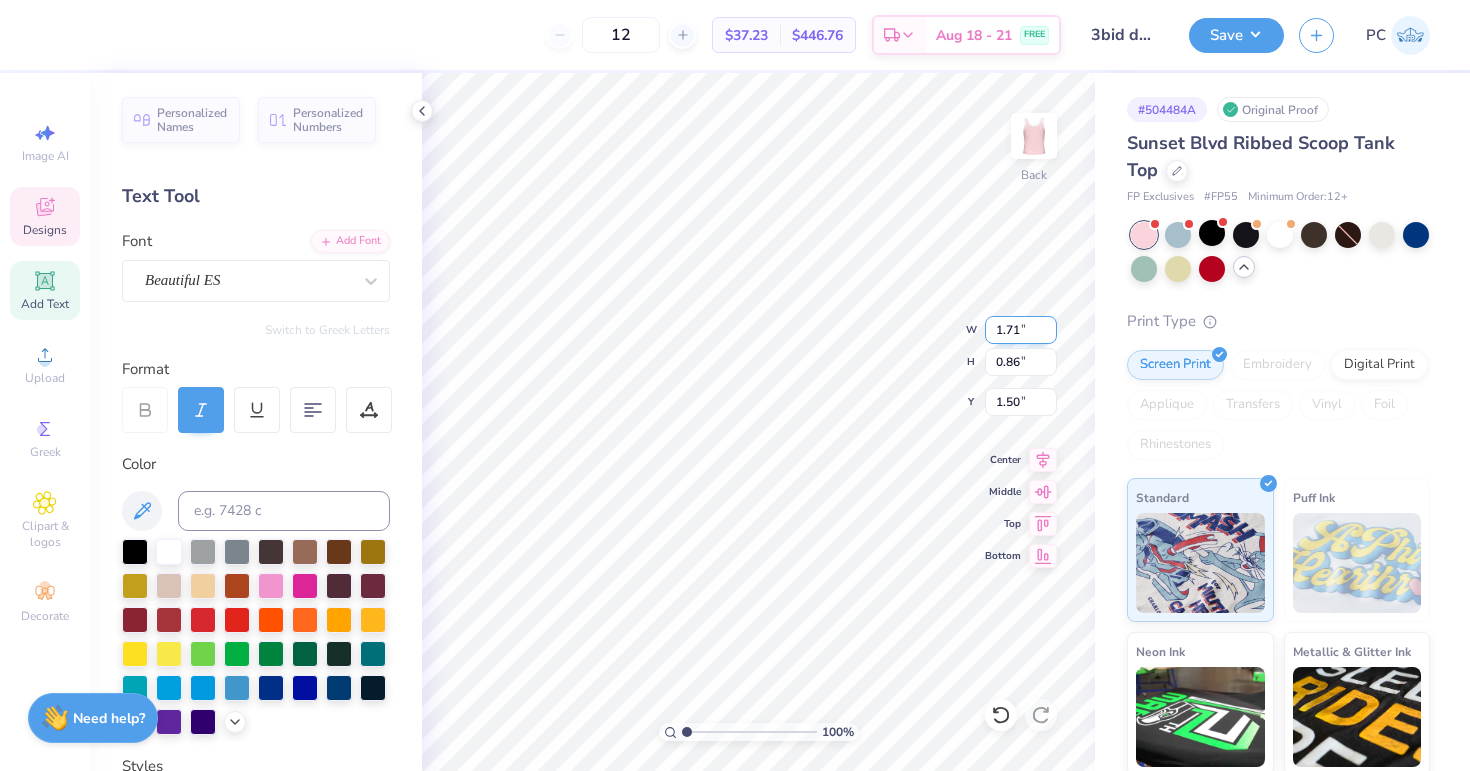 type on "2.08" 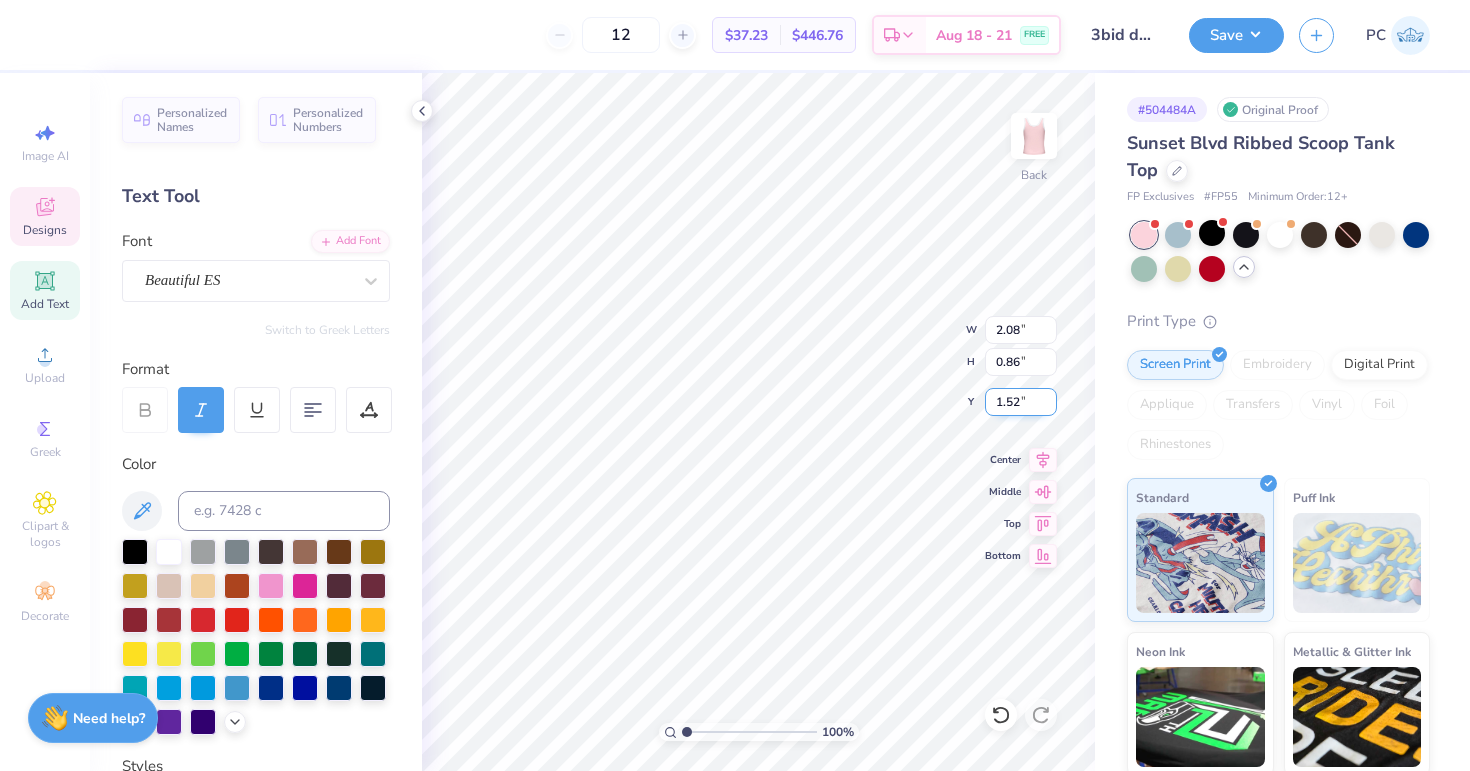 click on "1.52" at bounding box center (1021, 402) 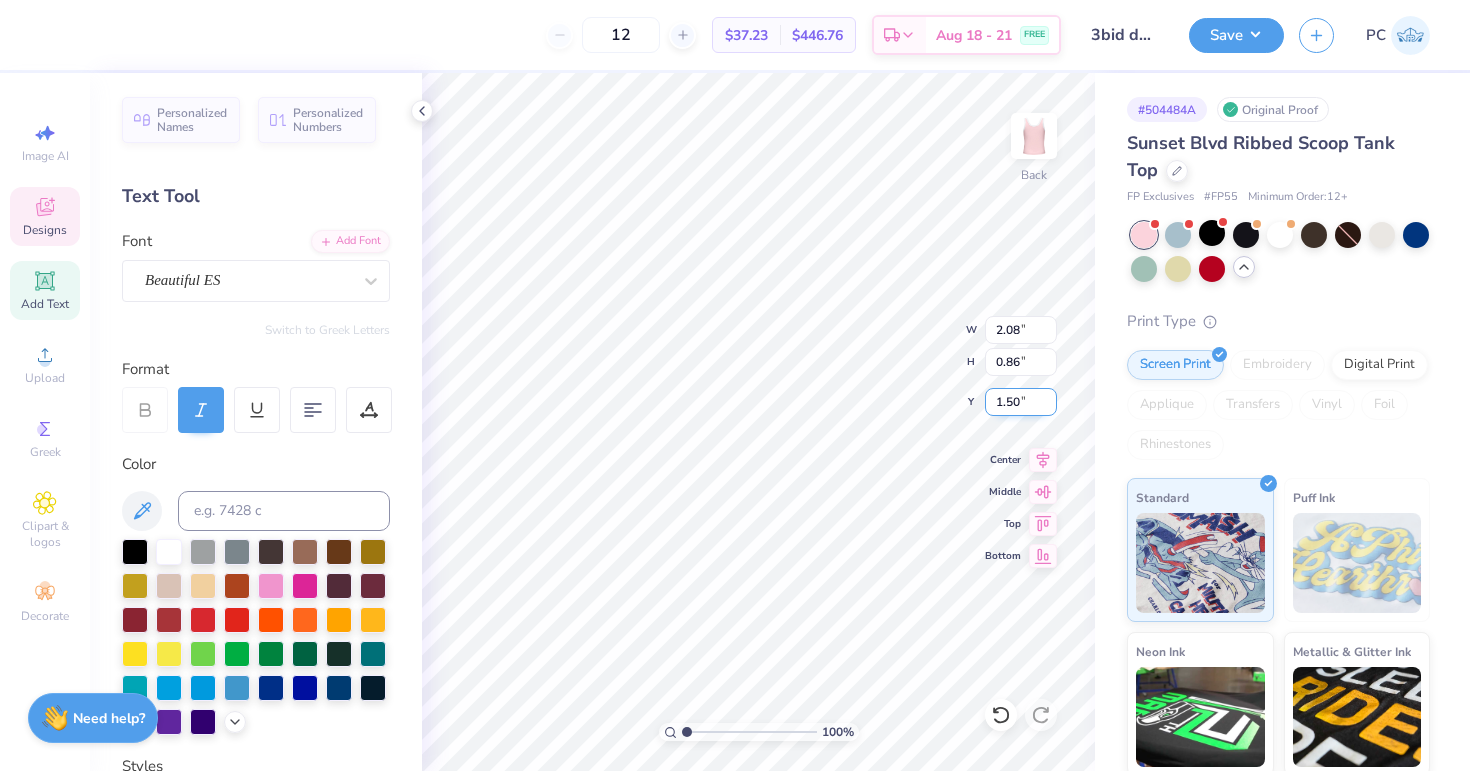 type on "1.50" 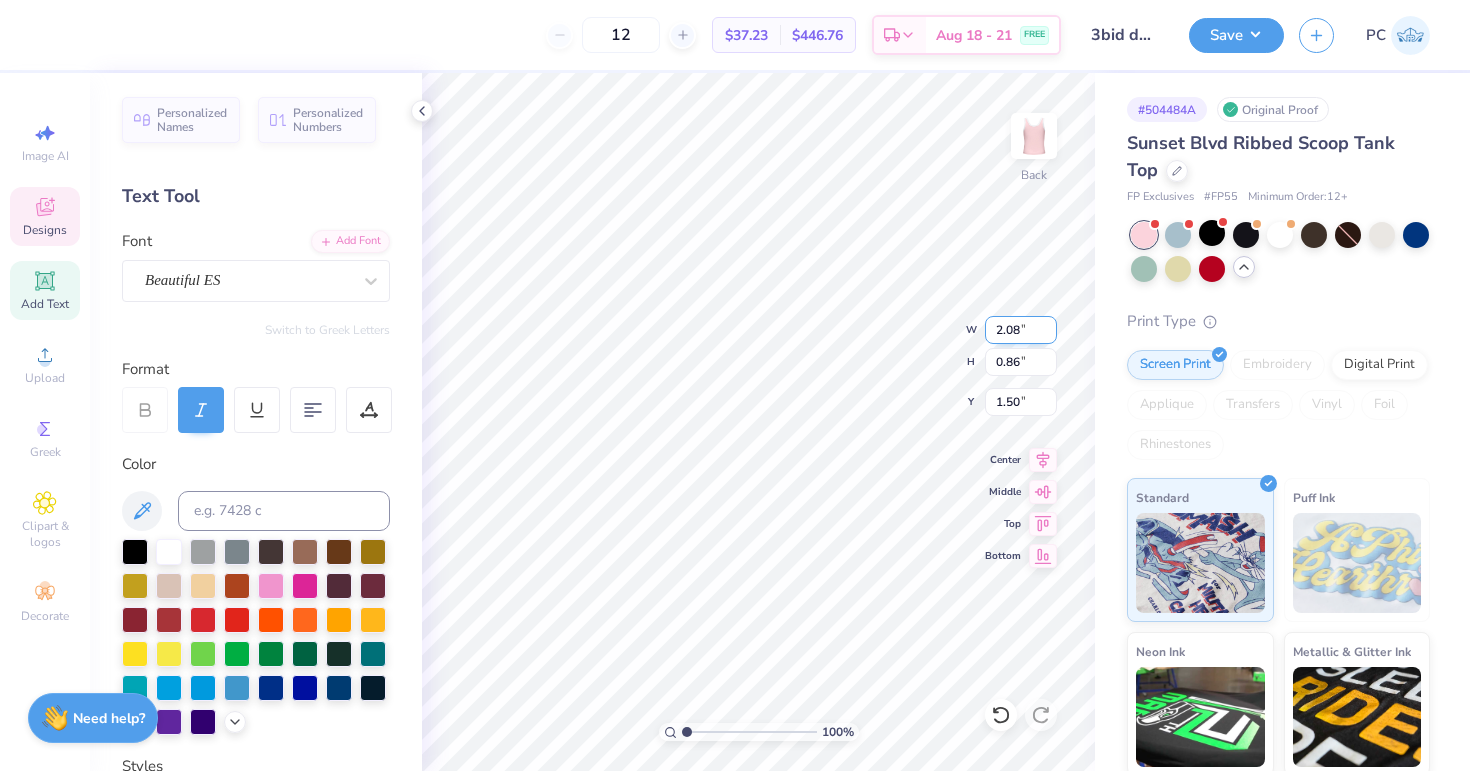 click on "2.08" at bounding box center [1021, 330] 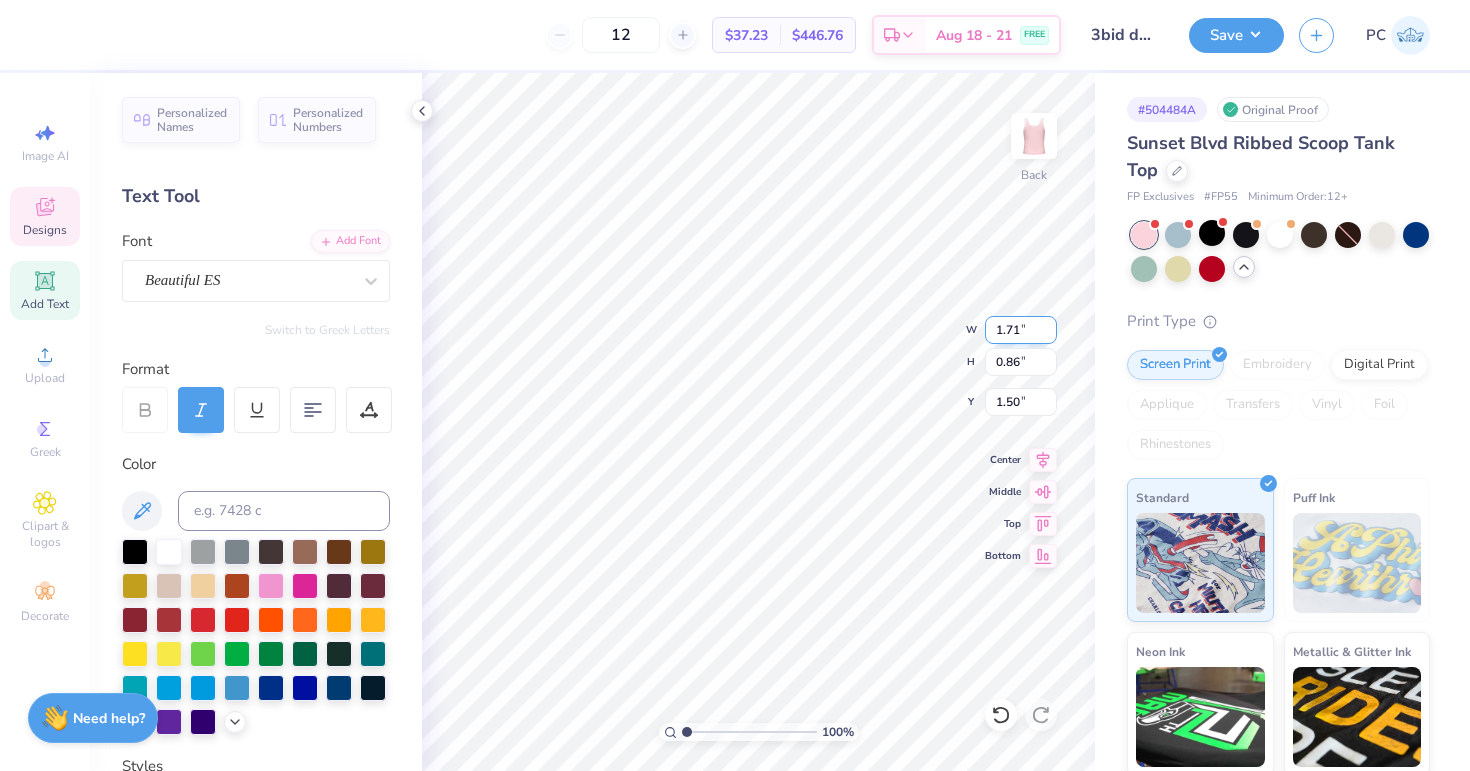 type on "1.71" 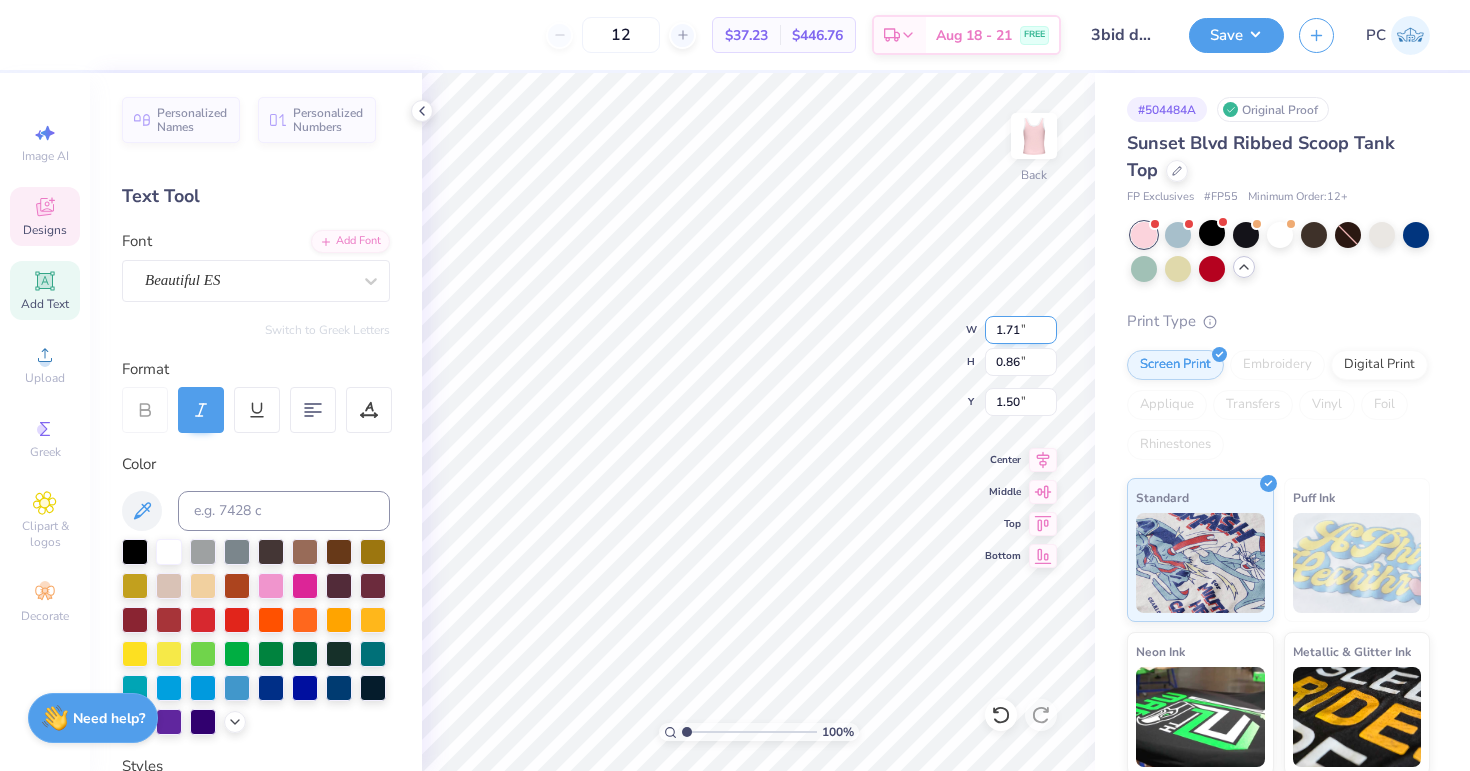 type on "0.71" 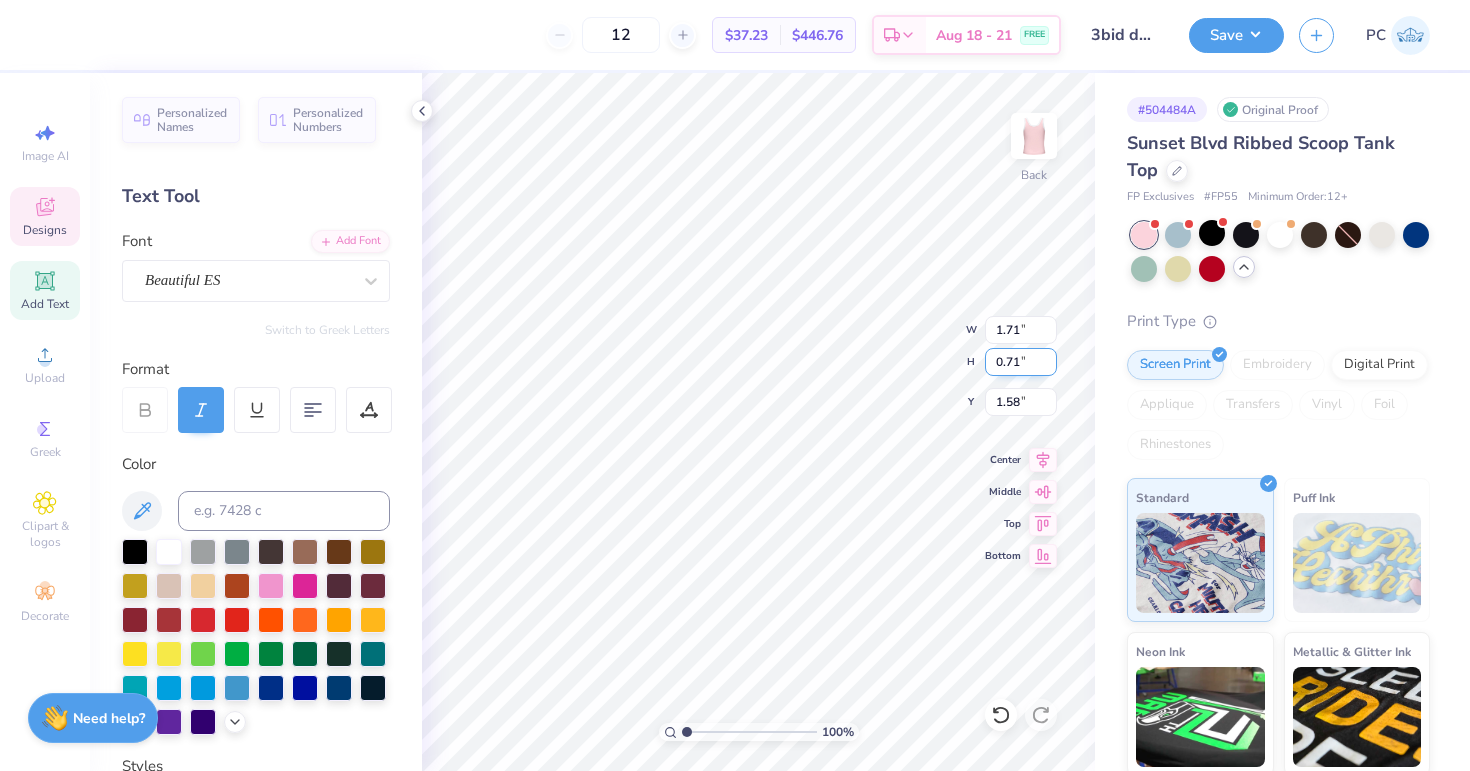type on "0.86" 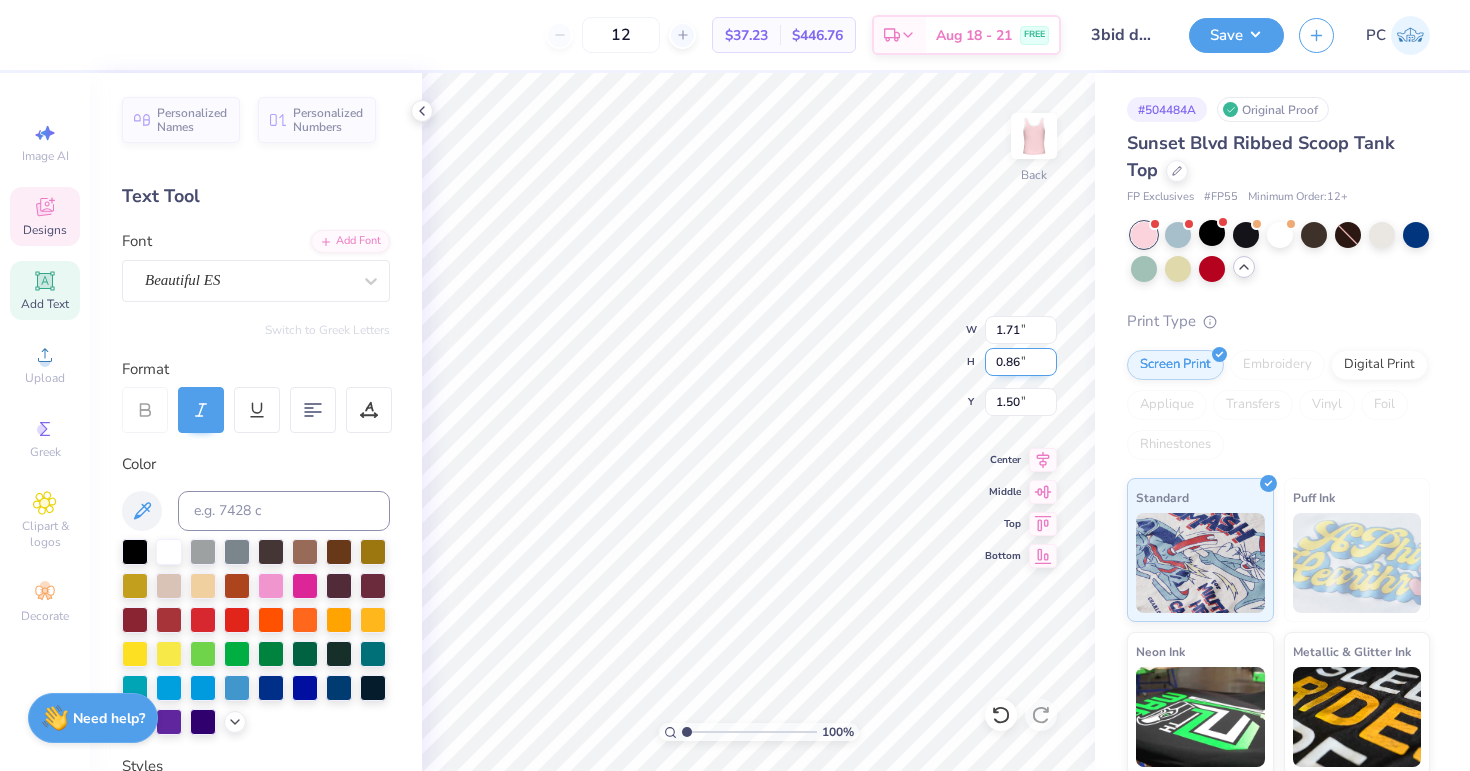 type on "0.71" 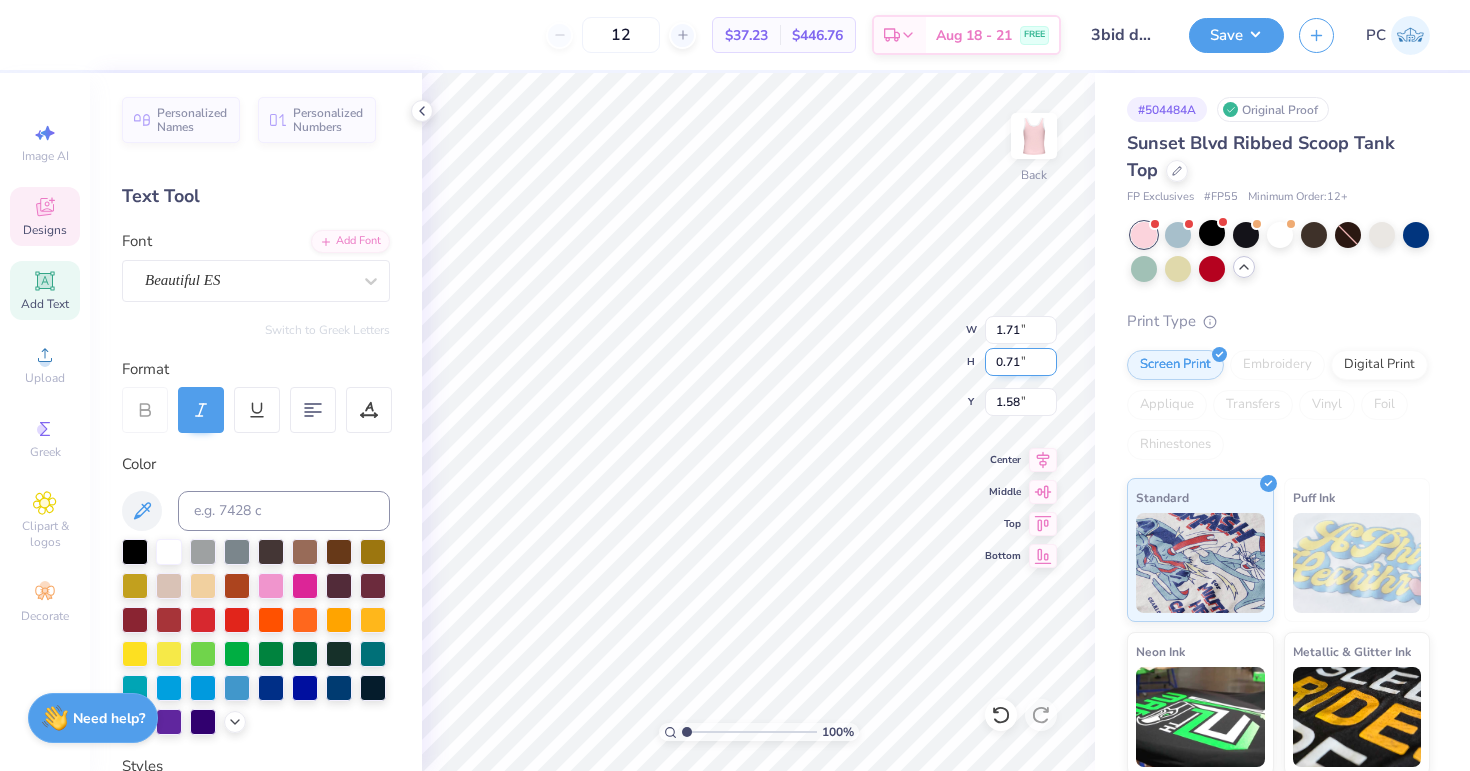 type on "0.86" 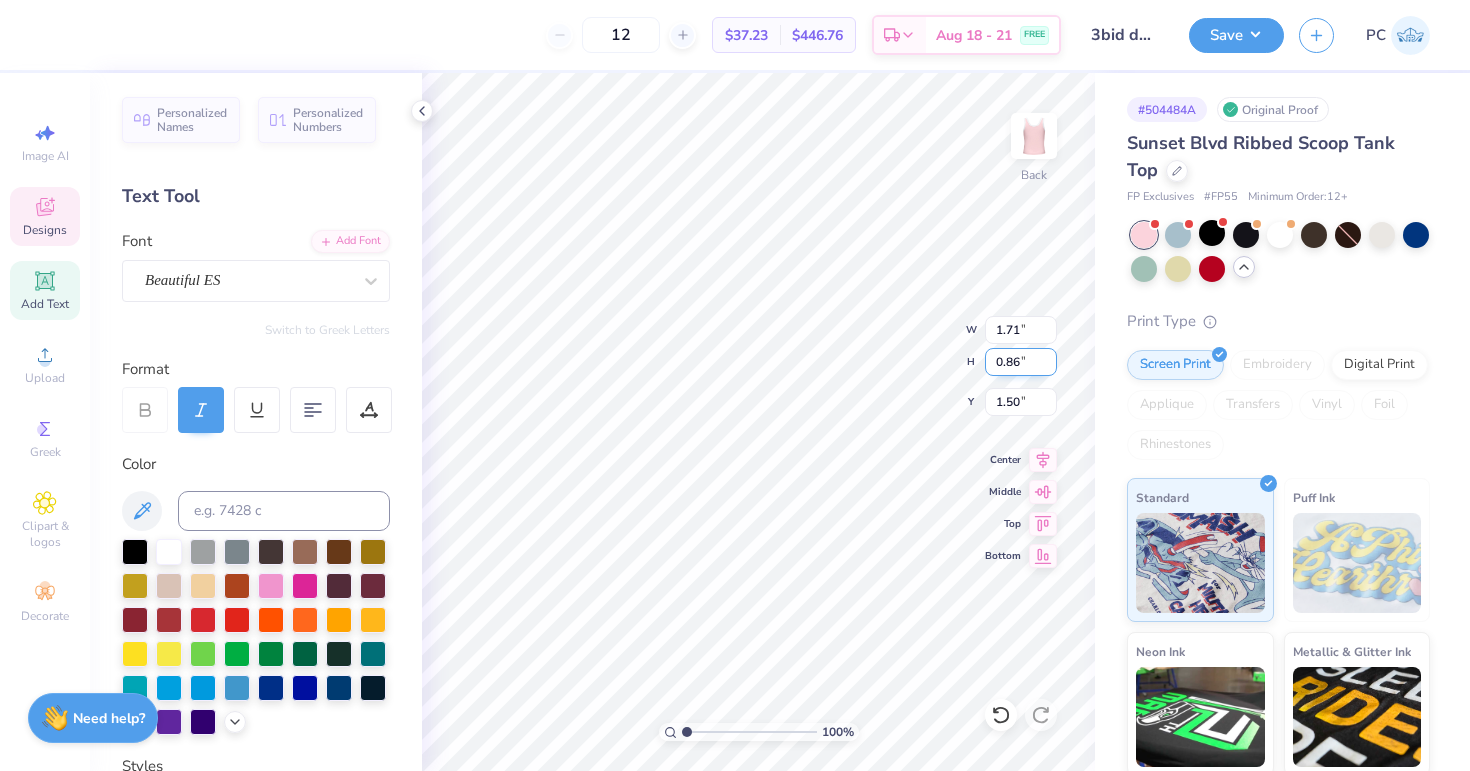 type on "0.71" 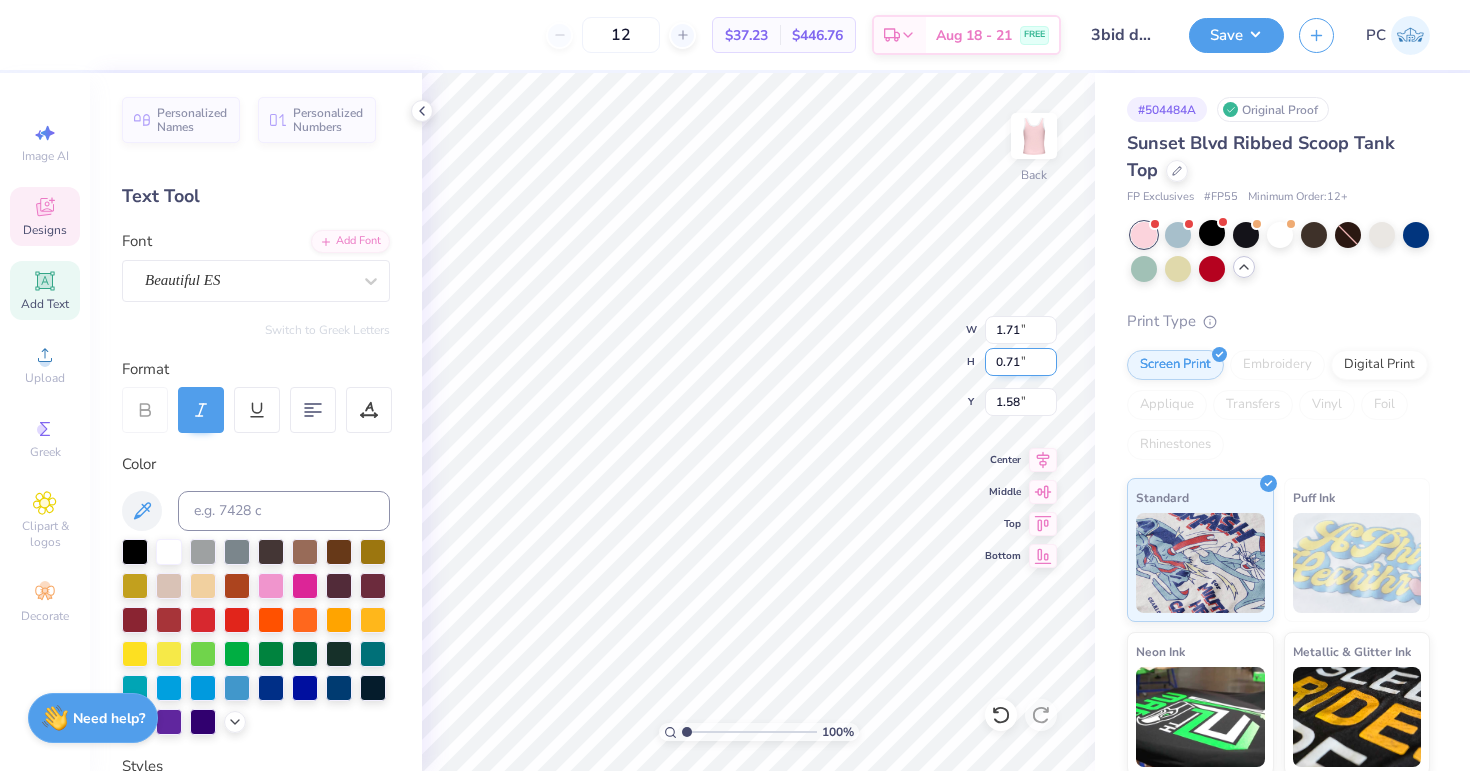 type on "1.50" 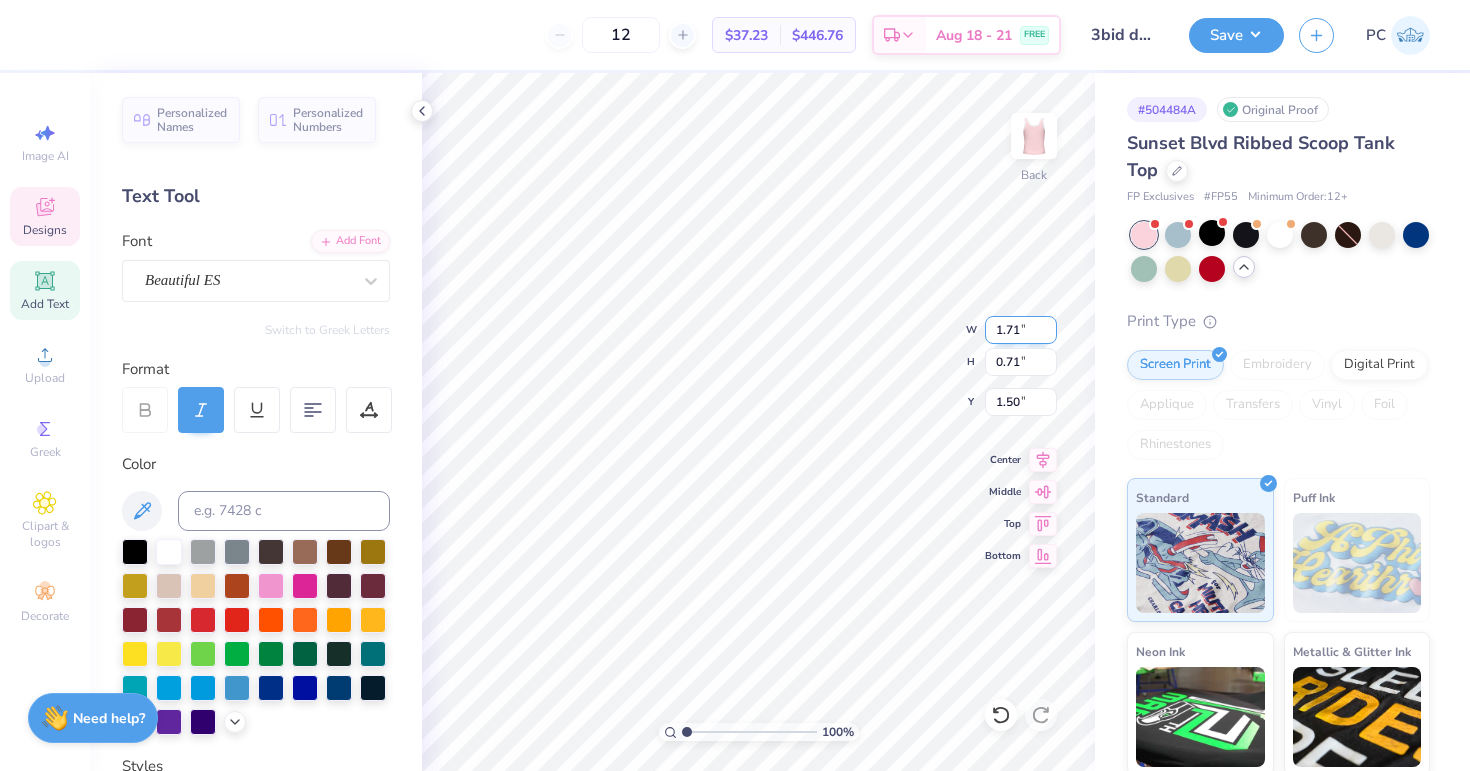 type on "0.86" 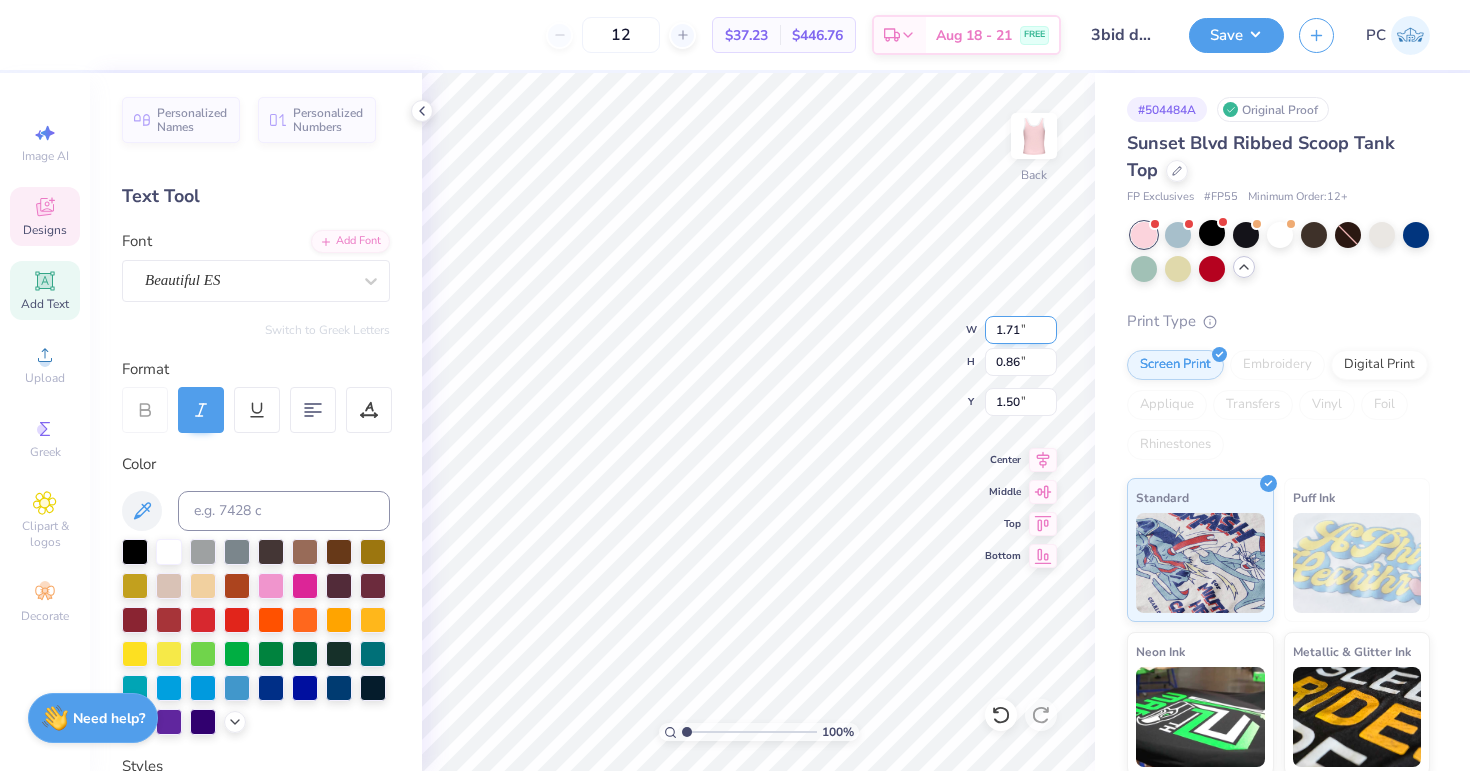 type on "1.35" 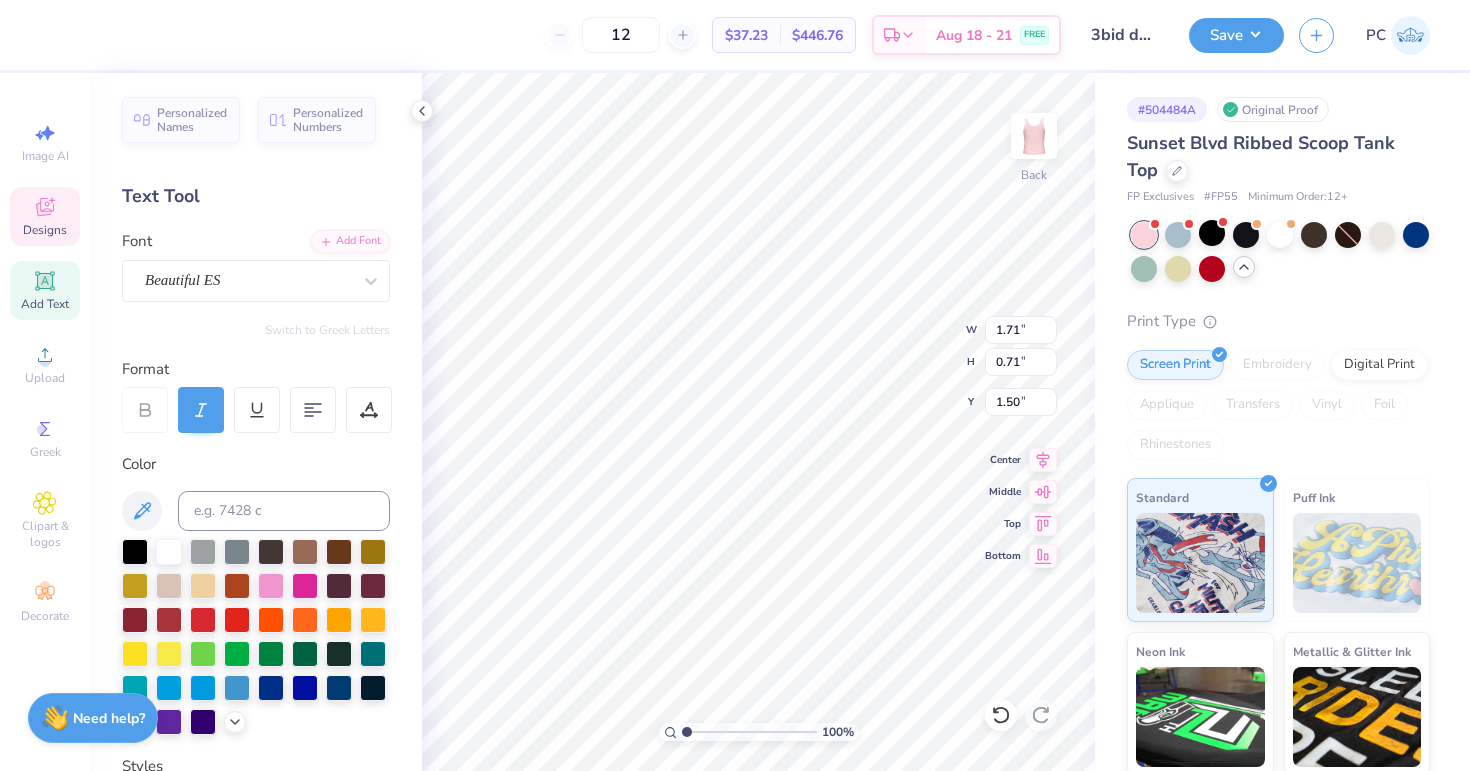 type on "0.86" 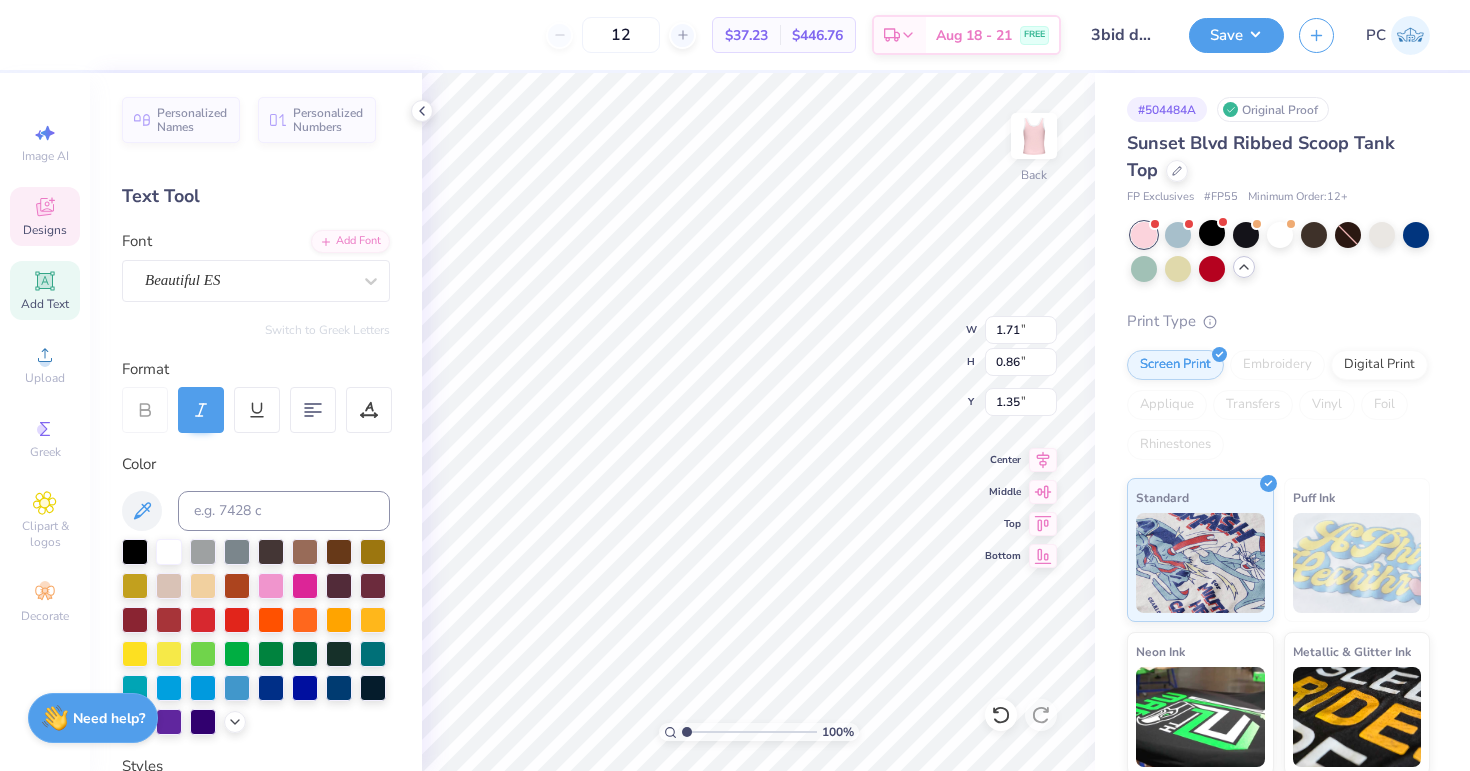 type on "0.71" 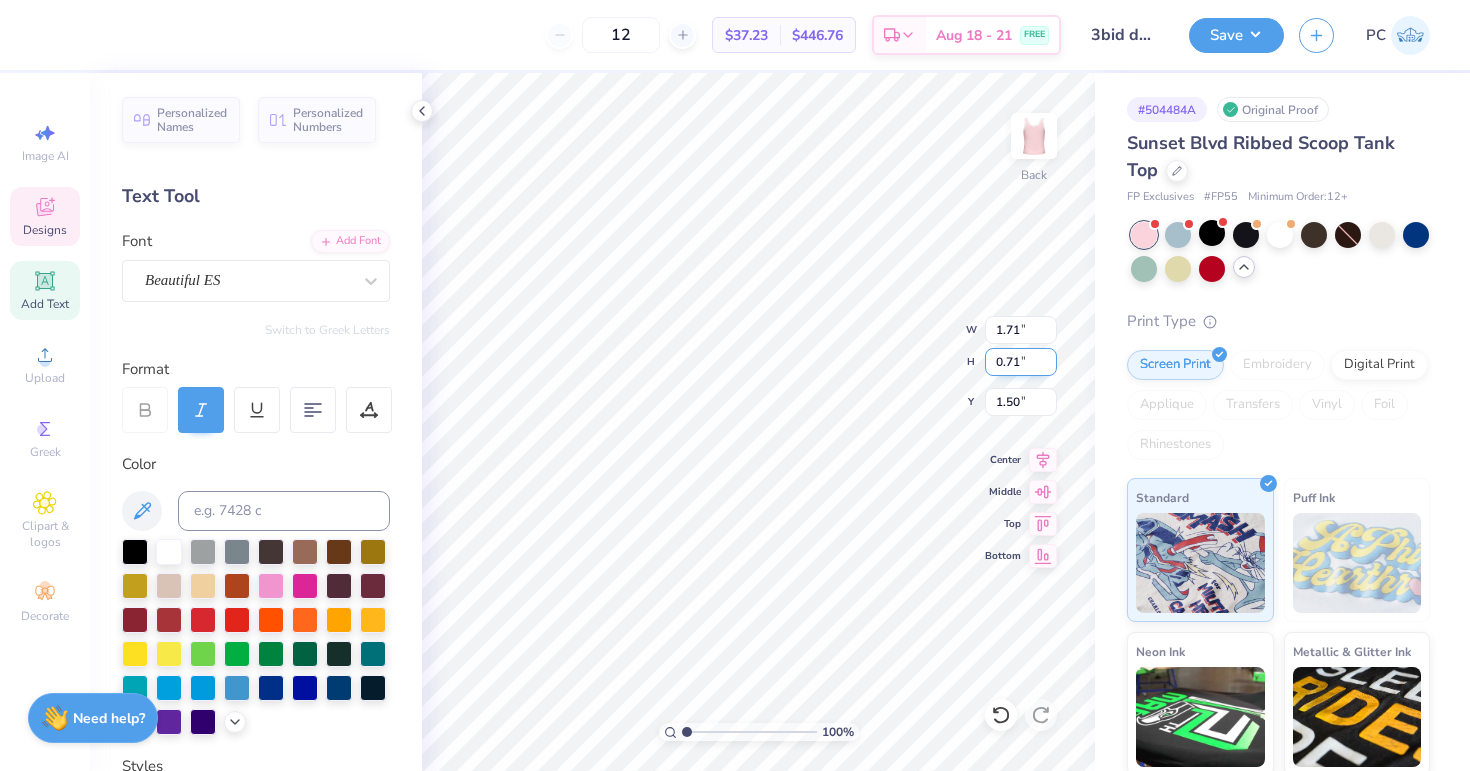 click on "0.71" at bounding box center [1021, 362] 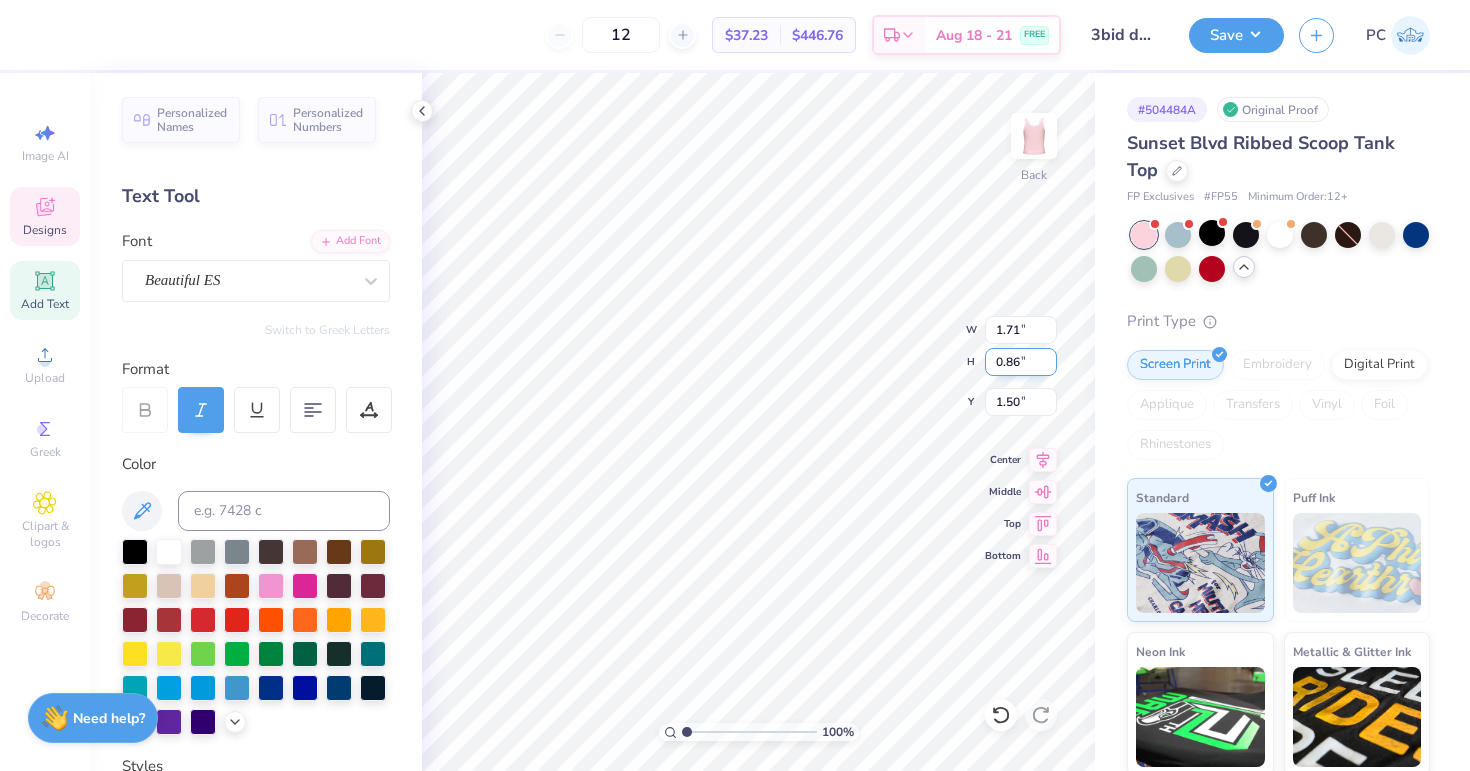 type on "0.86" 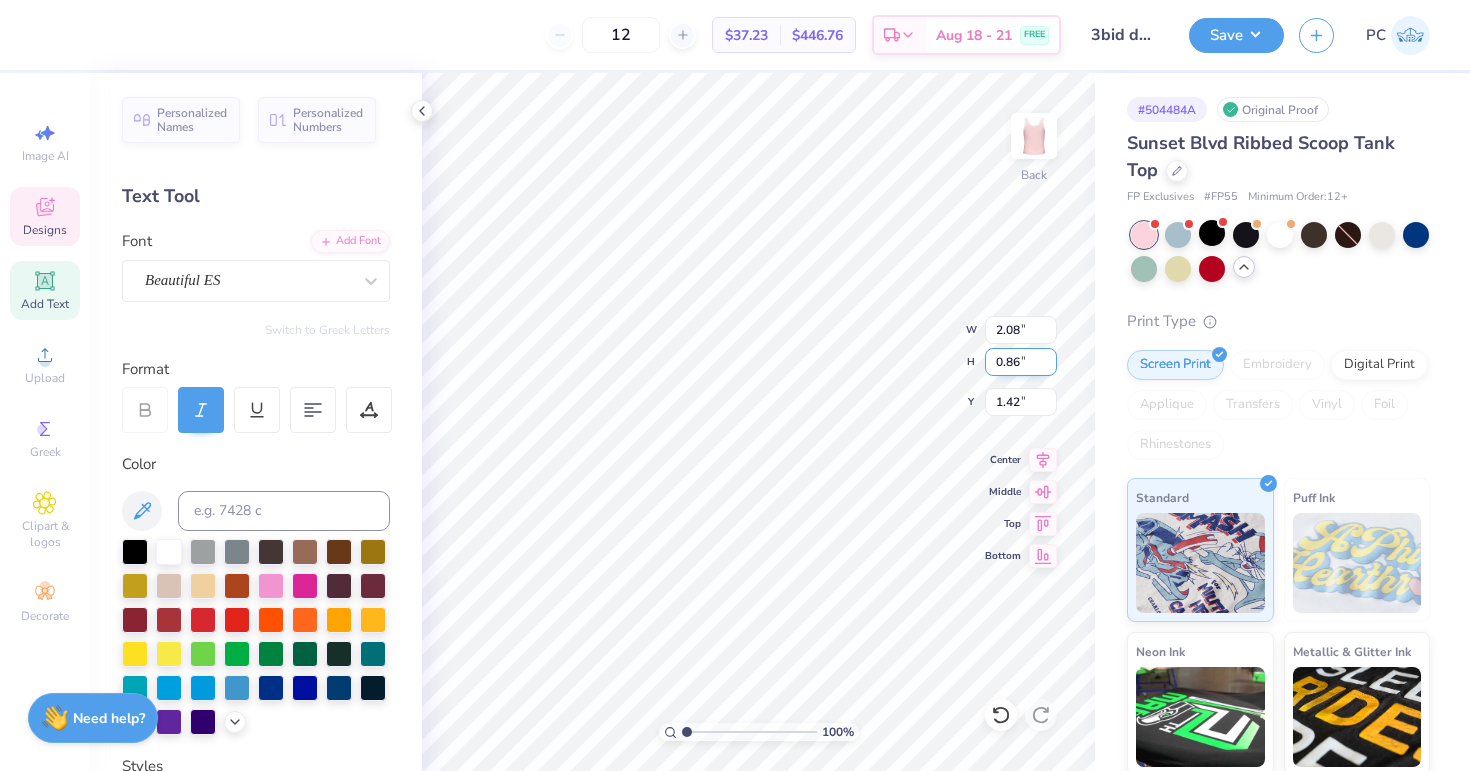 type on "1.71" 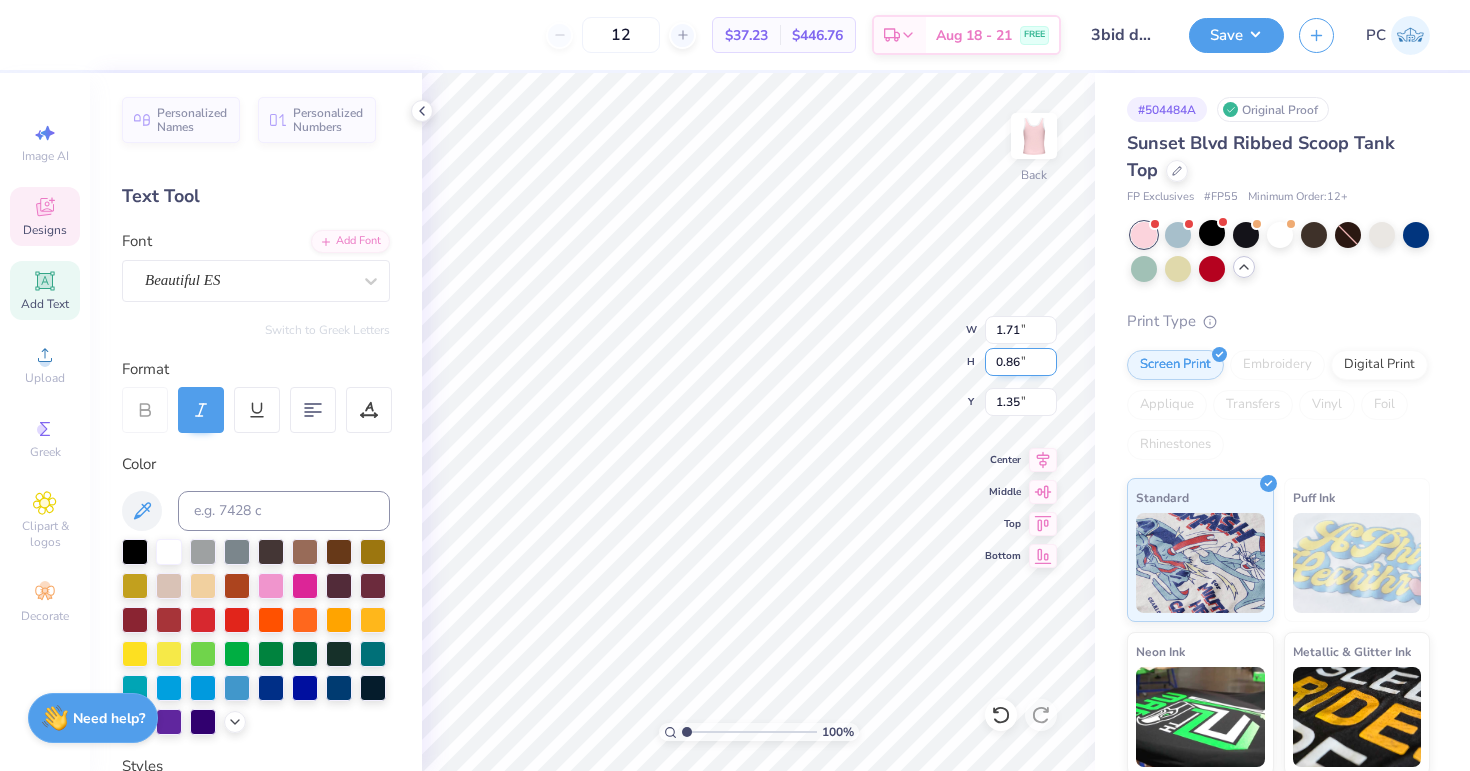 type on "2.08" 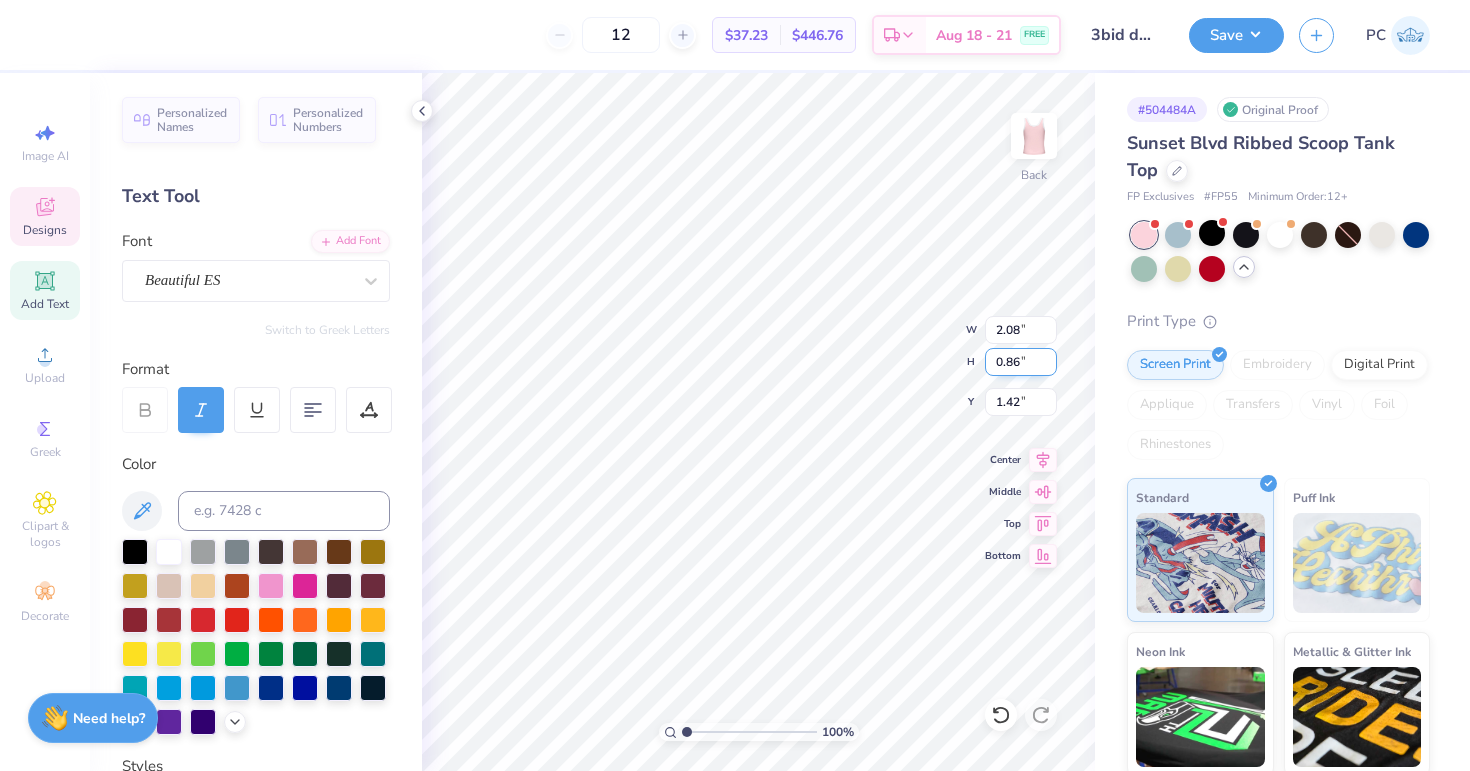type on "1.50" 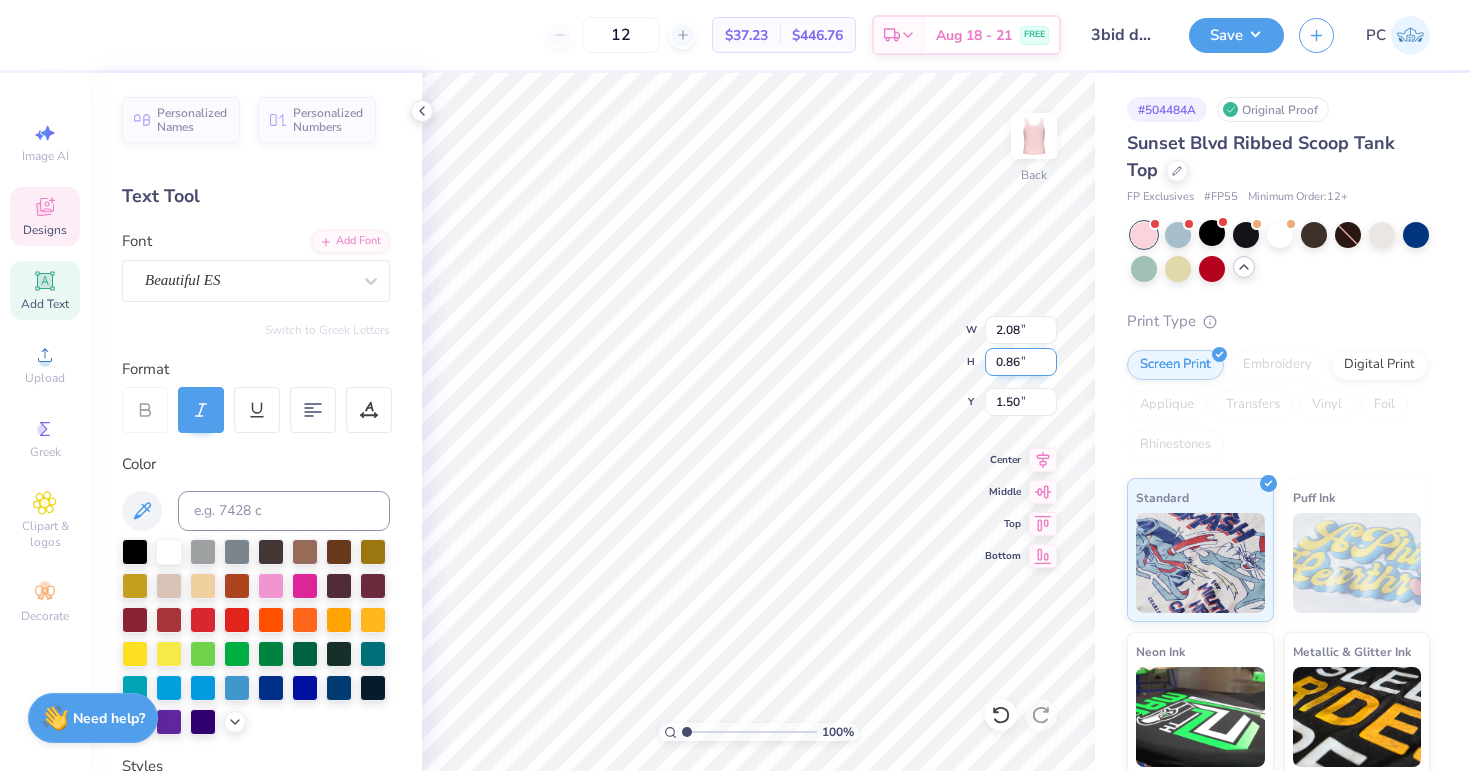 type on "1.71" 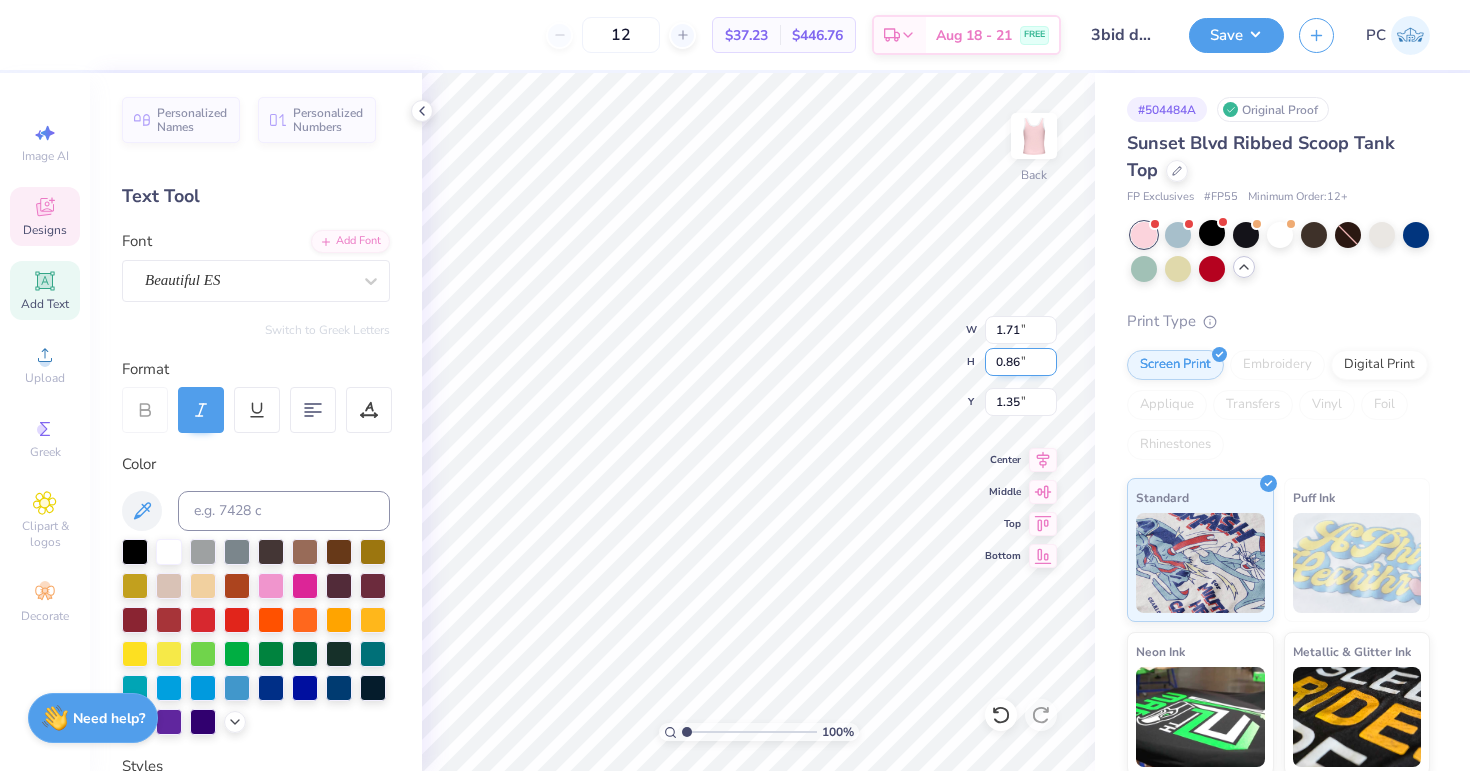type on "2.08" 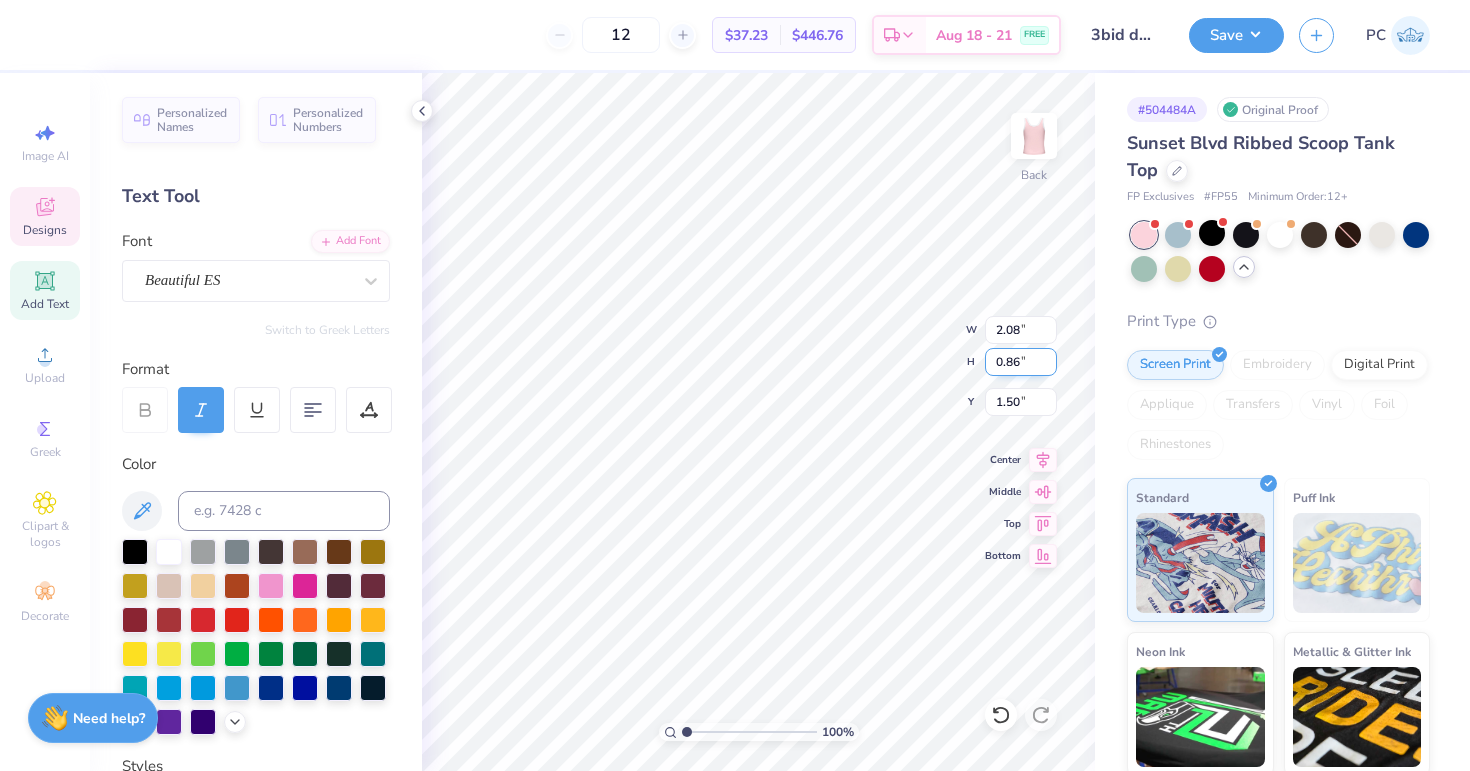 type on "1.71" 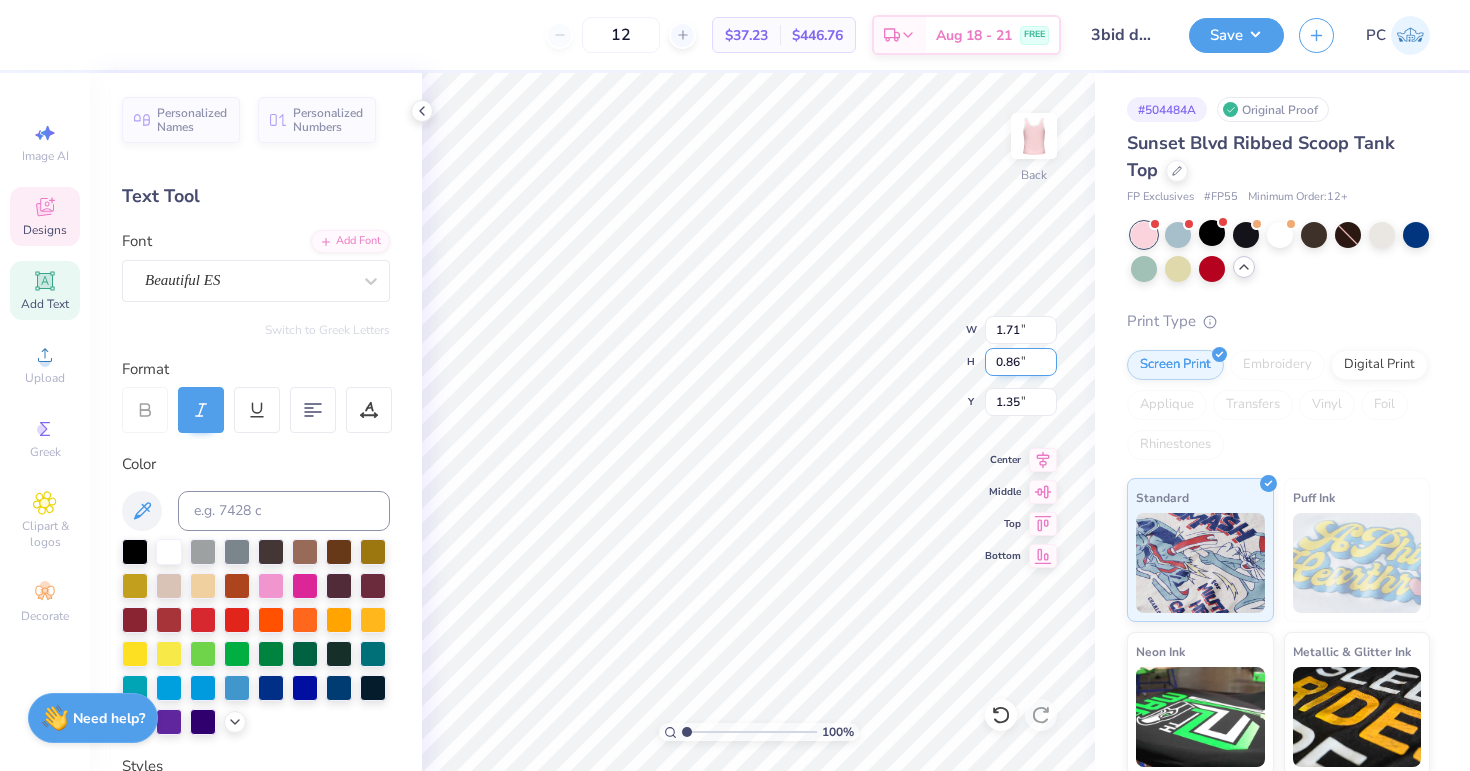 type on "2.08" 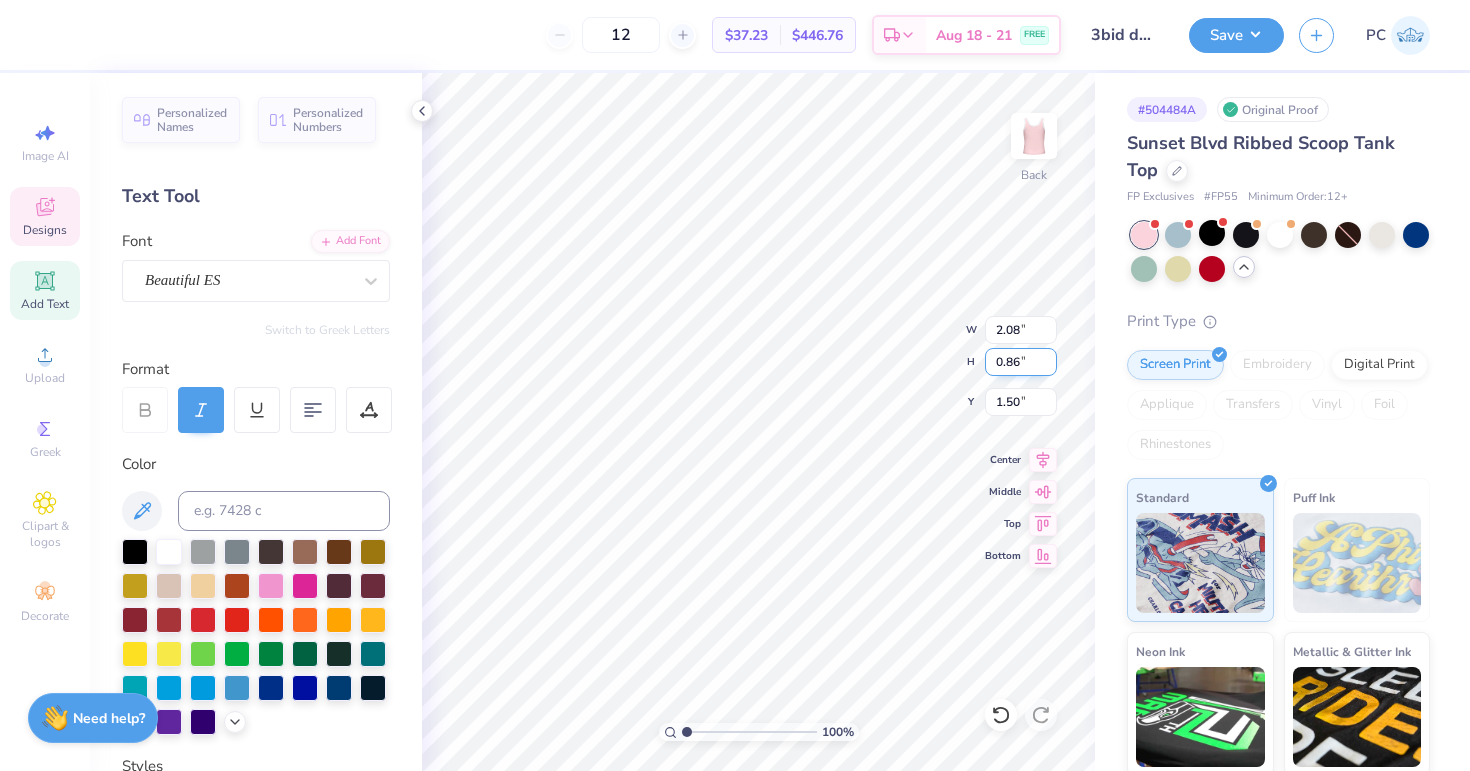 type on "1.86" 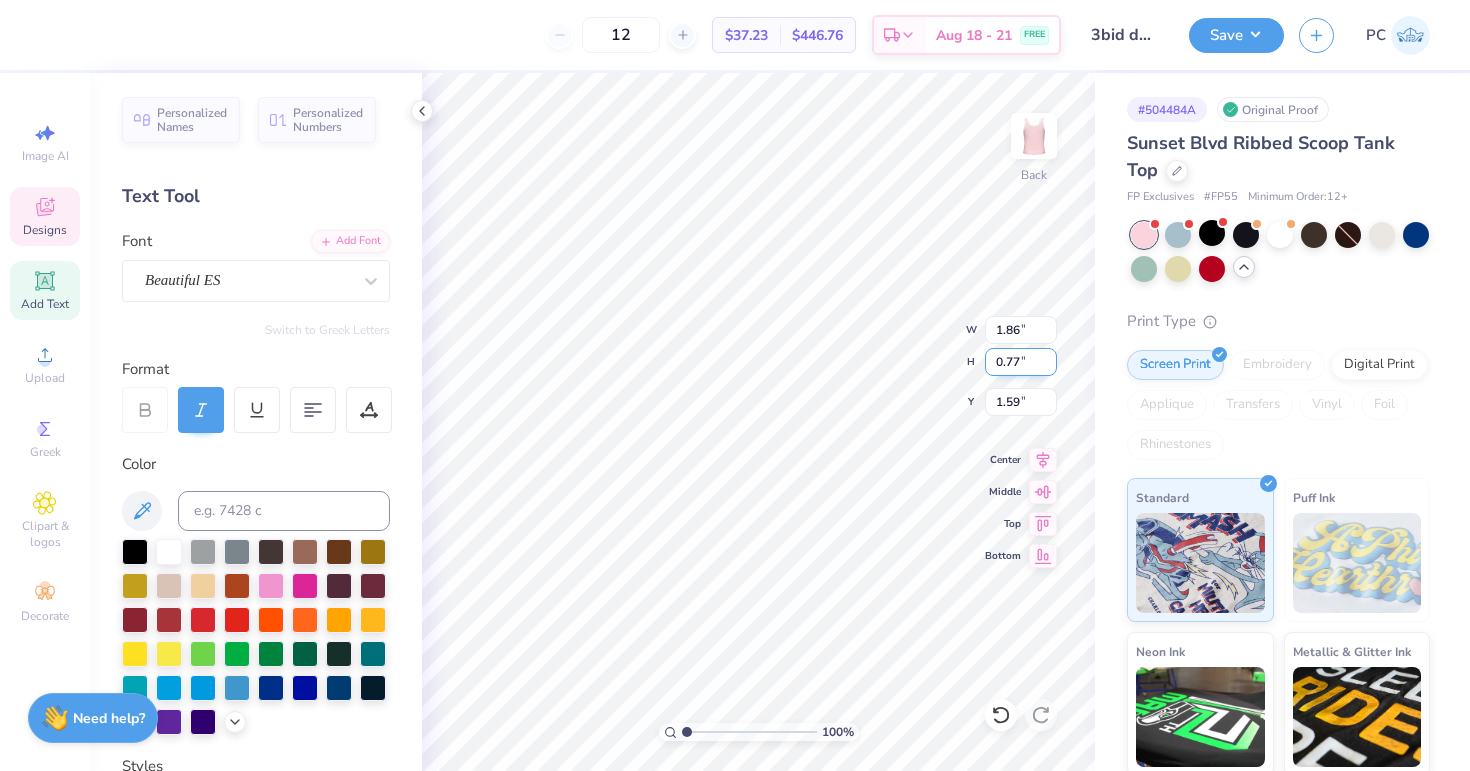 type on "1.71" 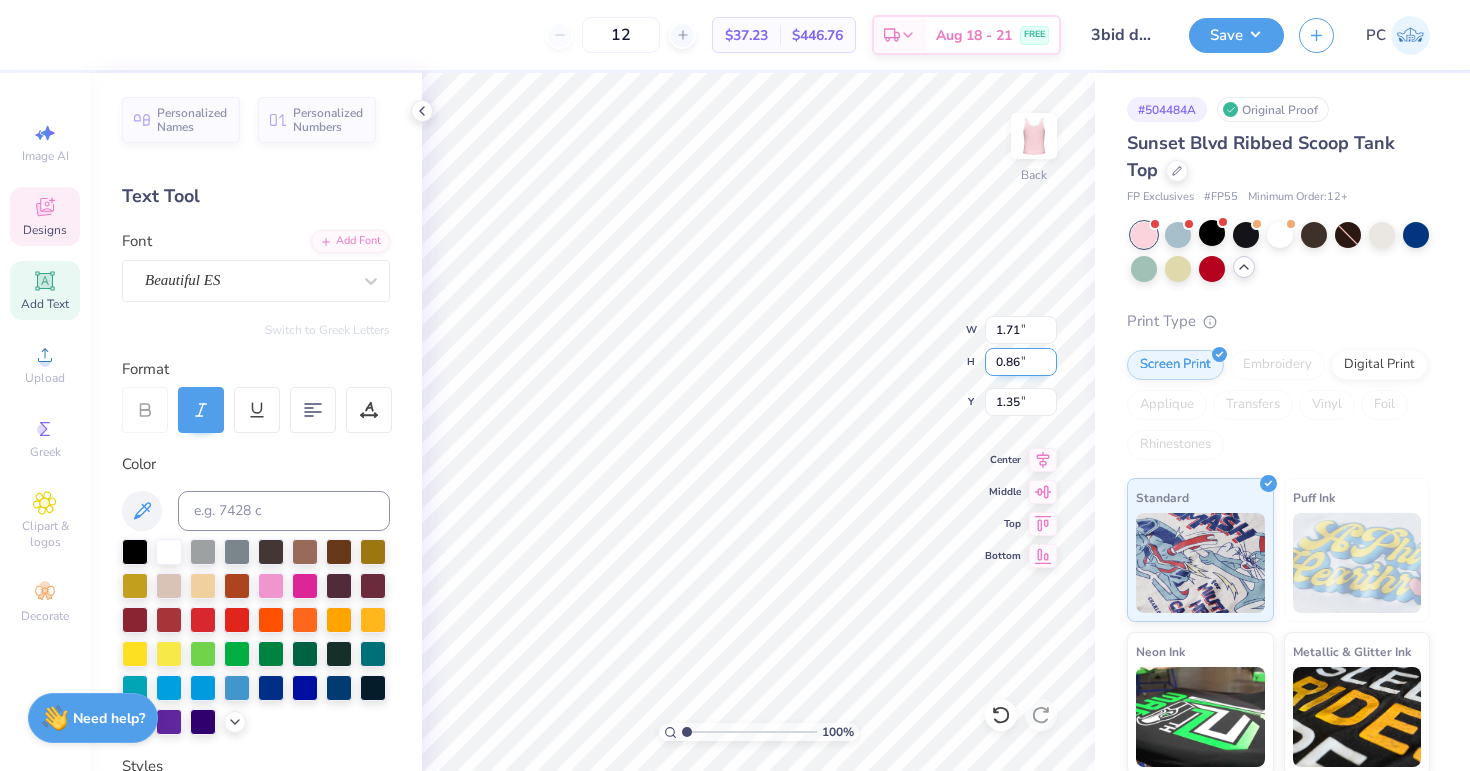 type on "1.86" 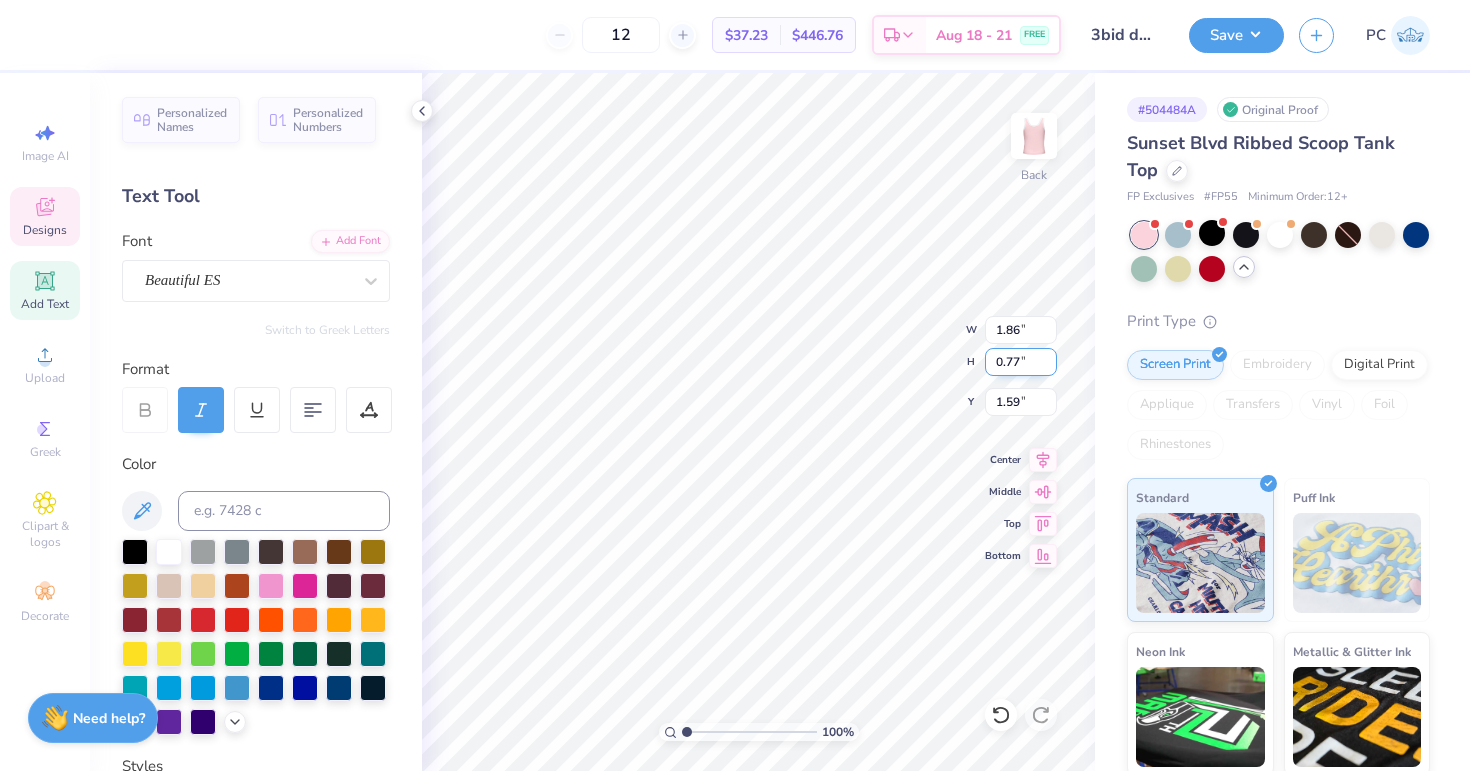type on "1.66" 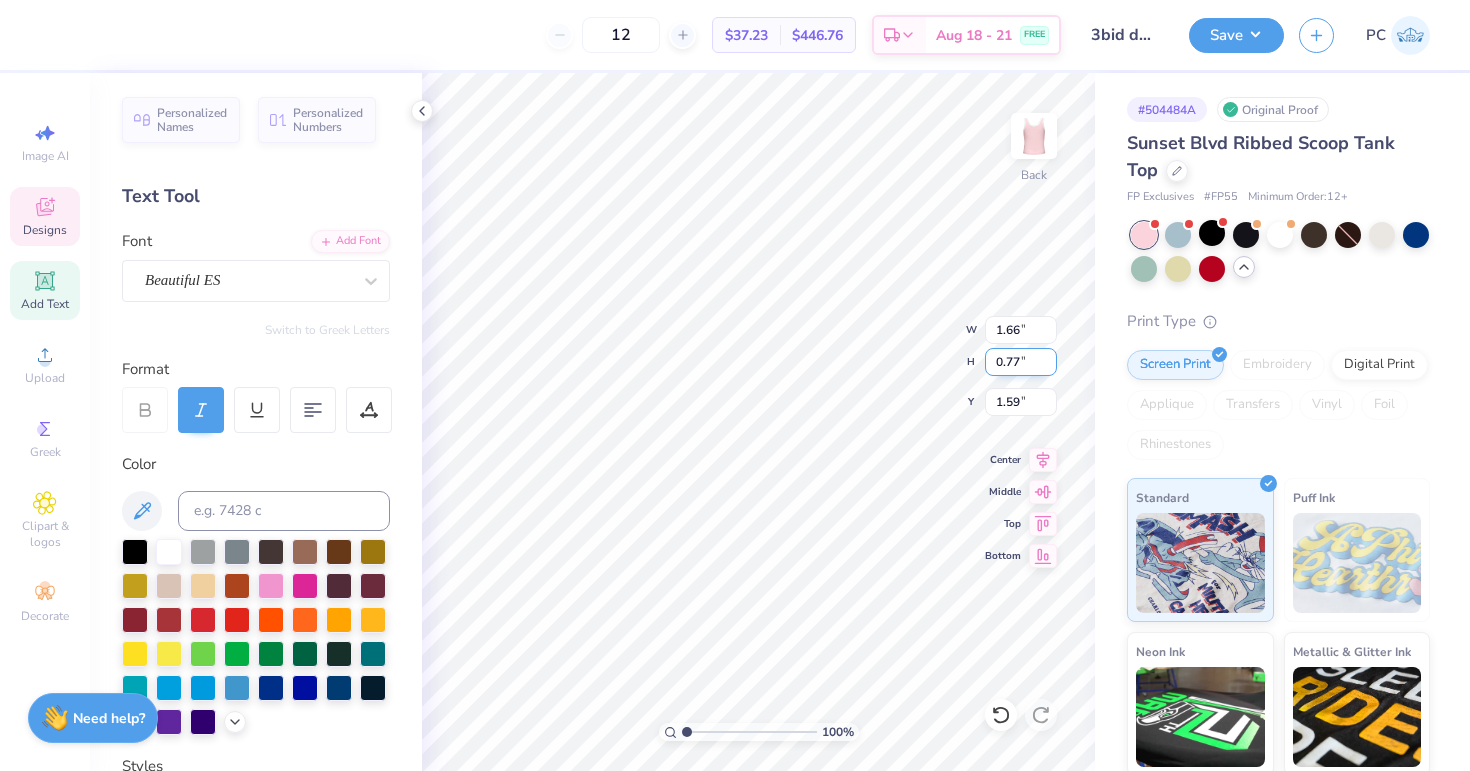 type on "0.69" 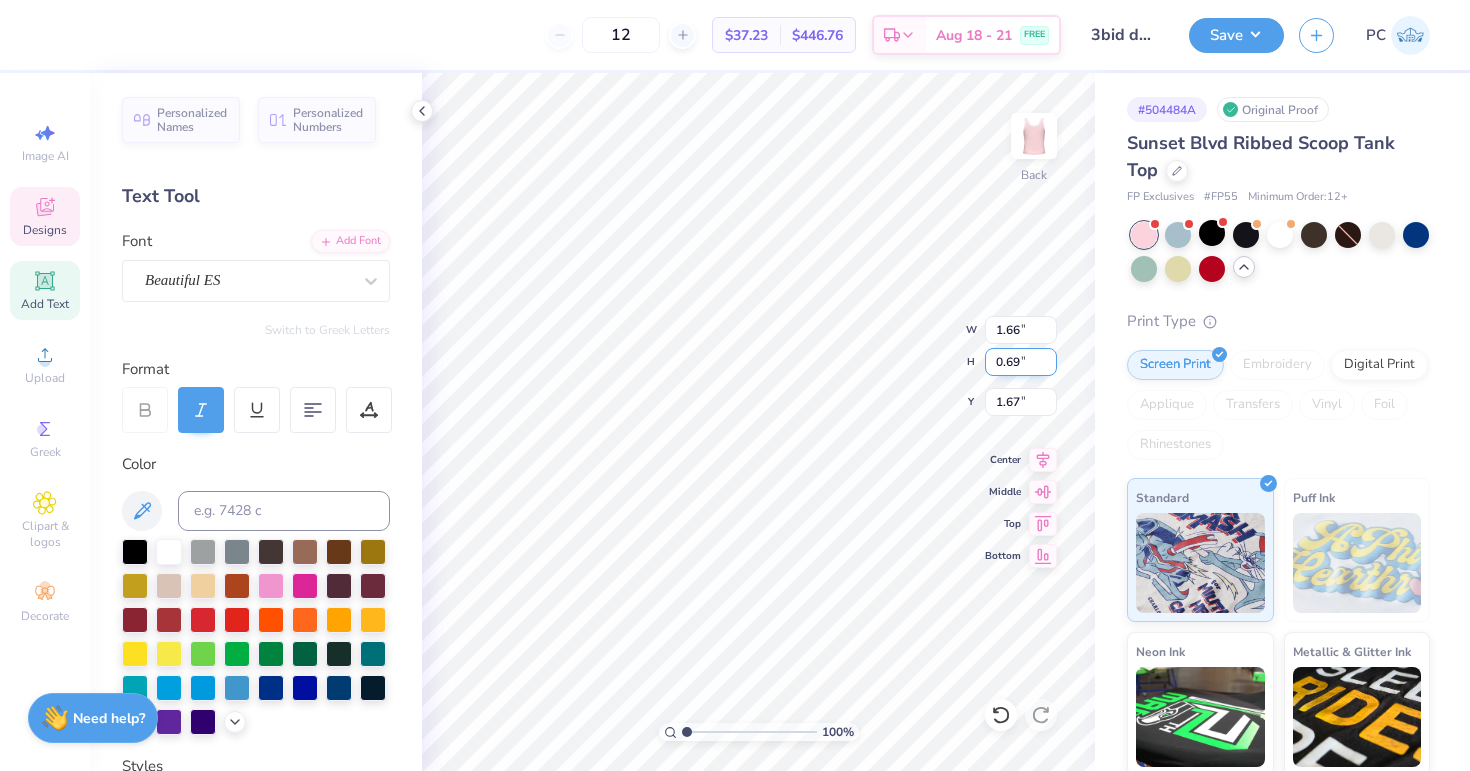 type on "1.71" 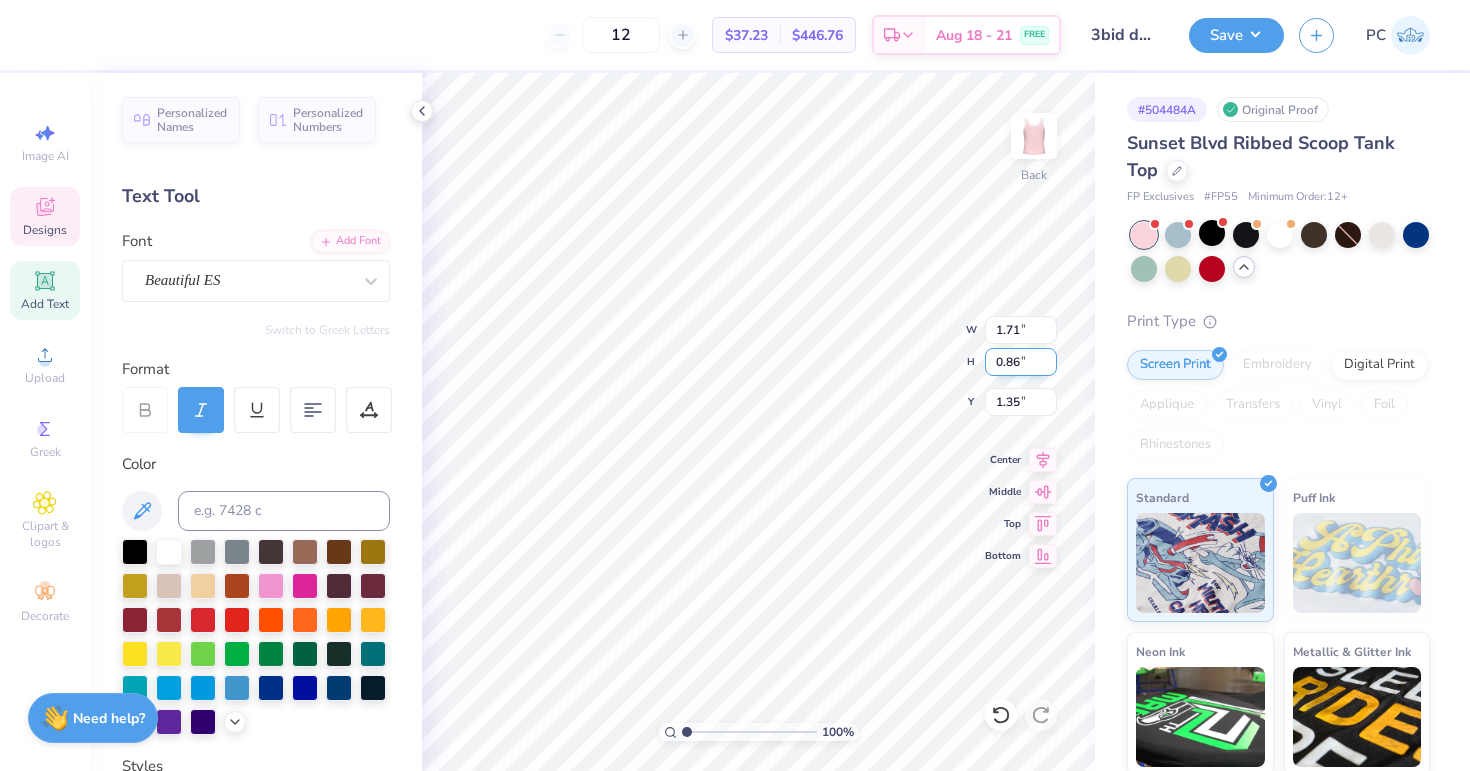 type on "1.50" 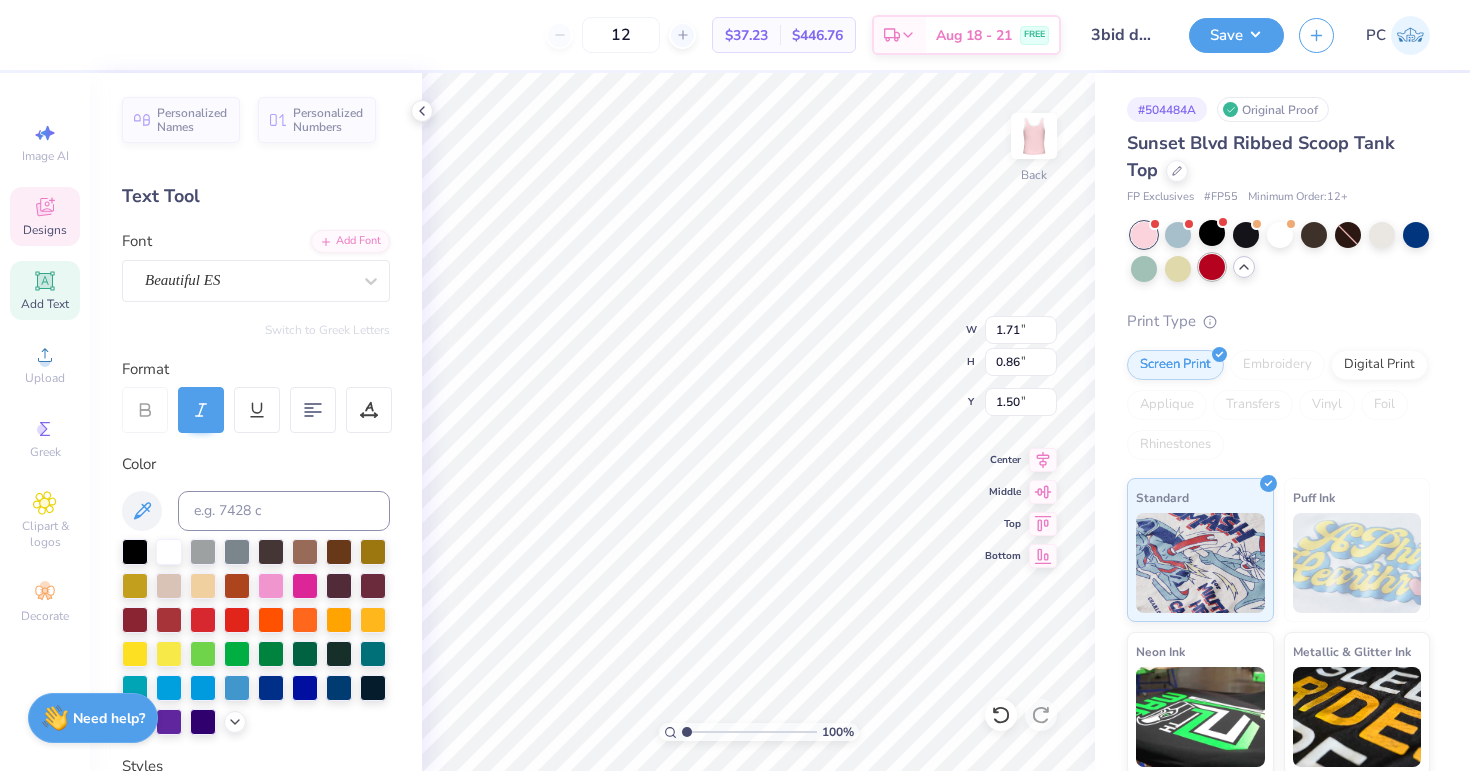 click at bounding box center [1212, 267] 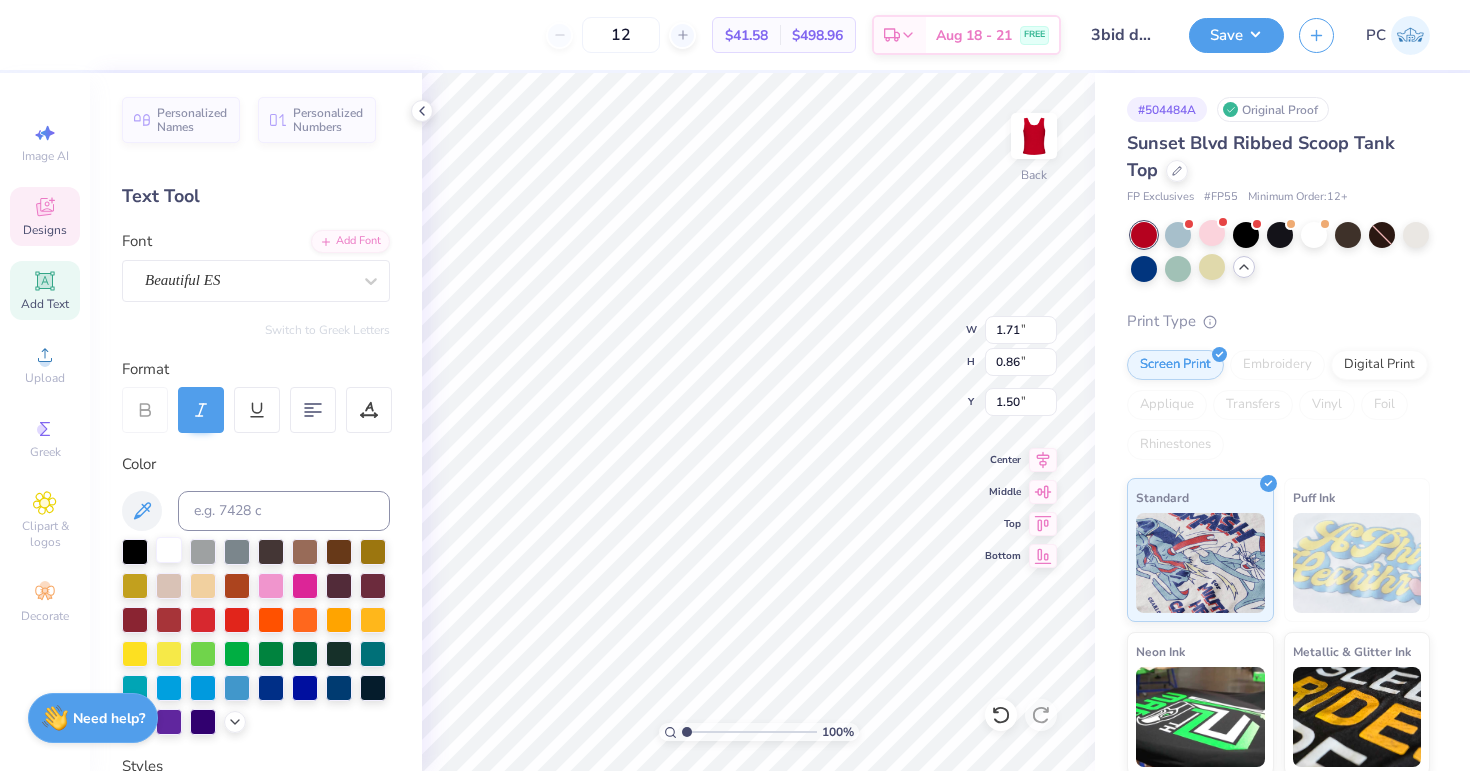click at bounding box center [169, 550] 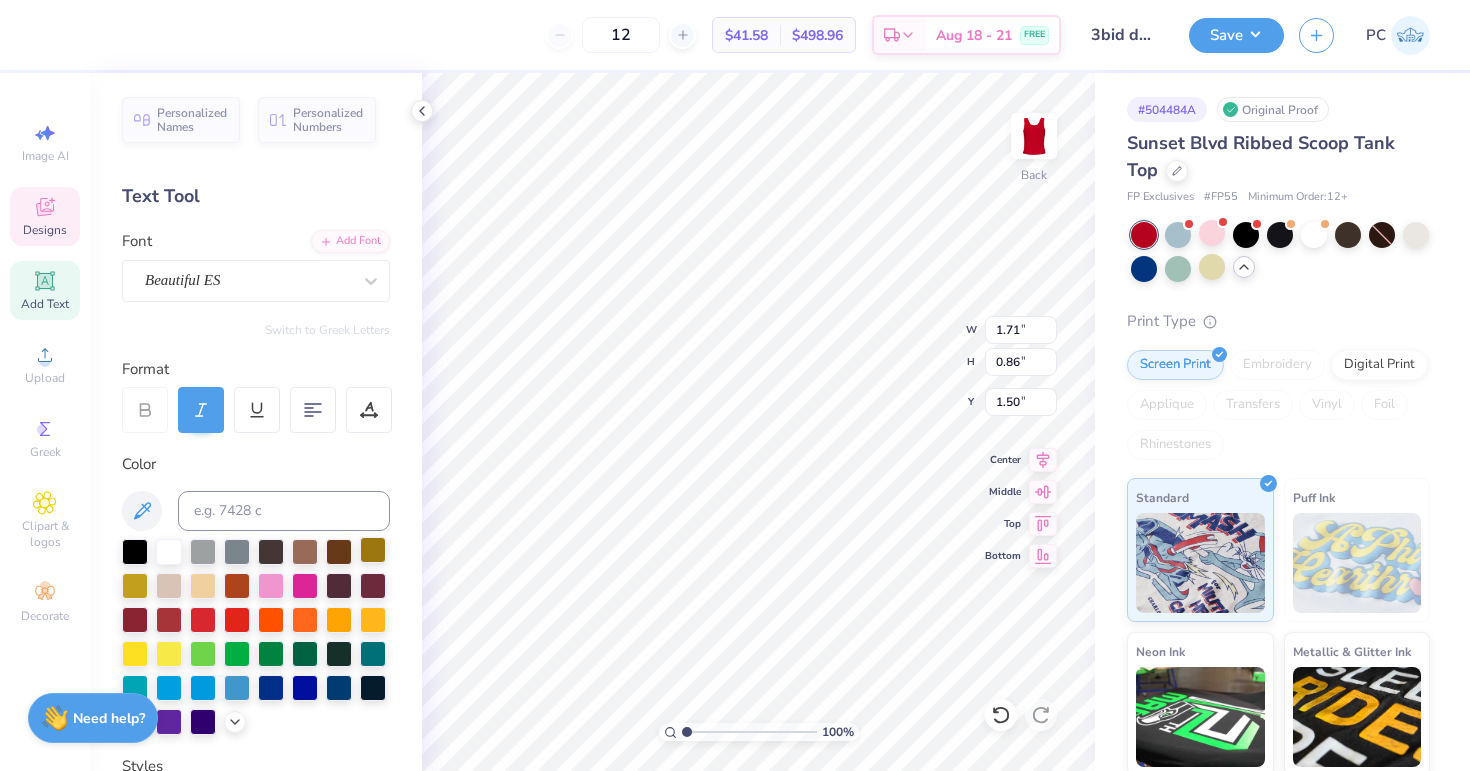 type on "1.66" 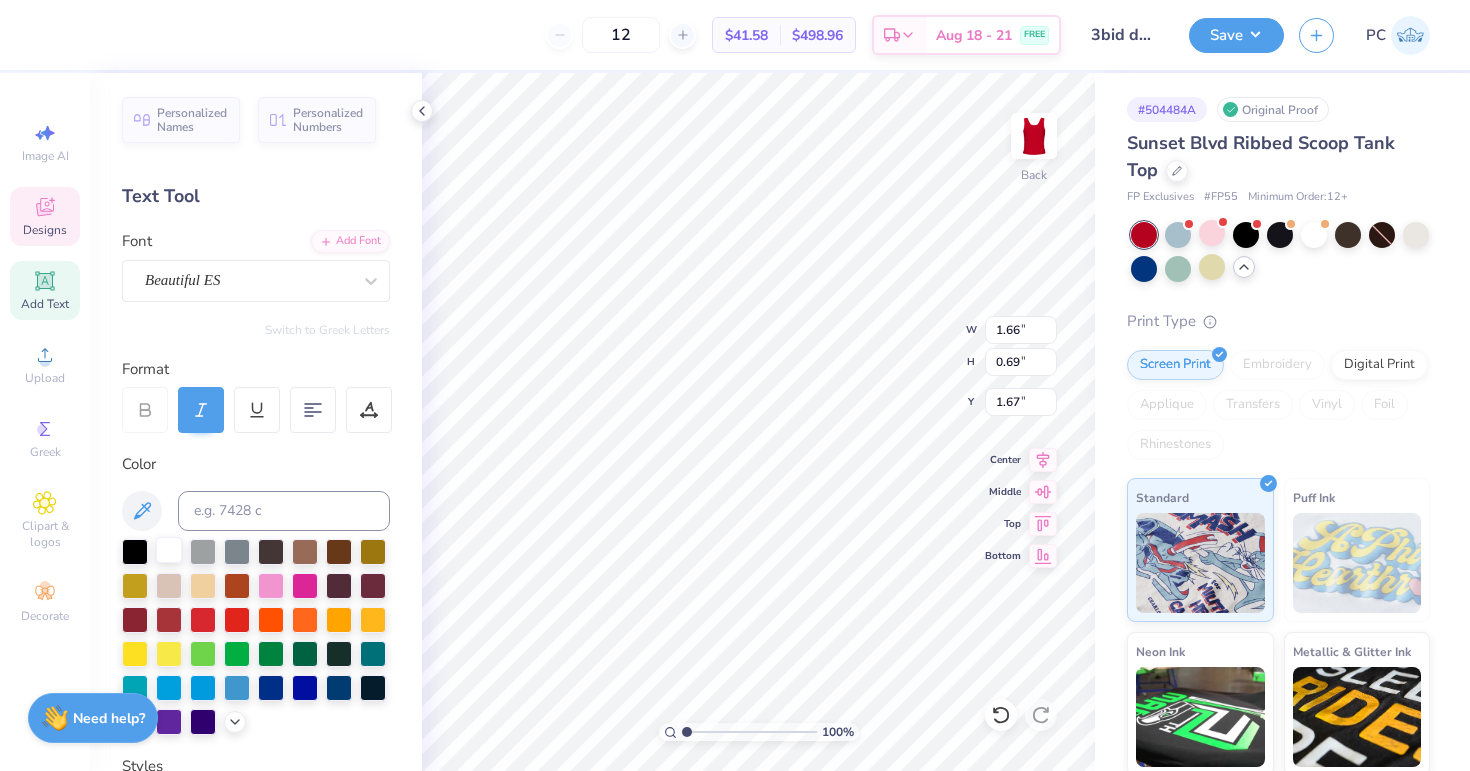 click at bounding box center [169, 550] 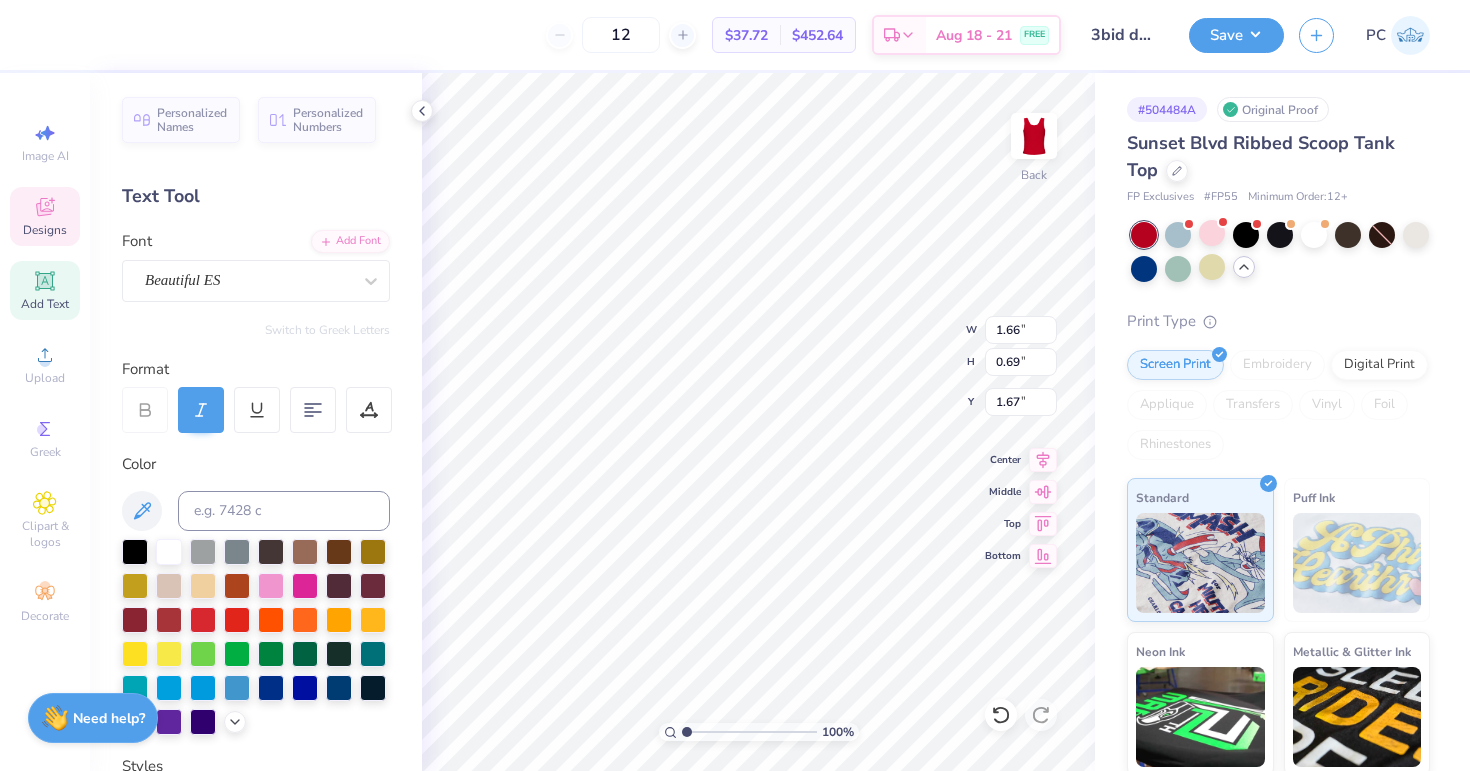 type on "1.71" 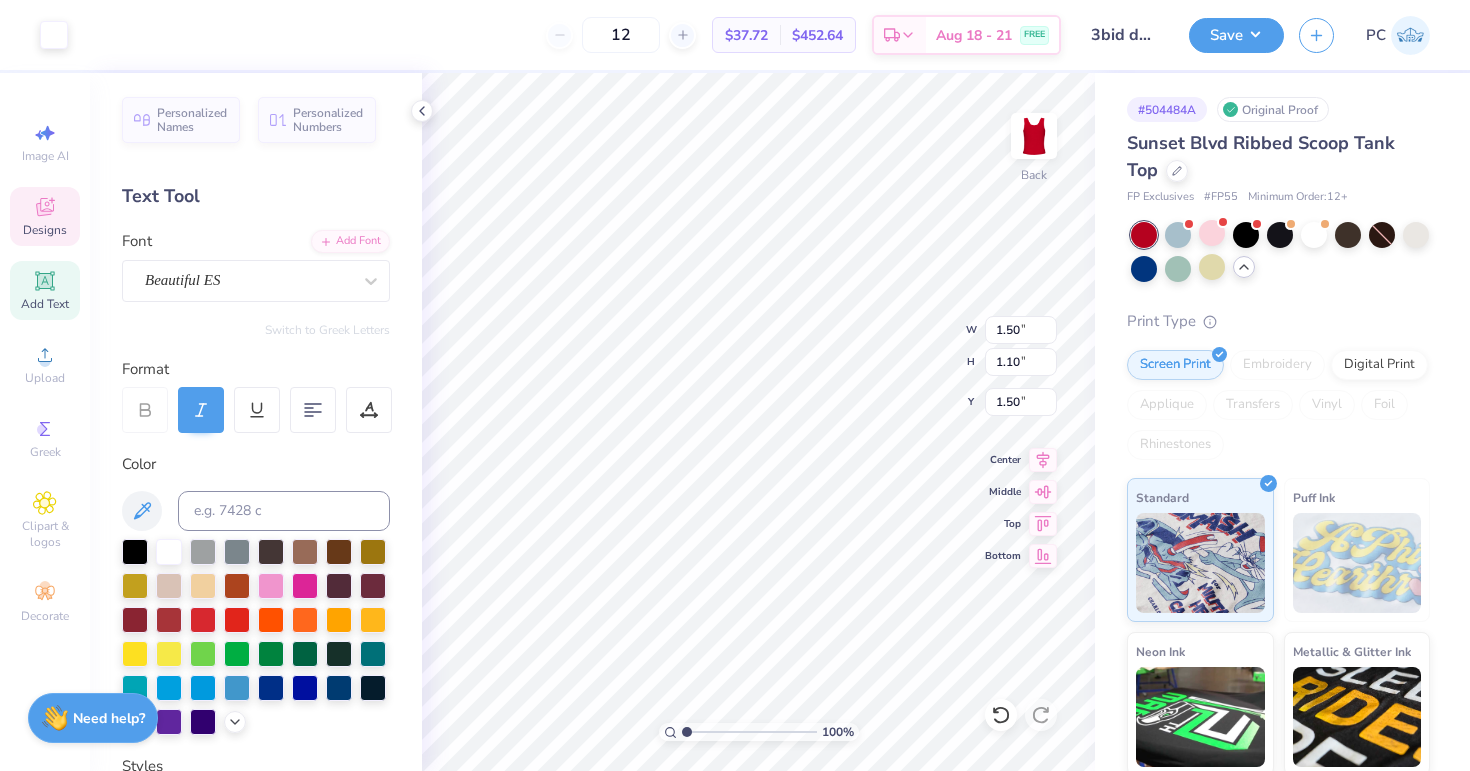 type on "3.00" 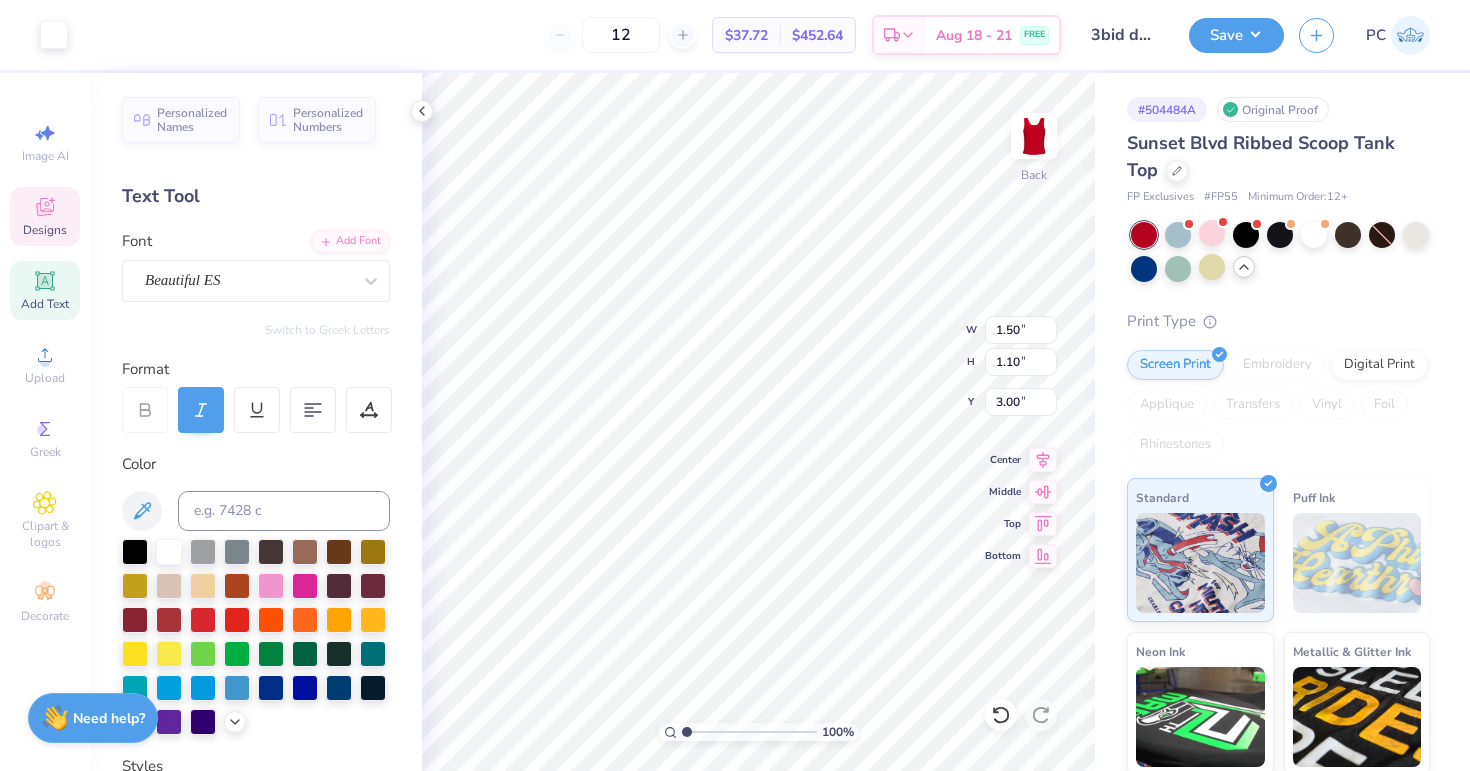 type on "1.71" 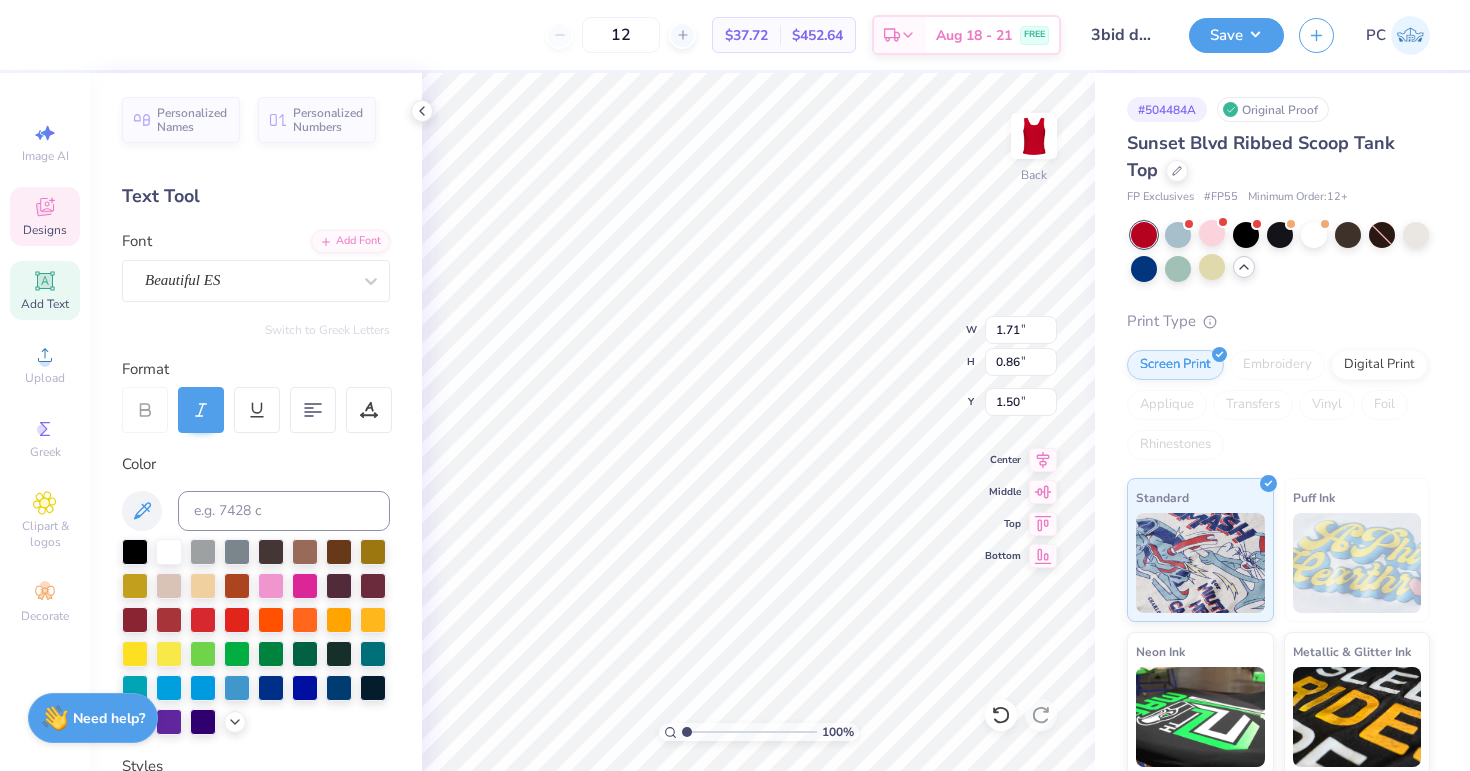scroll, scrollTop: 0, scrollLeft: 1, axis: horizontal 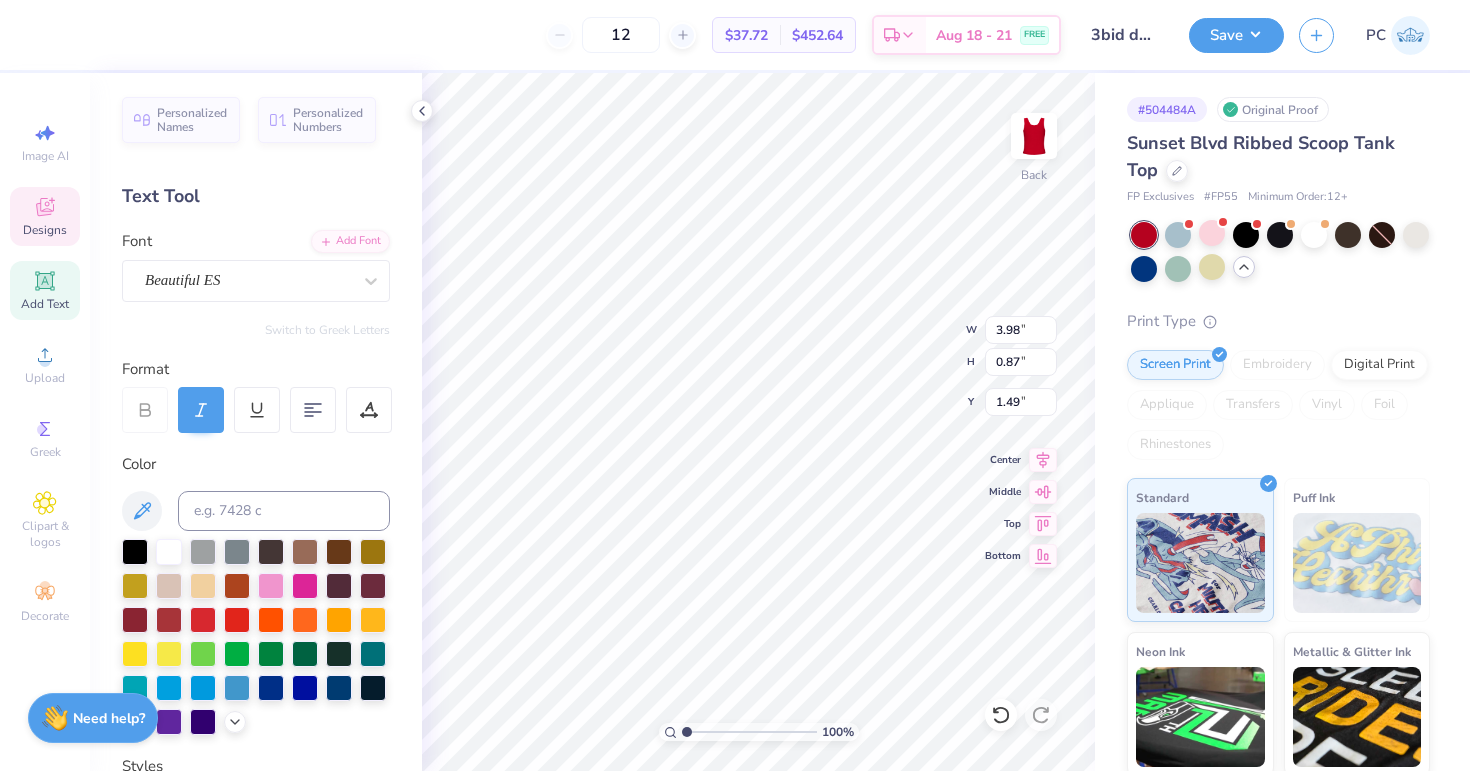 type on "1.53" 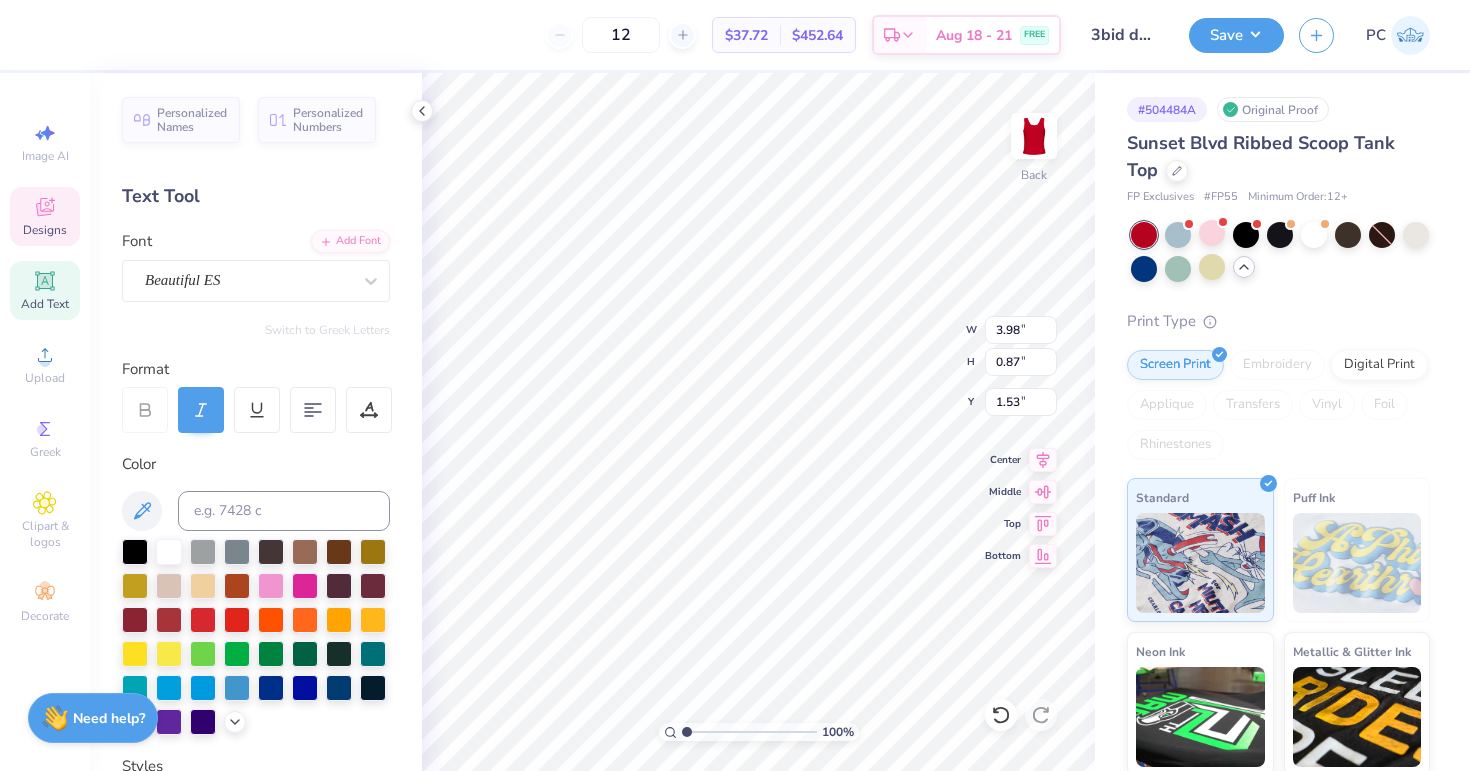 scroll, scrollTop: 0, scrollLeft: 0, axis: both 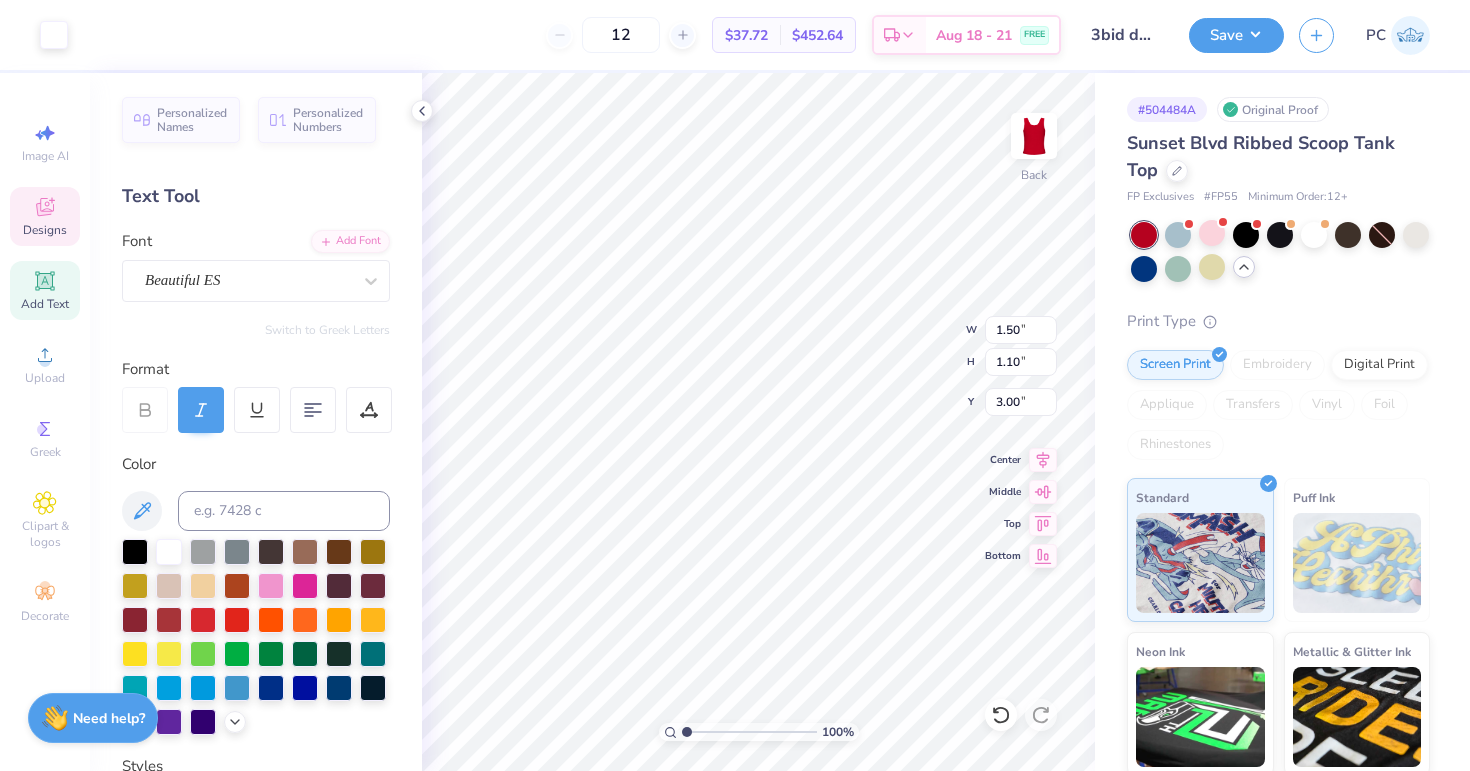 type on "1.53" 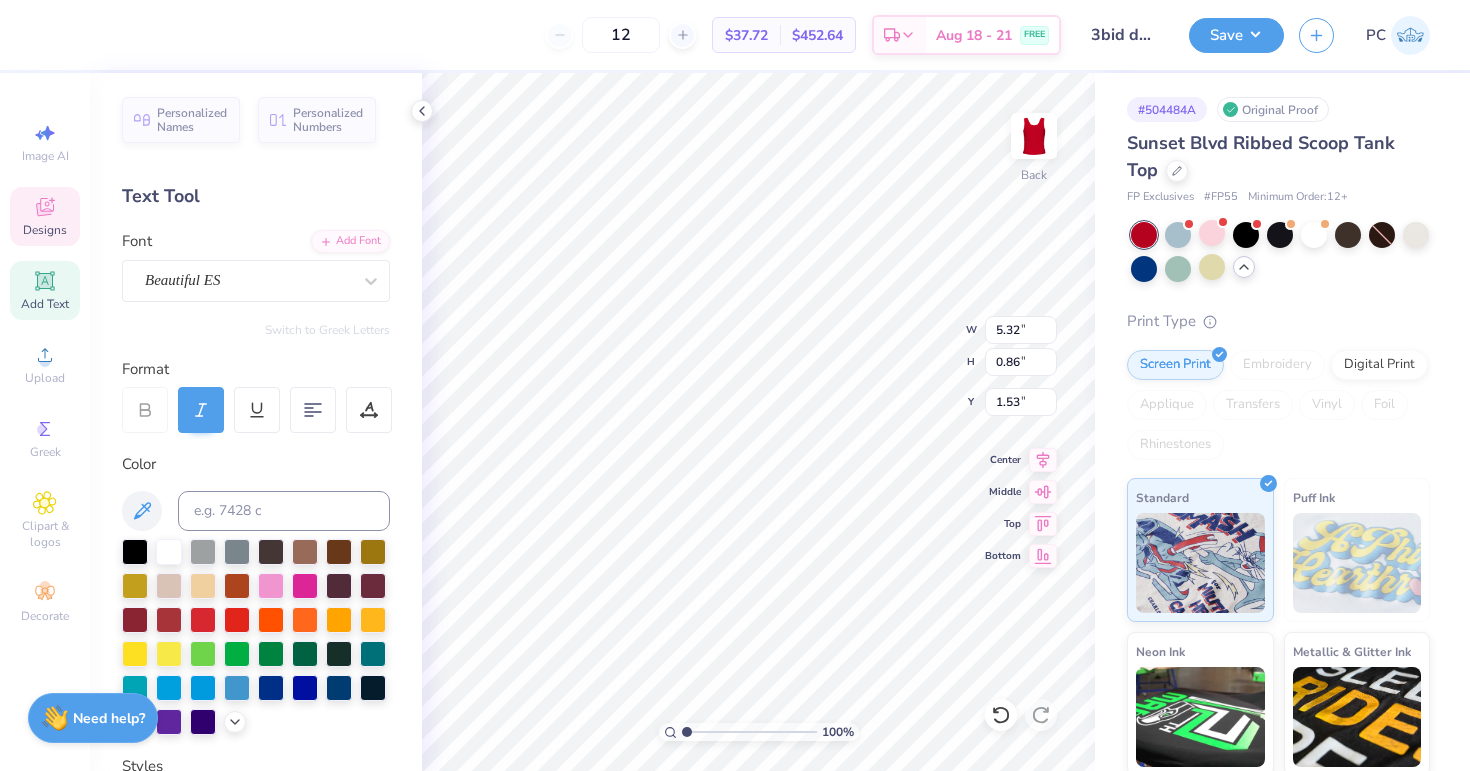 scroll, scrollTop: 0, scrollLeft: 1, axis: horizontal 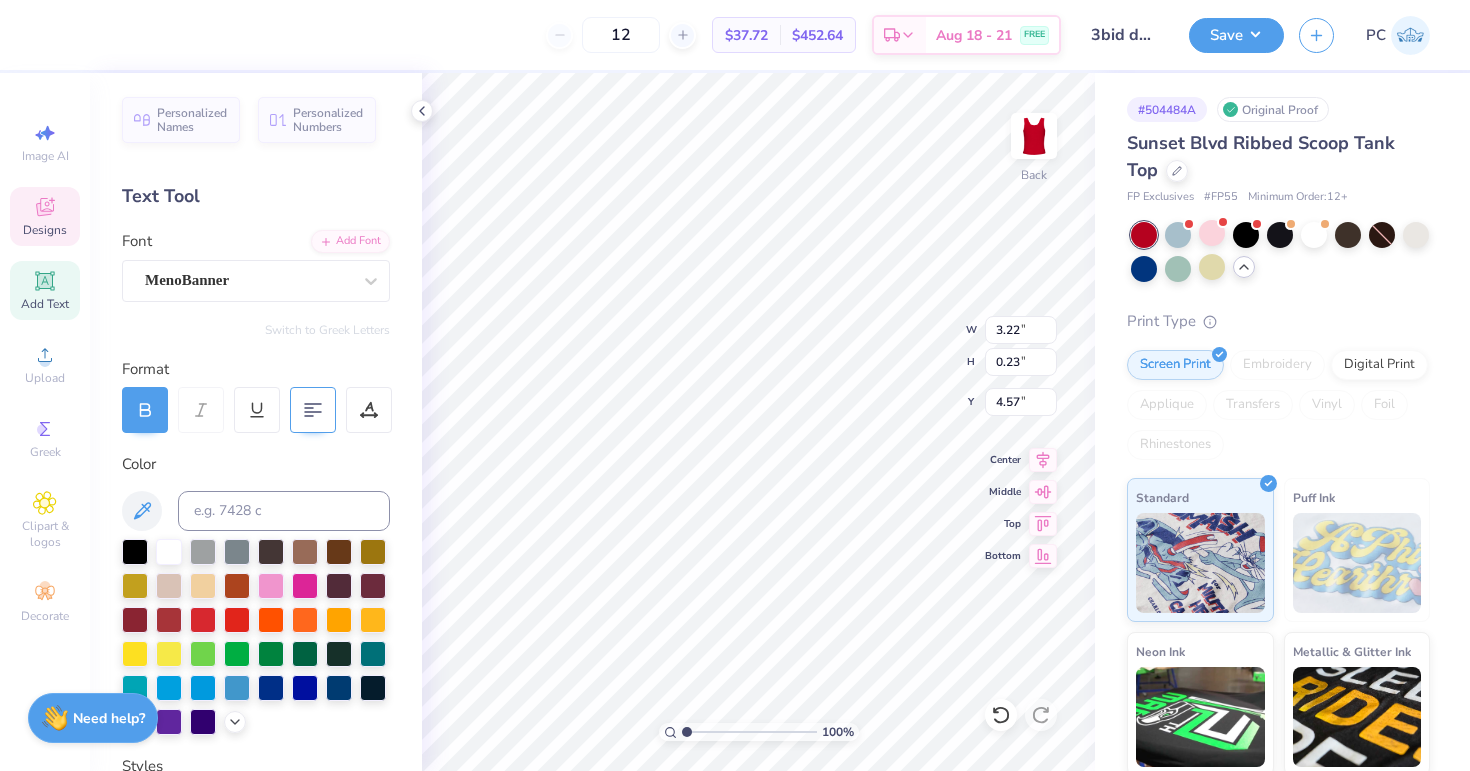 type on "HOT NEW BOMBSHELLS
2025" 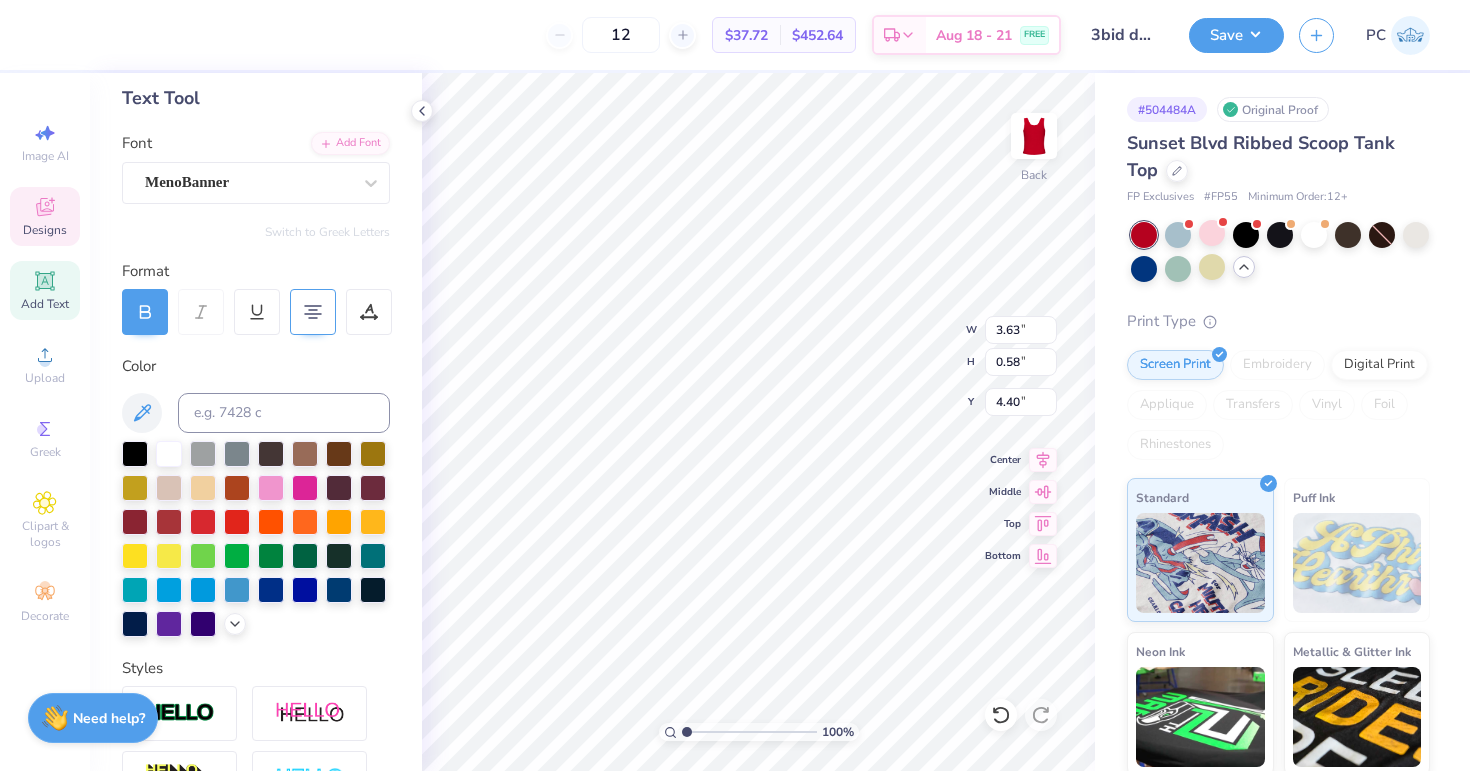 scroll, scrollTop: 0, scrollLeft: 0, axis: both 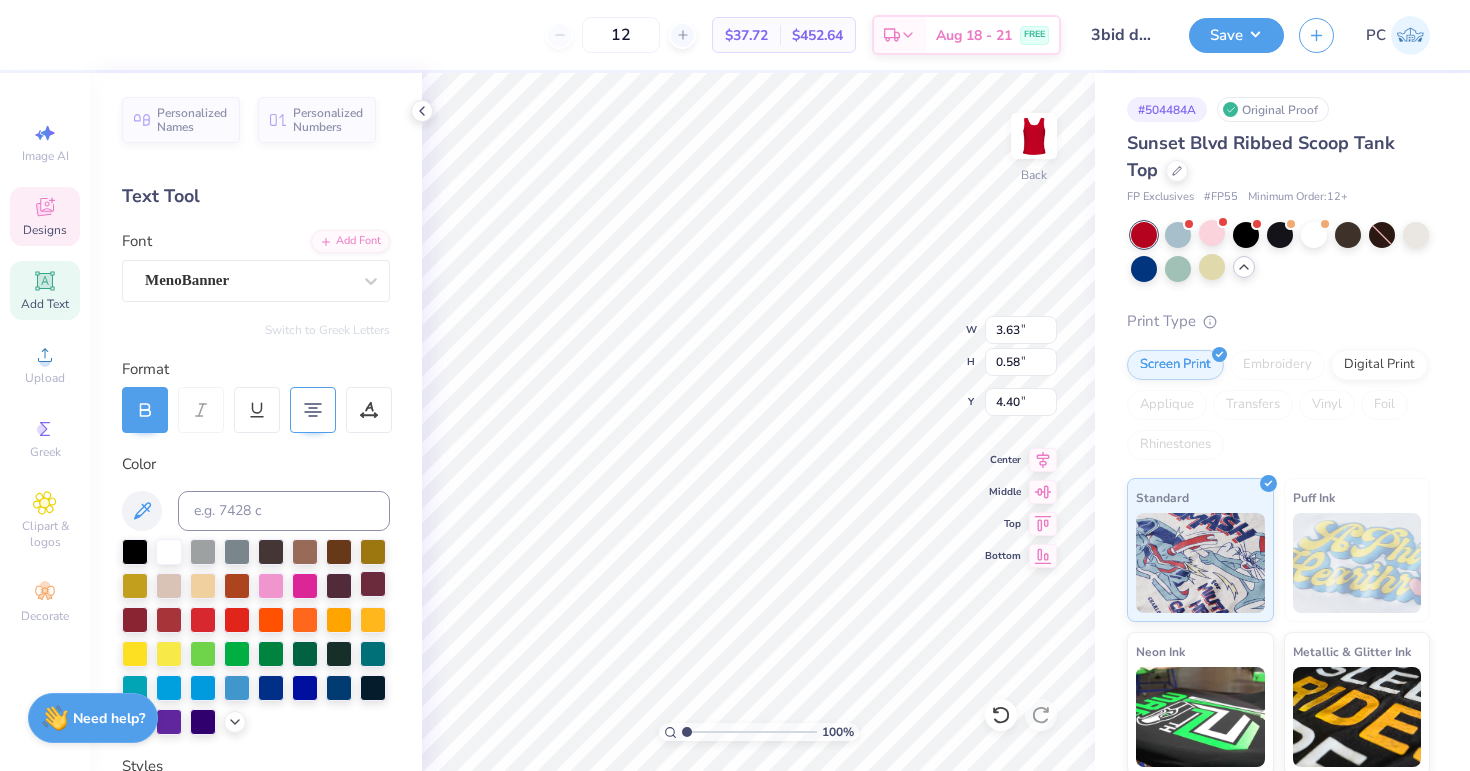 type on "4.27" 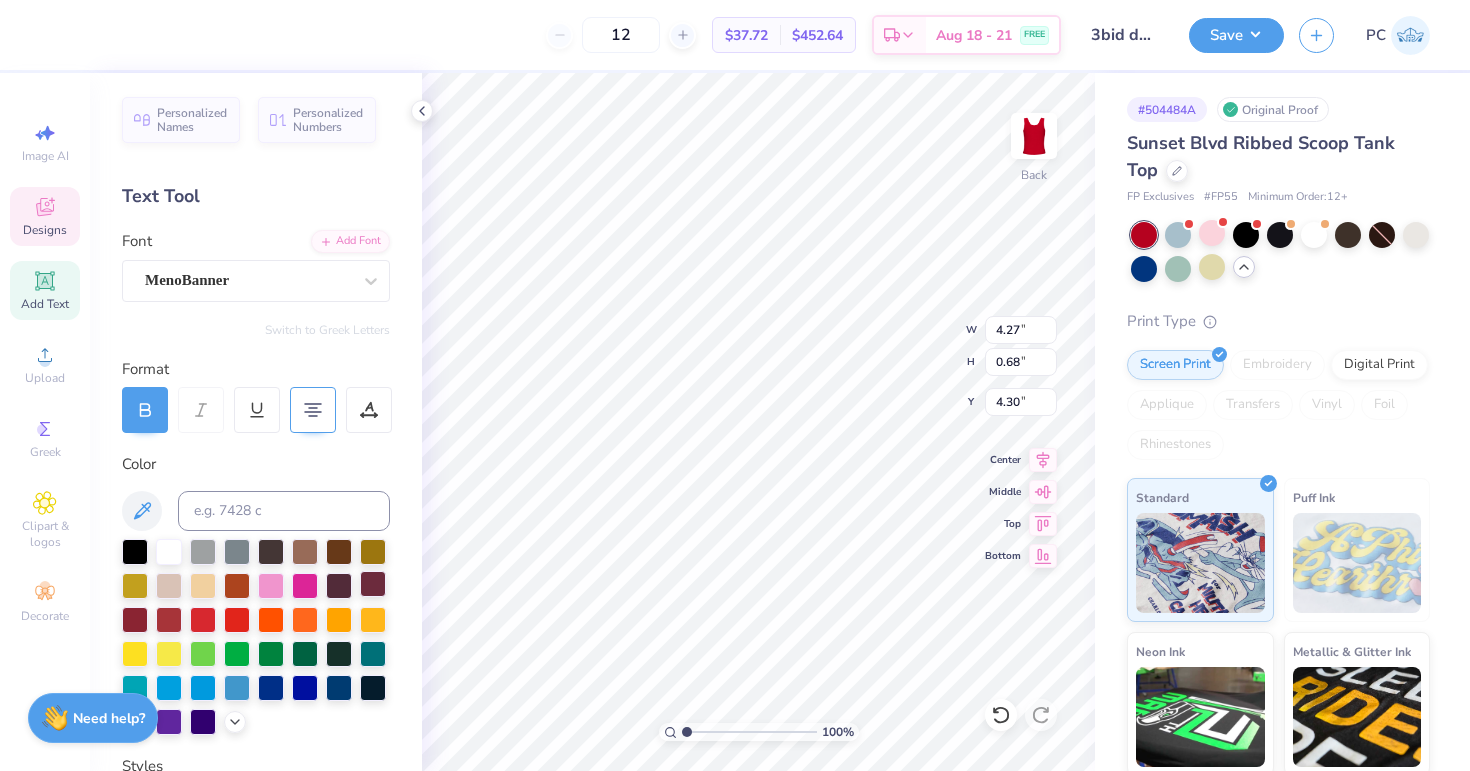 type on "3.00" 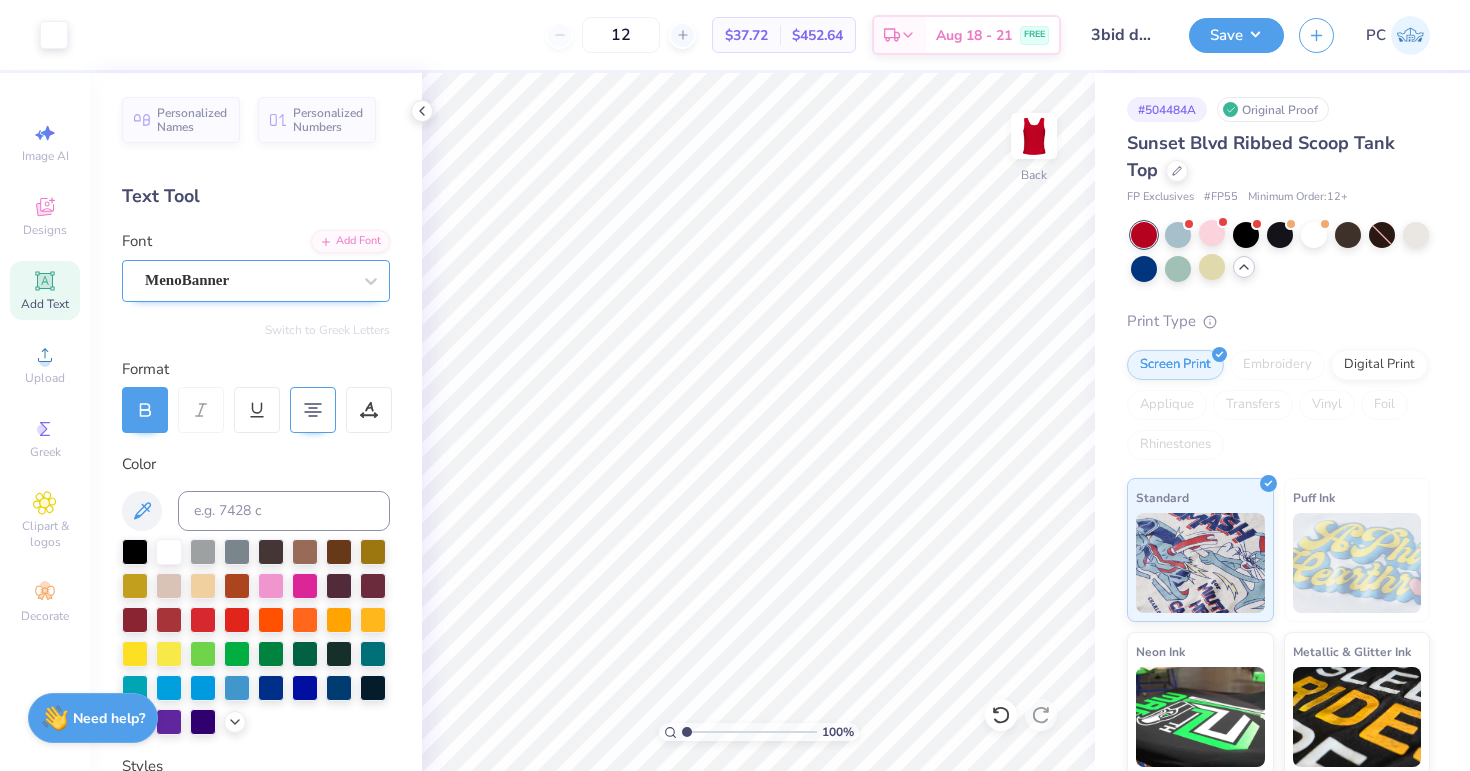 click on "MenoBanner" at bounding box center [248, 280] 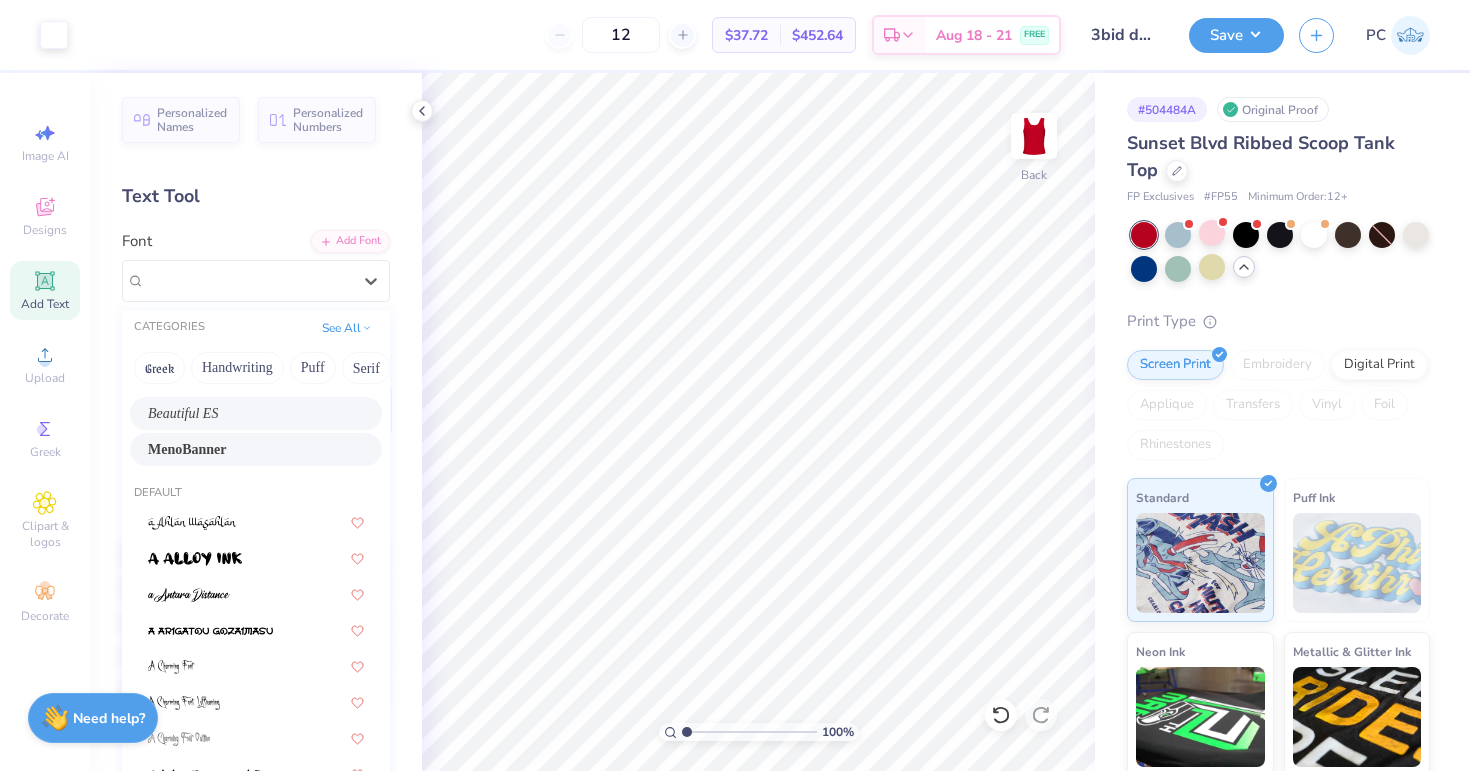 scroll, scrollTop: 0, scrollLeft: 0, axis: both 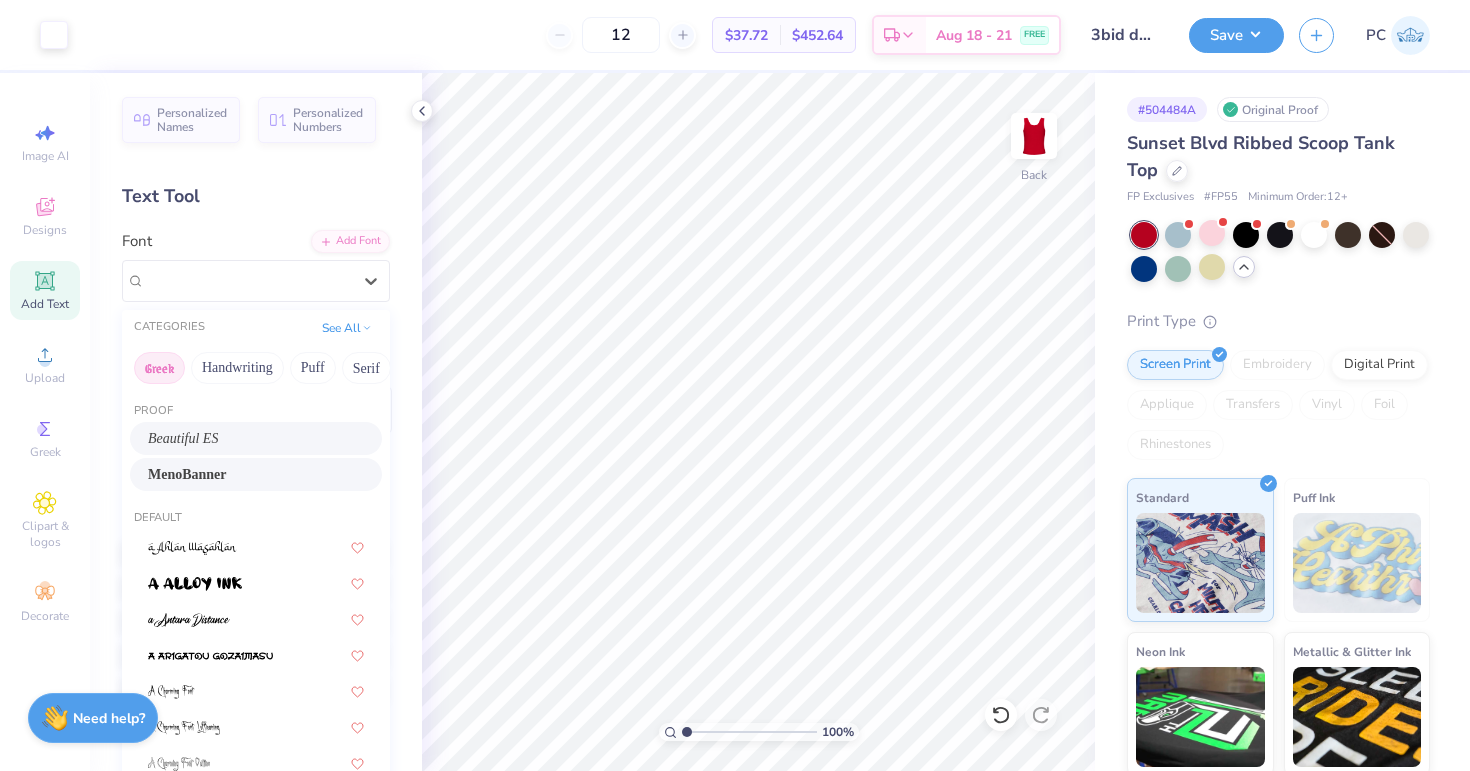 click on "Greek" at bounding box center (159, 368) 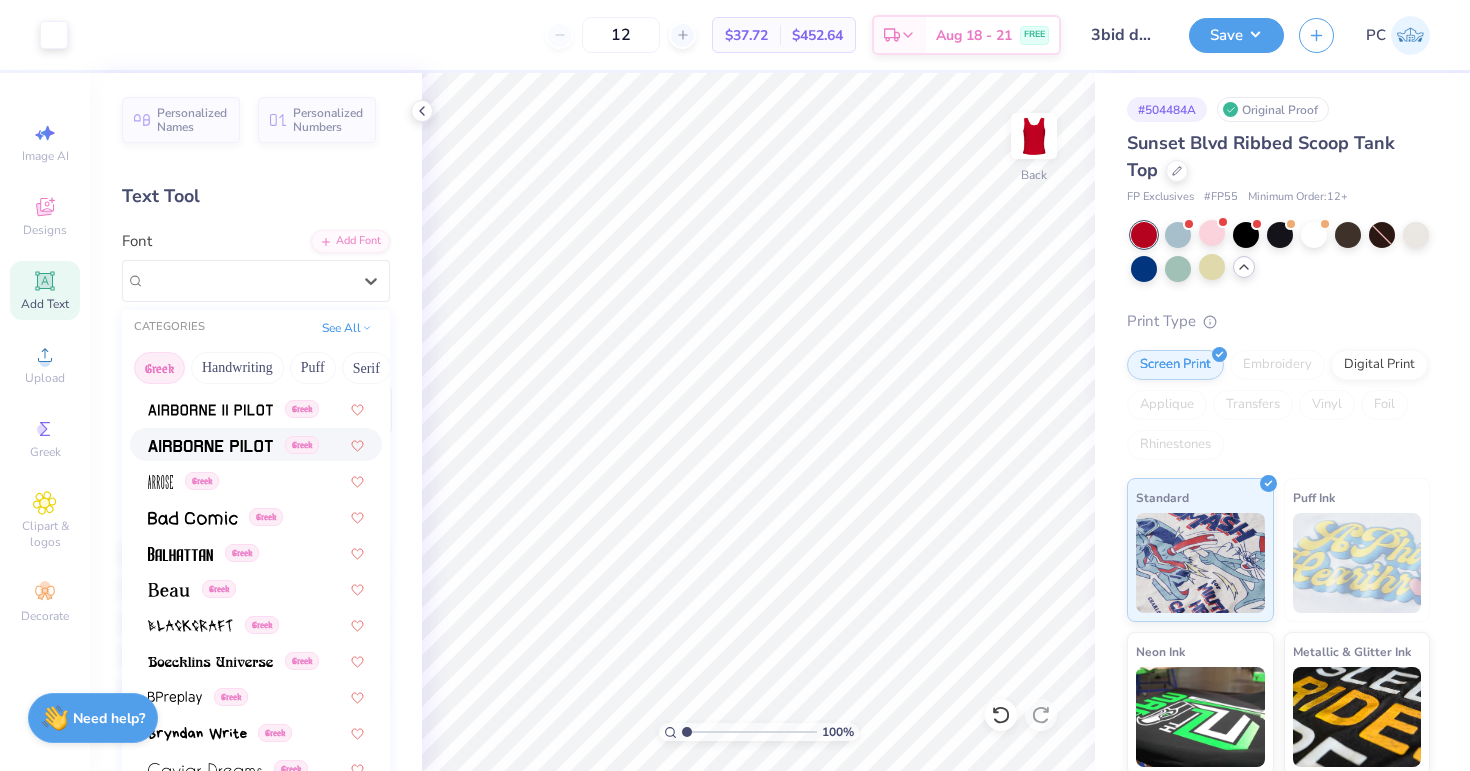 scroll, scrollTop: 98, scrollLeft: 0, axis: vertical 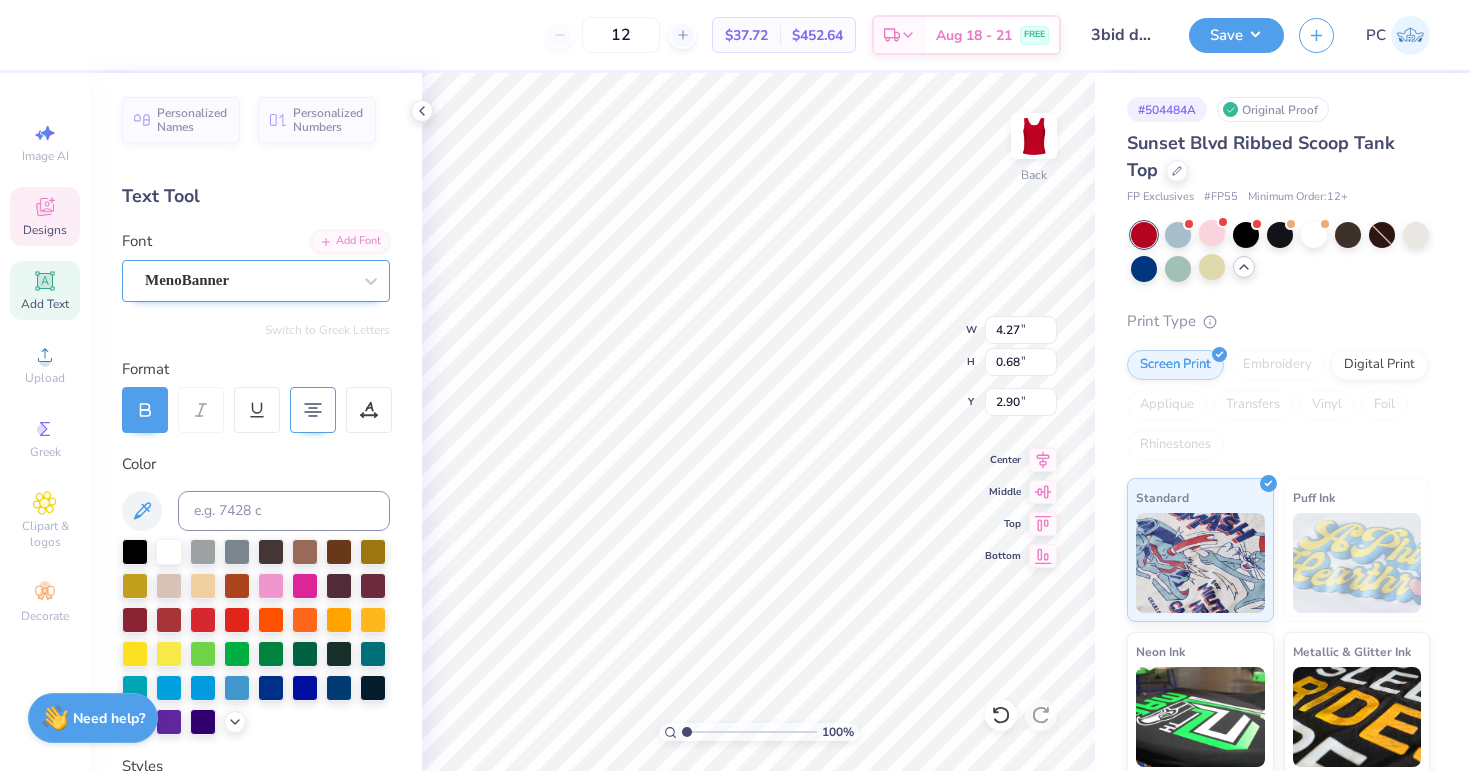 click on "MenoBanner" at bounding box center (248, 280) 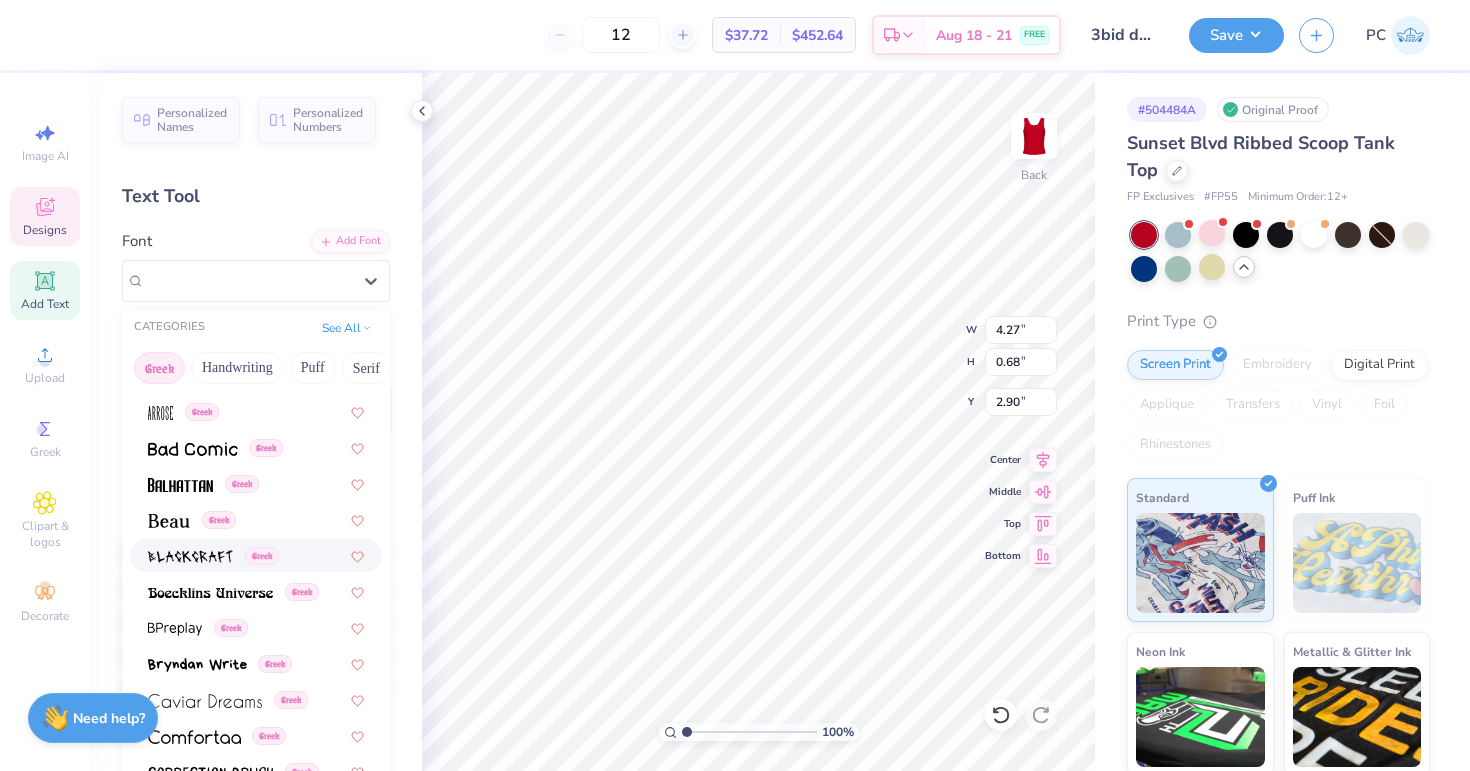 scroll, scrollTop: 173, scrollLeft: 0, axis: vertical 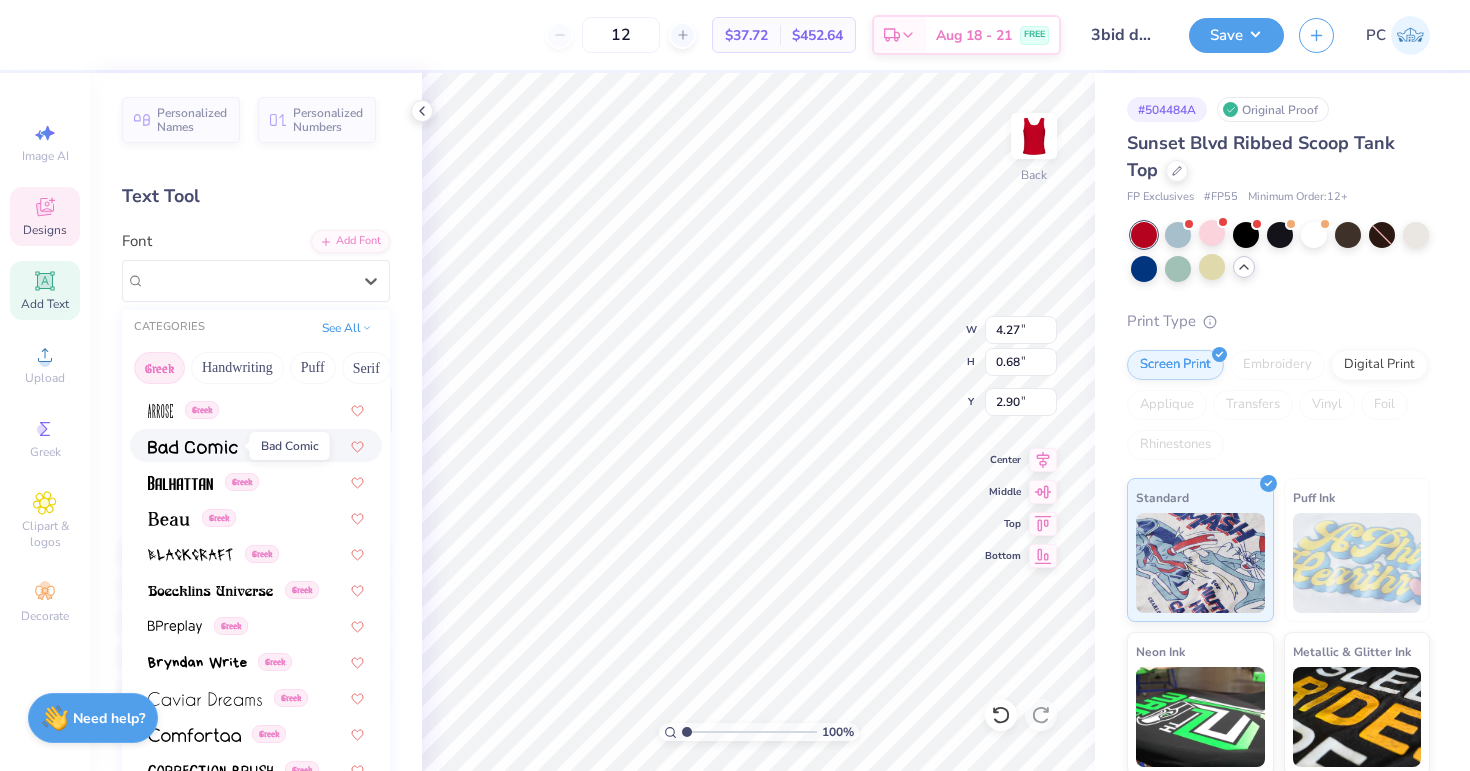 click at bounding box center [193, 447] 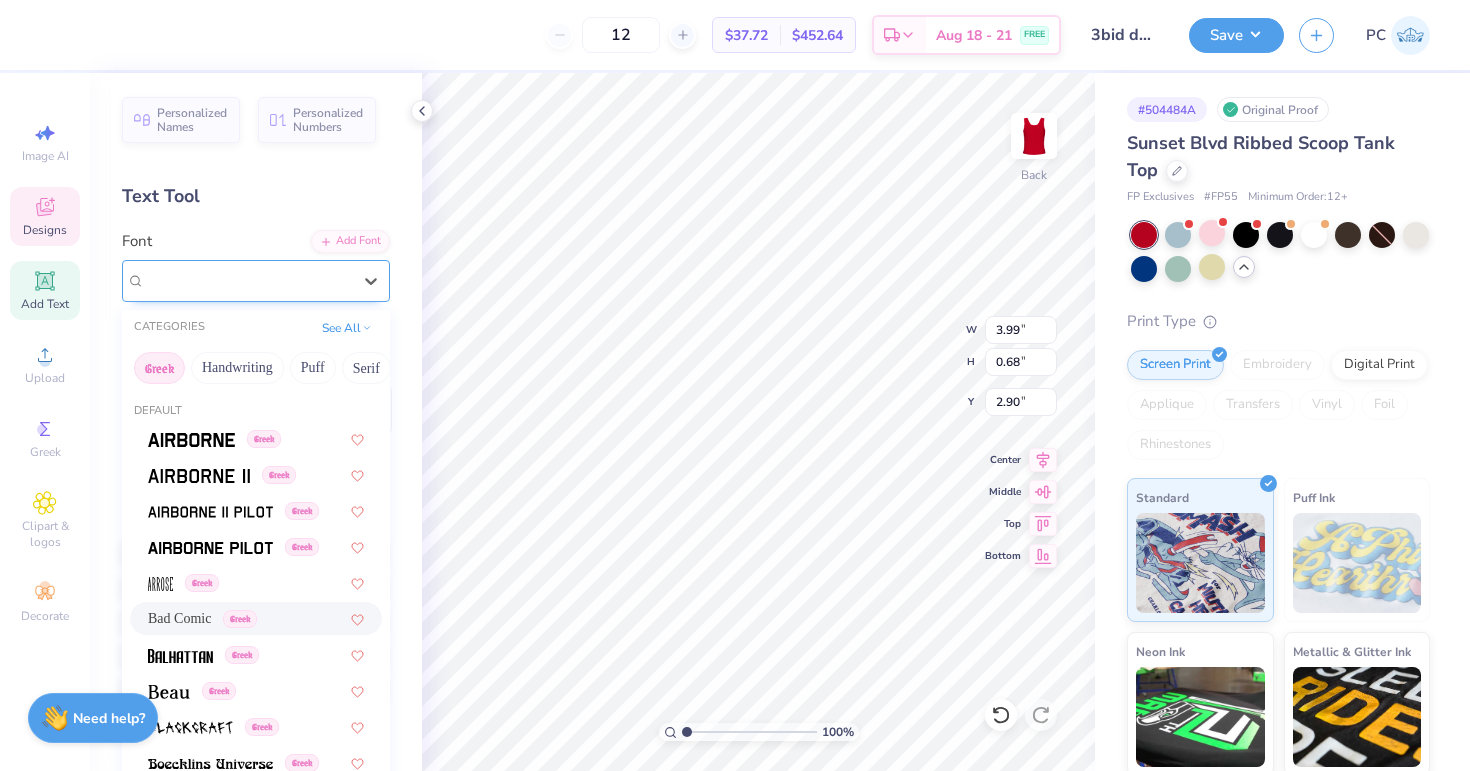 click at bounding box center [248, 280] 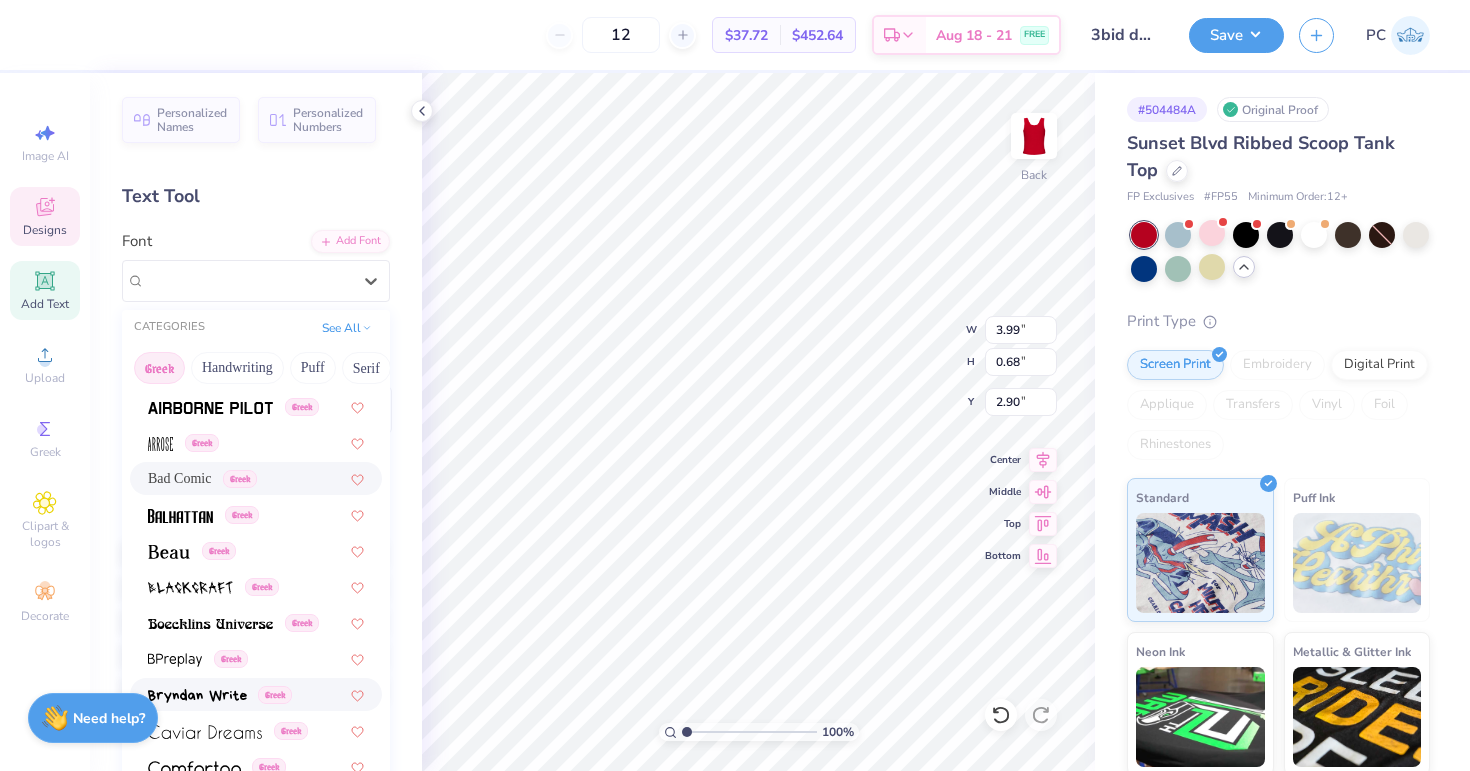 scroll, scrollTop: 122, scrollLeft: 0, axis: vertical 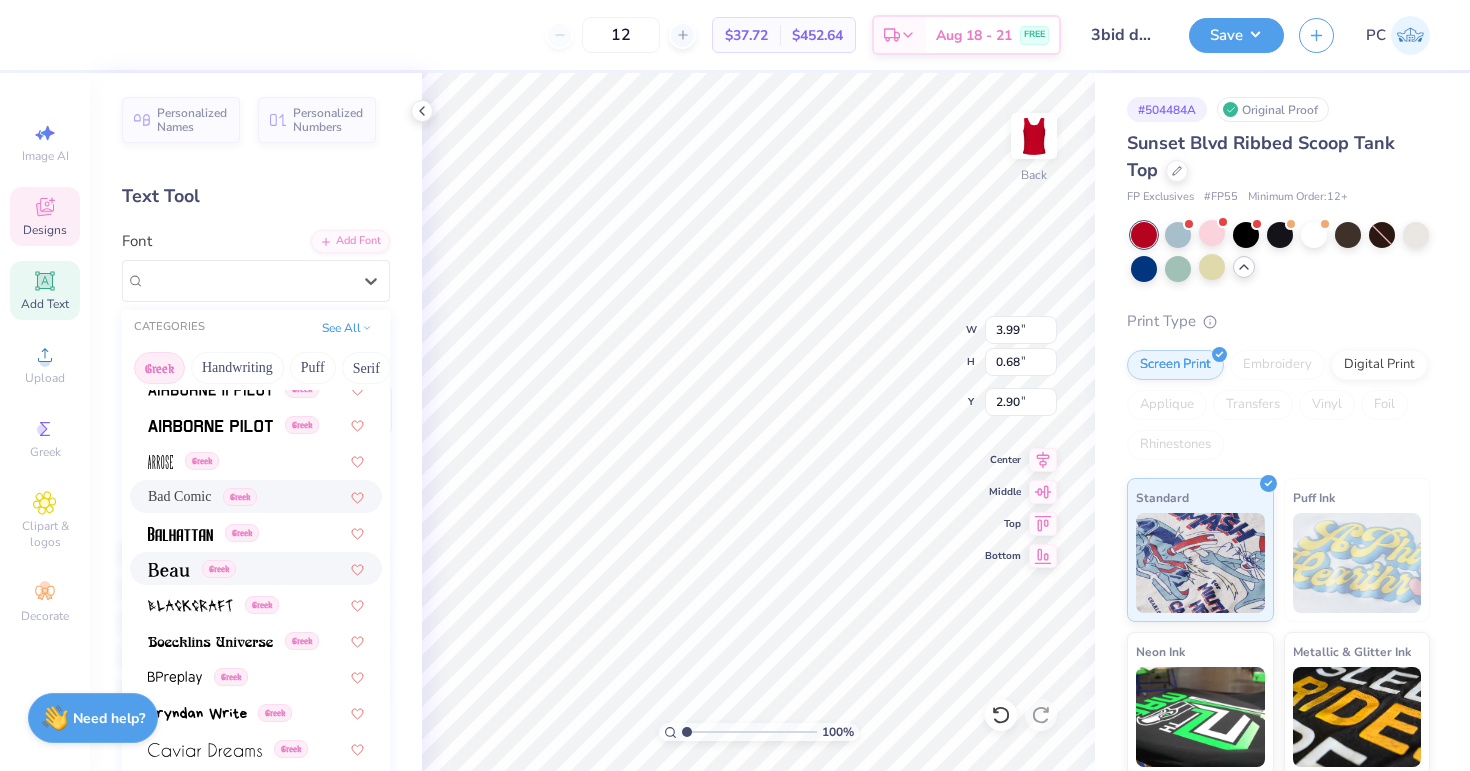 click on "Greek" at bounding box center [219, 569] 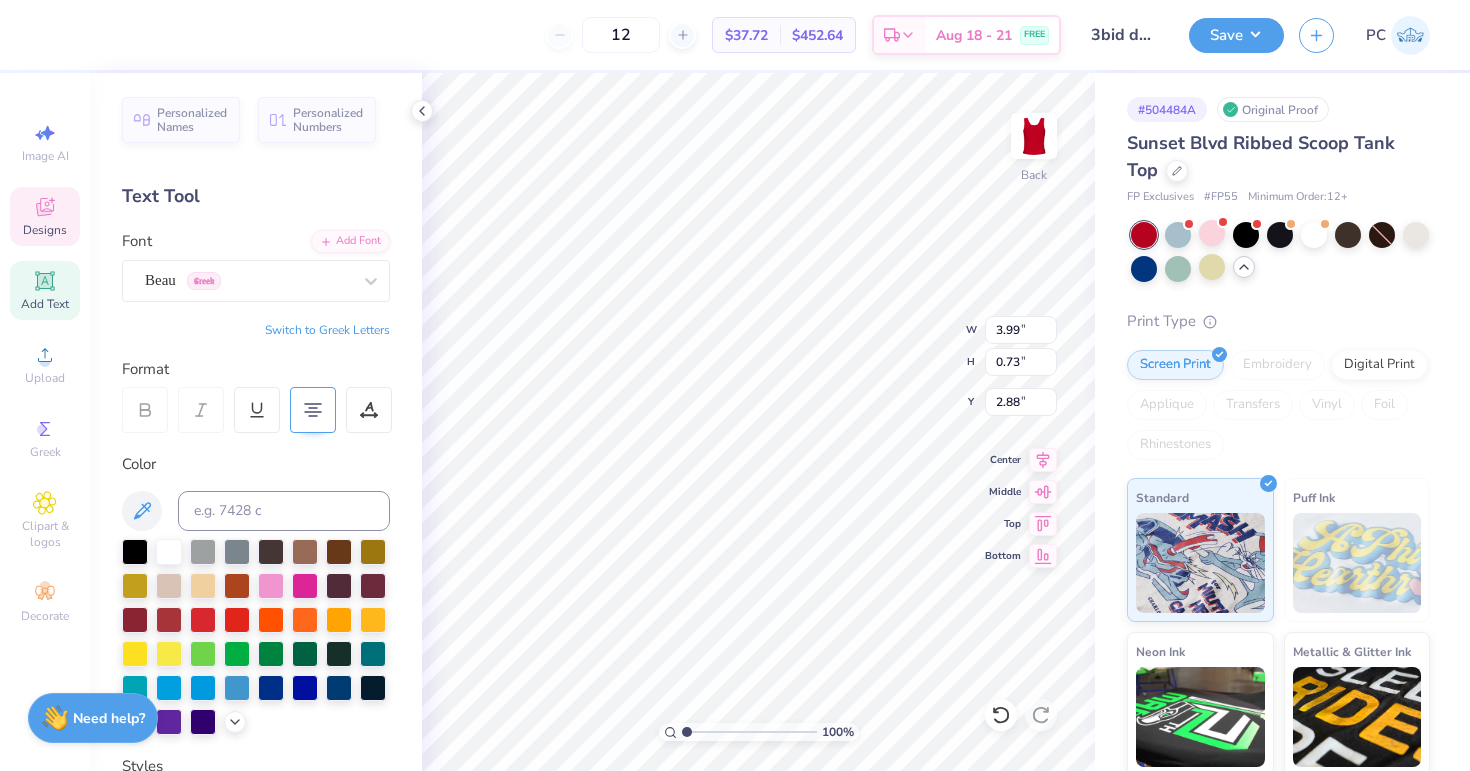 type on "3.79" 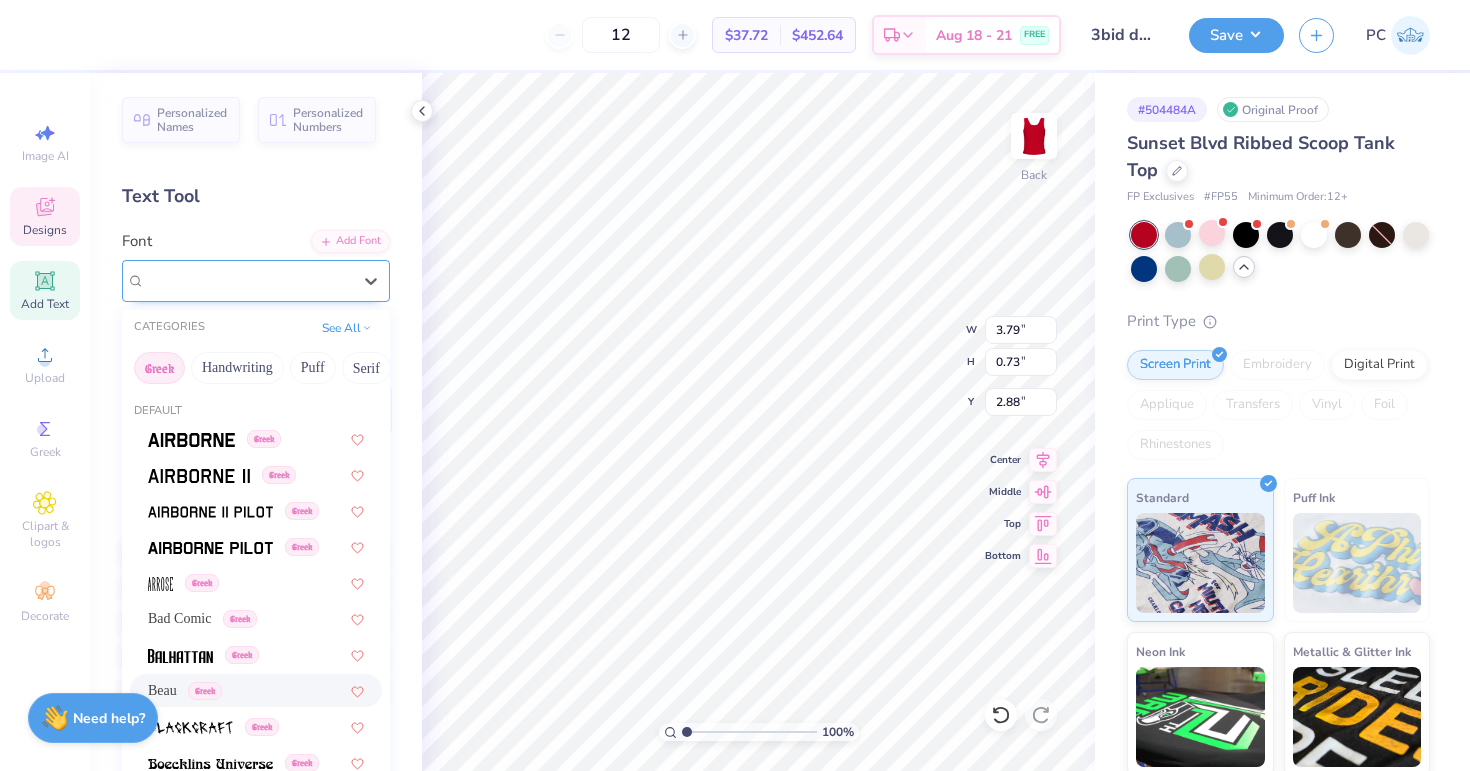 click on "Beau Greek" at bounding box center [248, 280] 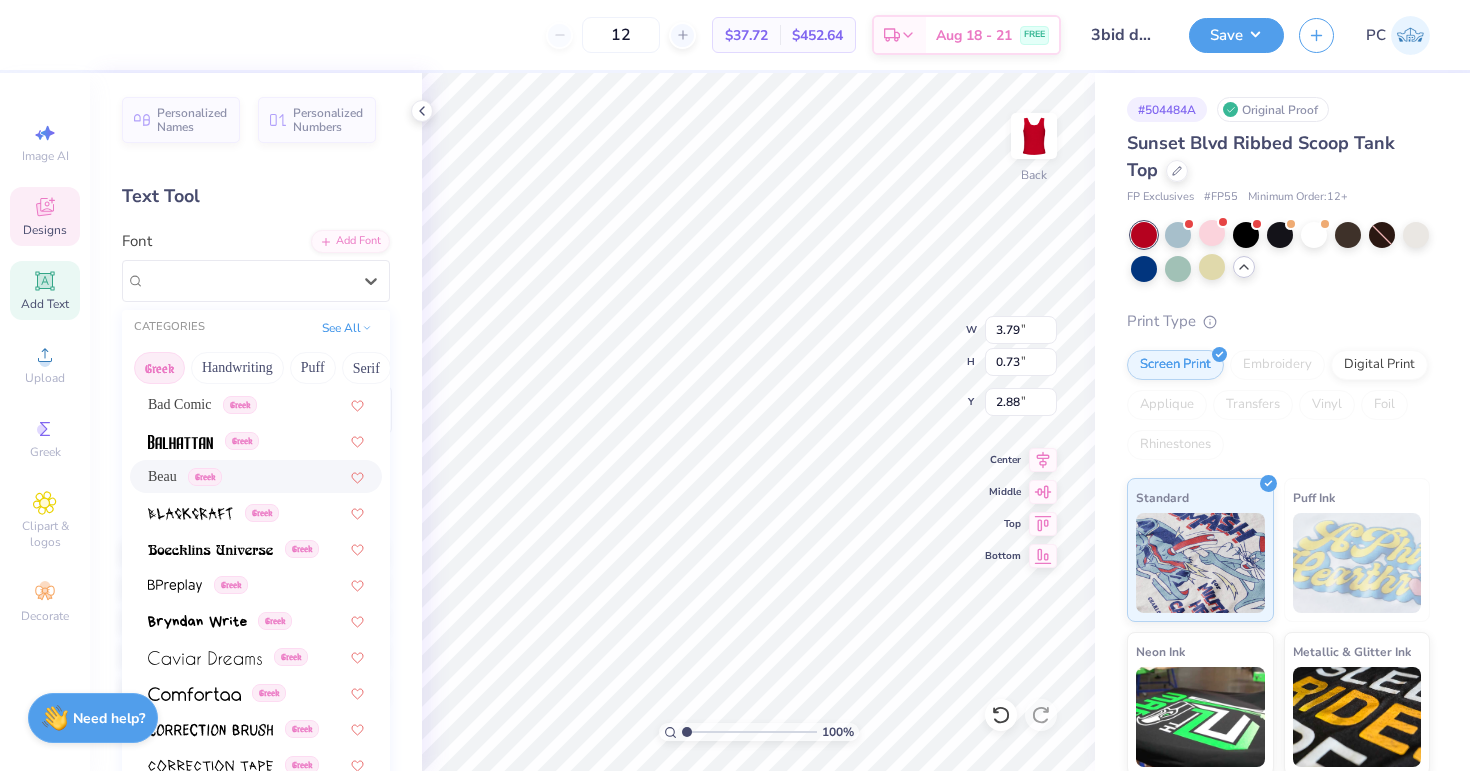 scroll, scrollTop: 220, scrollLeft: 0, axis: vertical 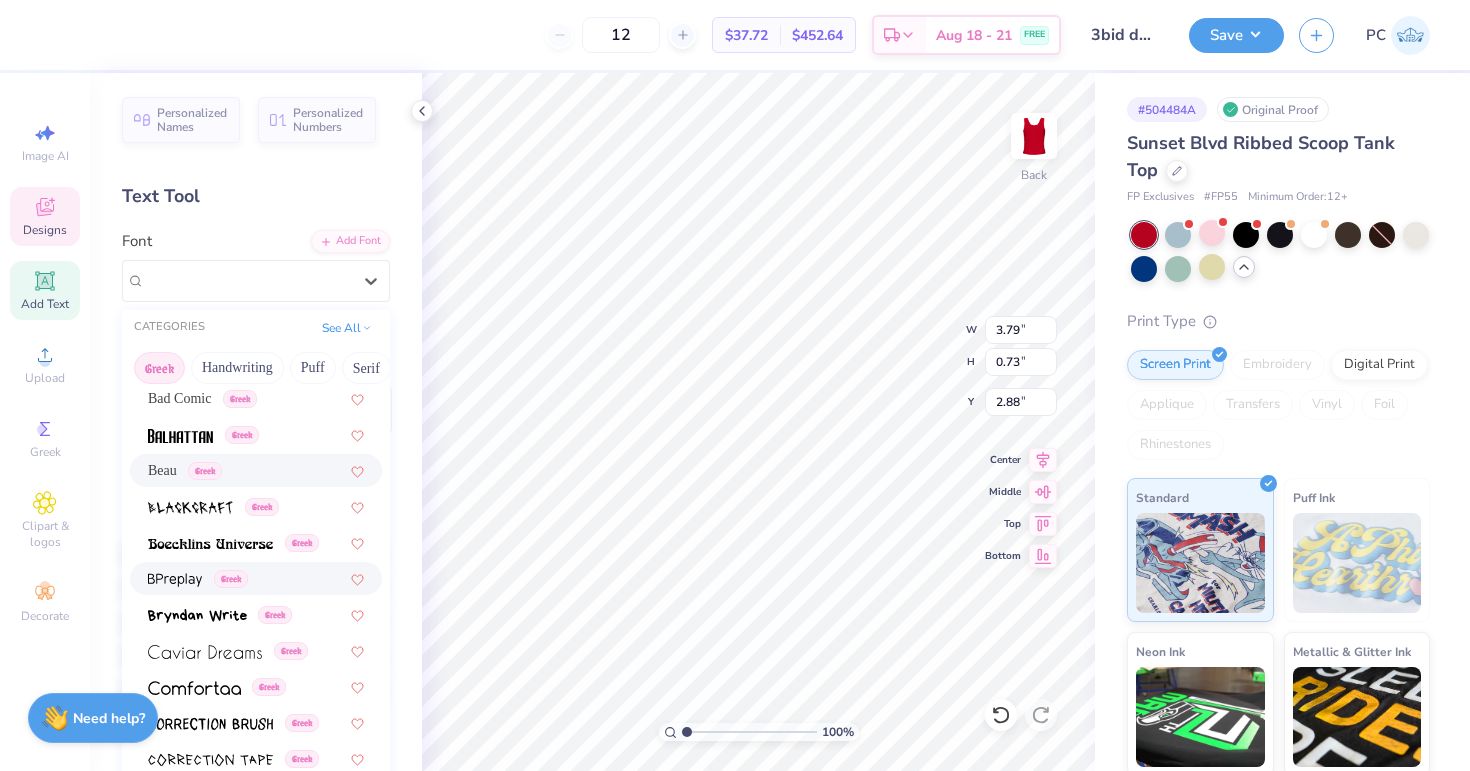 click on "Greek" at bounding box center (231, 579) 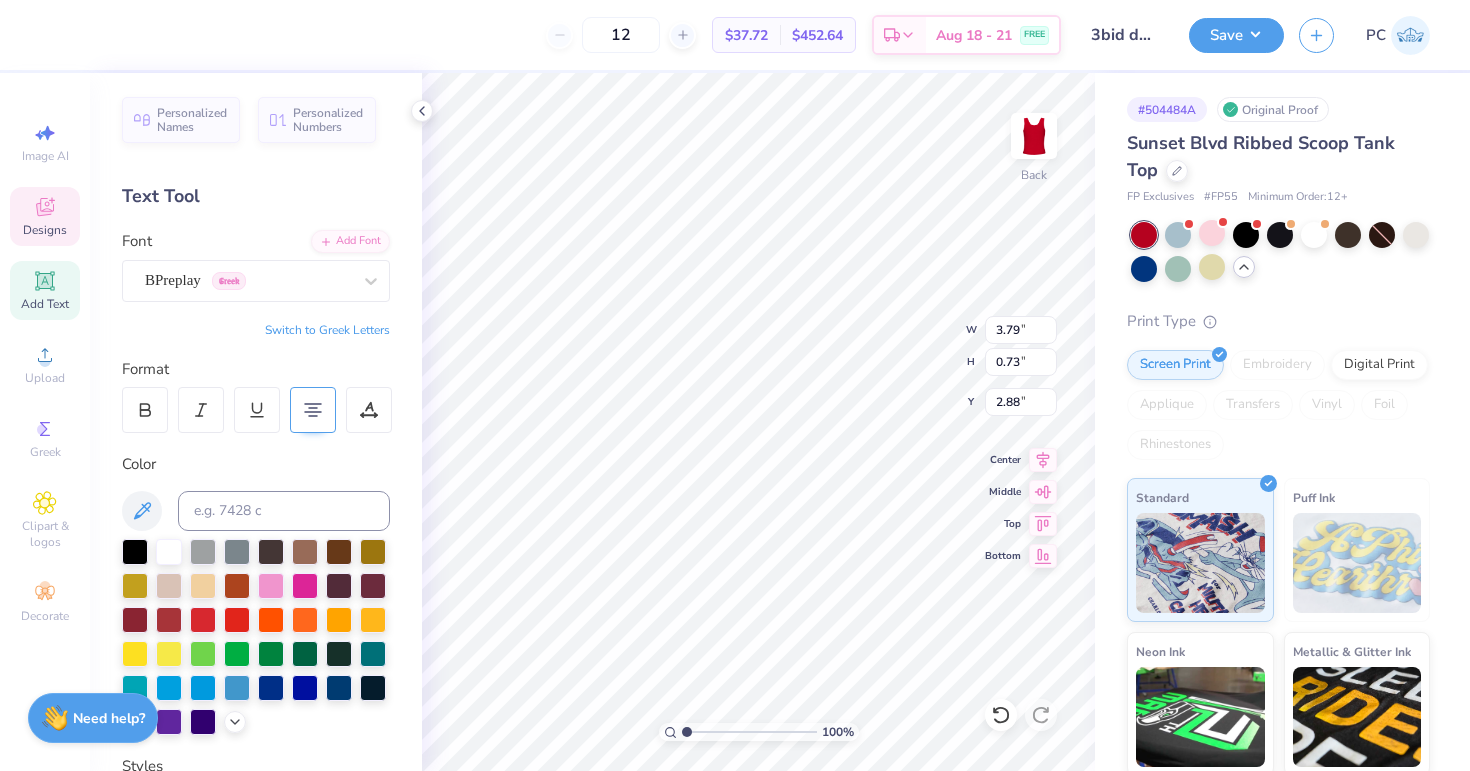 type on "3.74" 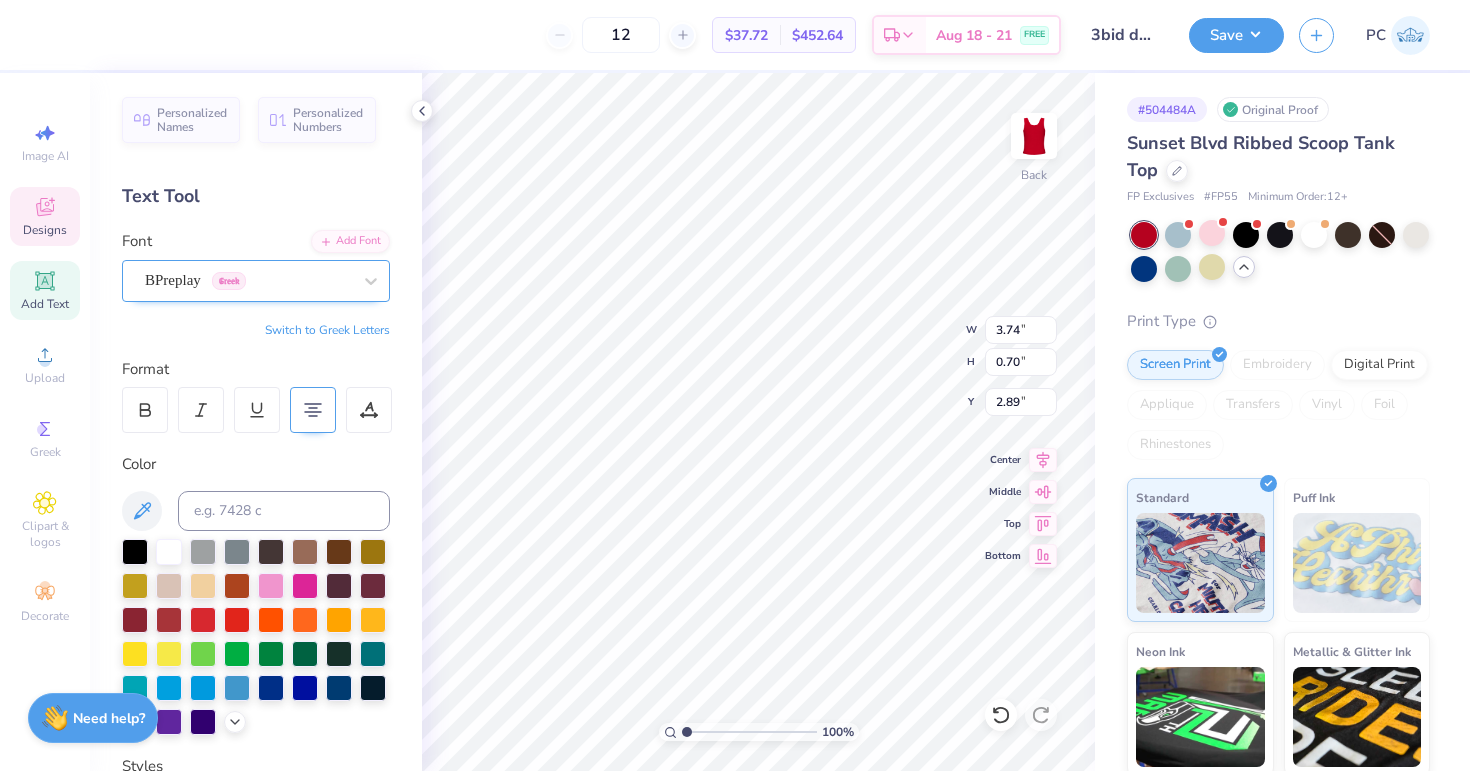 click on "BPreplay Greek" at bounding box center (248, 280) 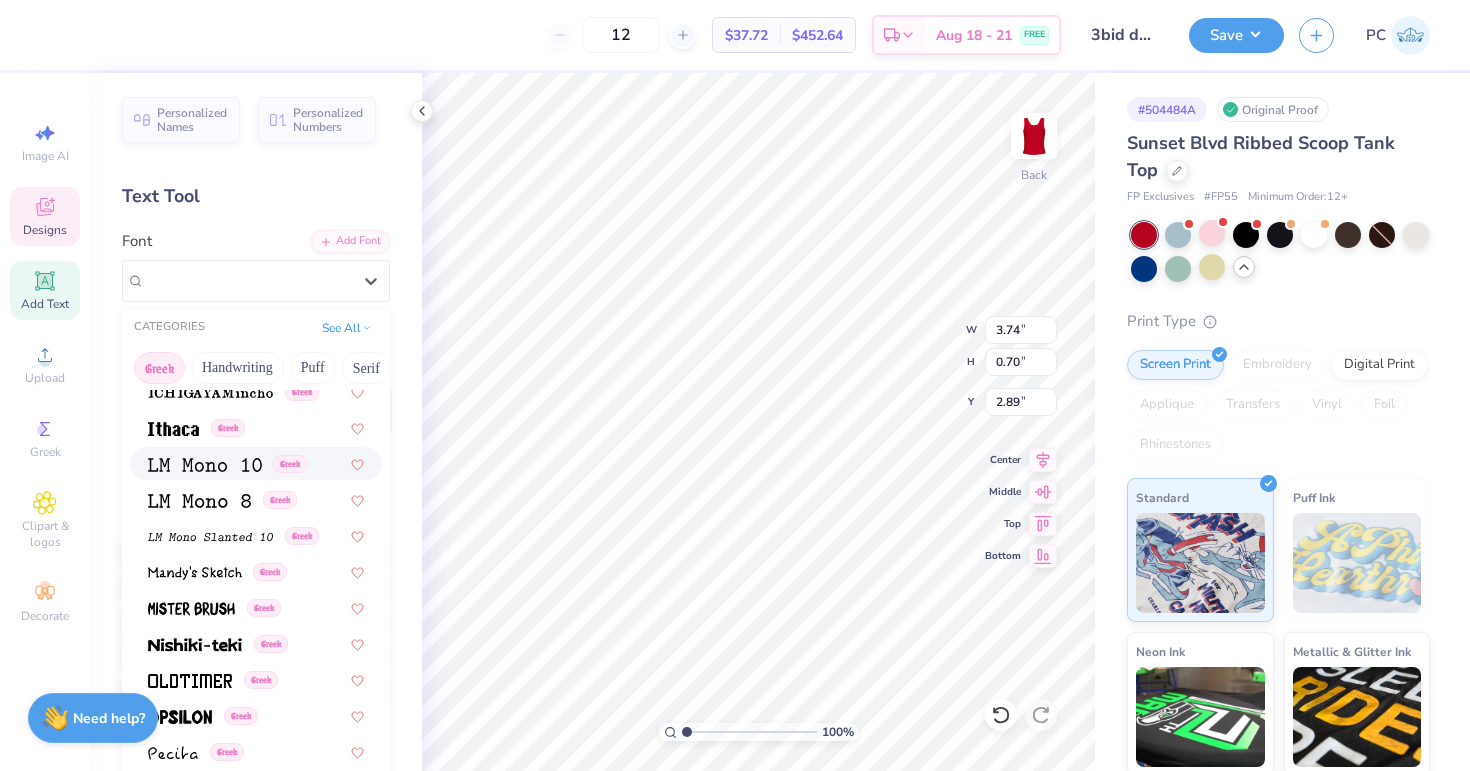 scroll, scrollTop: 842, scrollLeft: 0, axis: vertical 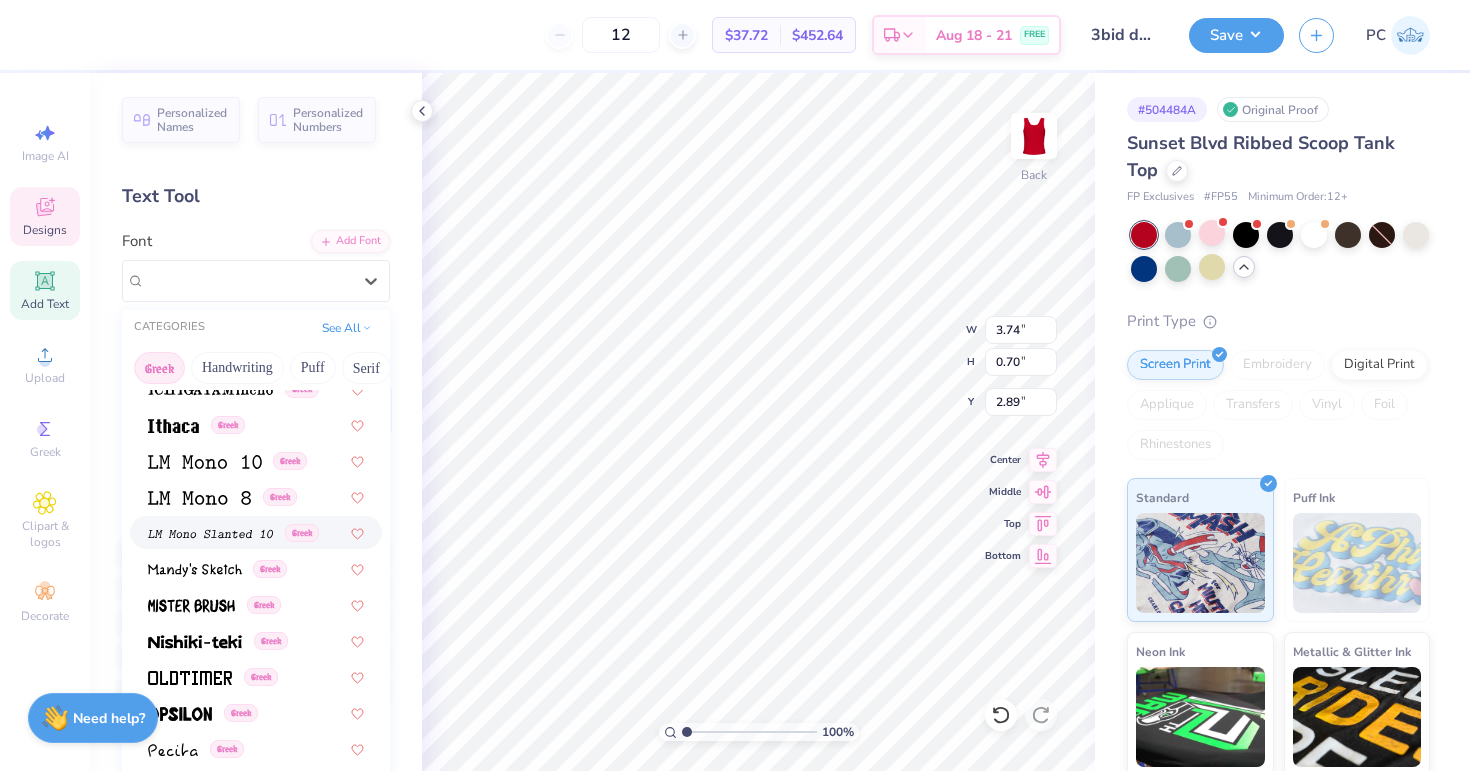 click at bounding box center [210, 532] 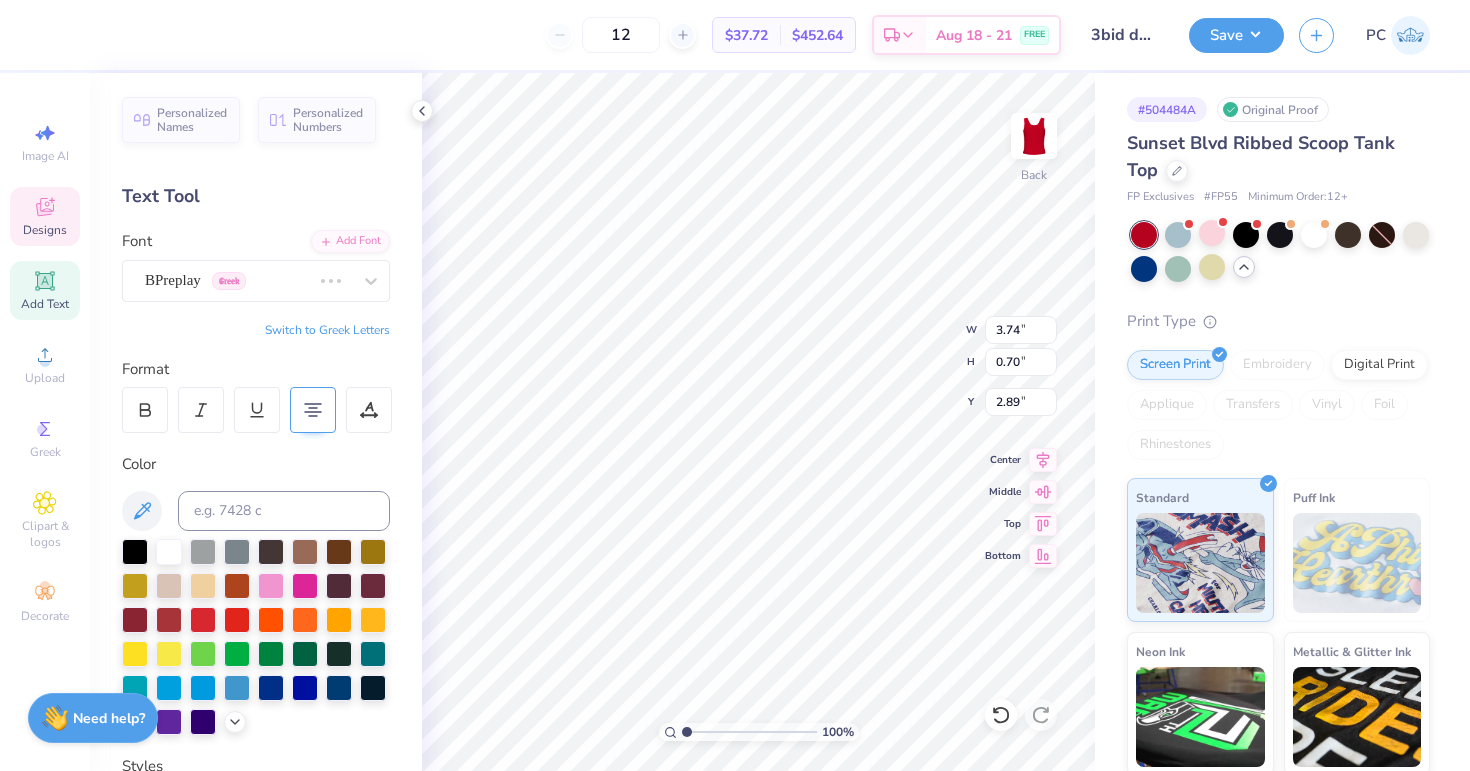 type on "3.33" 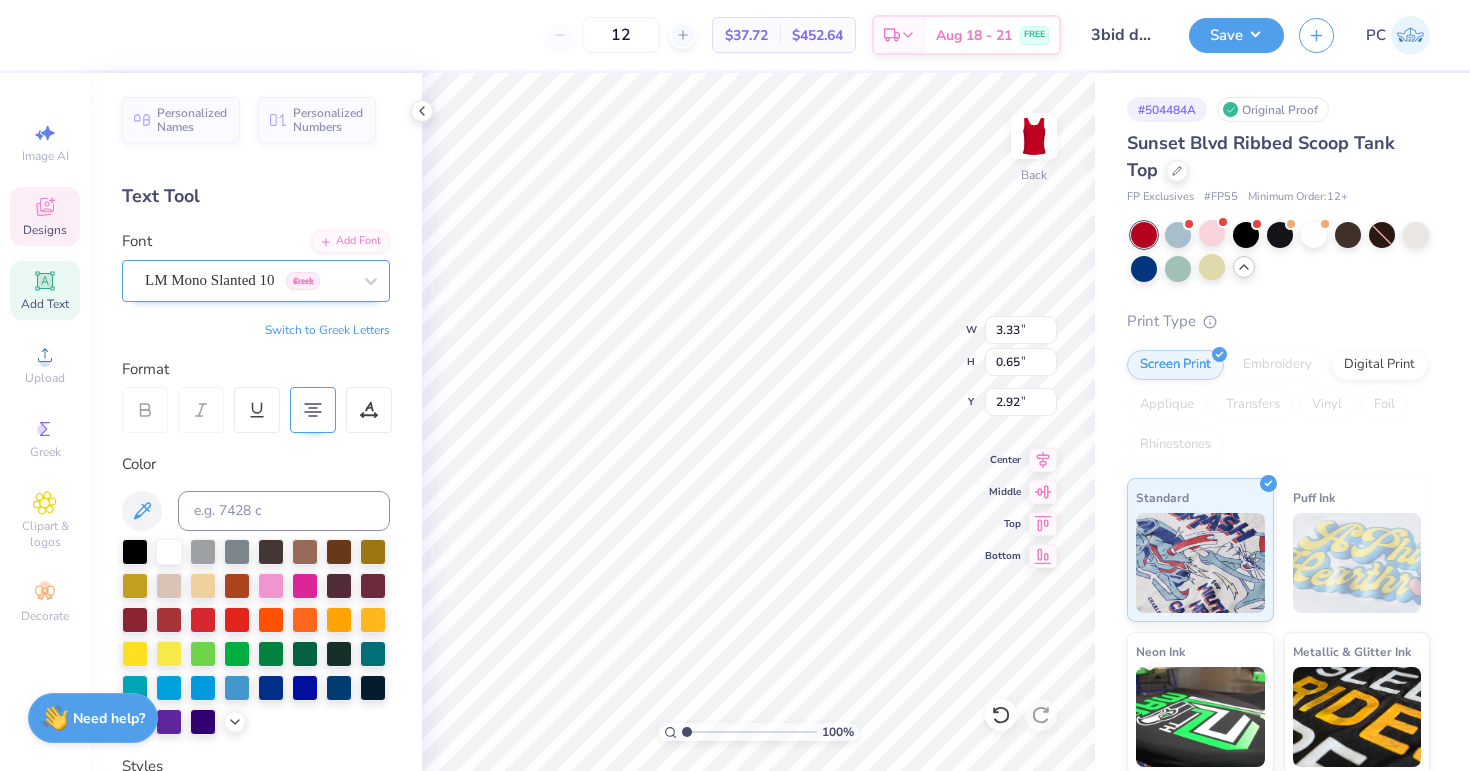 click on "LM Mono Slanted 10 Greek" at bounding box center (248, 280) 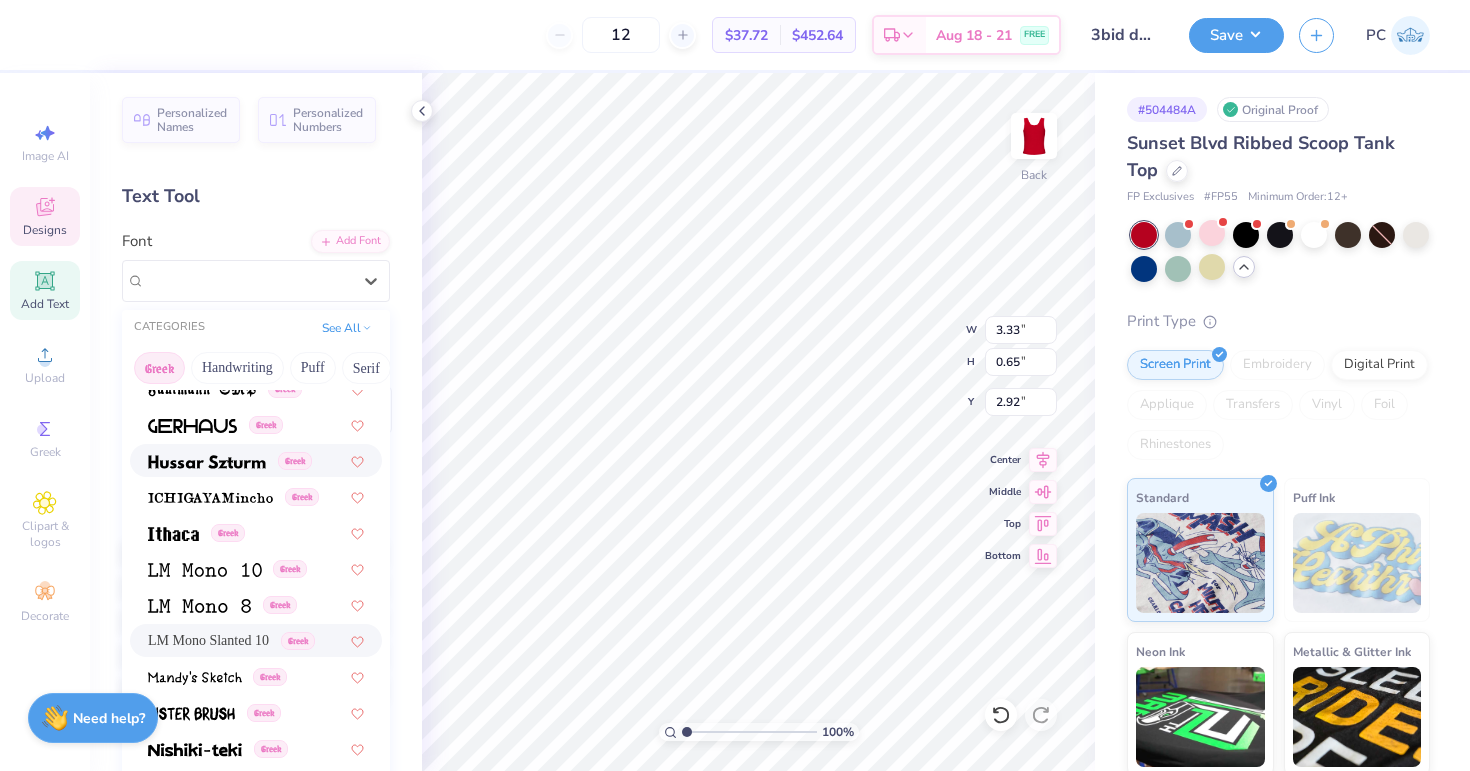 scroll, scrollTop: 738, scrollLeft: 0, axis: vertical 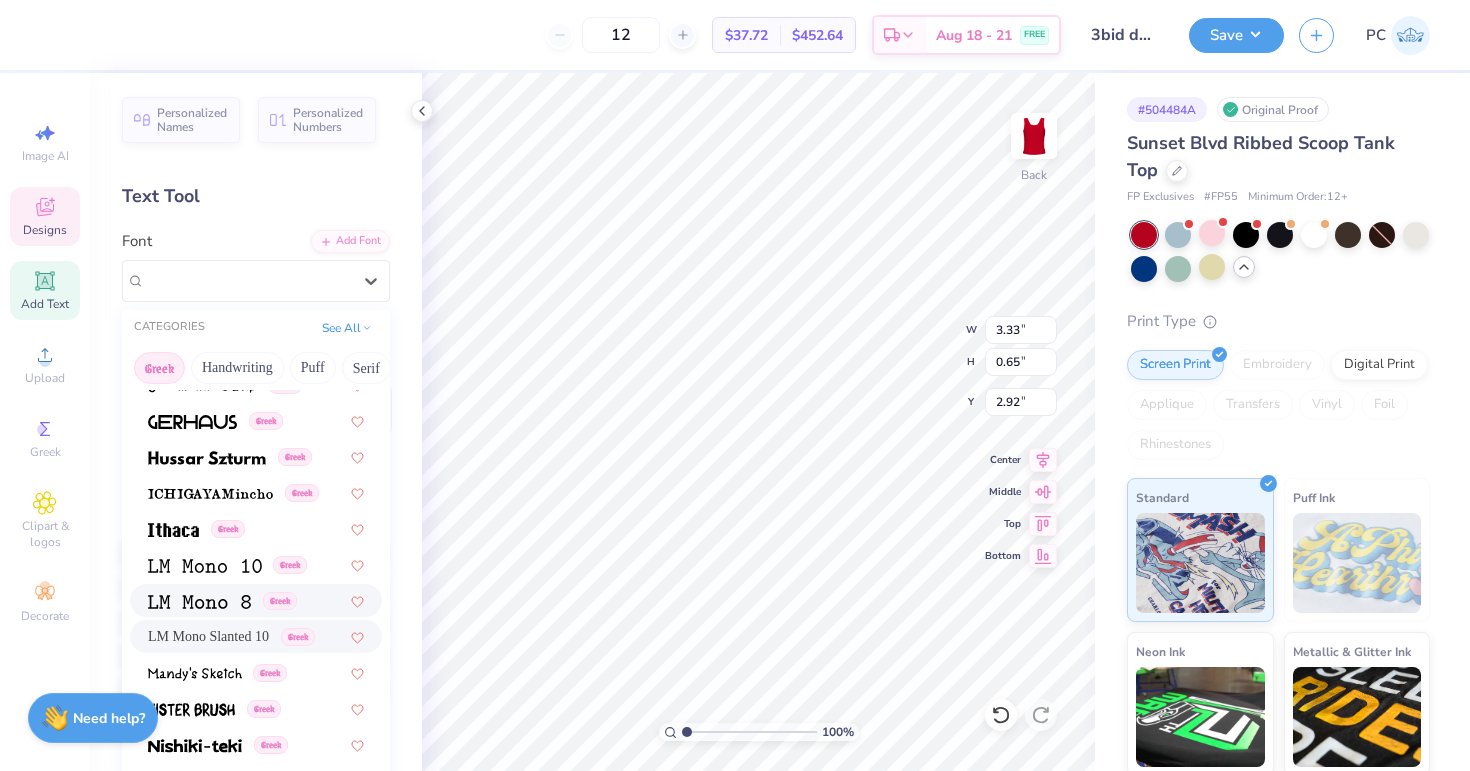 click at bounding box center [199, 602] 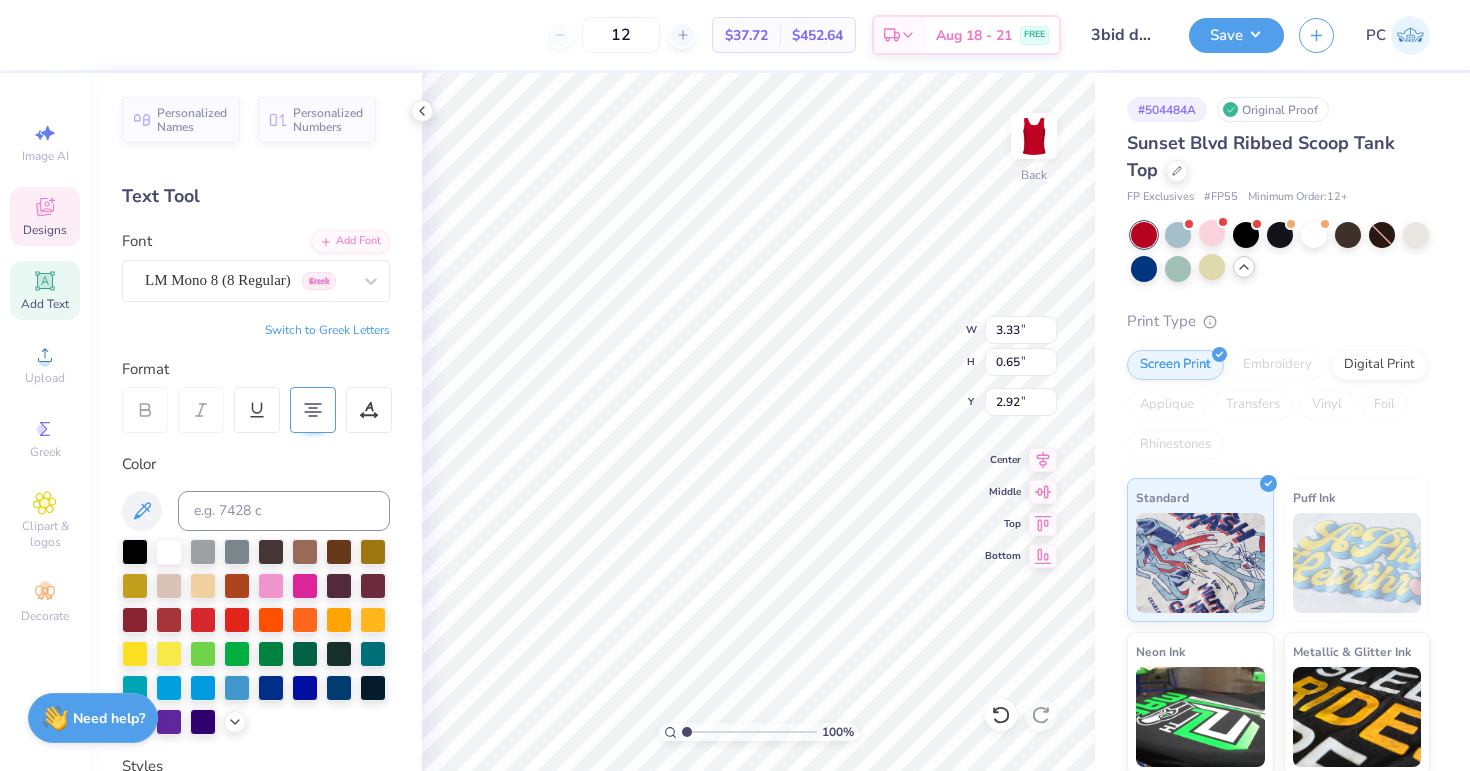 type on "3.35" 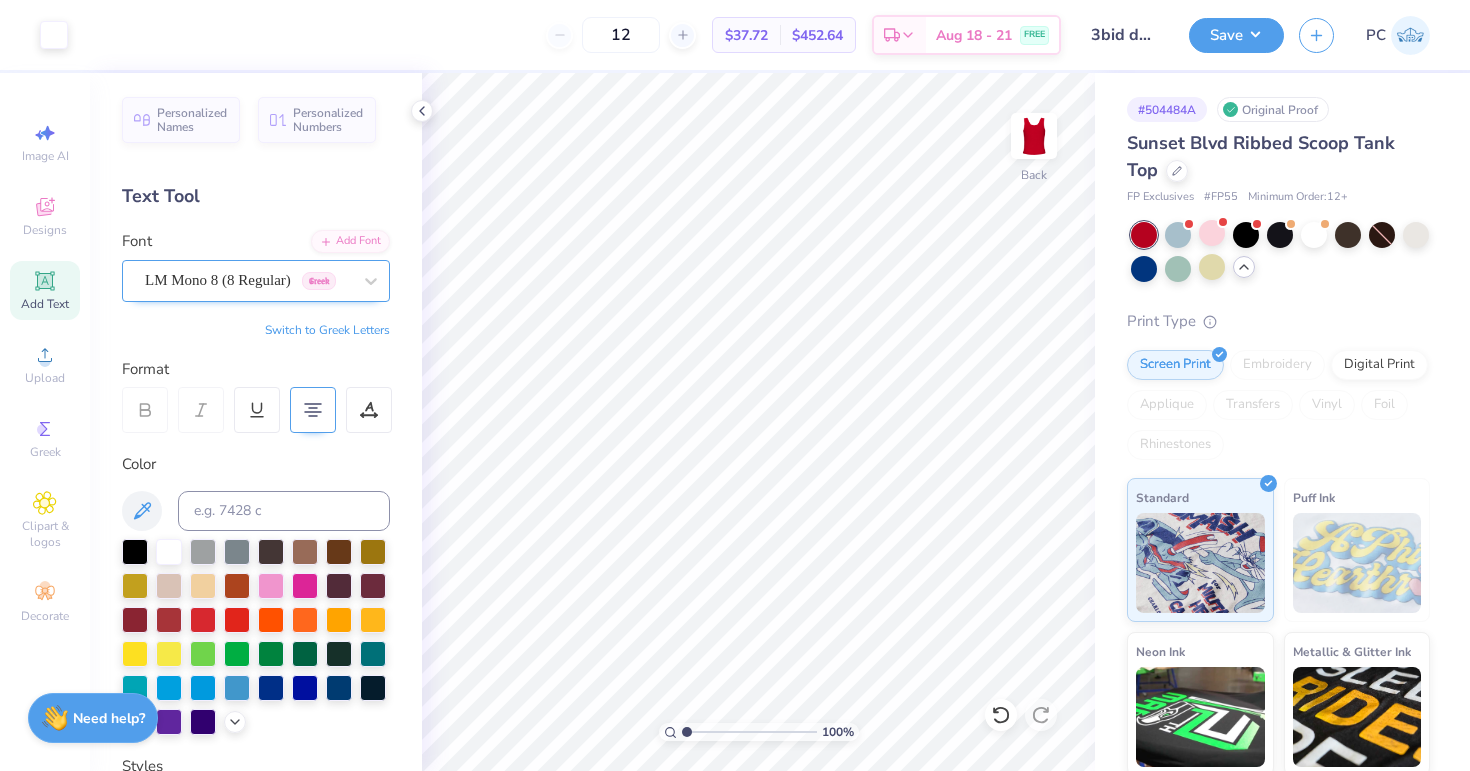click on "LM Mono 8 (8 Regular) Greek" at bounding box center (248, 280) 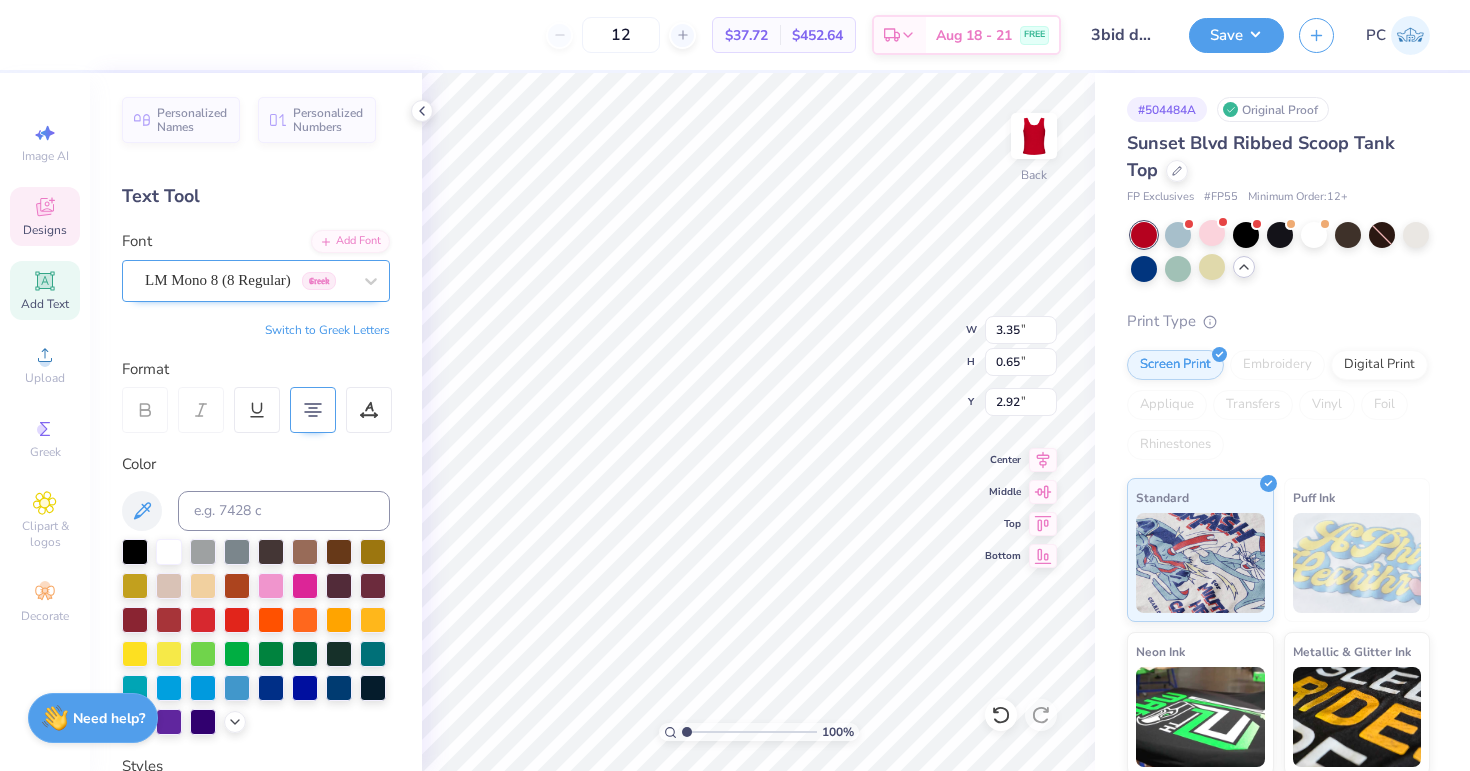 click at bounding box center [248, 280] 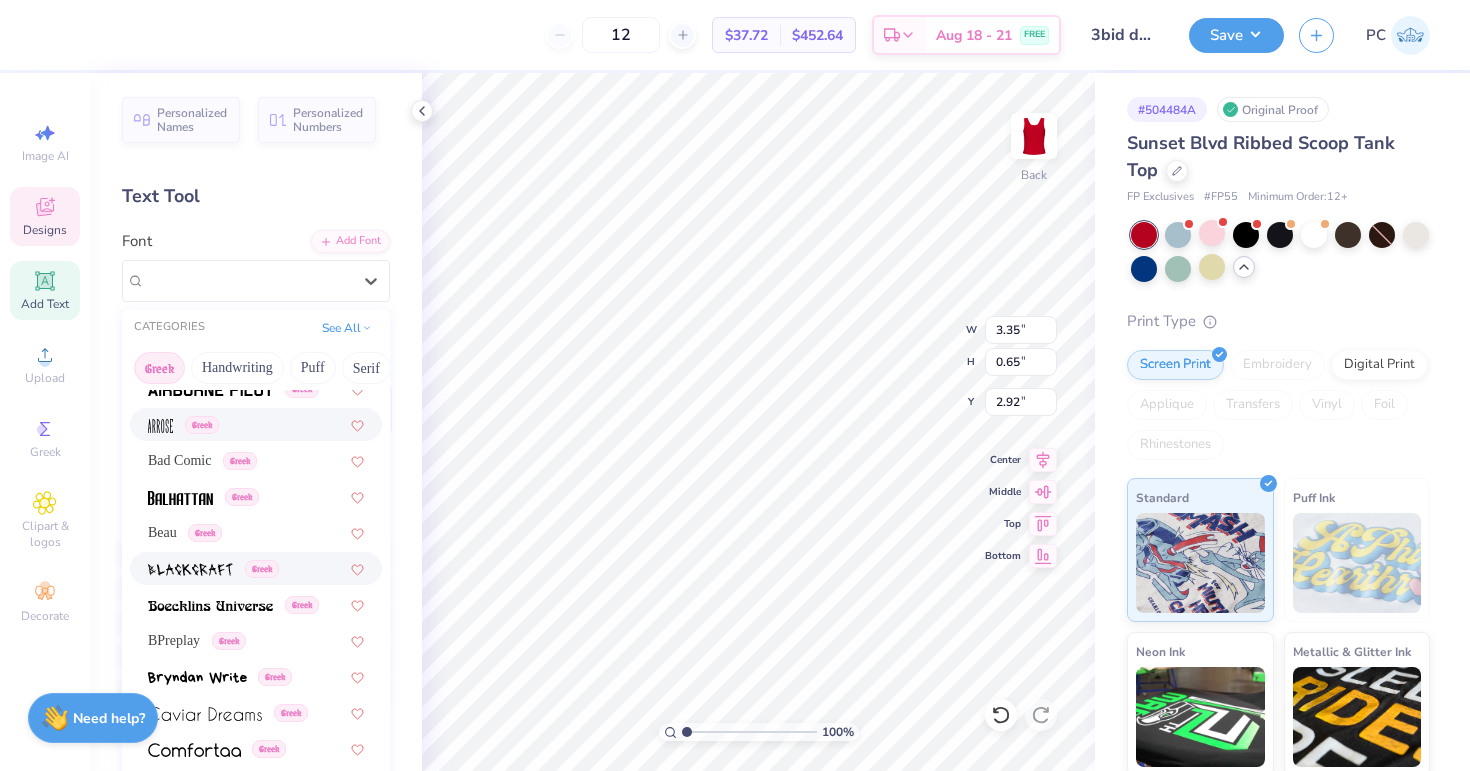 scroll, scrollTop: 164, scrollLeft: 0, axis: vertical 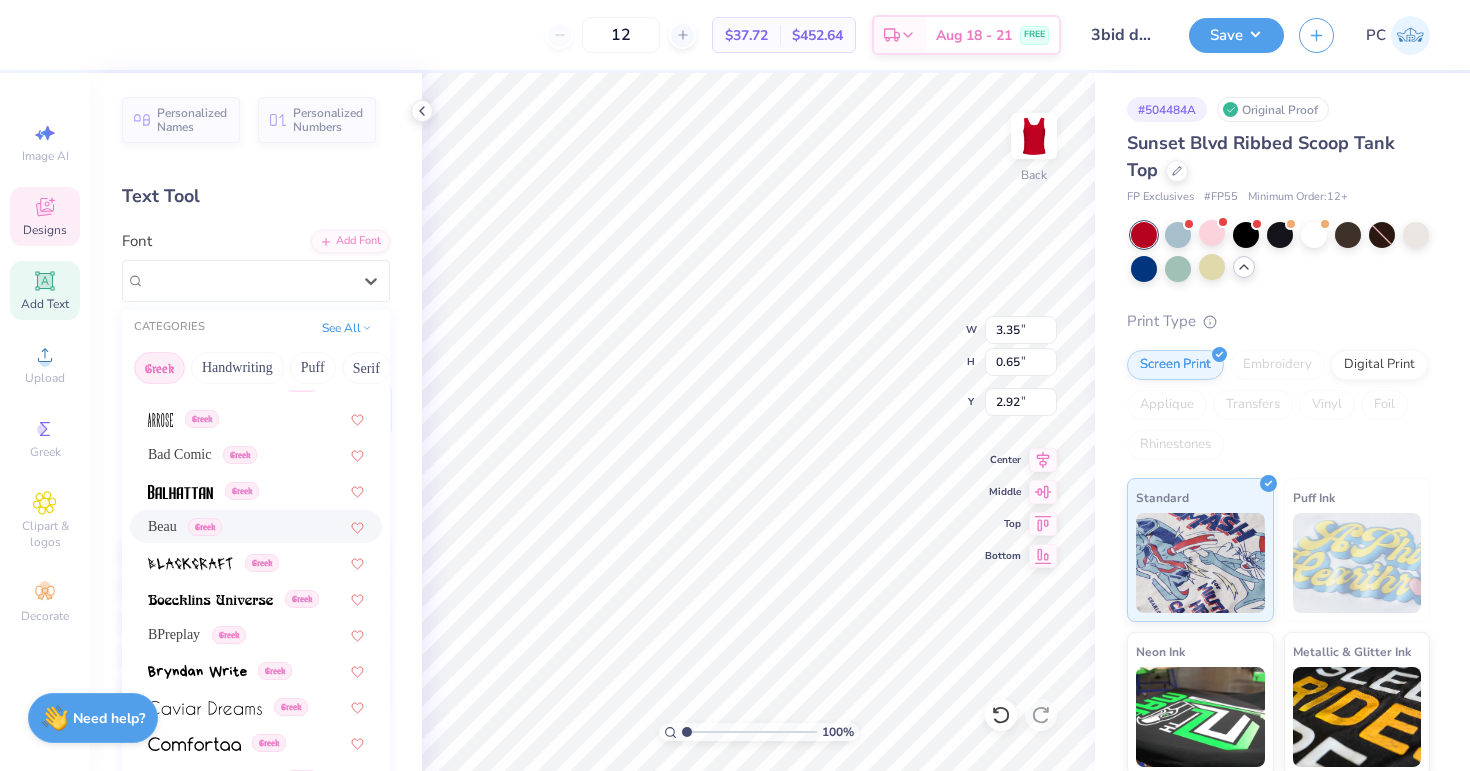 click on "Greek" at bounding box center [205, 527] 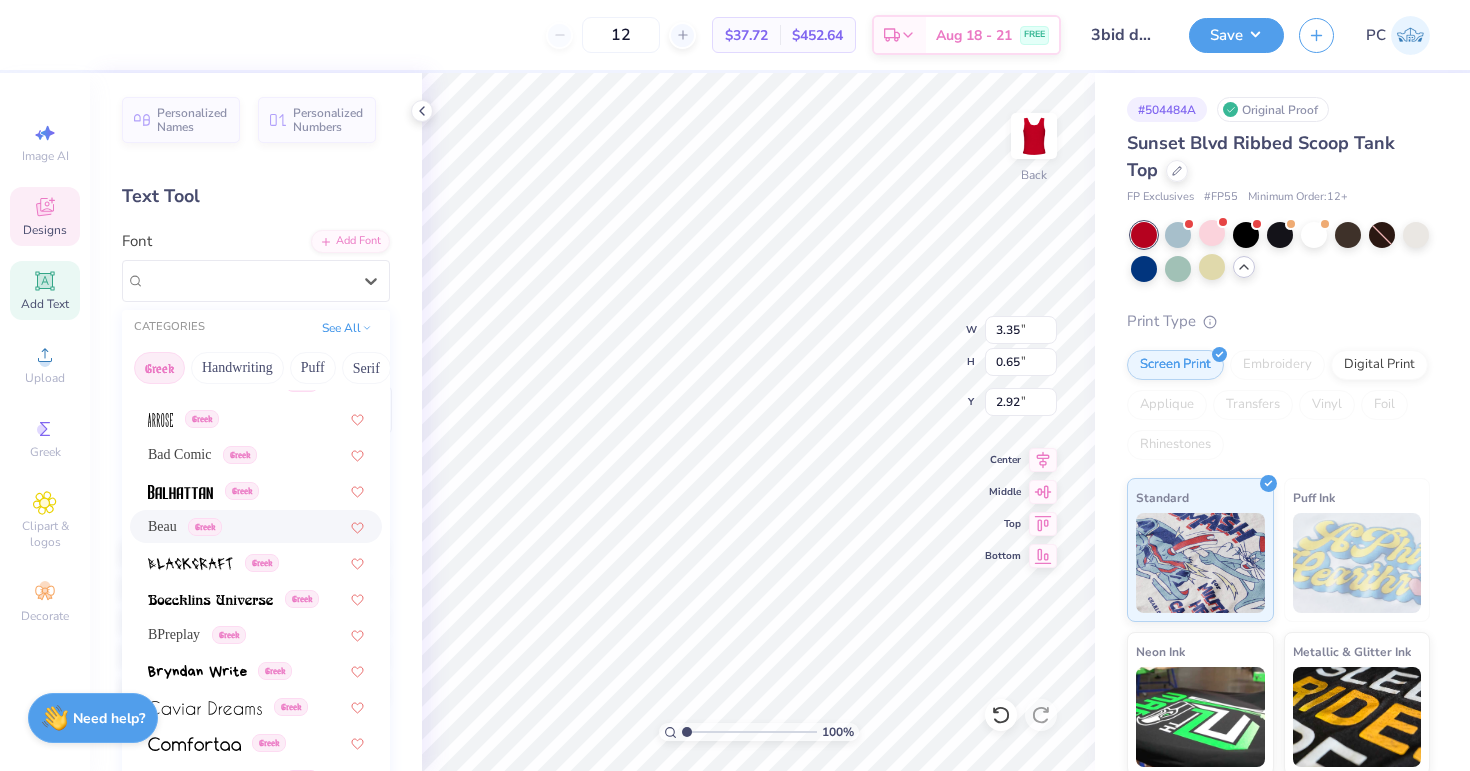 type on "3.79" 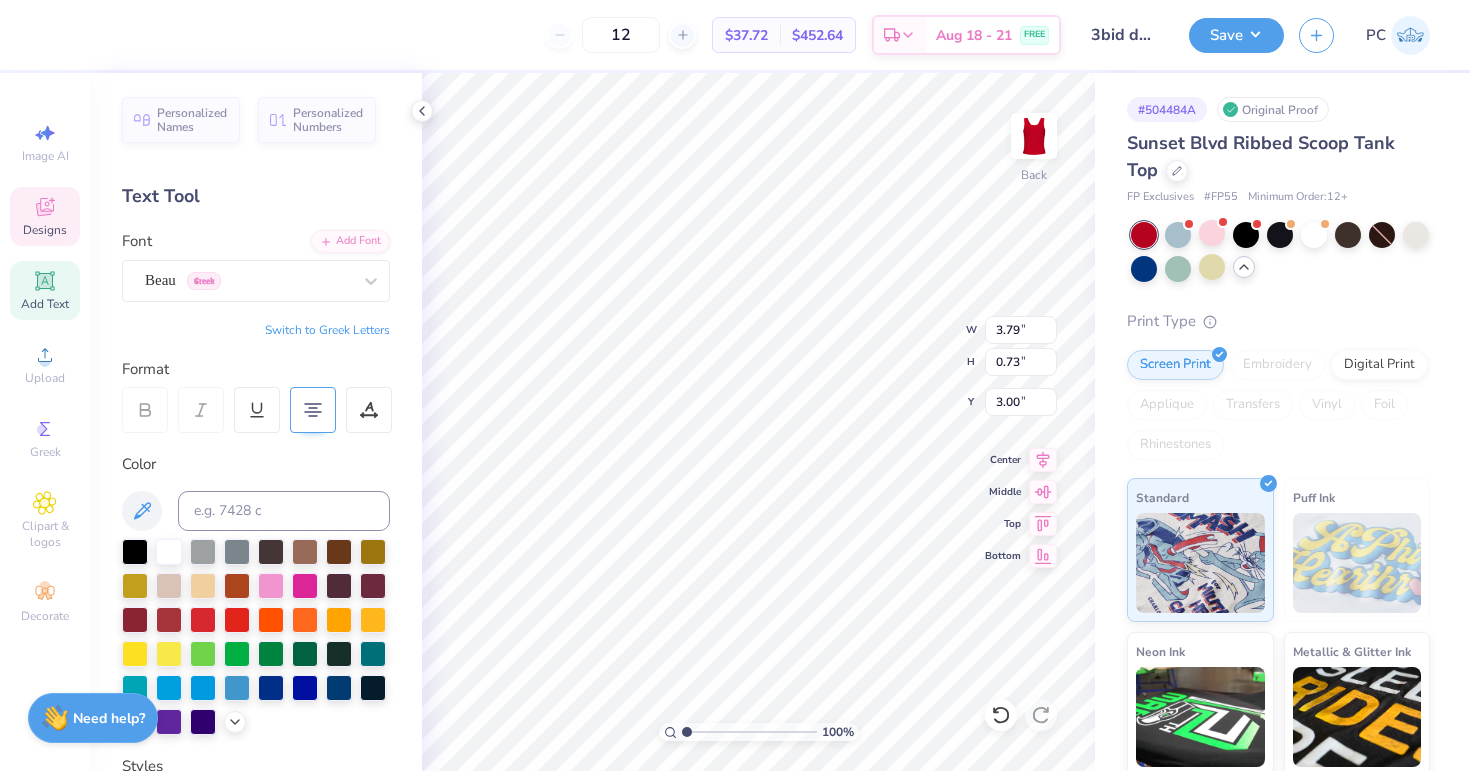 type on "3.00" 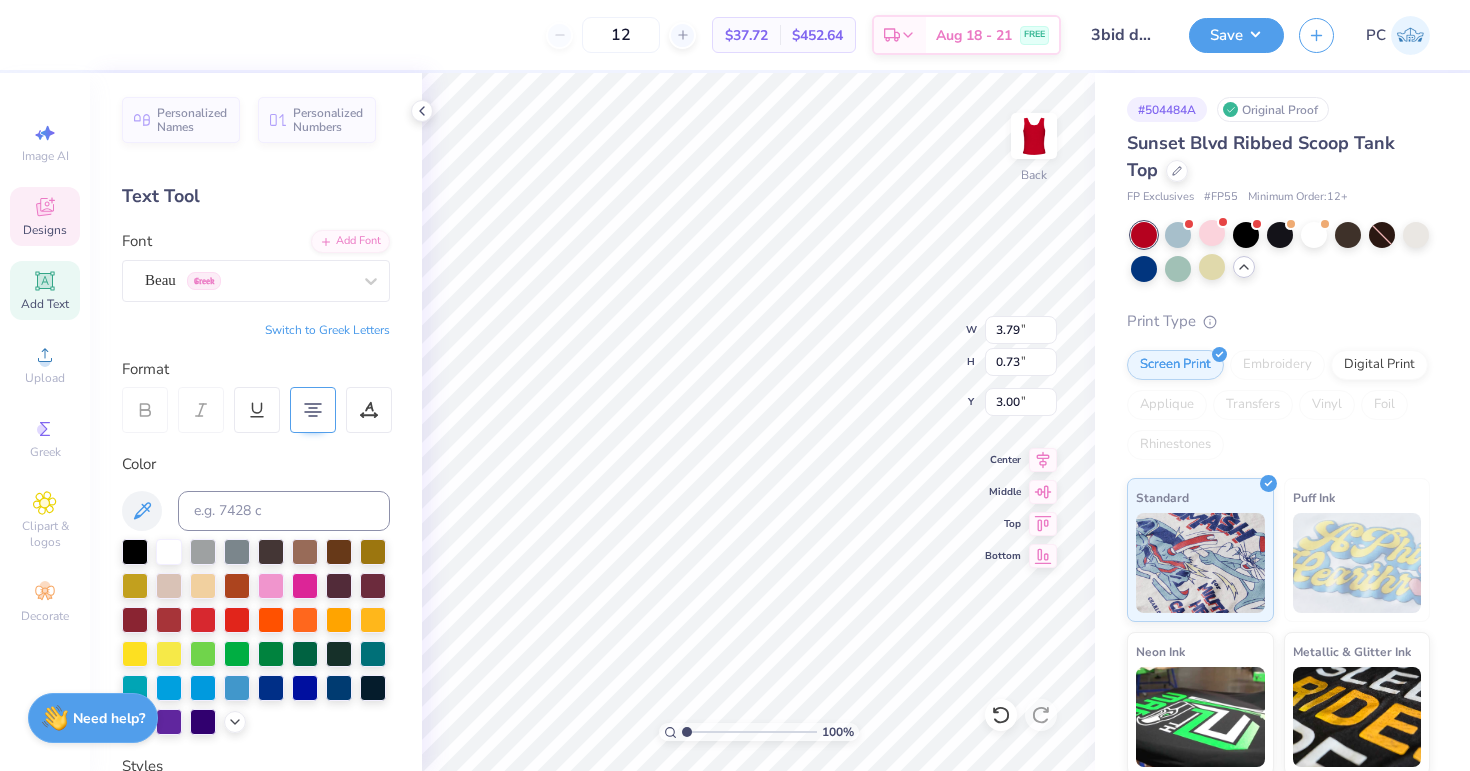 type on "HOT NEW BOMBSHELLS 2025" 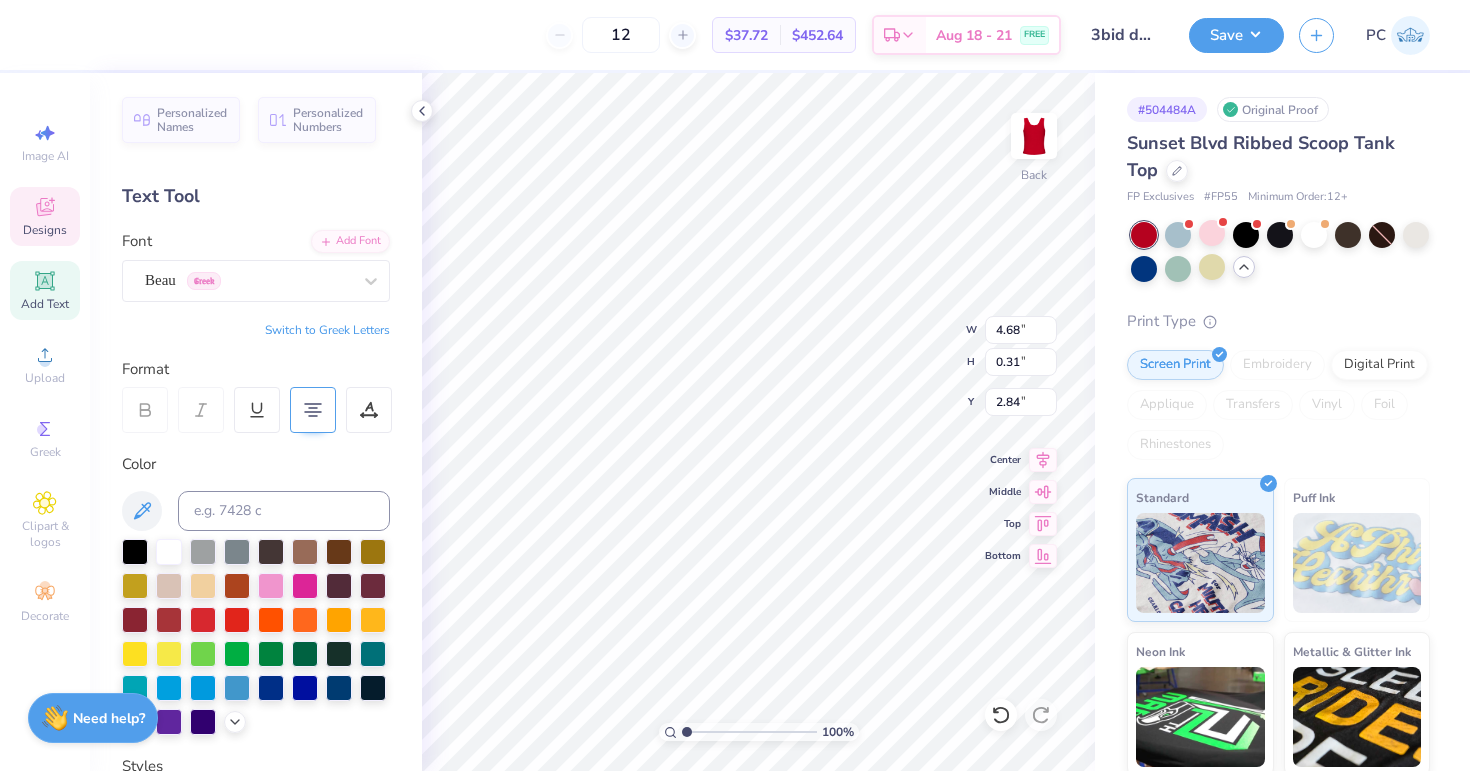 type on "2.84" 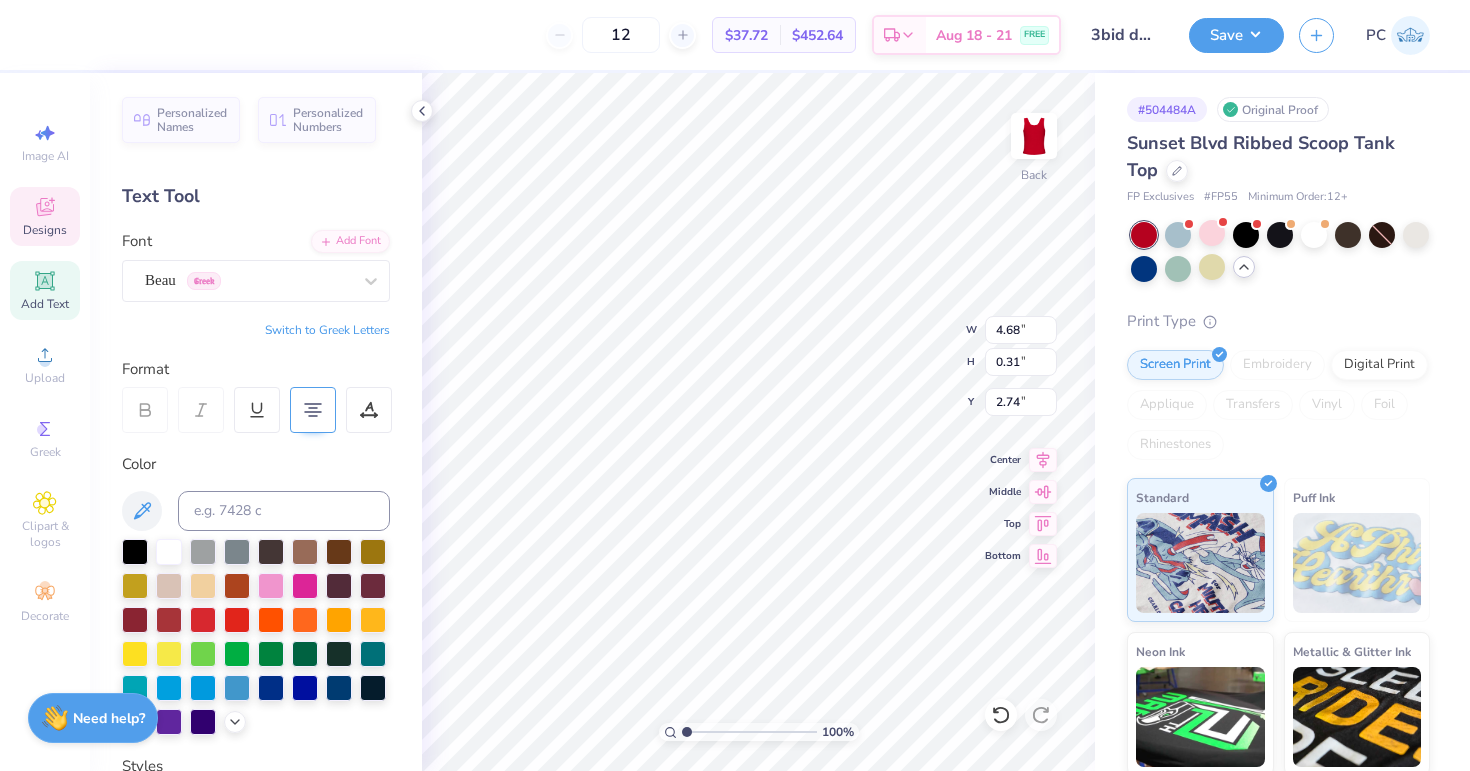 type on "4.16" 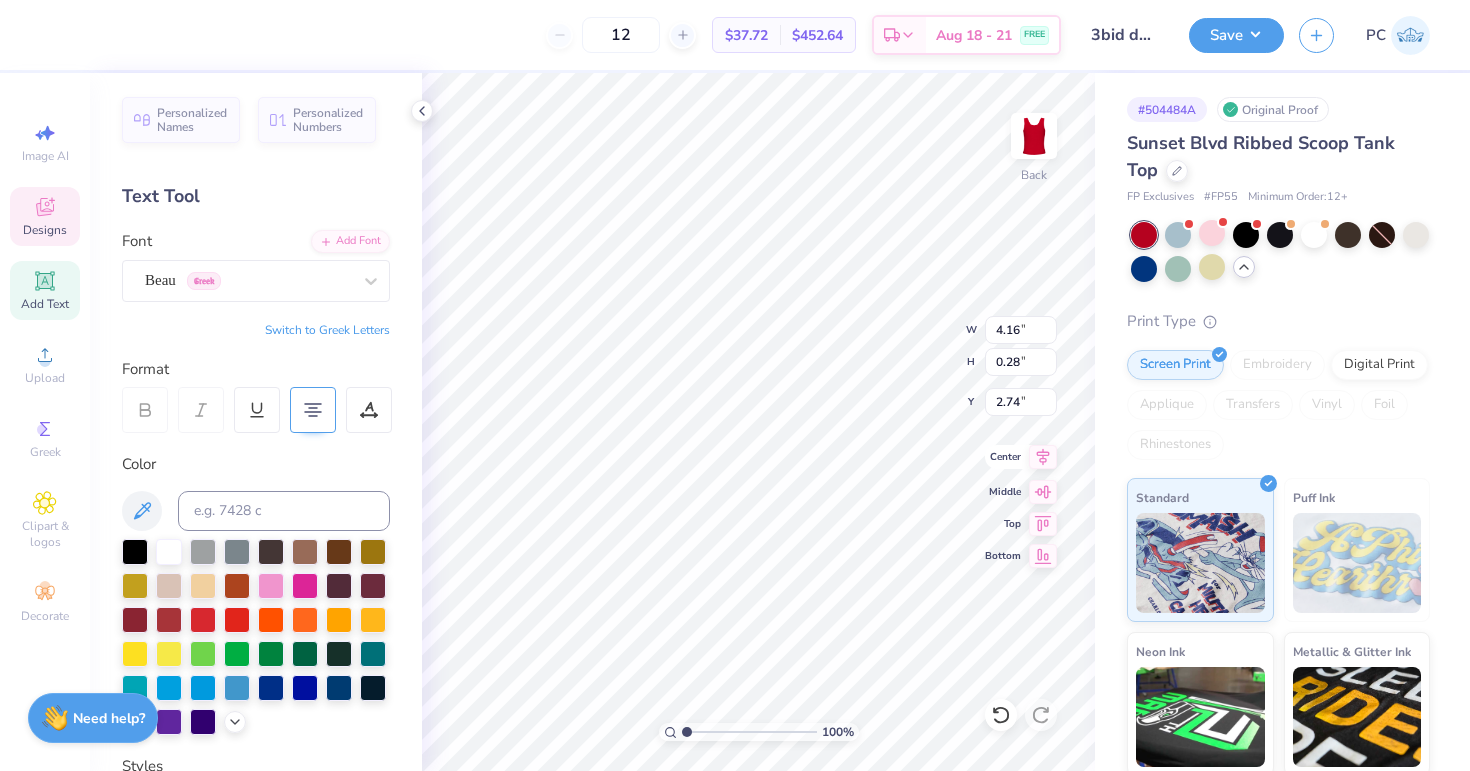 click 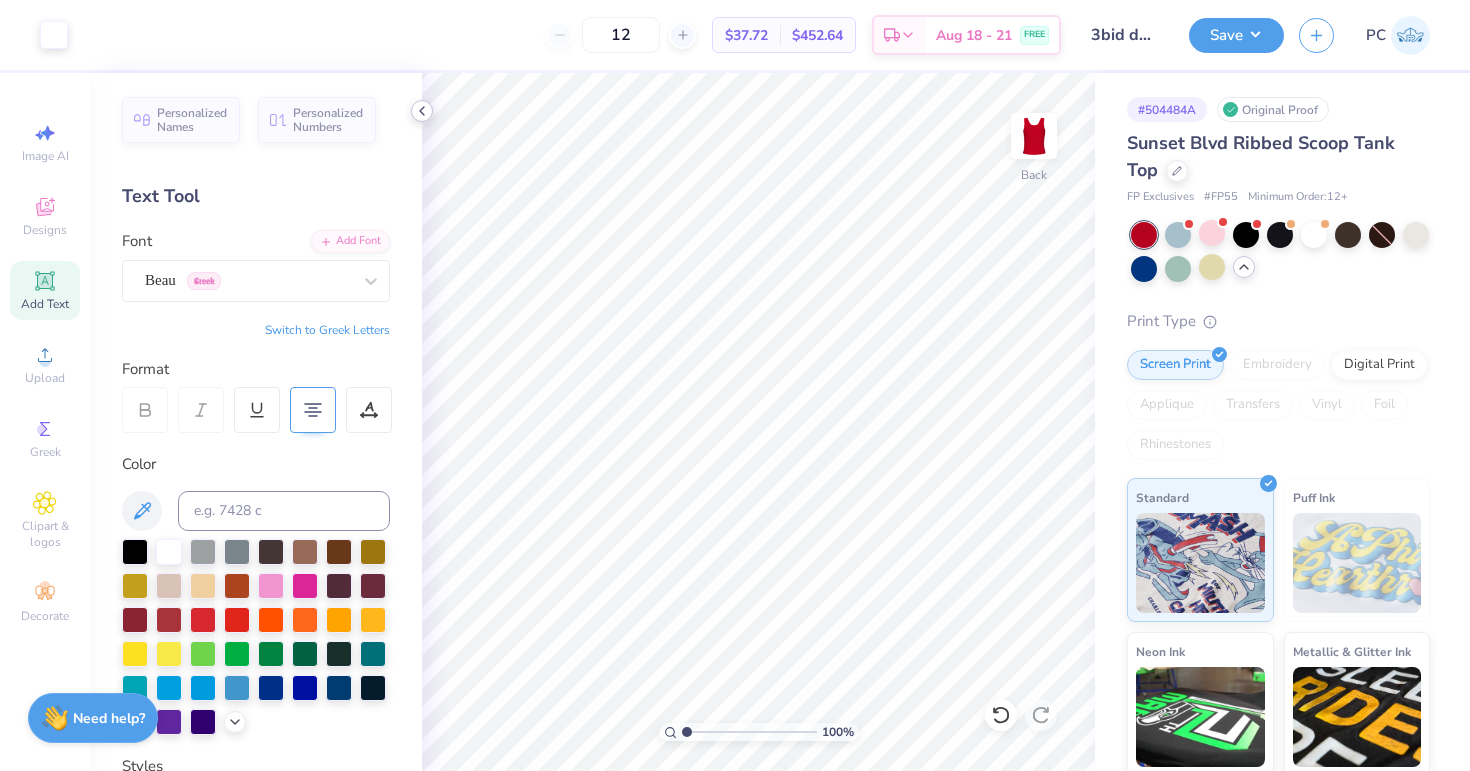 click 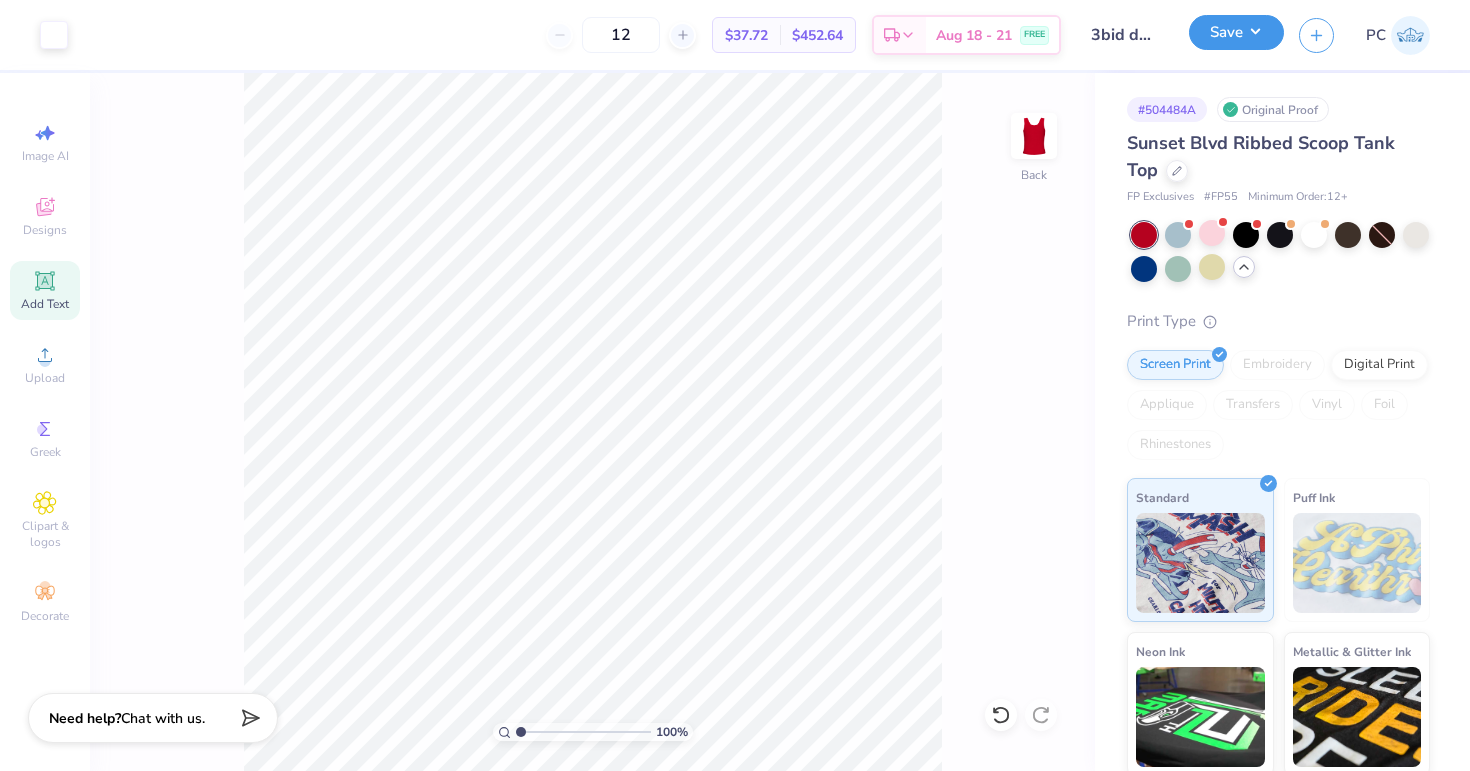 click on "Save" at bounding box center [1236, 32] 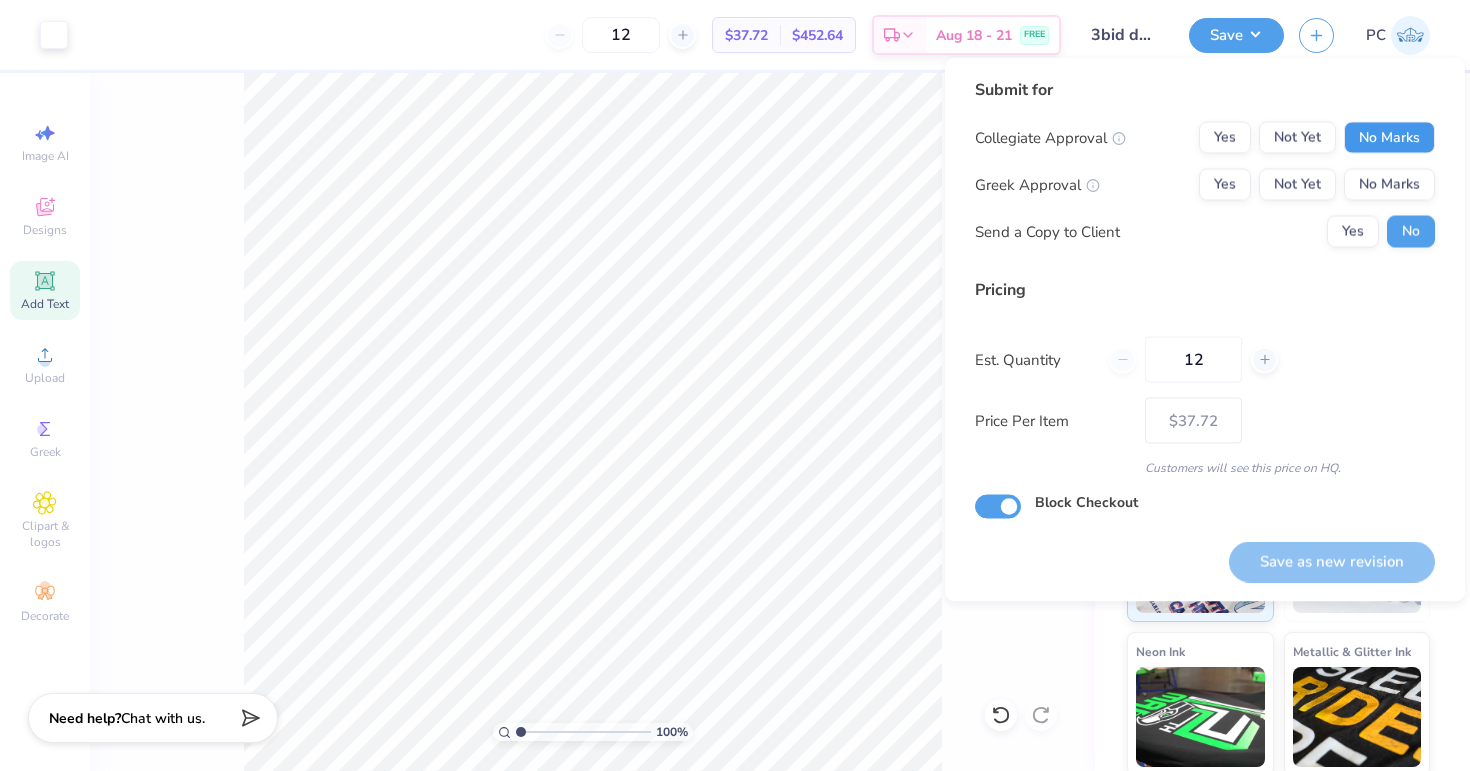 click on "No Marks" at bounding box center (1389, 138) 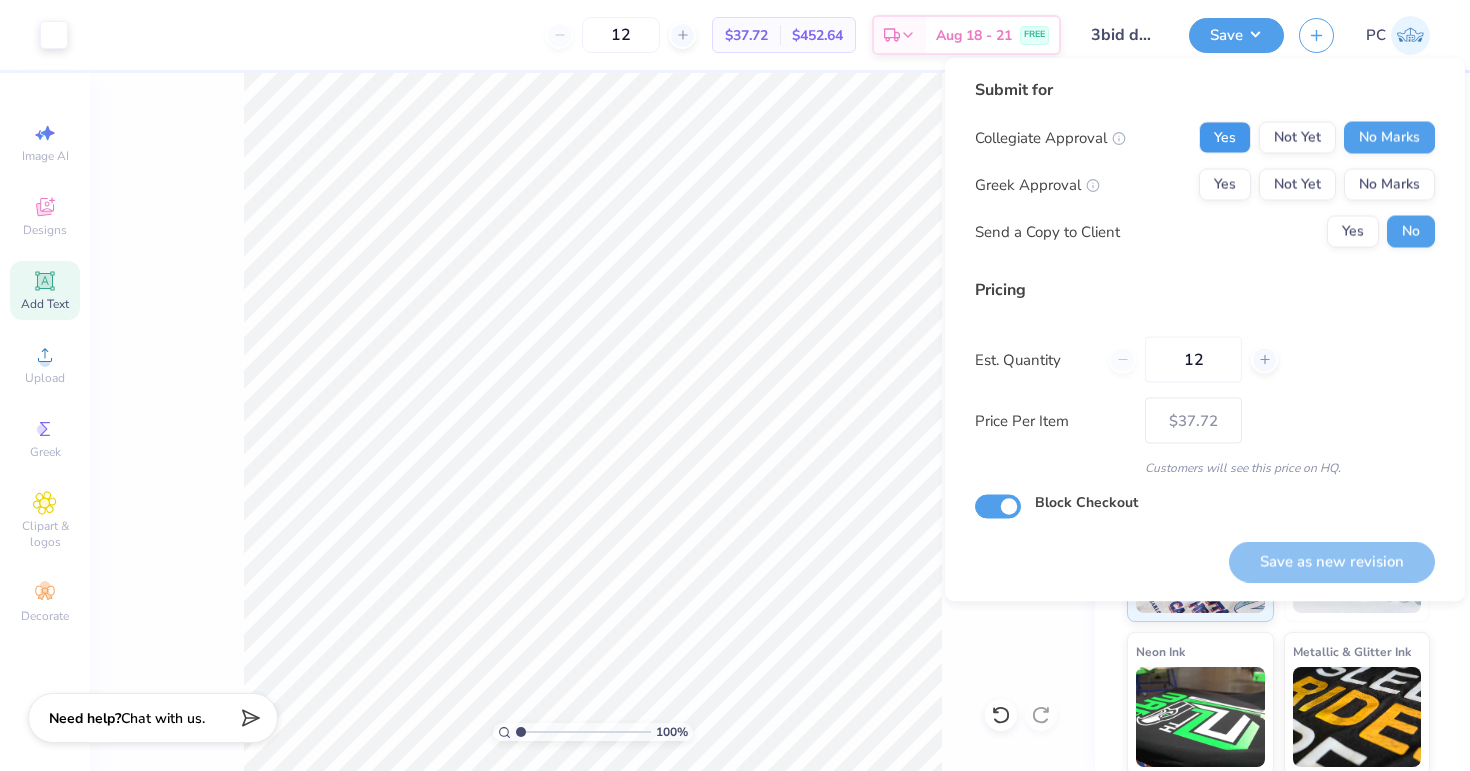 click on "Yes" at bounding box center (1225, 138) 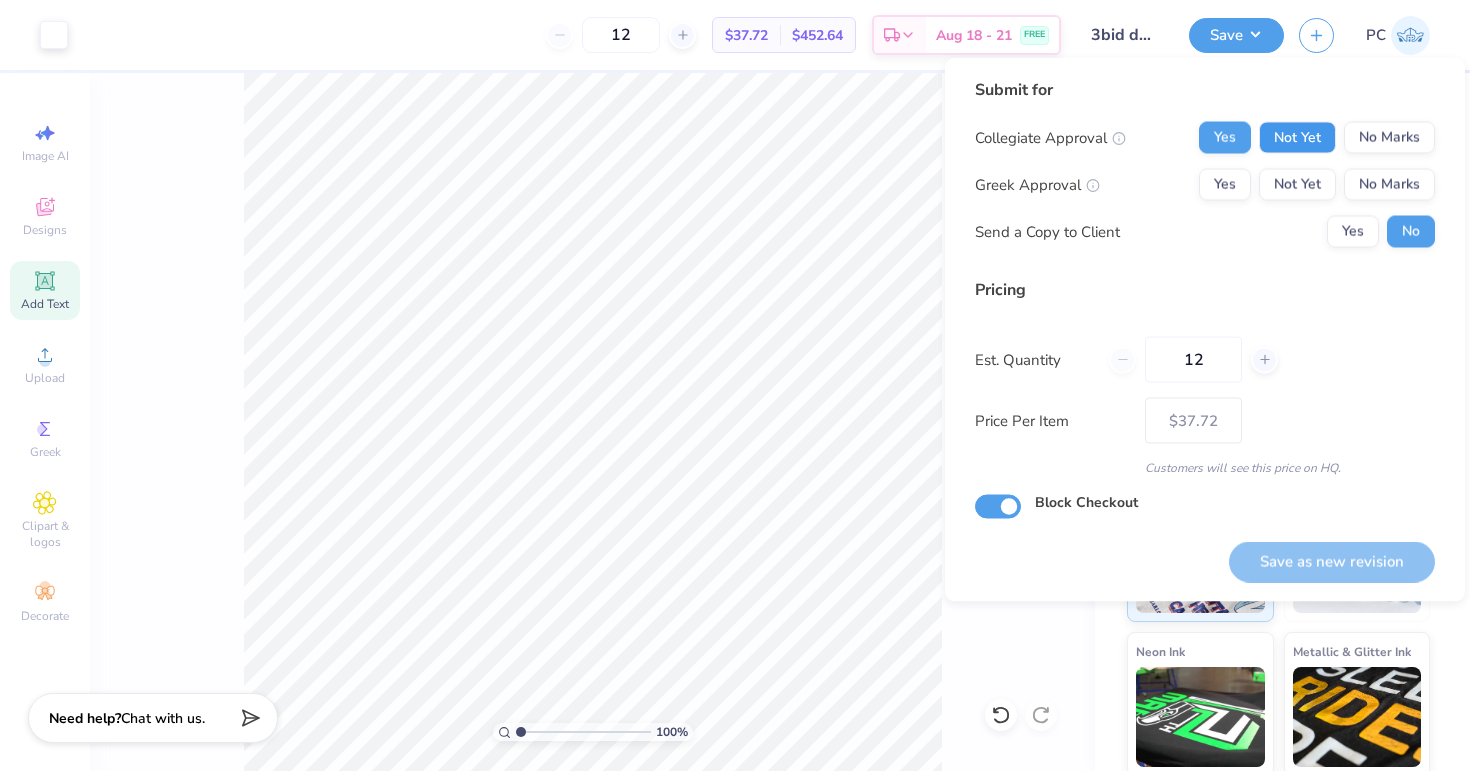 click on "Not Yet" at bounding box center (1297, 138) 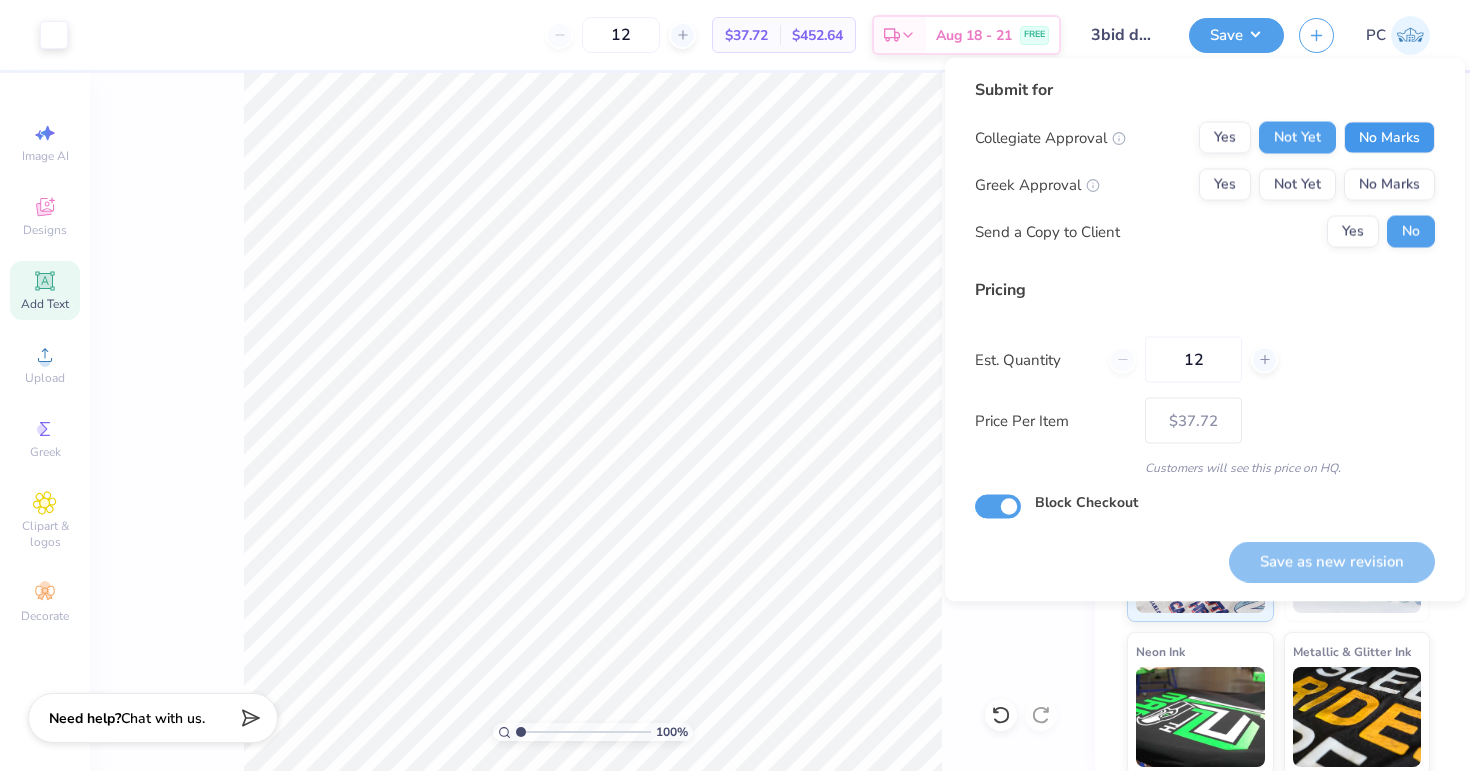 click on "No Marks" at bounding box center (1389, 138) 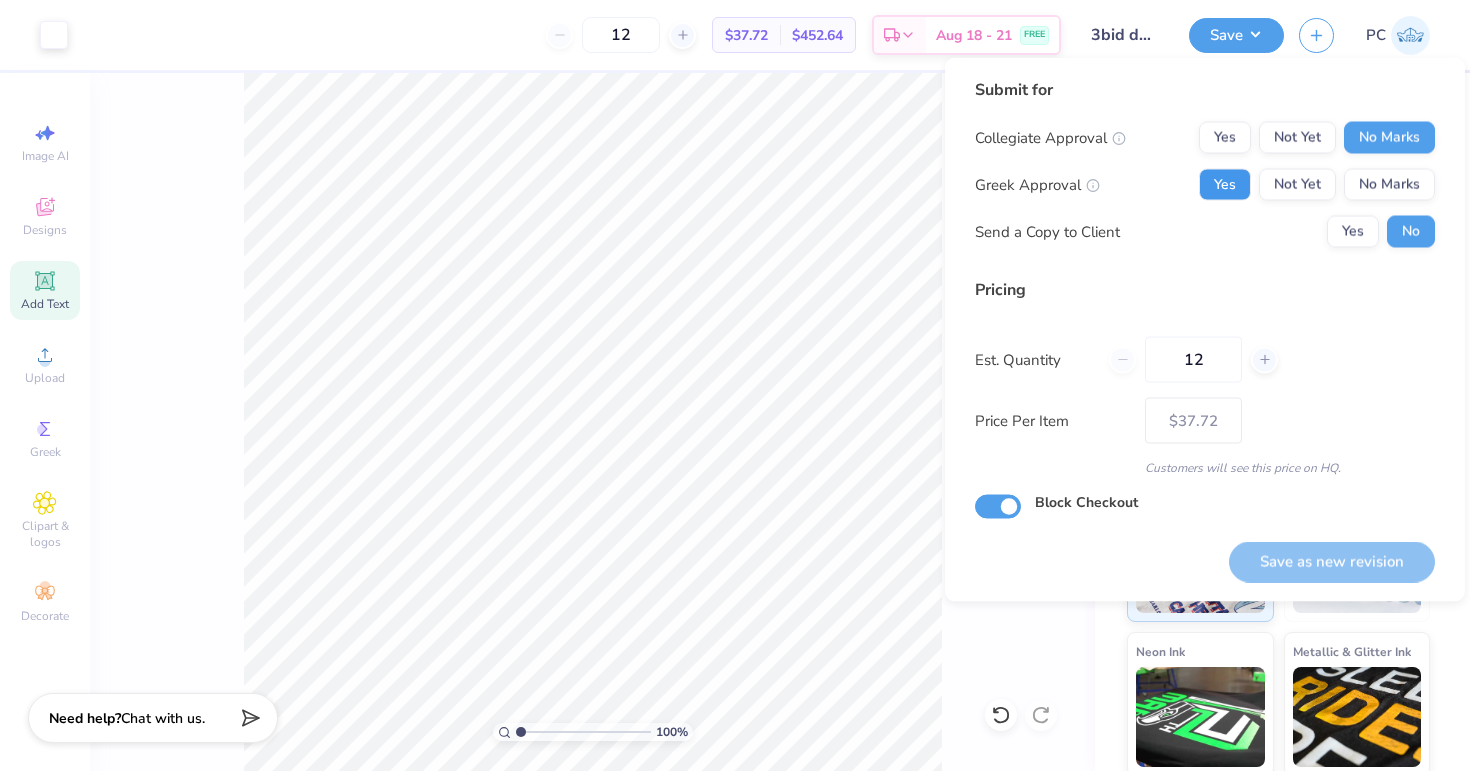 click on "Yes" at bounding box center [1225, 185] 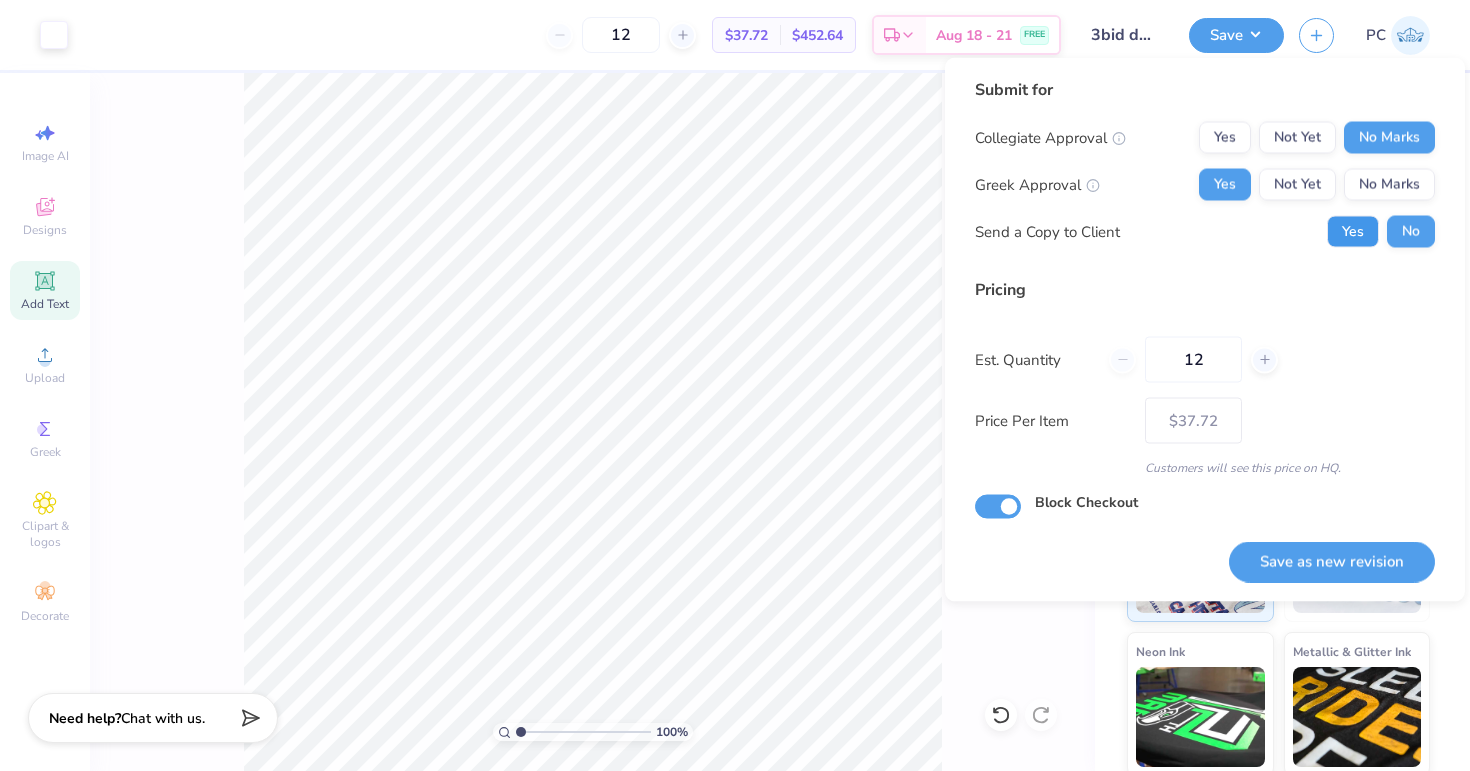 click on "Yes" at bounding box center (1353, 232) 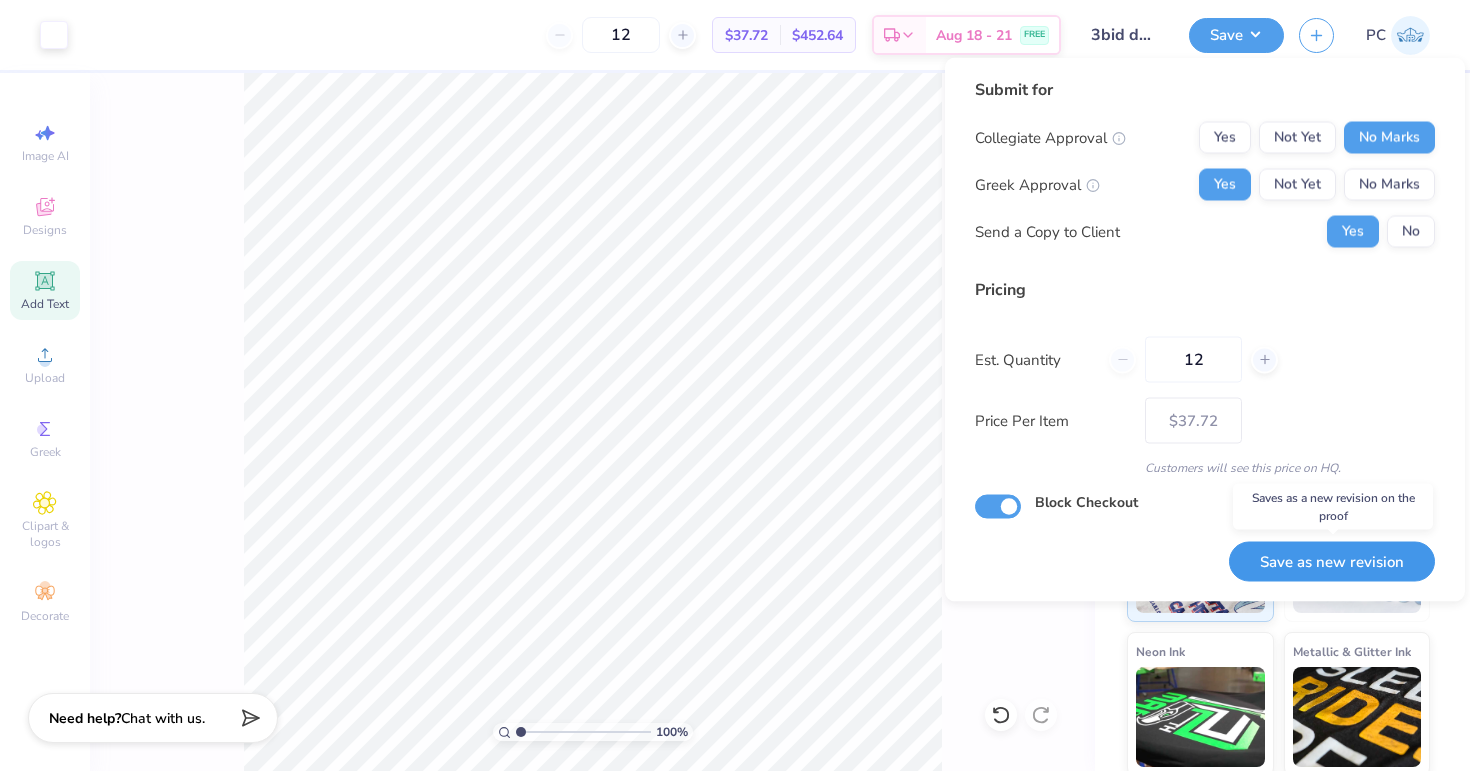 click on "Save as new revision" at bounding box center [1332, 561] 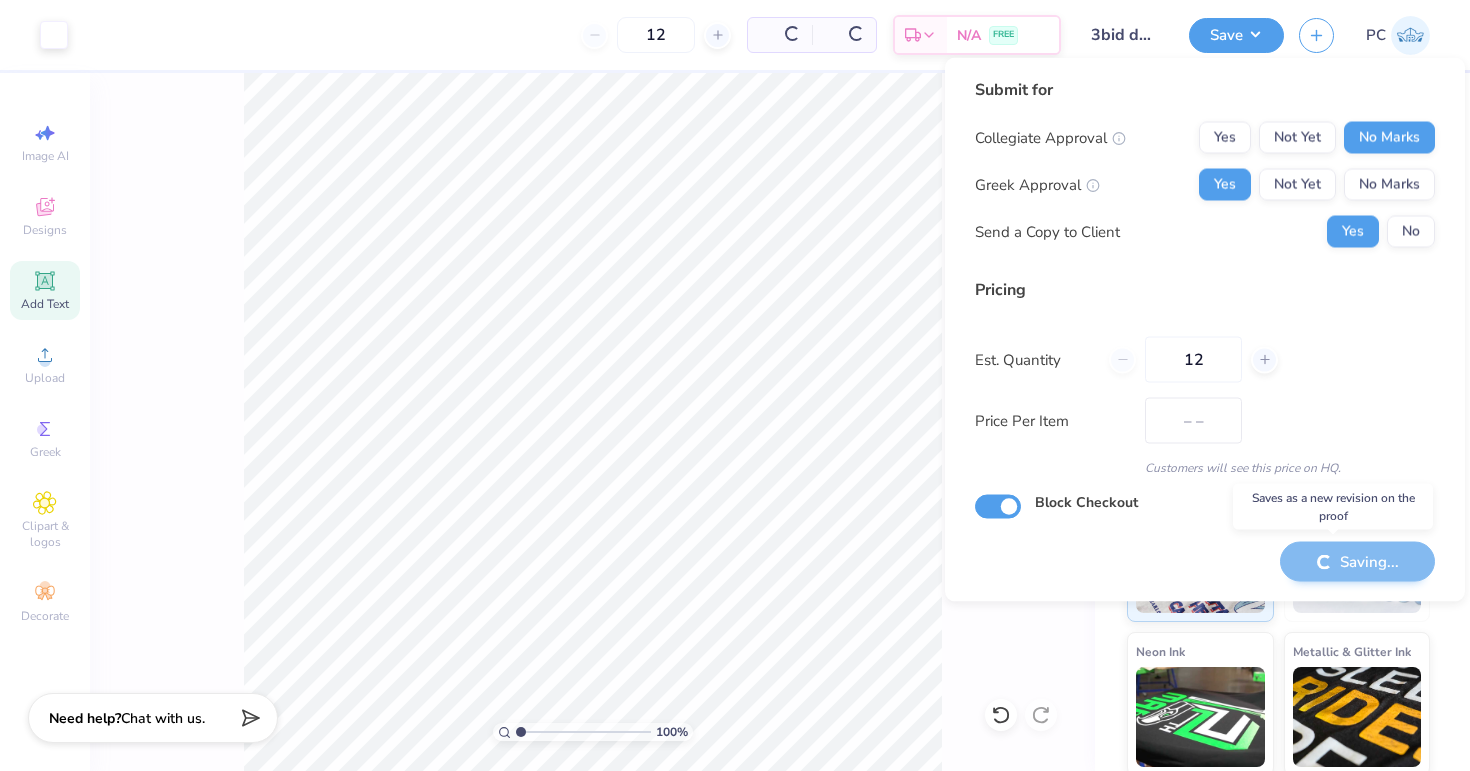 type on "$37.72" 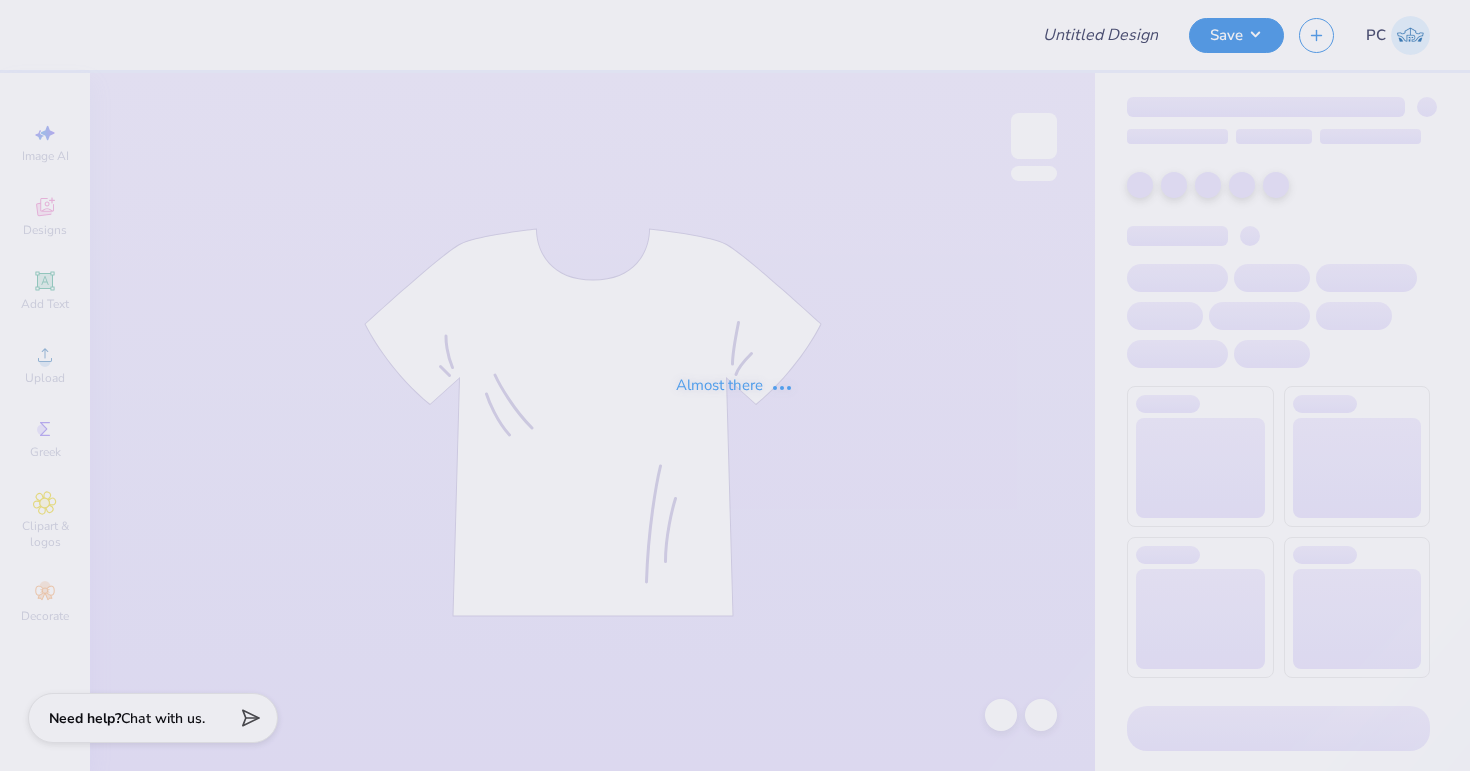 scroll, scrollTop: 0, scrollLeft: 0, axis: both 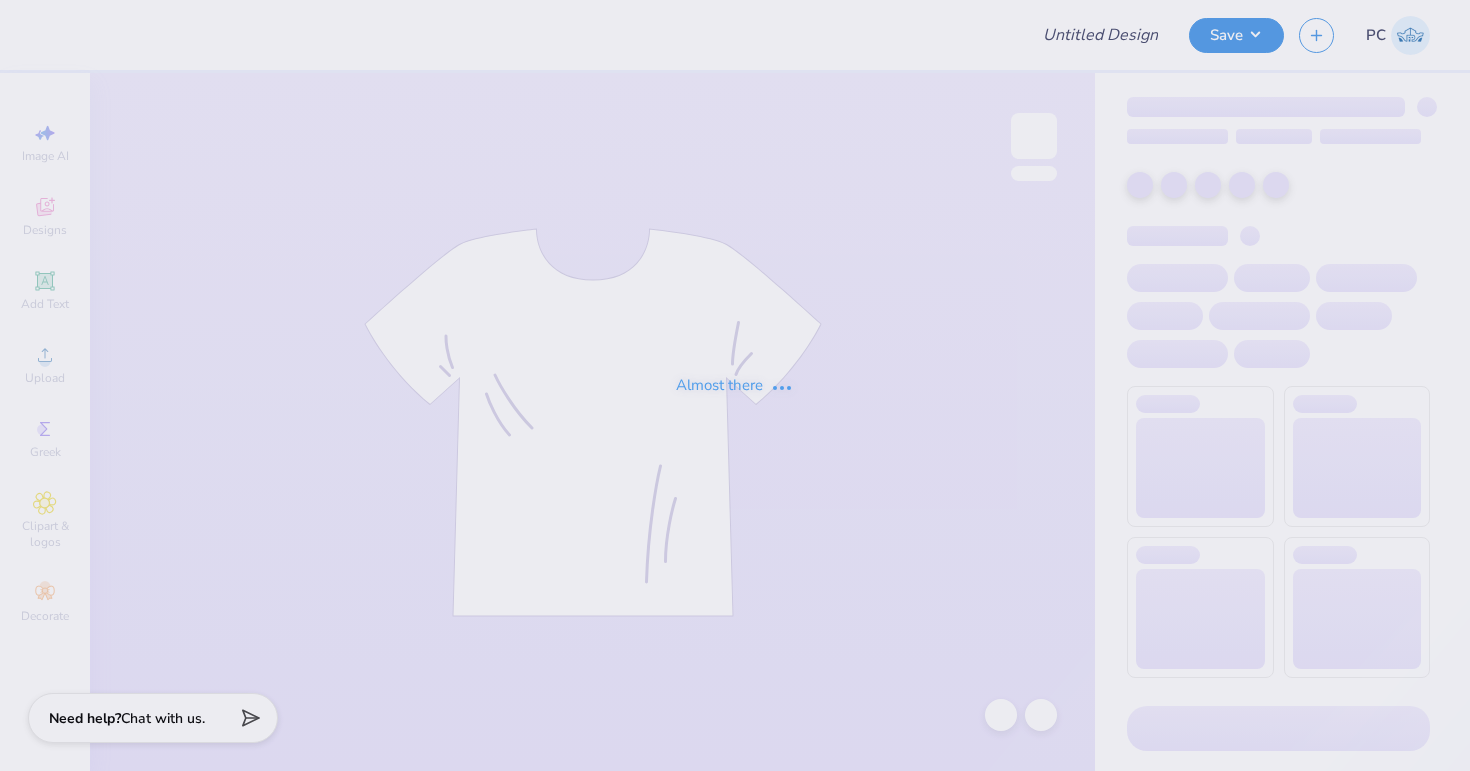 type on "2 bid day pants" 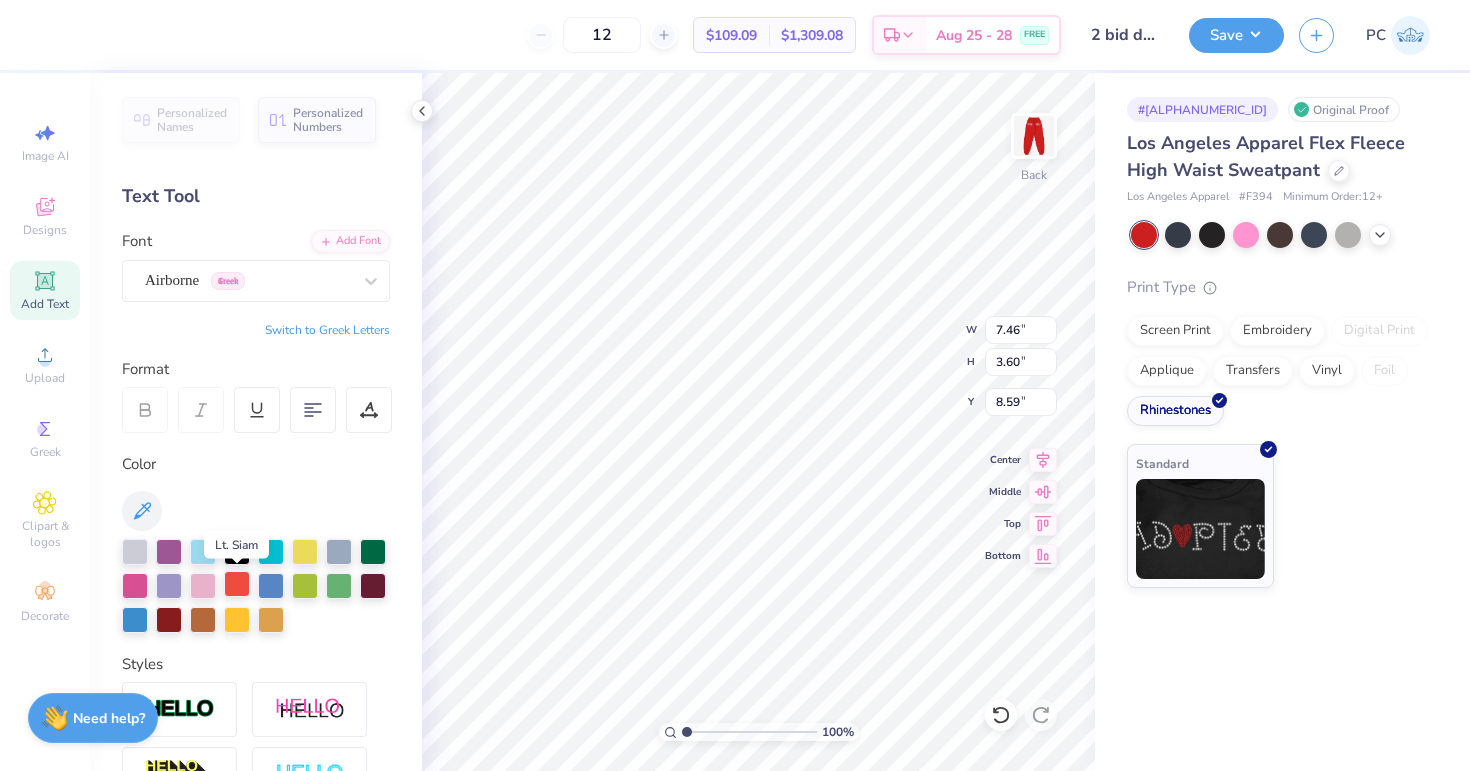 click at bounding box center [237, 584] 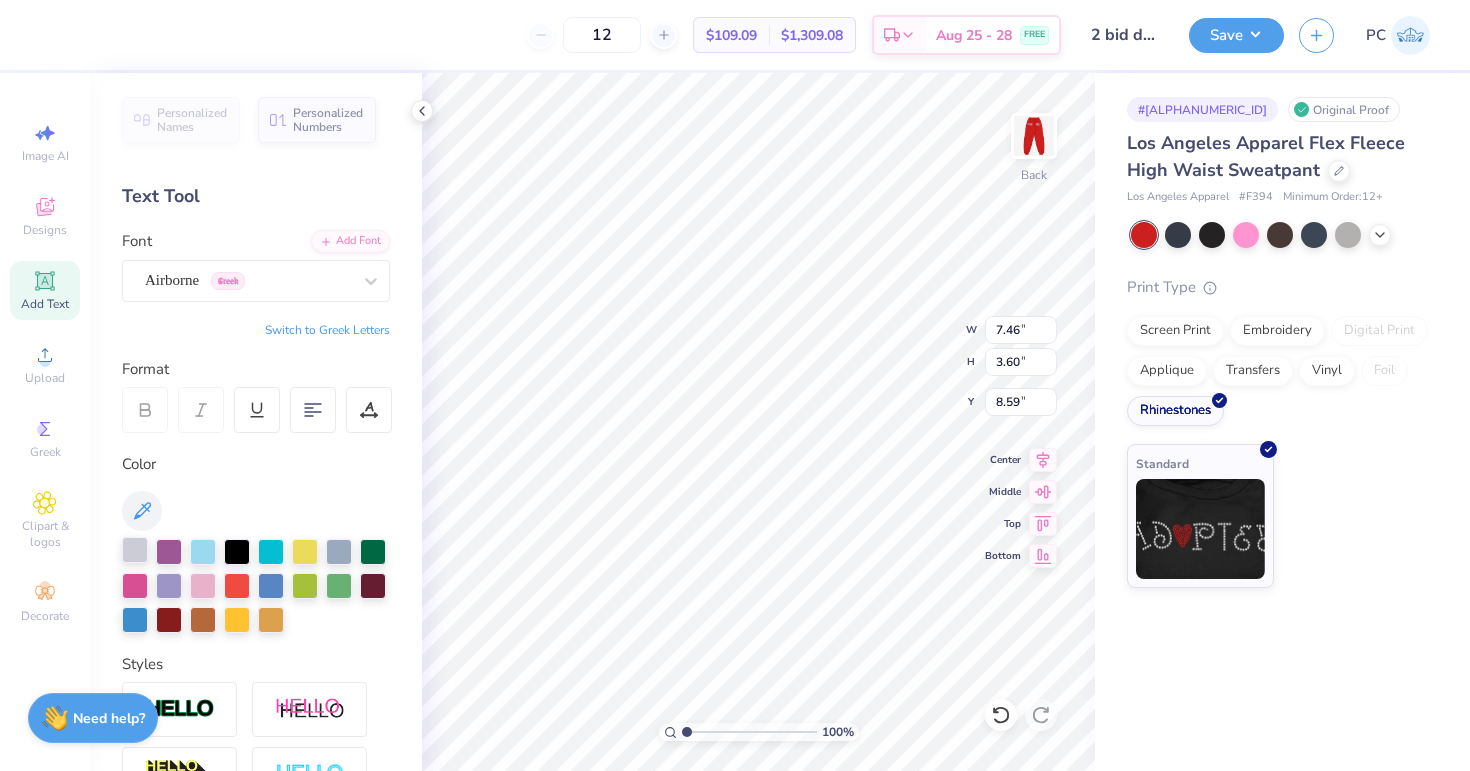 click at bounding box center (135, 550) 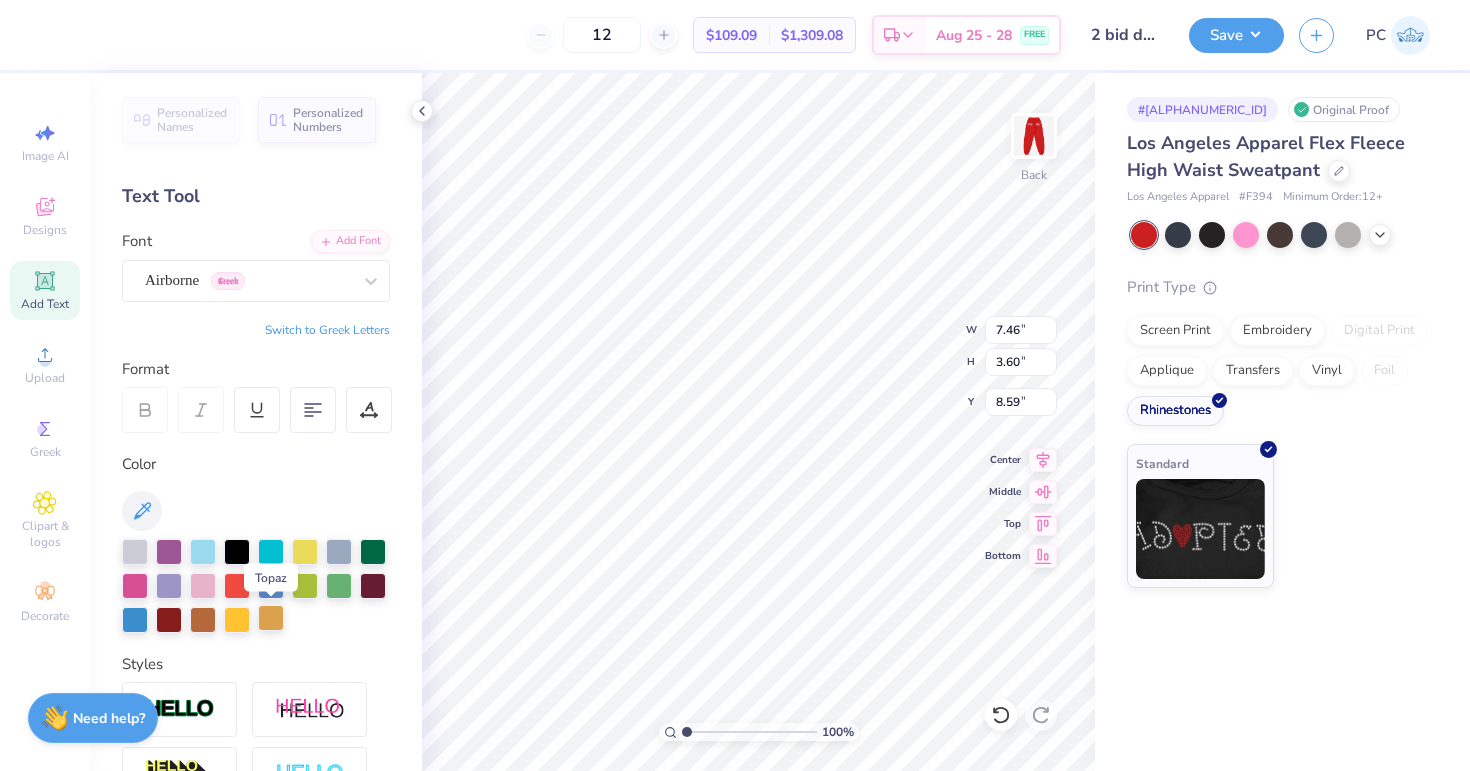 scroll, scrollTop: 72, scrollLeft: 0, axis: vertical 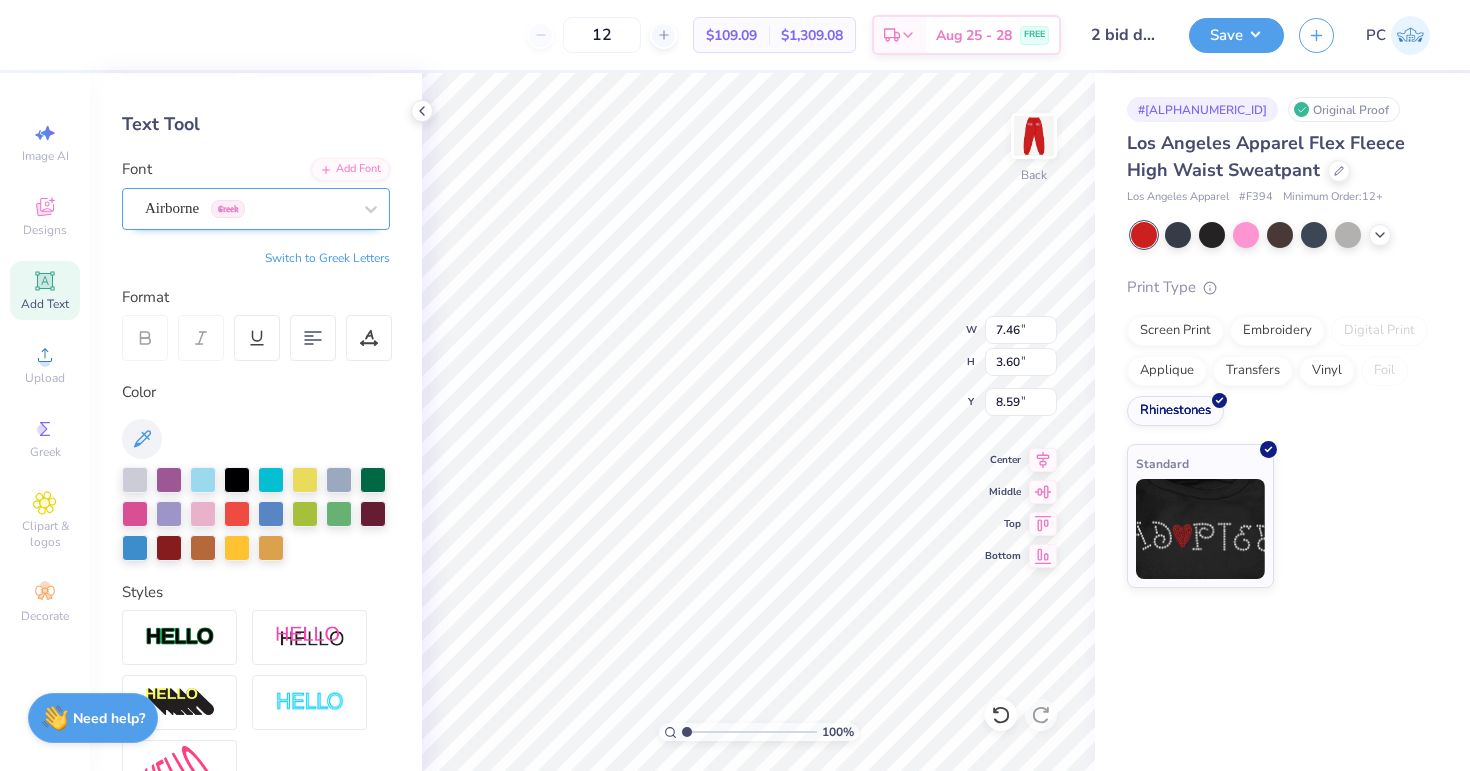 click on "Airborne Greek" at bounding box center (248, 208) 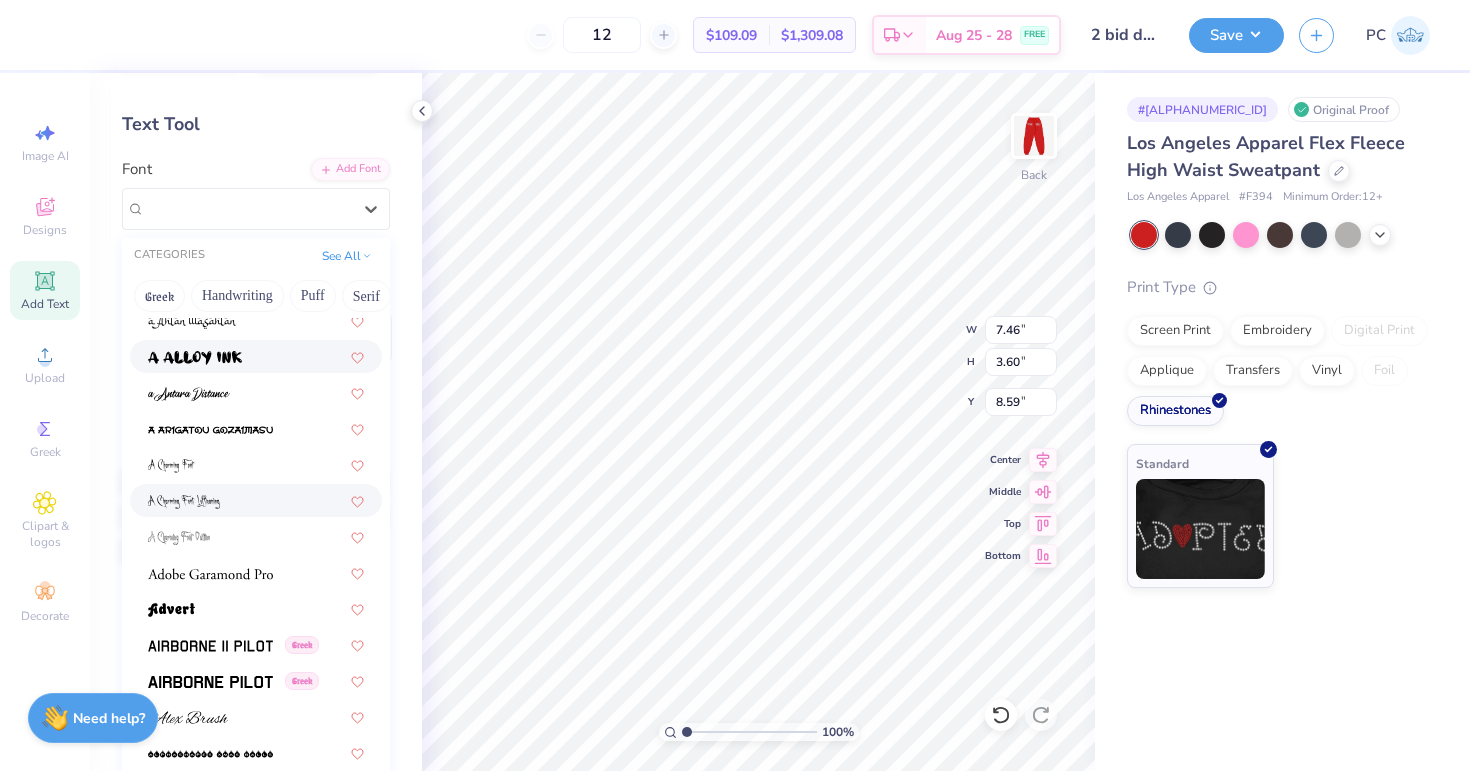 scroll, scrollTop: 206, scrollLeft: 0, axis: vertical 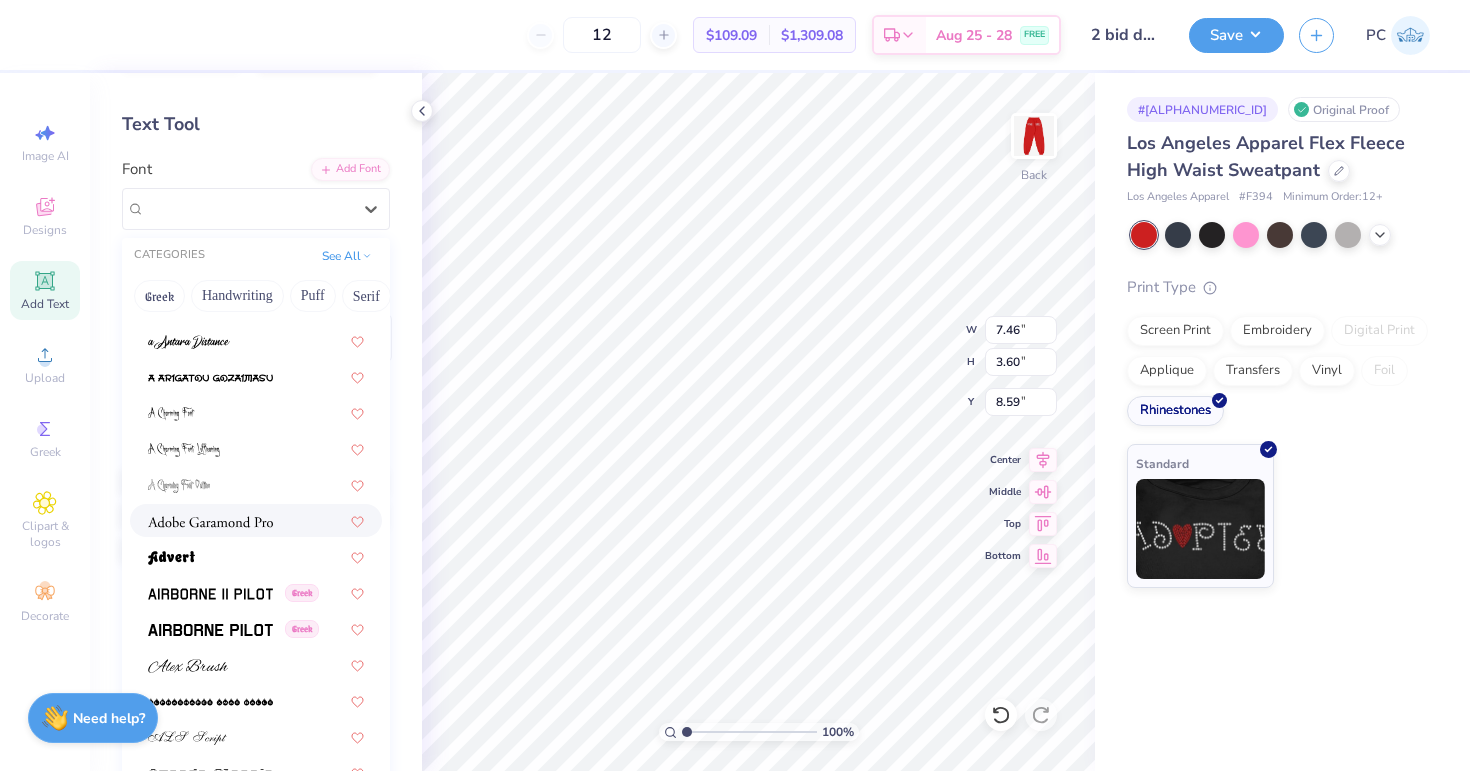 click at bounding box center (256, 520) 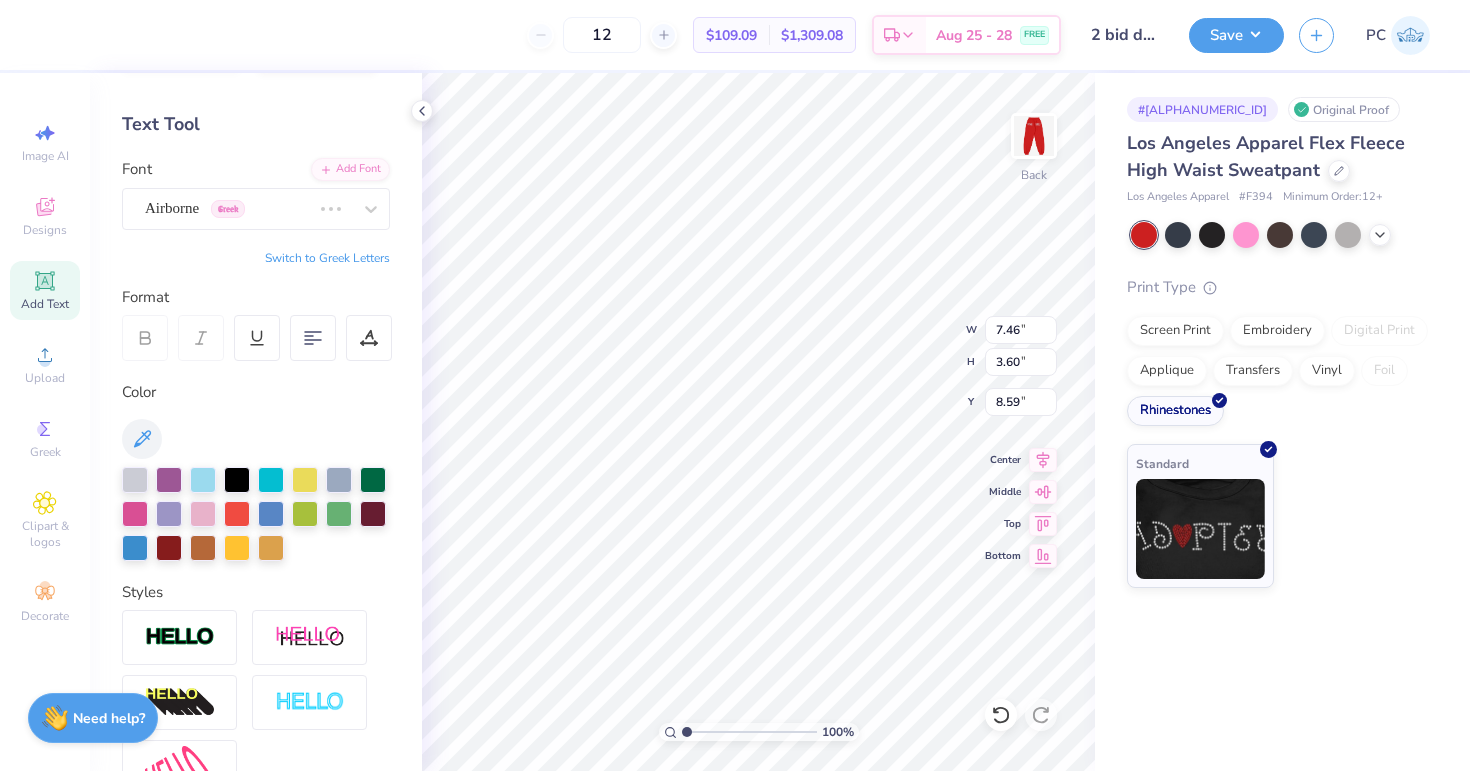 type on "5.41" 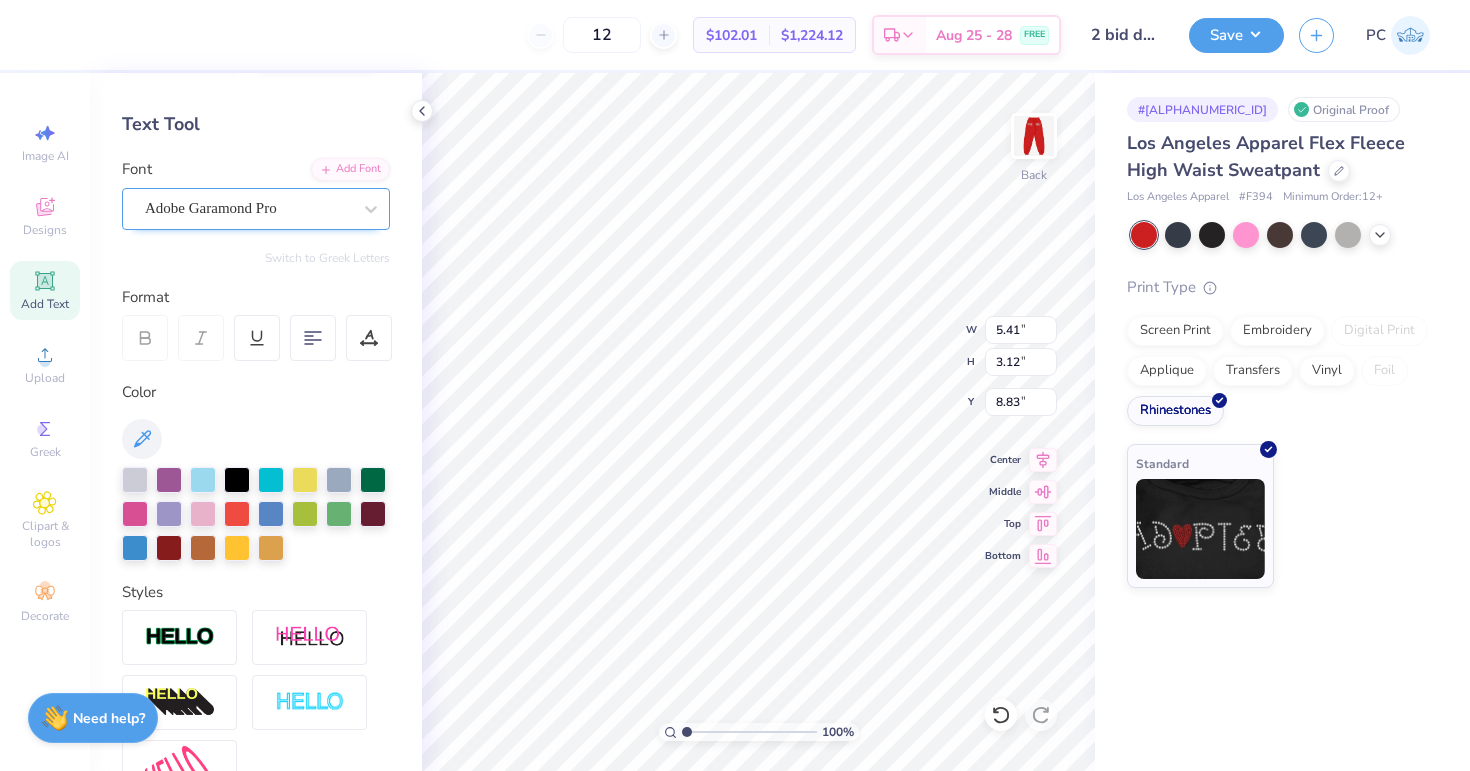 click on "Adobe Garamond Pro" at bounding box center [248, 208] 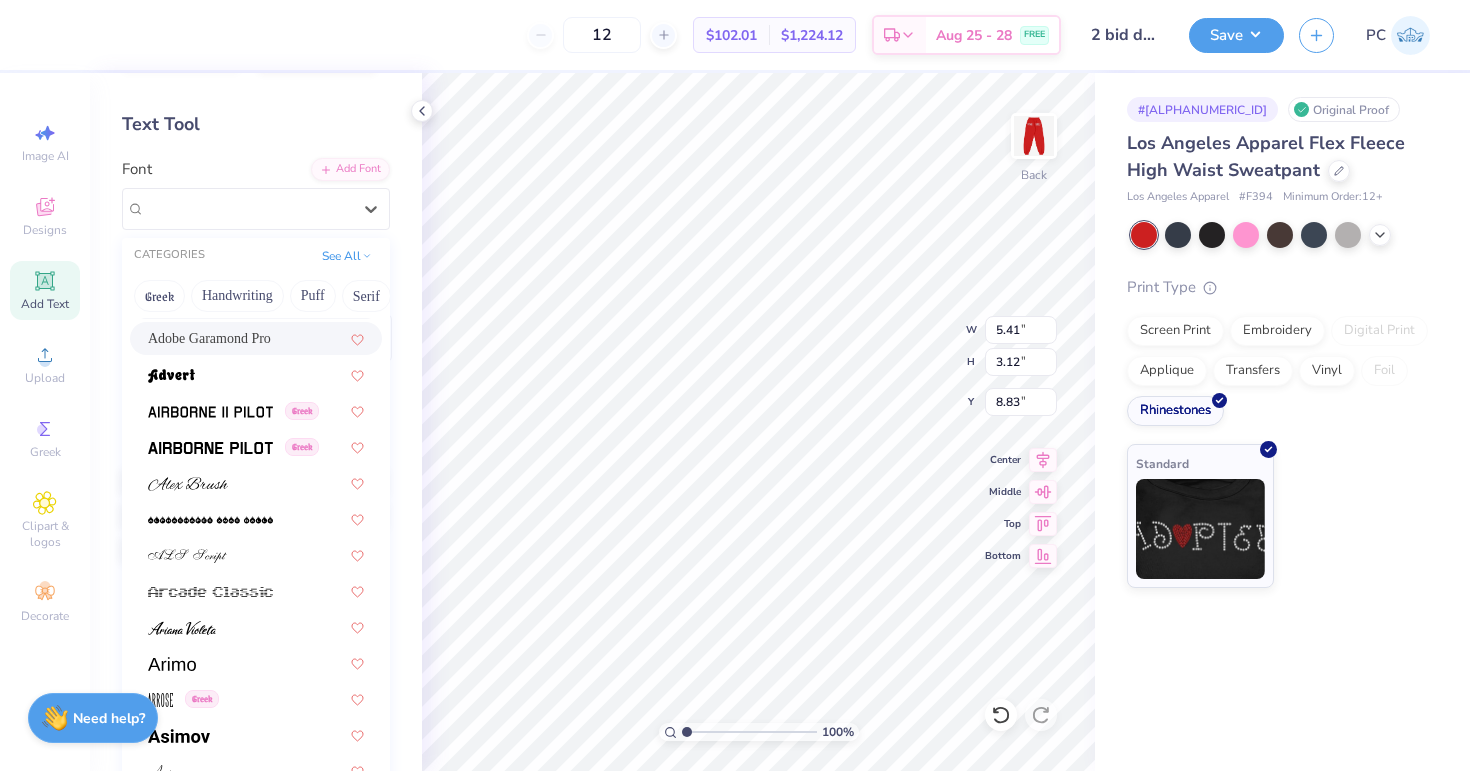 scroll, scrollTop: 389, scrollLeft: 0, axis: vertical 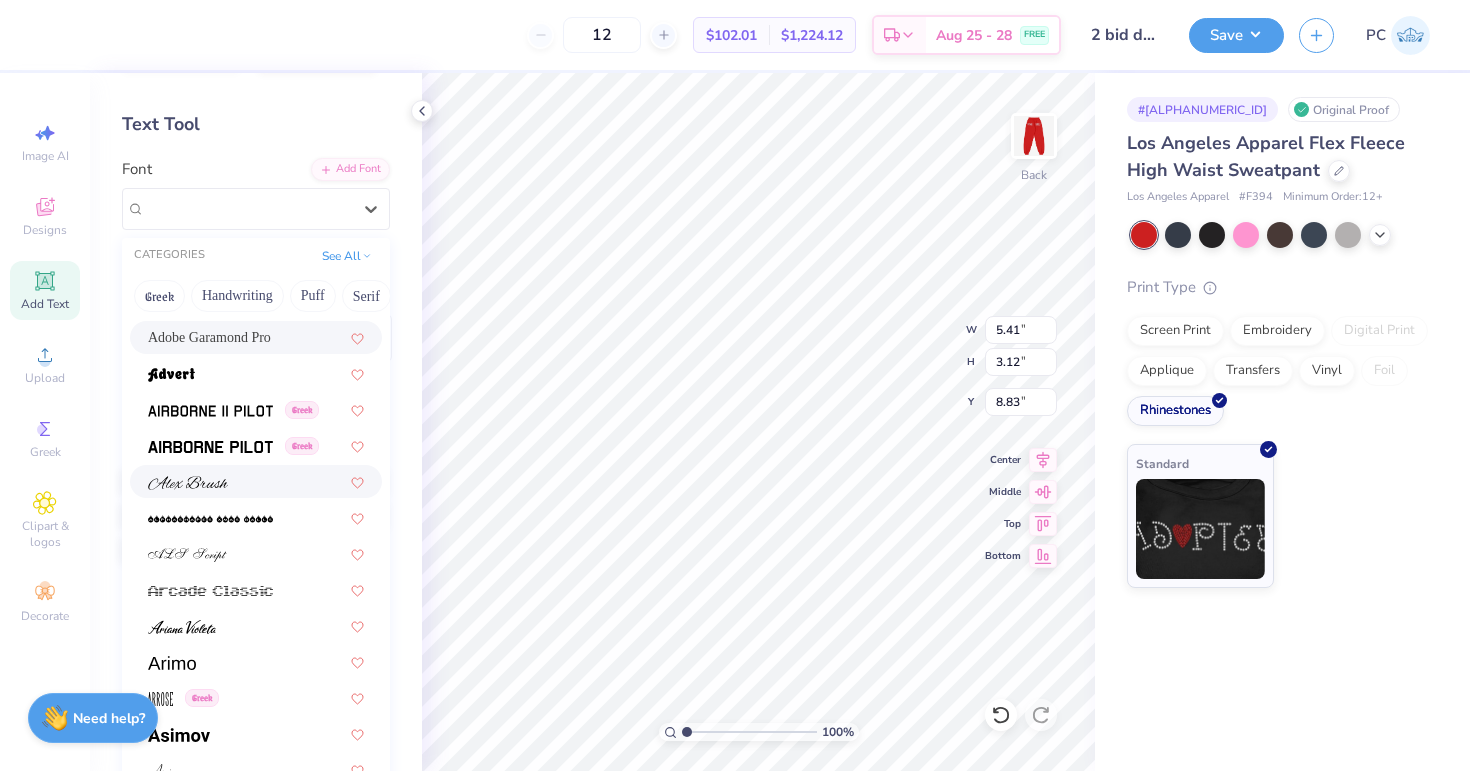 click at bounding box center [188, 483] 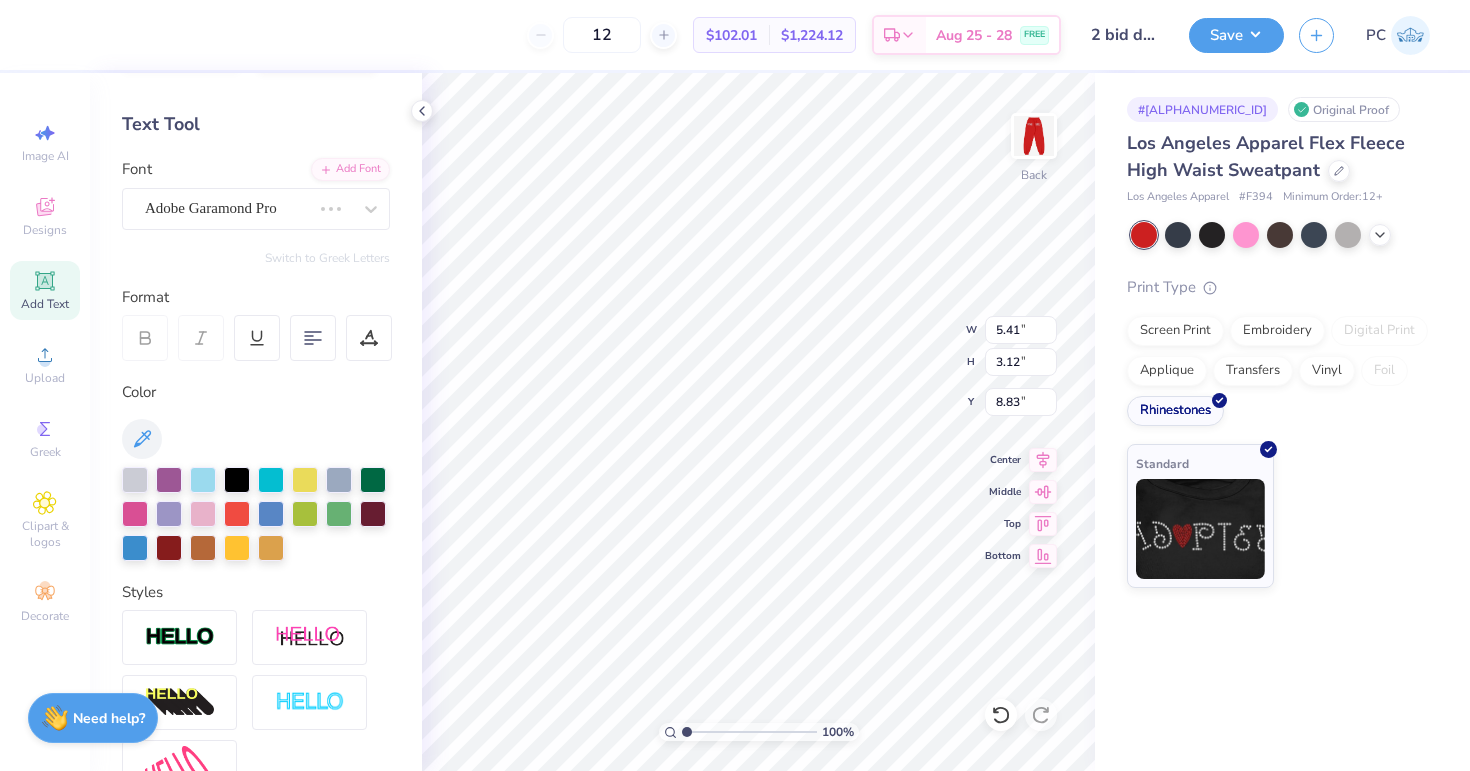 type on "4.44" 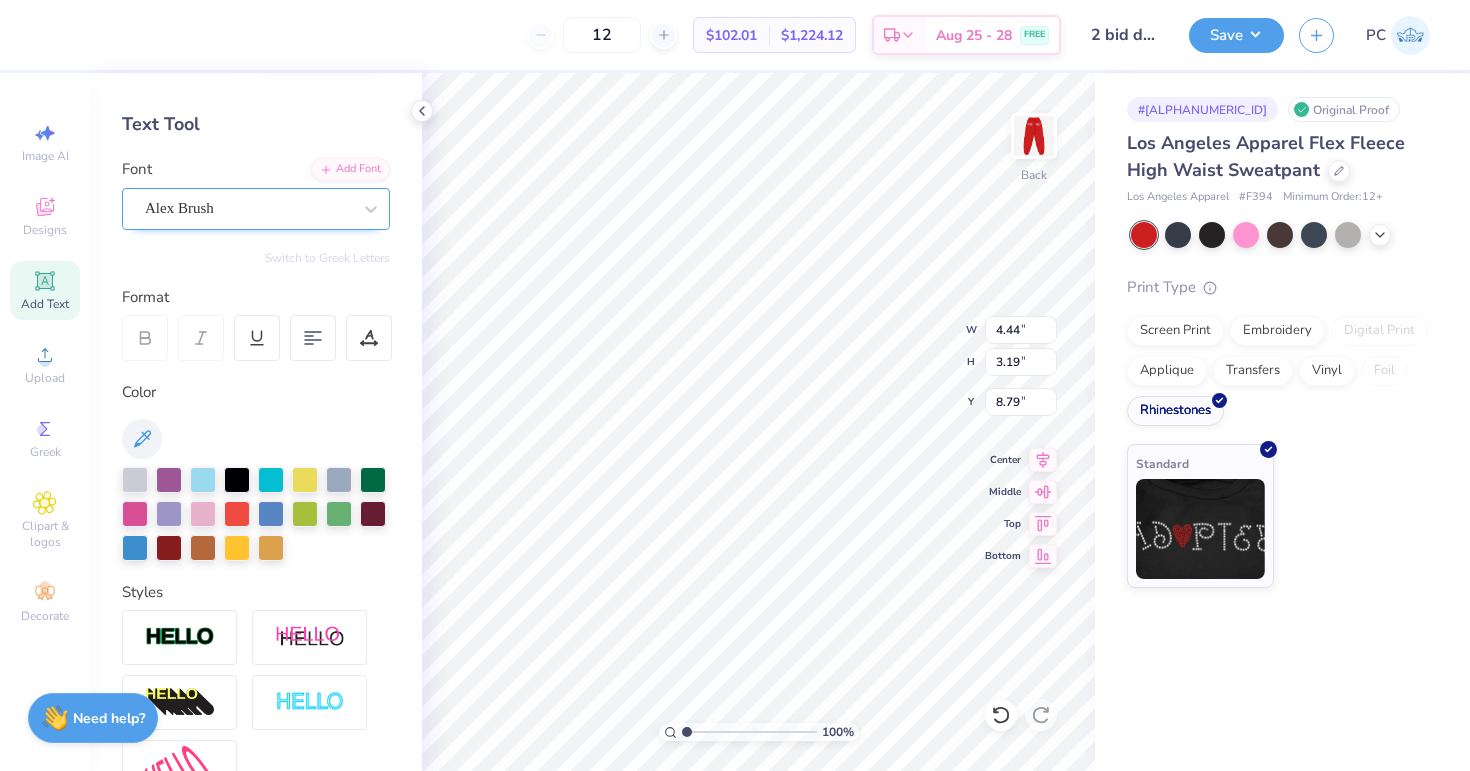 click on "Alex Brush" at bounding box center [248, 208] 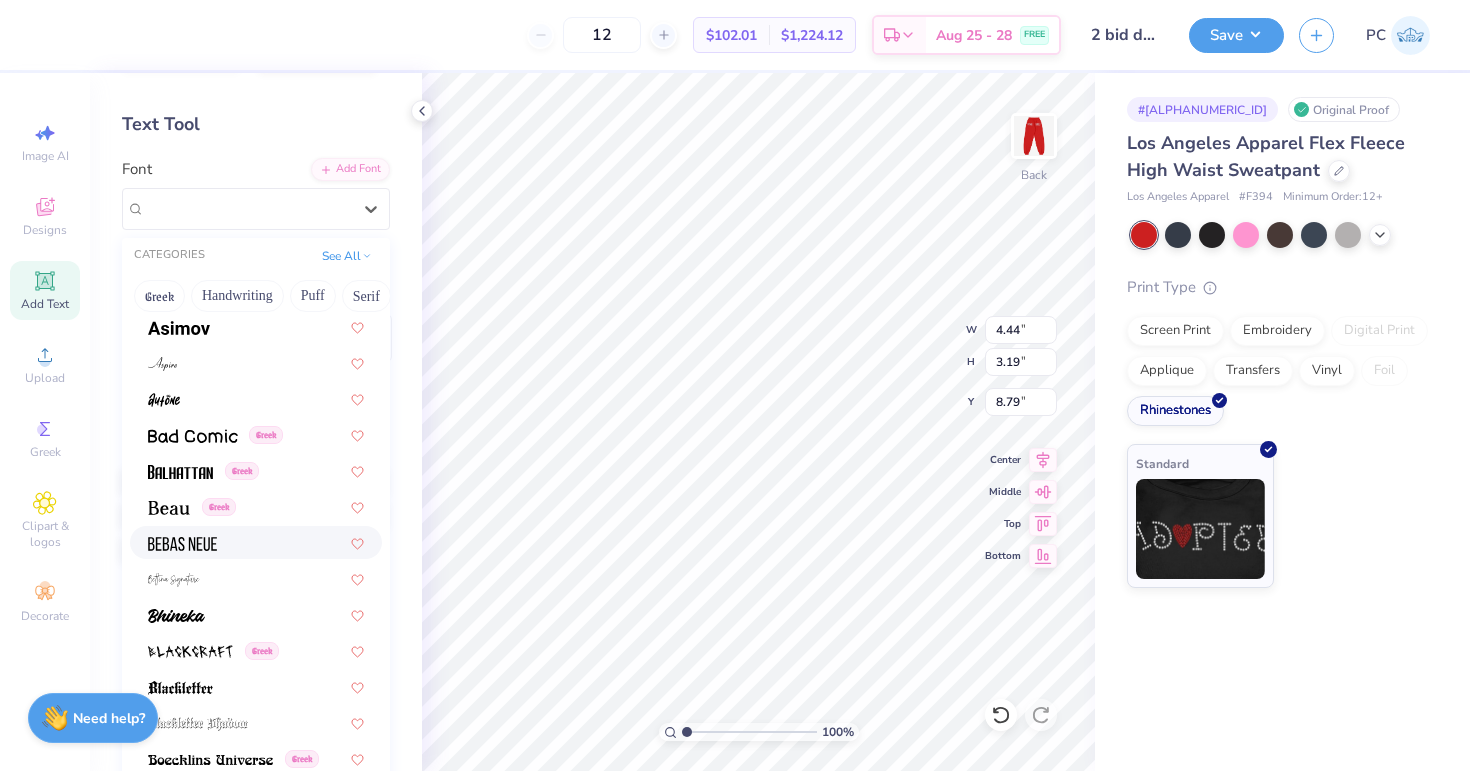 scroll, scrollTop: 824, scrollLeft: 0, axis: vertical 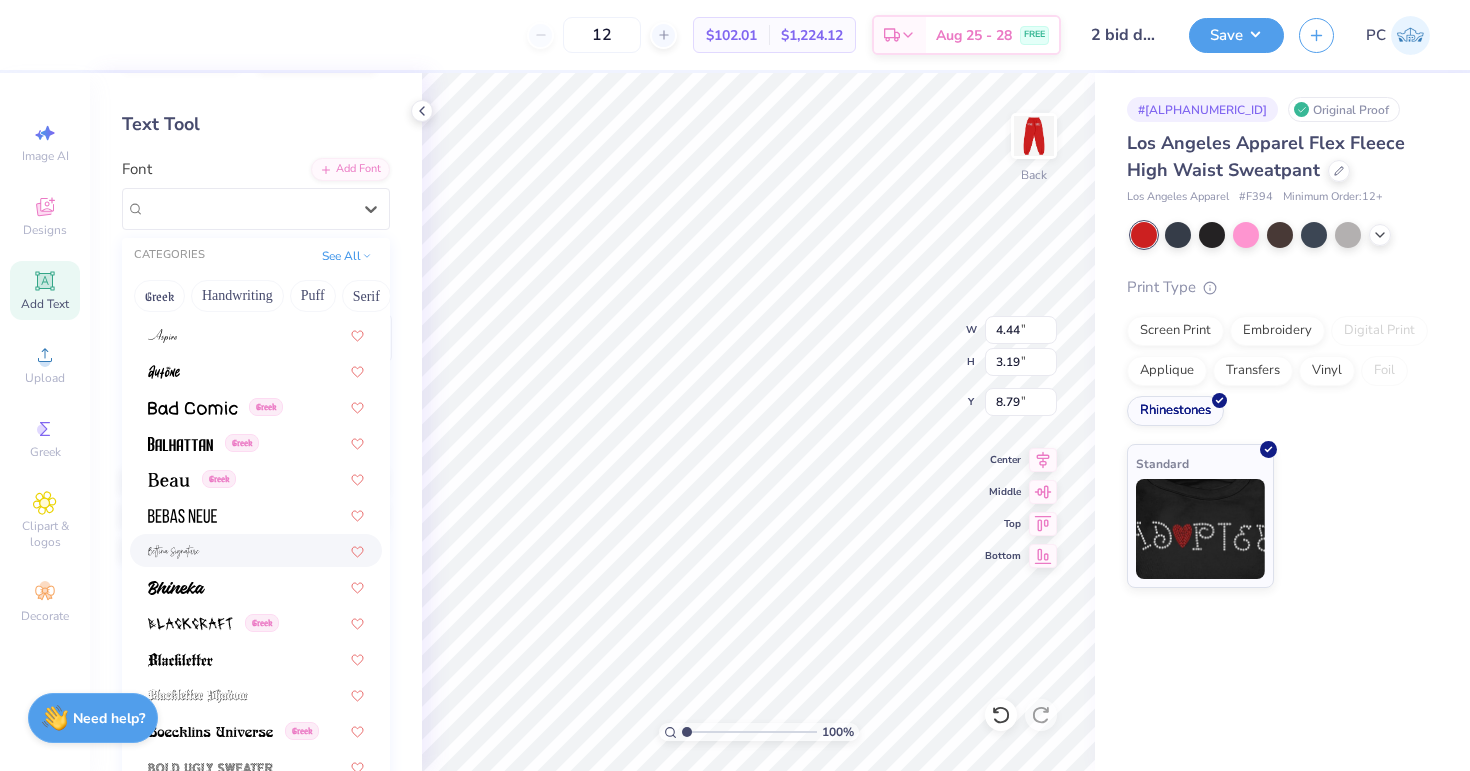click at bounding box center [256, 550] 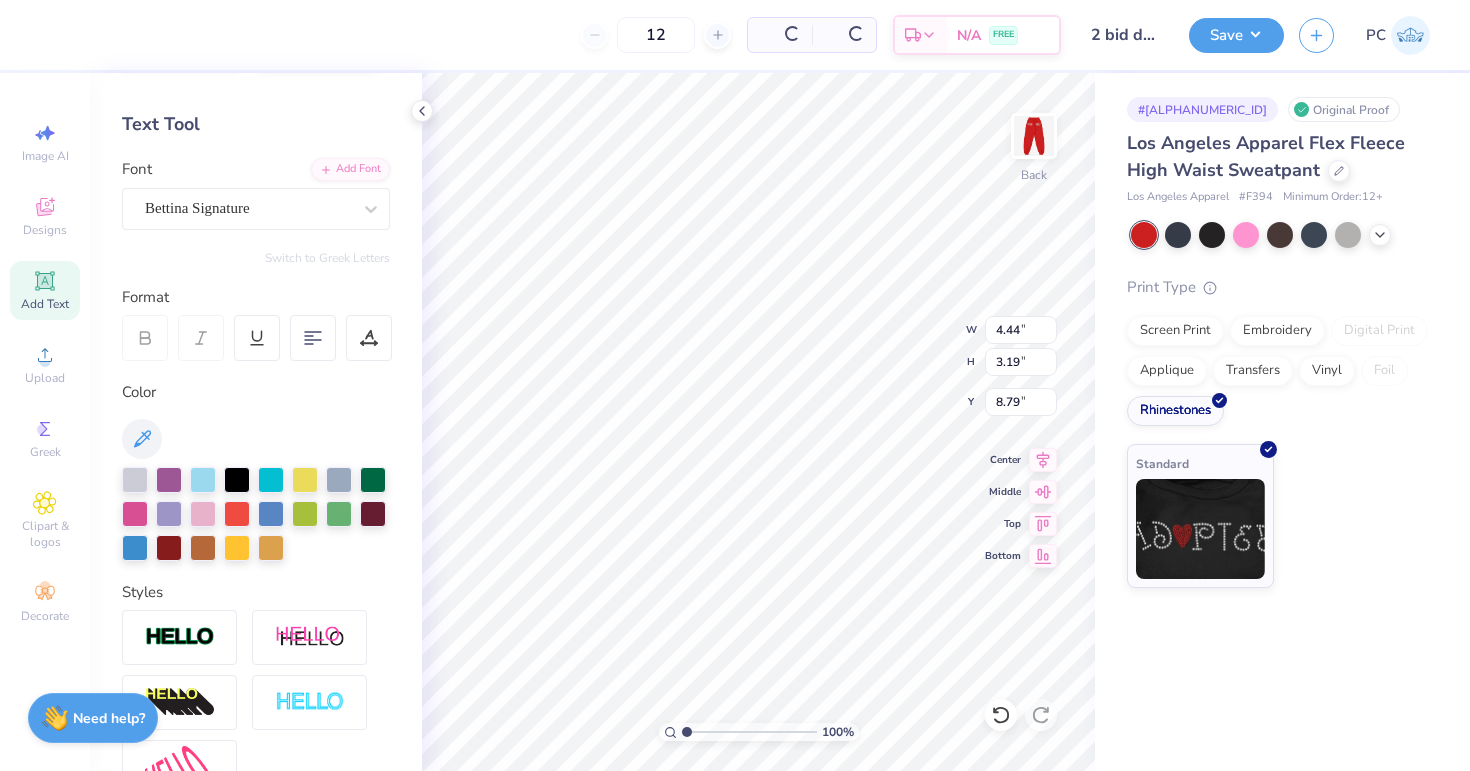 type on "9.89" 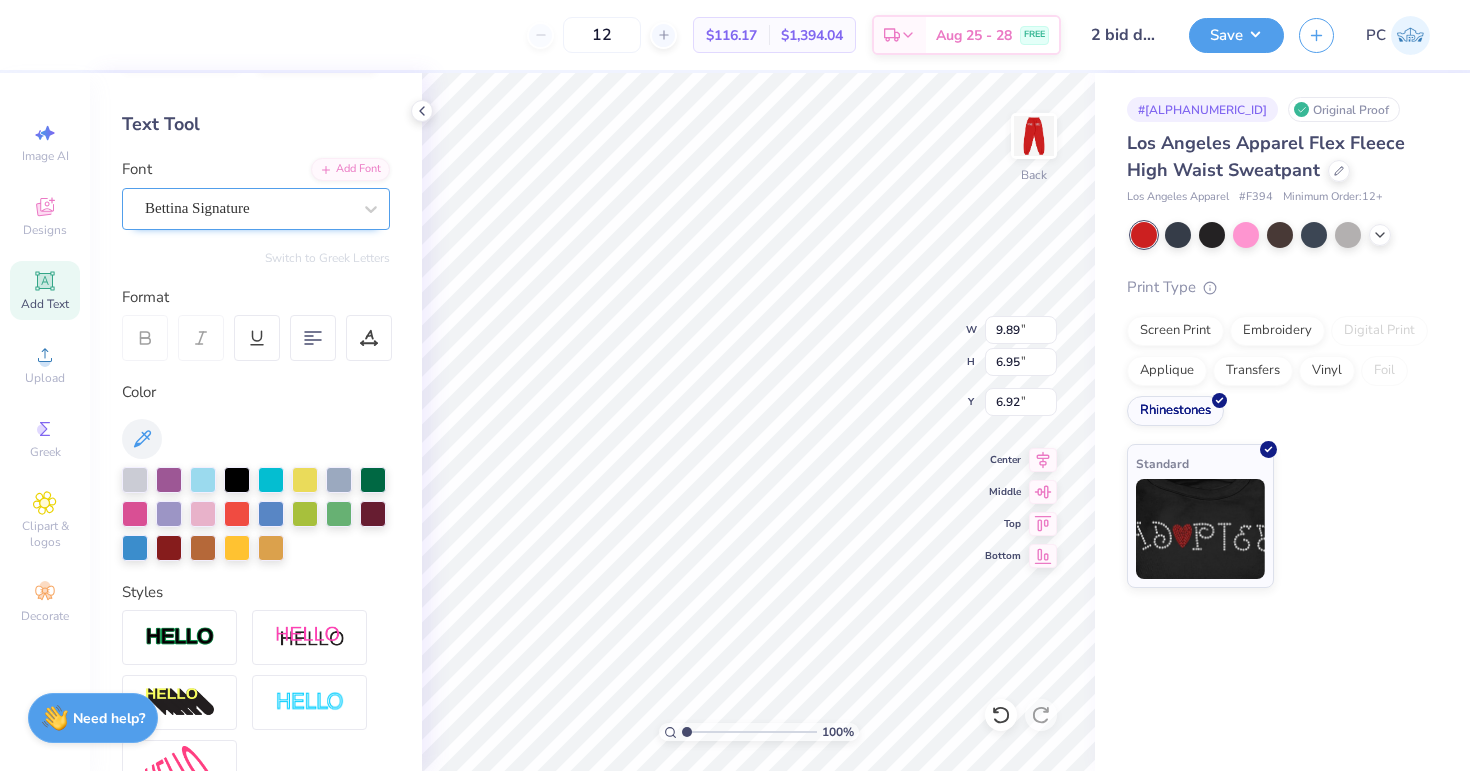 click at bounding box center (248, 208) 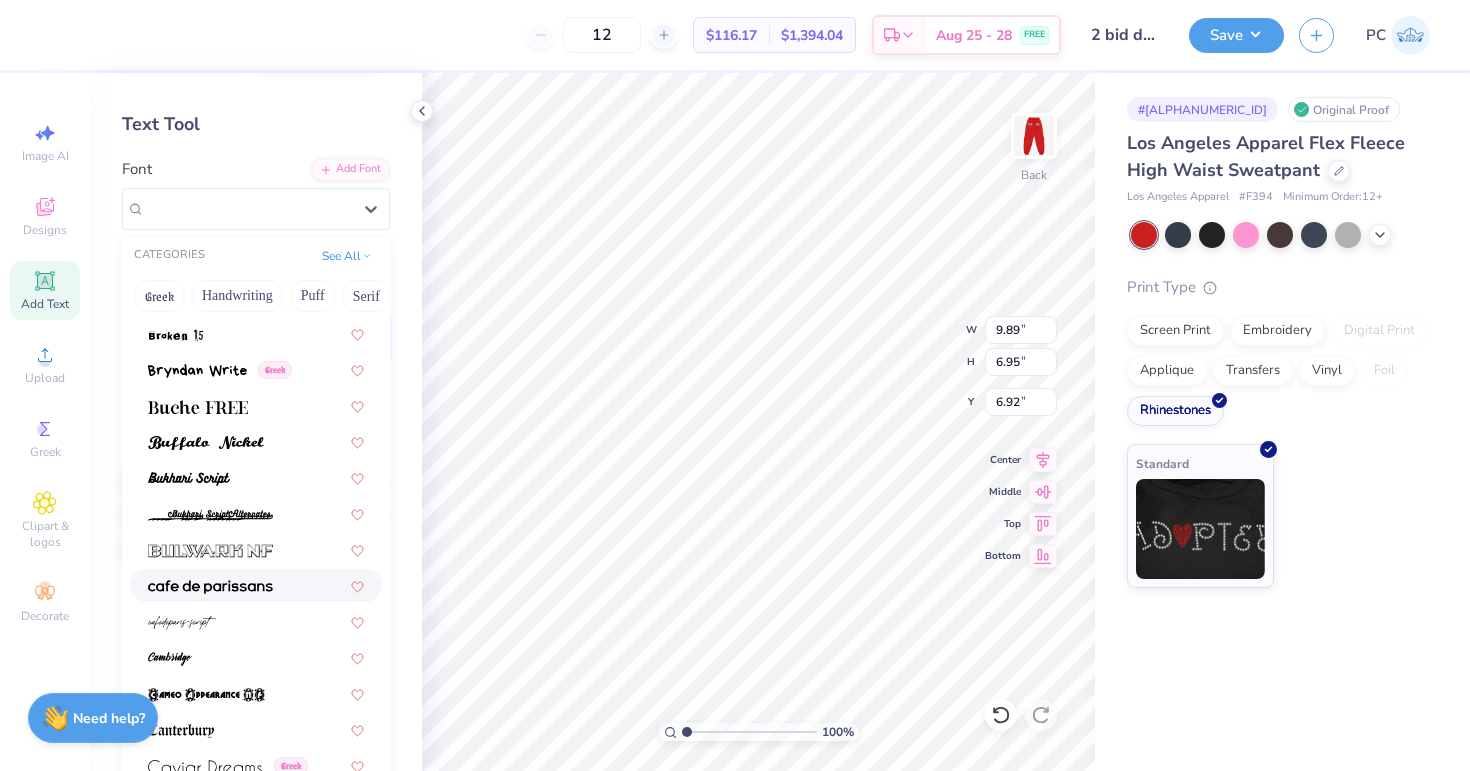 scroll, scrollTop: 1802, scrollLeft: 0, axis: vertical 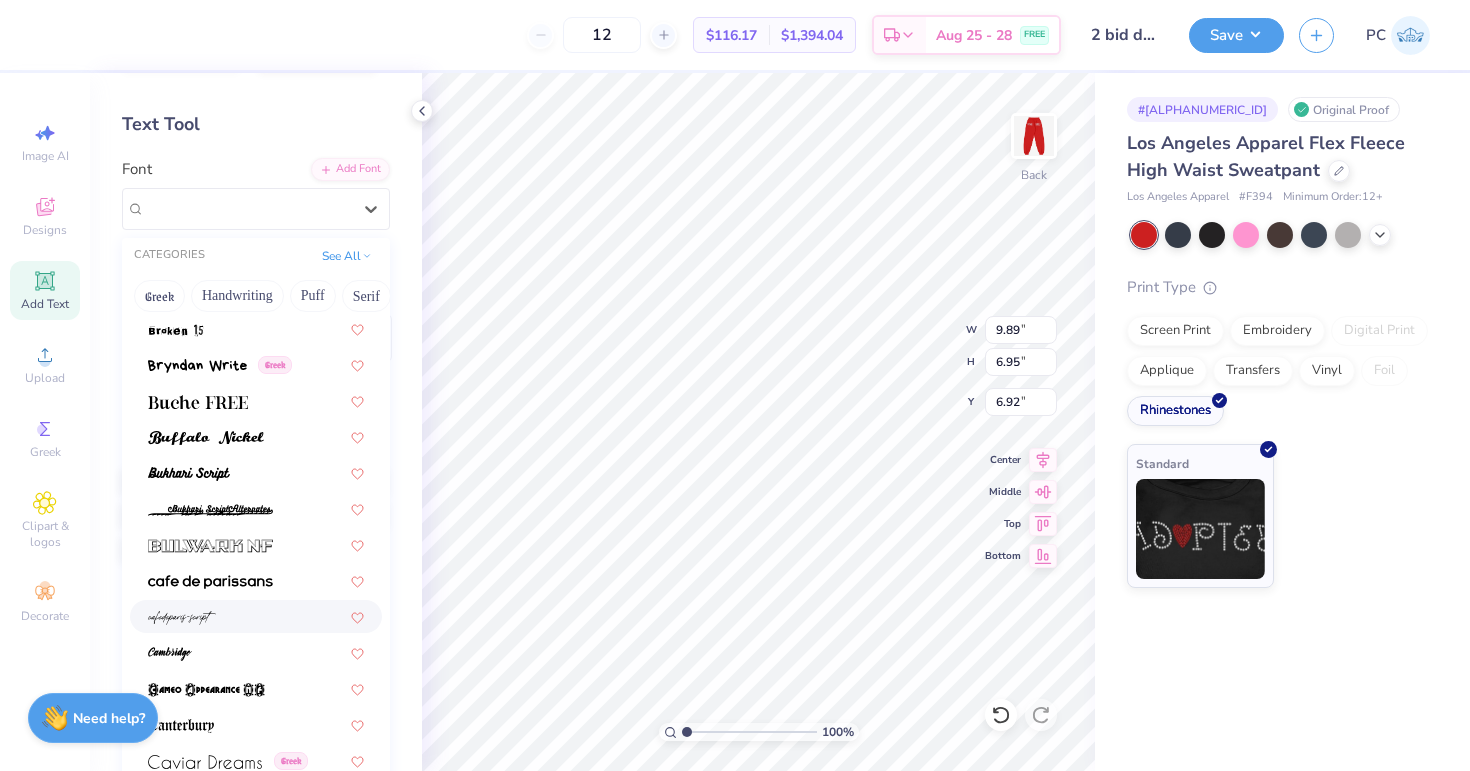 click at bounding box center [256, 616] 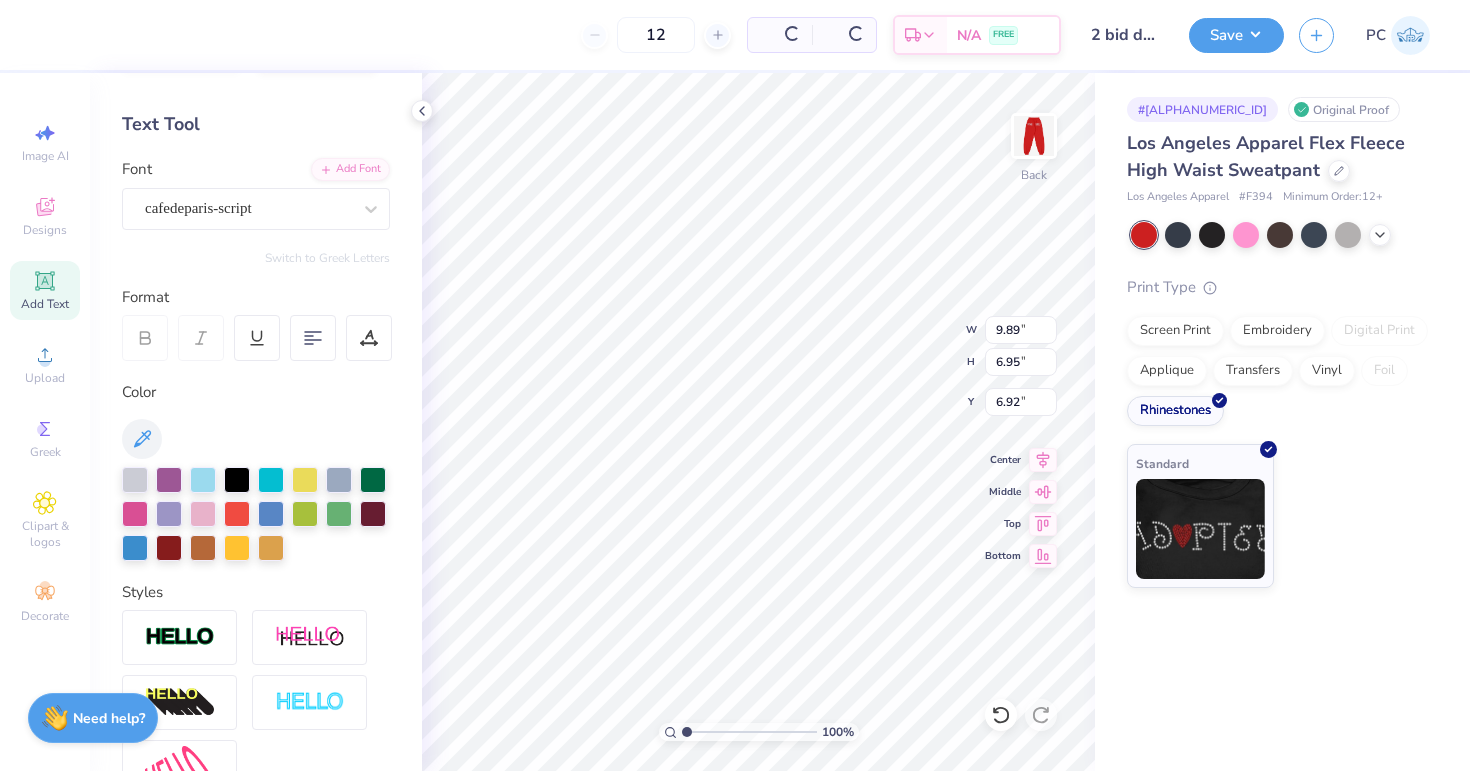 type on "3.22" 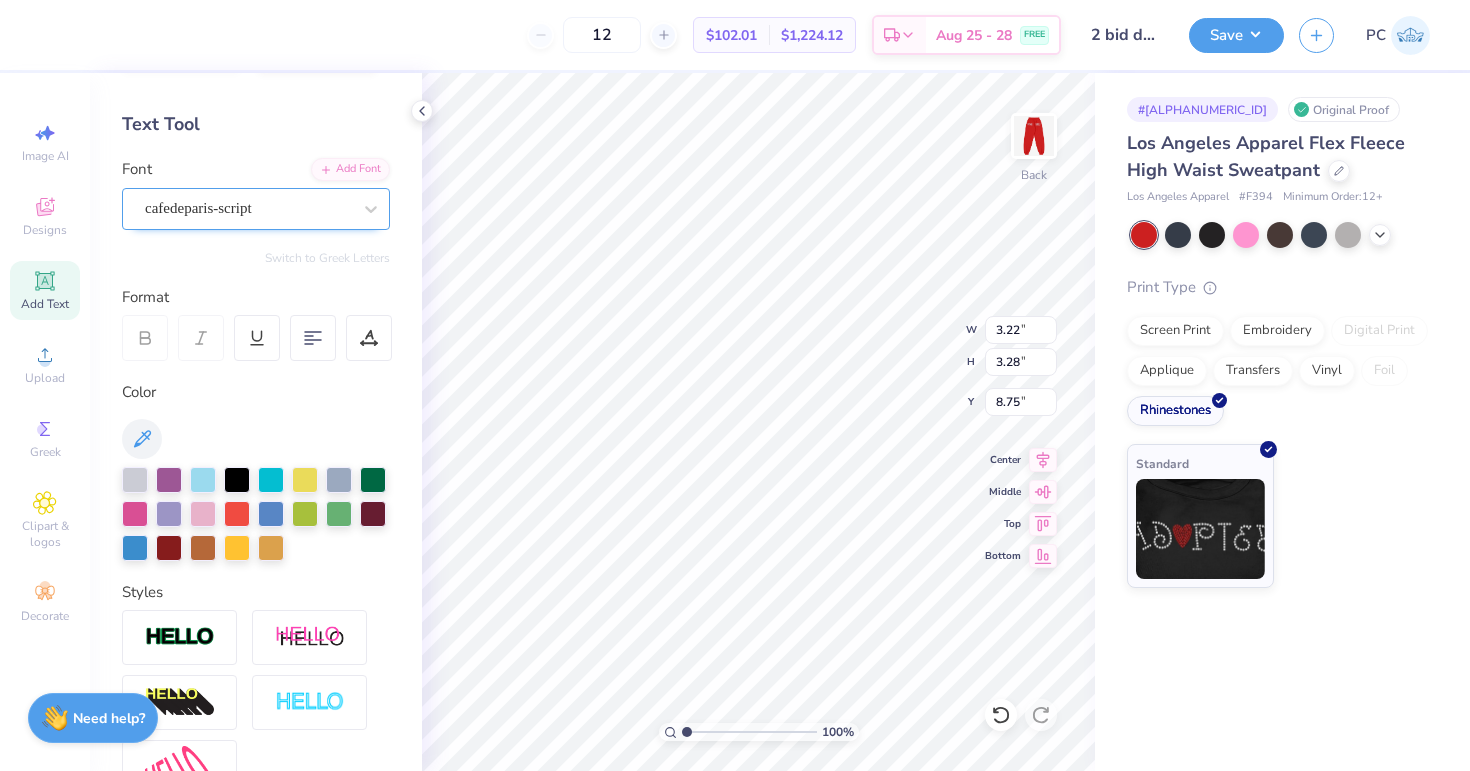 click on "cafedeparis-script" at bounding box center (248, 208) 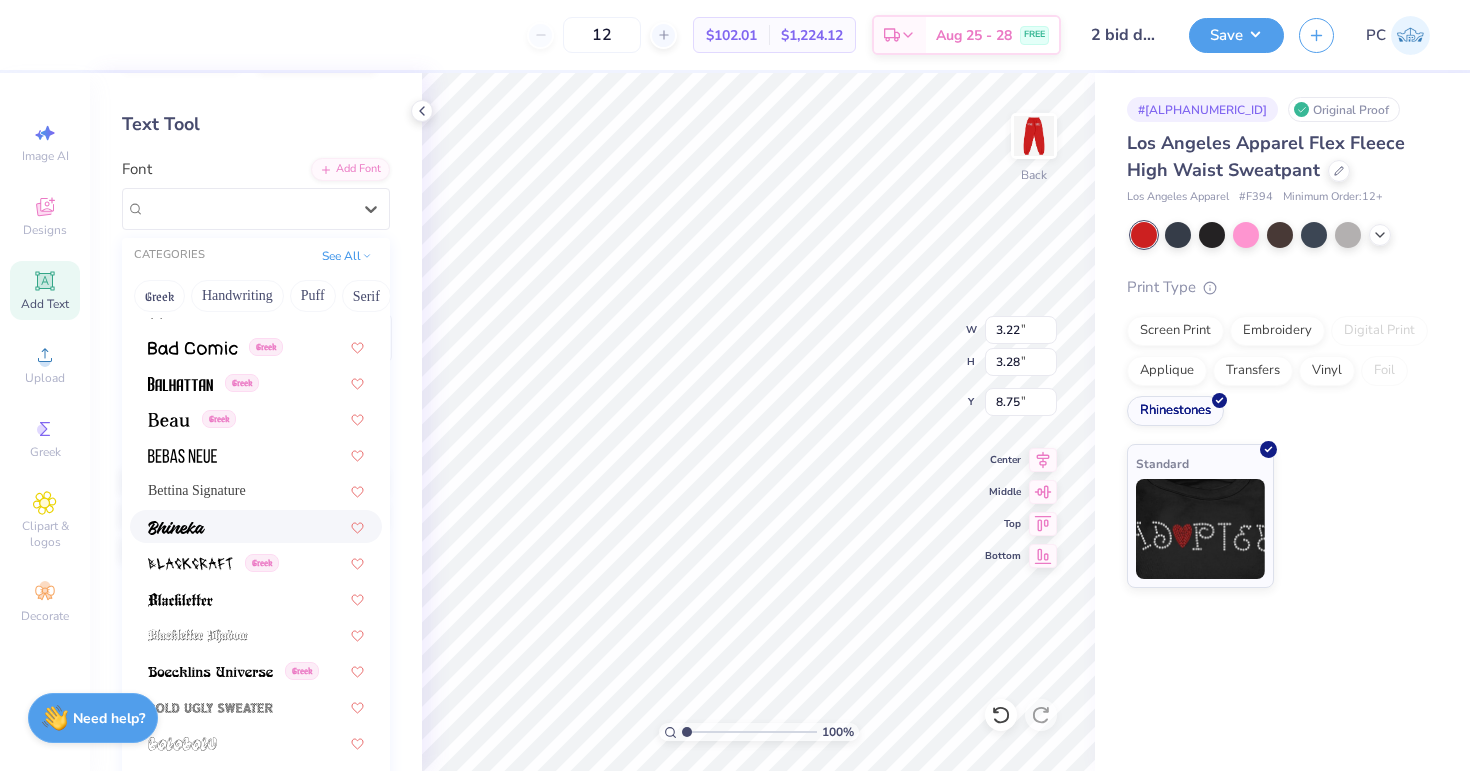 scroll, scrollTop: 900, scrollLeft: 0, axis: vertical 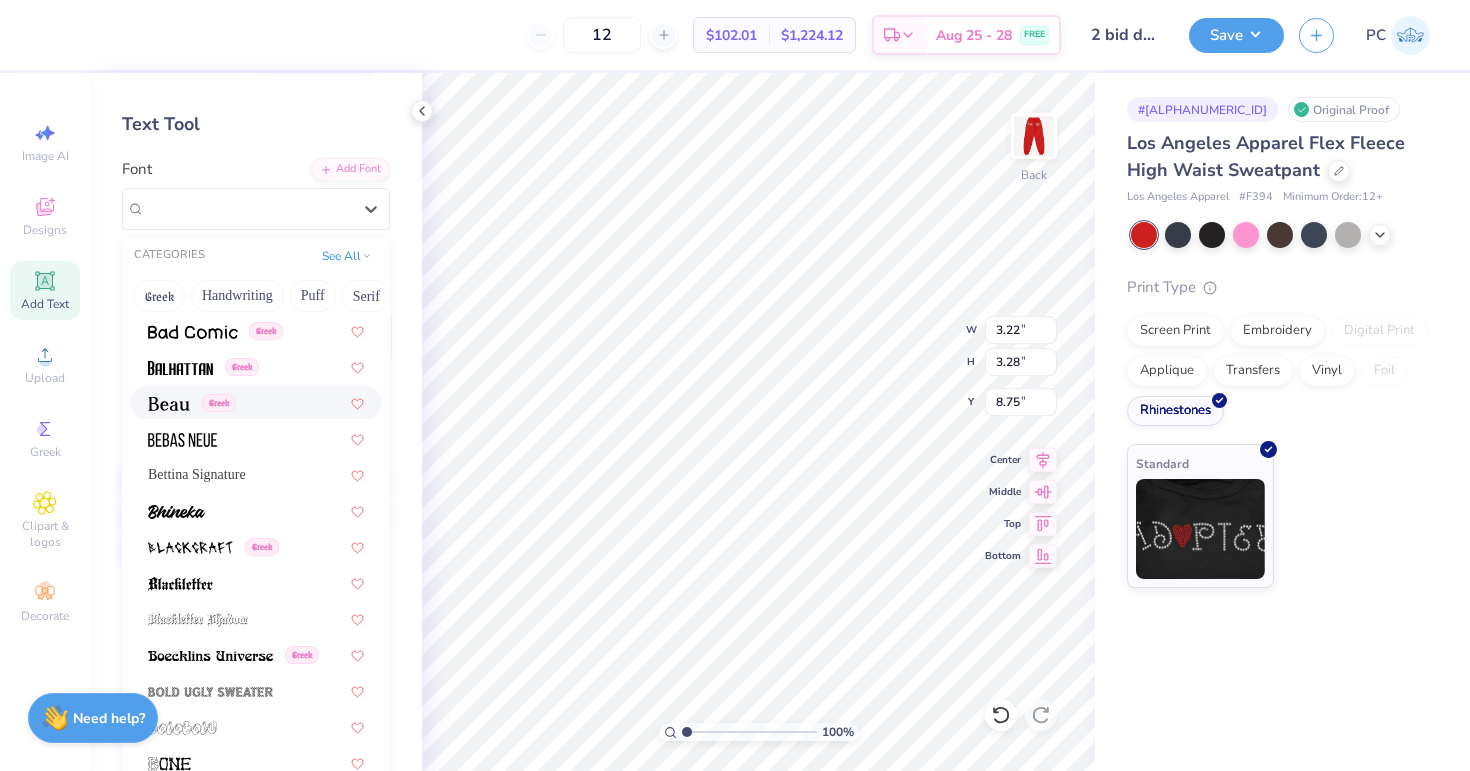 click on "Greek" at bounding box center [256, 402] 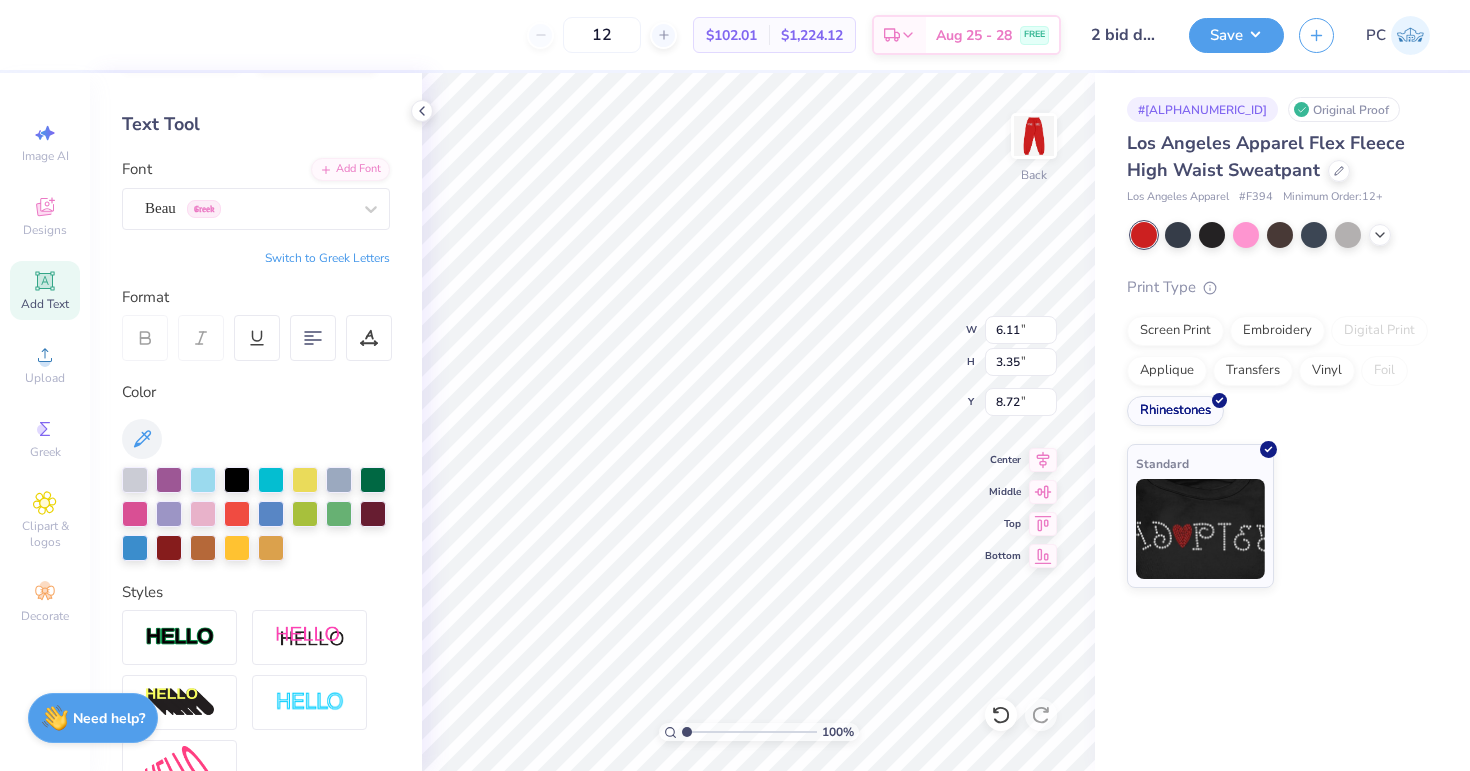 click on "Font Beau Greek" at bounding box center [256, 194] 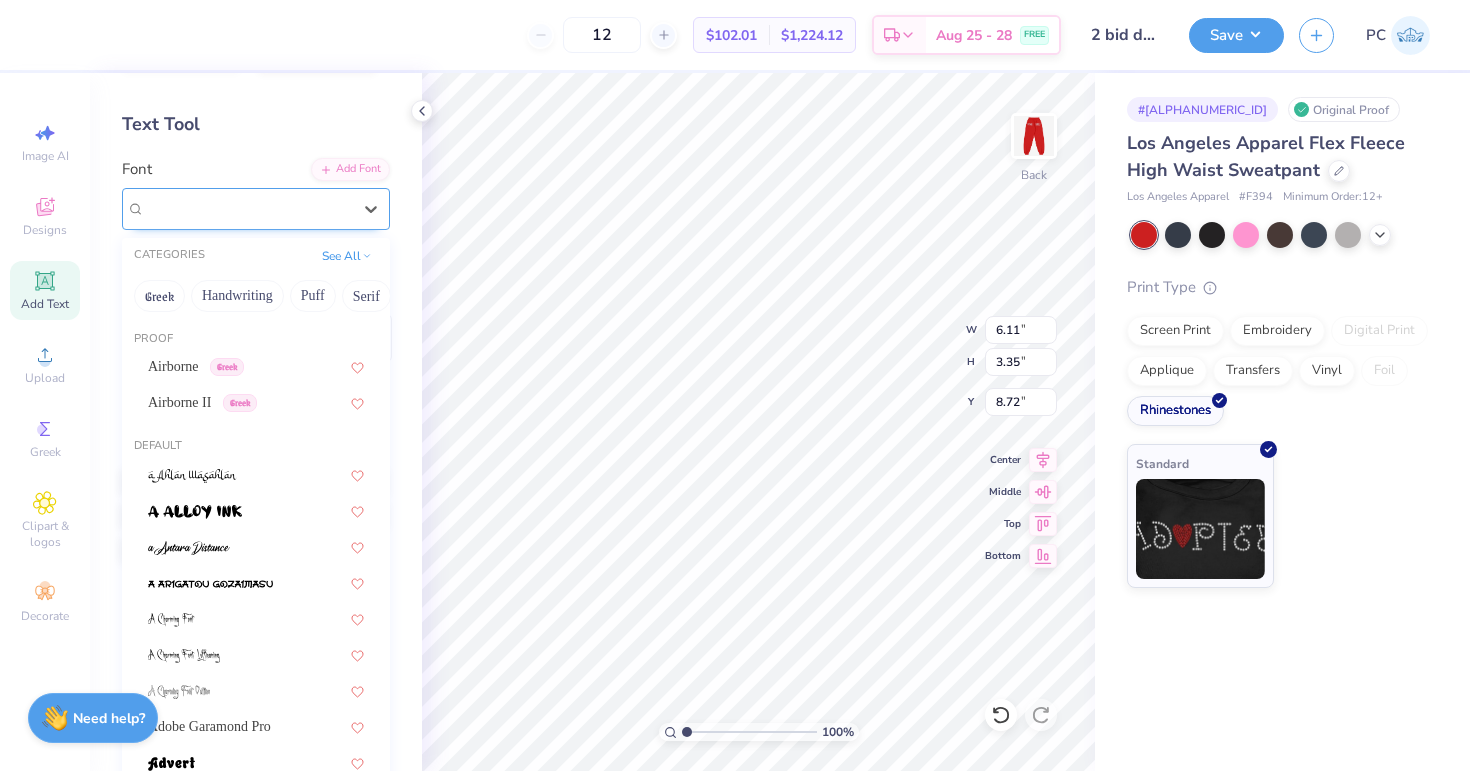 click on "Beau Greek" at bounding box center [248, 208] 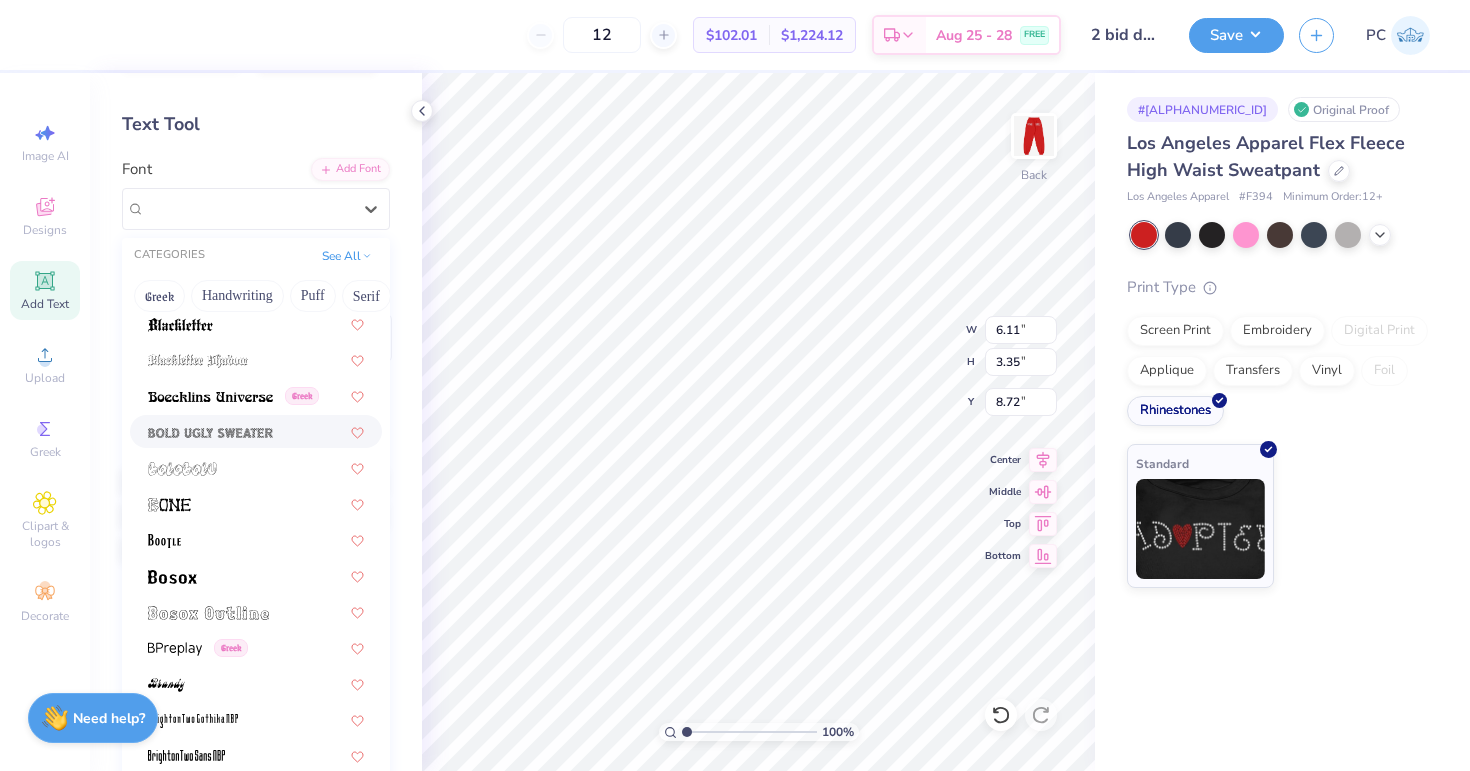 scroll, scrollTop: 1168, scrollLeft: 0, axis: vertical 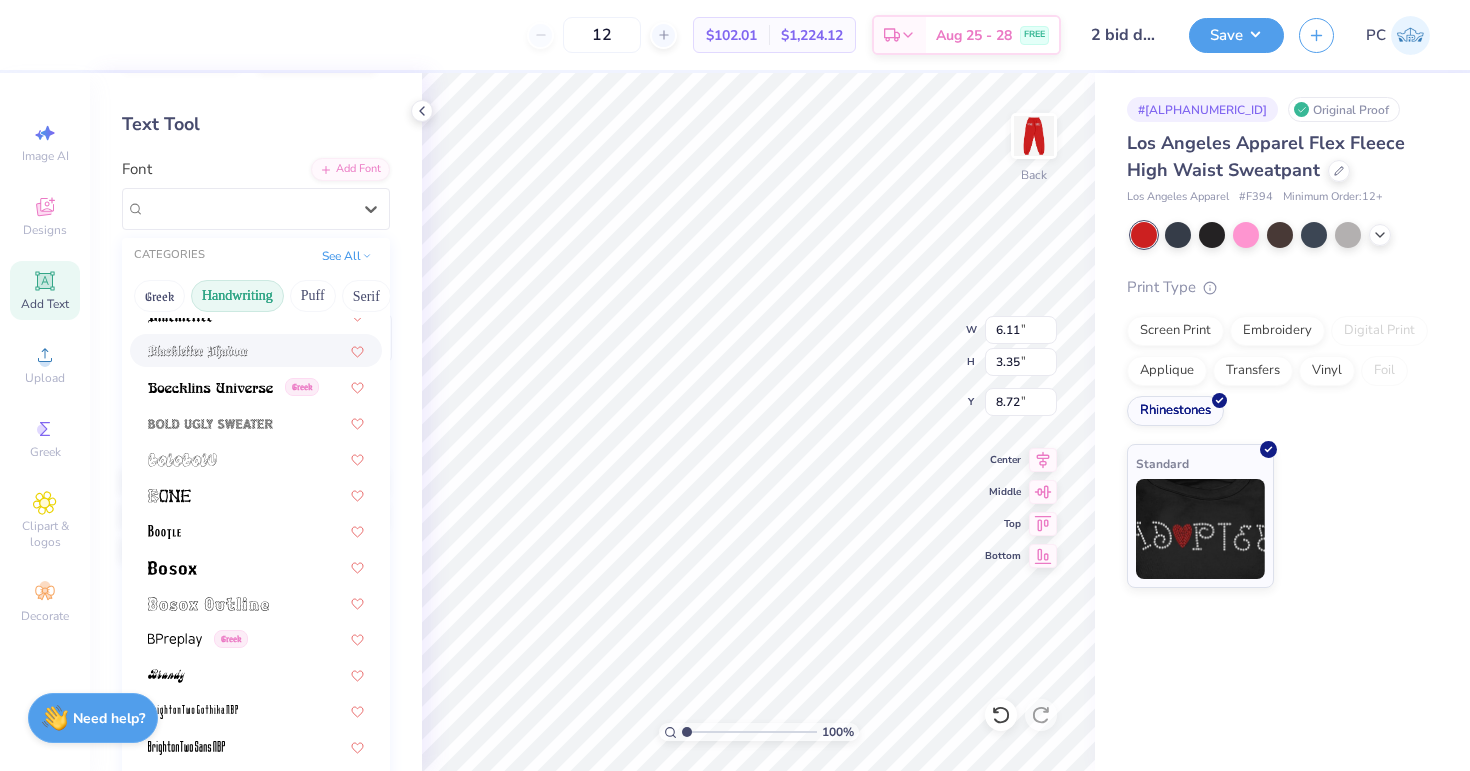 click on "Handwriting" at bounding box center (237, 296) 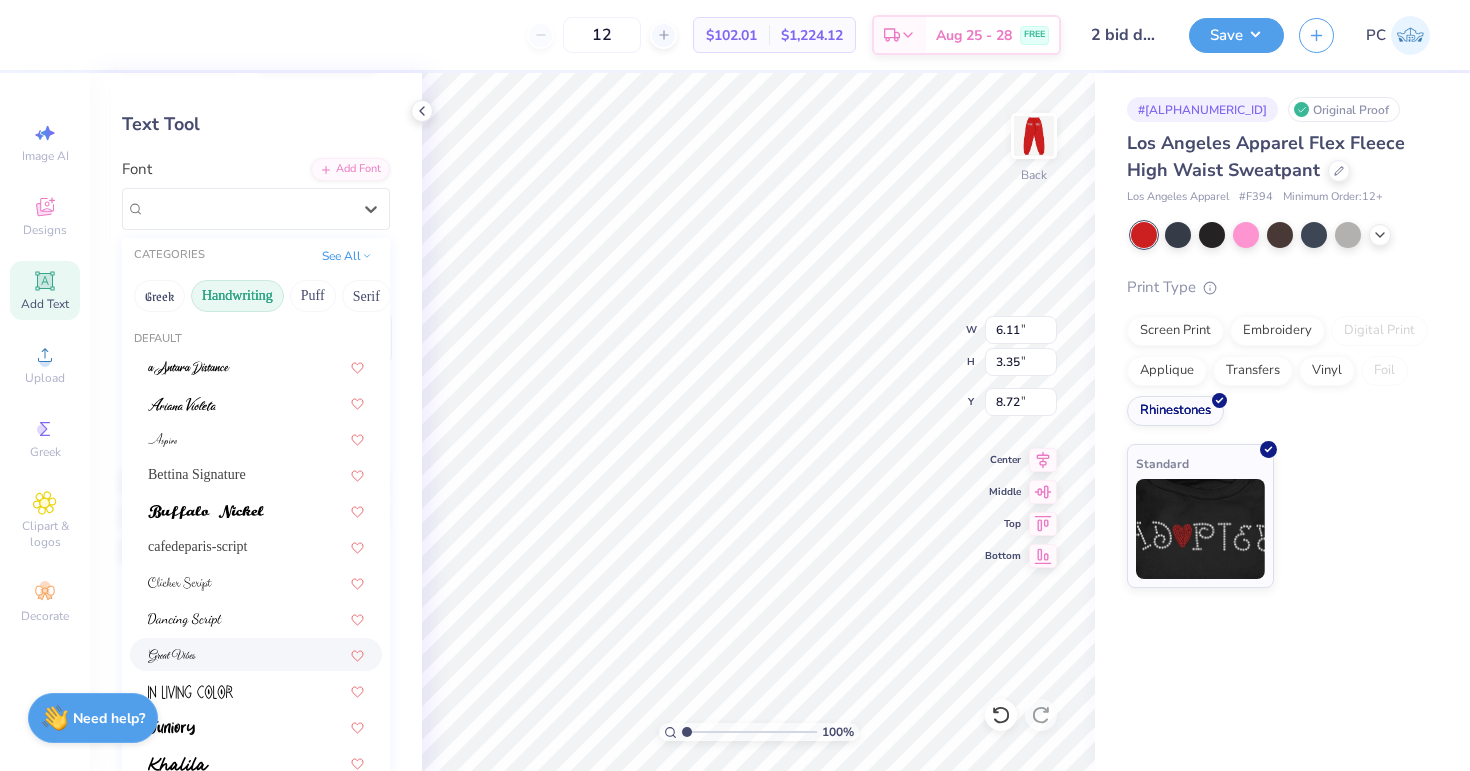 click at bounding box center [256, 654] 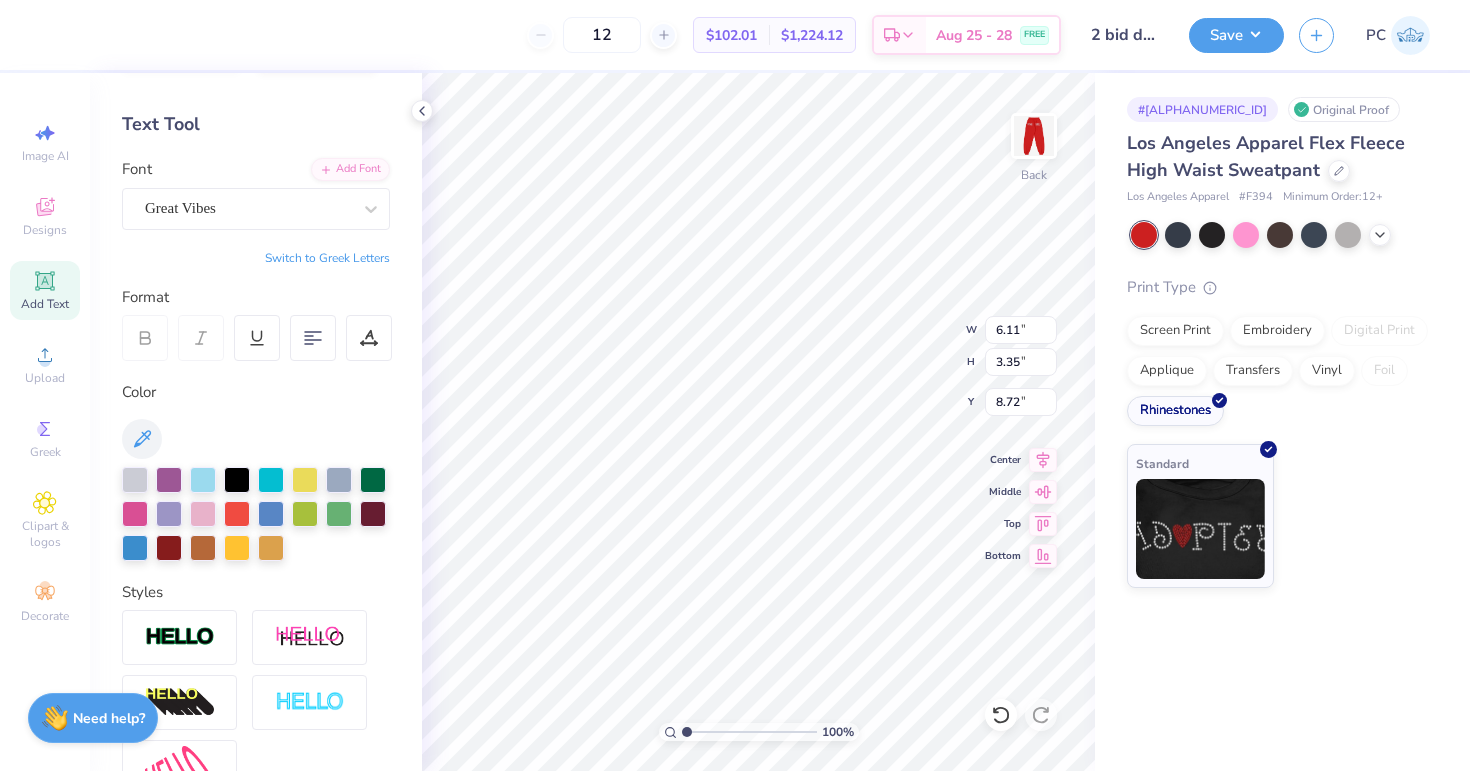 type on "4.79" 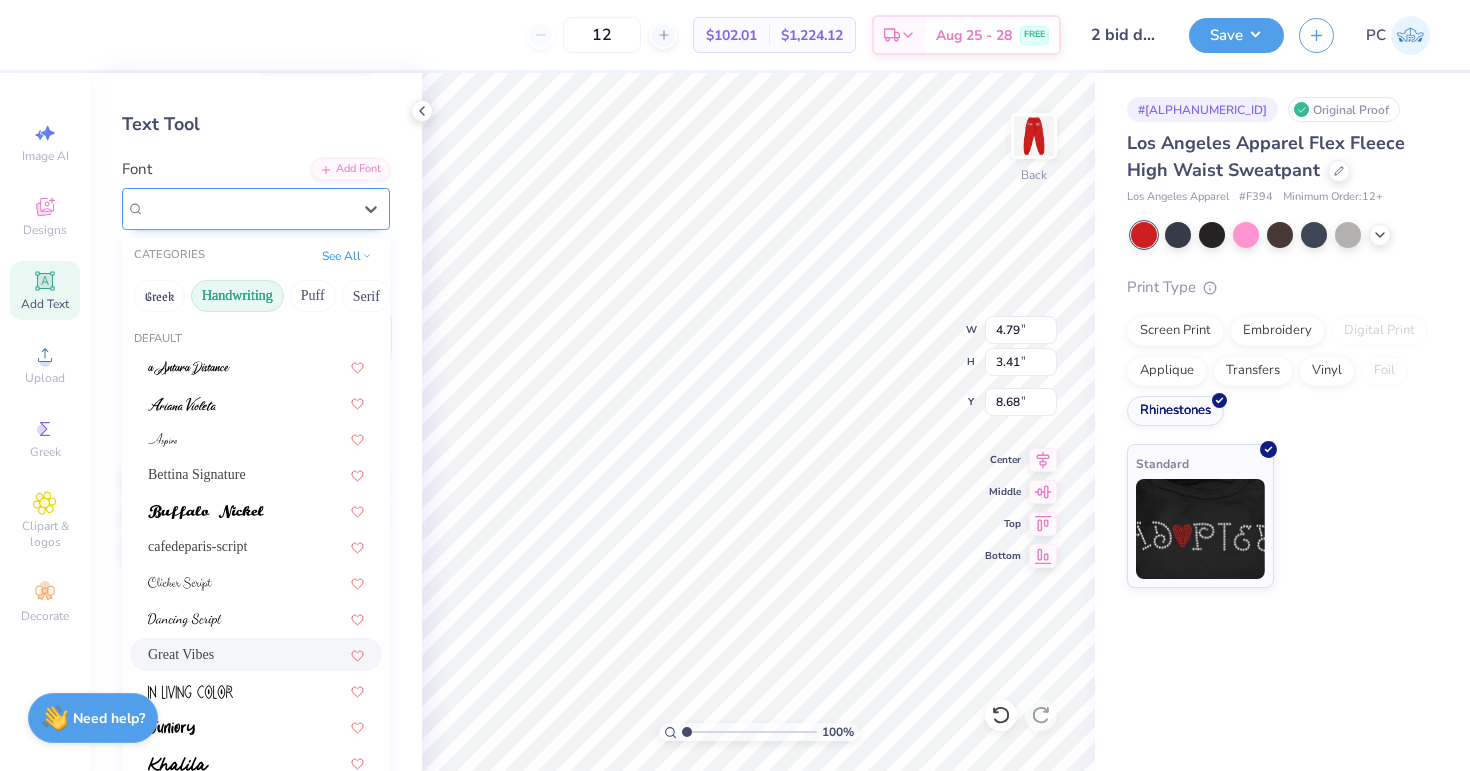 click on "Great Vibes" at bounding box center (248, 208) 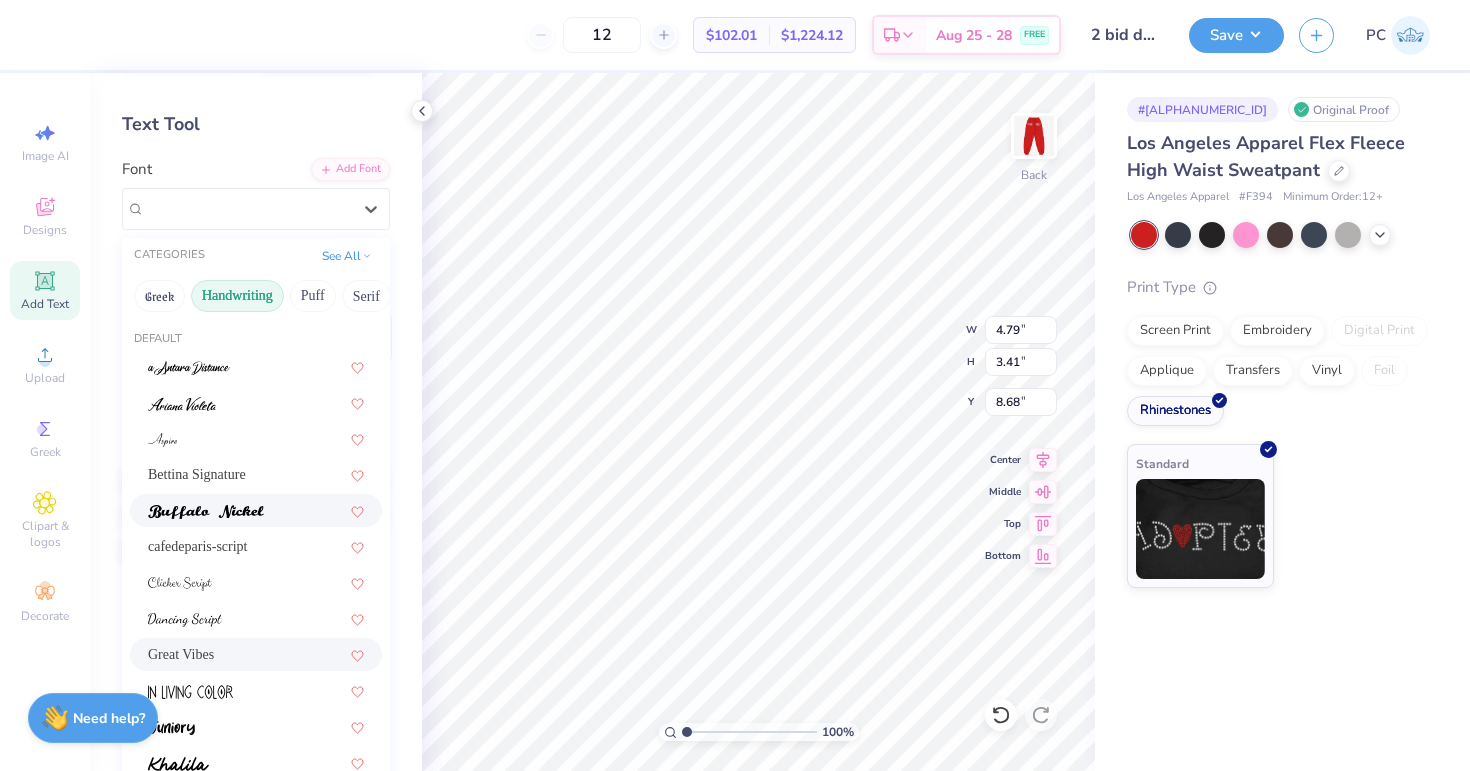 scroll, scrollTop: 78, scrollLeft: 0, axis: vertical 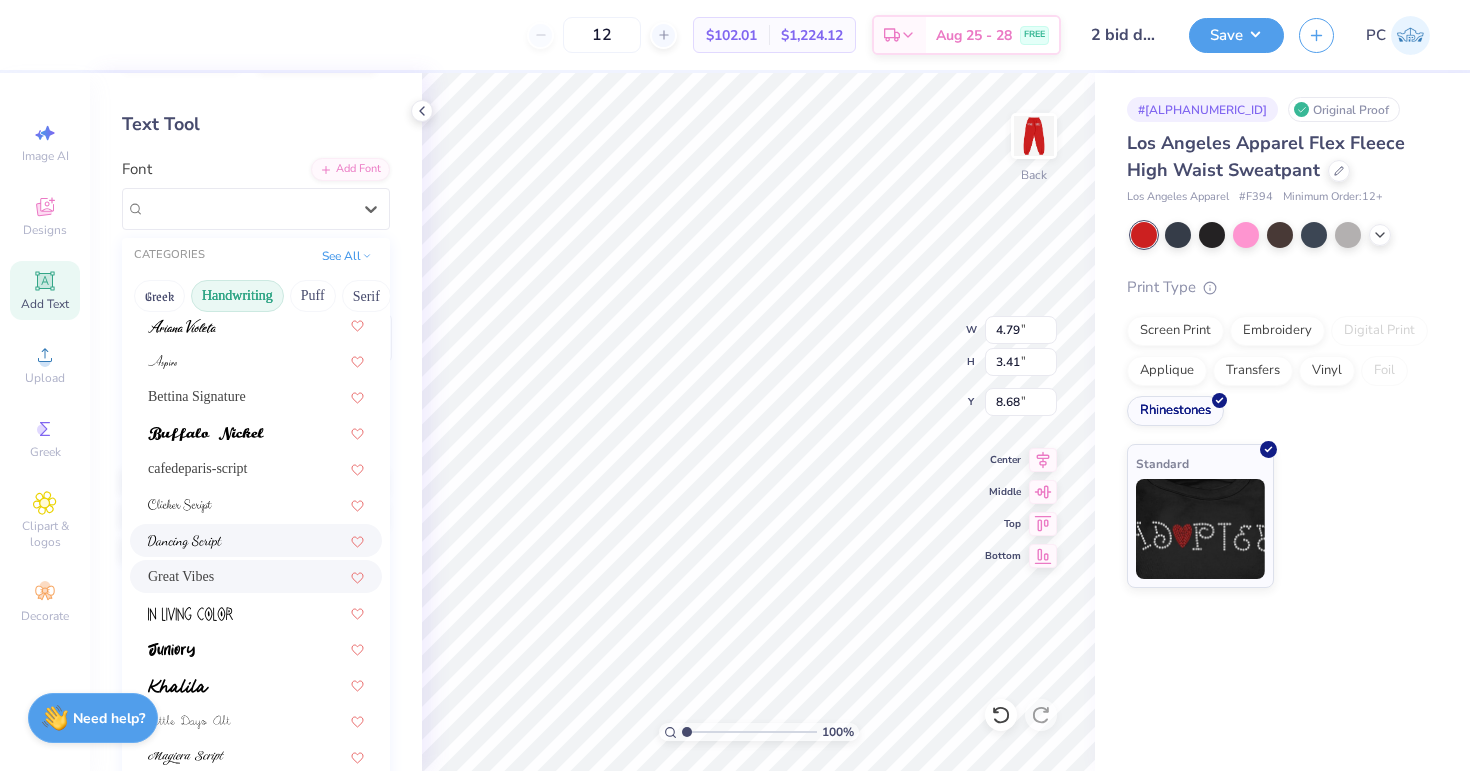 click at bounding box center [256, 540] 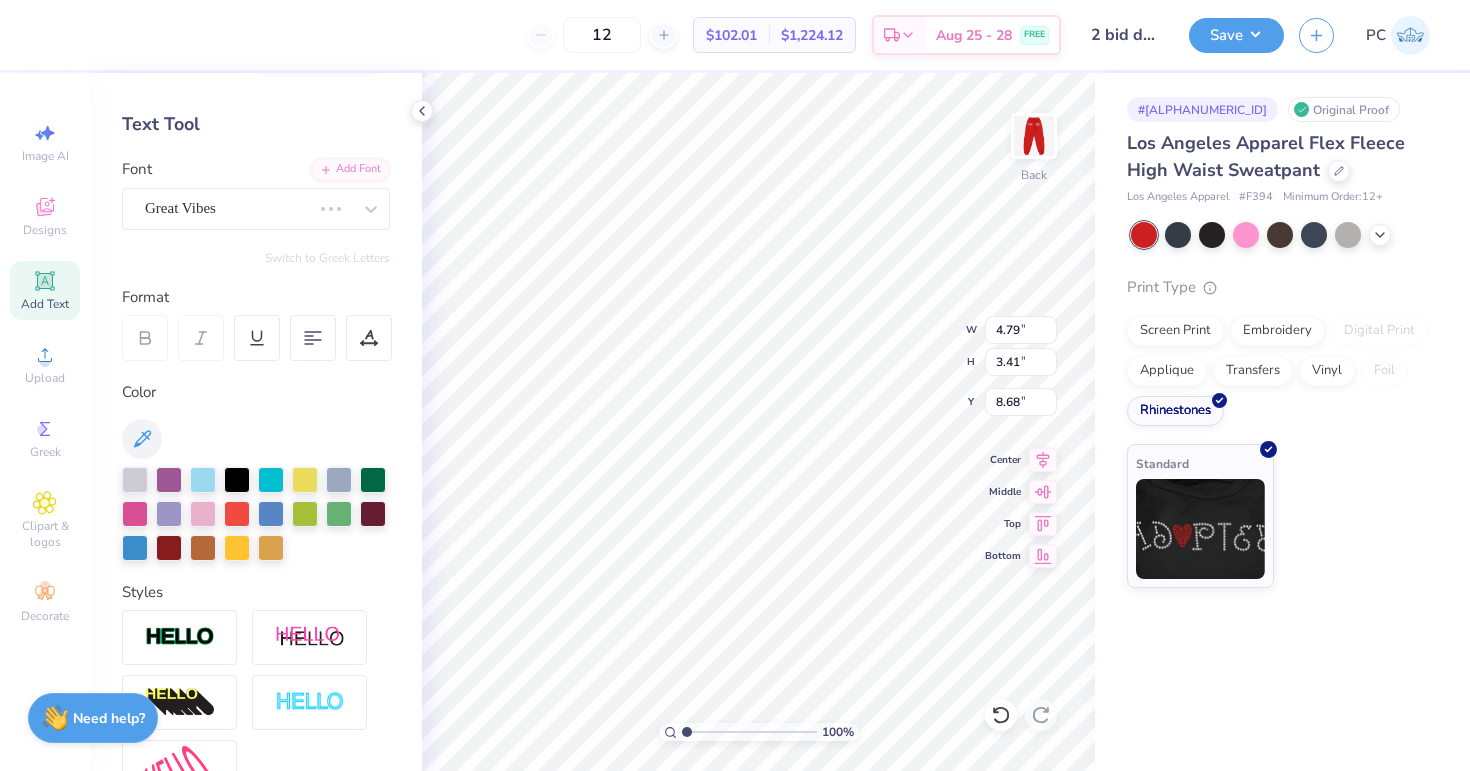 type on "4.75" 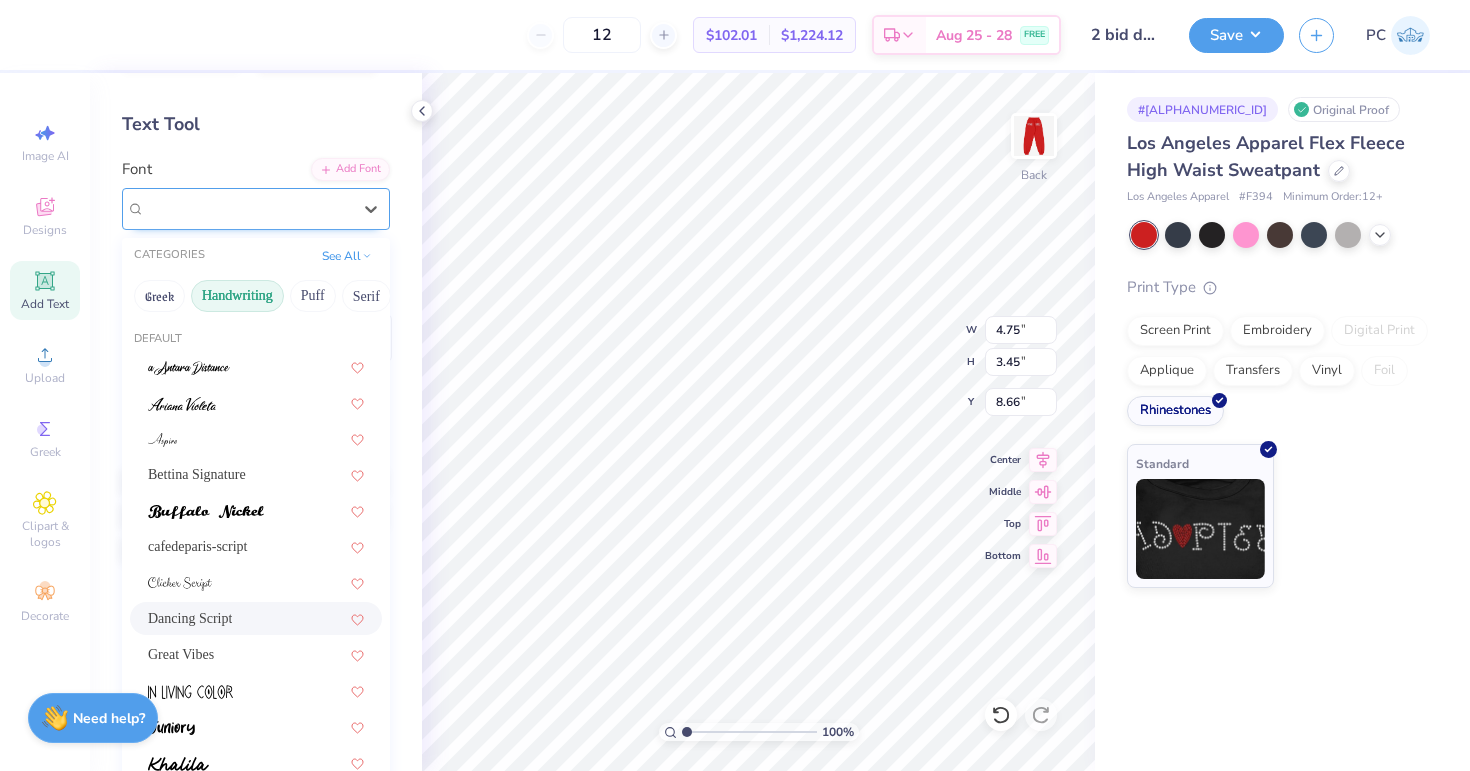 click on "Dancing Script" at bounding box center [248, 208] 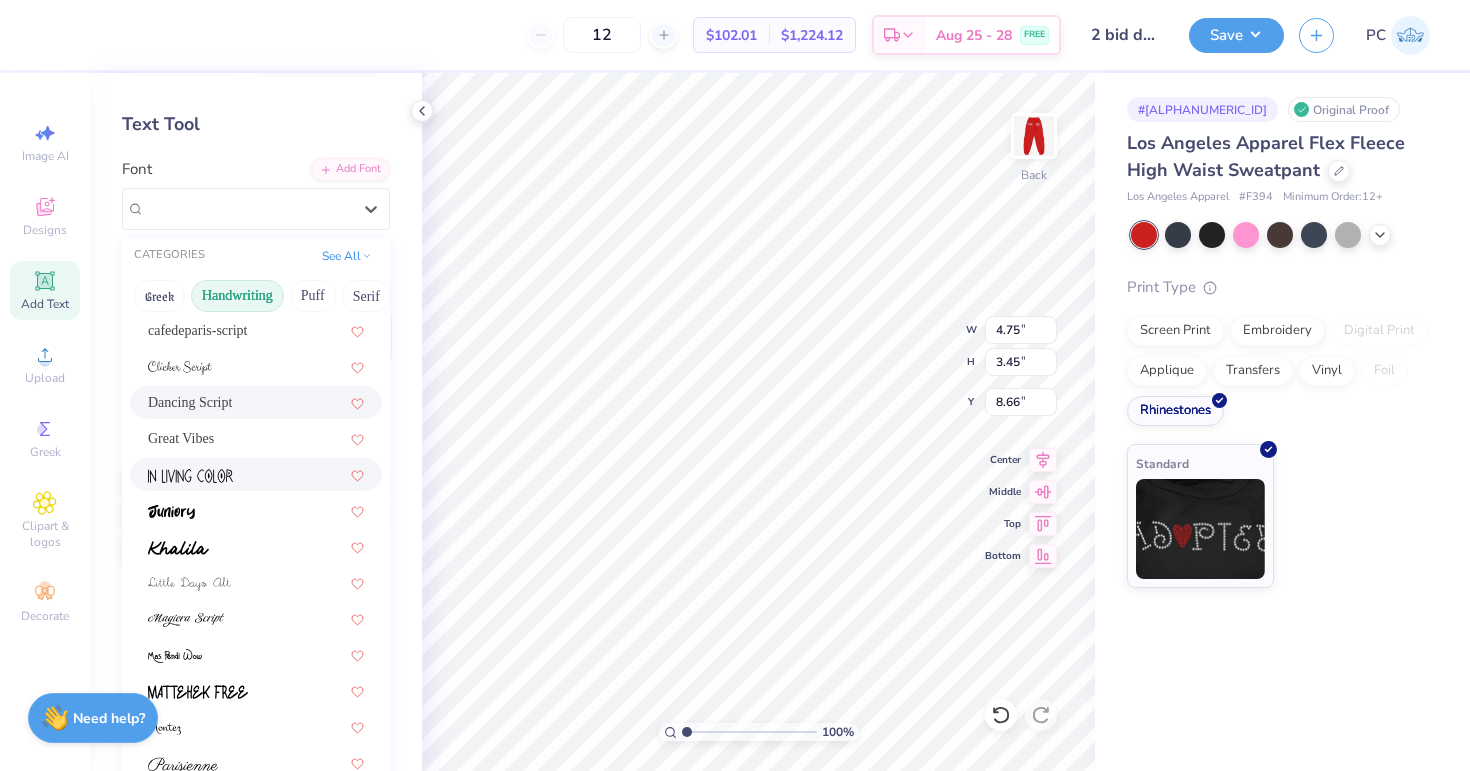 scroll, scrollTop: 249, scrollLeft: 0, axis: vertical 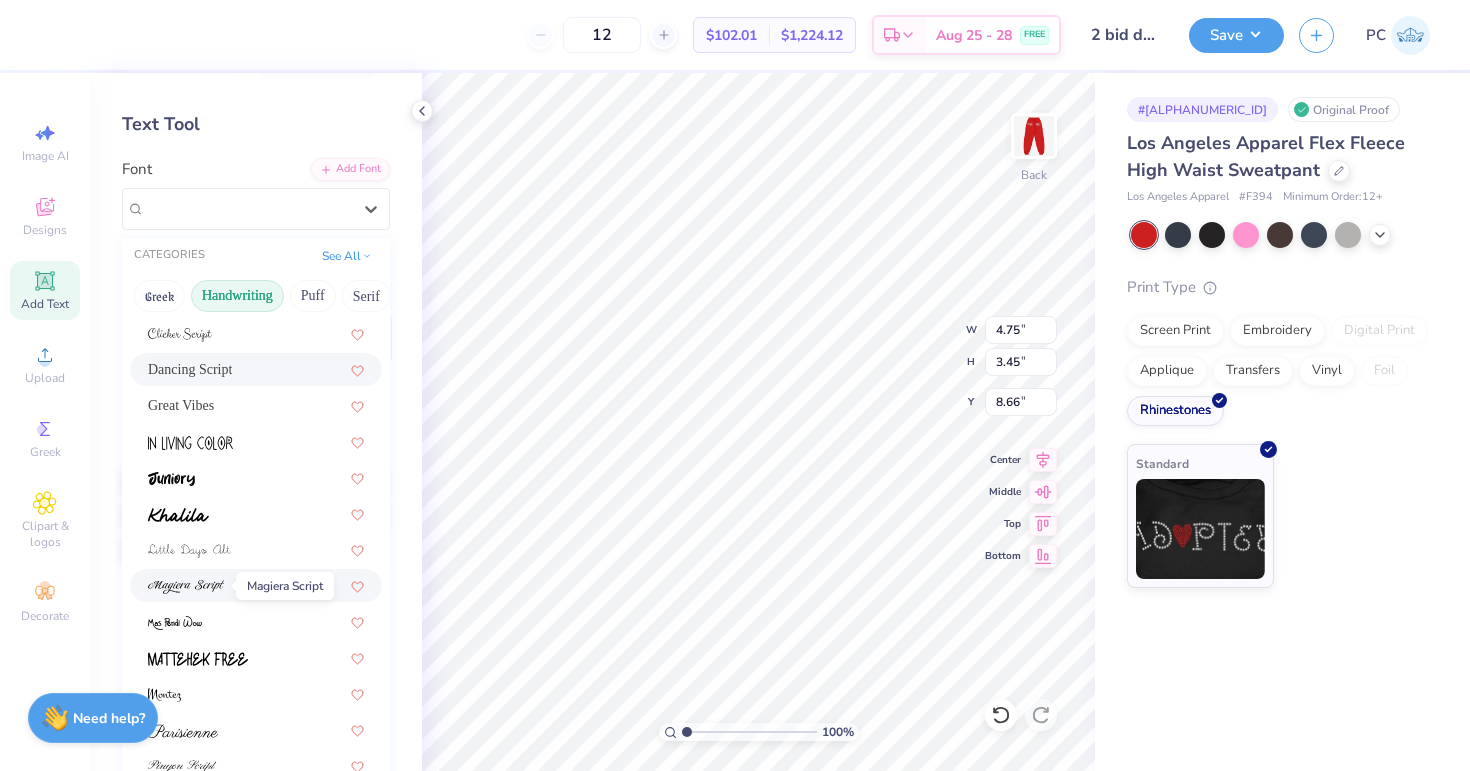 click at bounding box center [186, 587] 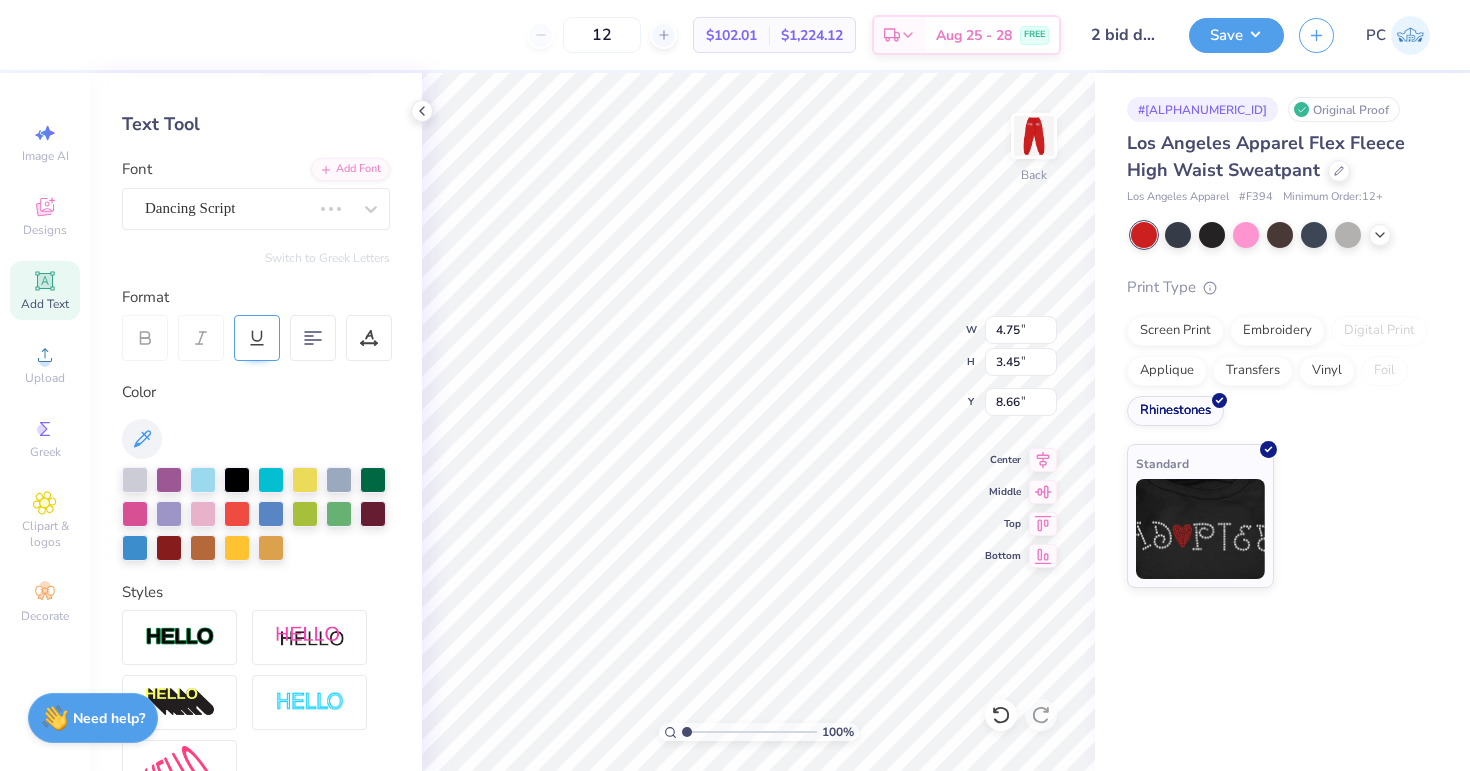 type on "7.55" 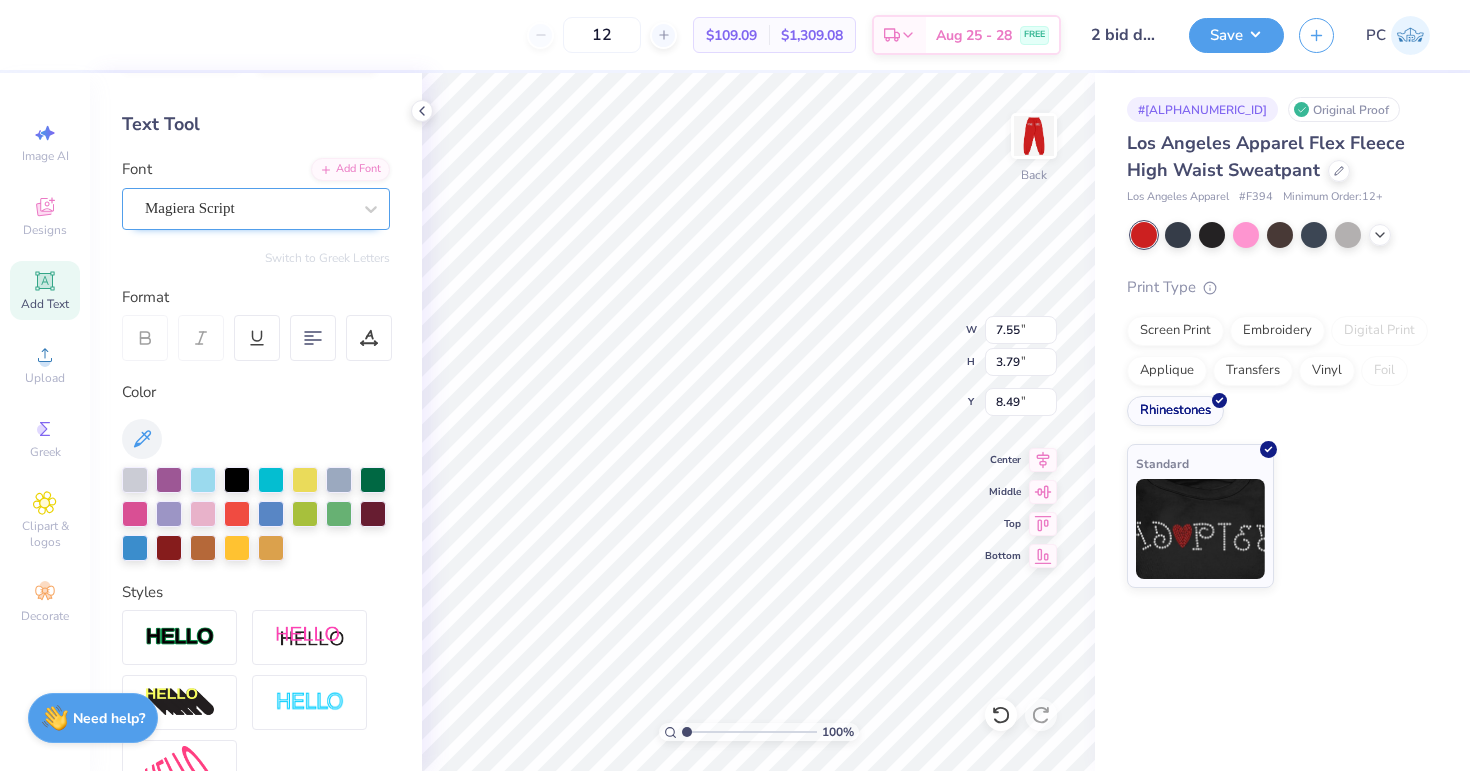 click at bounding box center (248, 208) 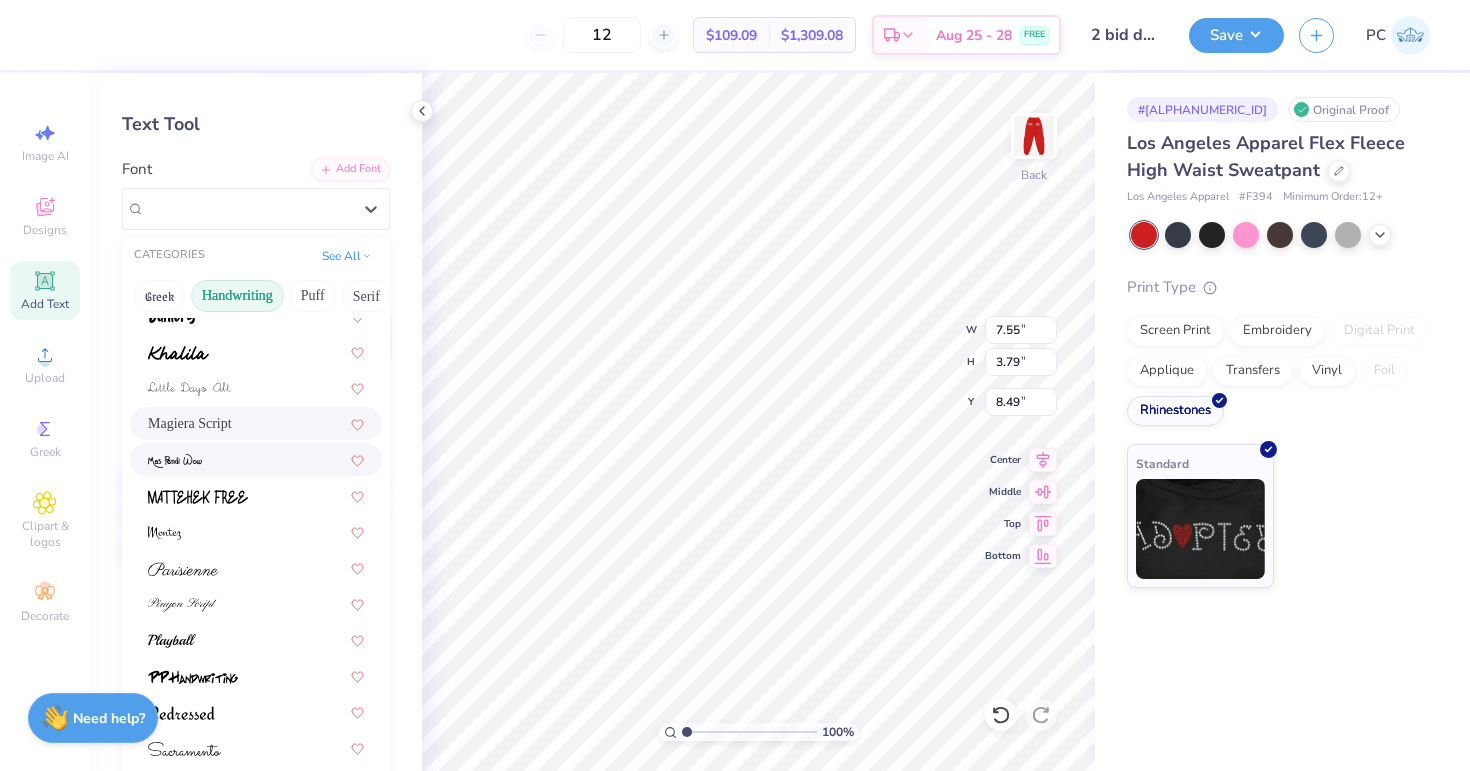 scroll, scrollTop: 409, scrollLeft: 0, axis: vertical 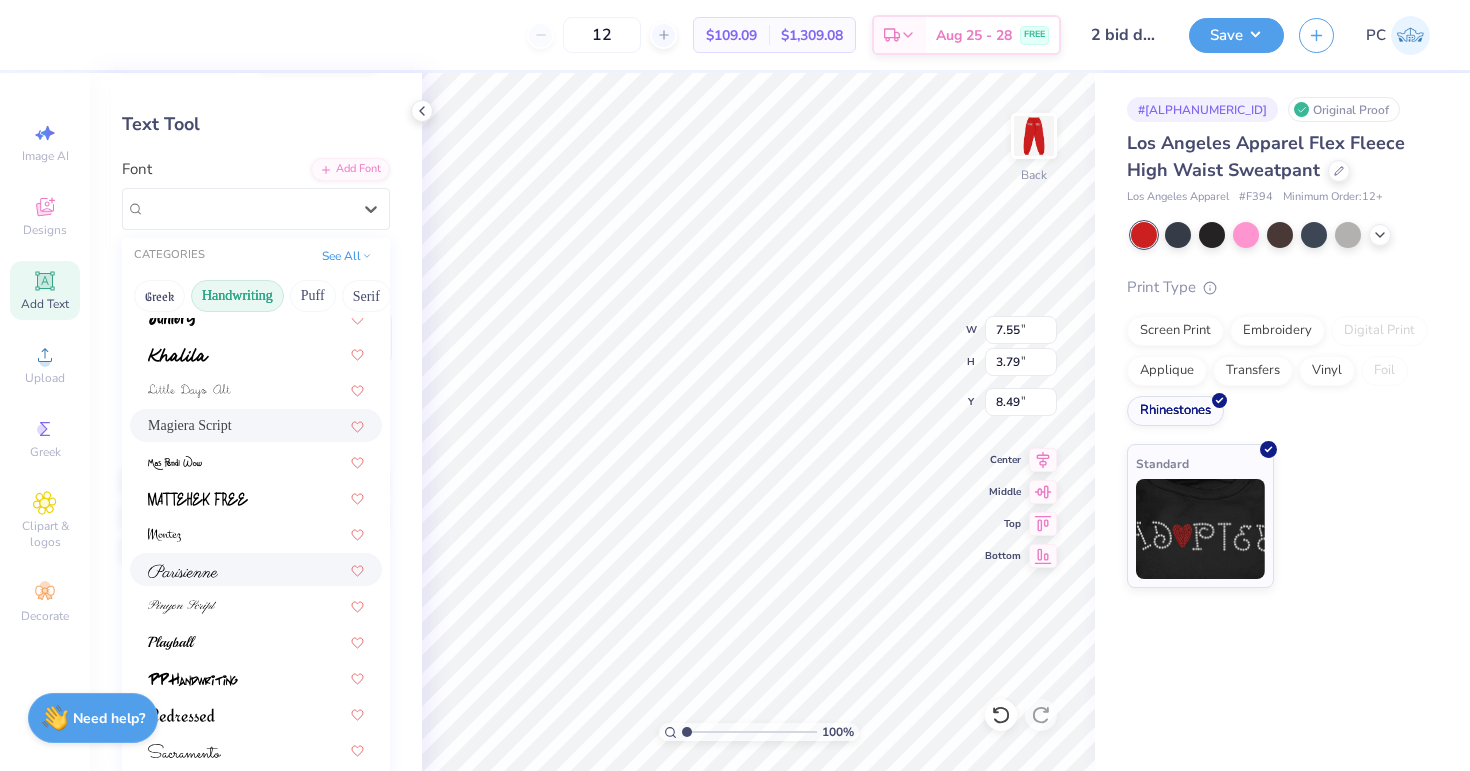 click at bounding box center [256, 569] 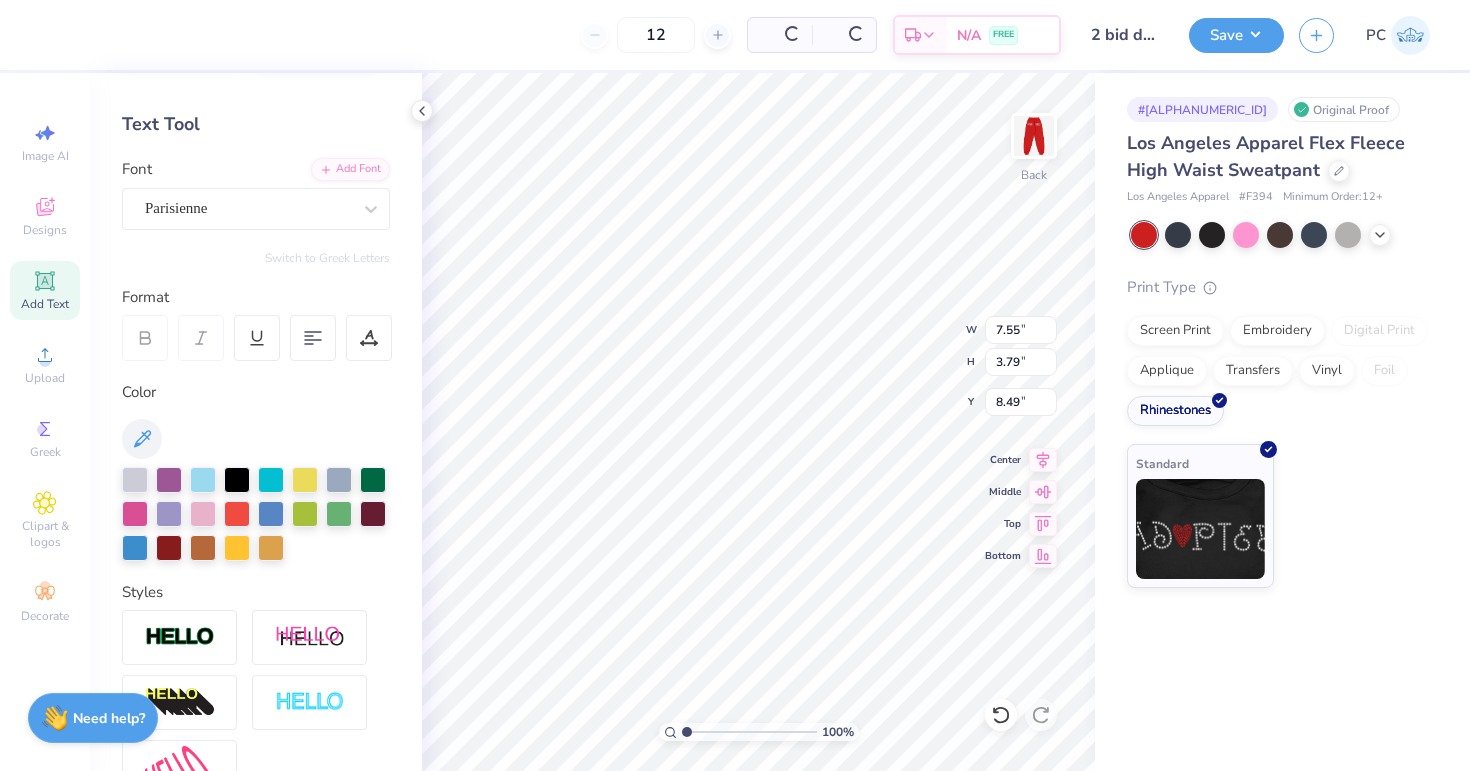 type on "5.28" 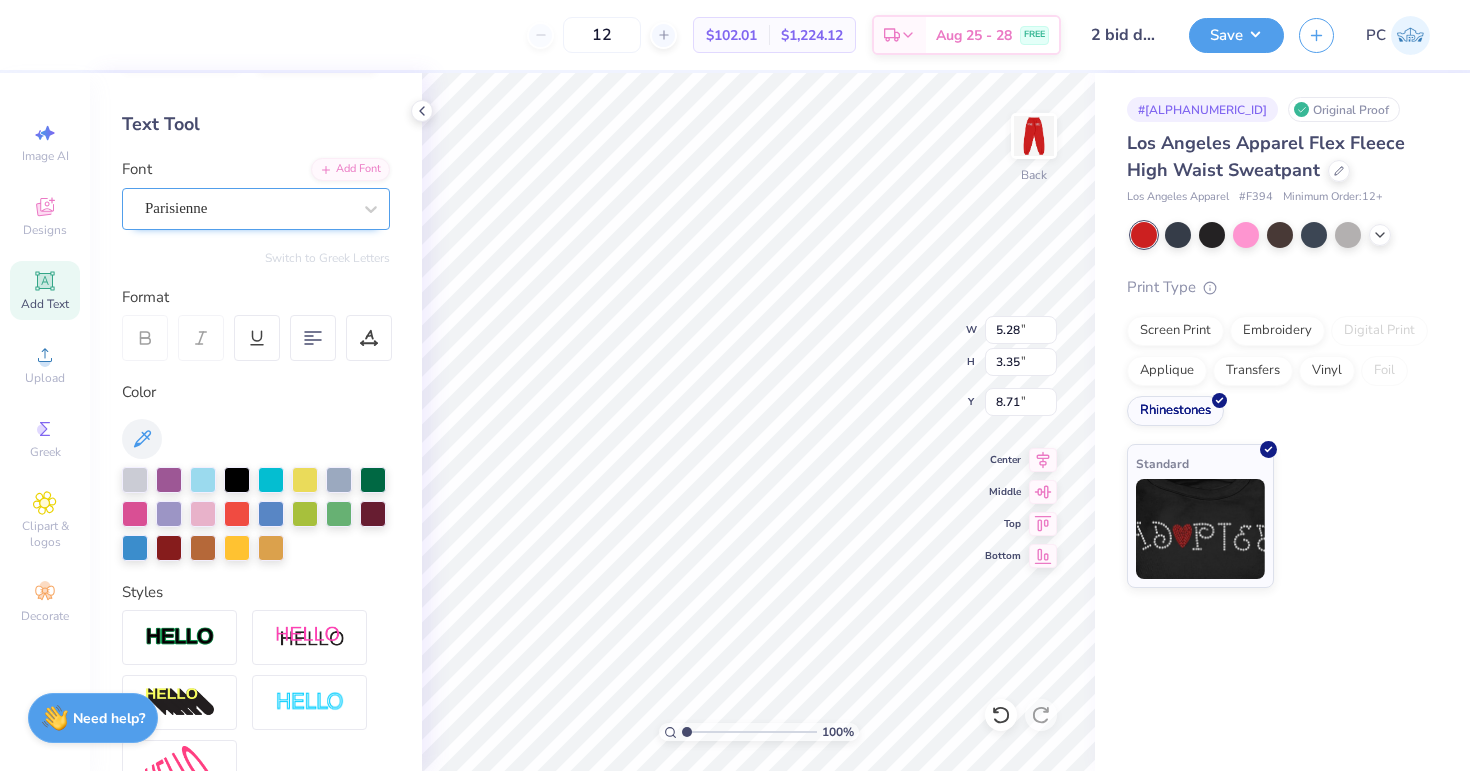 click on "Parisienne" at bounding box center [248, 208] 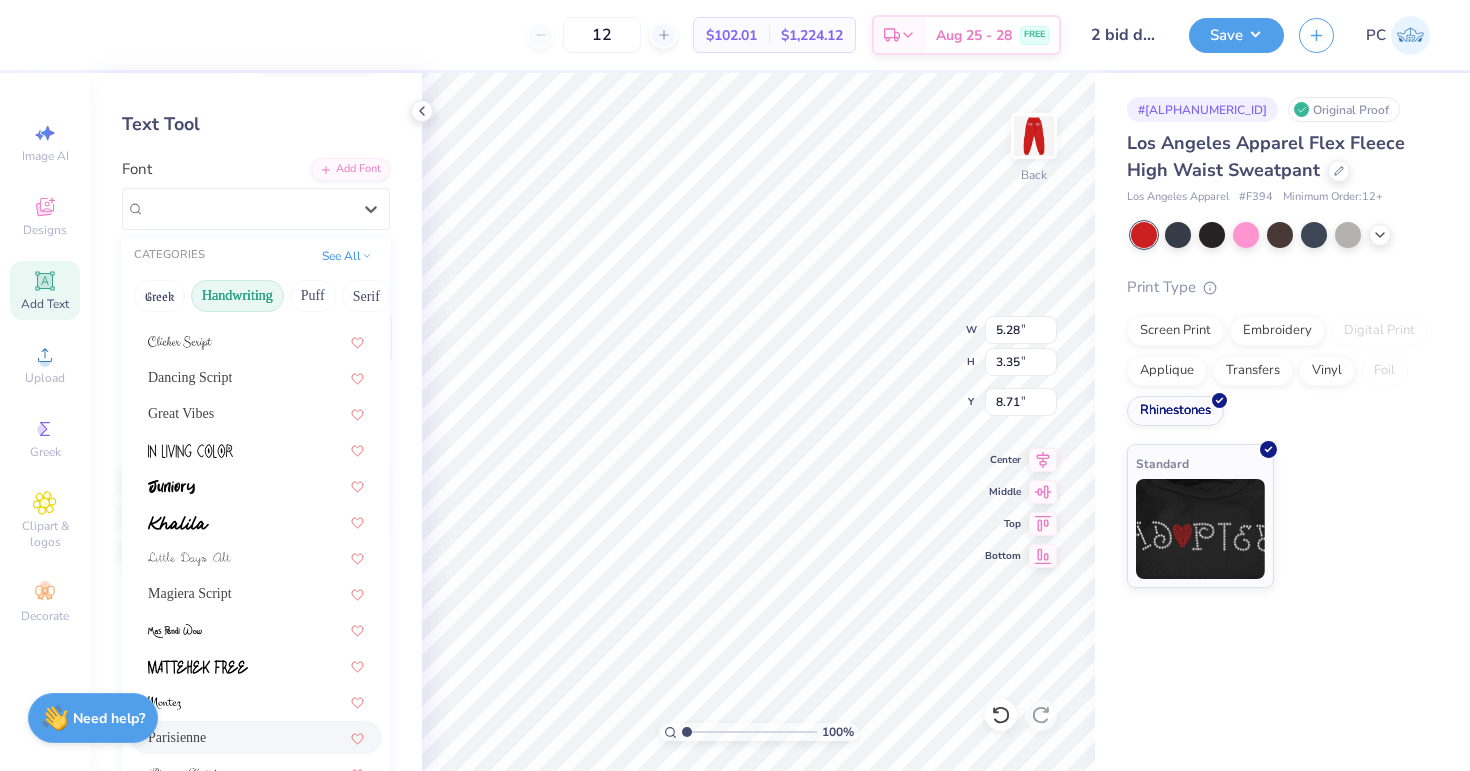 scroll, scrollTop: 454, scrollLeft: 0, axis: vertical 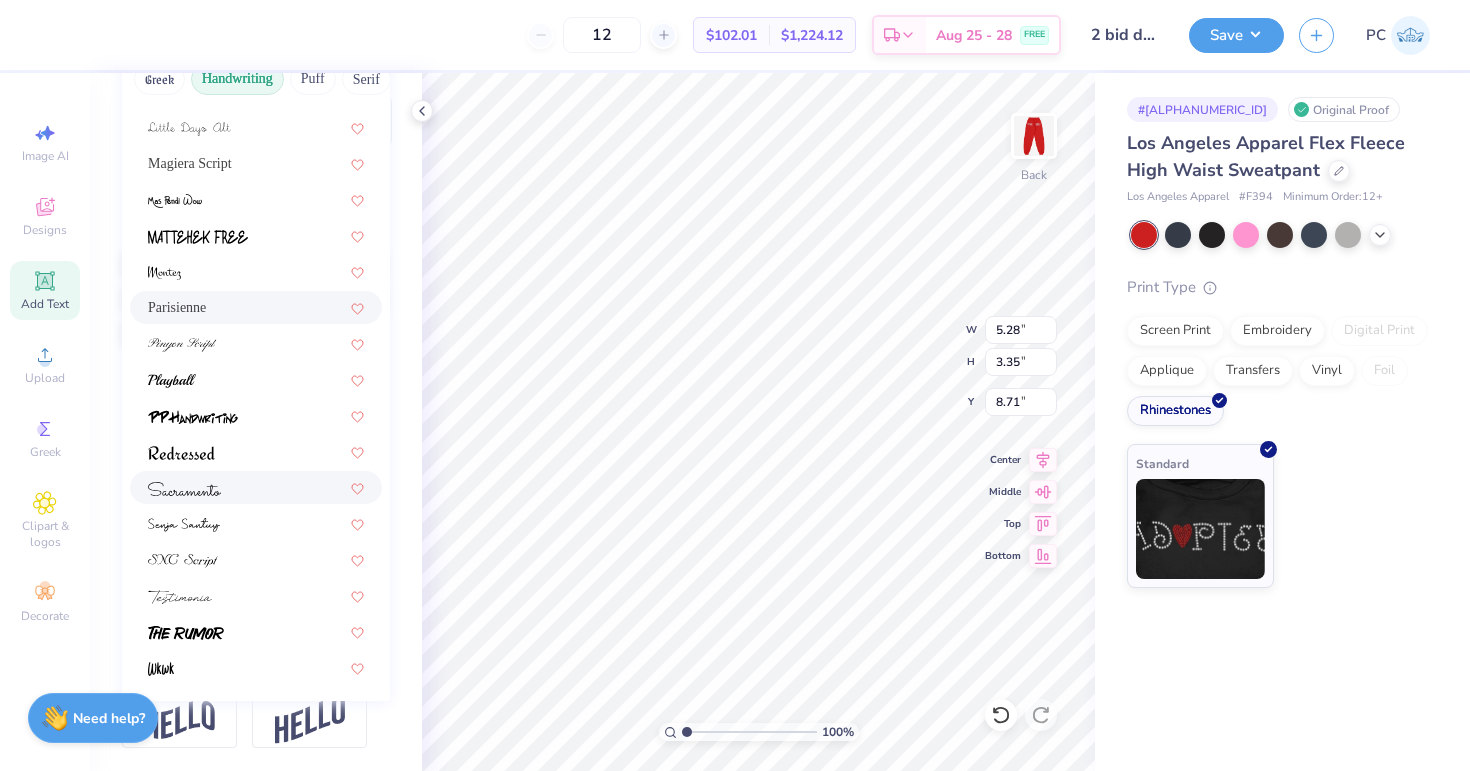click at bounding box center (256, 487) 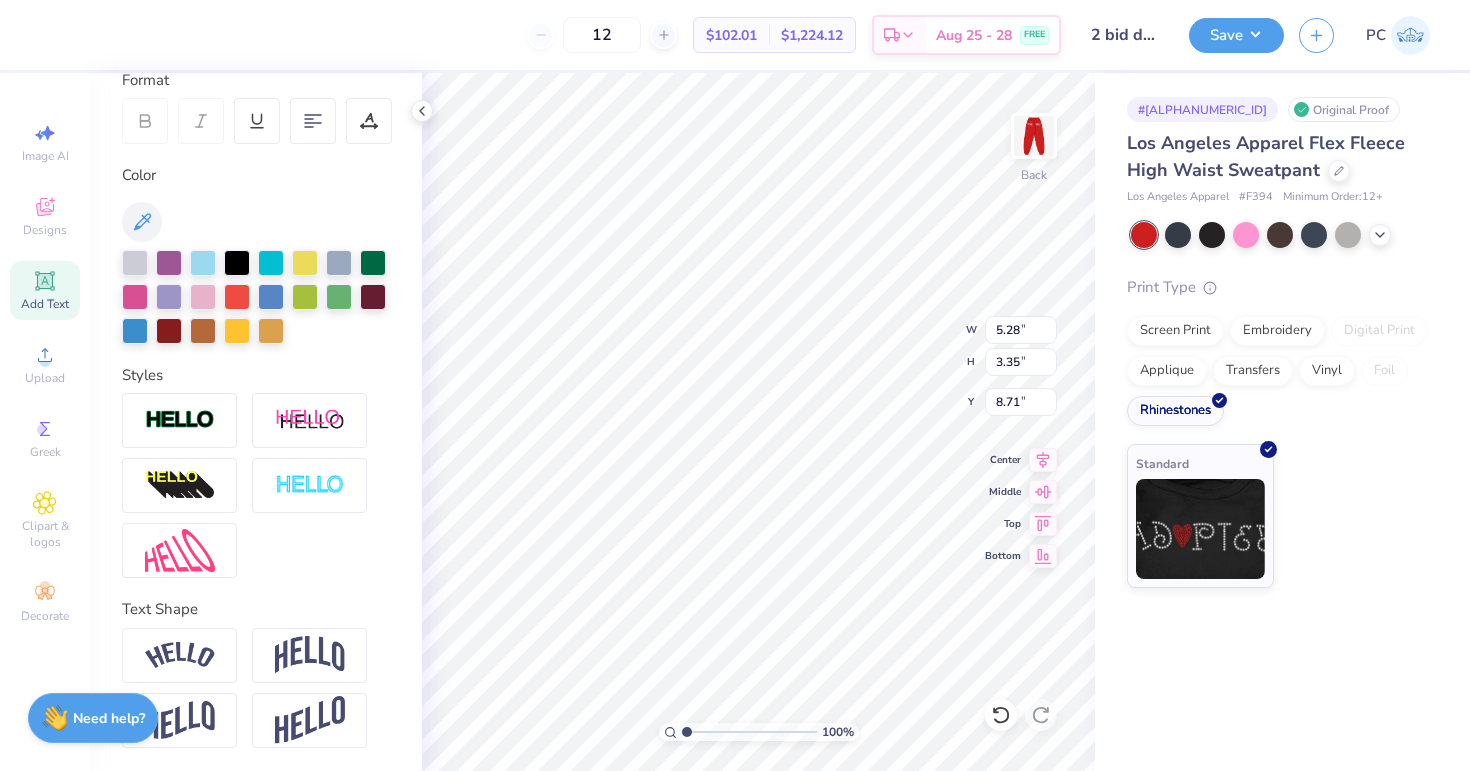 type on "4.13" 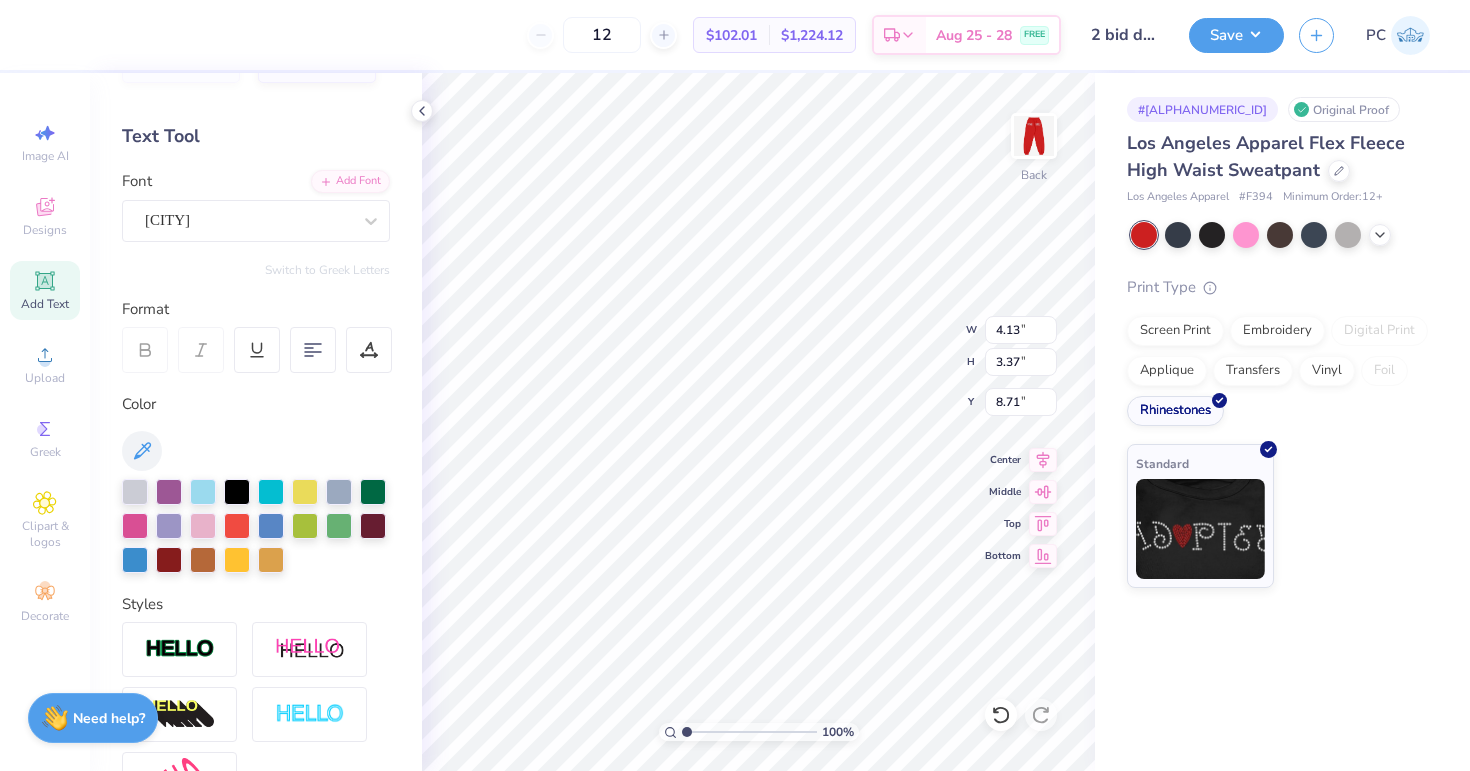 scroll, scrollTop: 0, scrollLeft: 0, axis: both 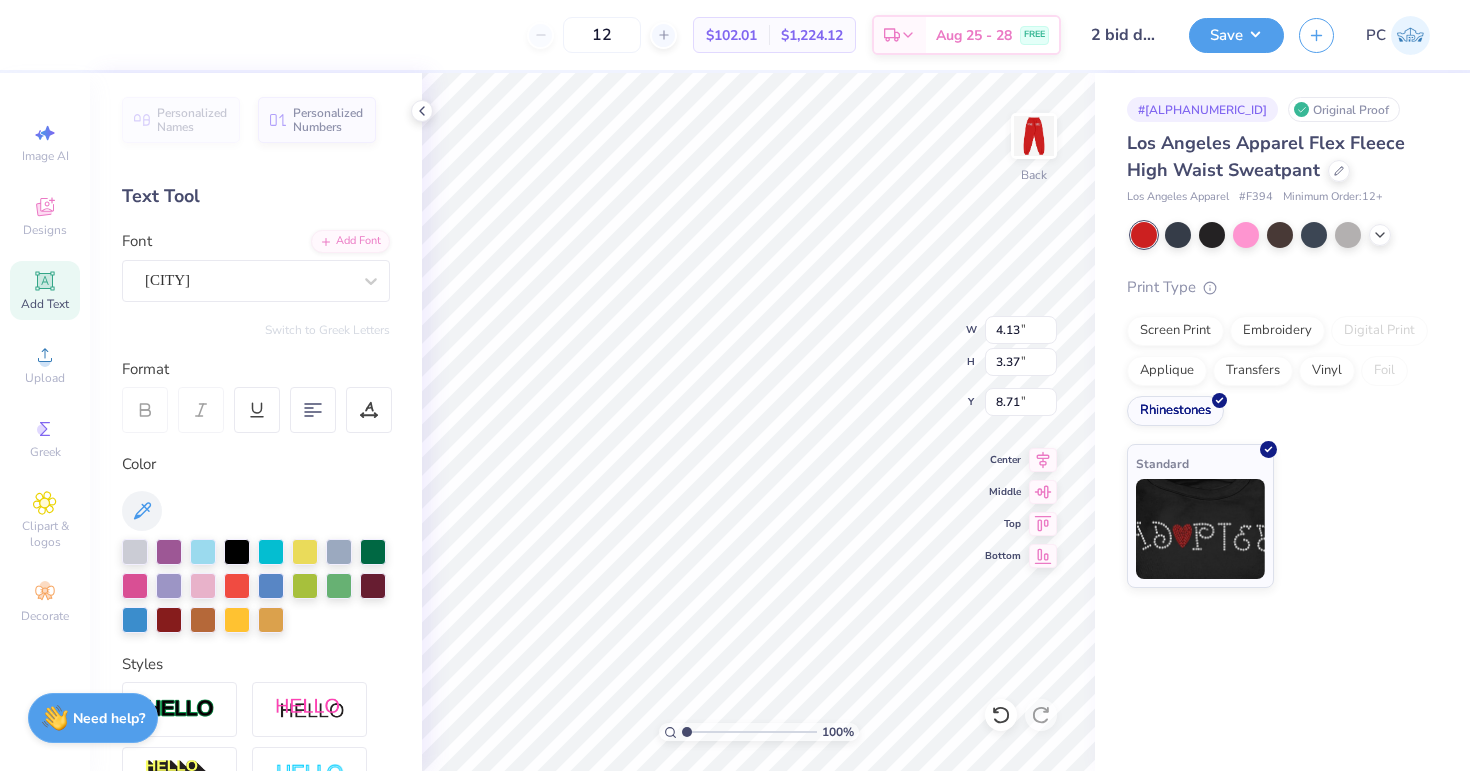 click on "Personalized Names Personalized Numbers Text Tool  Add Font Font Sacramento Switch to Greek Letters Format Color Styles Text Shape" at bounding box center (256, 422) 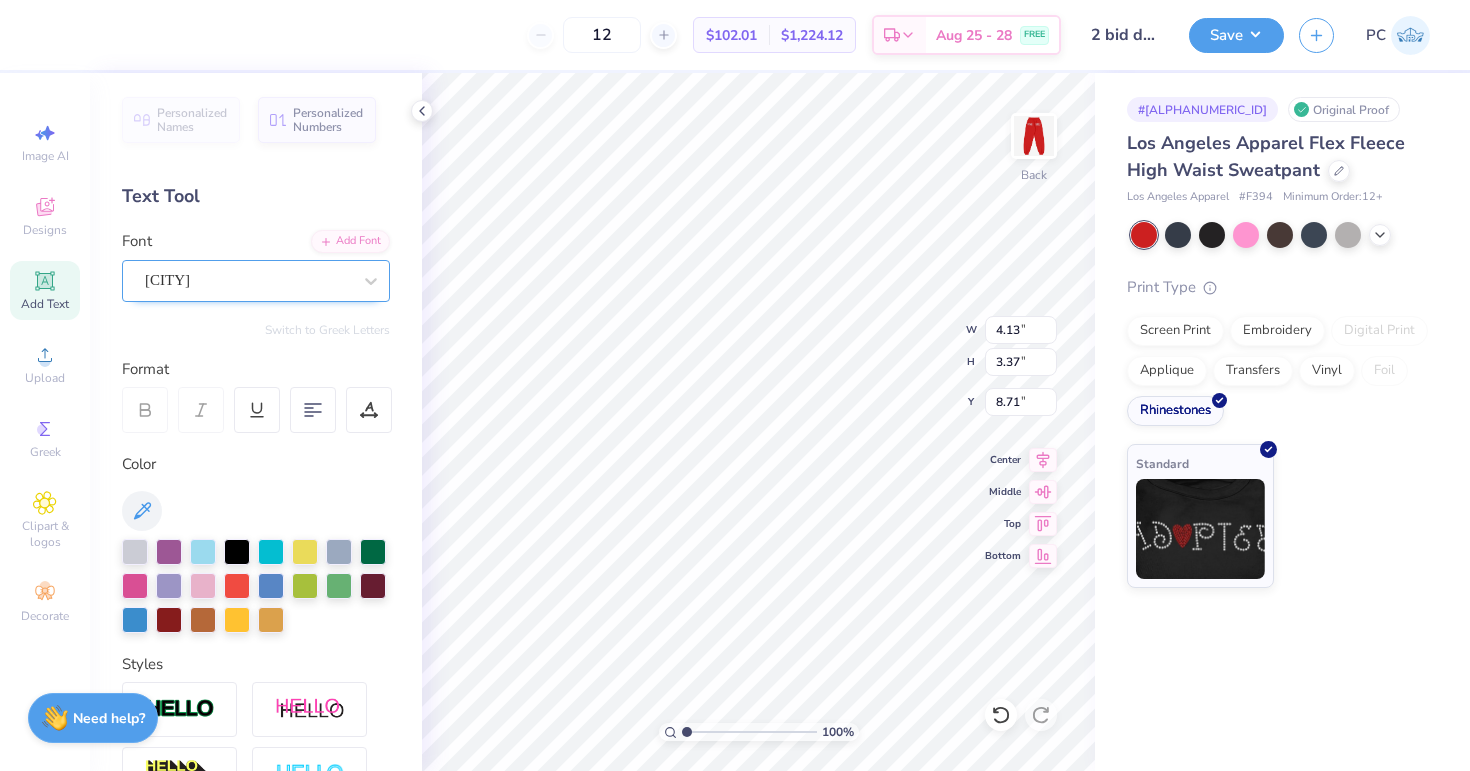 click on "Sacramento" at bounding box center (248, 280) 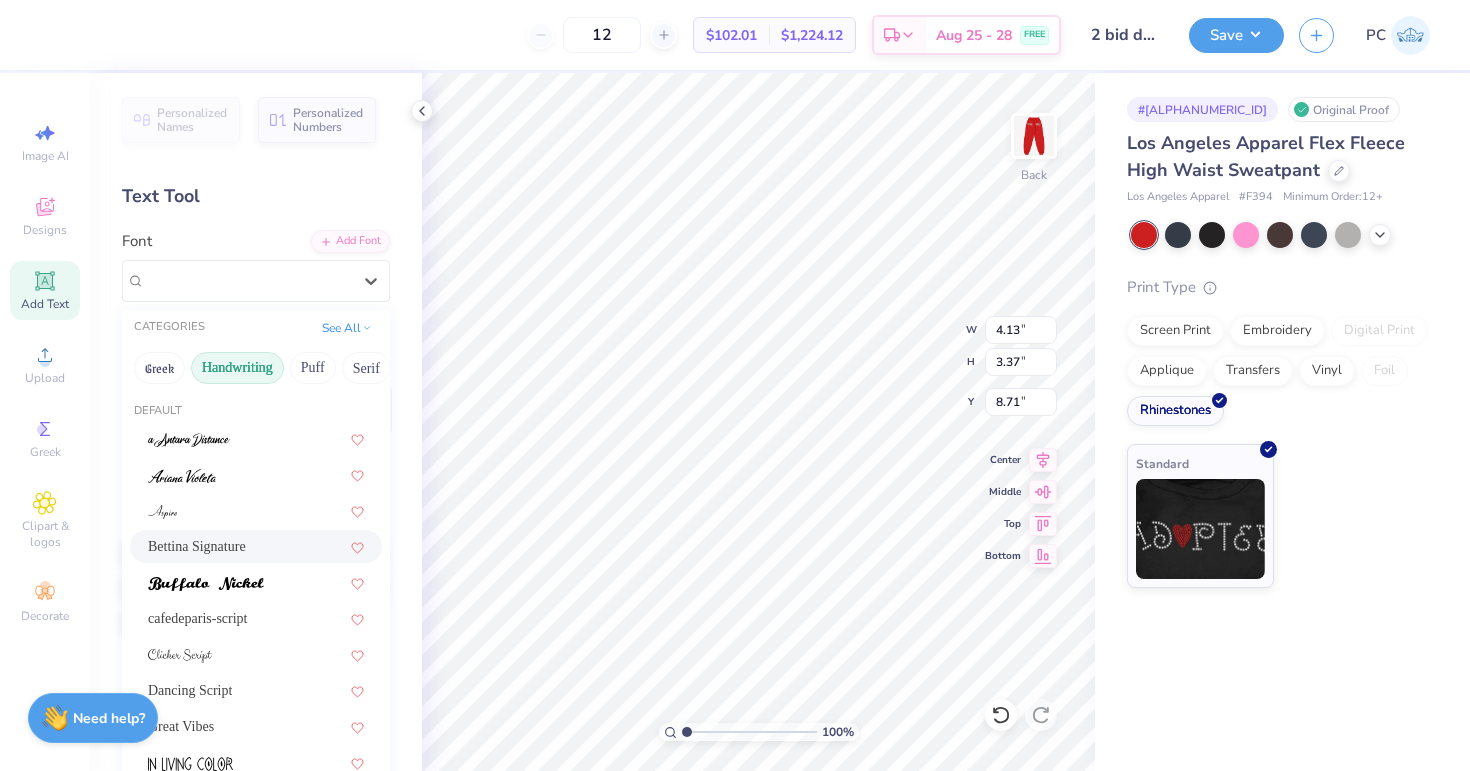 scroll, scrollTop: 454, scrollLeft: 0, axis: vertical 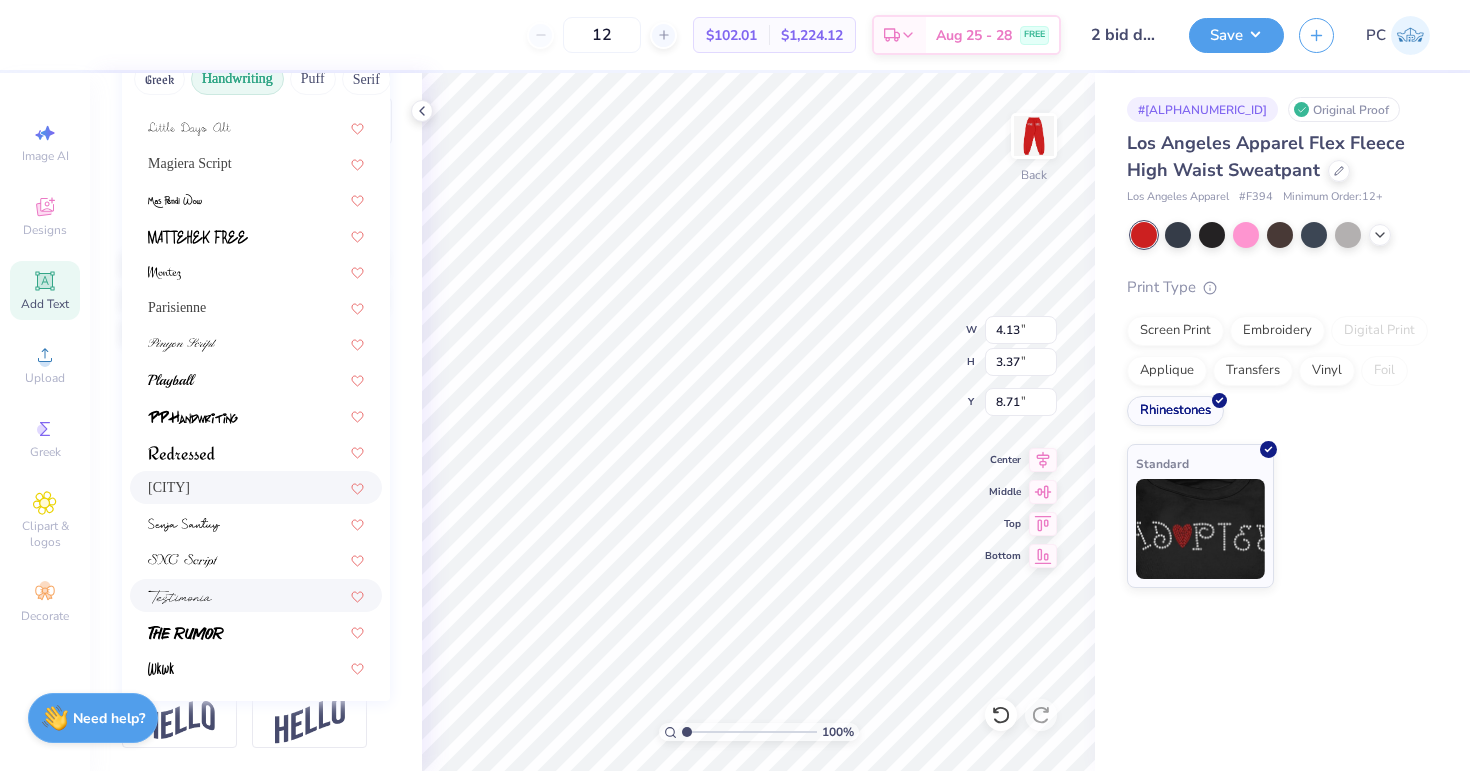 click at bounding box center (256, 595) 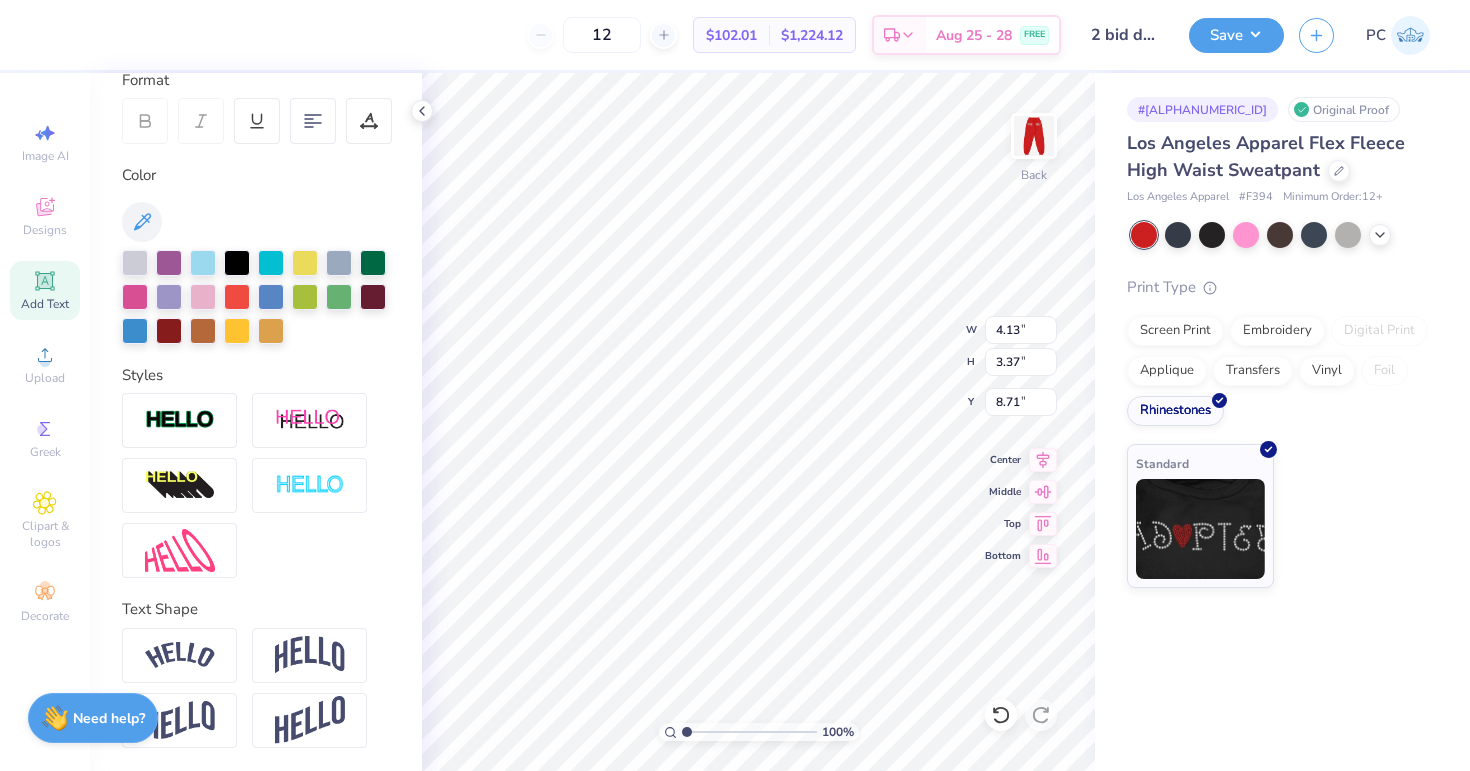 type on "5.15" 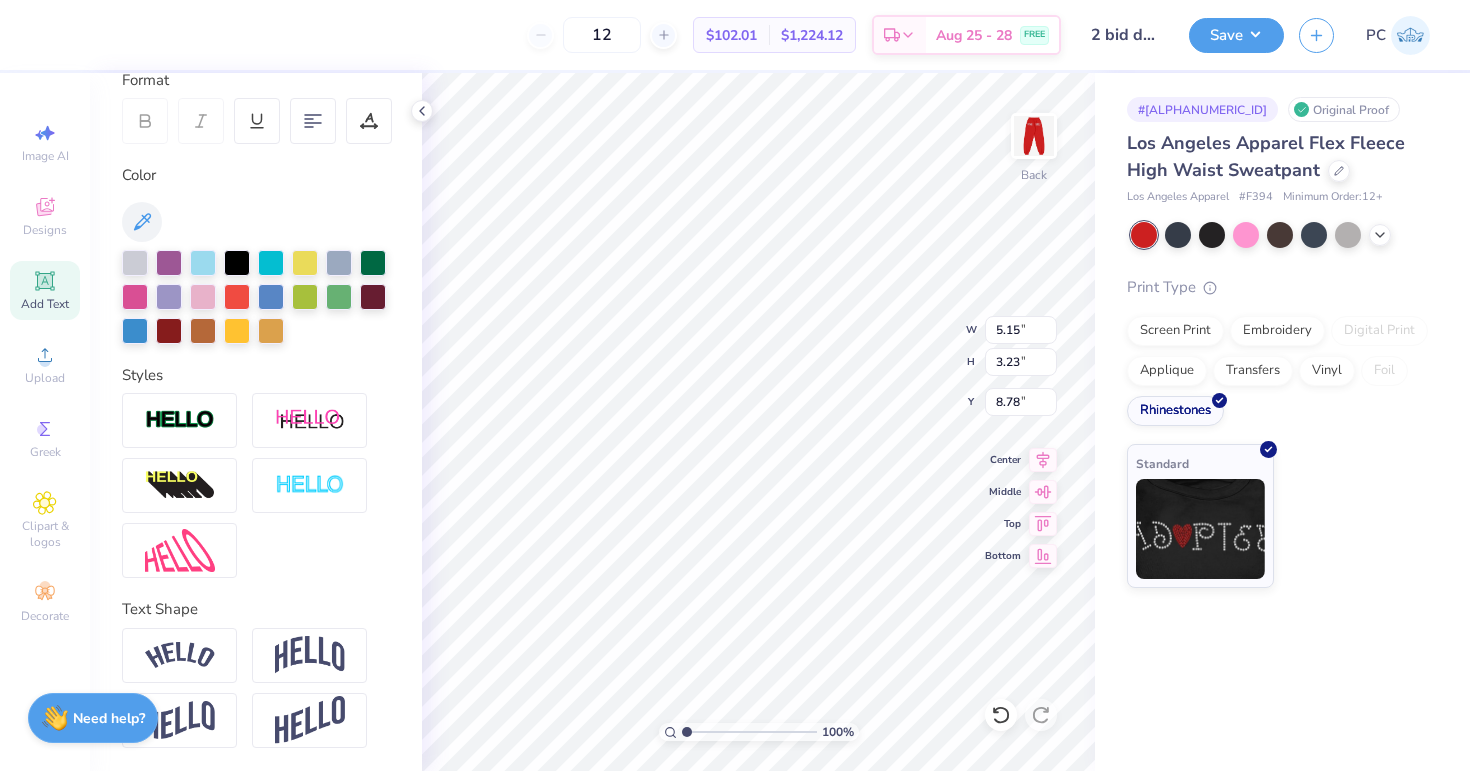 click at bounding box center (201, 121) 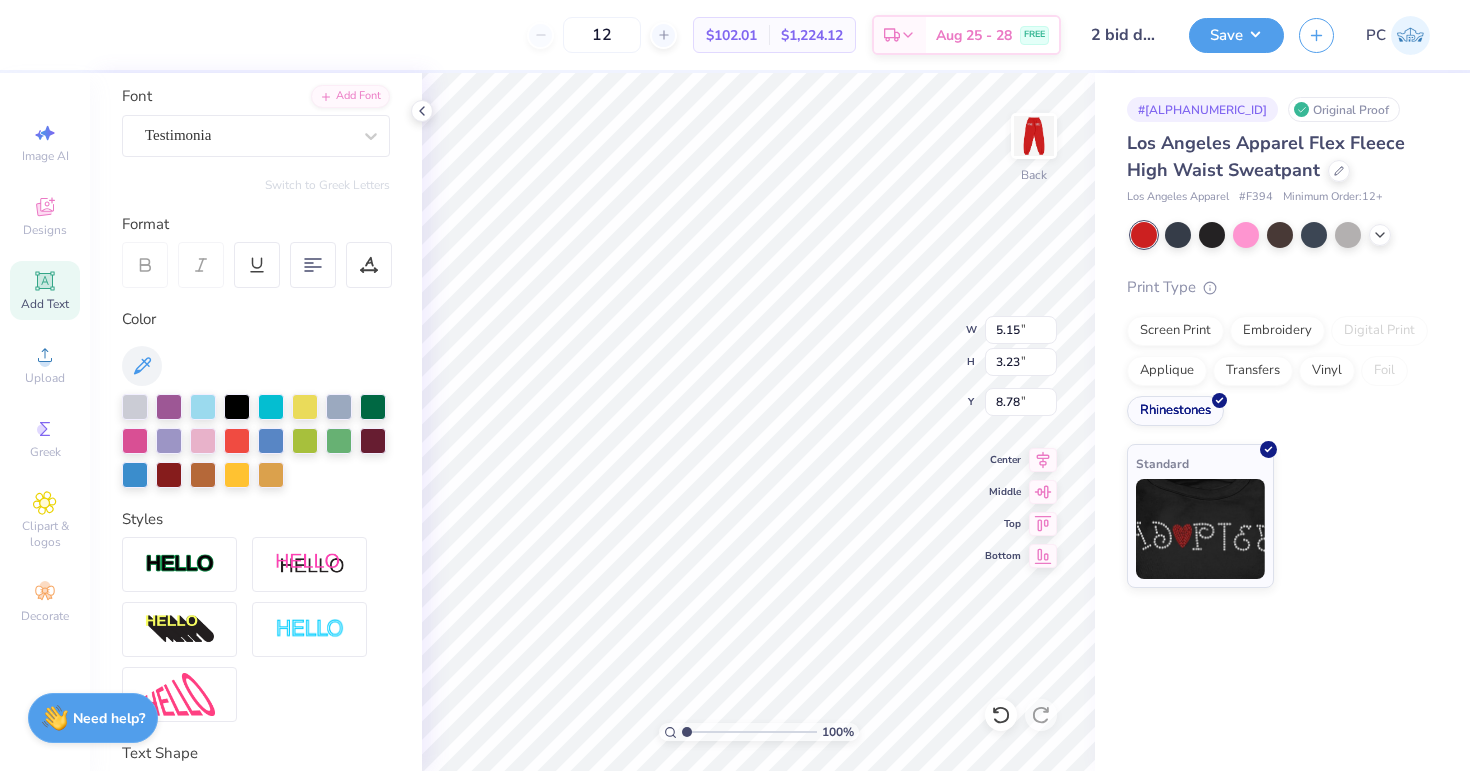 scroll, scrollTop: 107, scrollLeft: 0, axis: vertical 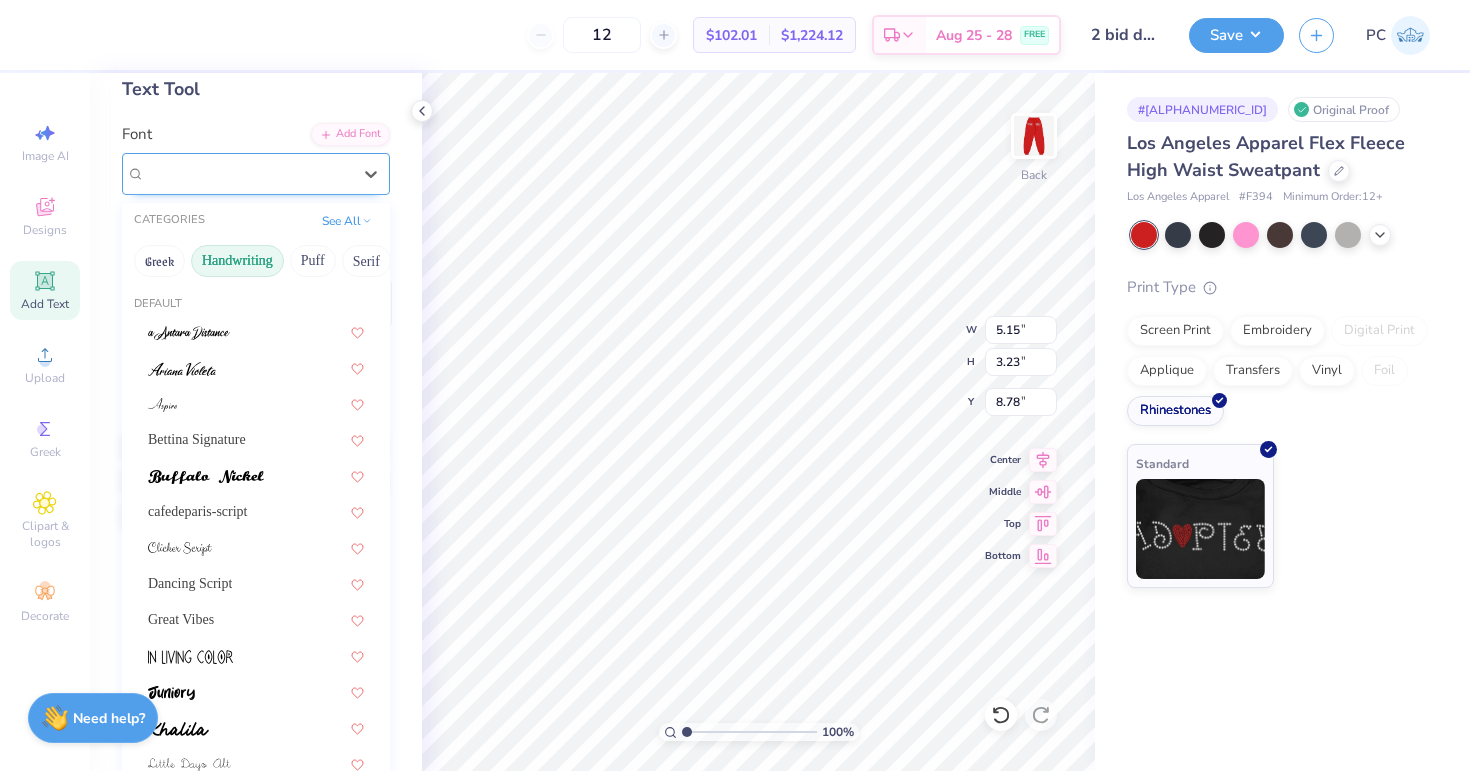 click on "Testimonia" at bounding box center [248, 173] 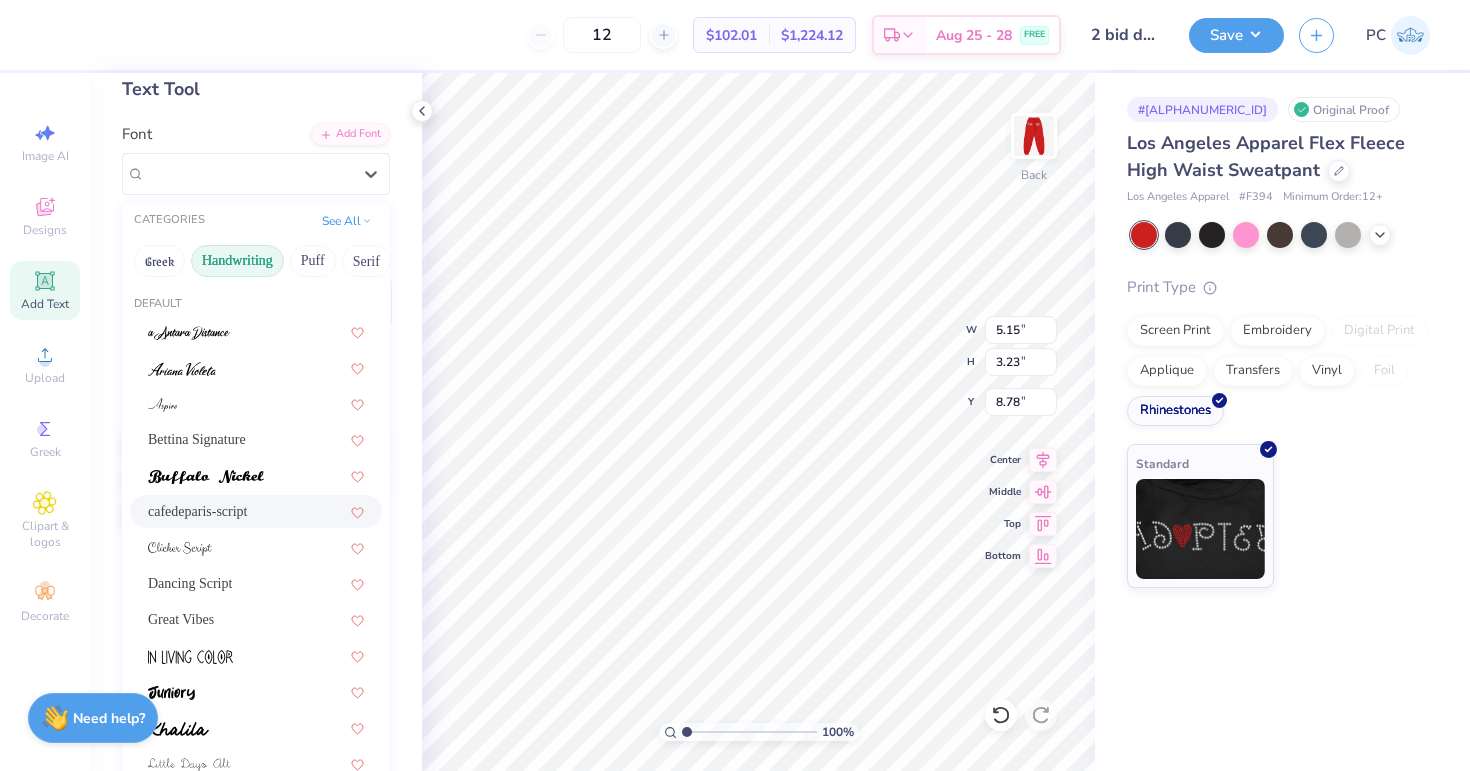 scroll, scrollTop: 454, scrollLeft: 0, axis: vertical 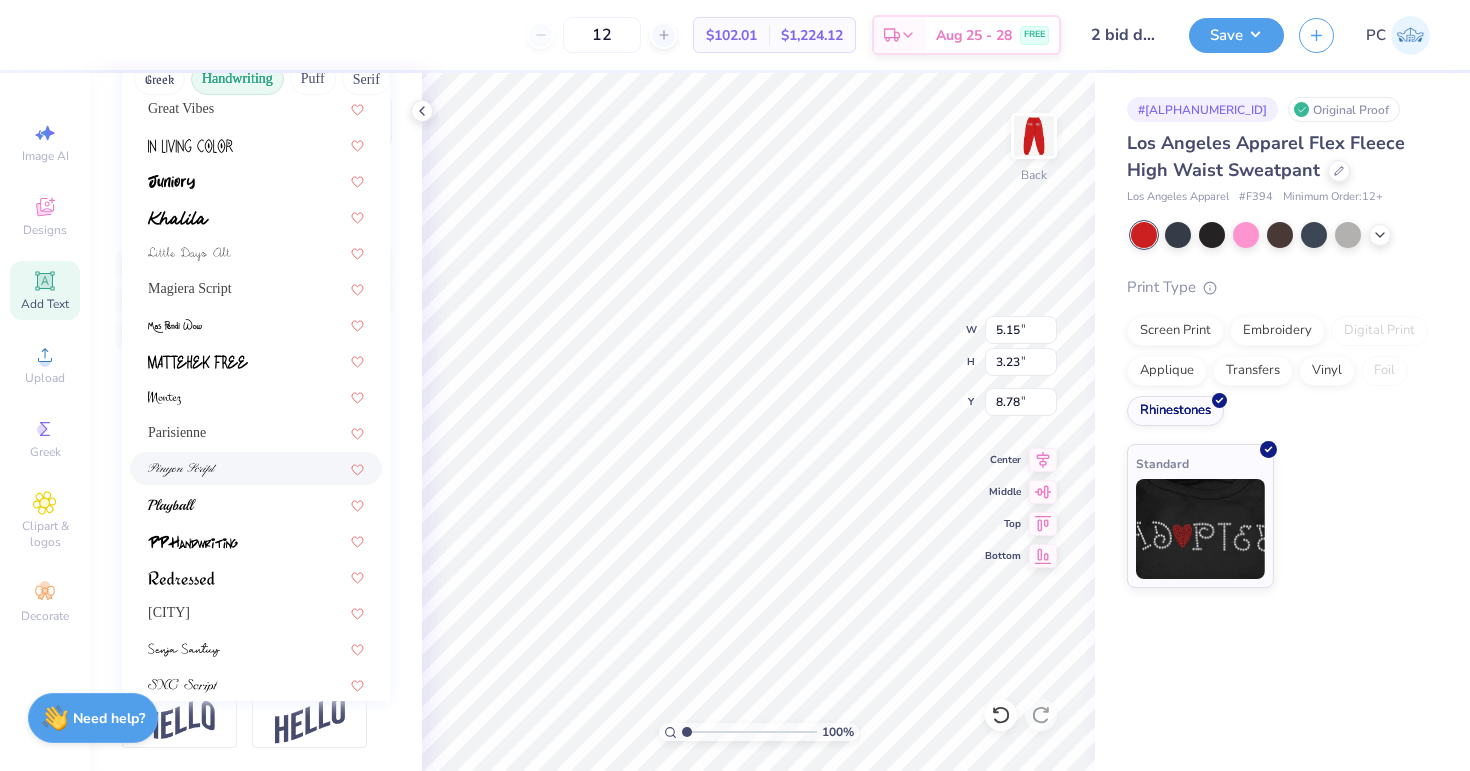 click at bounding box center [256, 468] 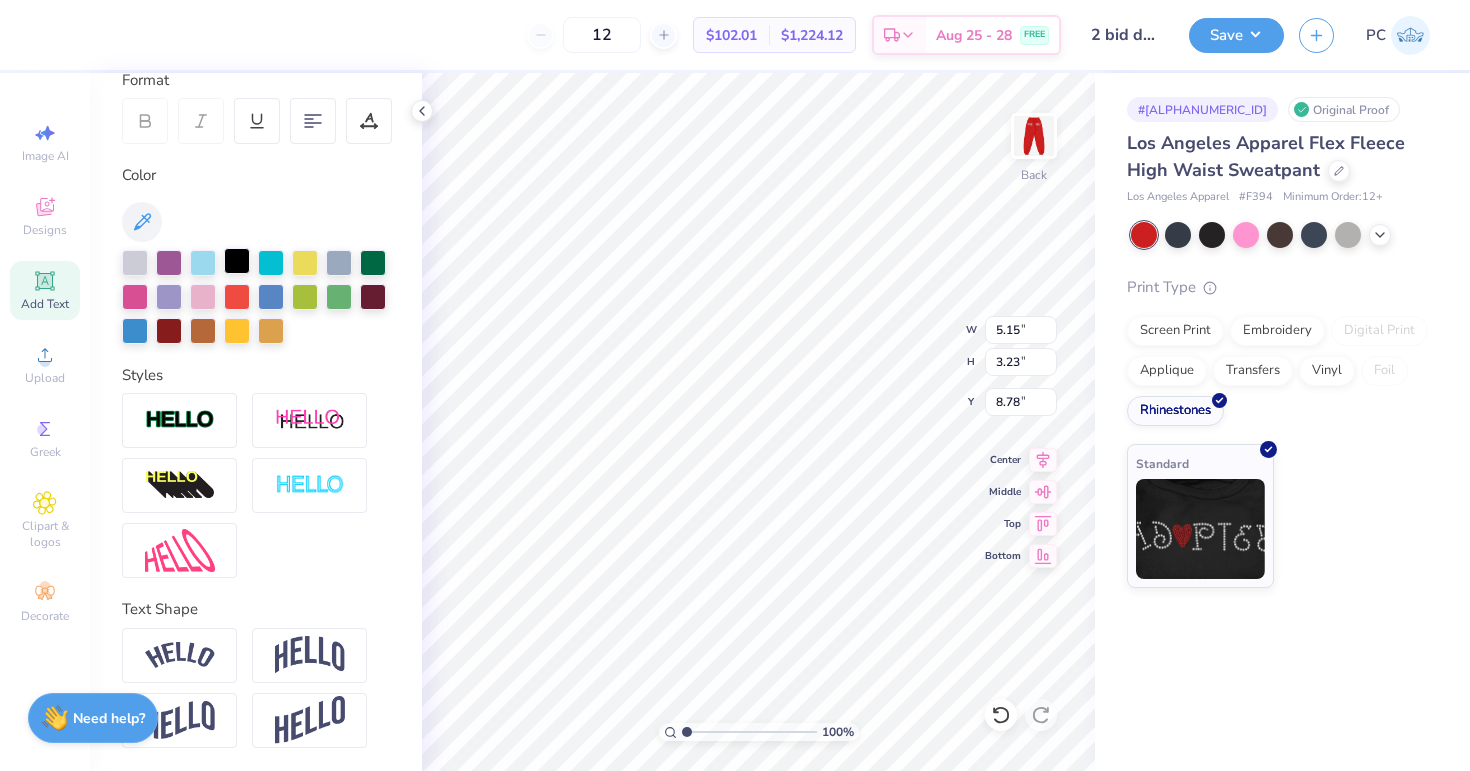 type on "5.73" 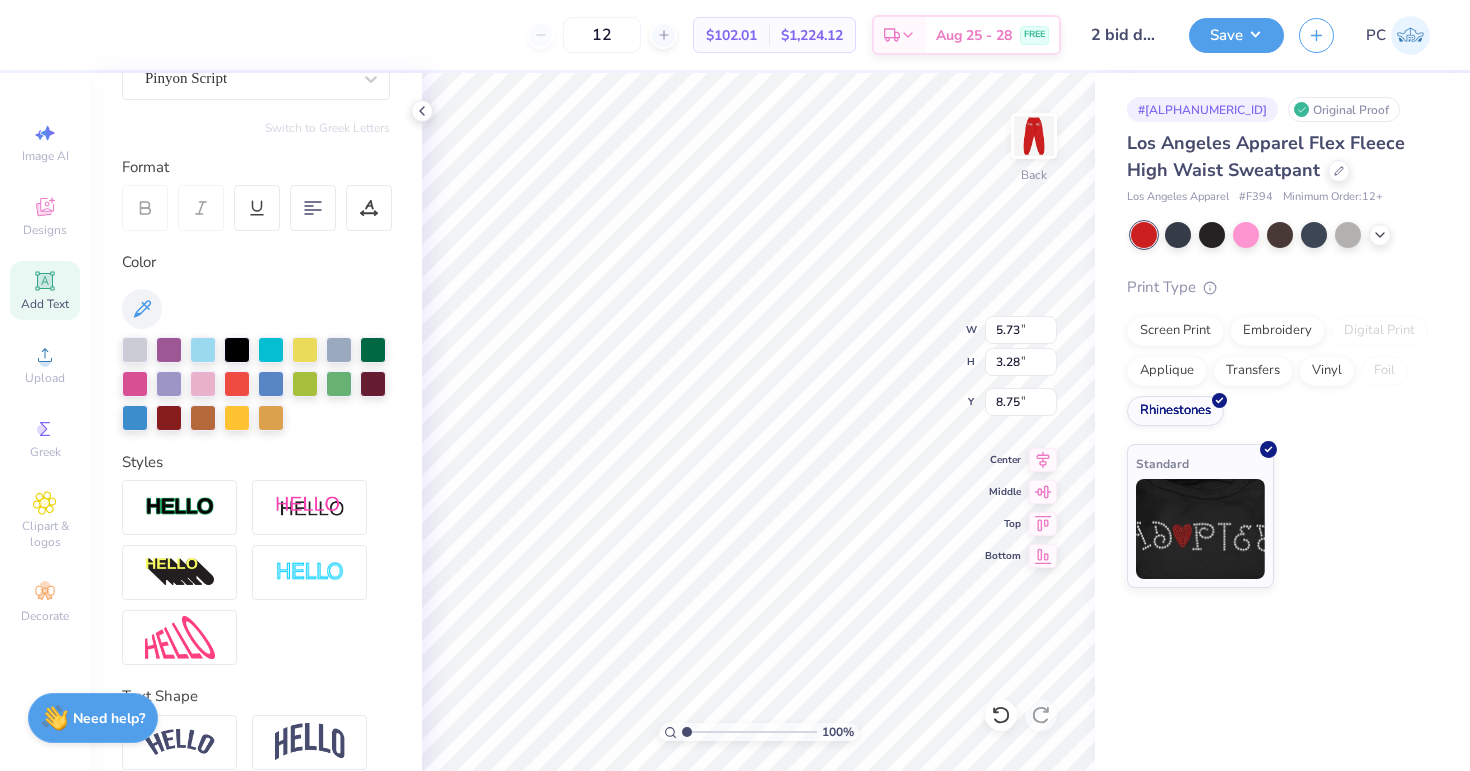 scroll, scrollTop: 188, scrollLeft: 0, axis: vertical 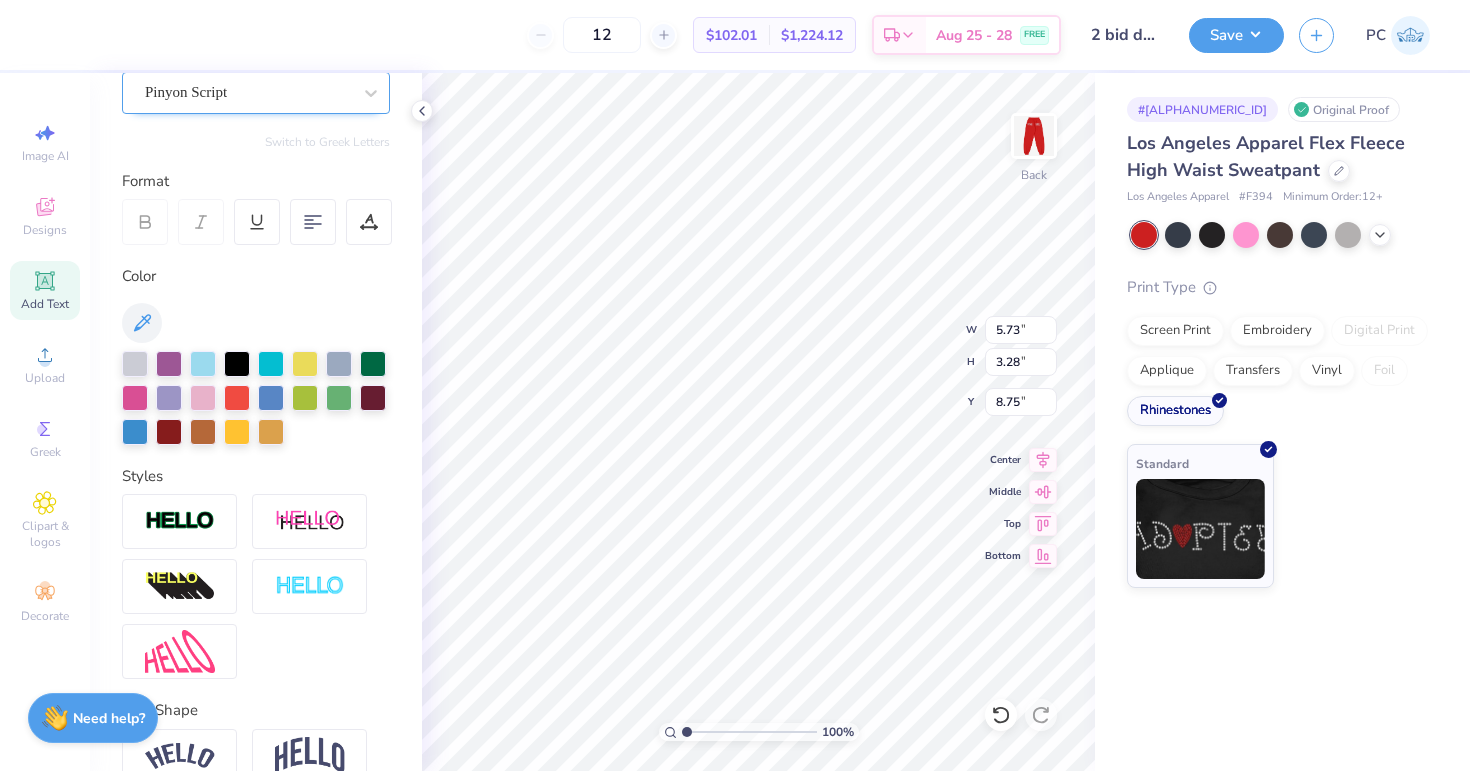 click on "Pinyon Script" at bounding box center (256, 93) 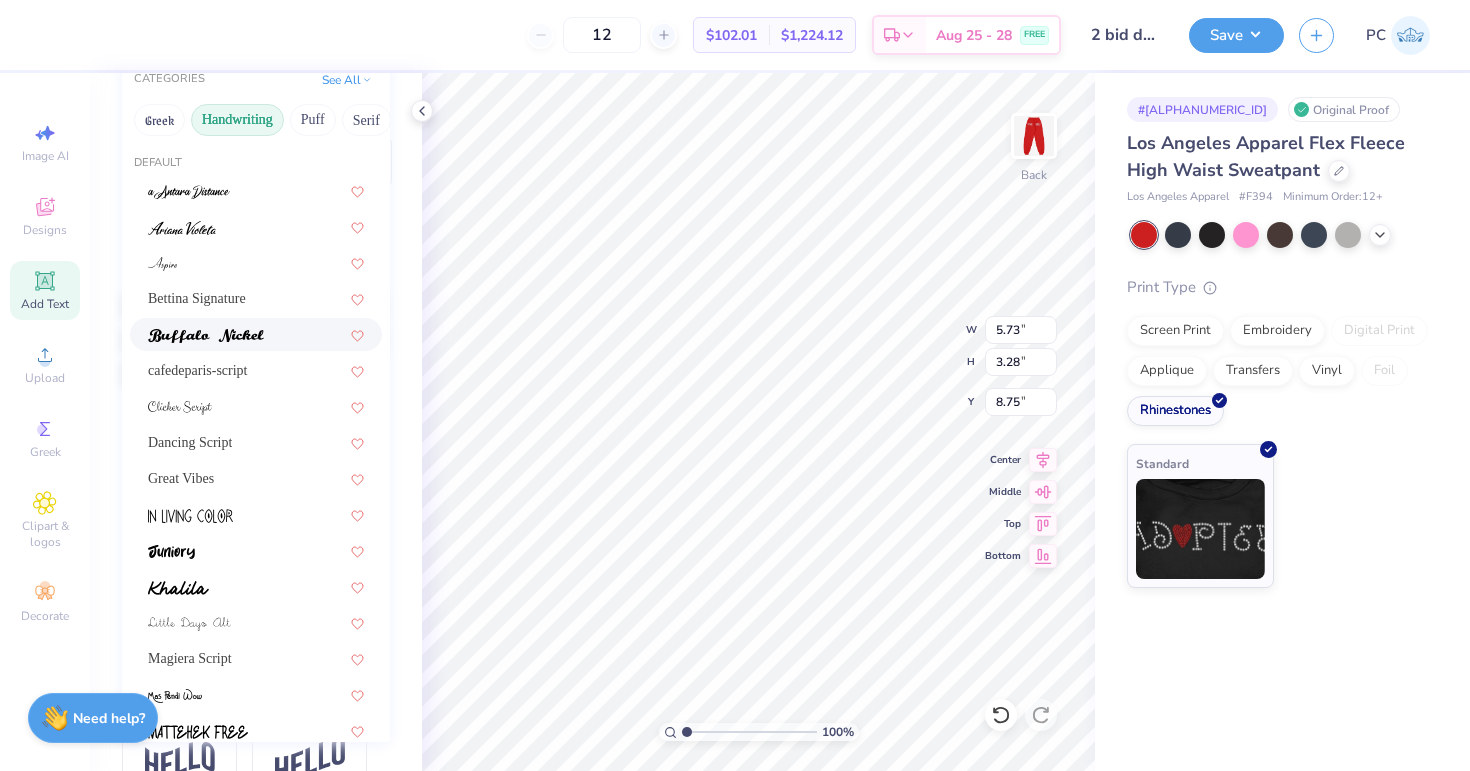 scroll, scrollTop: 254, scrollLeft: 0, axis: vertical 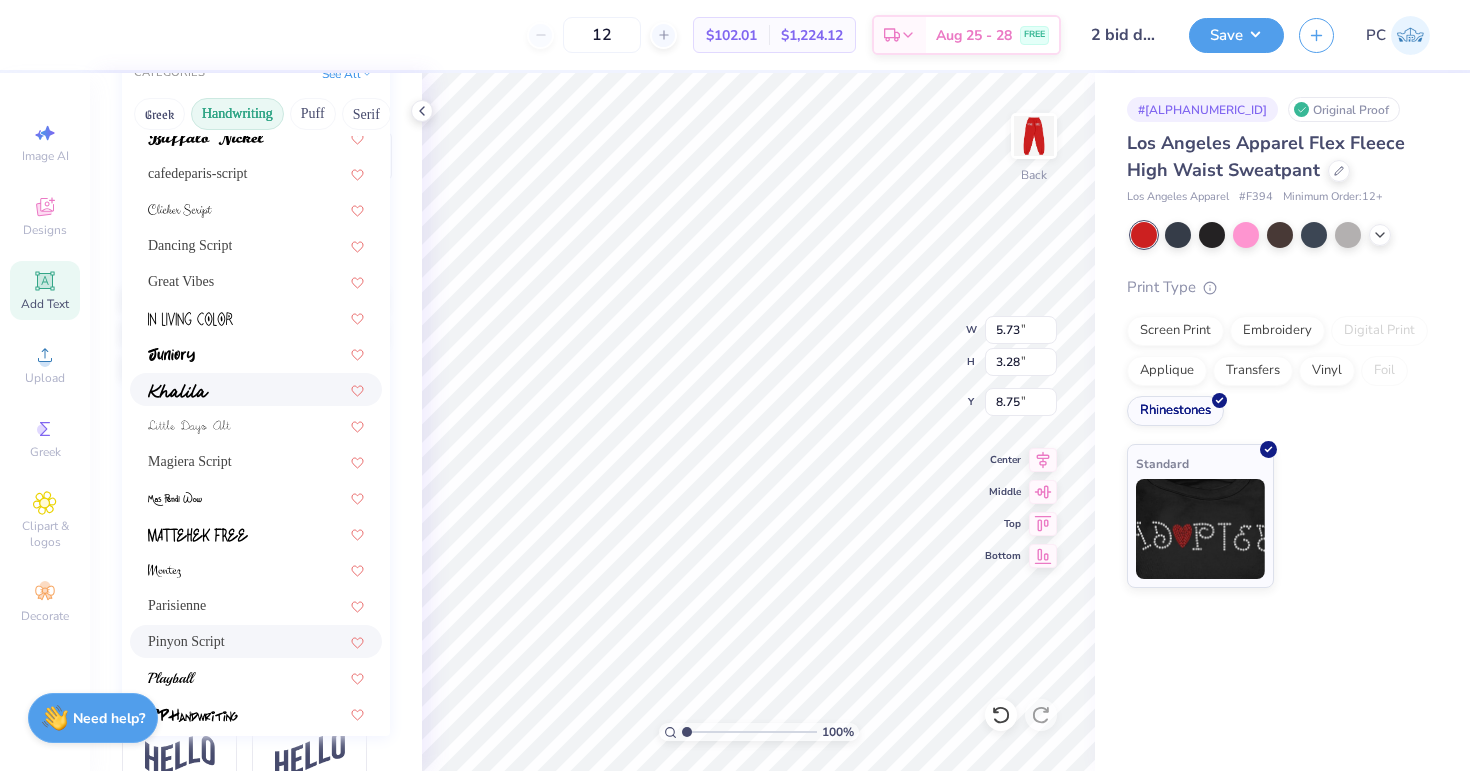 click at bounding box center [256, 389] 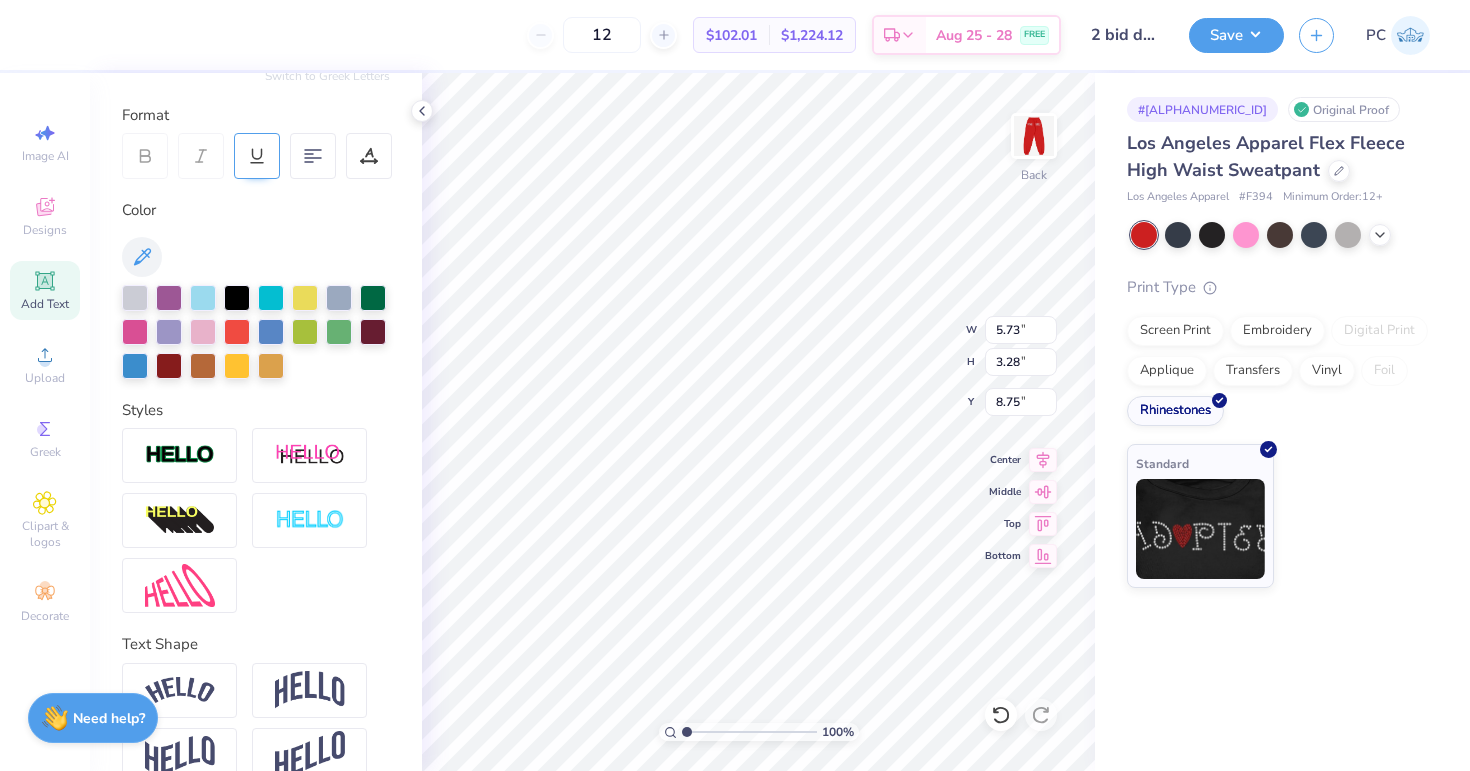 type on "6.64" 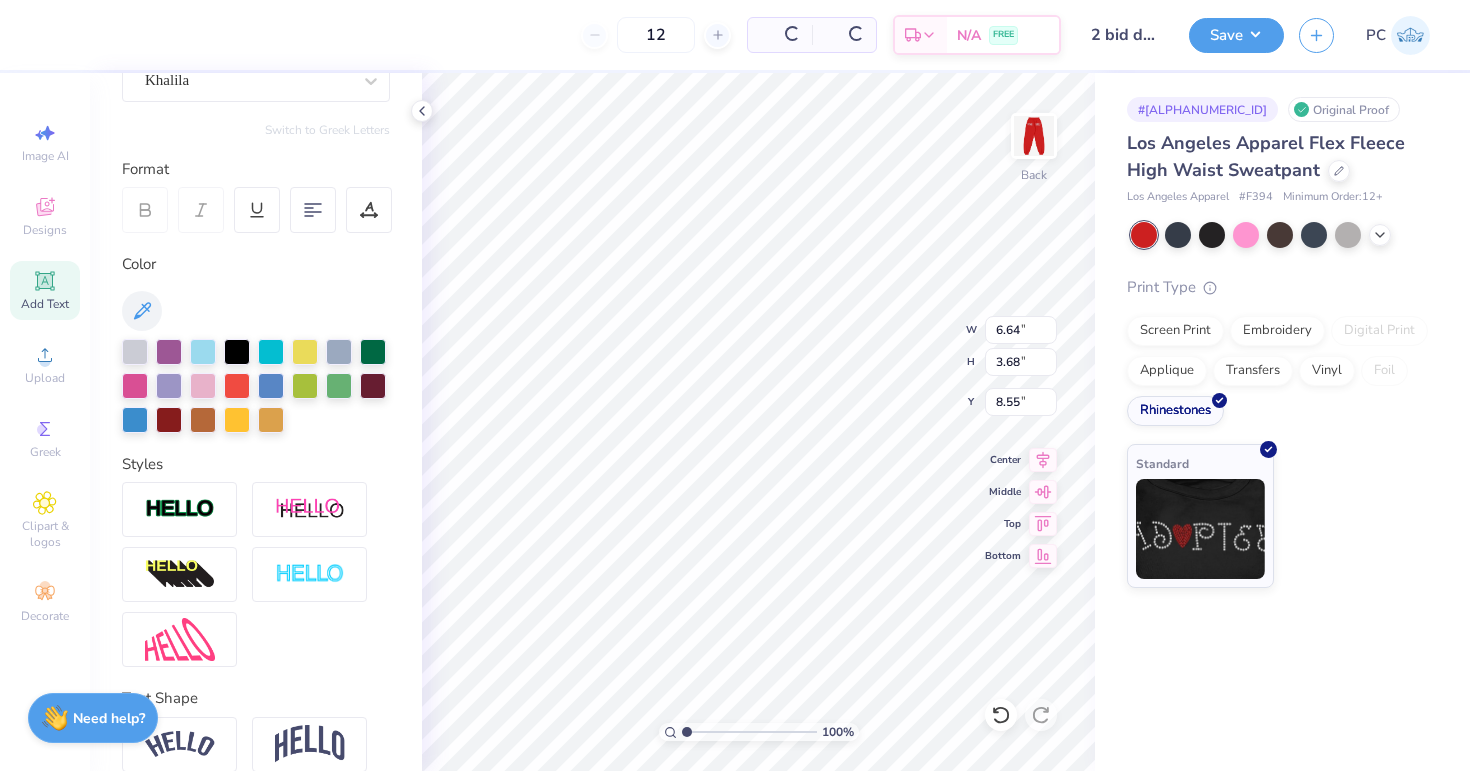scroll, scrollTop: 130, scrollLeft: 0, axis: vertical 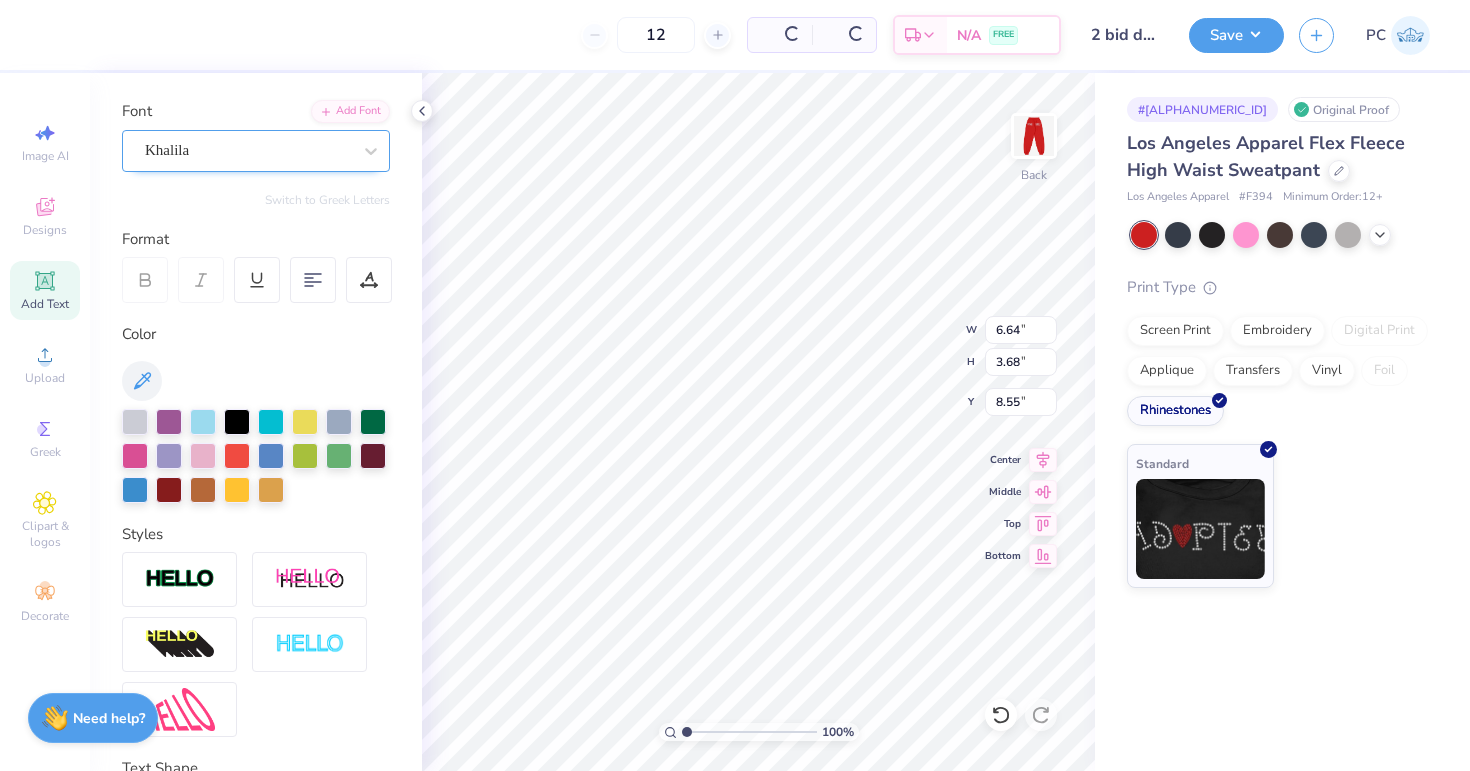 click at bounding box center (248, 150) 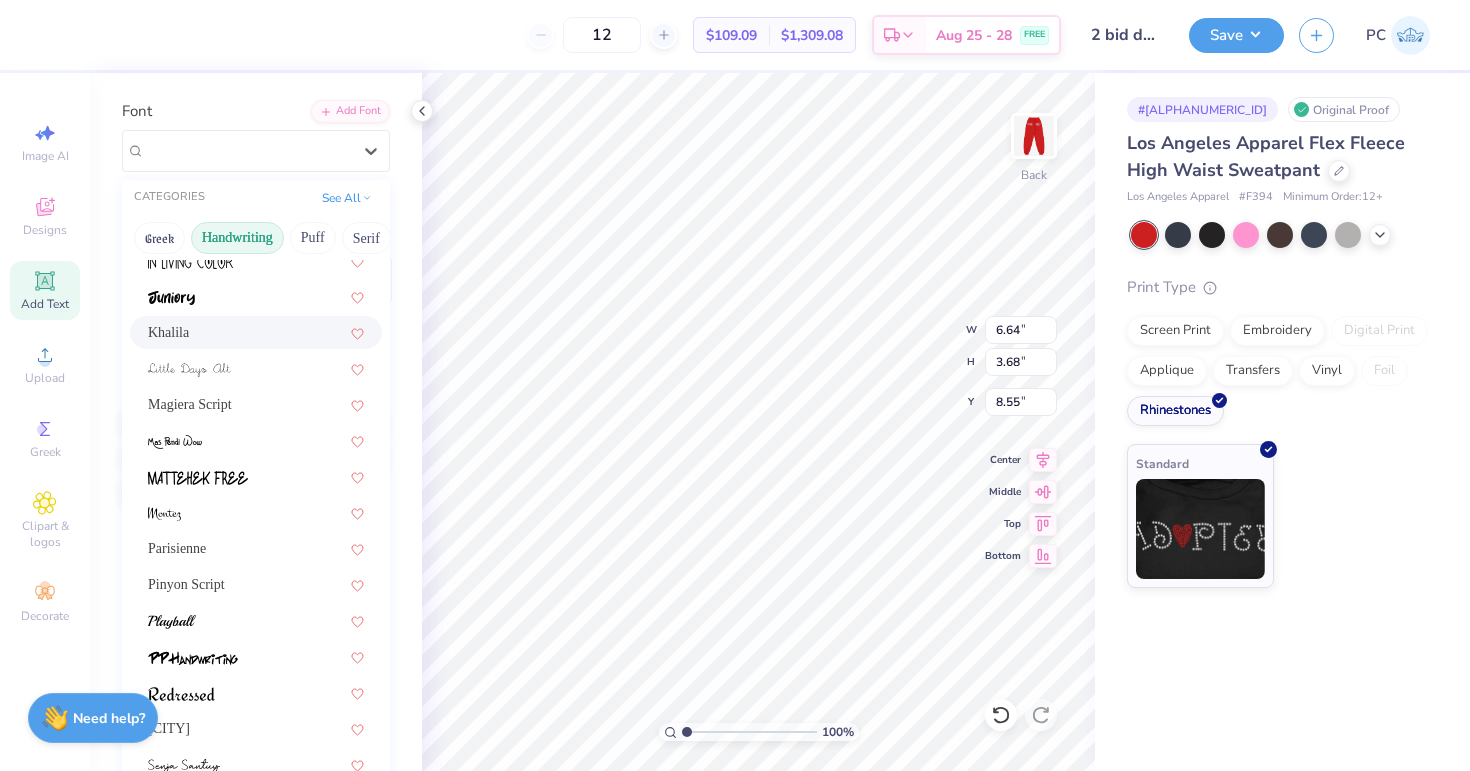 scroll, scrollTop: 454, scrollLeft: 0, axis: vertical 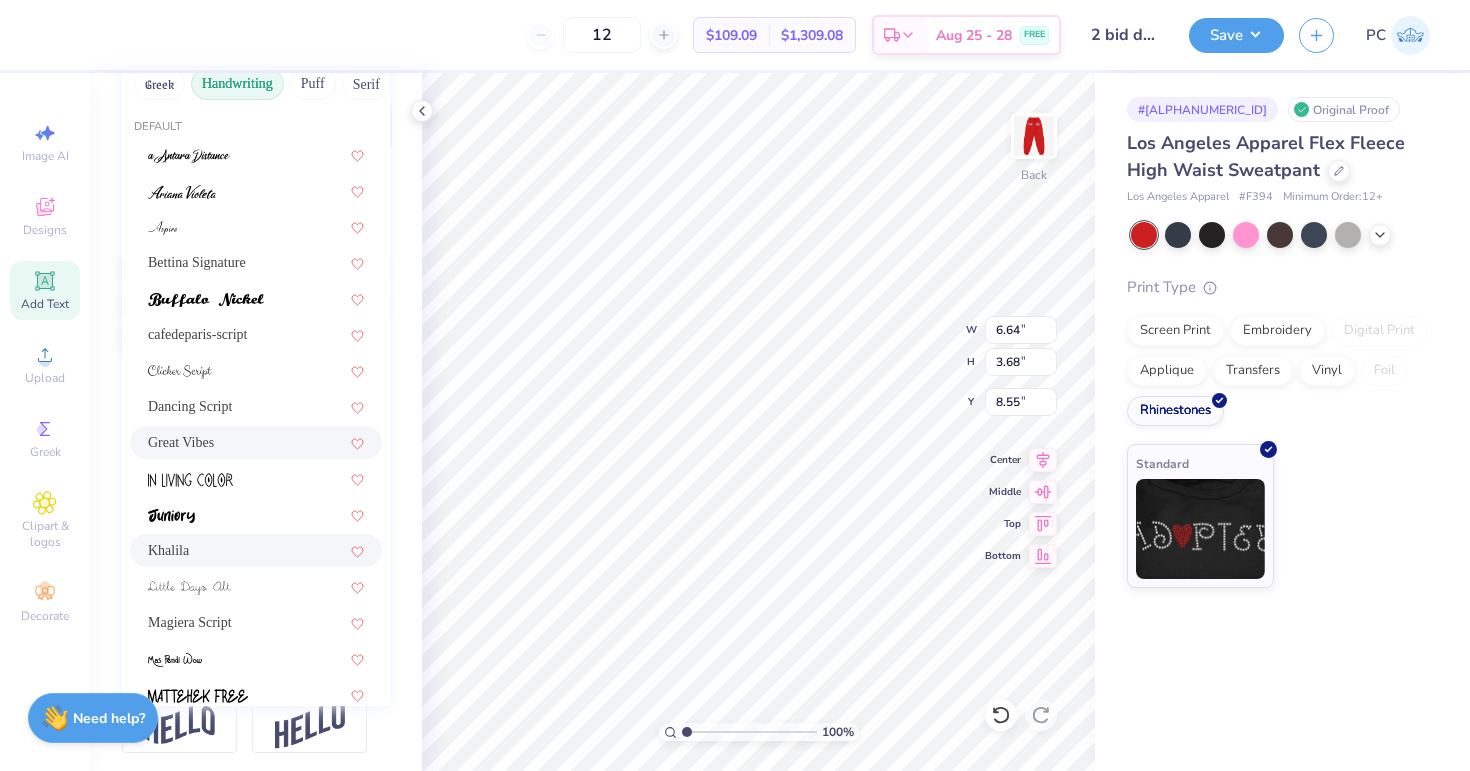 click on "Great Vibes" at bounding box center (181, 442) 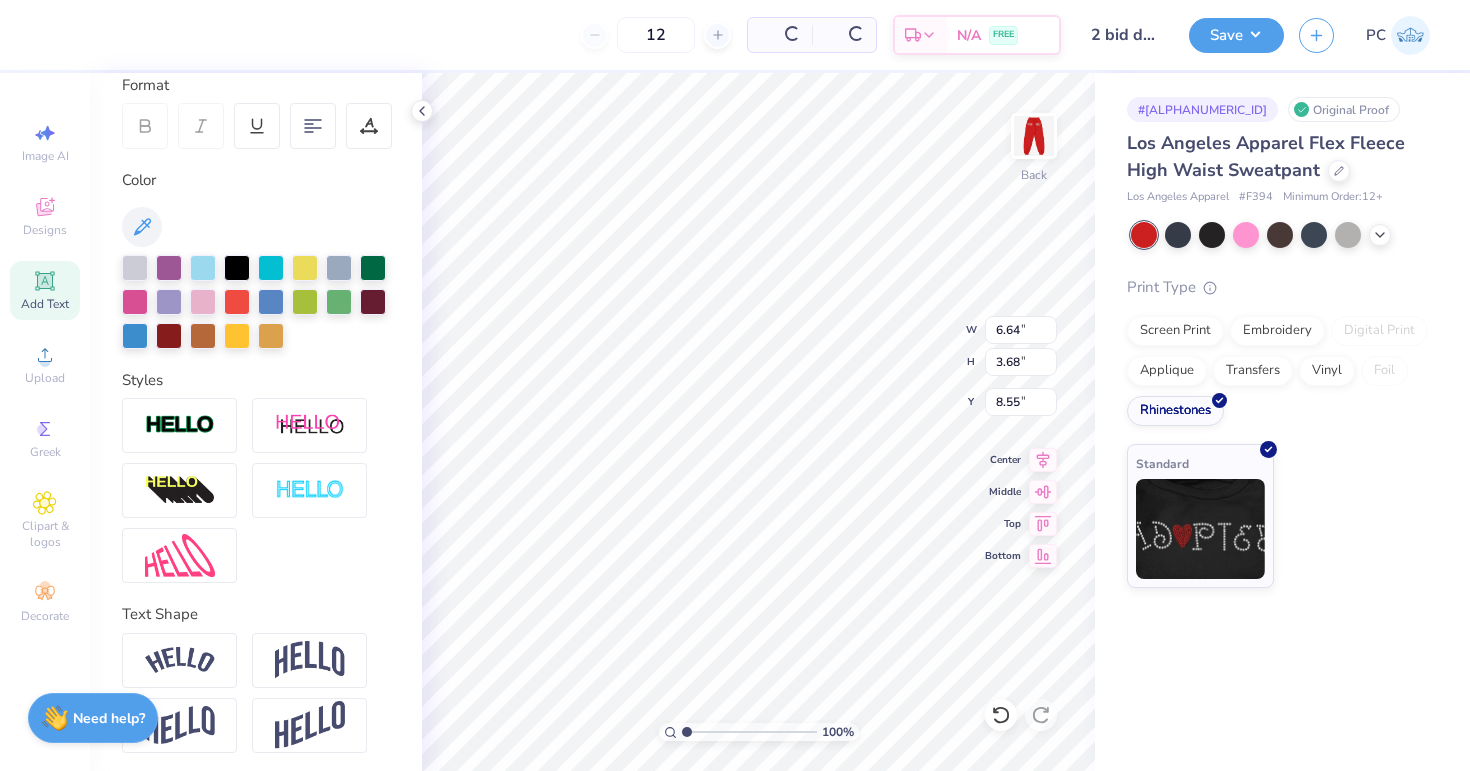 type on "4.79" 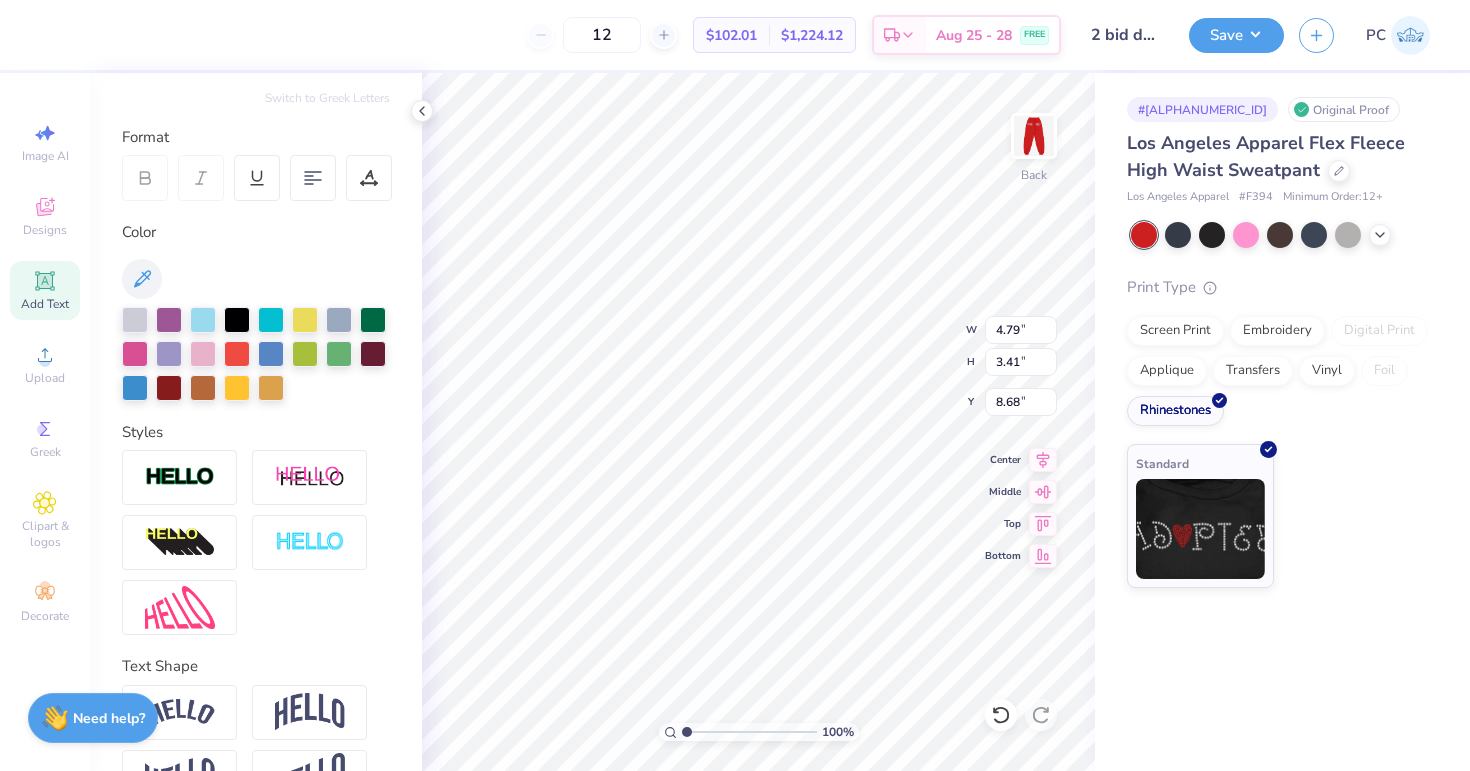 scroll, scrollTop: 178, scrollLeft: 0, axis: vertical 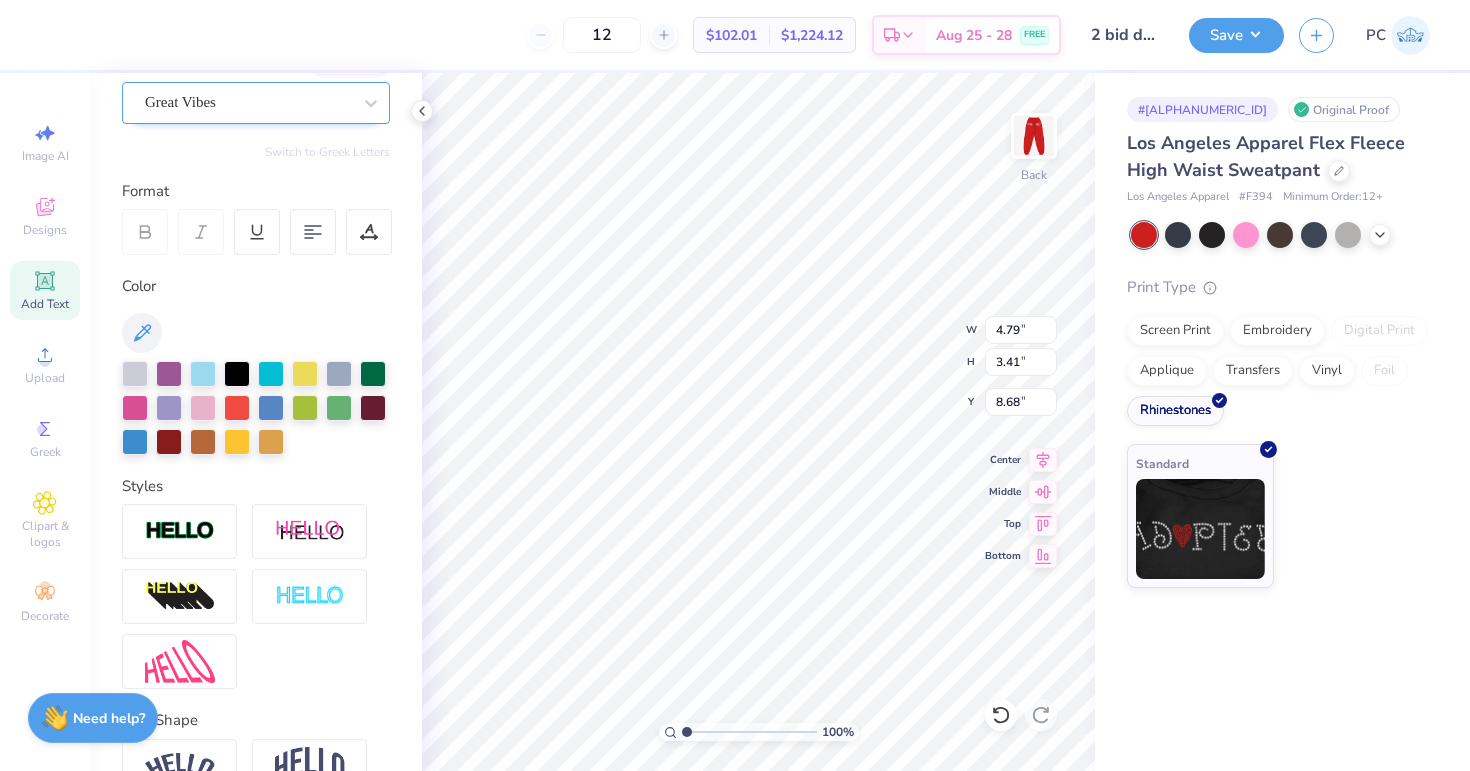 click on "Great Vibes" at bounding box center (256, 103) 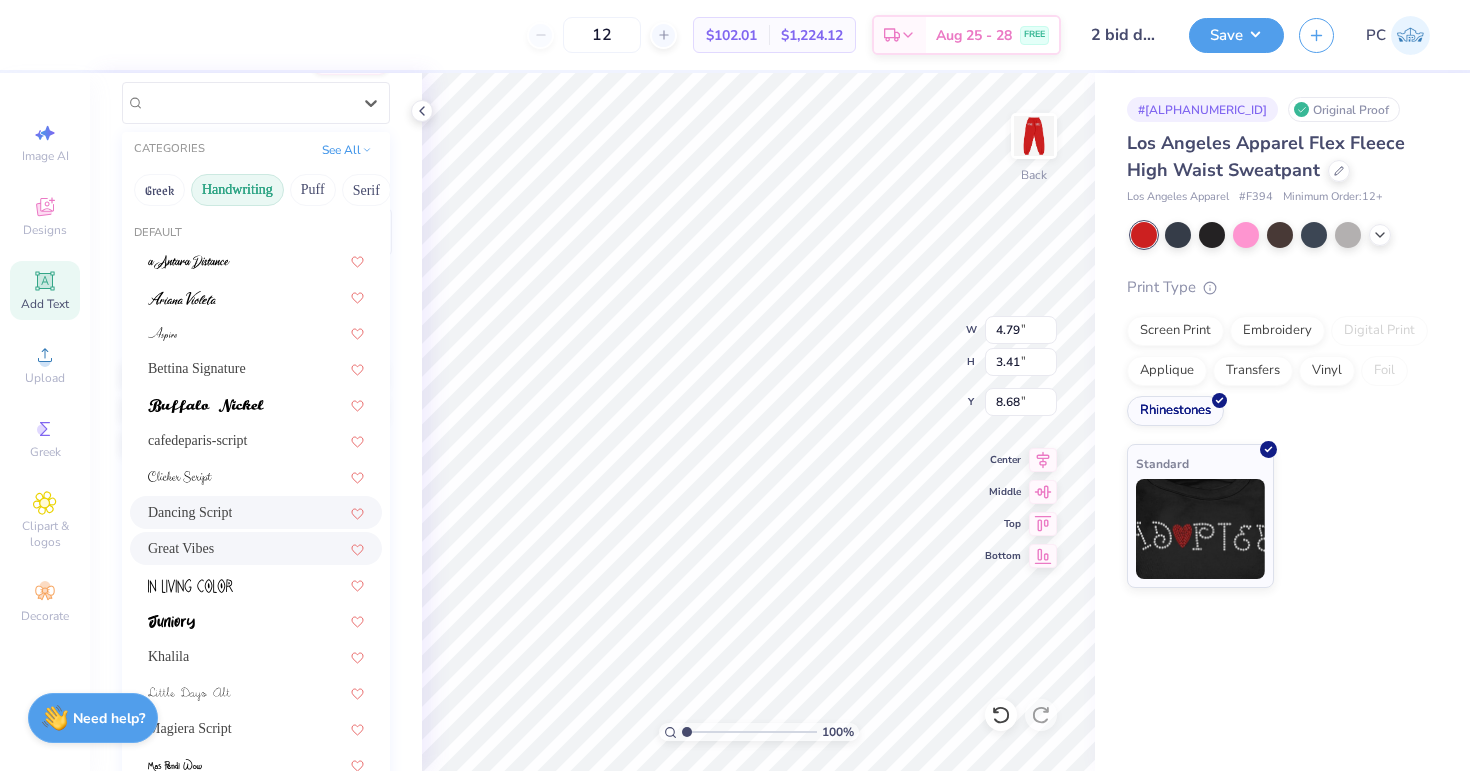 click on "Dancing Script" at bounding box center [256, 512] 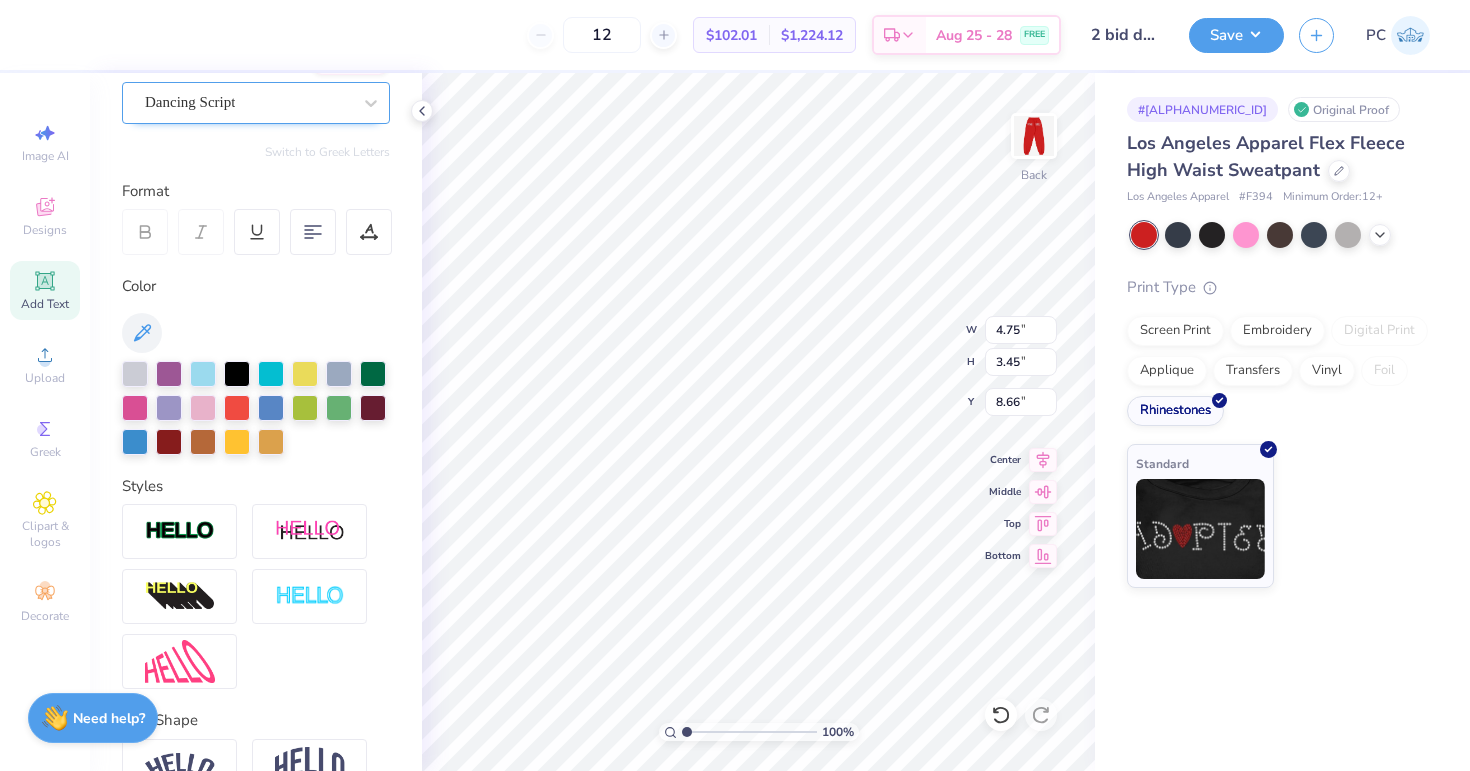 click on "Dancing Script" at bounding box center [248, 102] 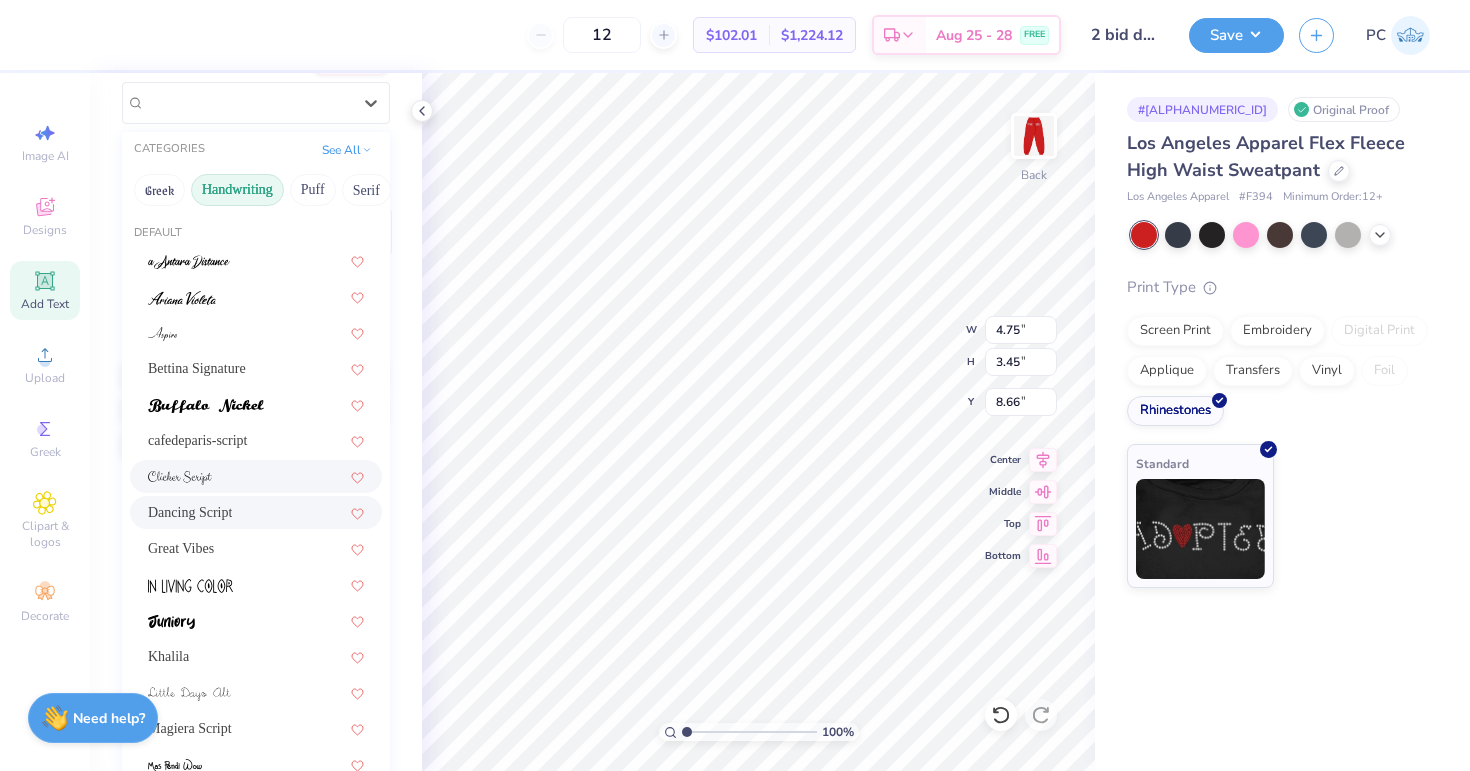 scroll, scrollTop: 6, scrollLeft: 0, axis: vertical 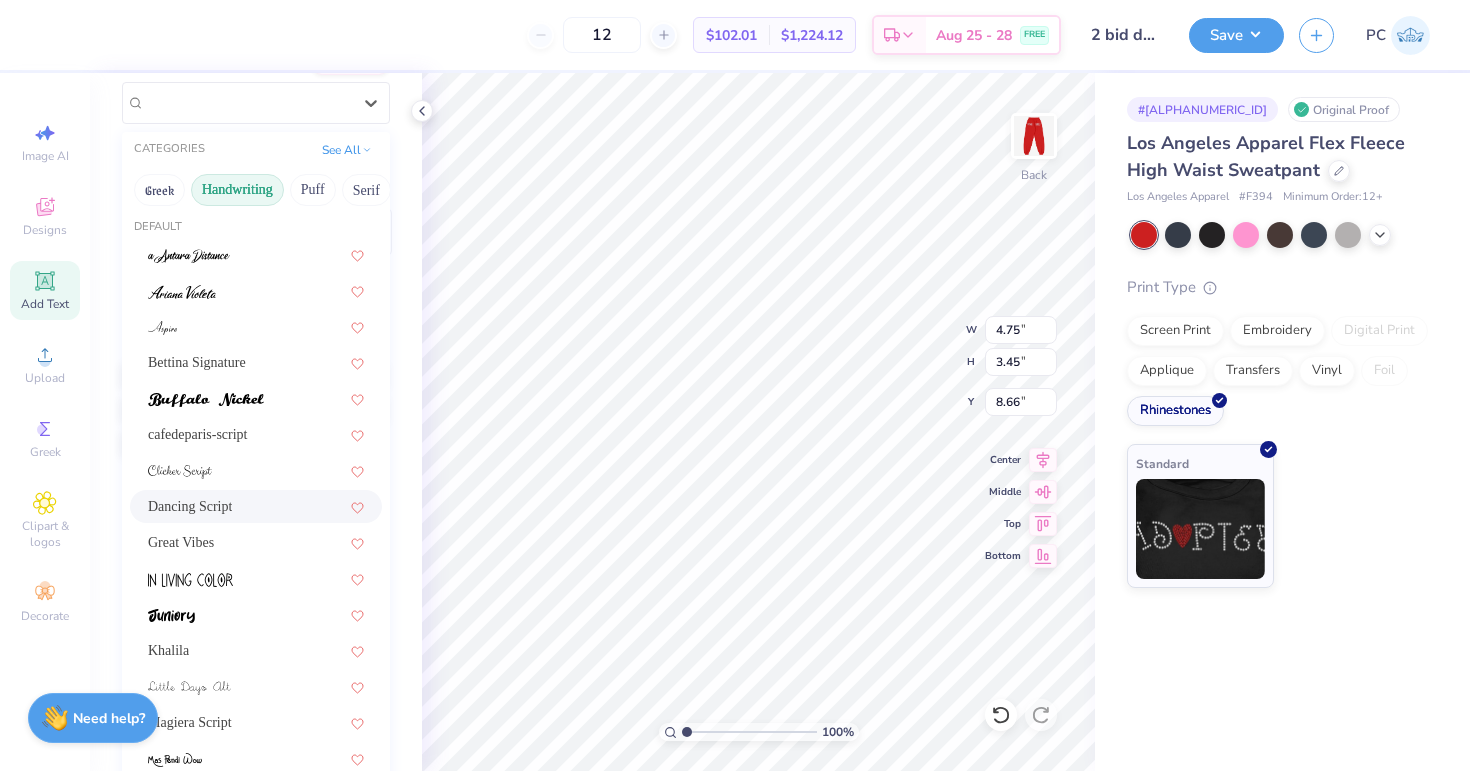 click on "Dancing Script" at bounding box center [256, 506] 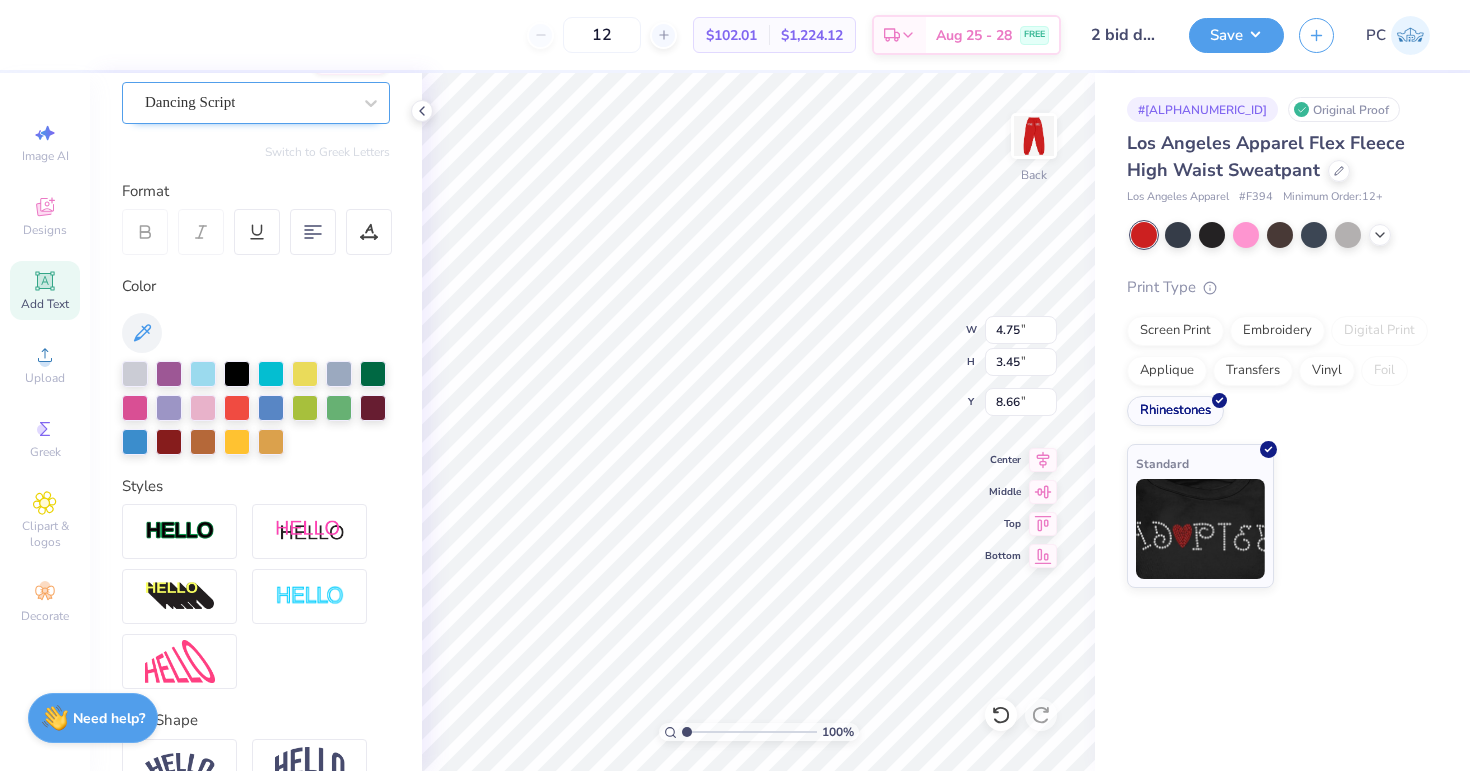 click on "Dancing Script" at bounding box center [256, 103] 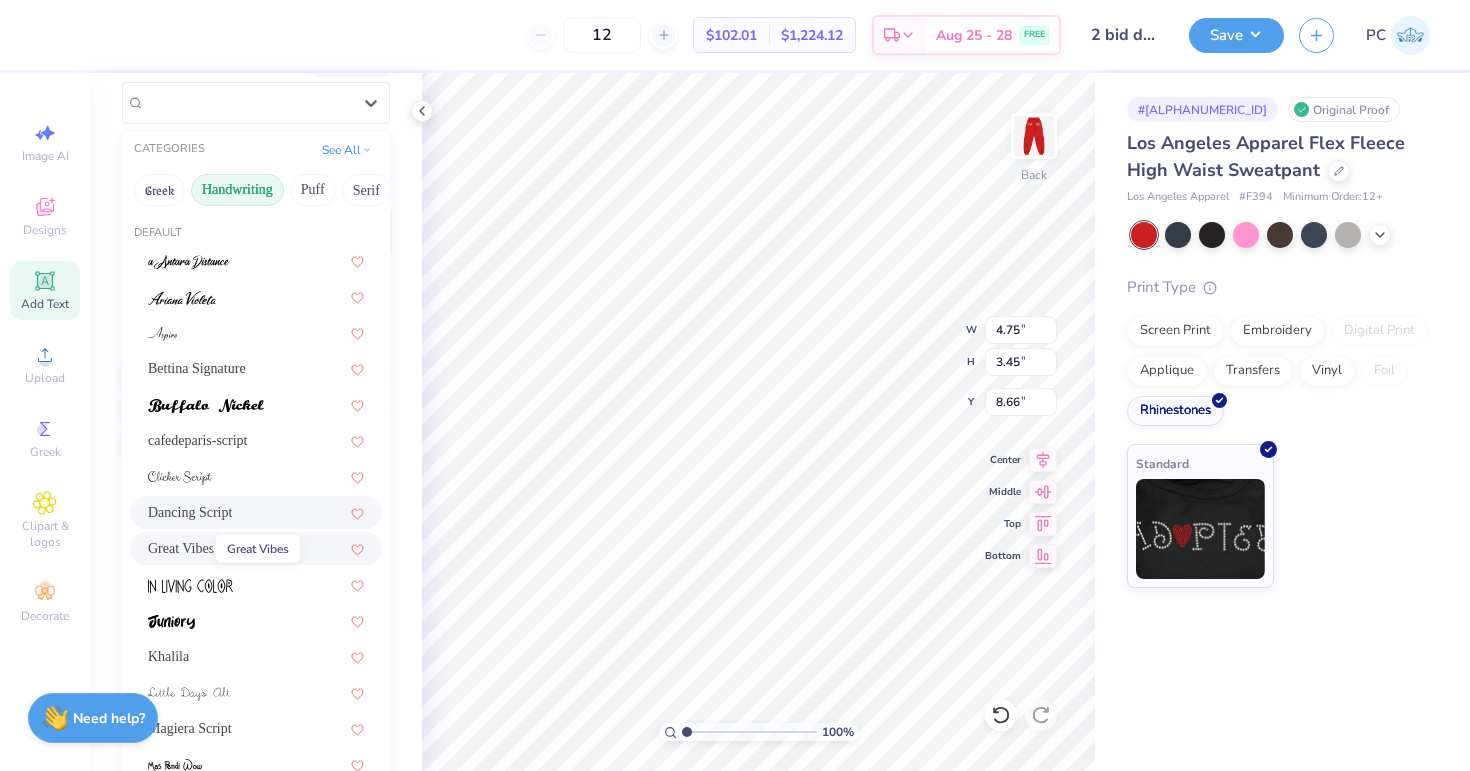 click on "Great Vibes" at bounding box center (181, 548) 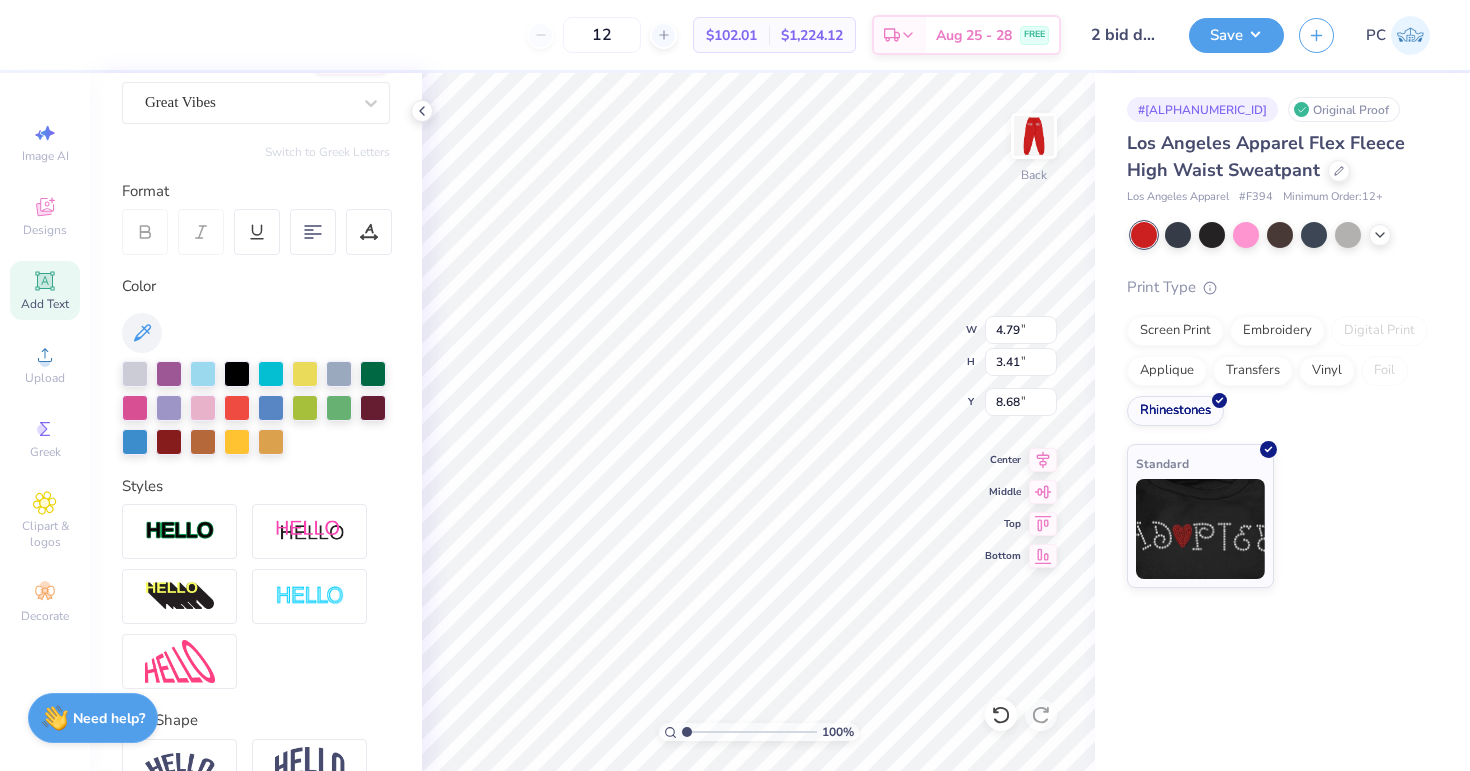 type on "4.59" 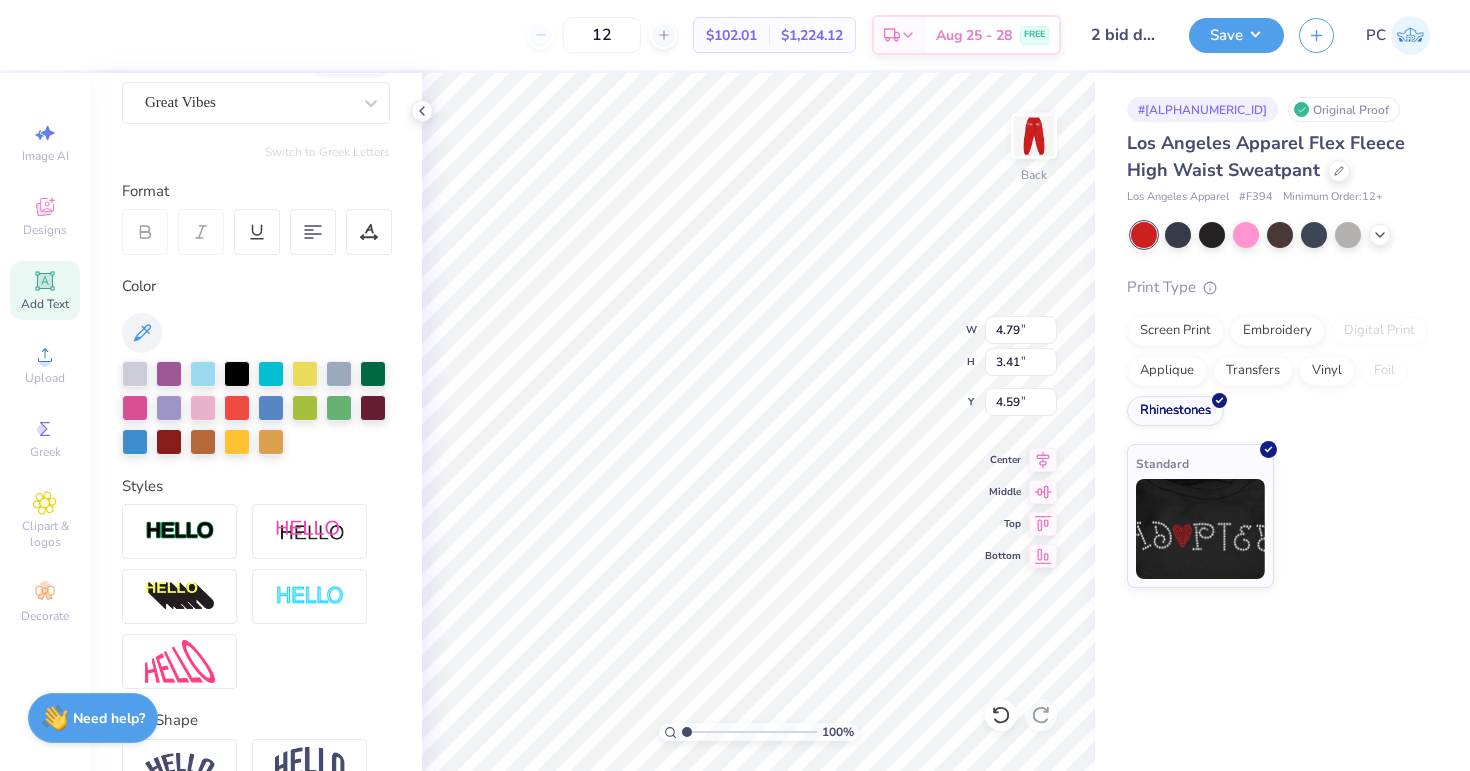 type on "6.53" 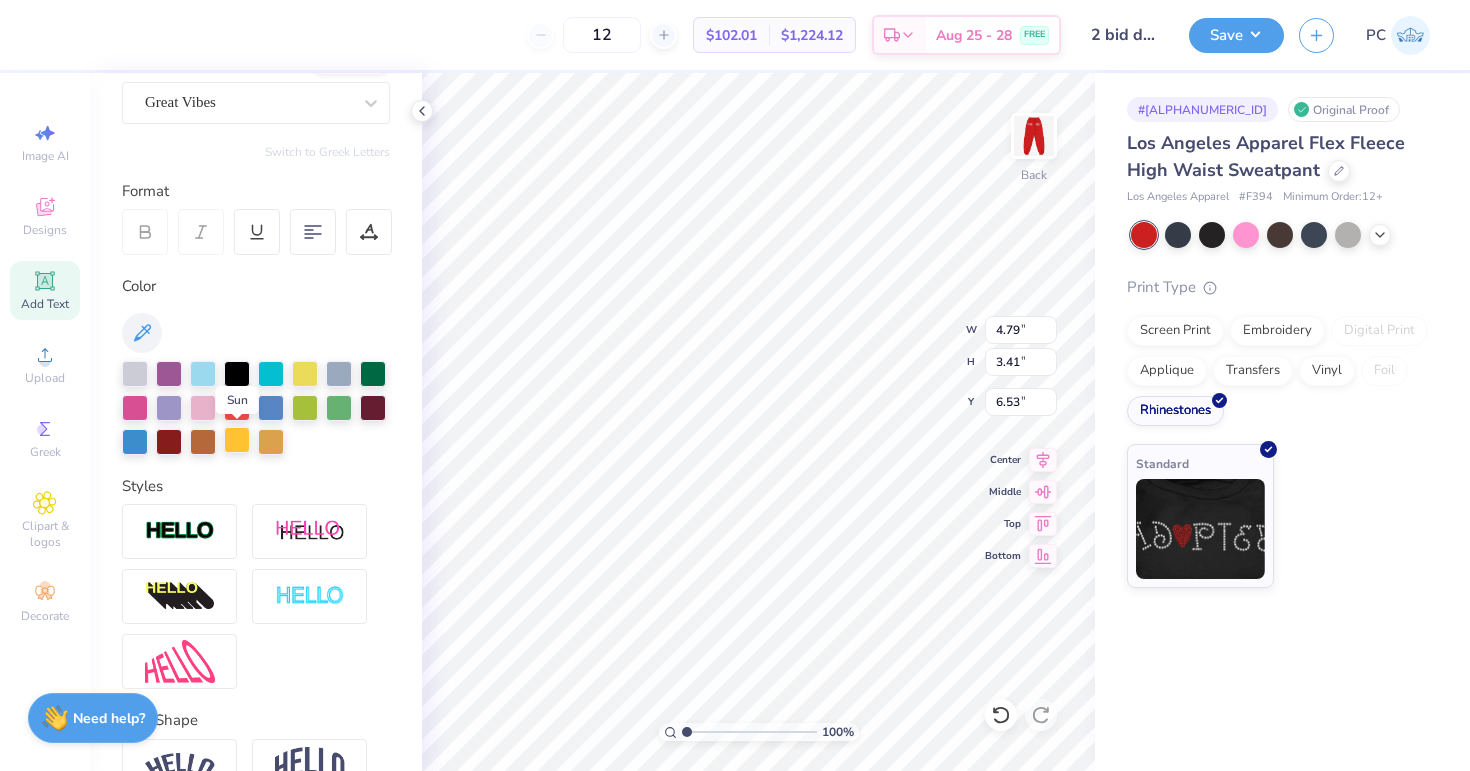 click at bounding box center (237, 440) 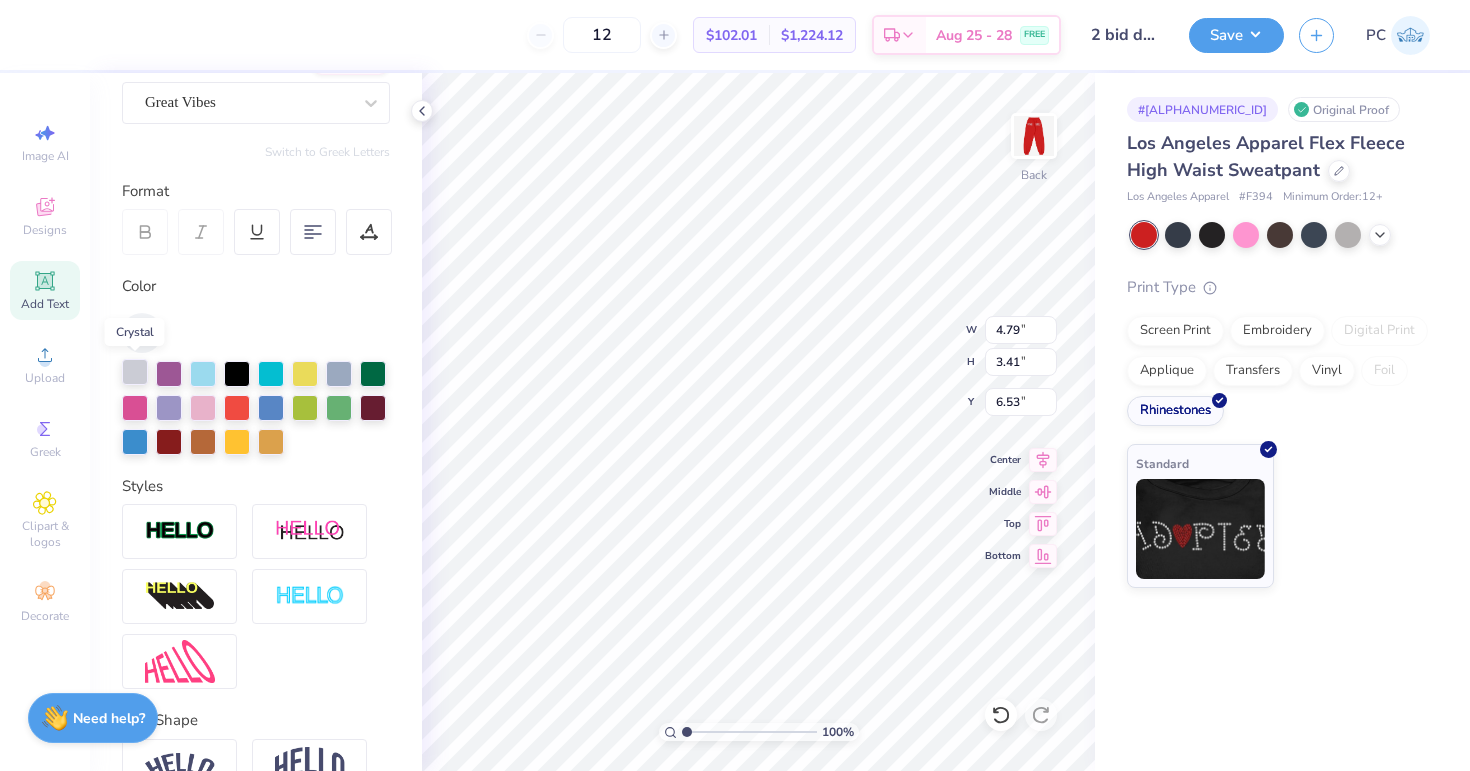 click at bounding box center (135, 372) 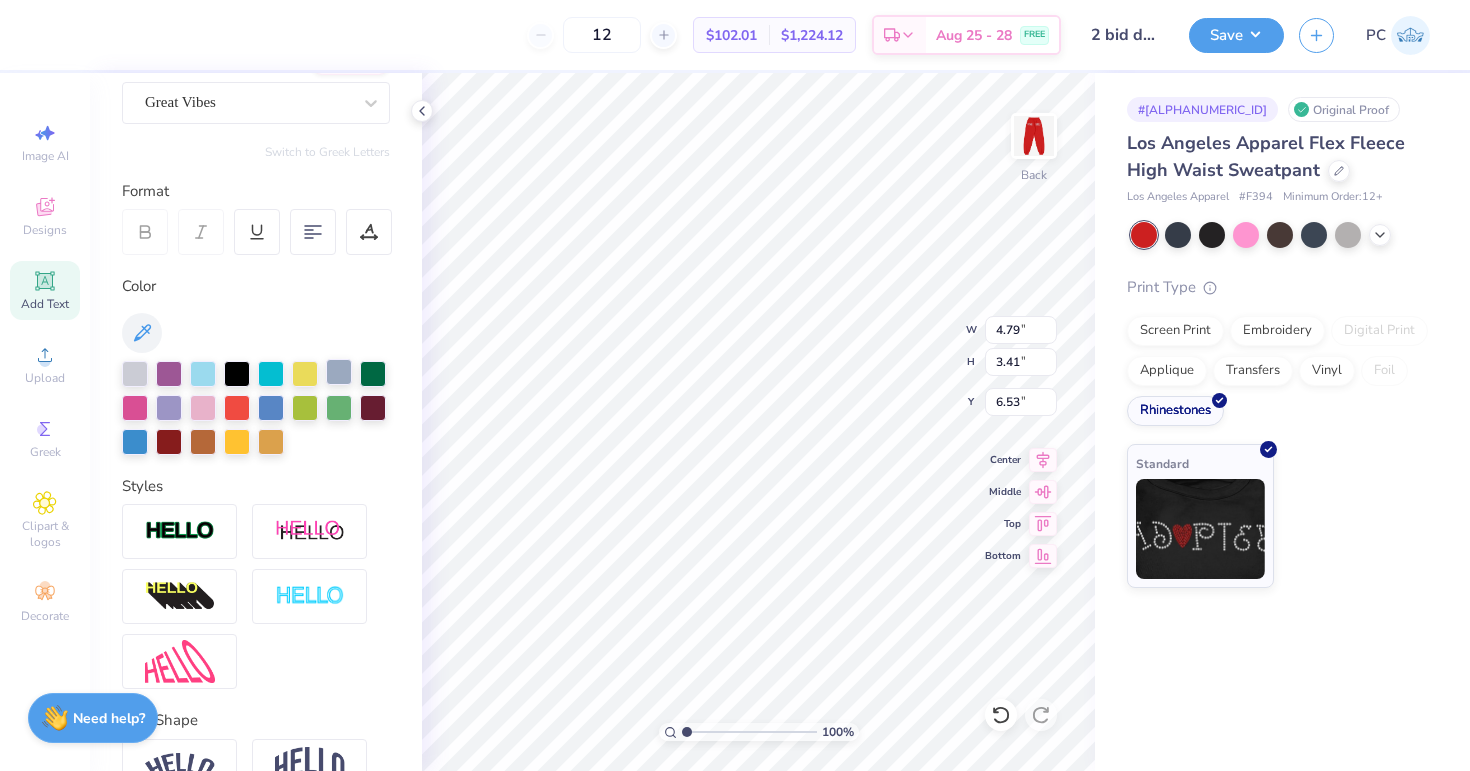 click at bounding box center [339, 372] 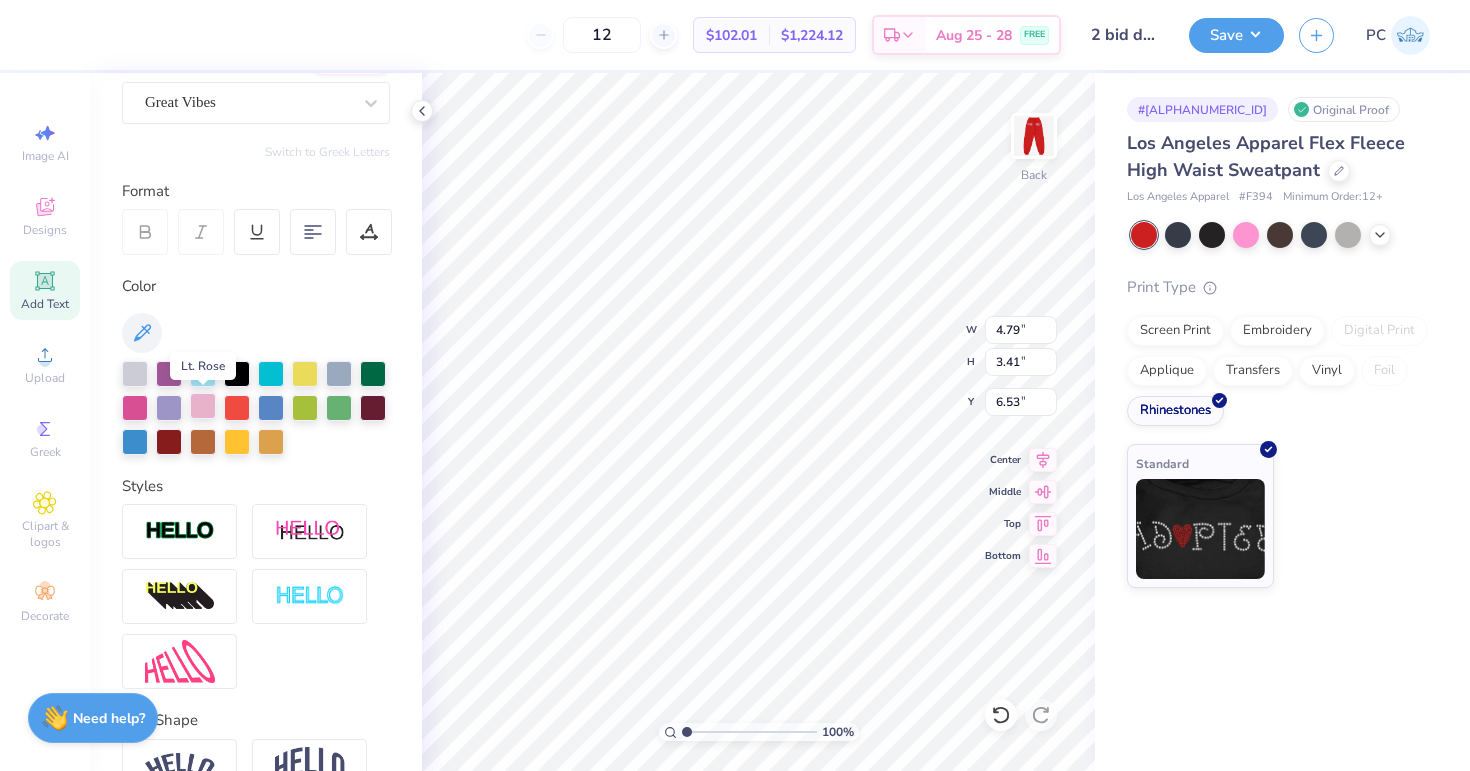 click at bounding box center (203, 406) 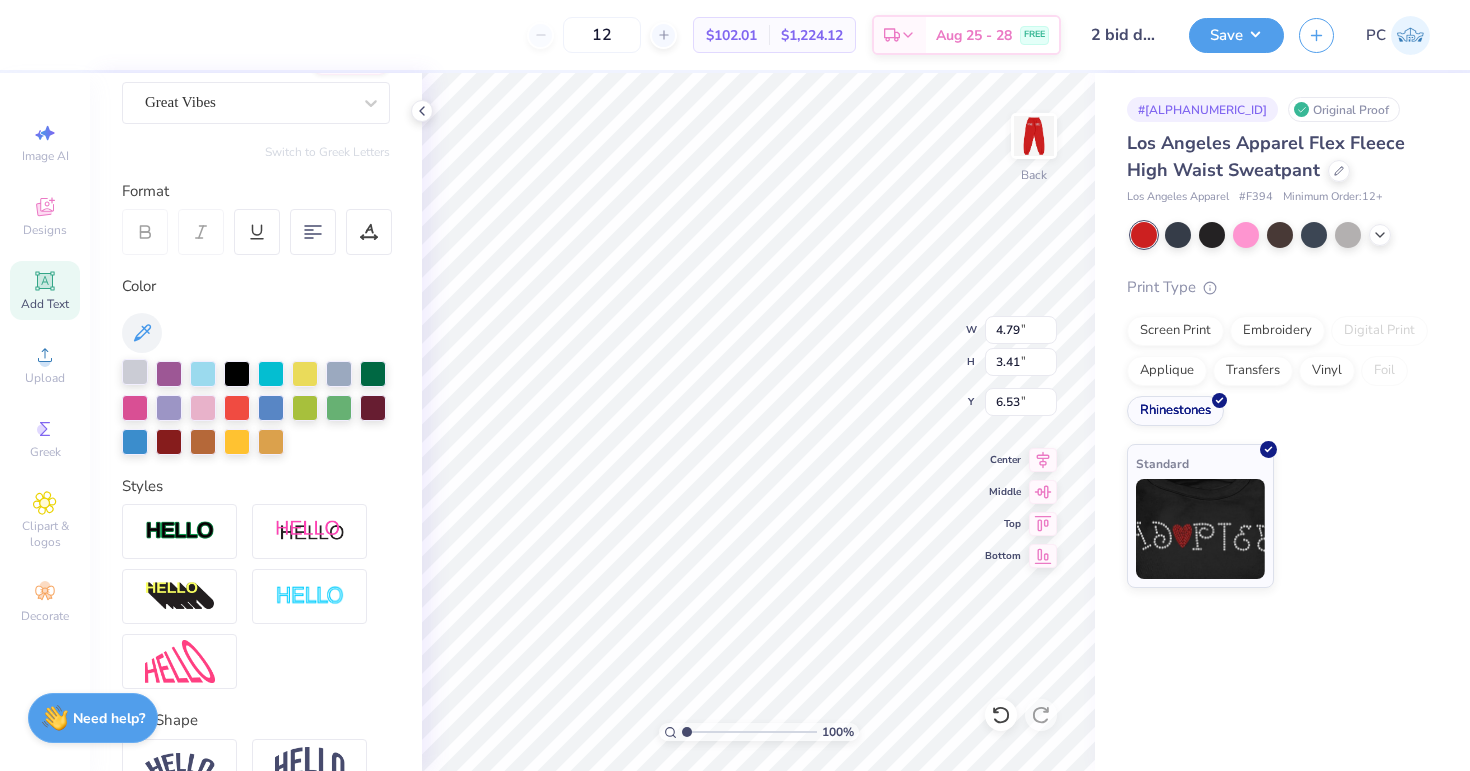 click at bounding box center [135, 372] 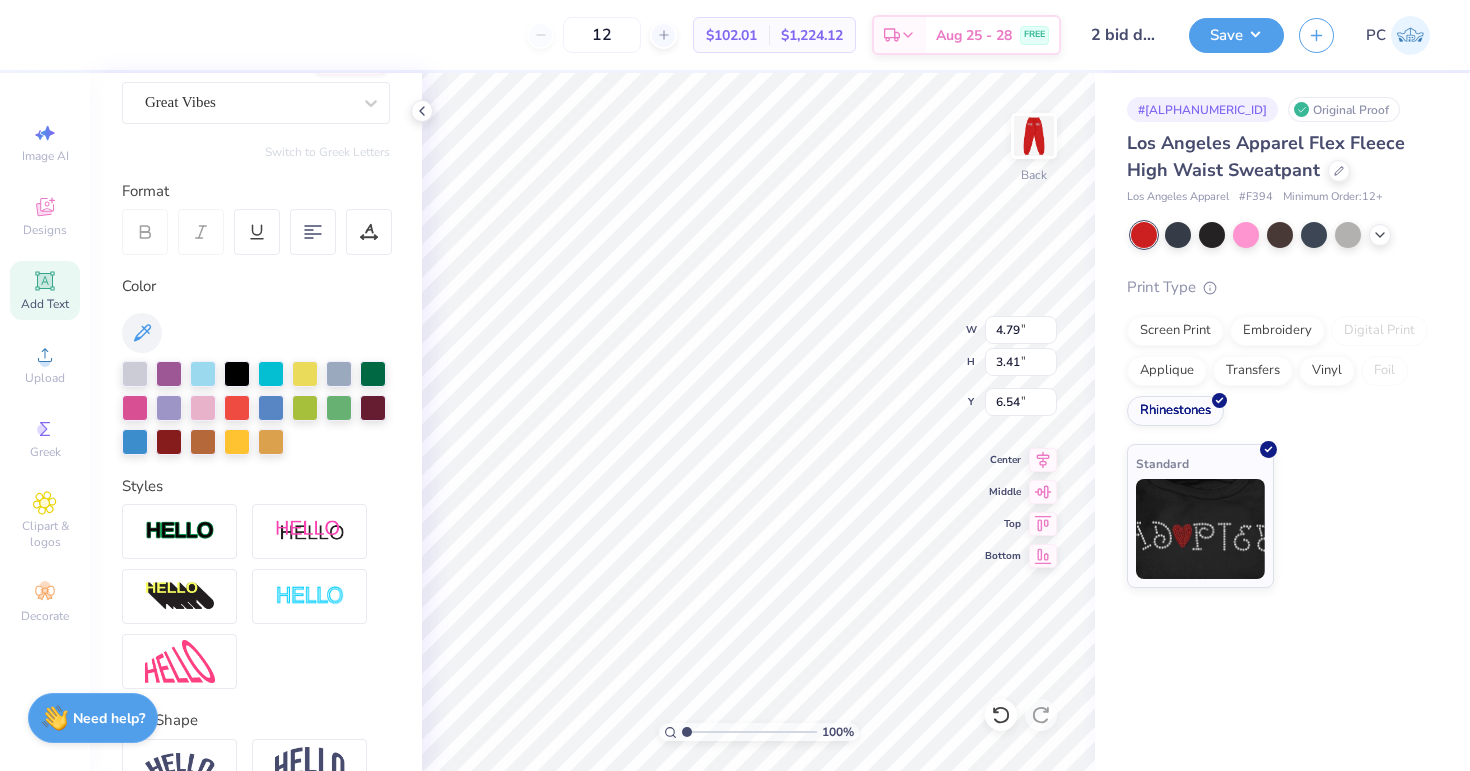 scroll, scrollTop: 1, scrollLeft: 0, axis: vertical 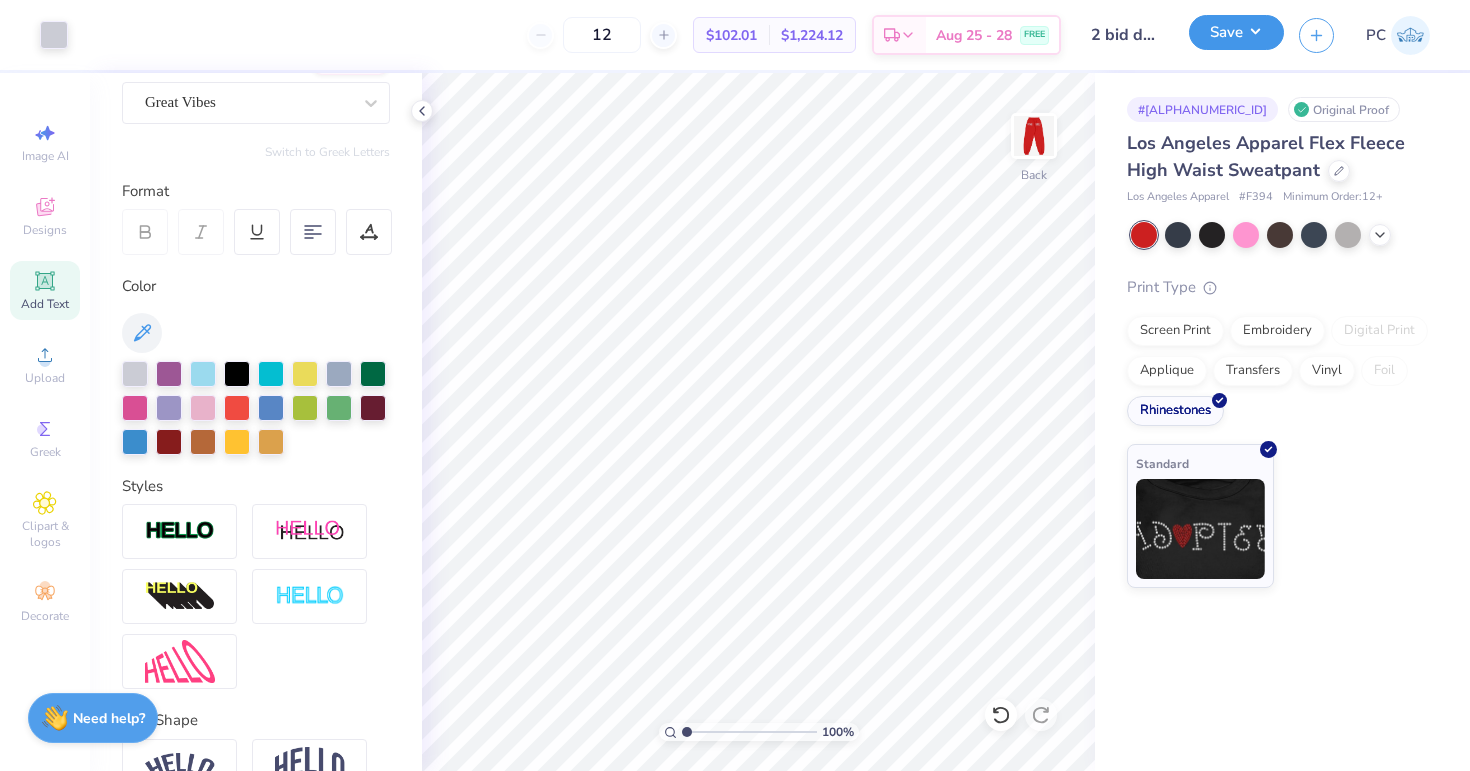 click on "Save" at bounding box center (1236, 32) 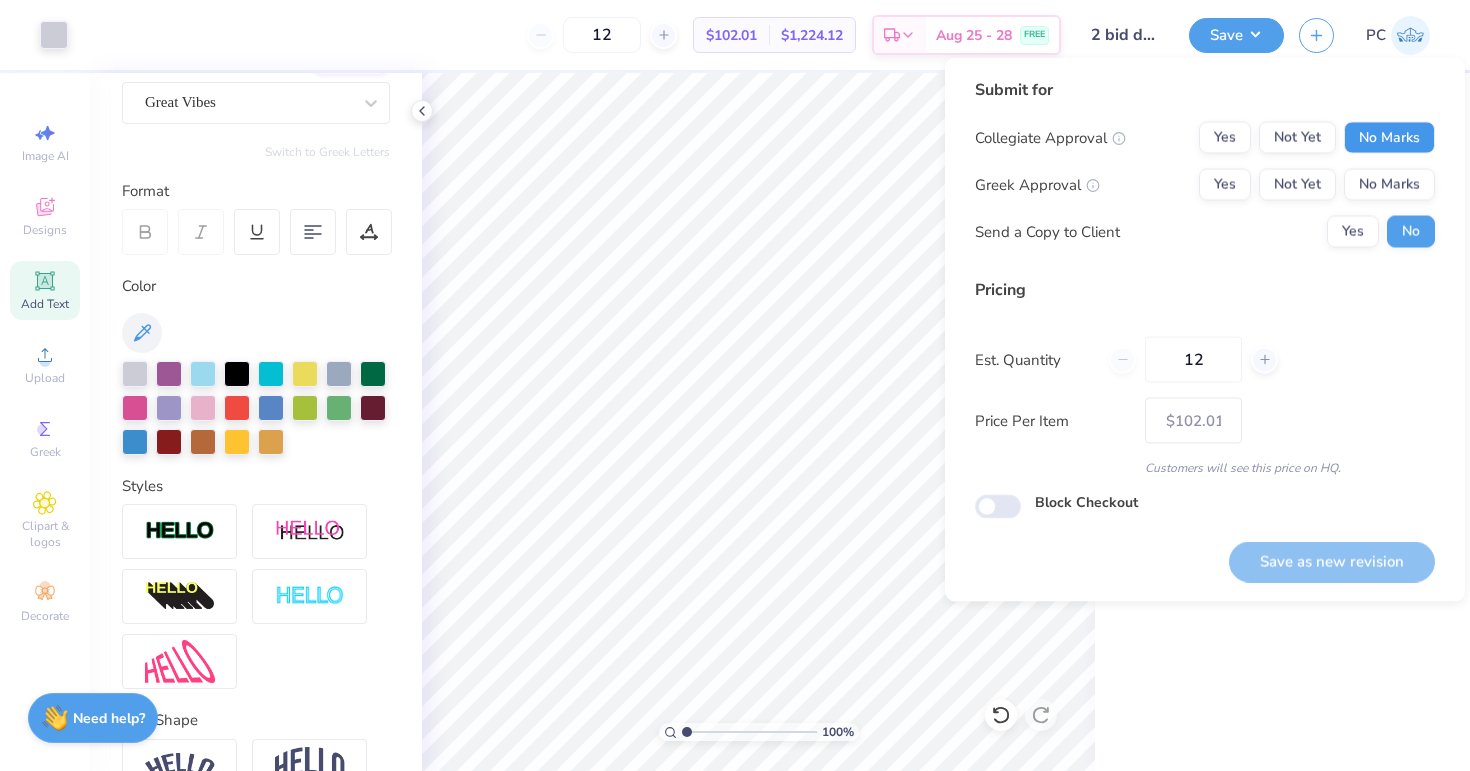 click on "No Marks" at bounding box center (1389, 138) 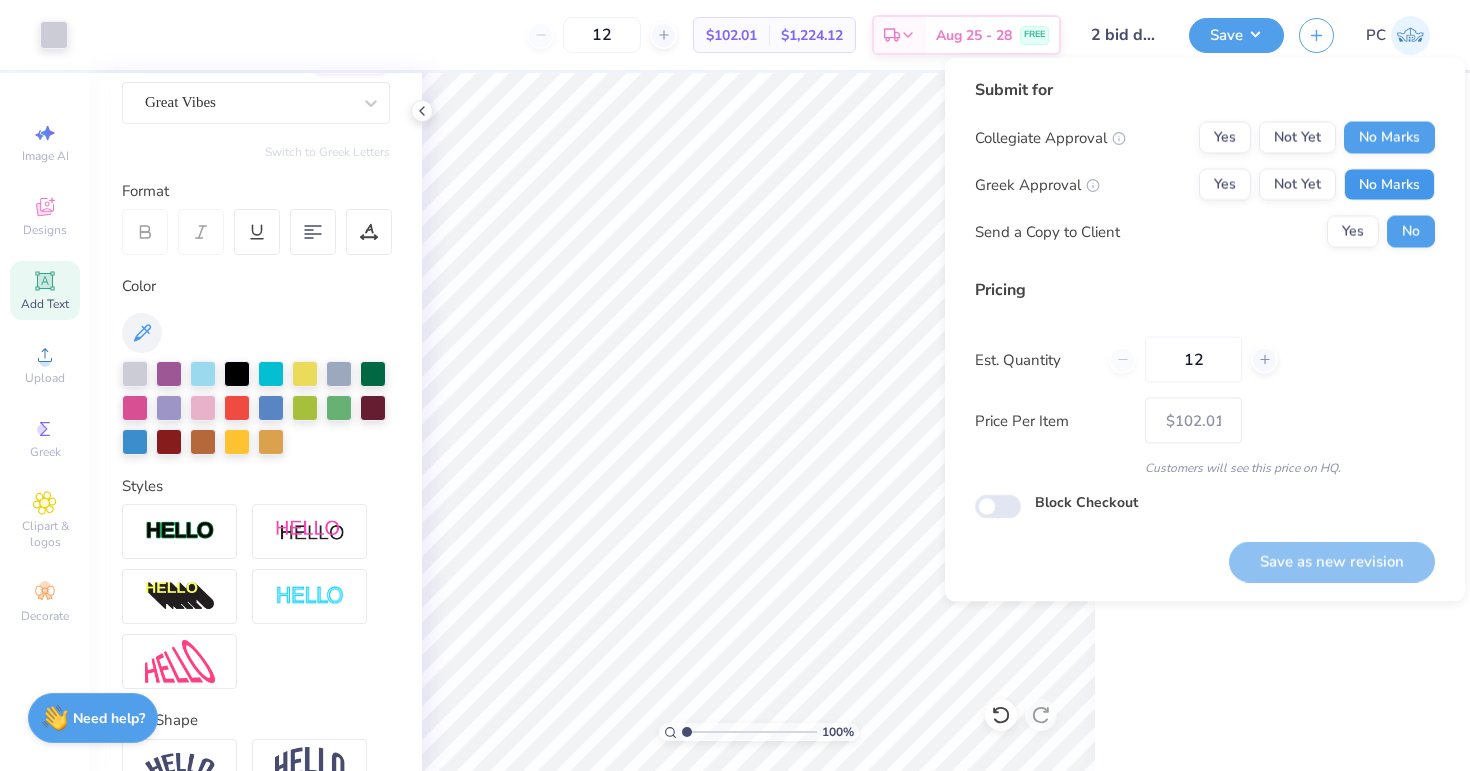 click on "No Marks" at bounding box center (1389, 185) 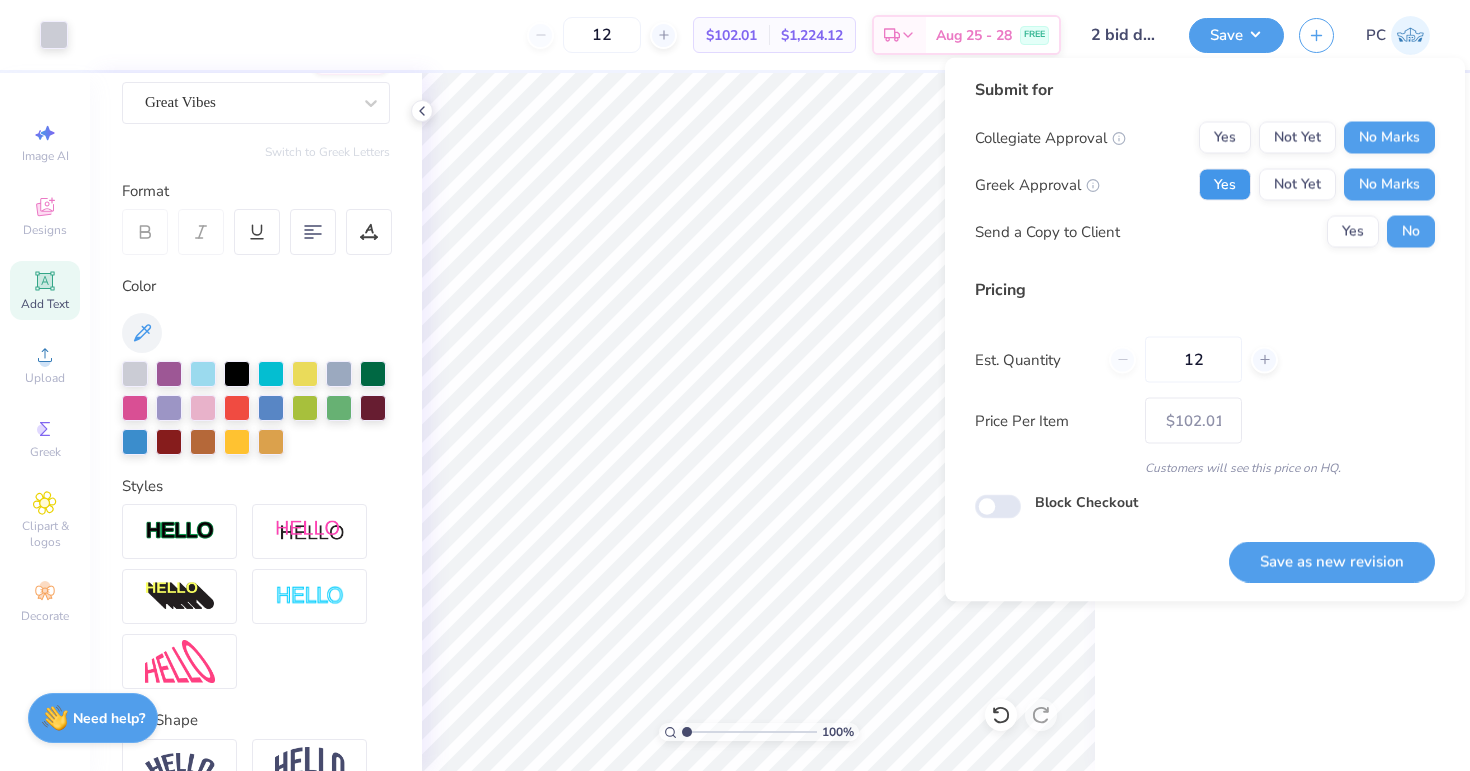 click on "Yes" at bounding box center [1225, 185] 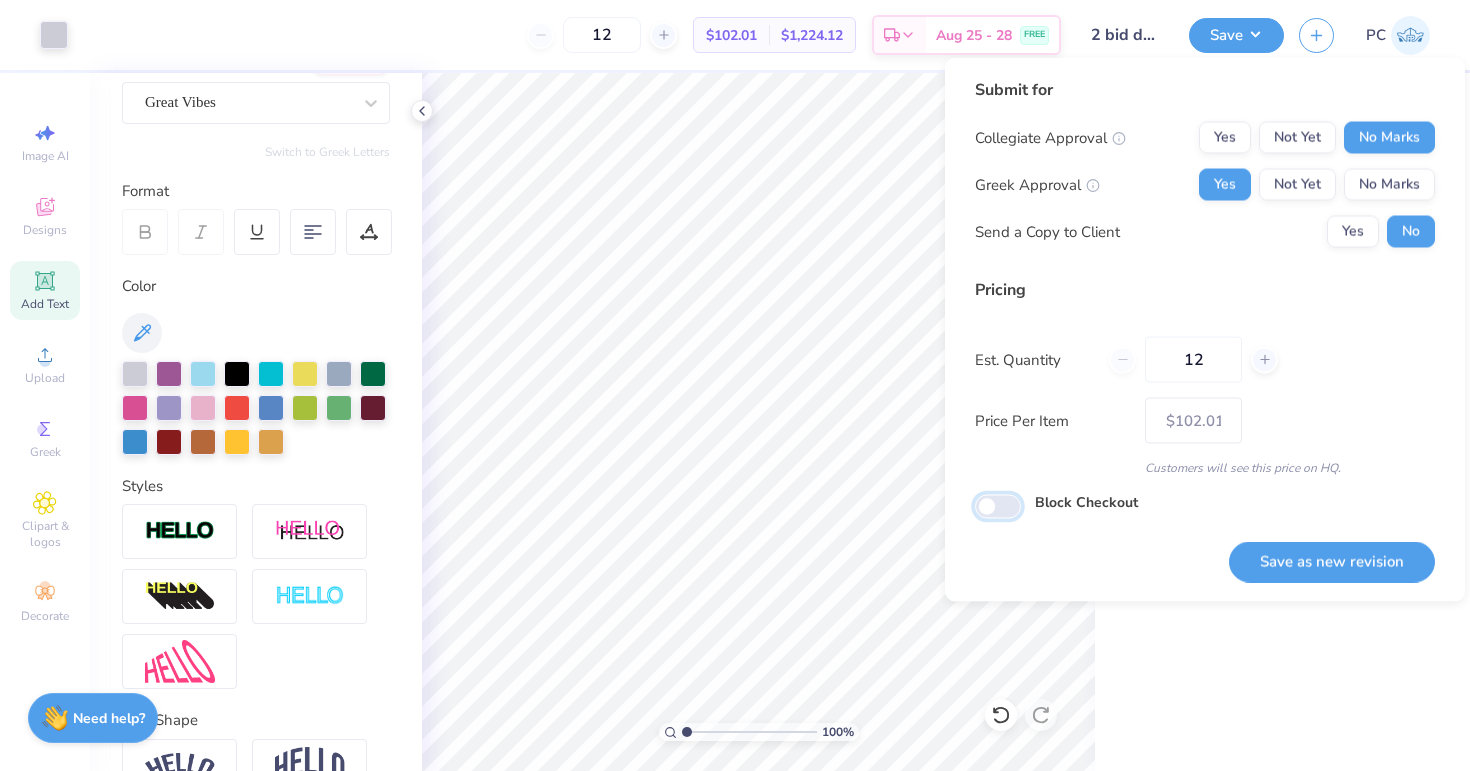 click on "Block Checkout" at bounding box center (998, 507) 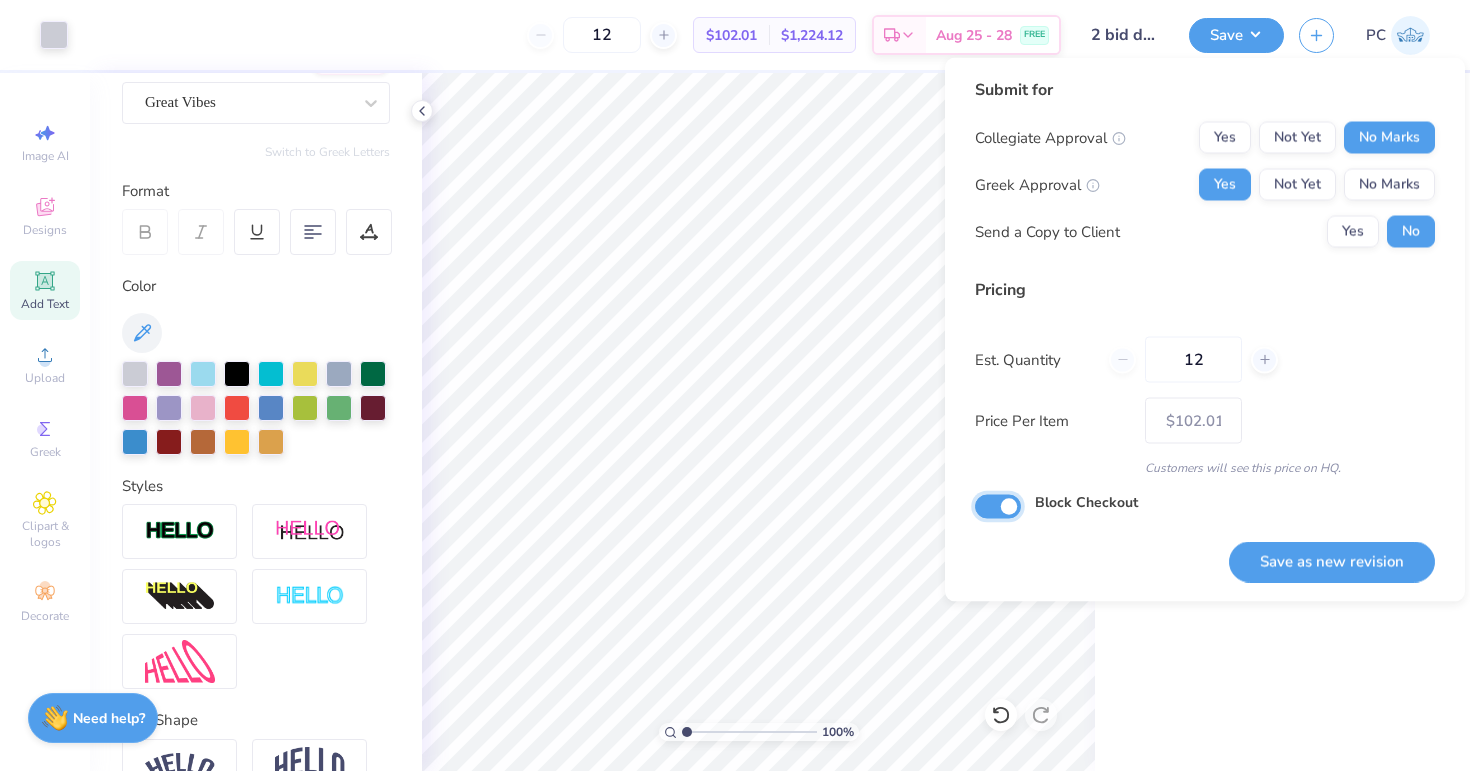 checkbox on "true" 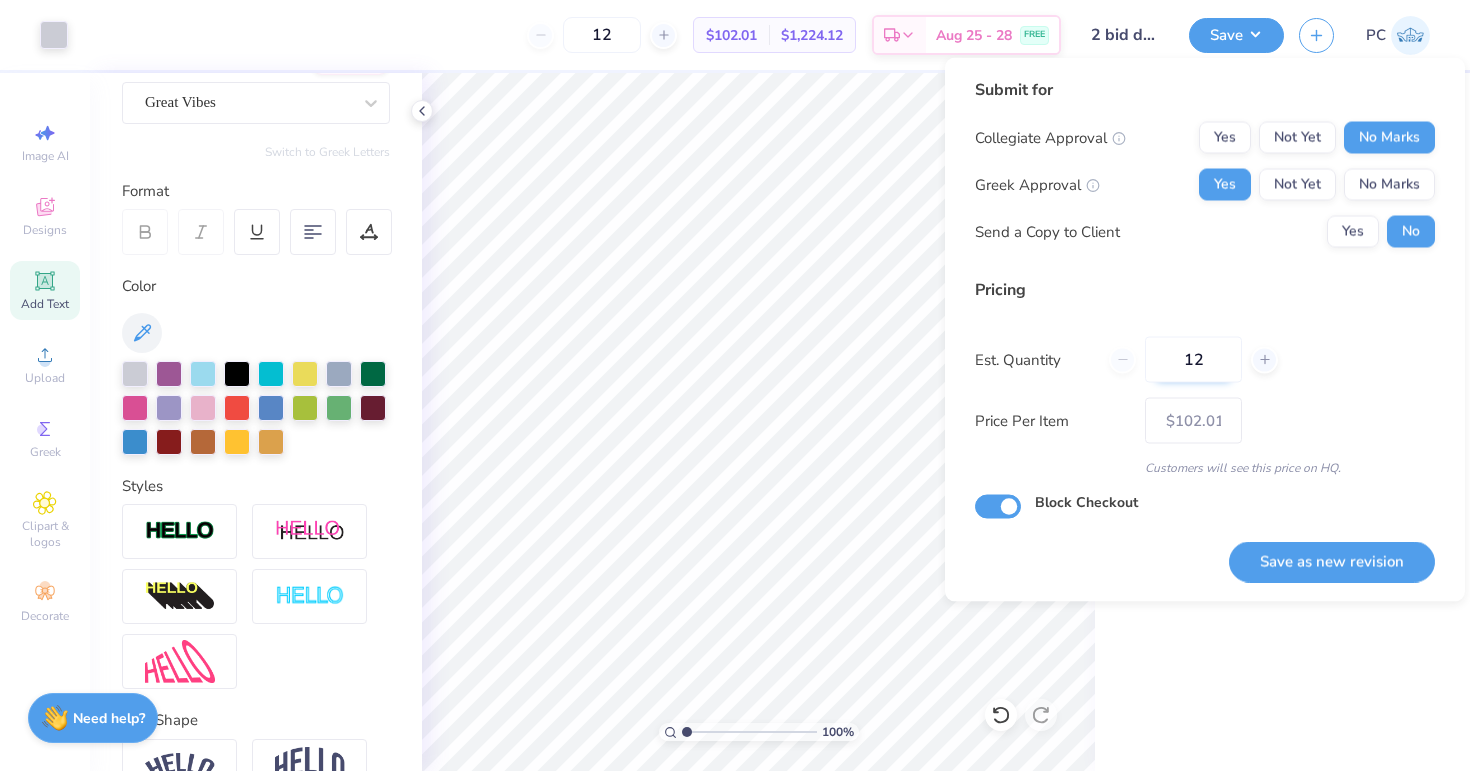 click on "12" at bounding box center [1193, 360] 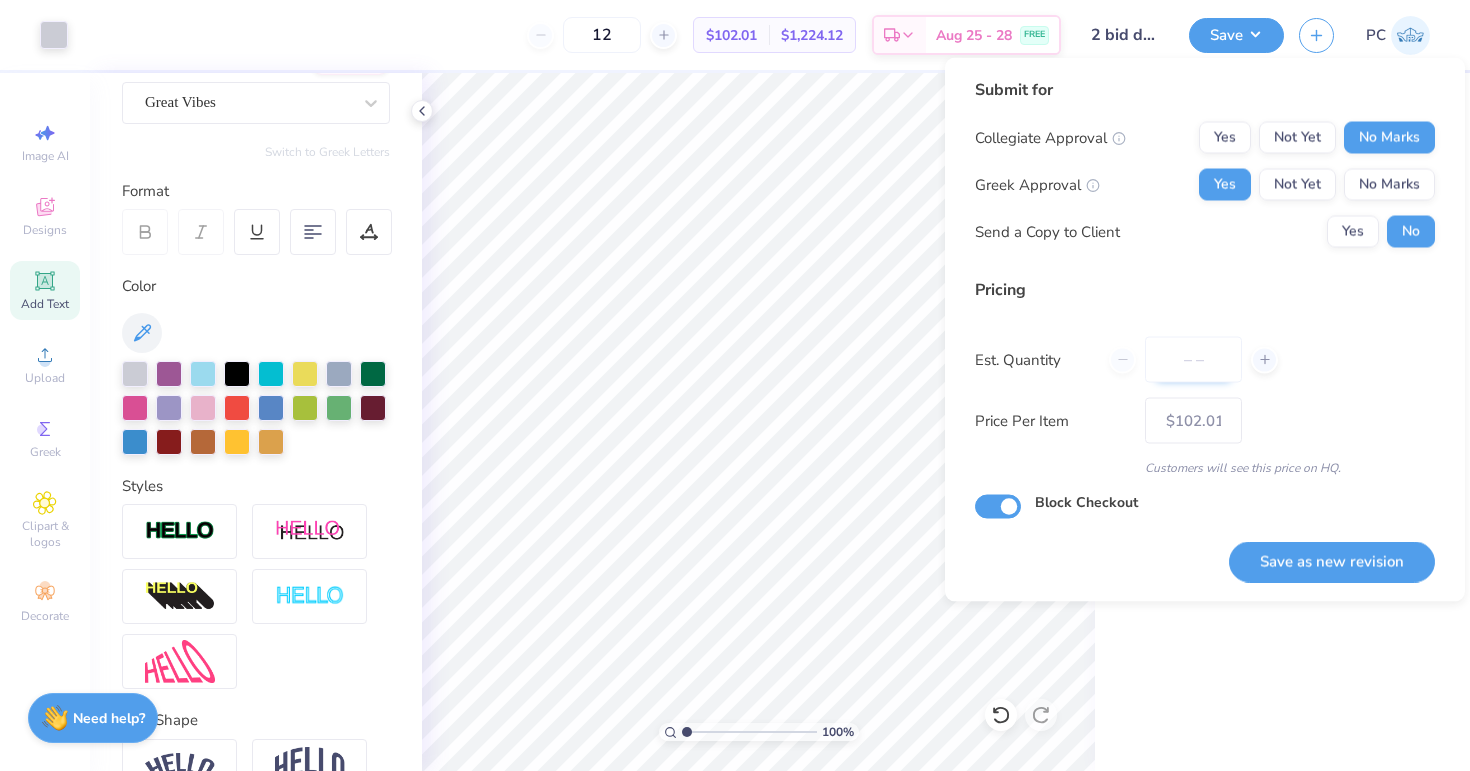 type on "2" 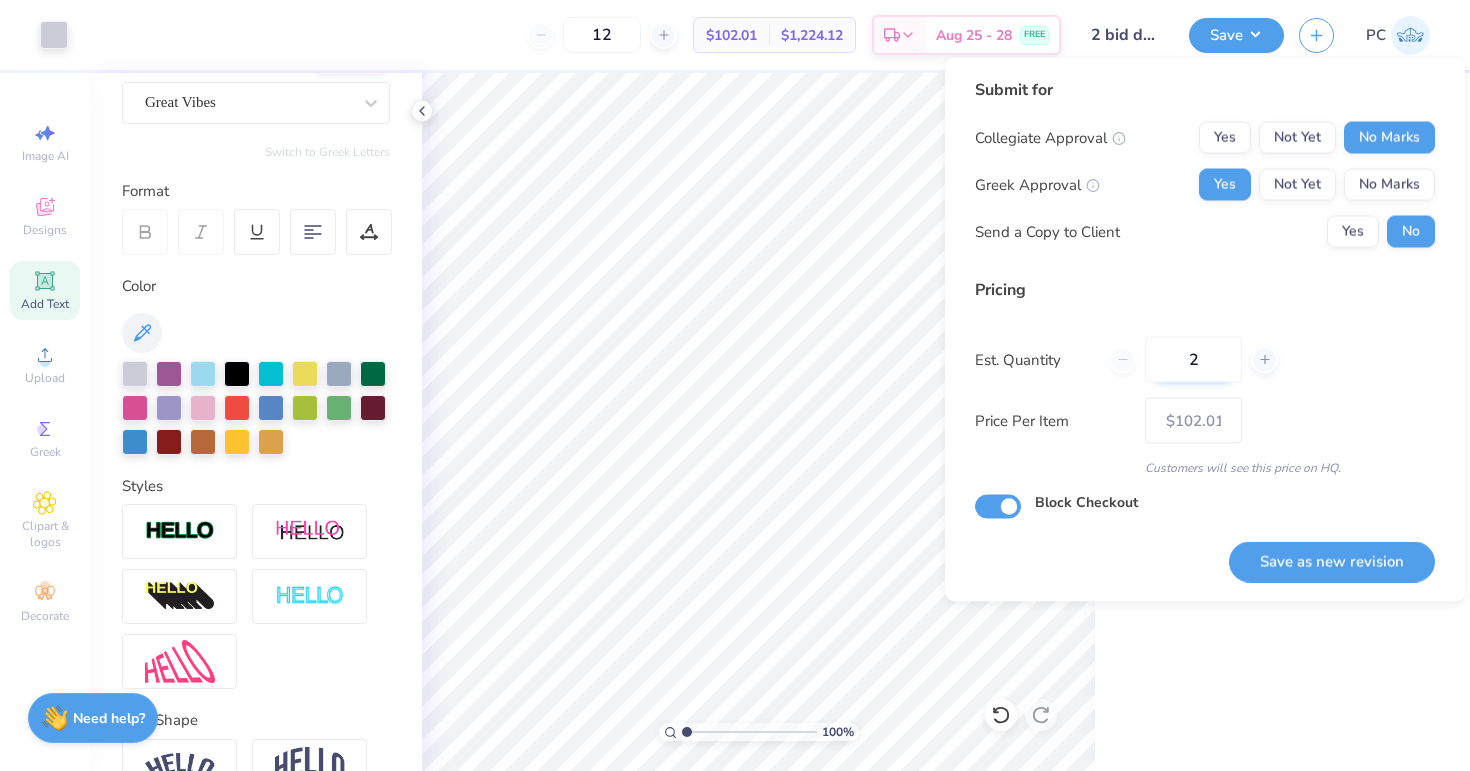 type on "2" 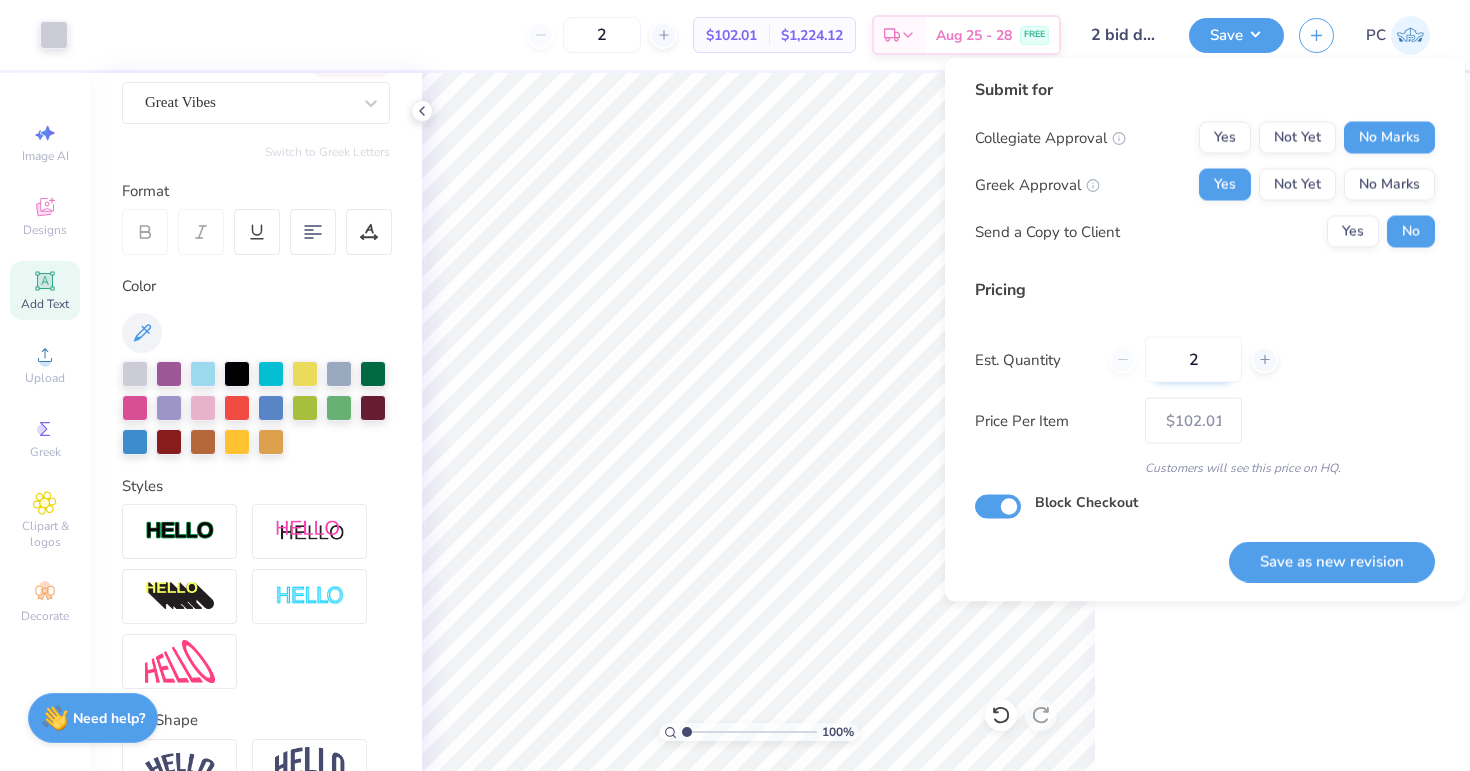 type on "25" 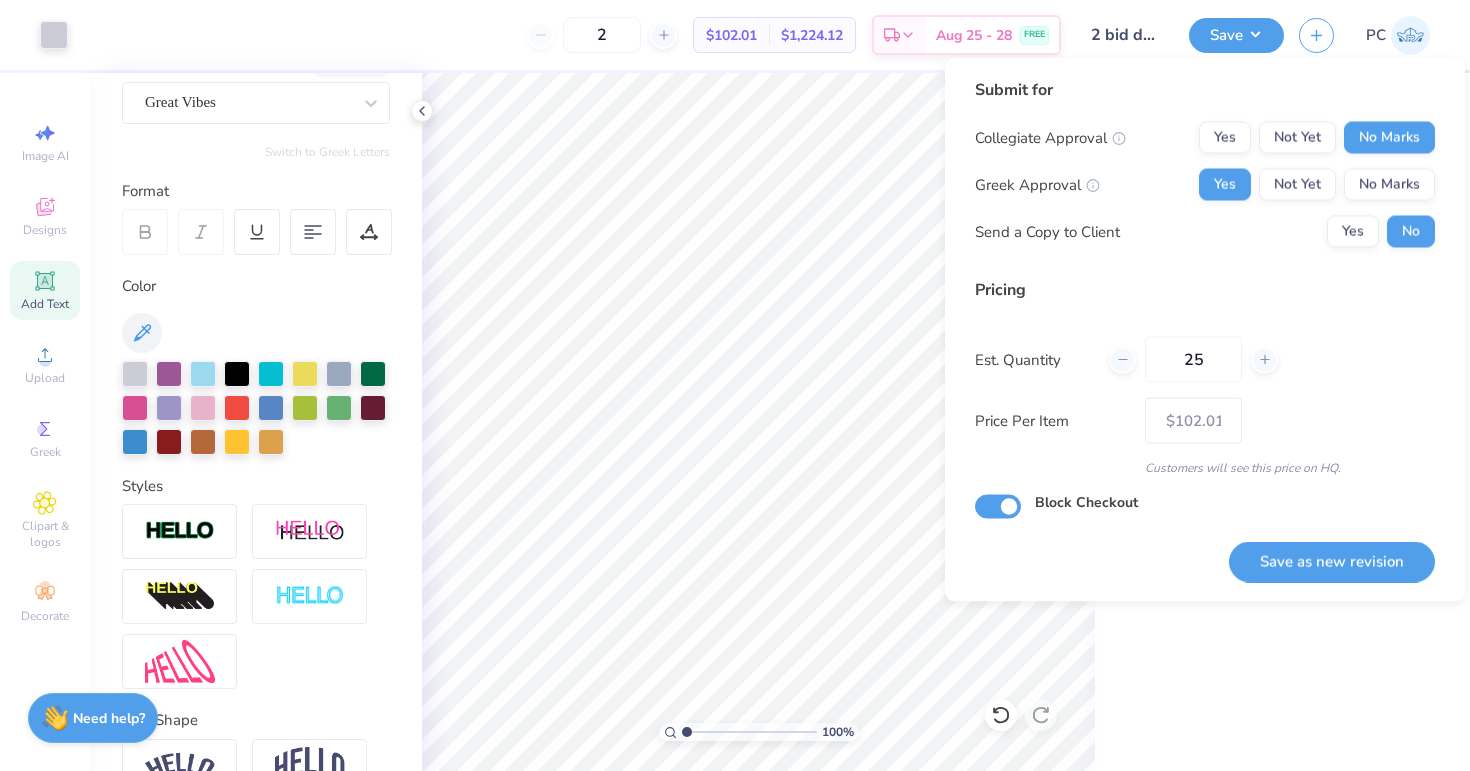 type on "25" 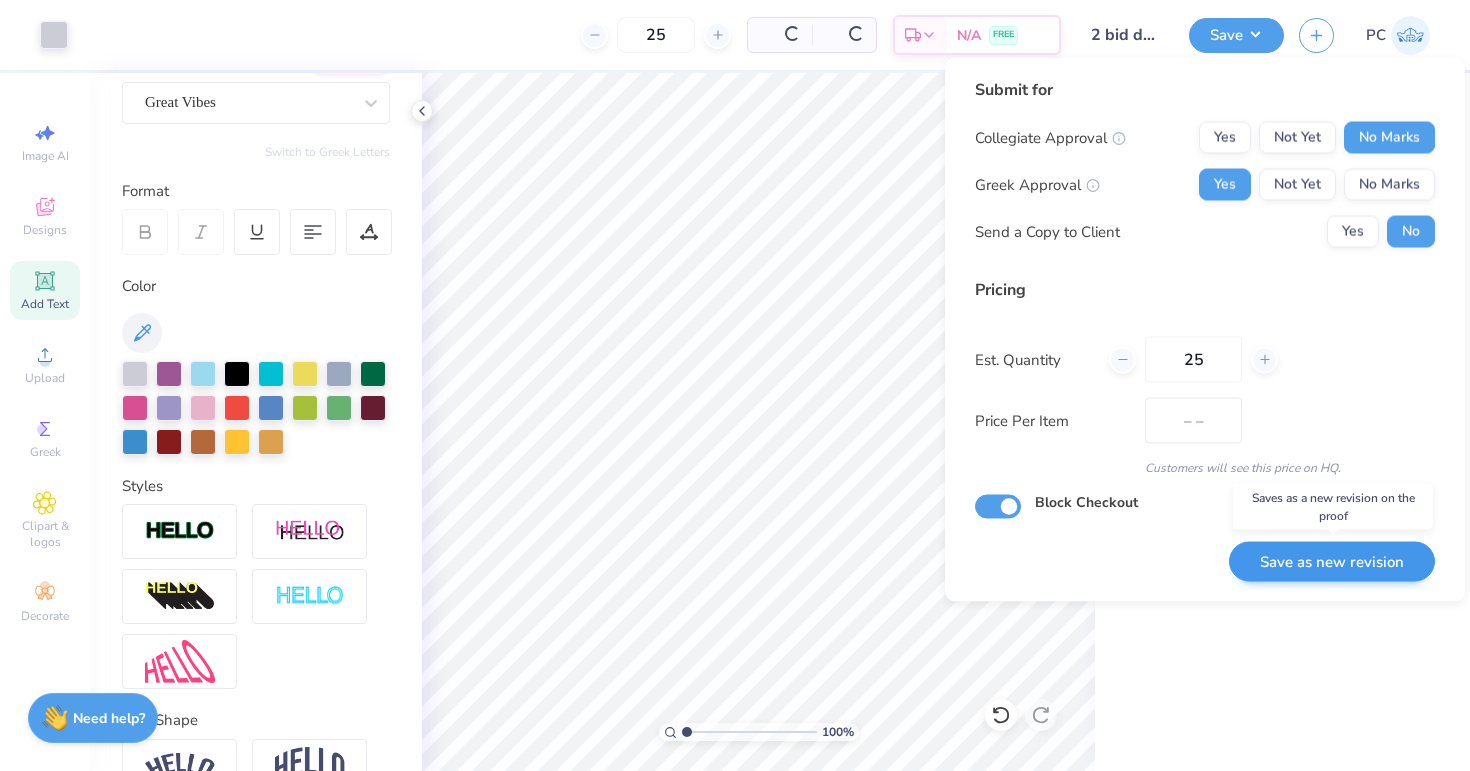 type on "$98.94" 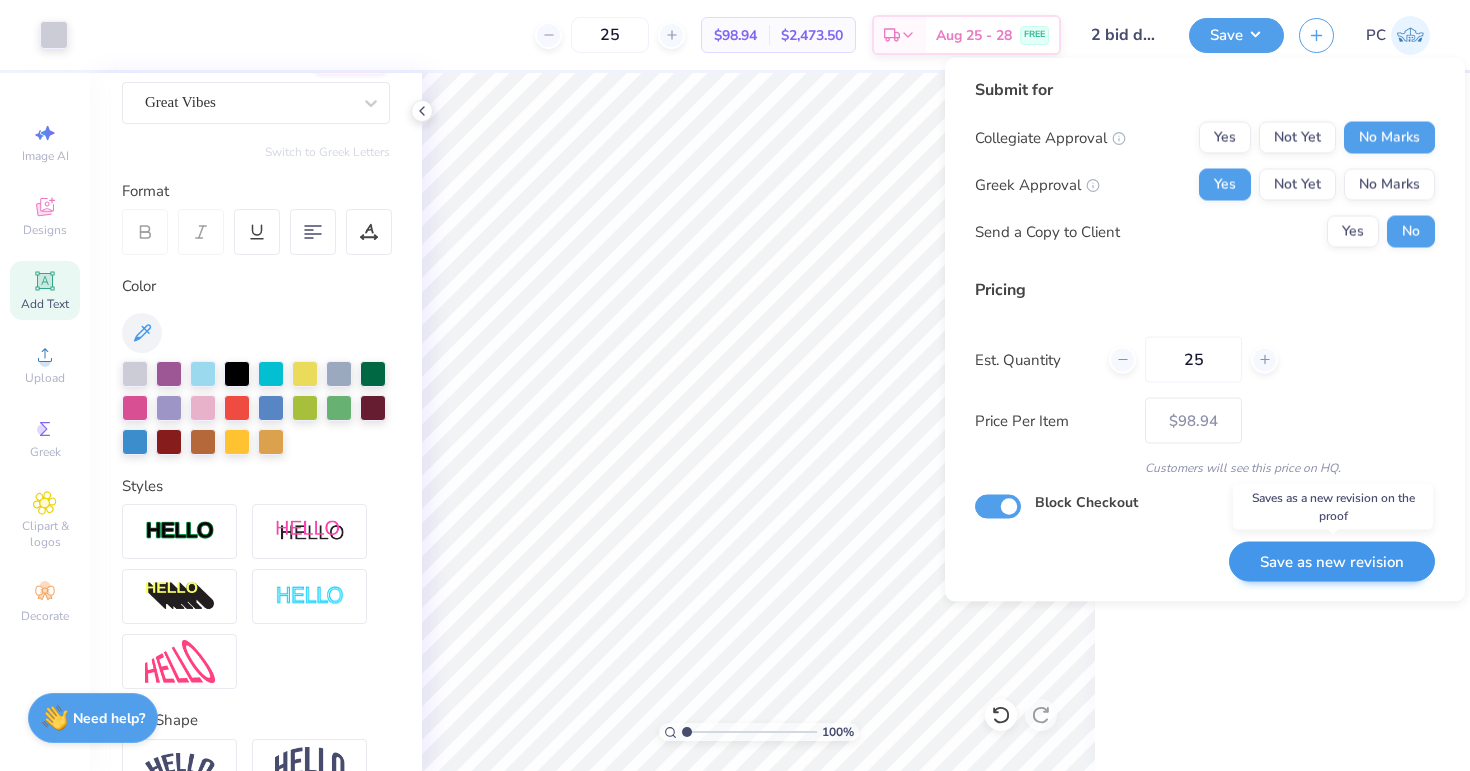 type on "25" 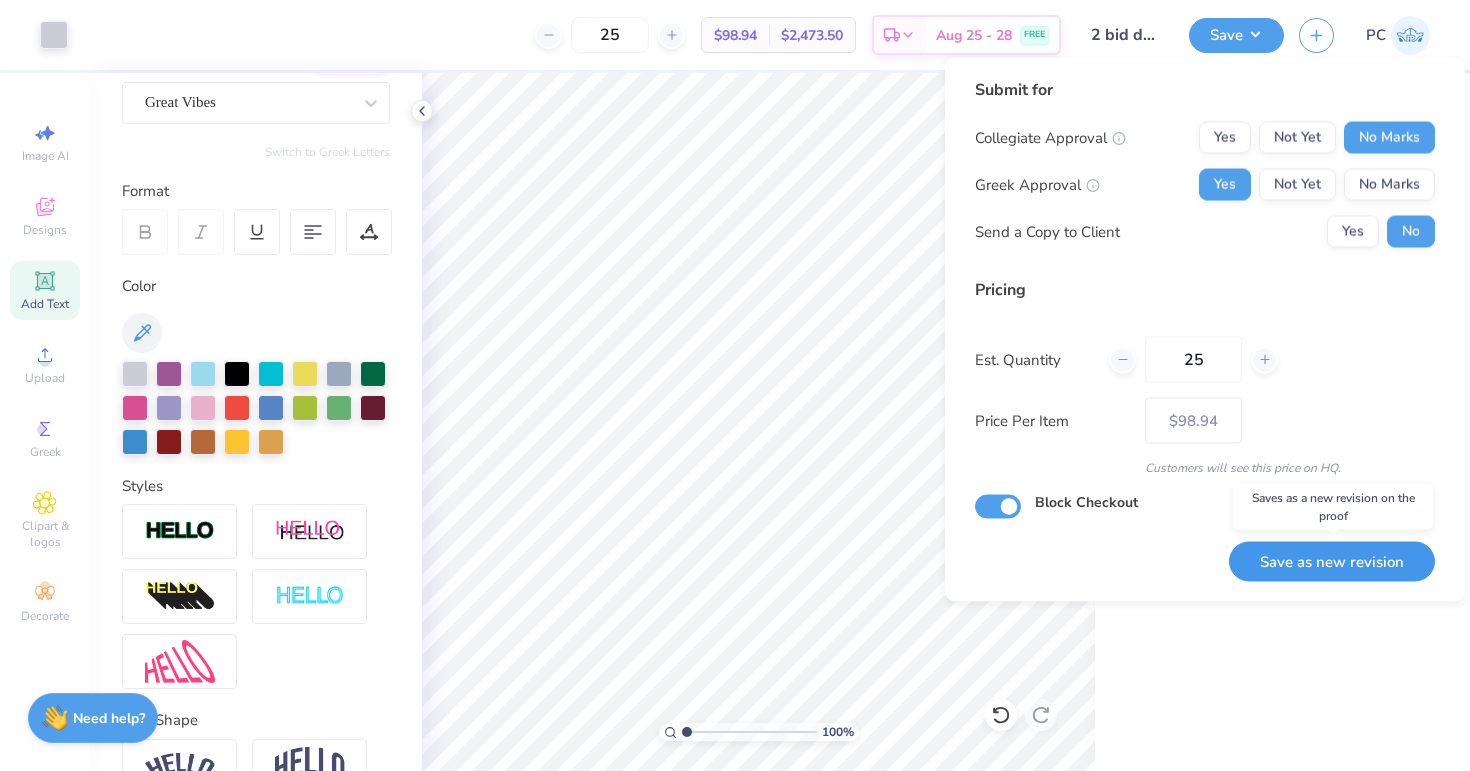 click on "Save as new revision" at bounding box center (1332, 561) 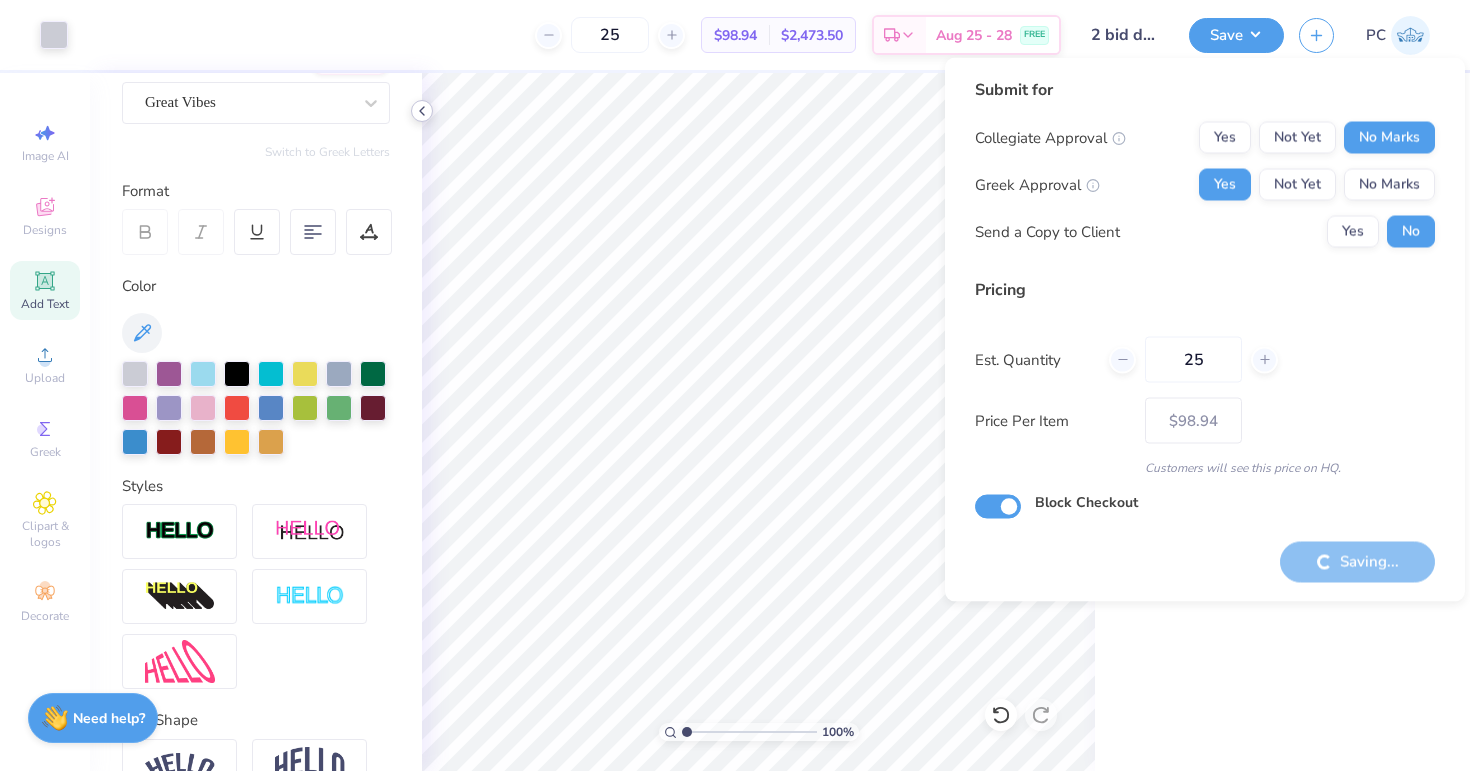 type on "– –" 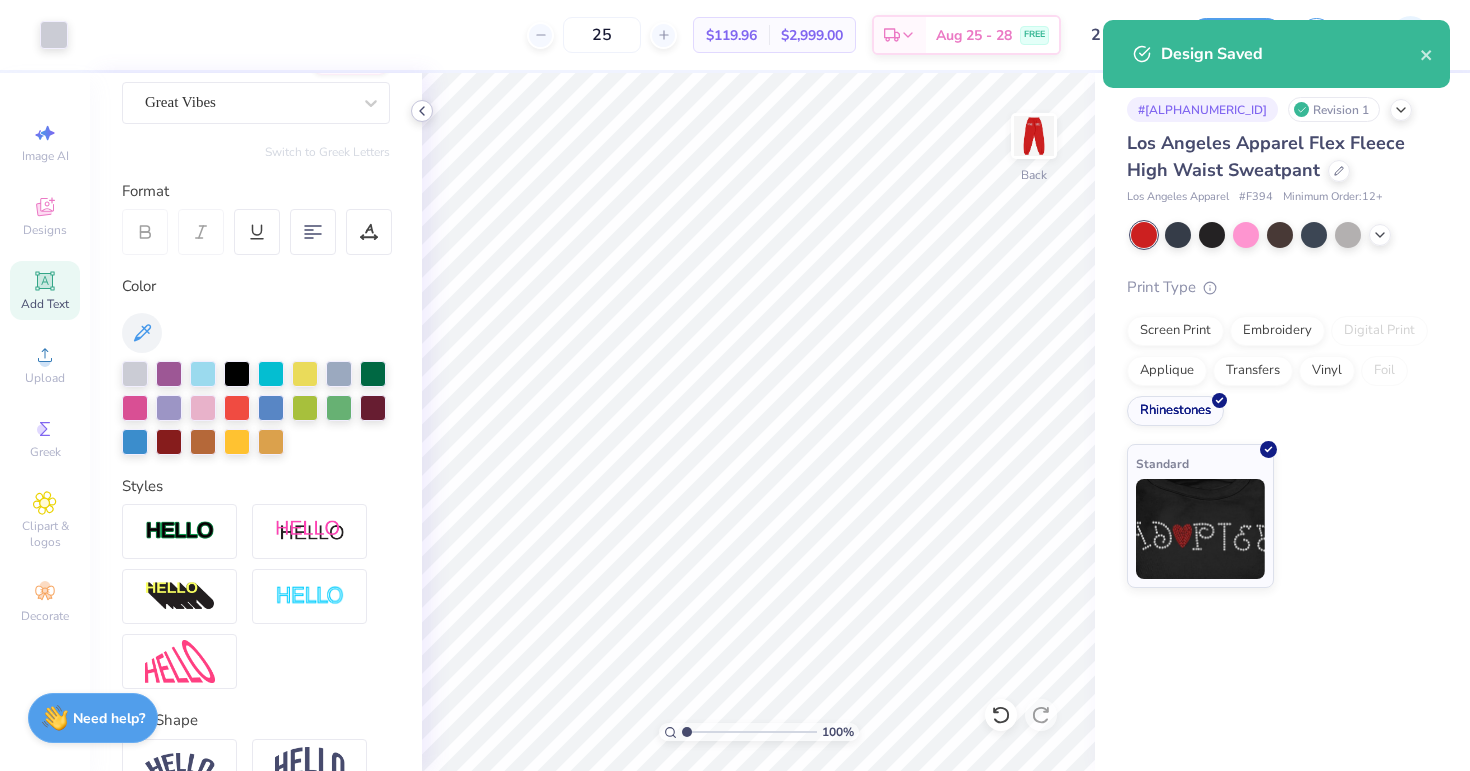 click 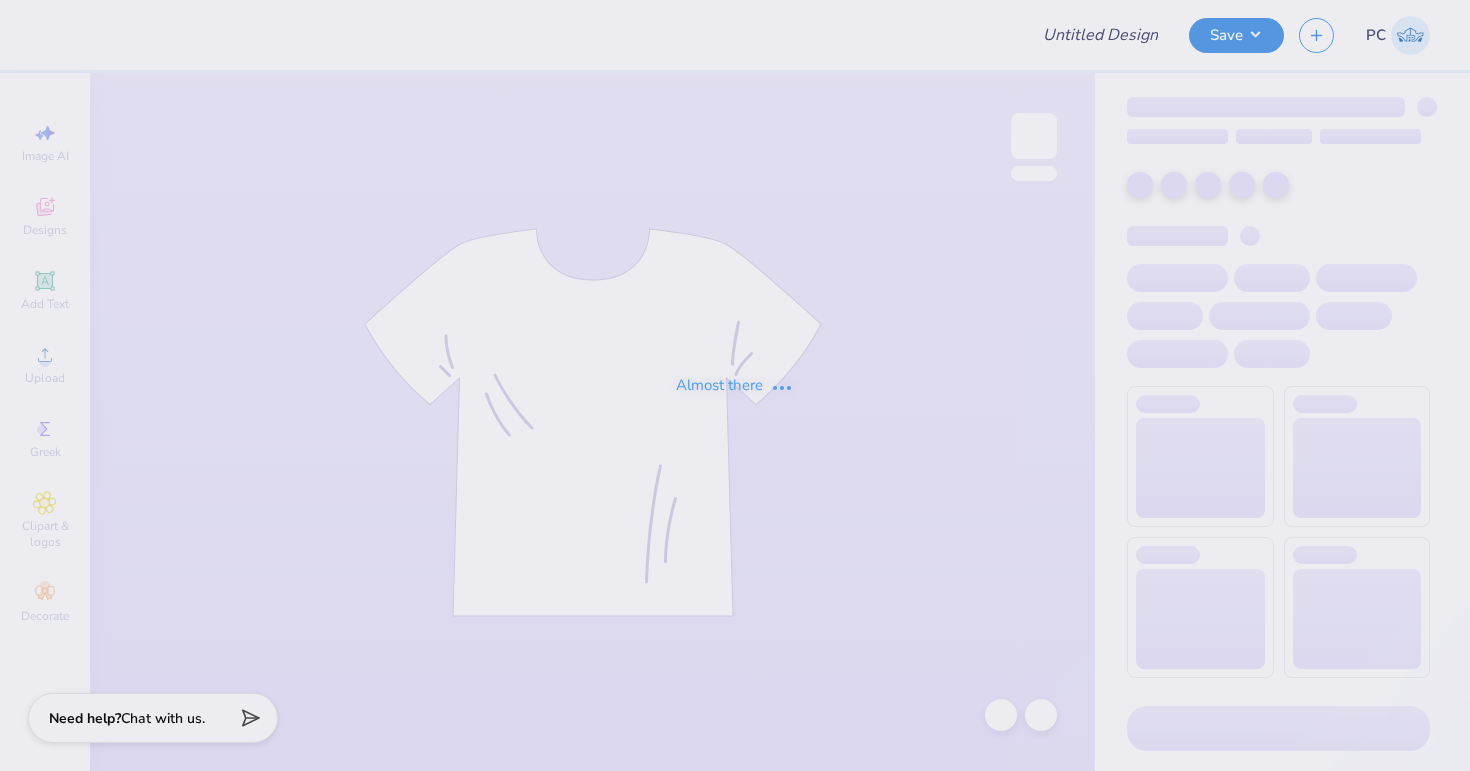 scroll, scrollTop: 0, scrollLeft: 0, axis: both 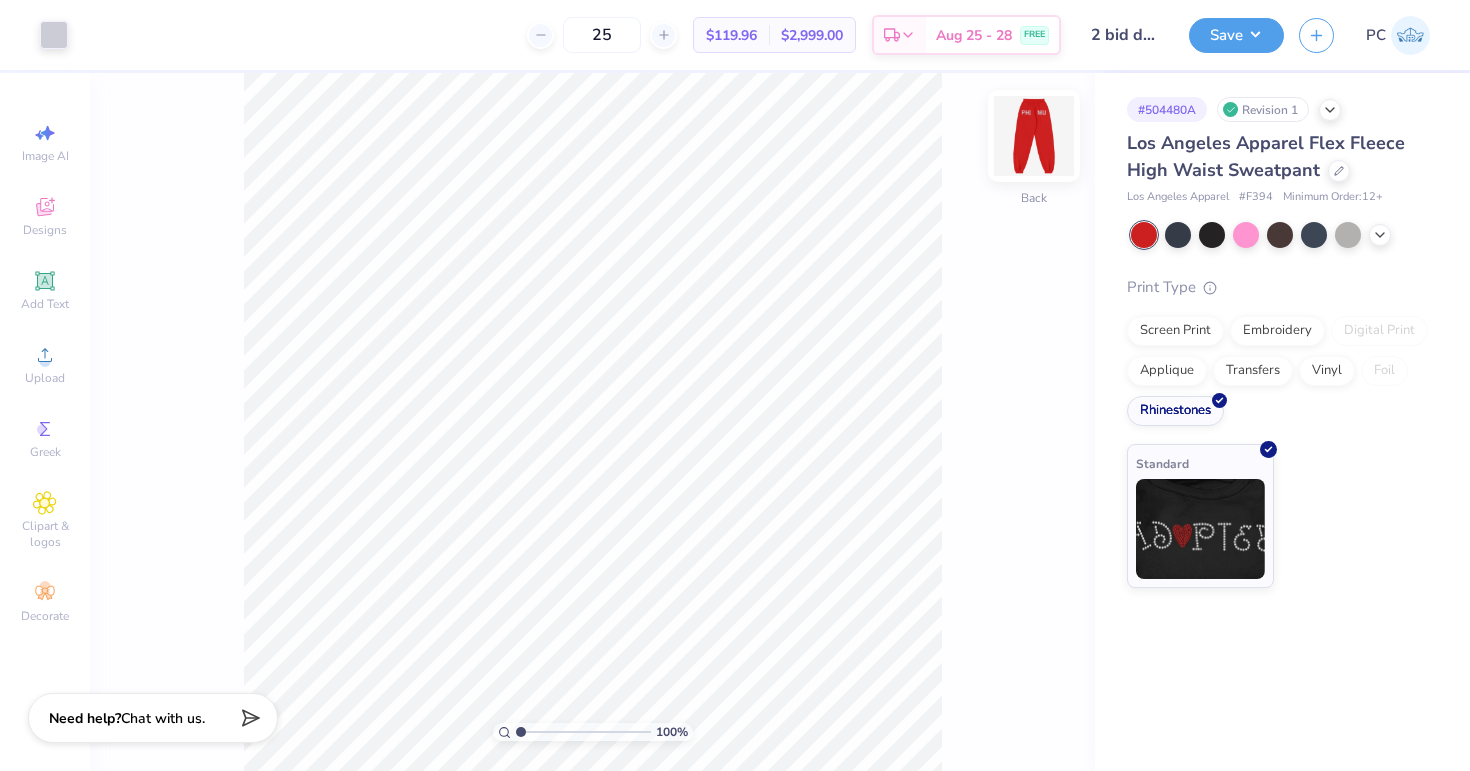 click at bounding box center (1034, 136) 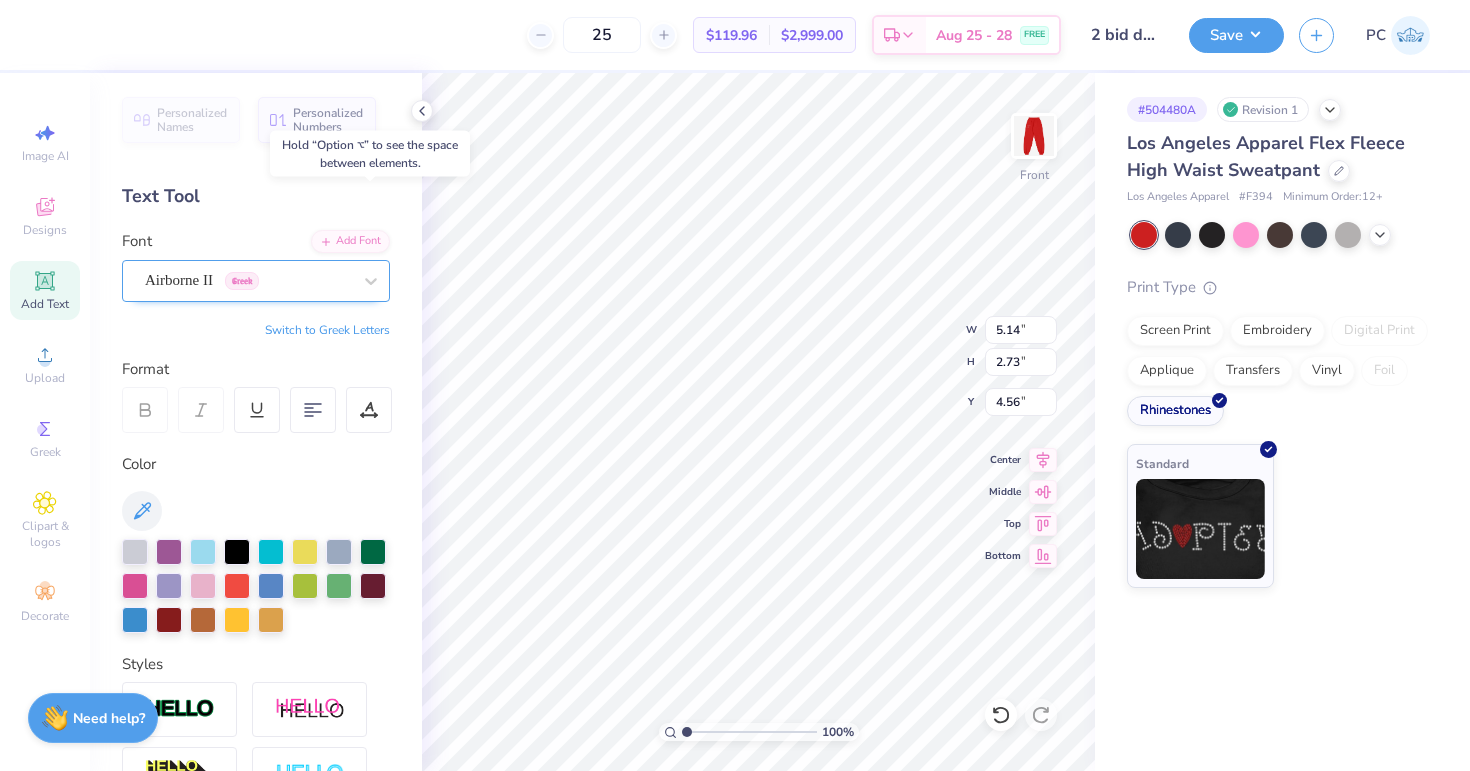 click on "Airborne II Greek" at bounding box center (248, 280) 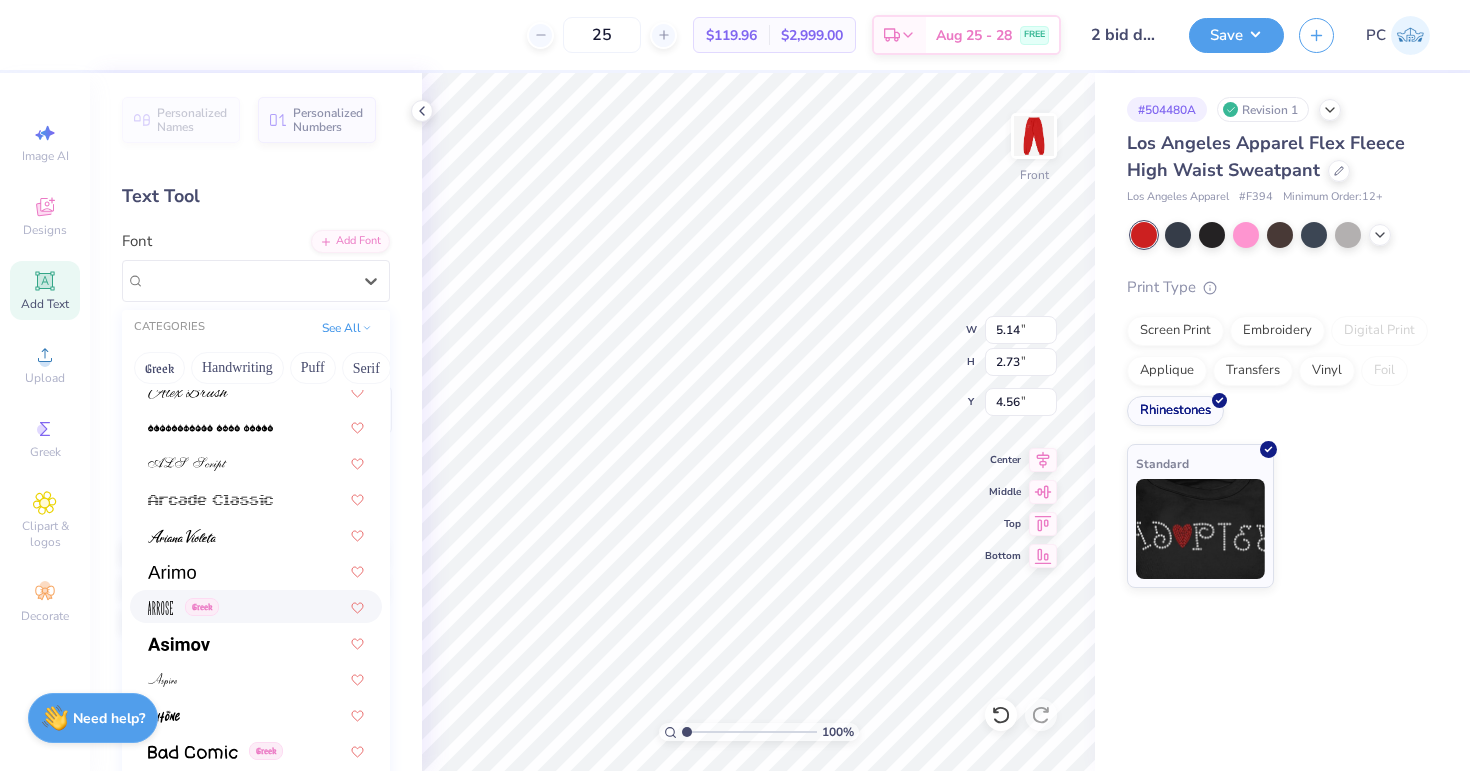 scroll, scrollTop: 595, scrollLeft: 0, axis: vertical 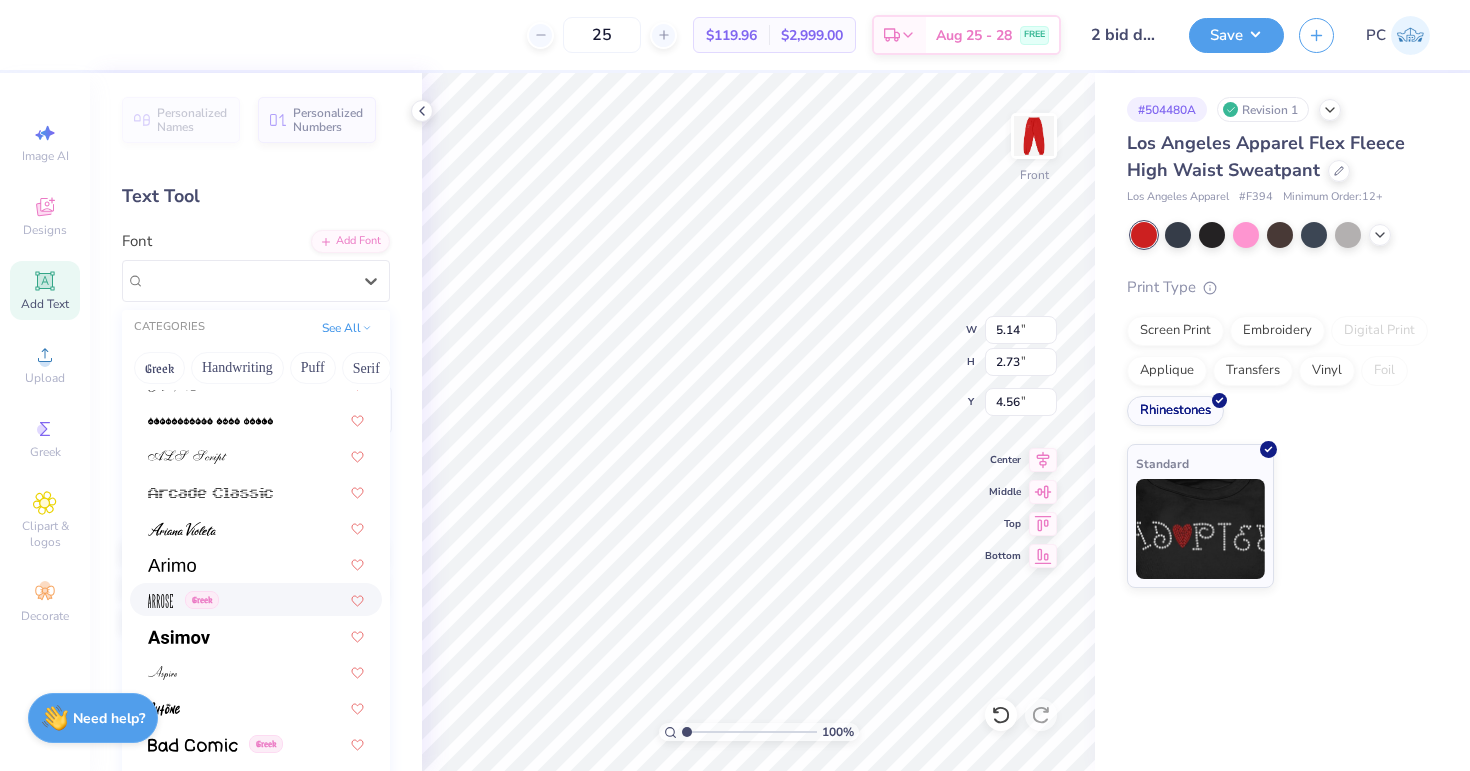 click on "Greek" at bounding box center (256, 599) 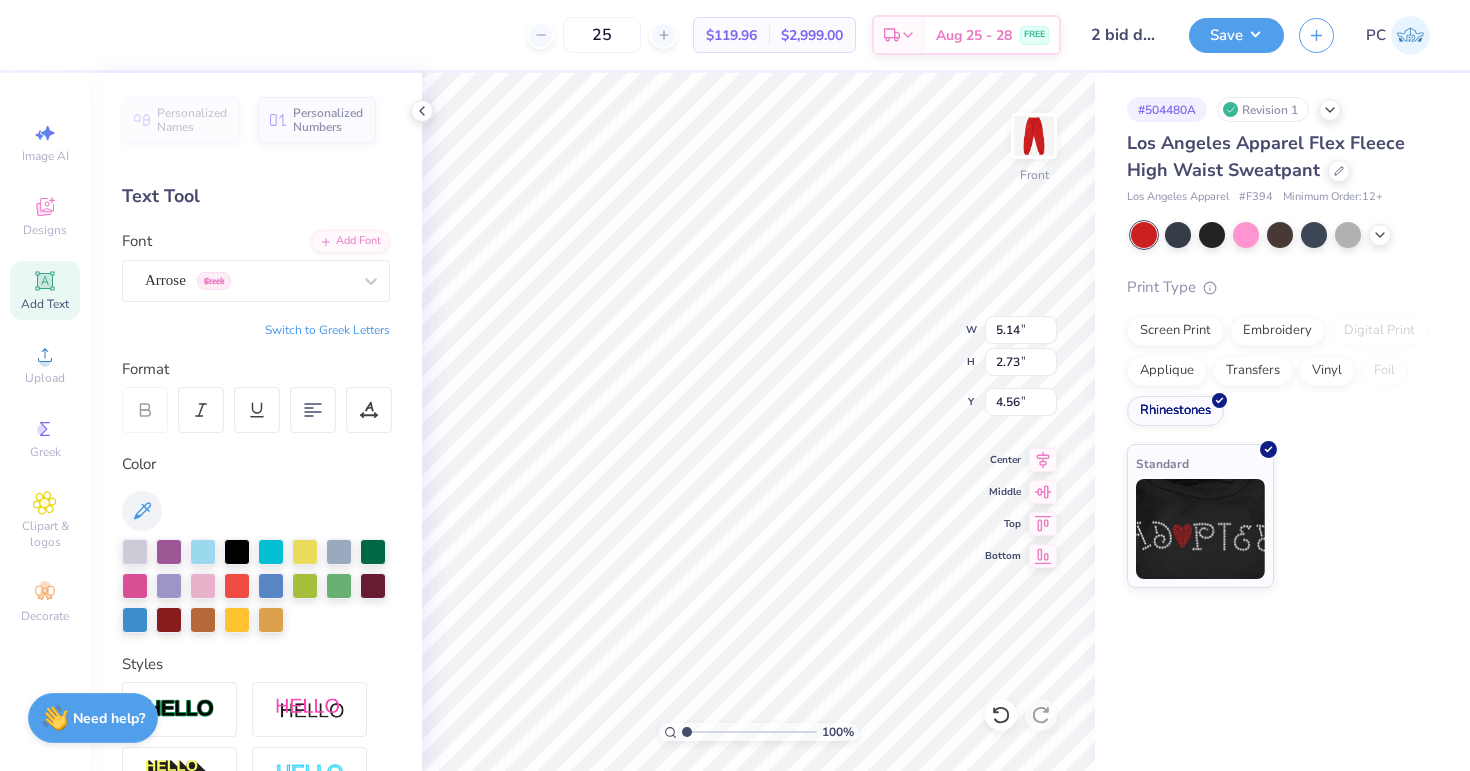 type on "2.91" 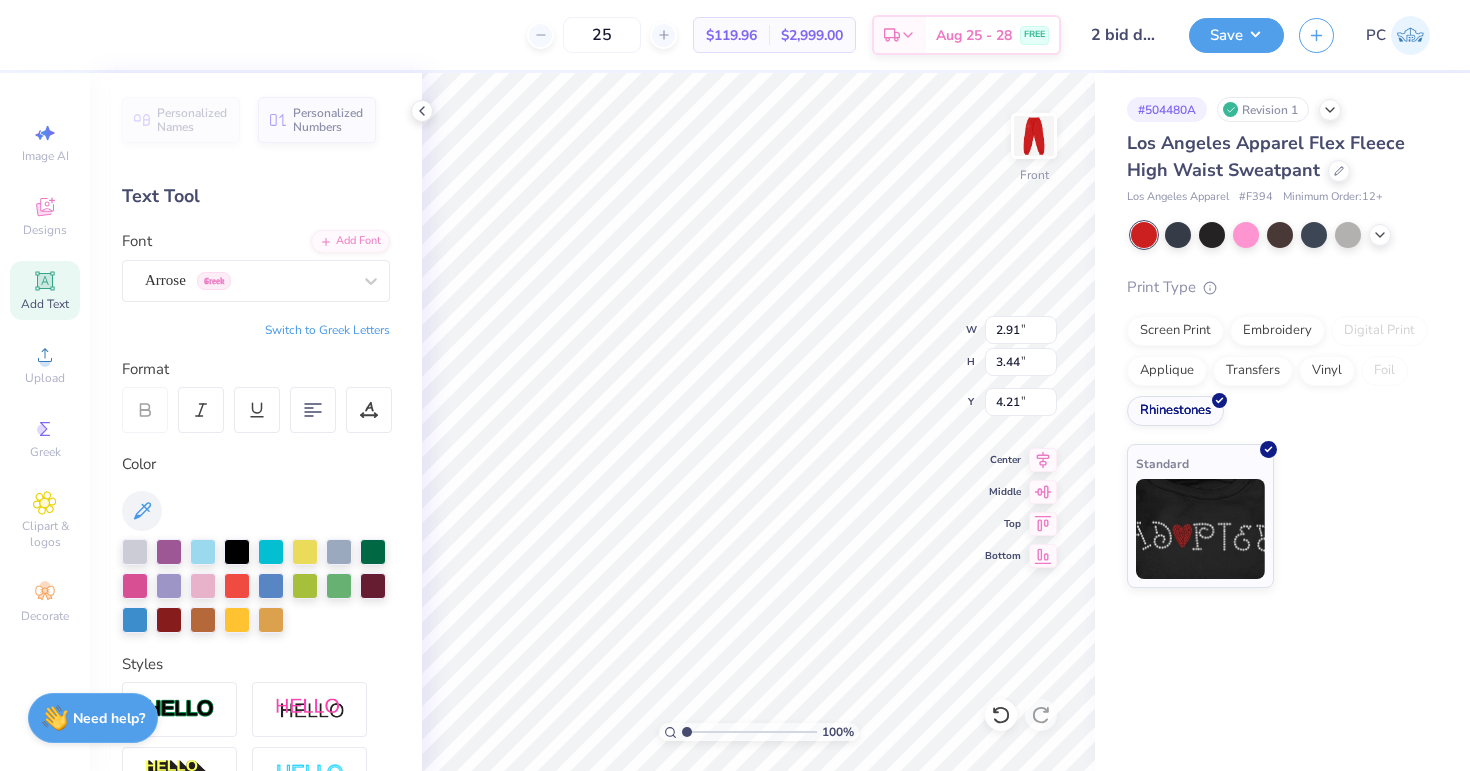 type on "4.85" 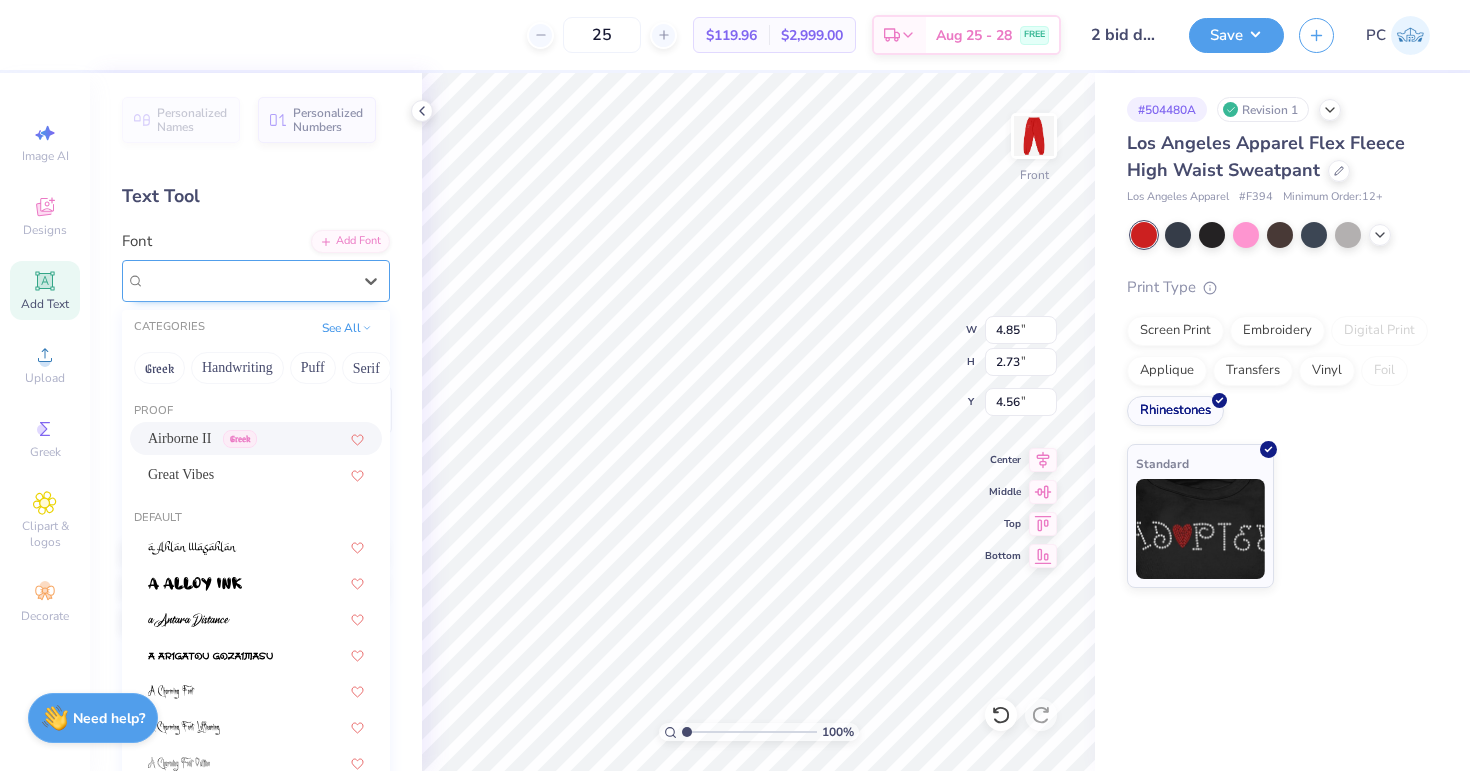 click on "Airborne II Greek" at bounding box center [248, 280] 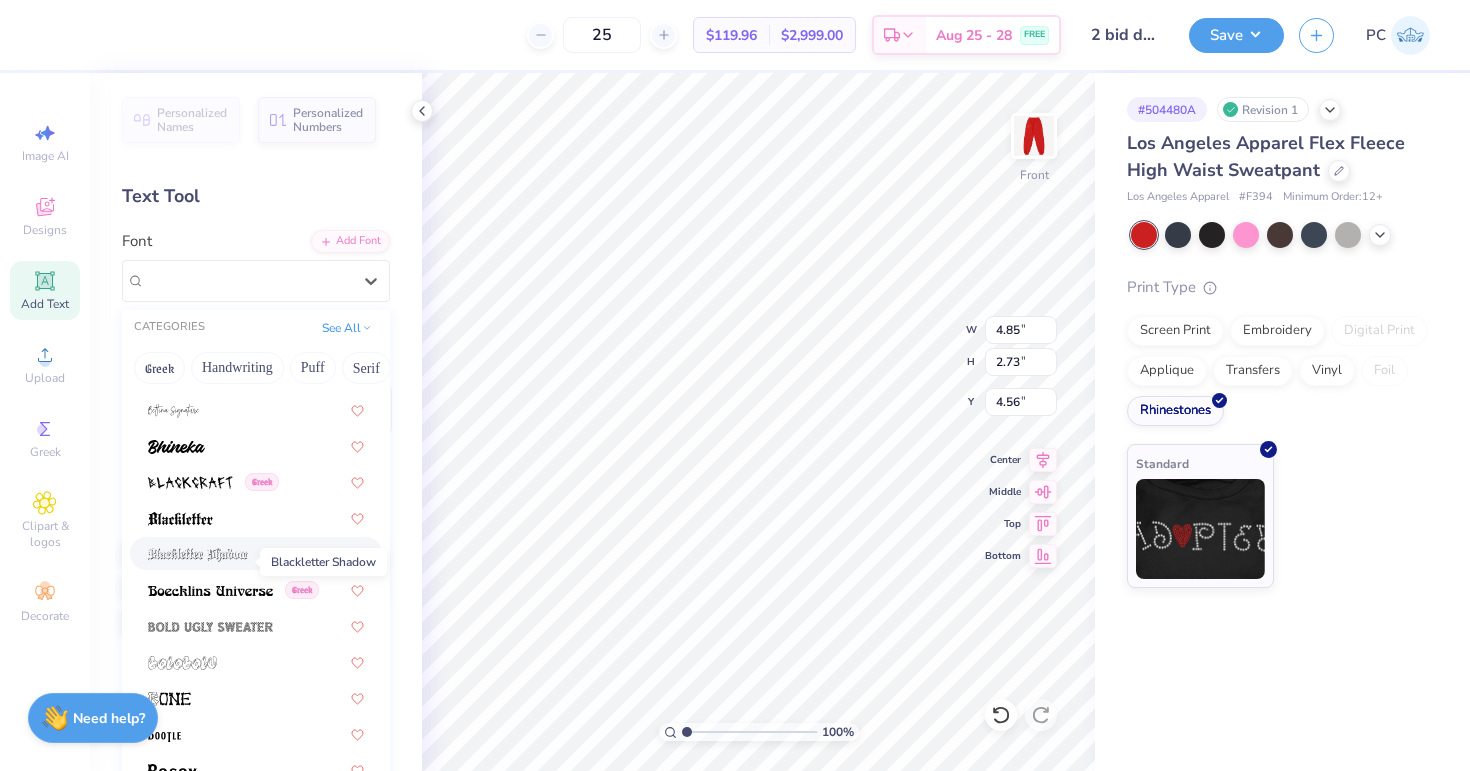scroll, scrollTop: 1074, scrollLeft: 0, axis: vertical 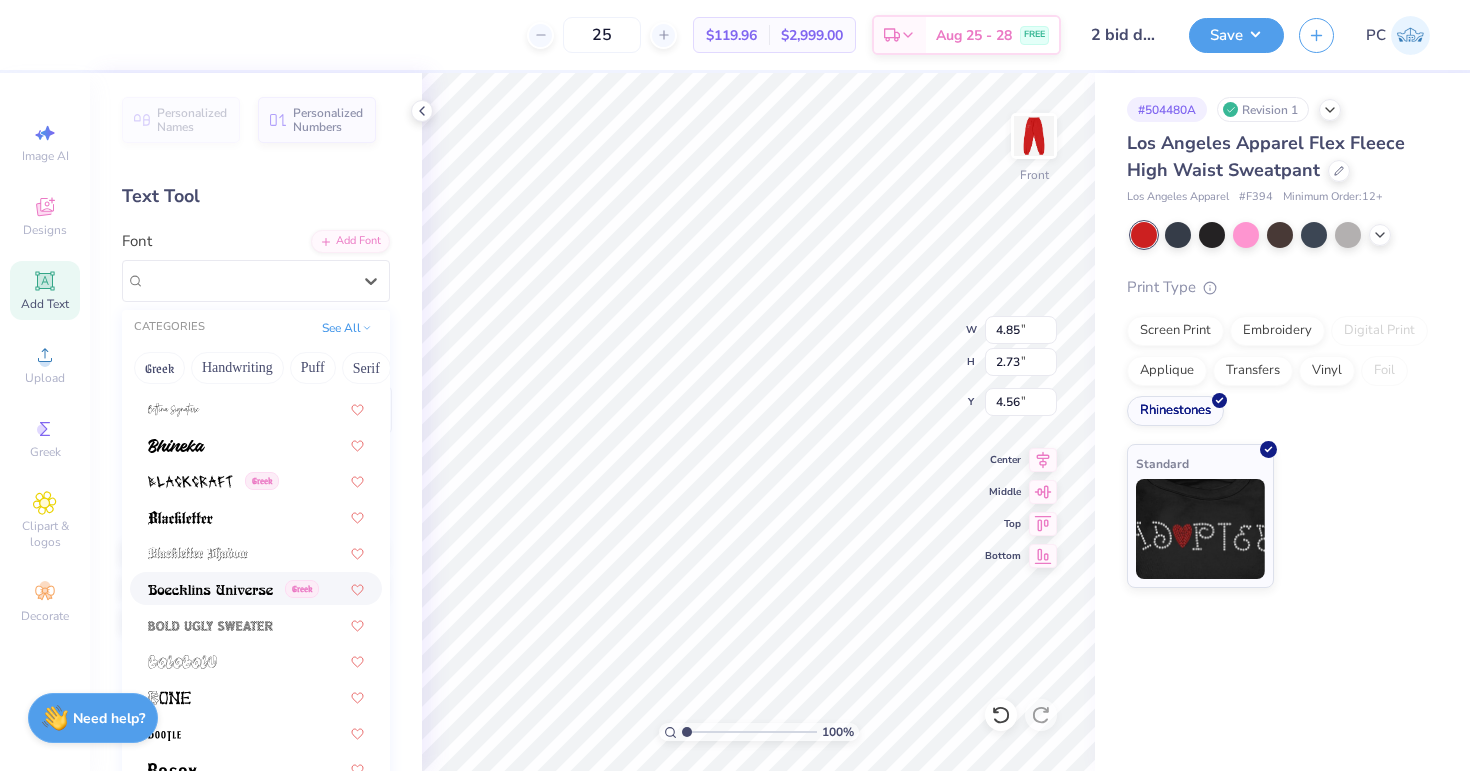click at bounding box center (210, 590) 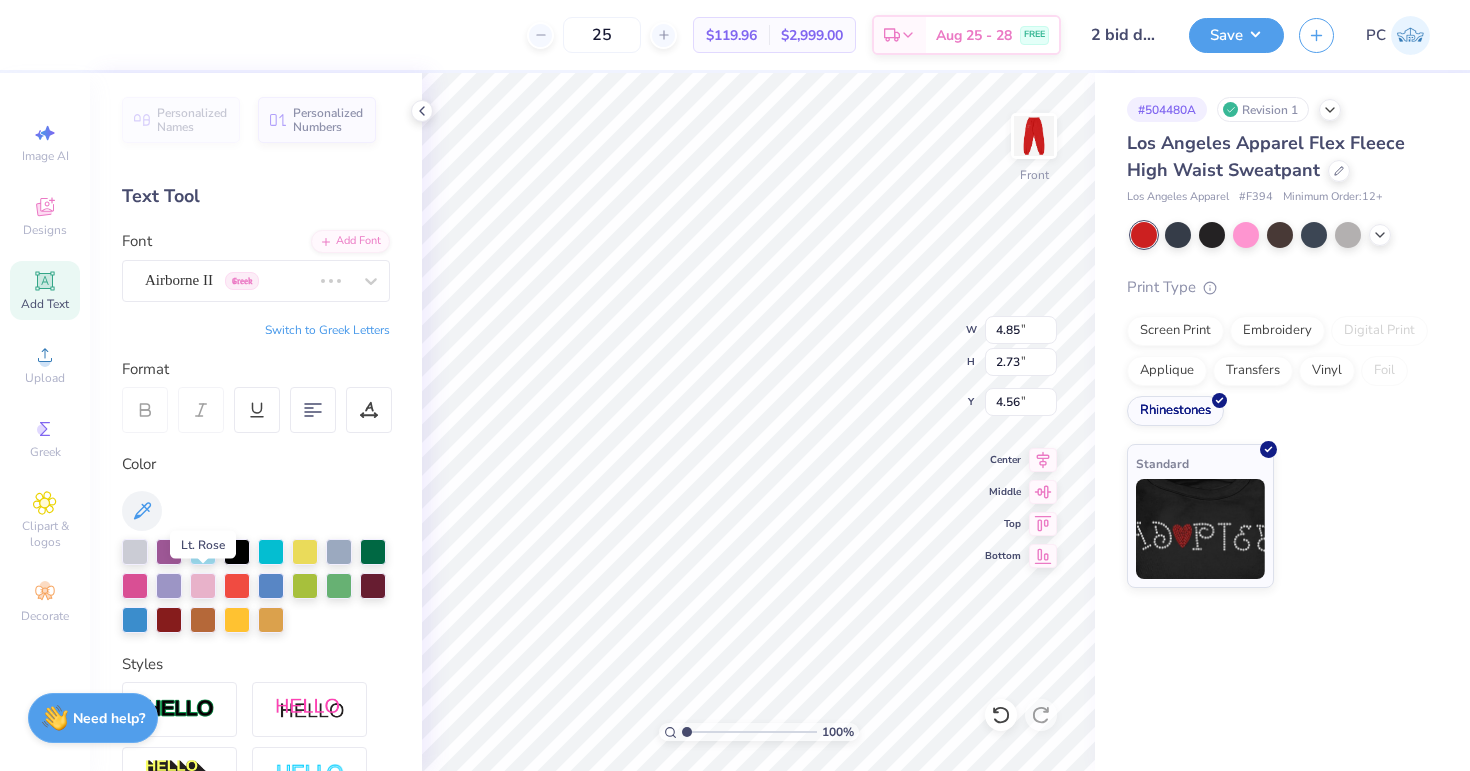 type on "5.34" 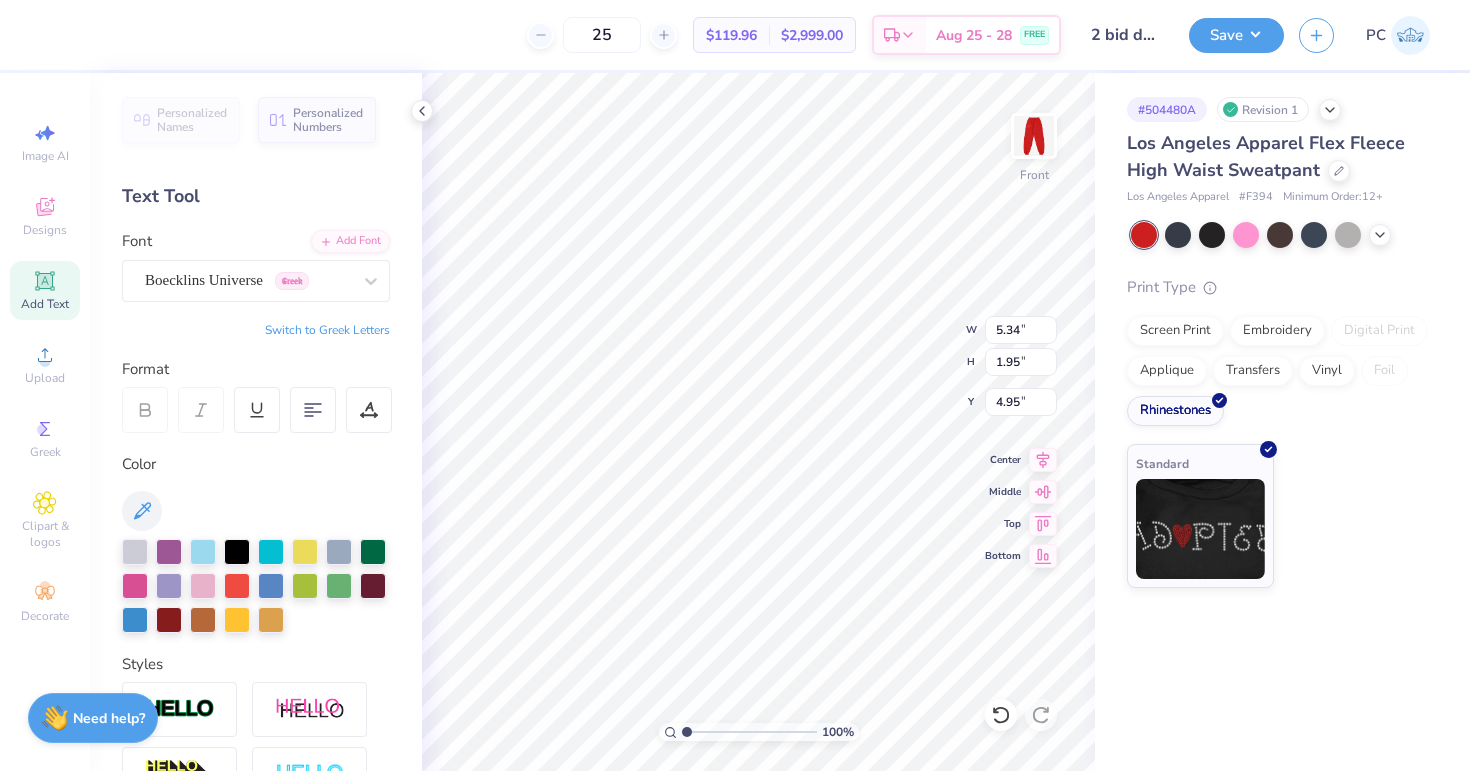 type on "2.91" 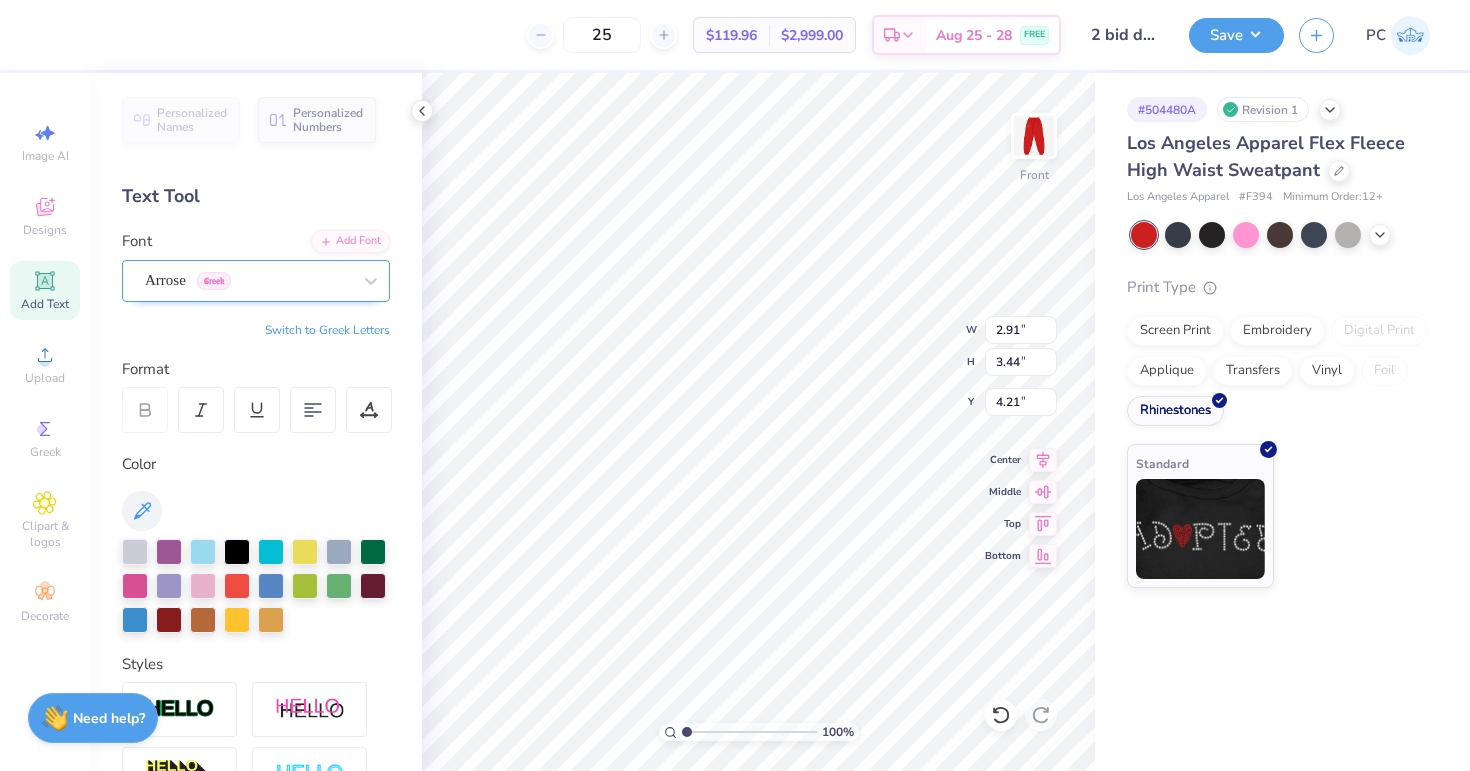 click on "Arrose Greek" at bounding box center [248, 280] 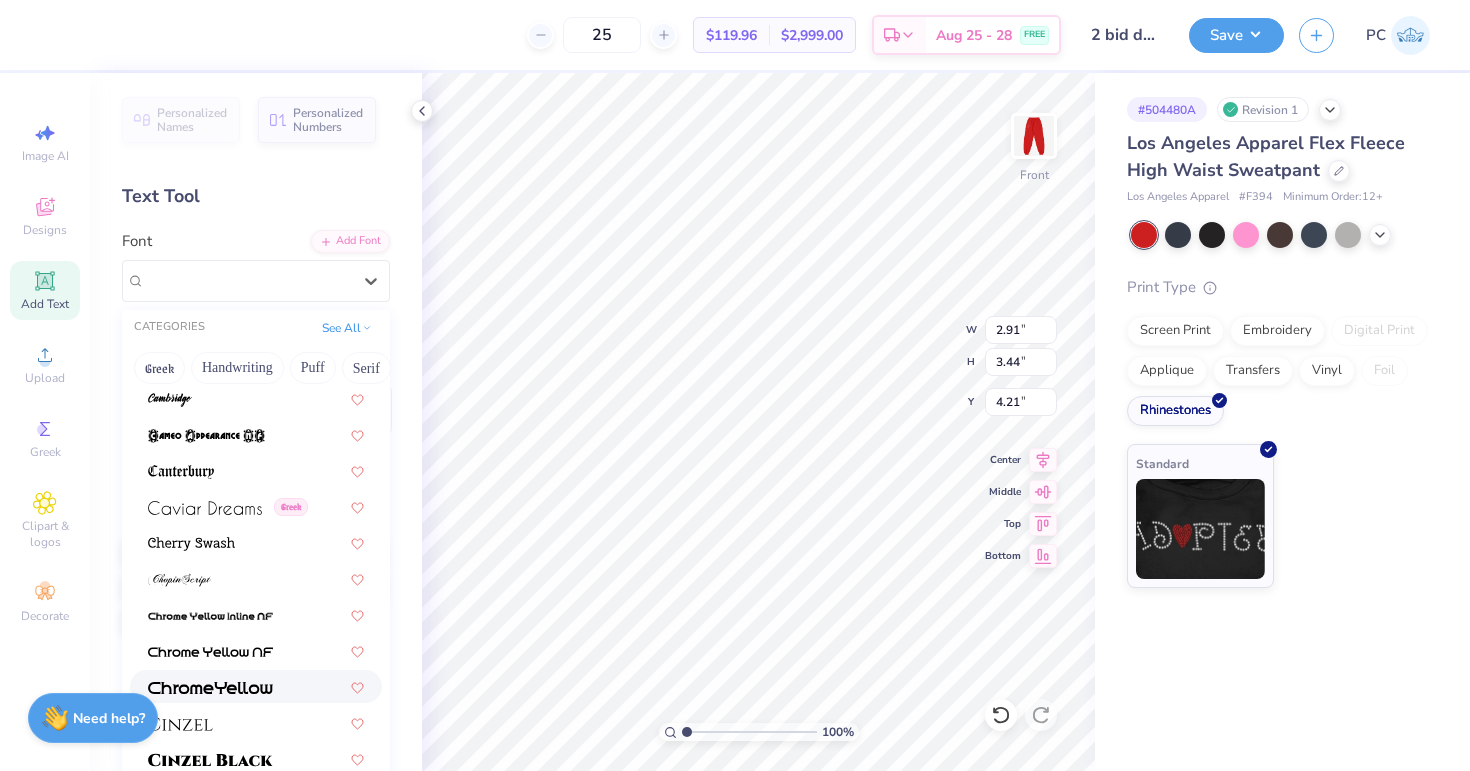 scroll, scrollTop: 2125, scrollLeft: 0, axis: vertical 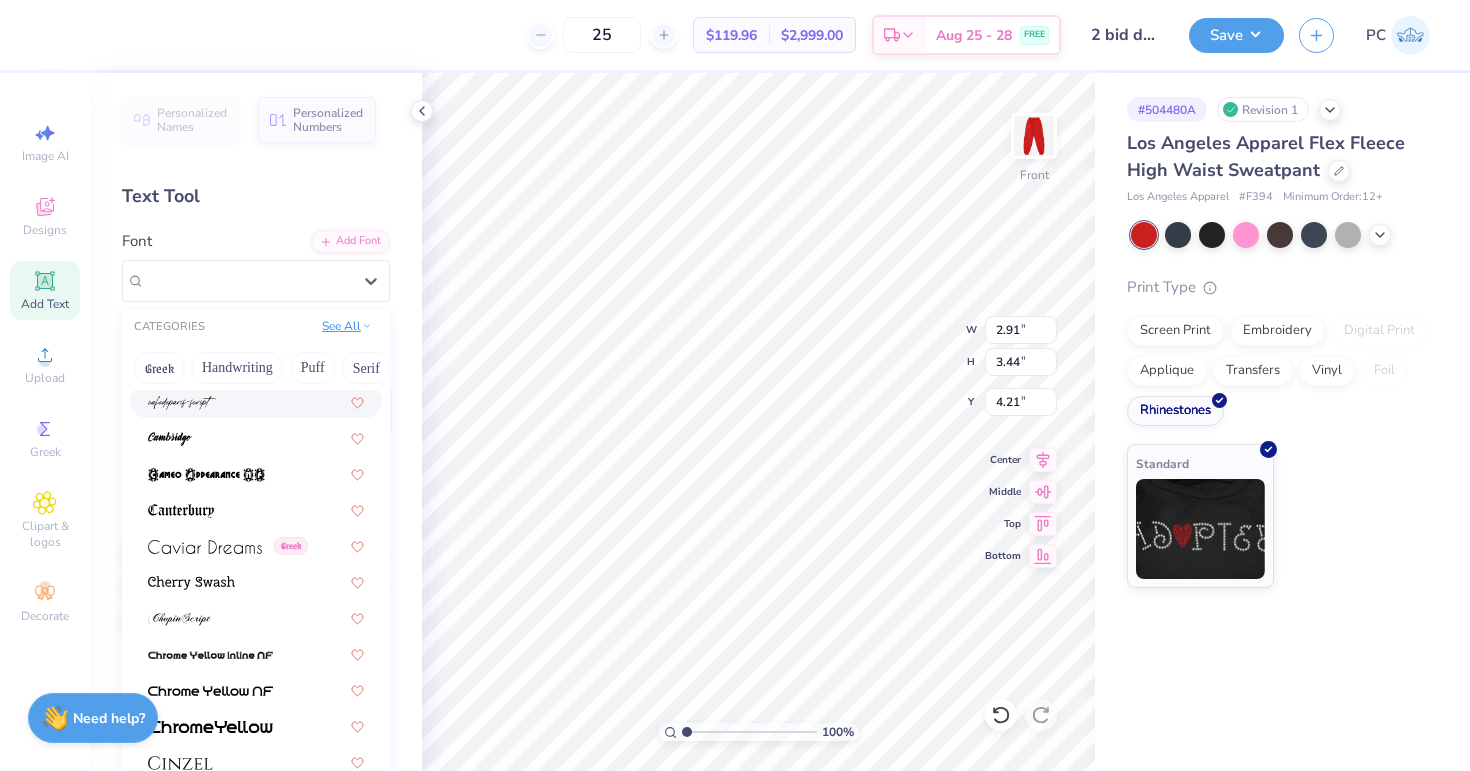 click on "See All" at bounding box center [347, 326] 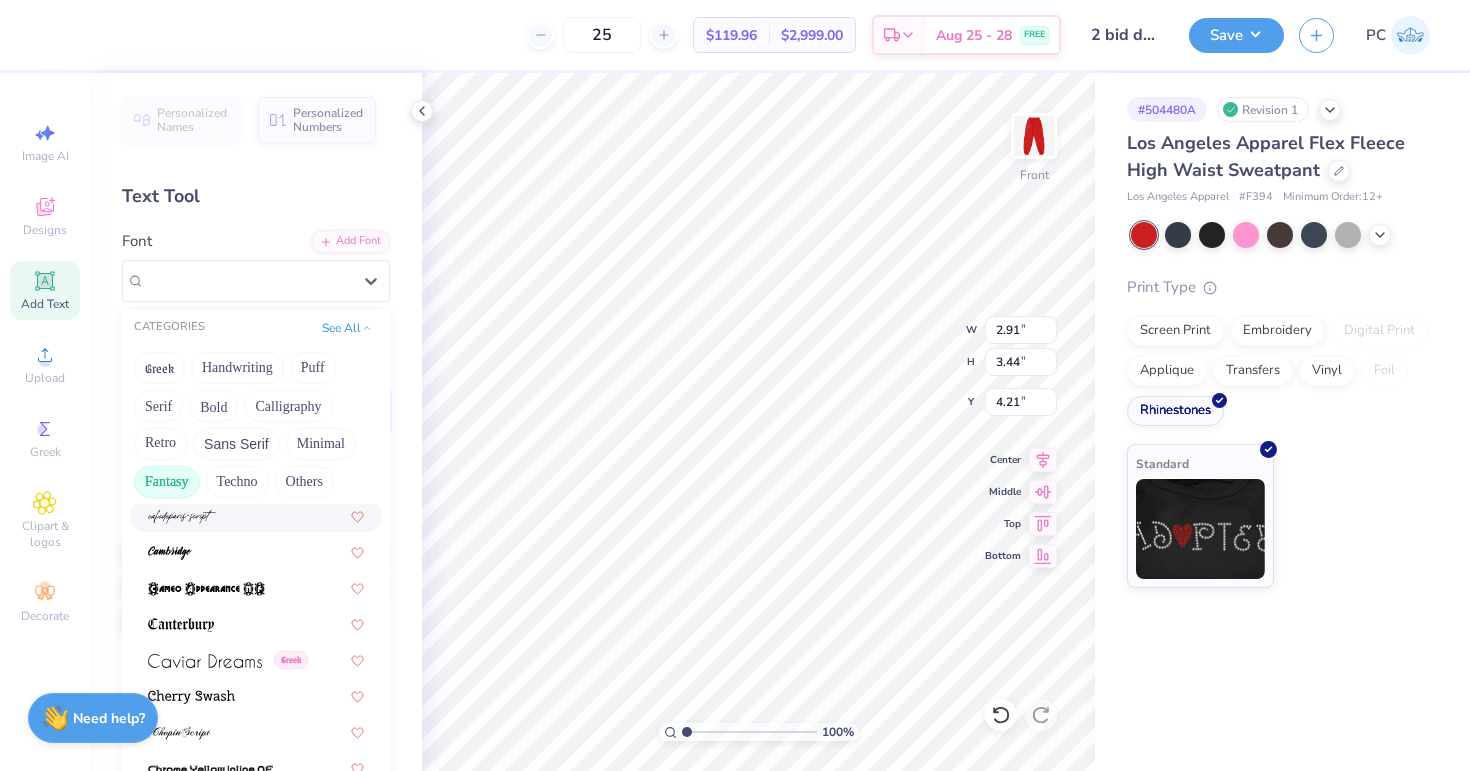 click on "Fantasy" at bounding box center (167, 482) 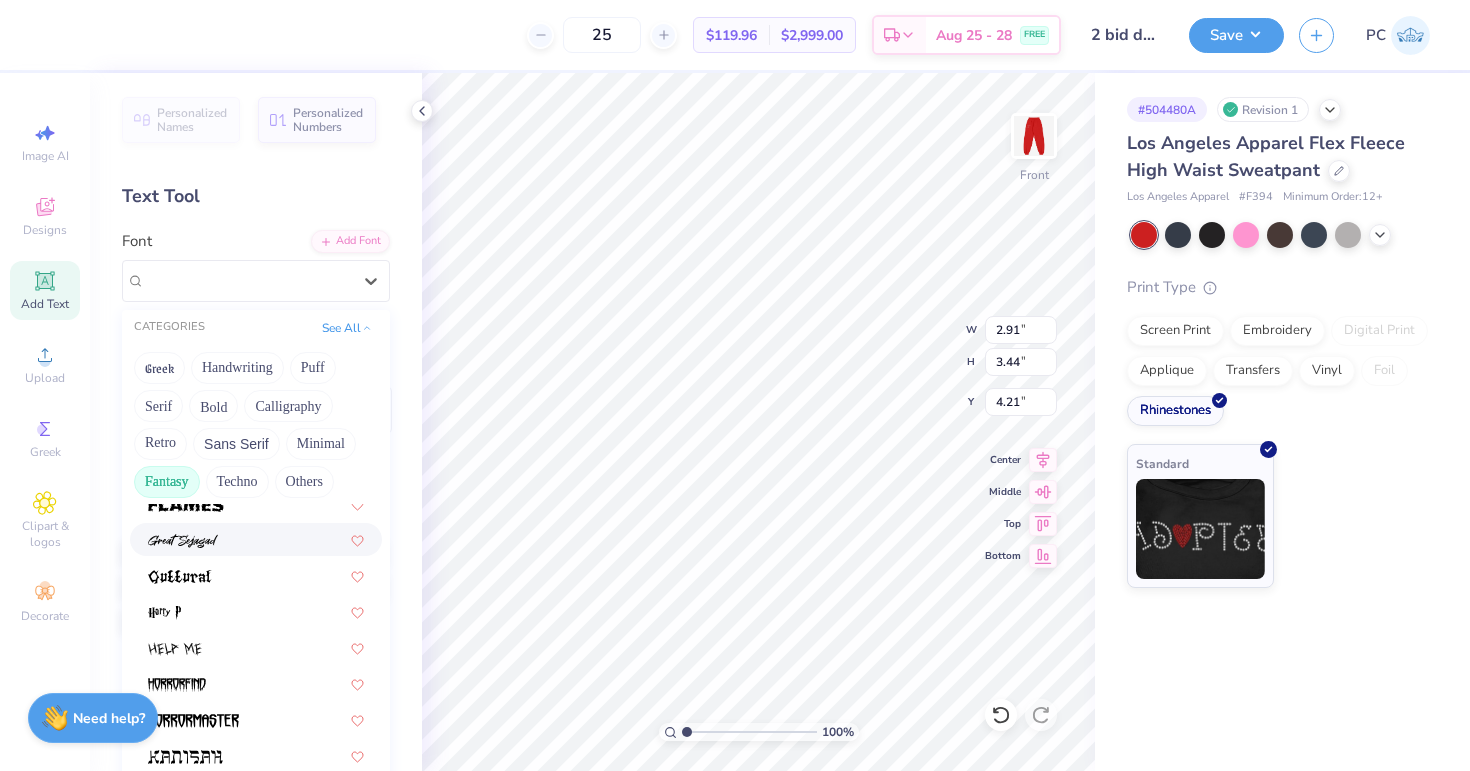scroll, scrollTop: 120, scrollLeft: 0, axis: vertical 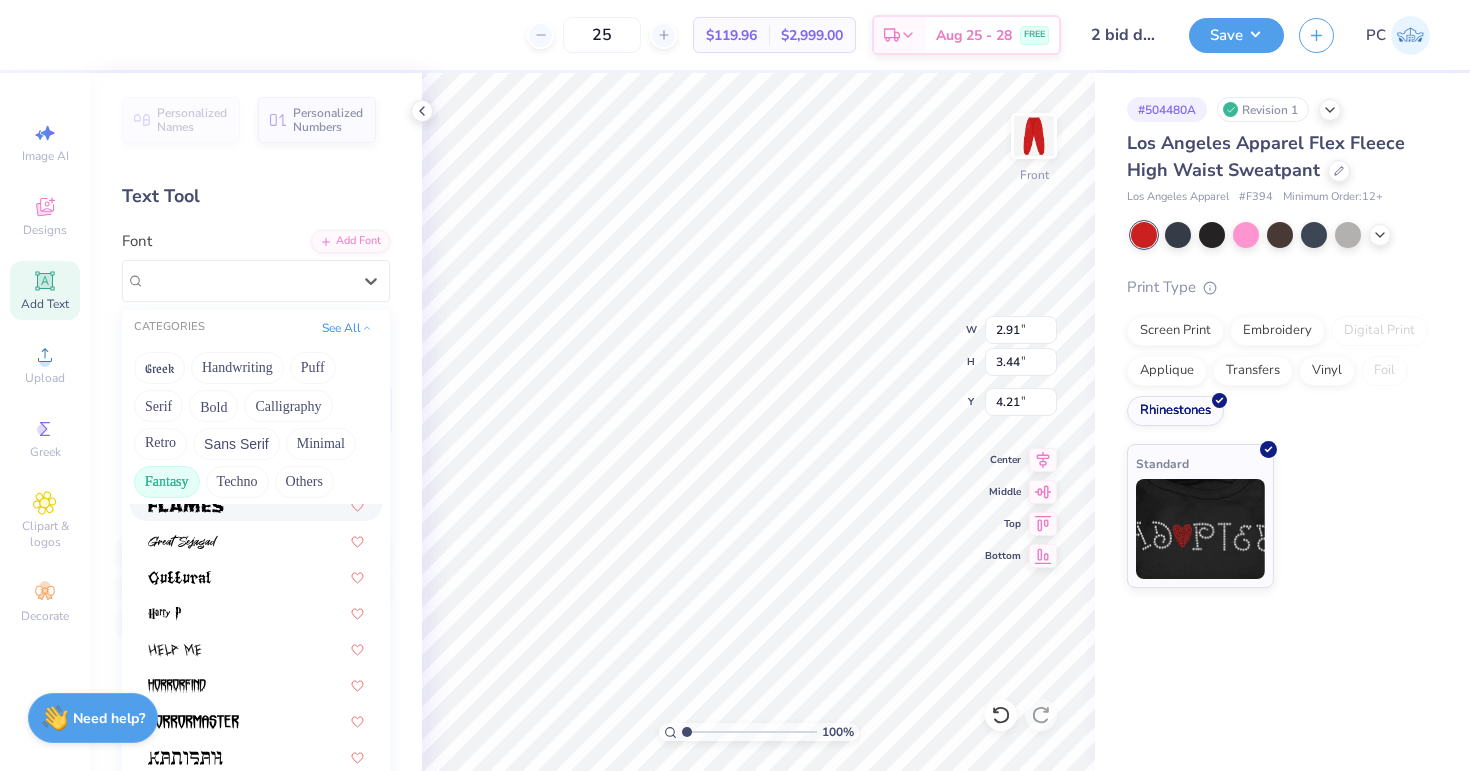 click at bounding box center [186, 504] 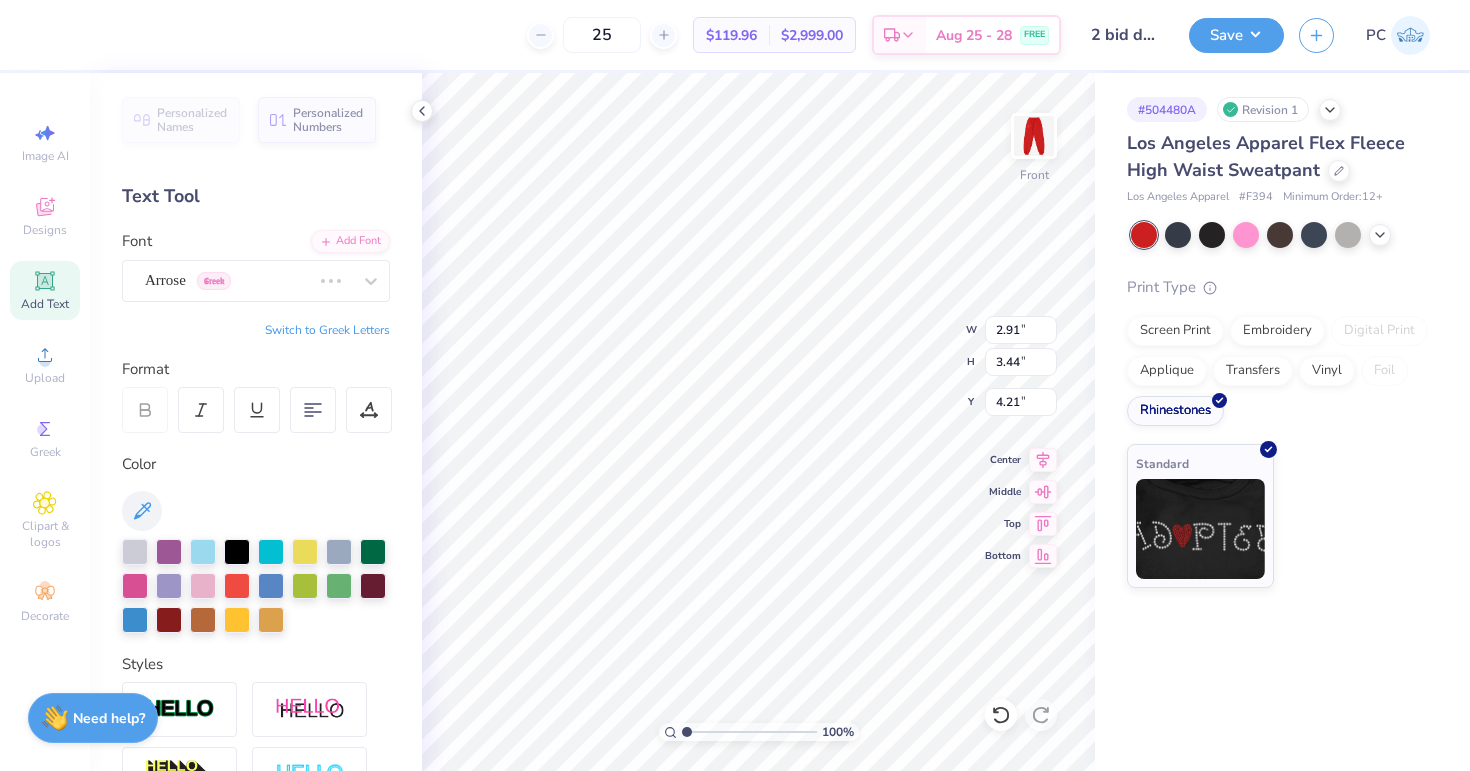 type on "7.33" 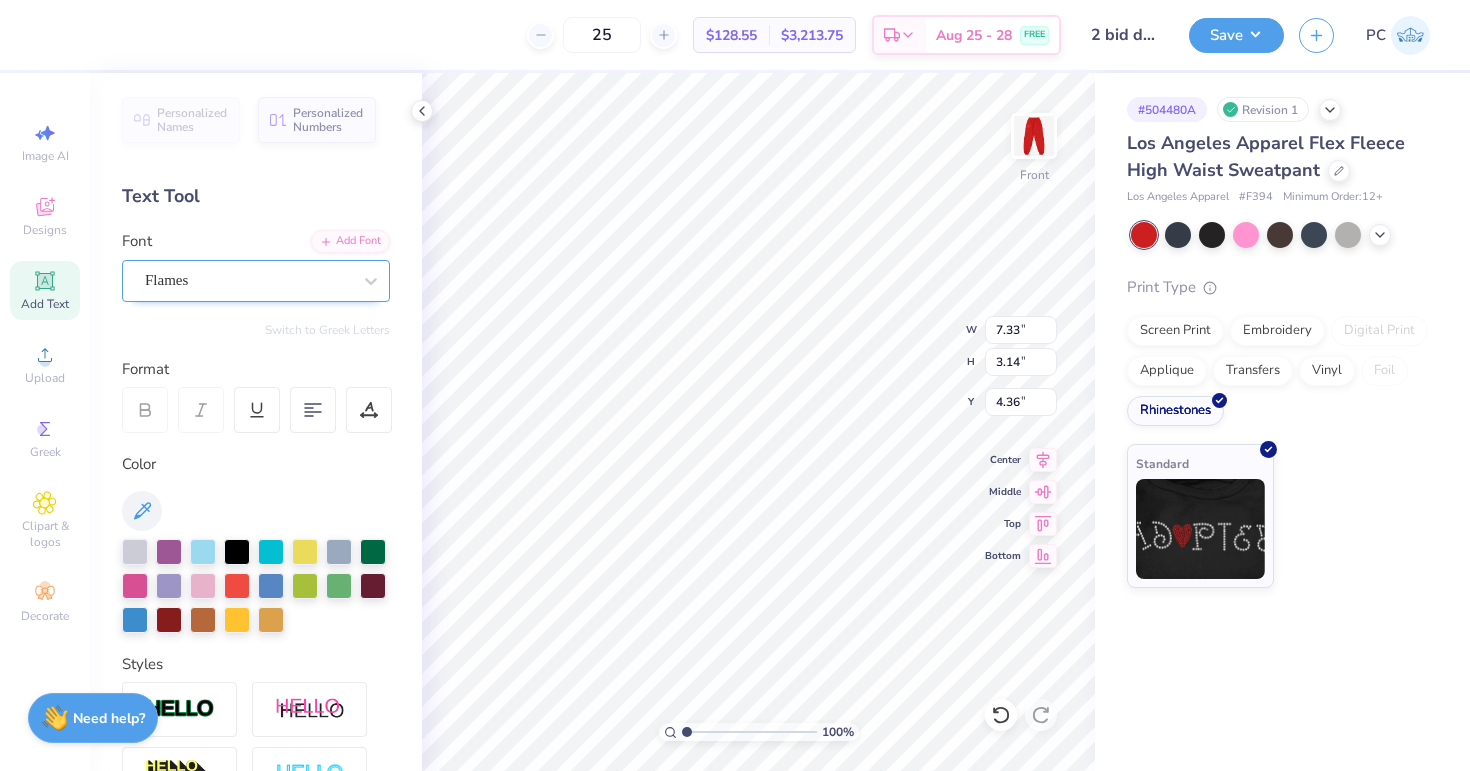 click on "Flames" at bounding box center (248, 280) 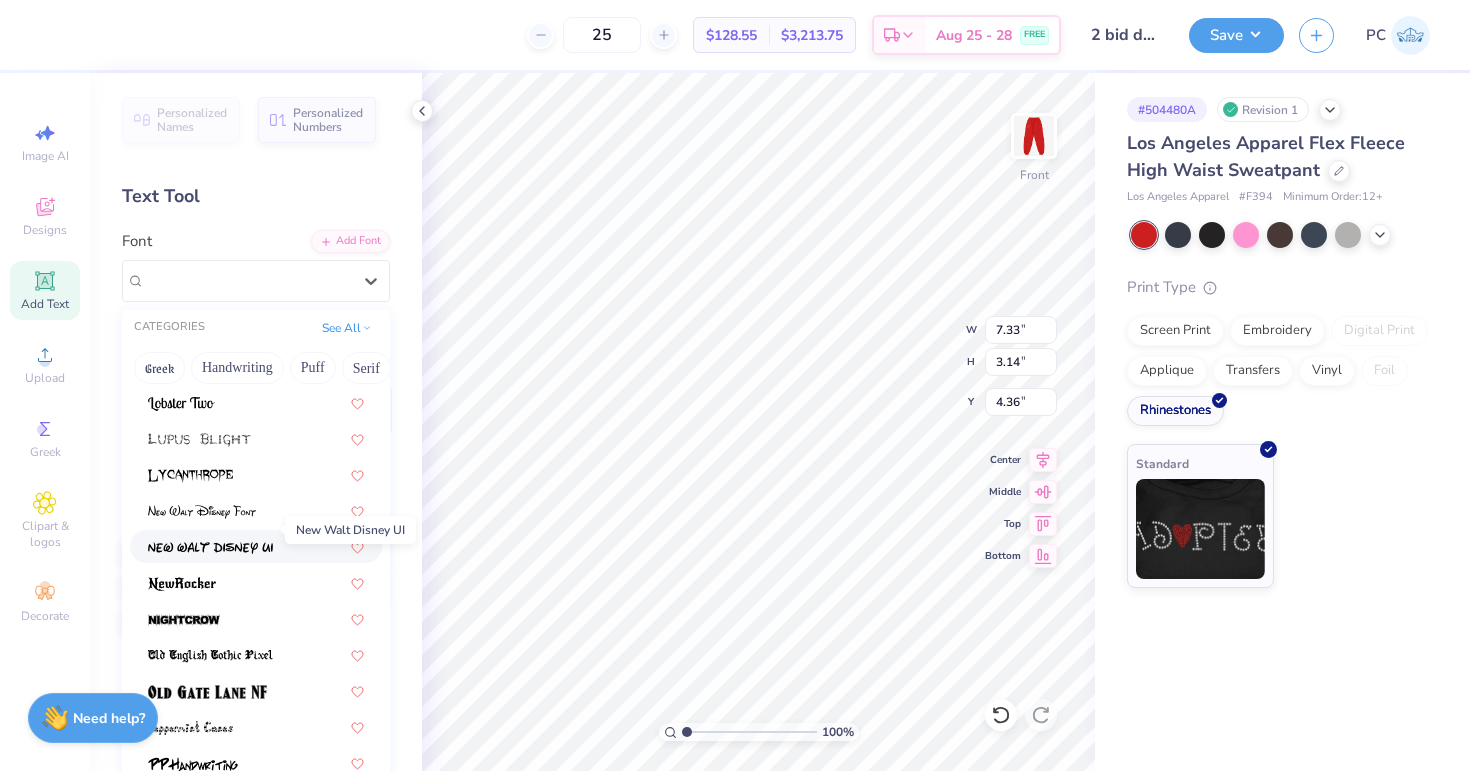 scroll, scrollTop: 418, scrollLeft: 0, axis: vertical 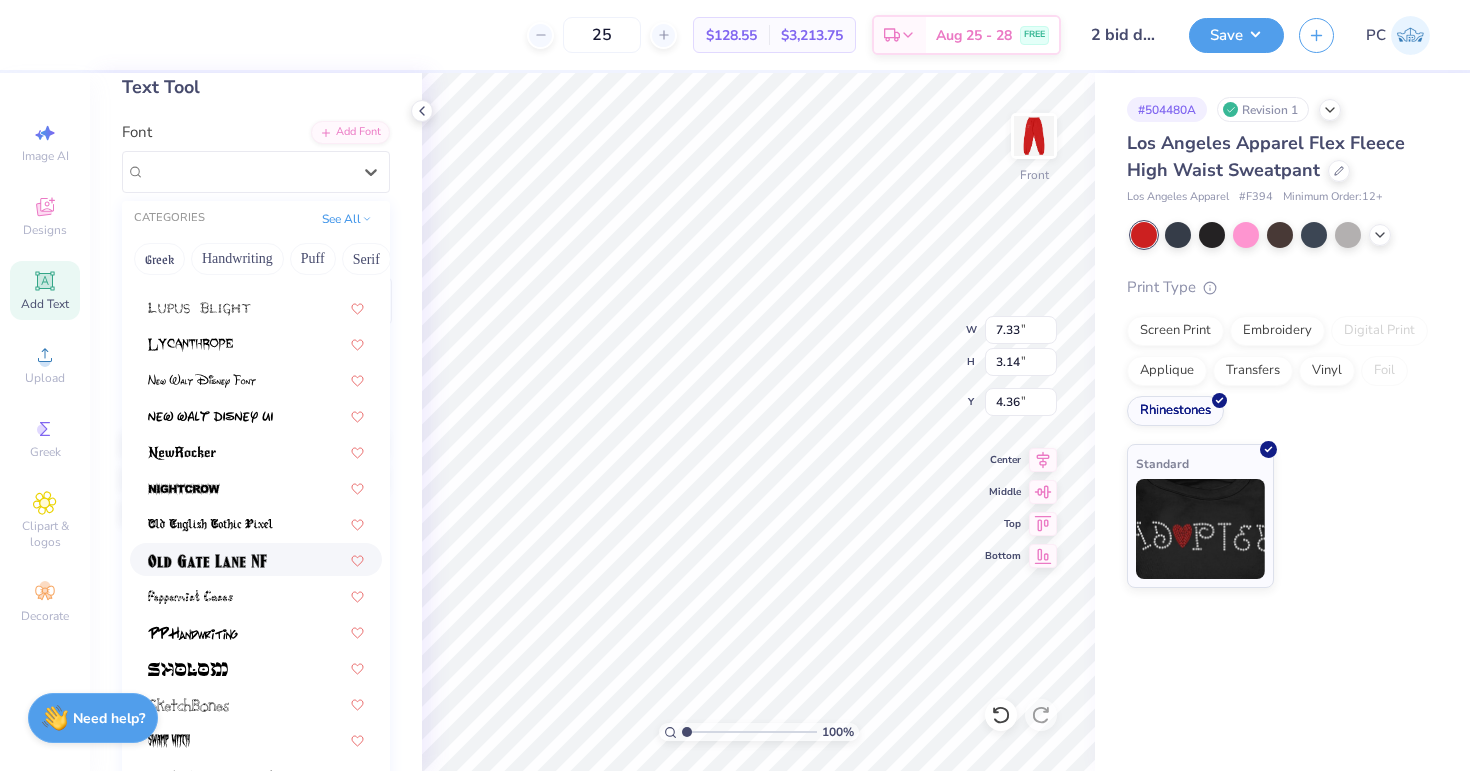 click at bounding box center [207, 559] 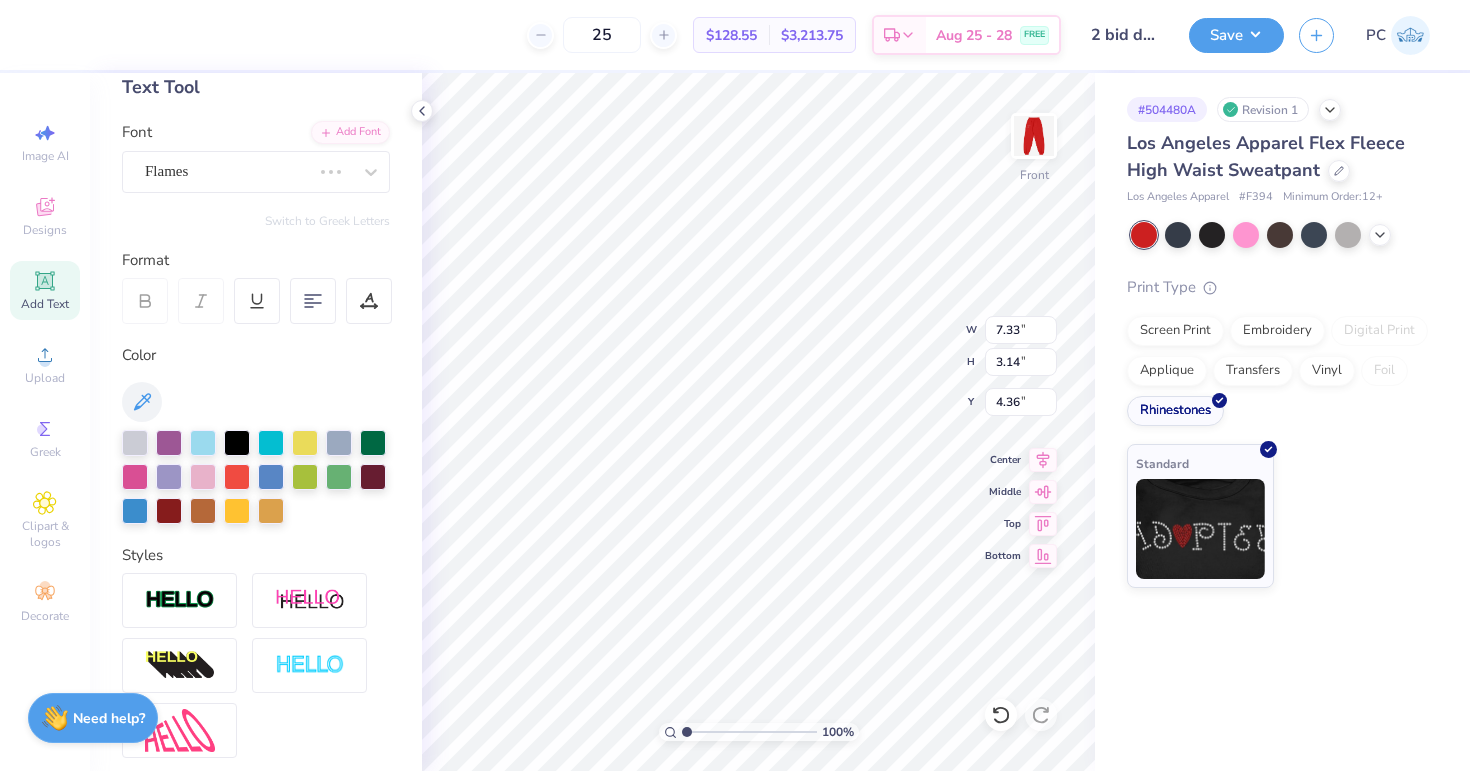 type on "4.62" 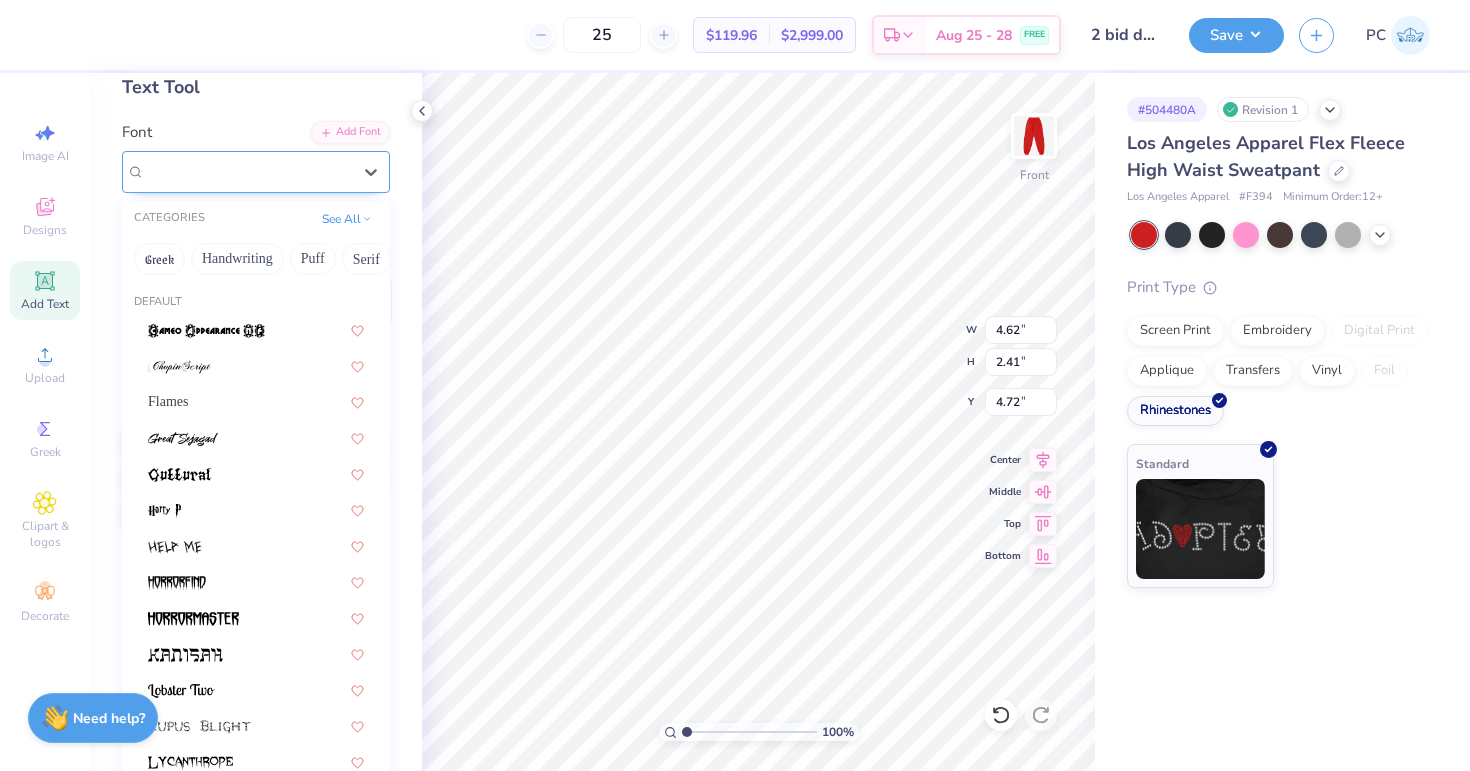click at bounding box center [248, 171] 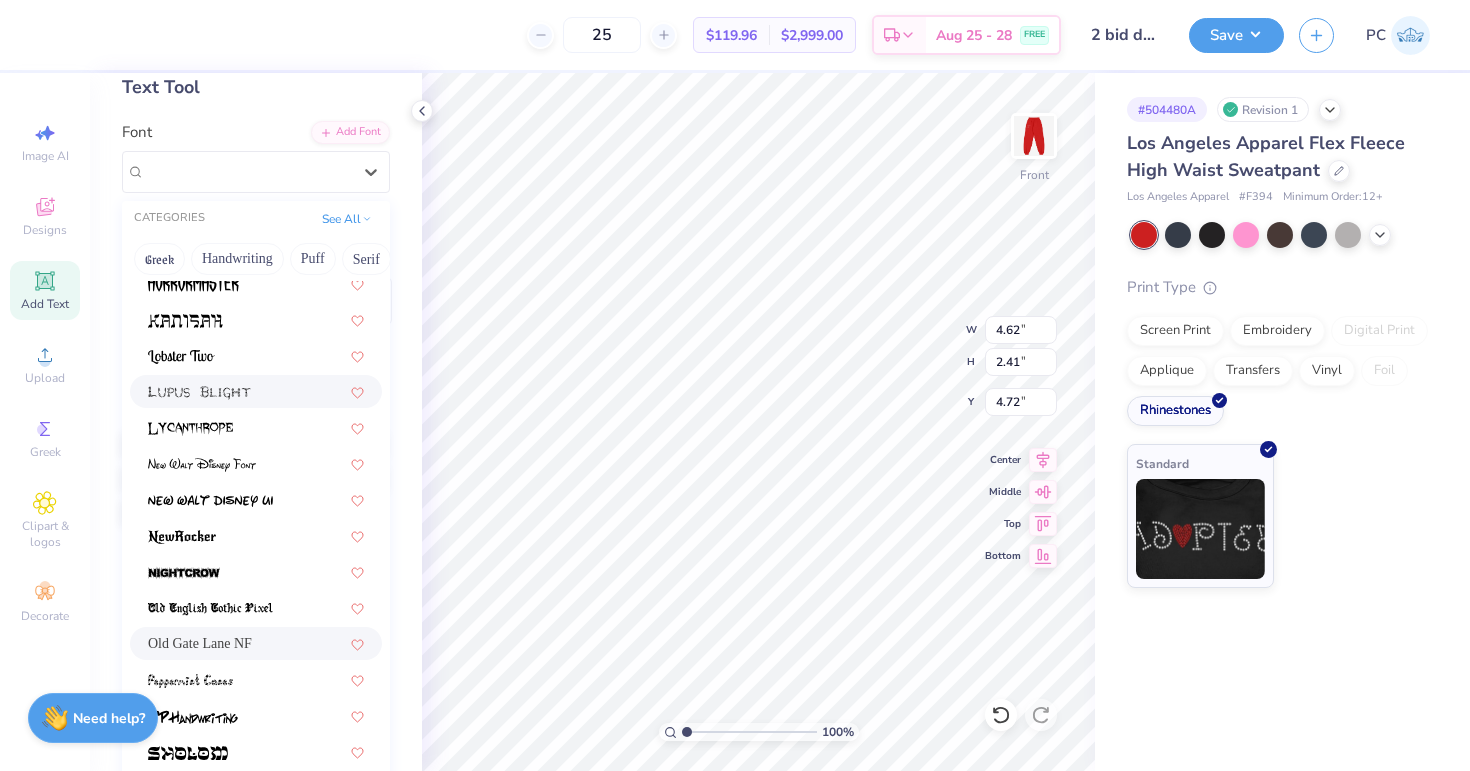 scroll, scrollTop: 418, scrollLeft: 0, axis: vertical 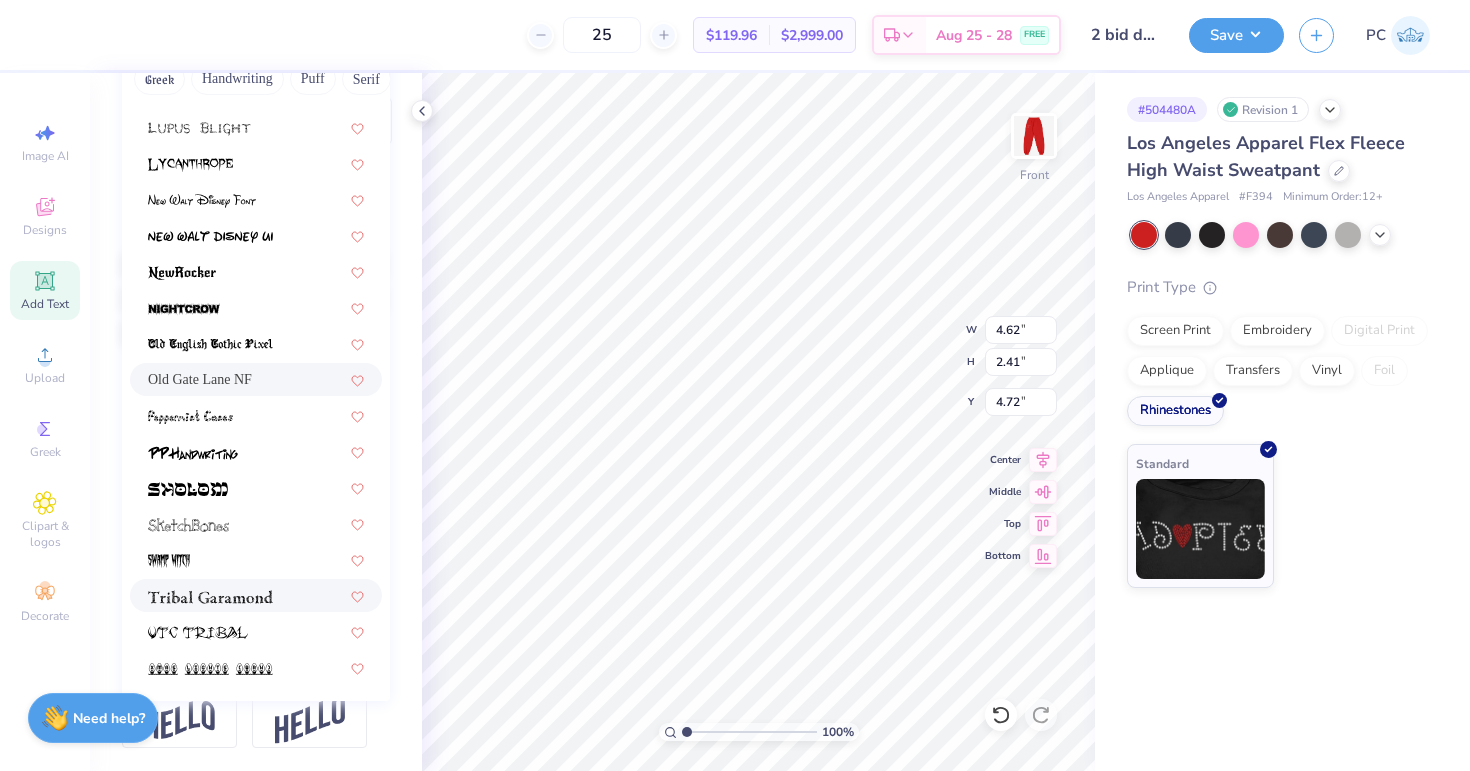 click at bounding box center [256, 595] 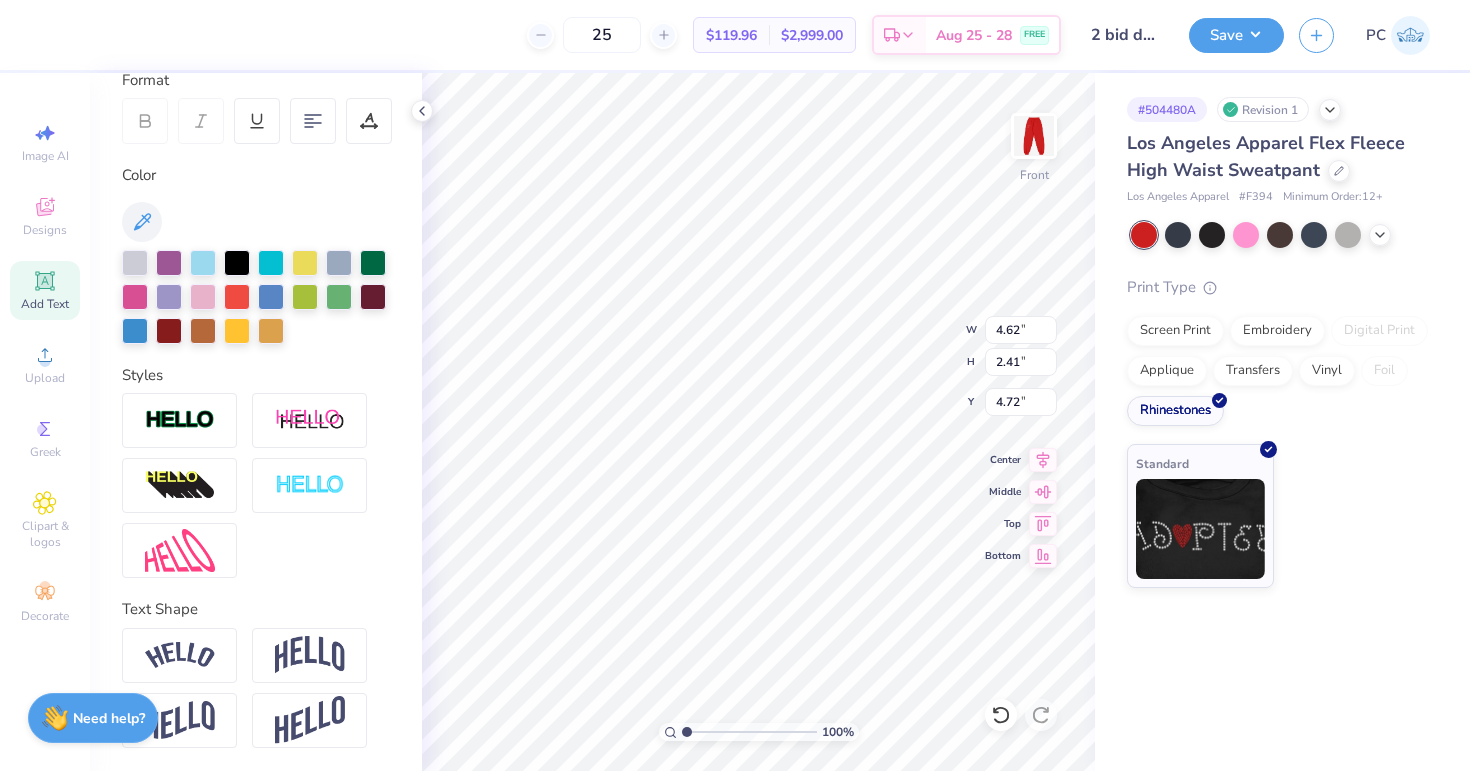 type on "5.09" 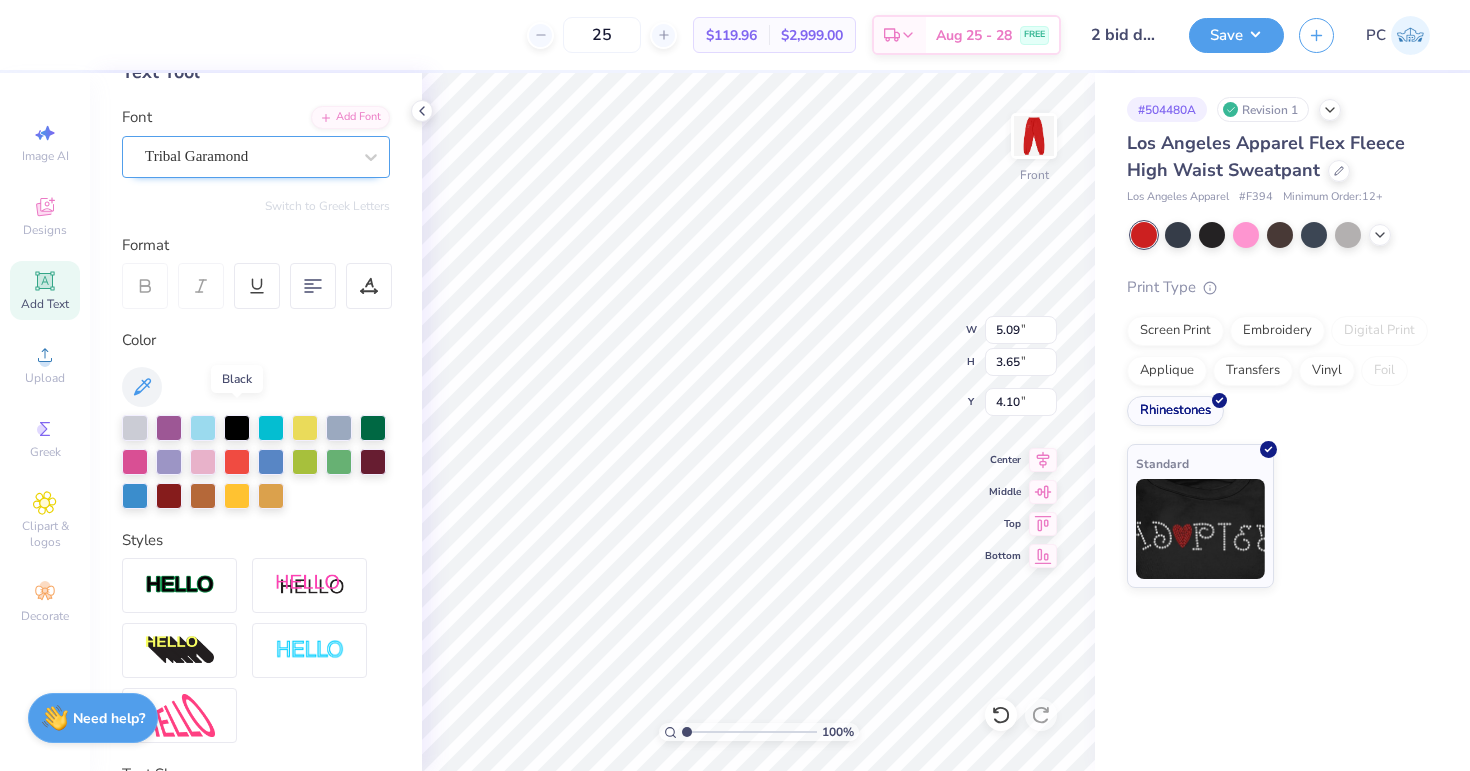 scroll, scrollTop: 104, scrollLeft: 0, axis: vertical 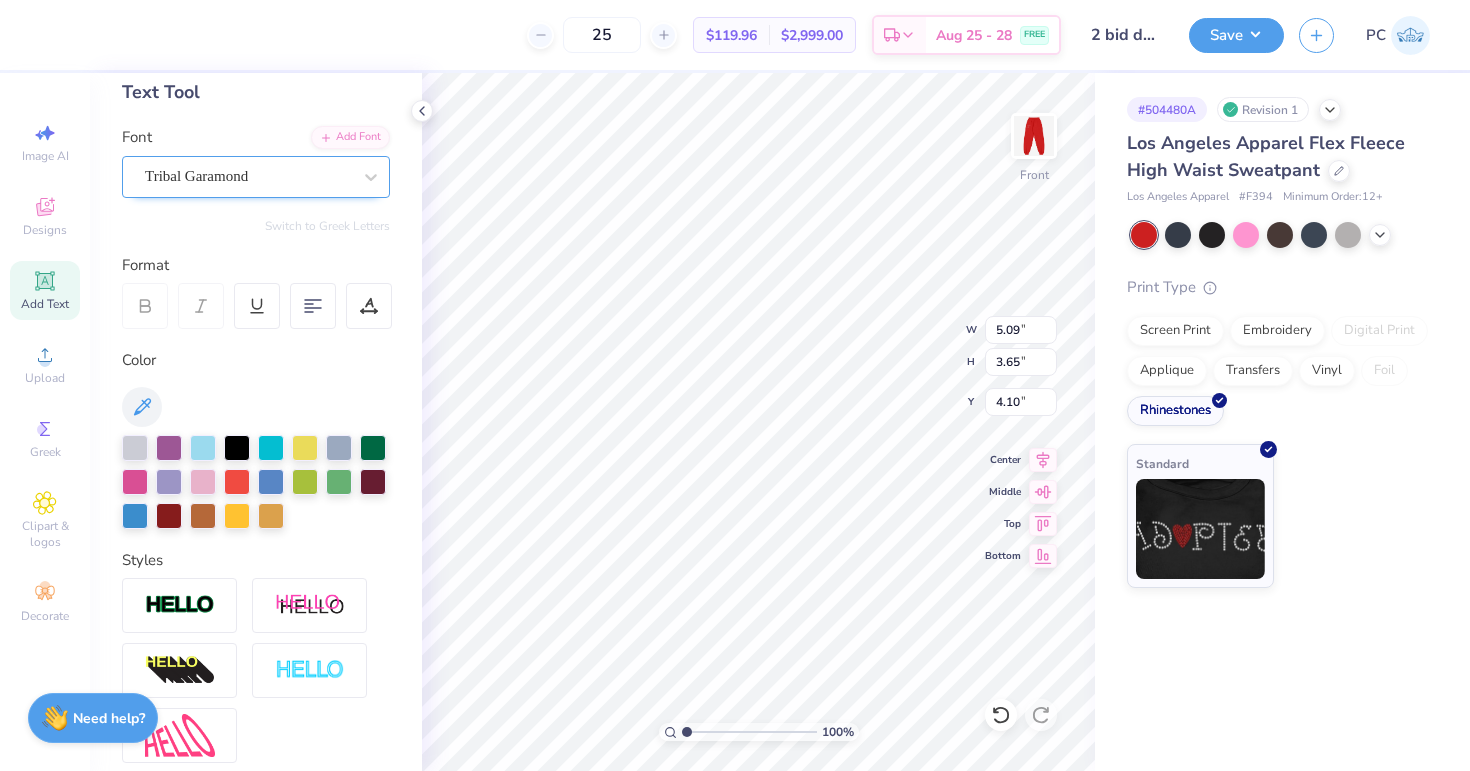 click on "Tribal Garamond" at bounding box center (248, 176) 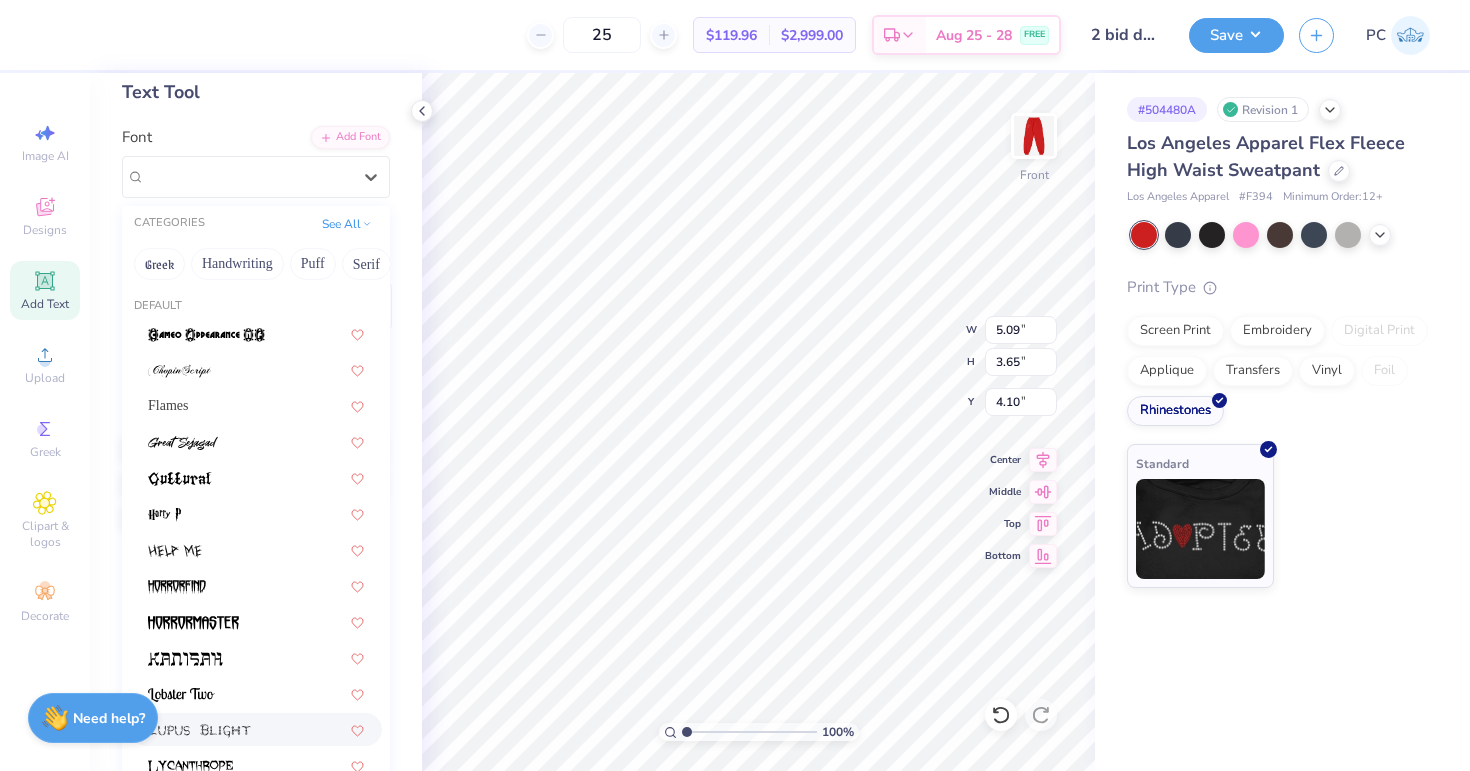 scroll, scrollTop: 0, scrollLeft: 0, axis: both 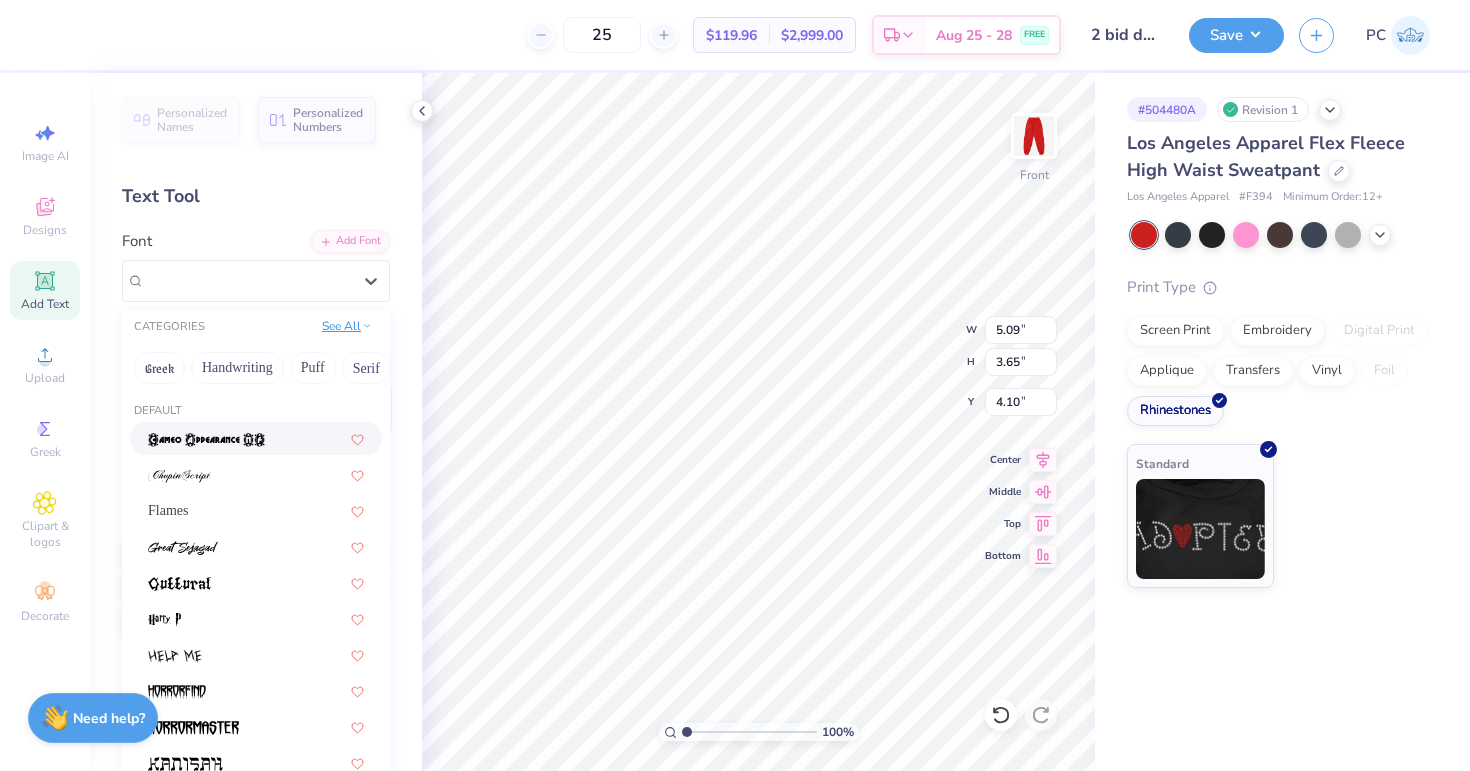 click on "See All" at bounding box center (347, 326) 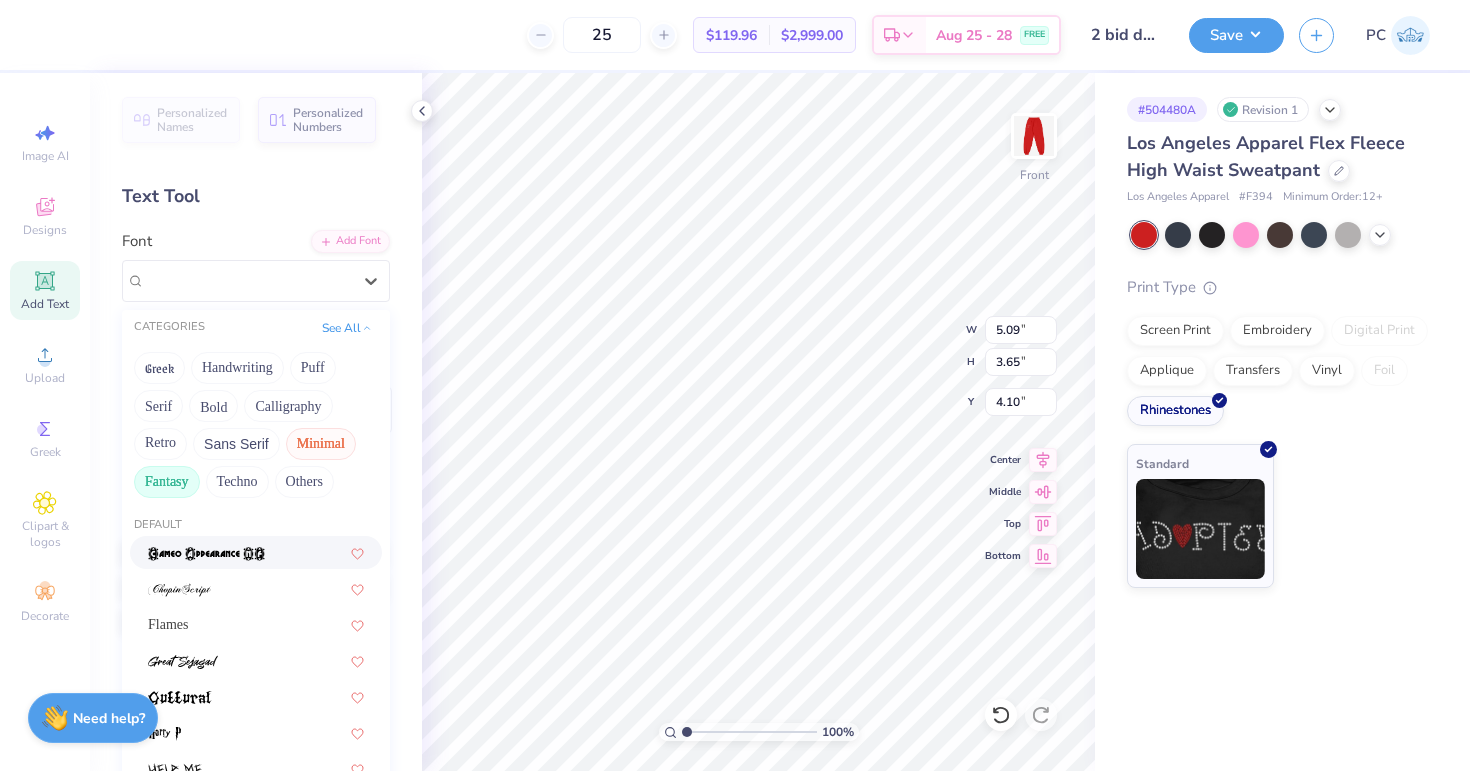 click on "Minimal" at bounding box center (321, 444) 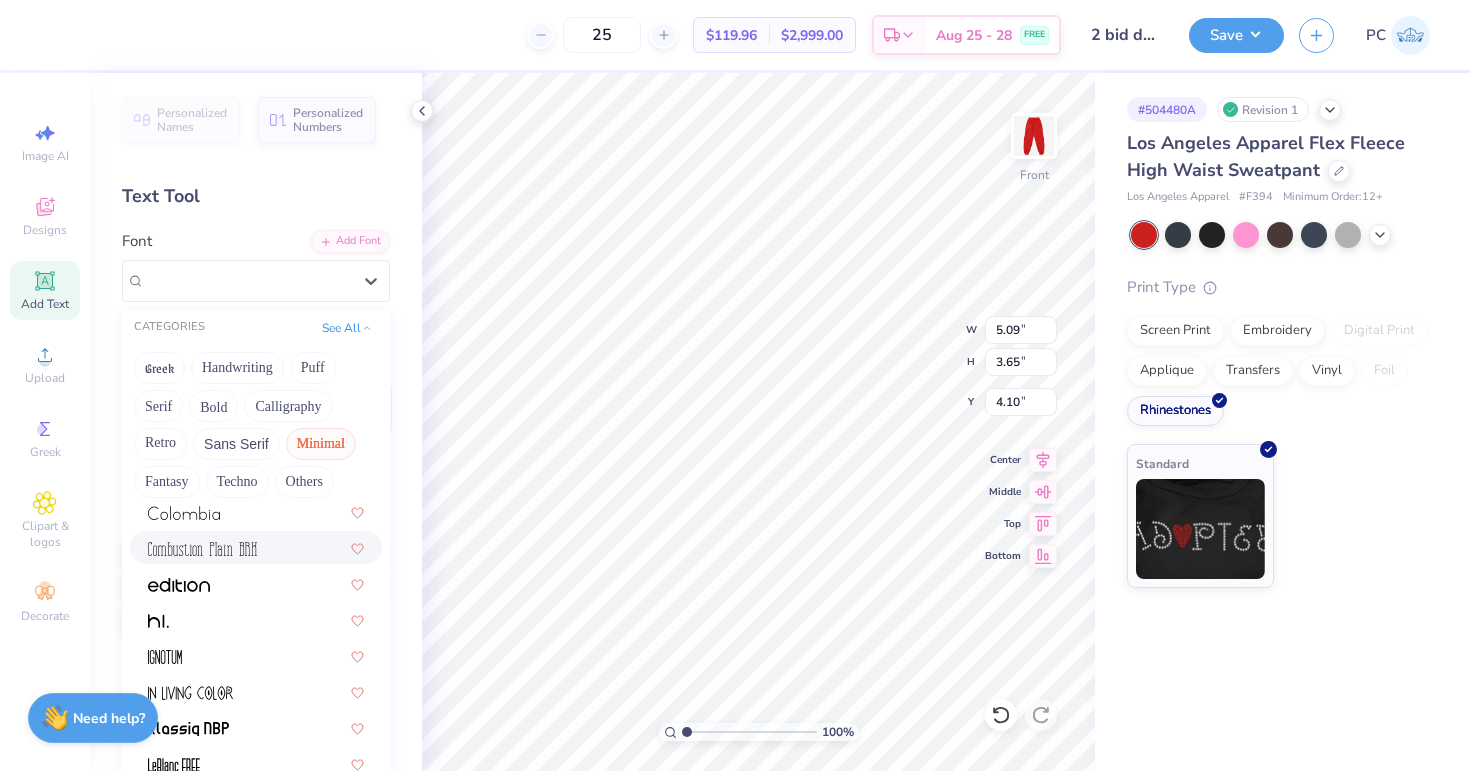 scroll, scrollTop: 382, scrollLeft: 0, axis: vertical 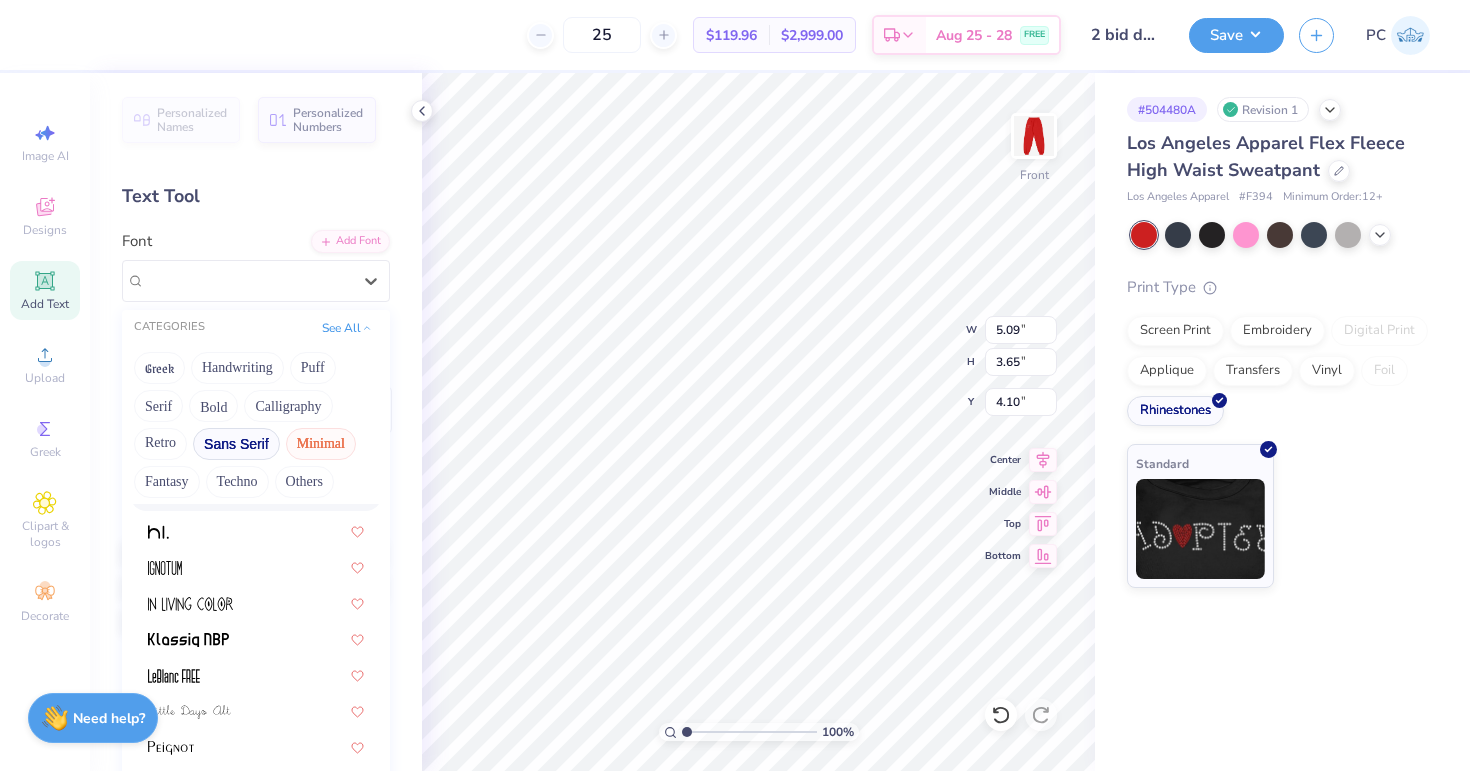 click on "Sans Serif" at bounding box center (236, 444) 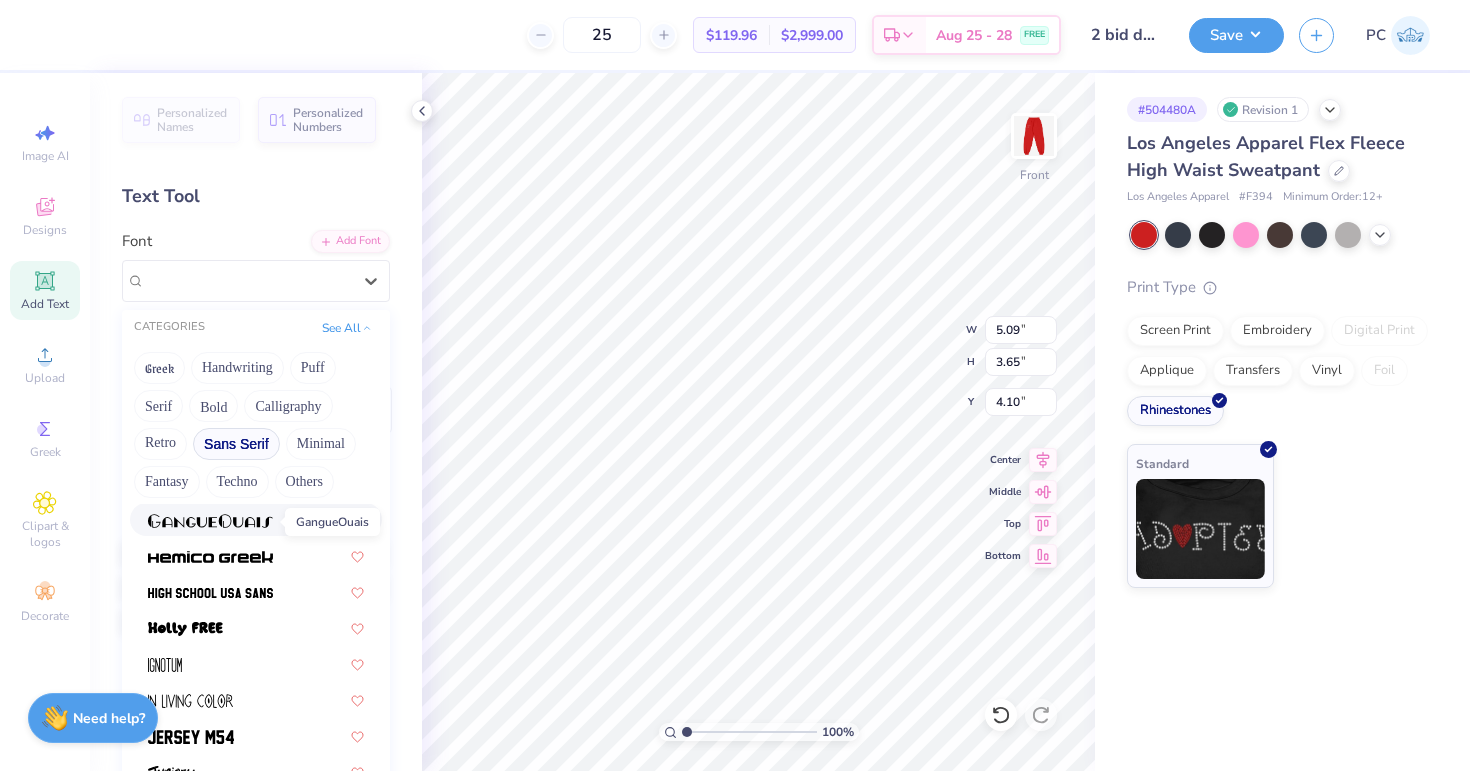 scroll, scrollTop: 503, scrollLeft: 0, axis: vertical 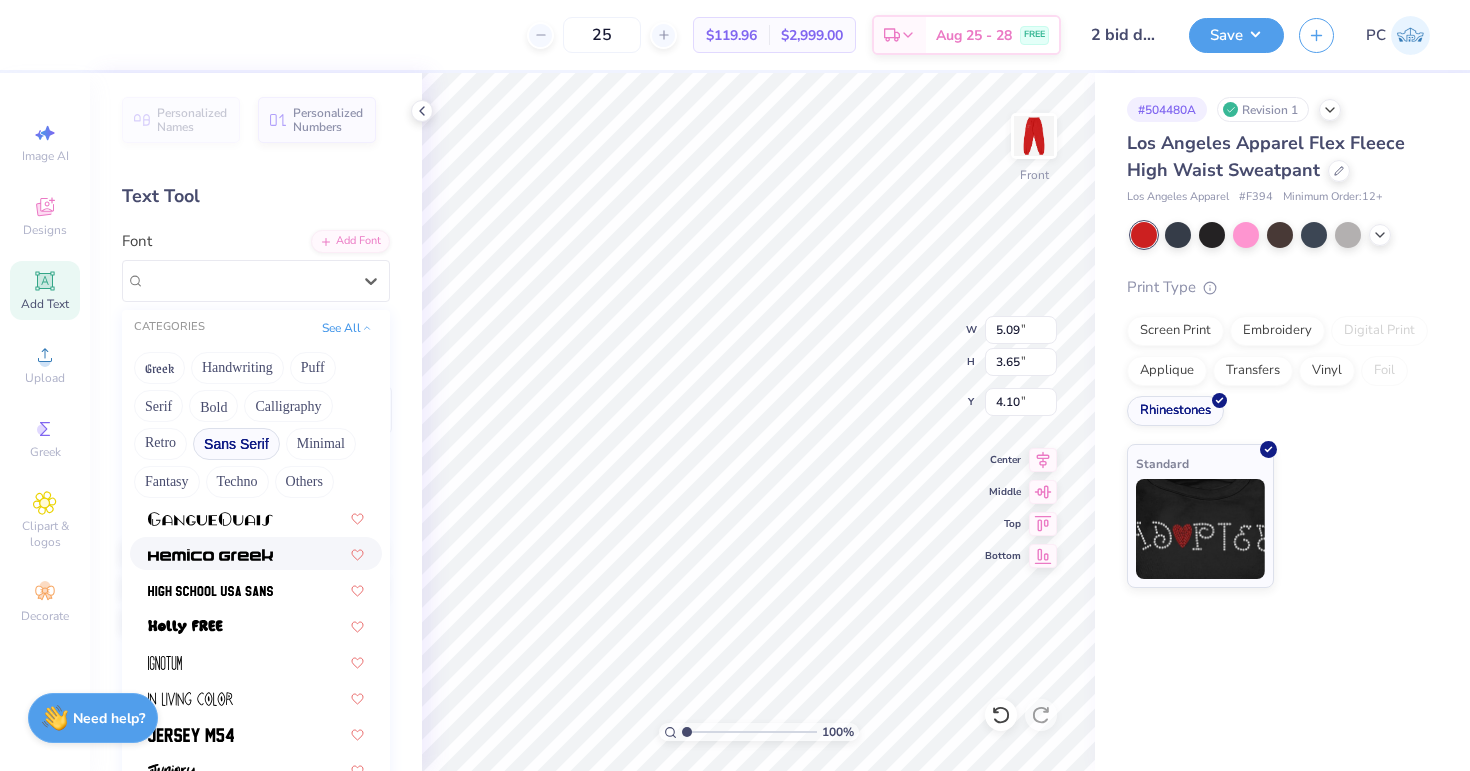 click at bounding box center [210, 553] 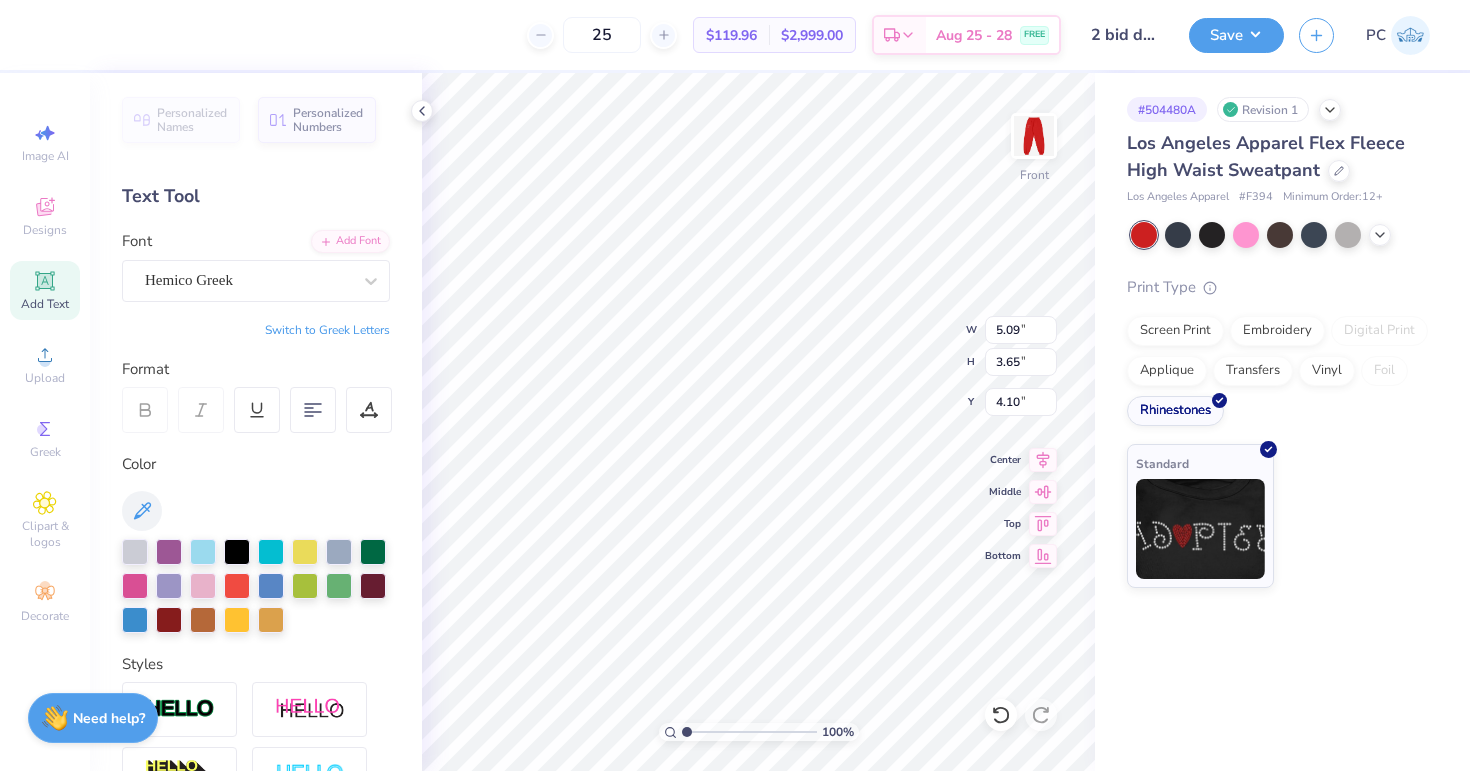 type on "5.40" 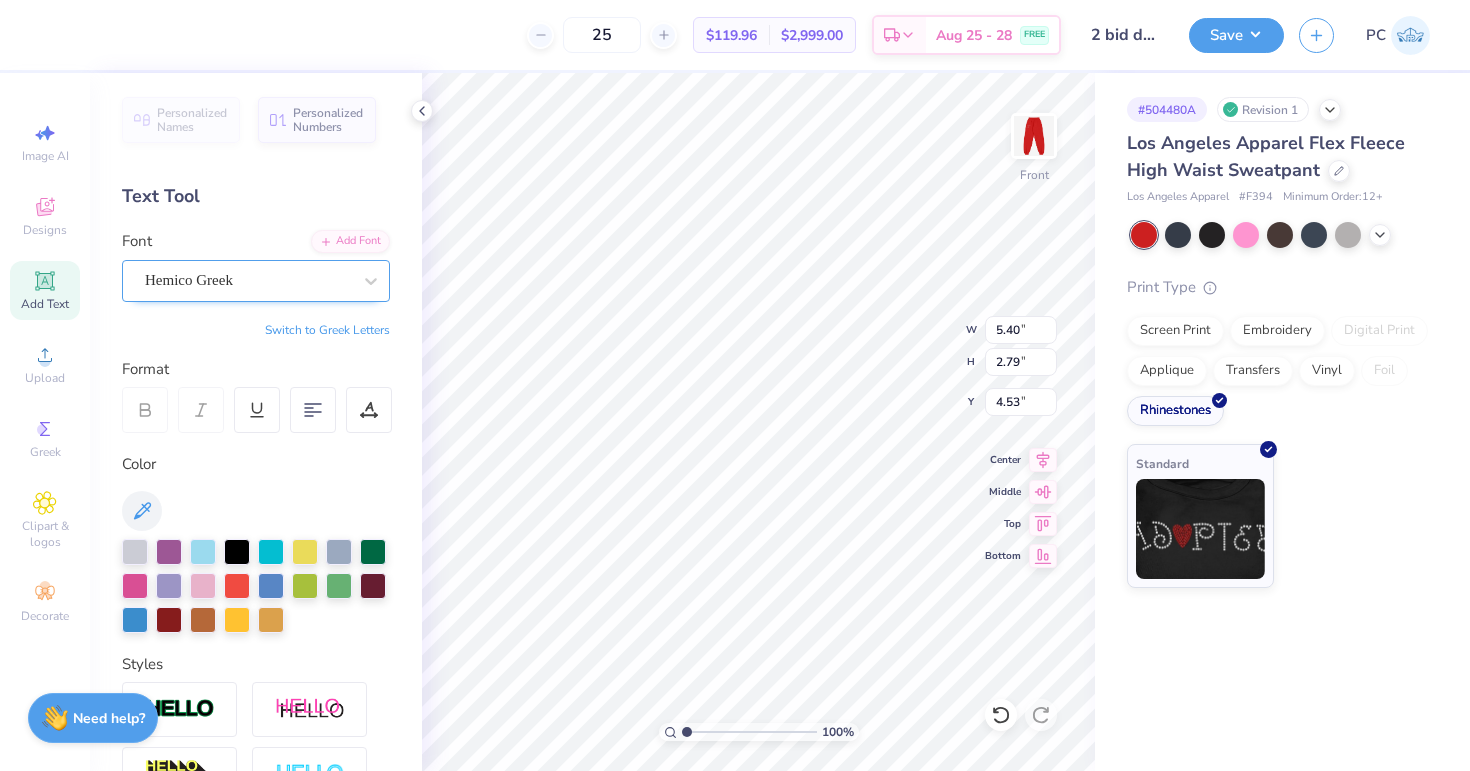 click on "Hemico Greek" at bounding box center [248, 280] 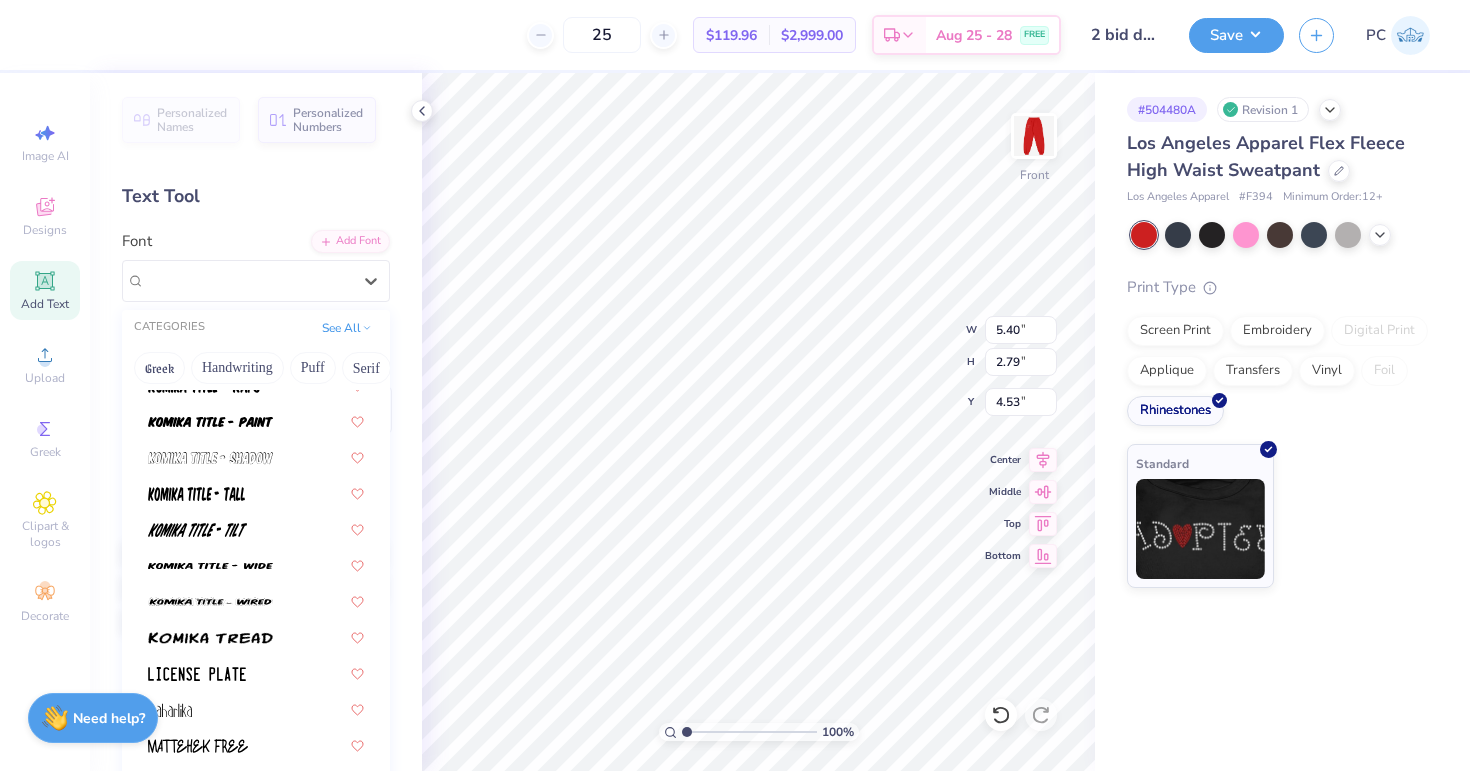 scroll, scrollTop: 1362, scrollLeft: 0, axis: vertical 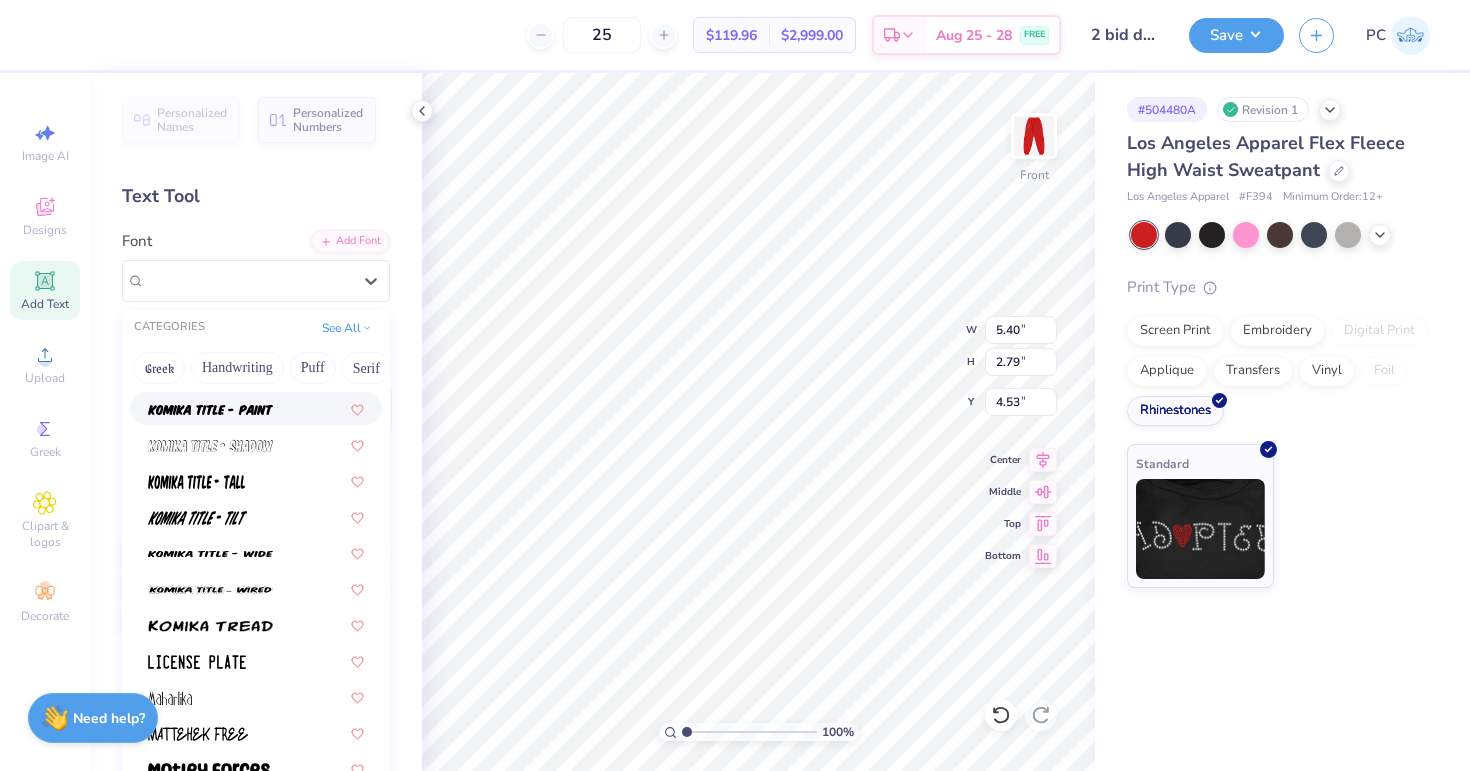 click at bounding box center [256, 408] 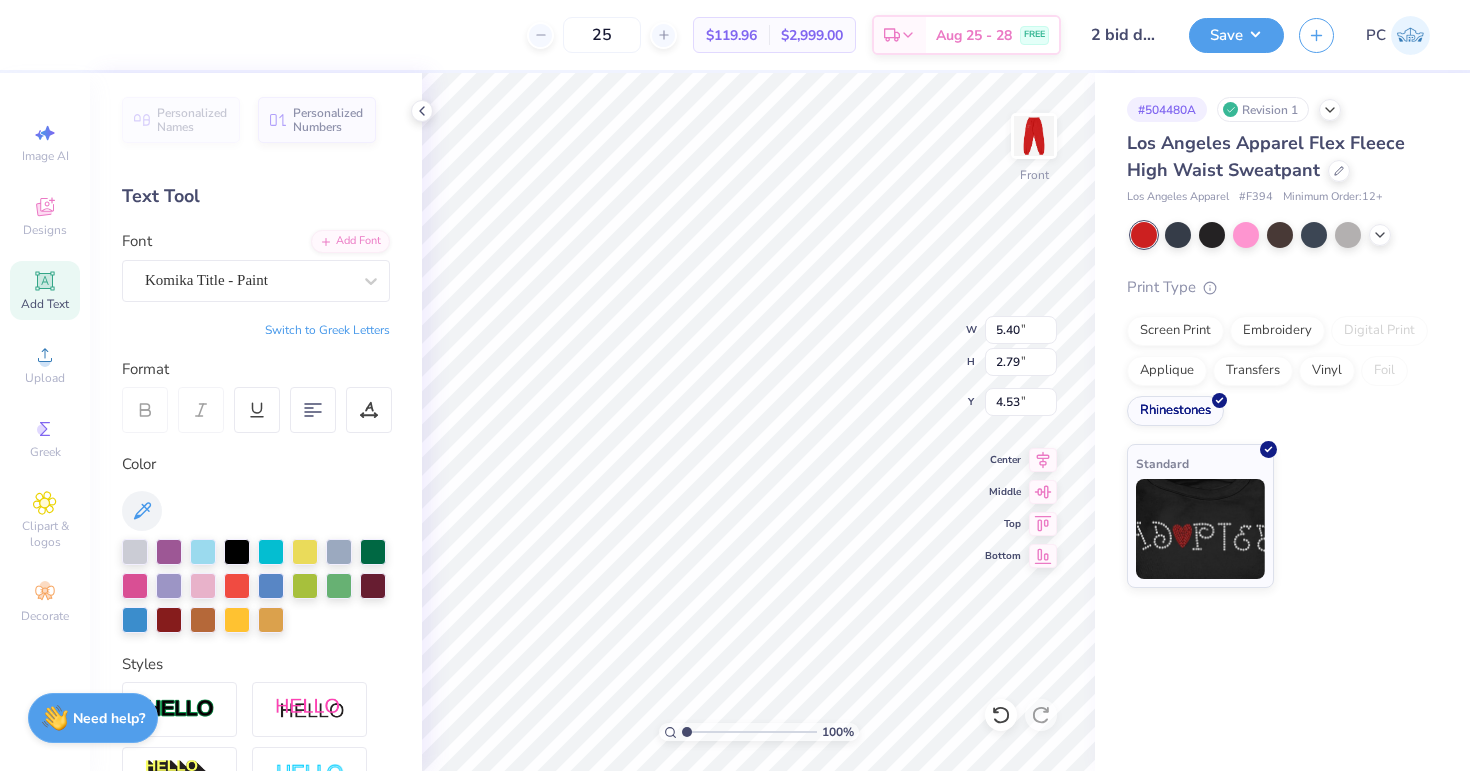 type on "6.70" 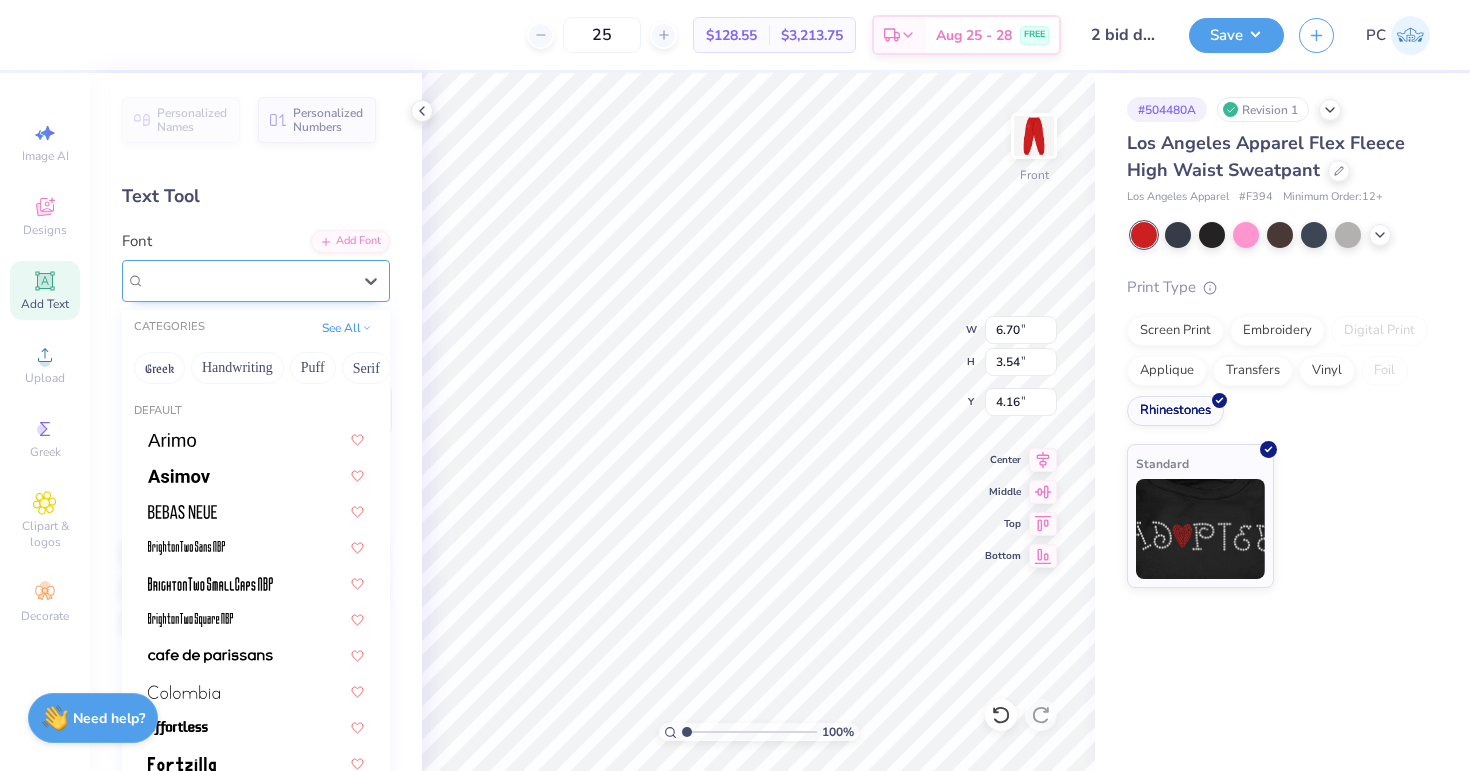 click at bounding box center (248, 280) 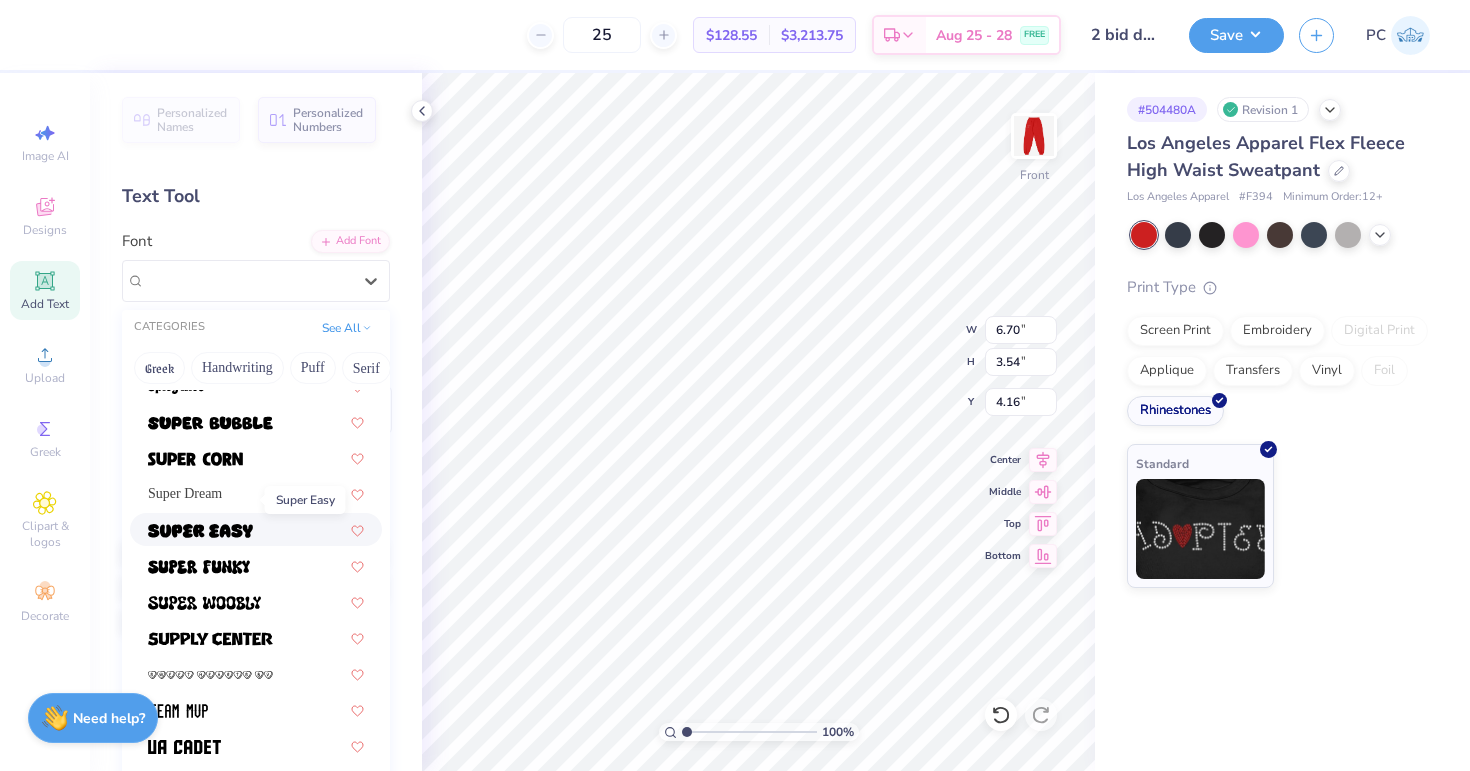 scroll, scrollTop: 2398, scrollLeft: 0, axis: vertical 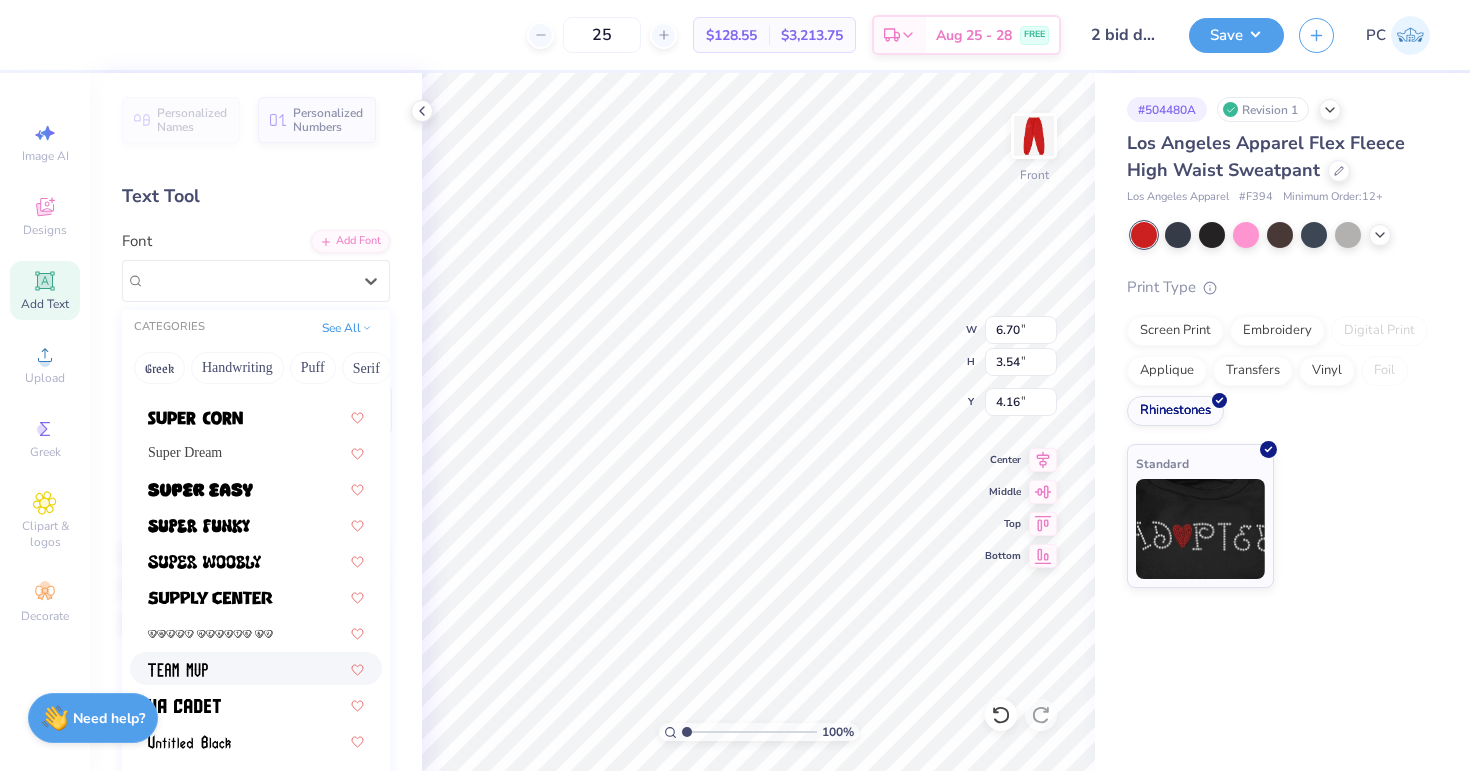 click at bounding box center [256, 668] 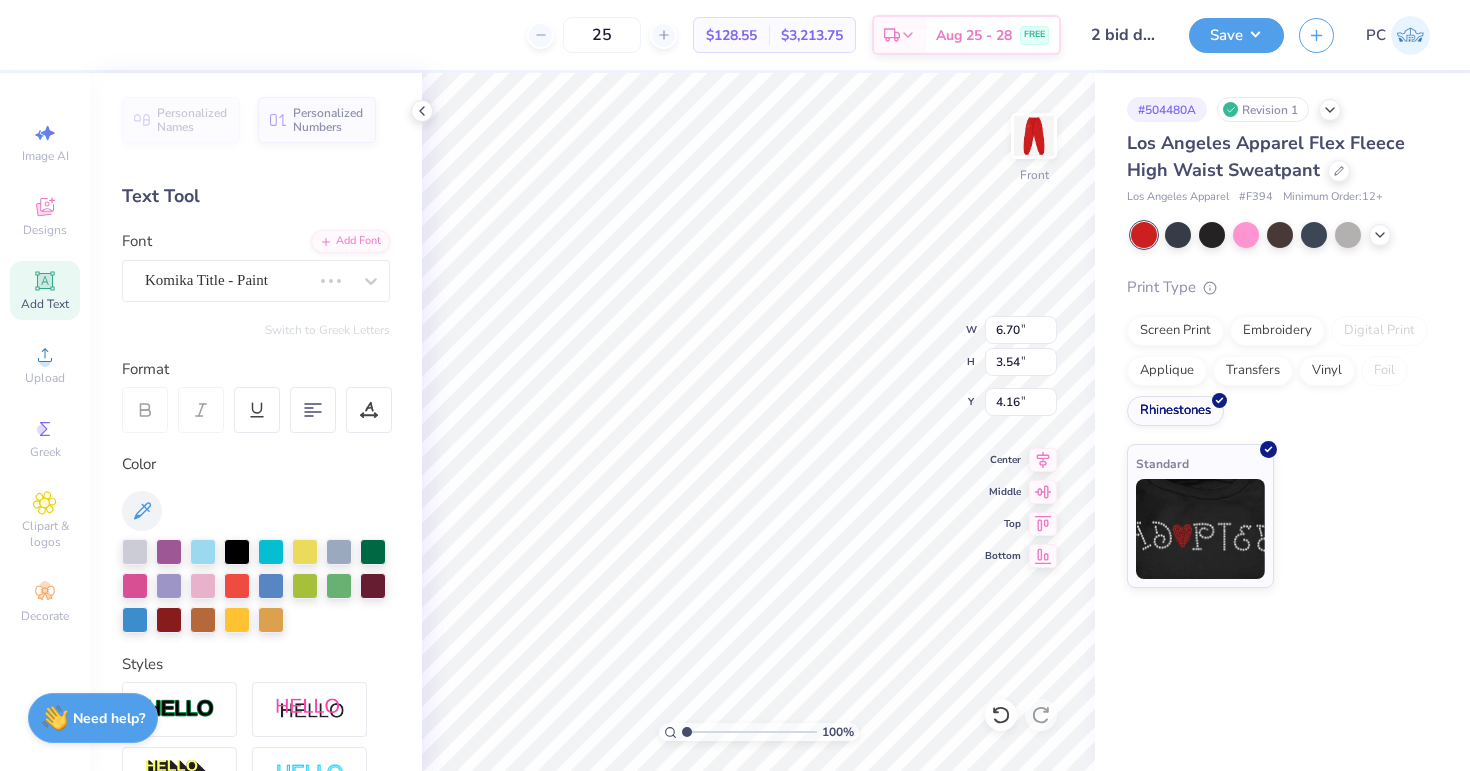 type on "3.72" 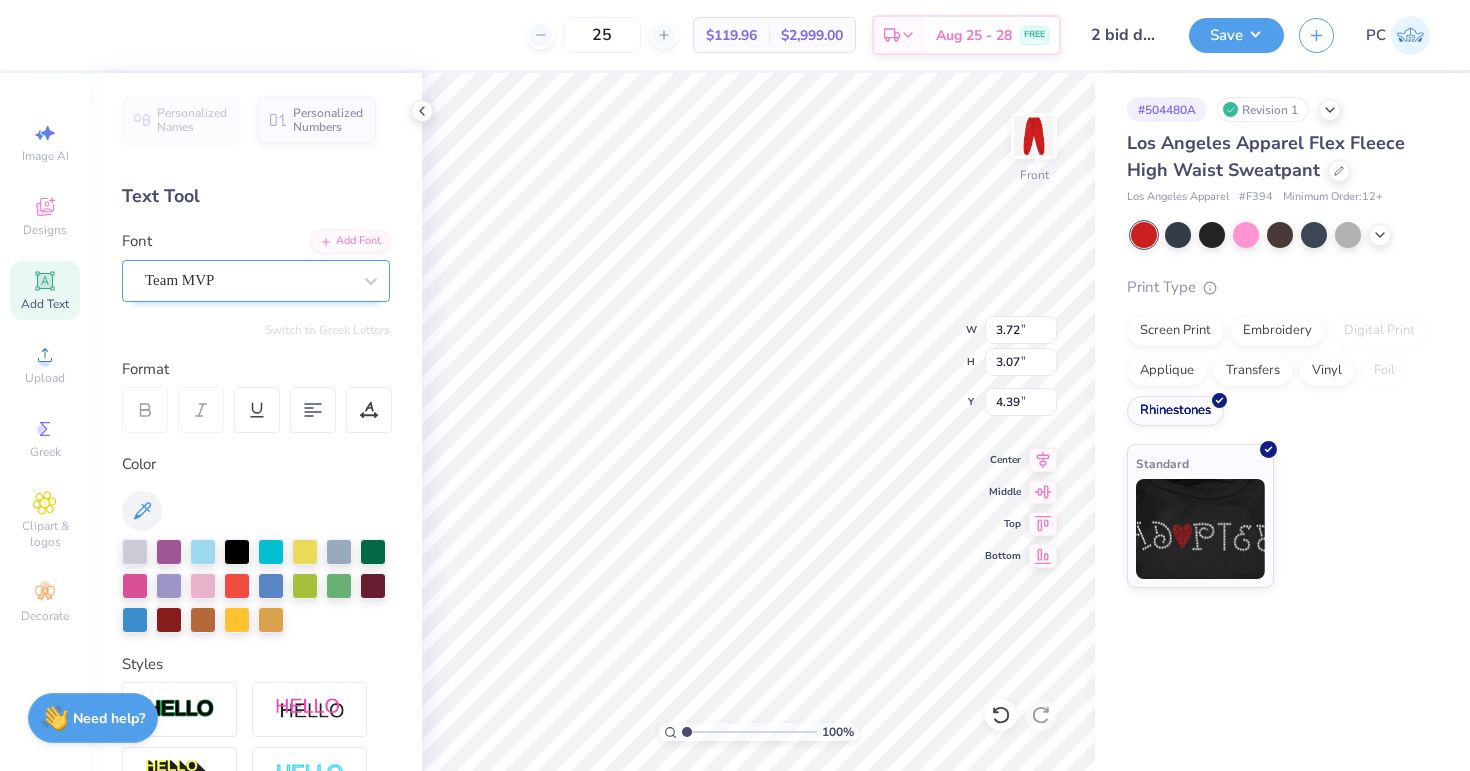 click on "Team MVP" at bounding box center (248, 280) 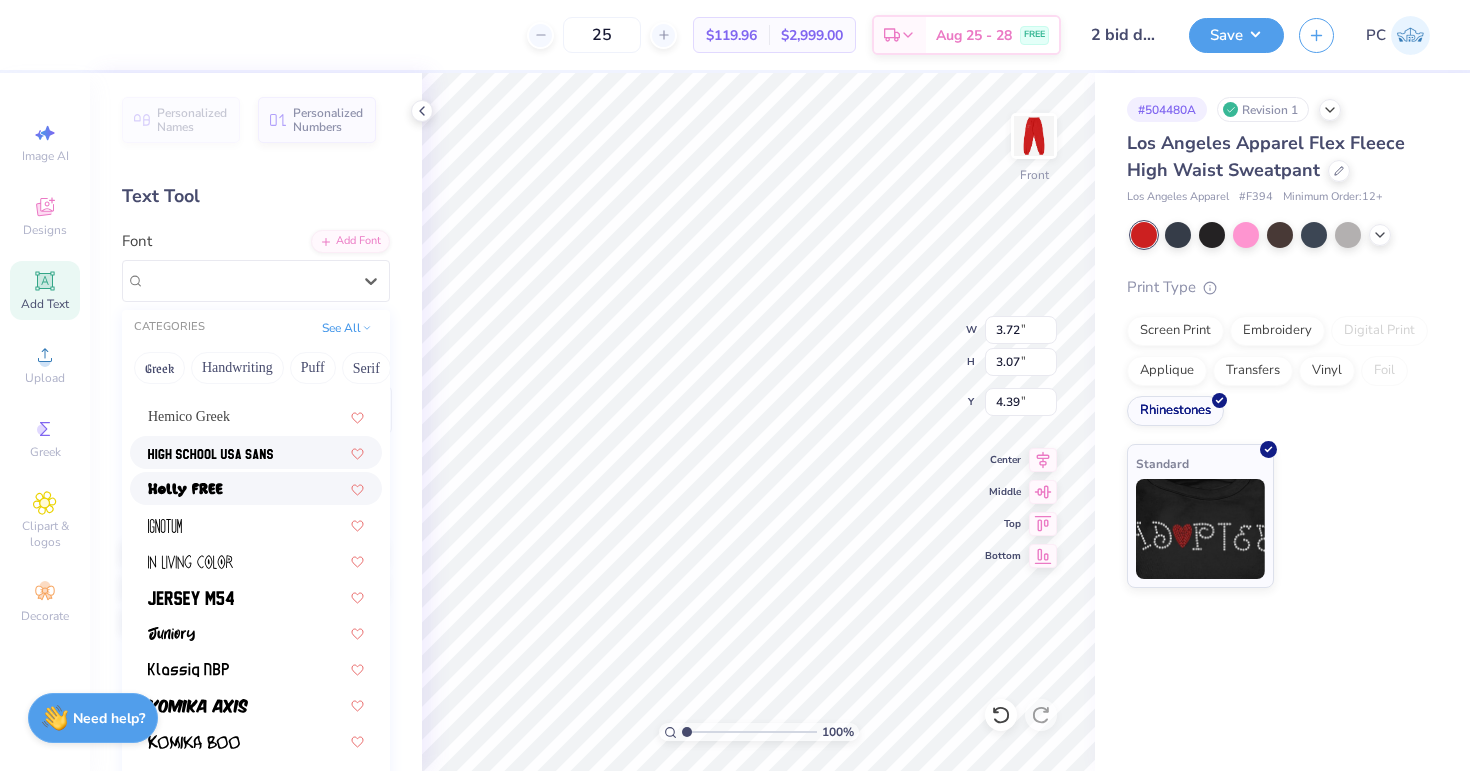 scroll, scrollTop: 551, scrollLeft: 0, axis: vertical 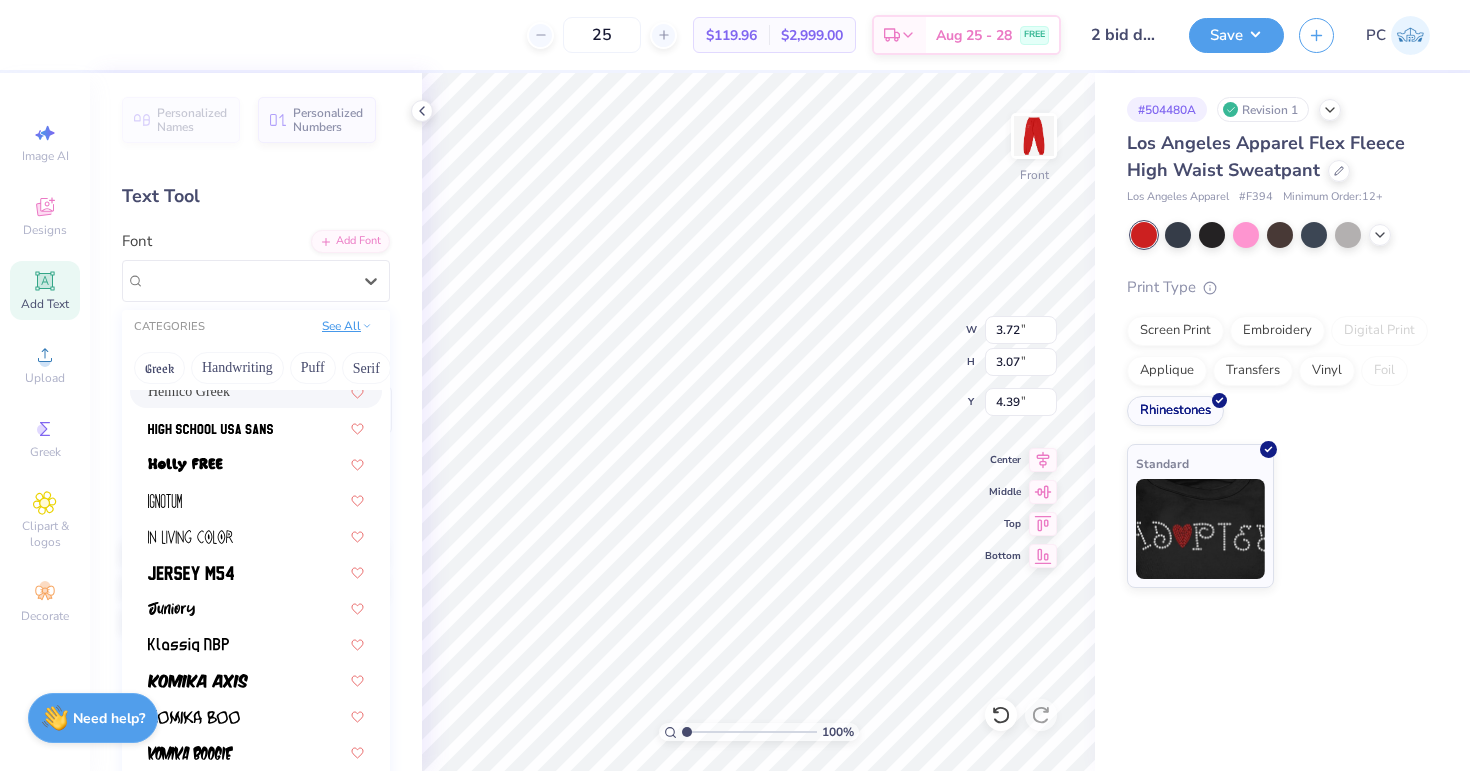 click on "See All" at bounding box center [347, 326] 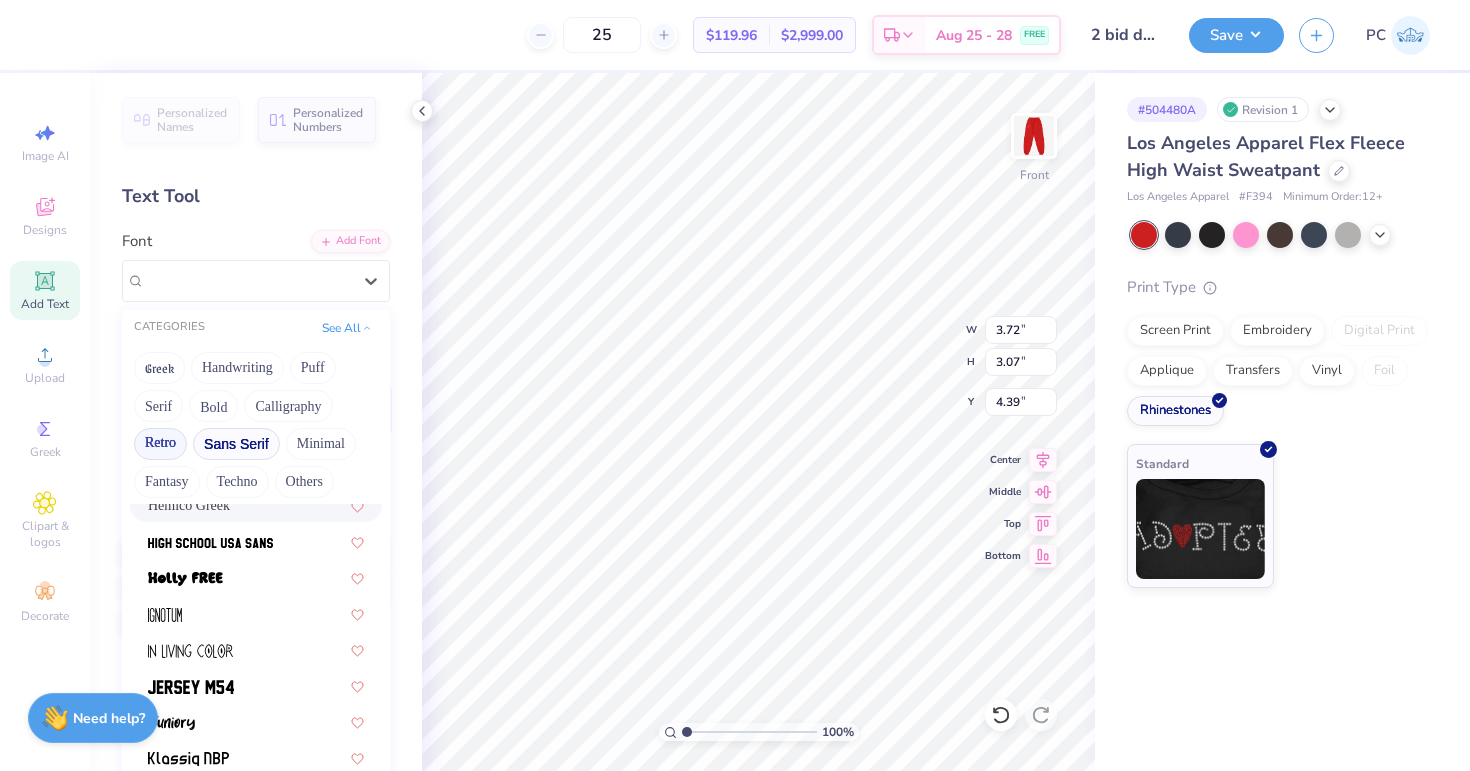 click on "Retro" at bounding box center (160, 444) 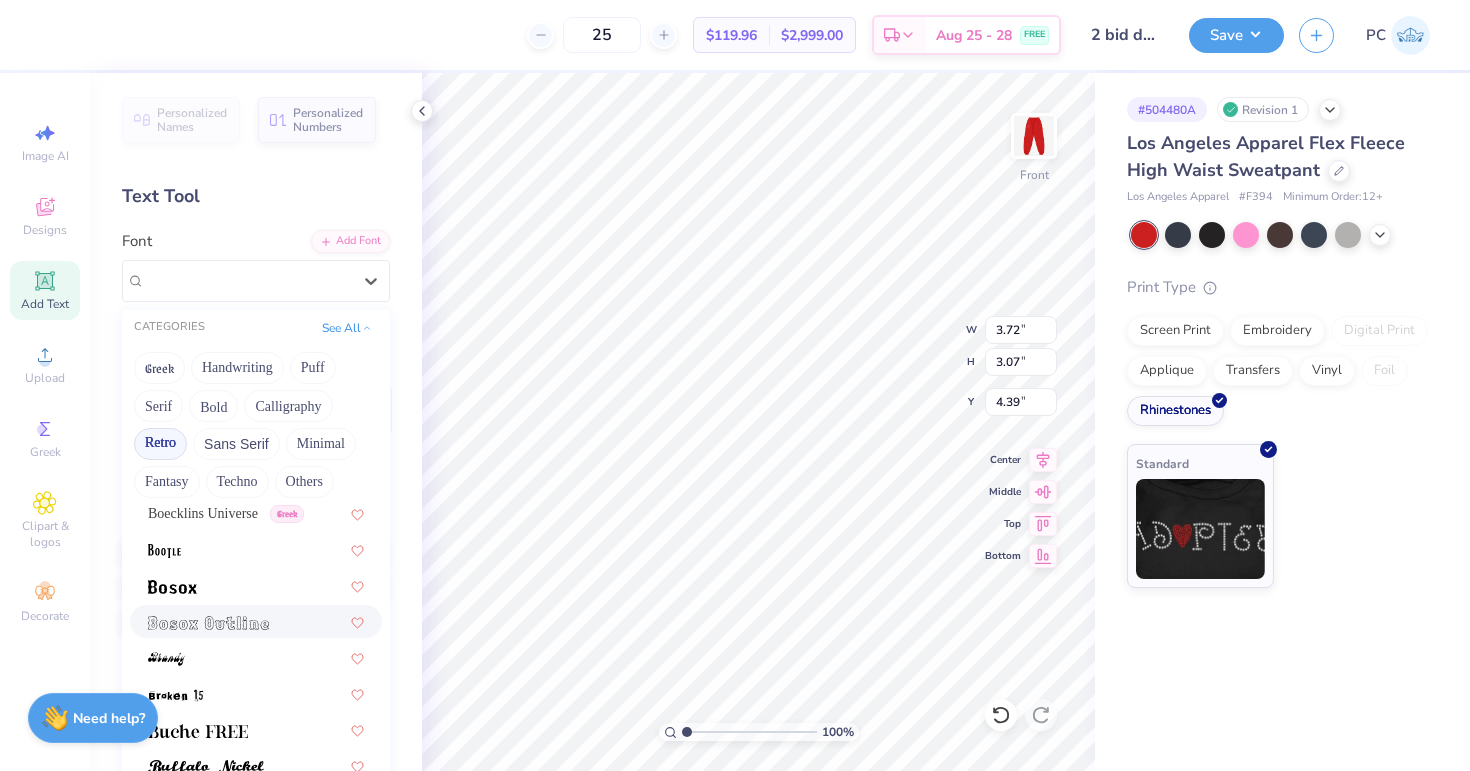 scroll, scrollTop: 180, scrollLeft: 0, axis: vertical 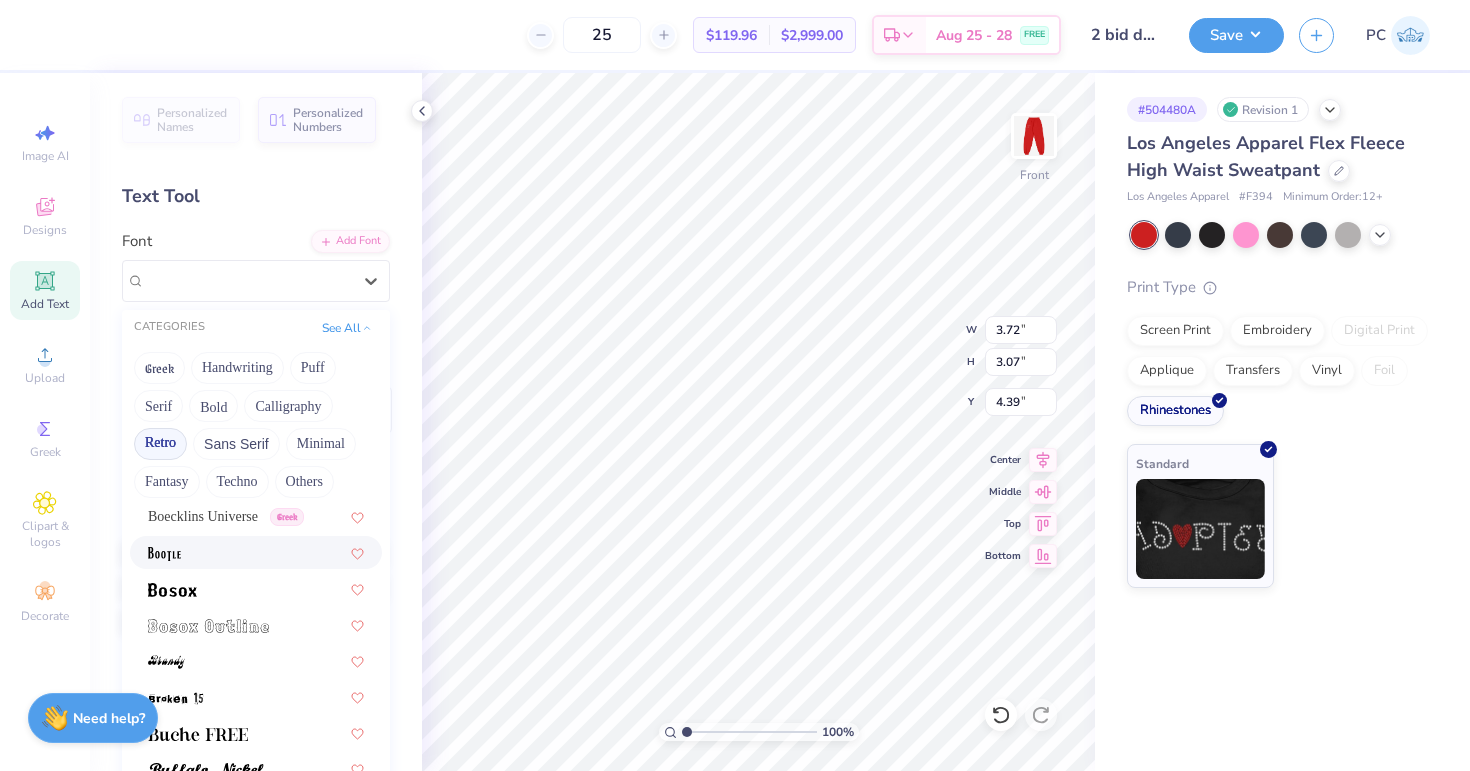 click at bounding box center (256, 552) 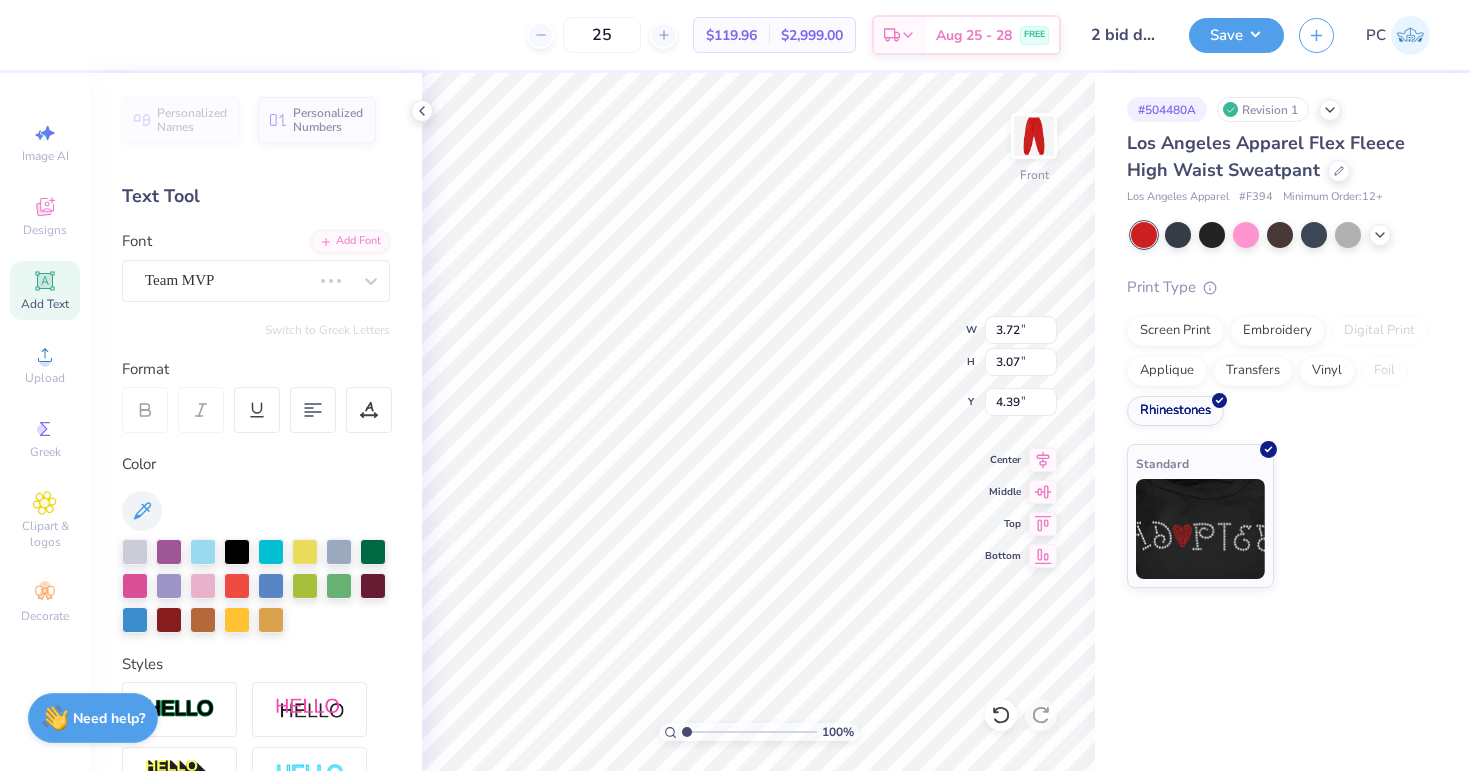 type on "4.74" 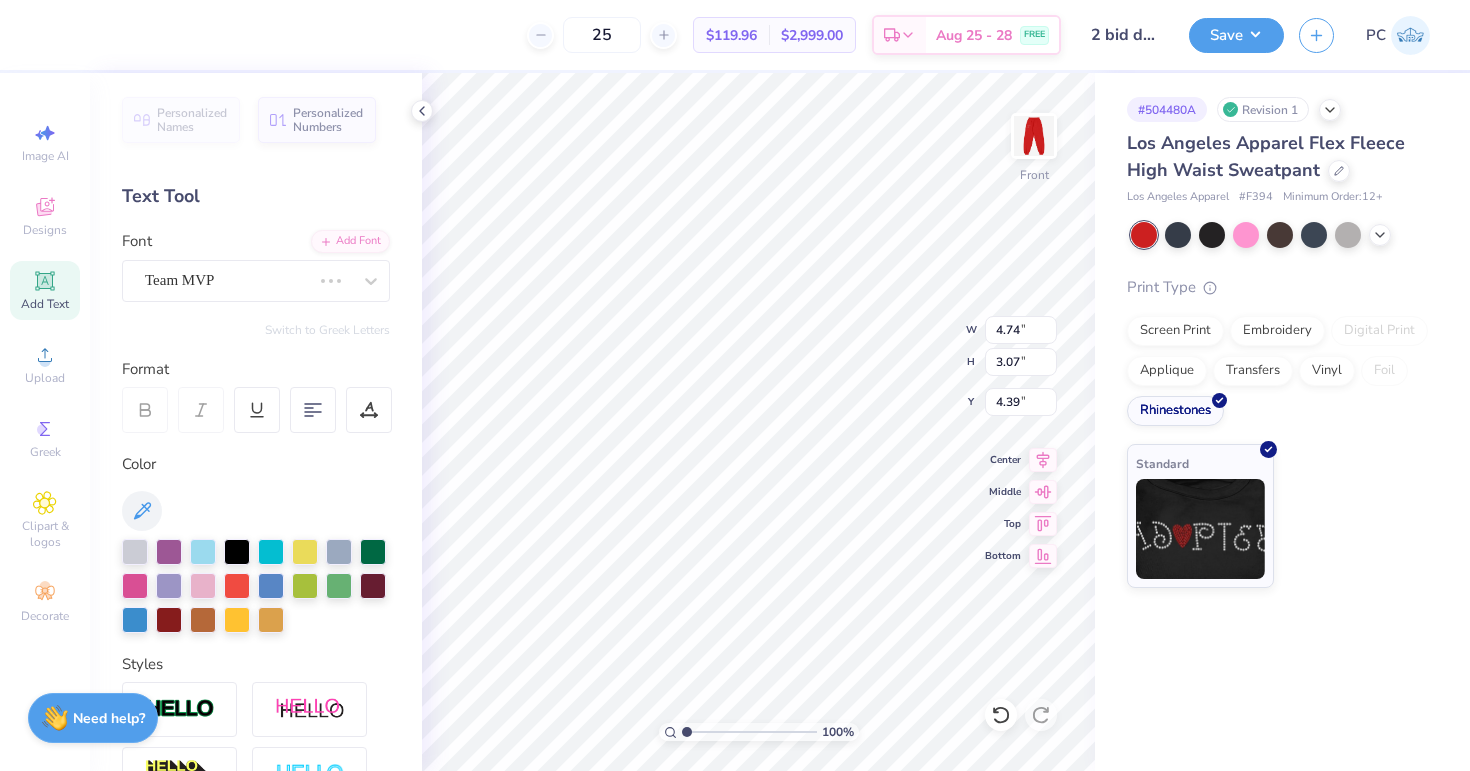 type on "2.63" 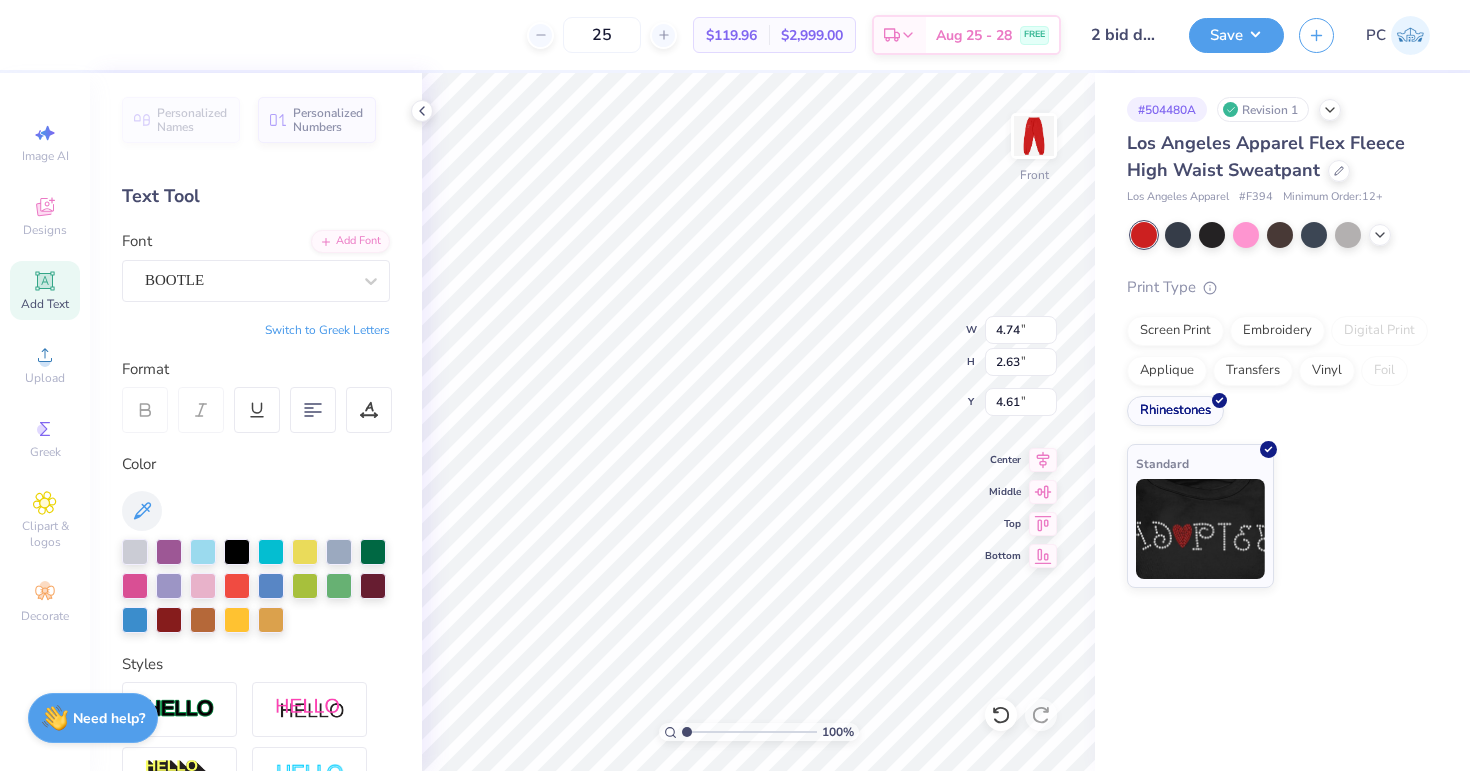 type on "5.34" 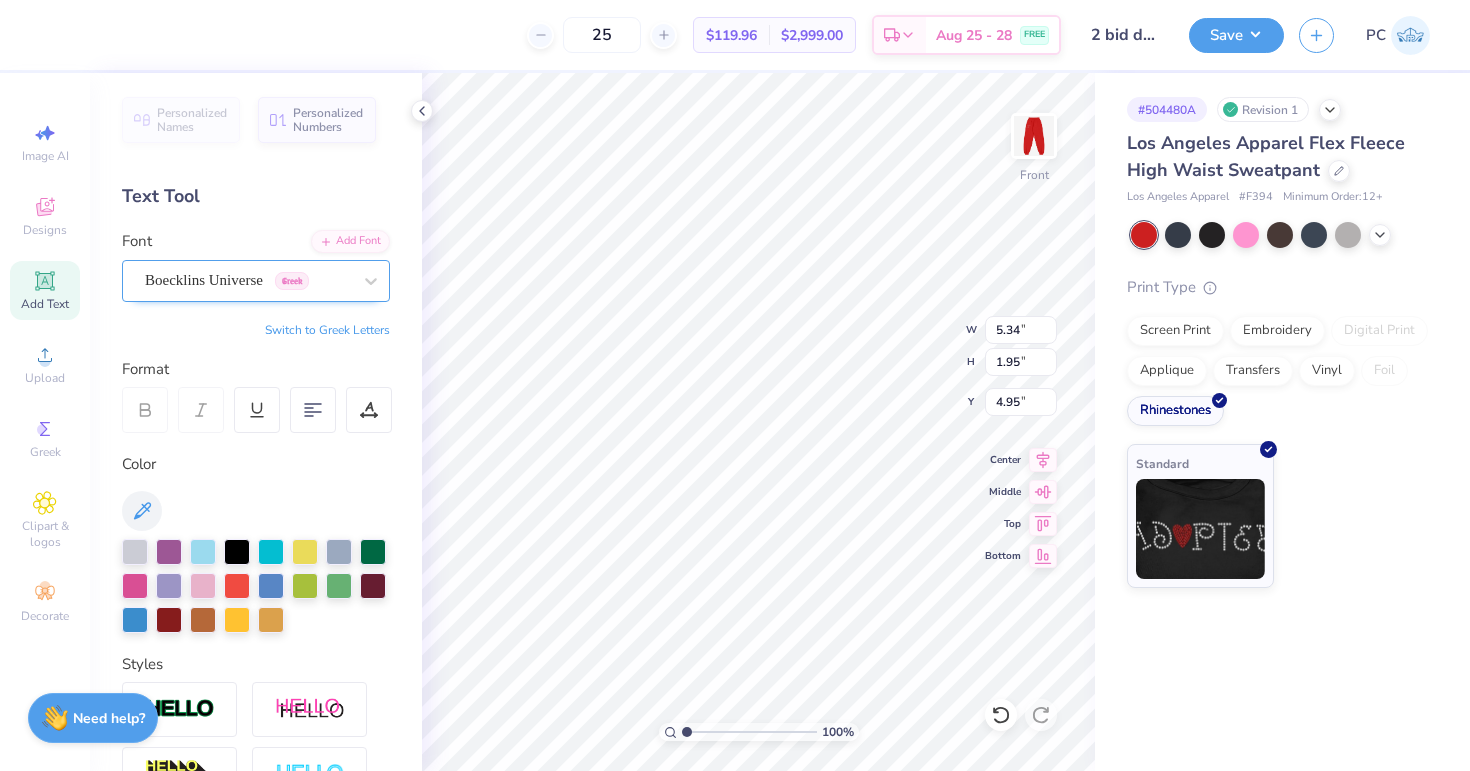 click on "Boecklins Universe Greek" at bounding box center [248, 280] 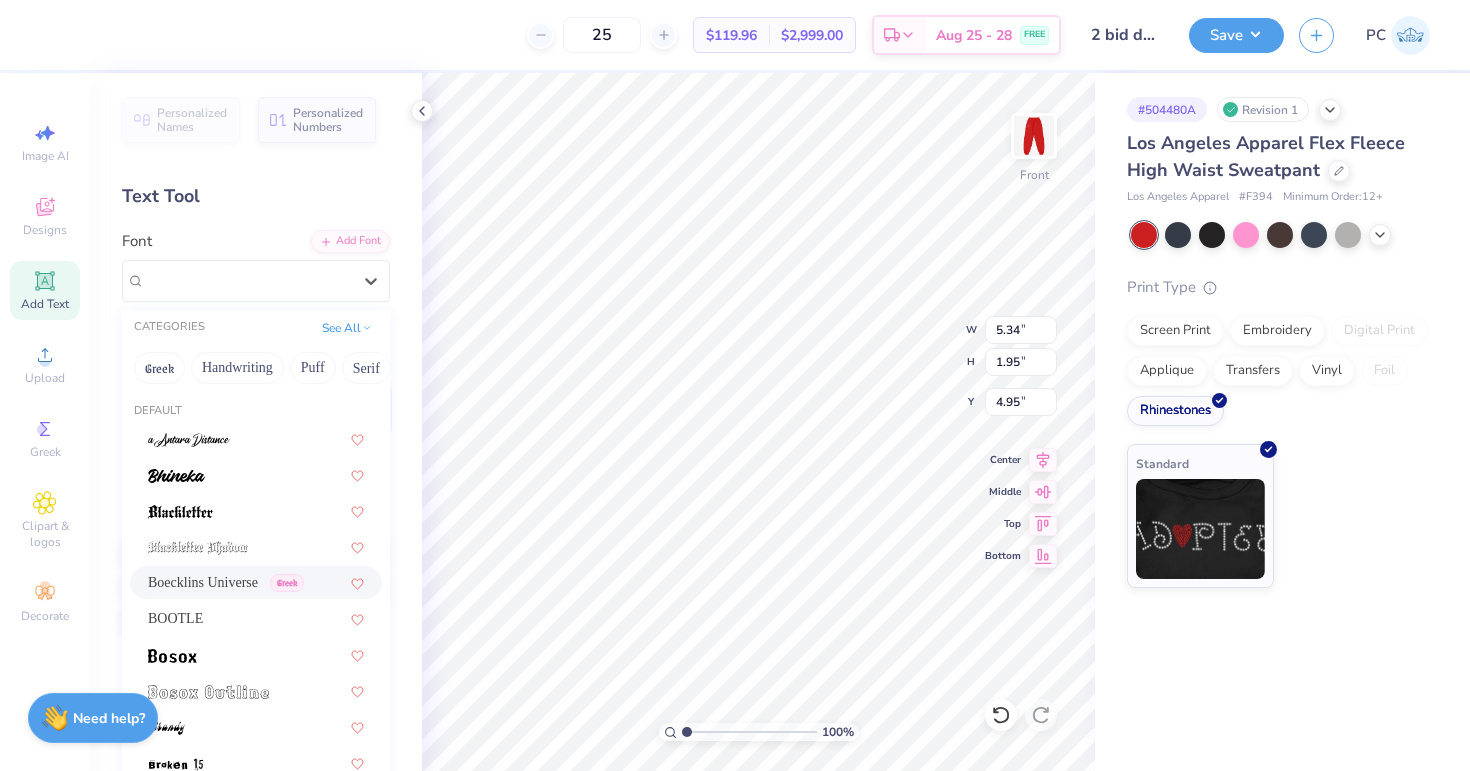 click on "Boecklins Universe" at bounding box center (203, 582) 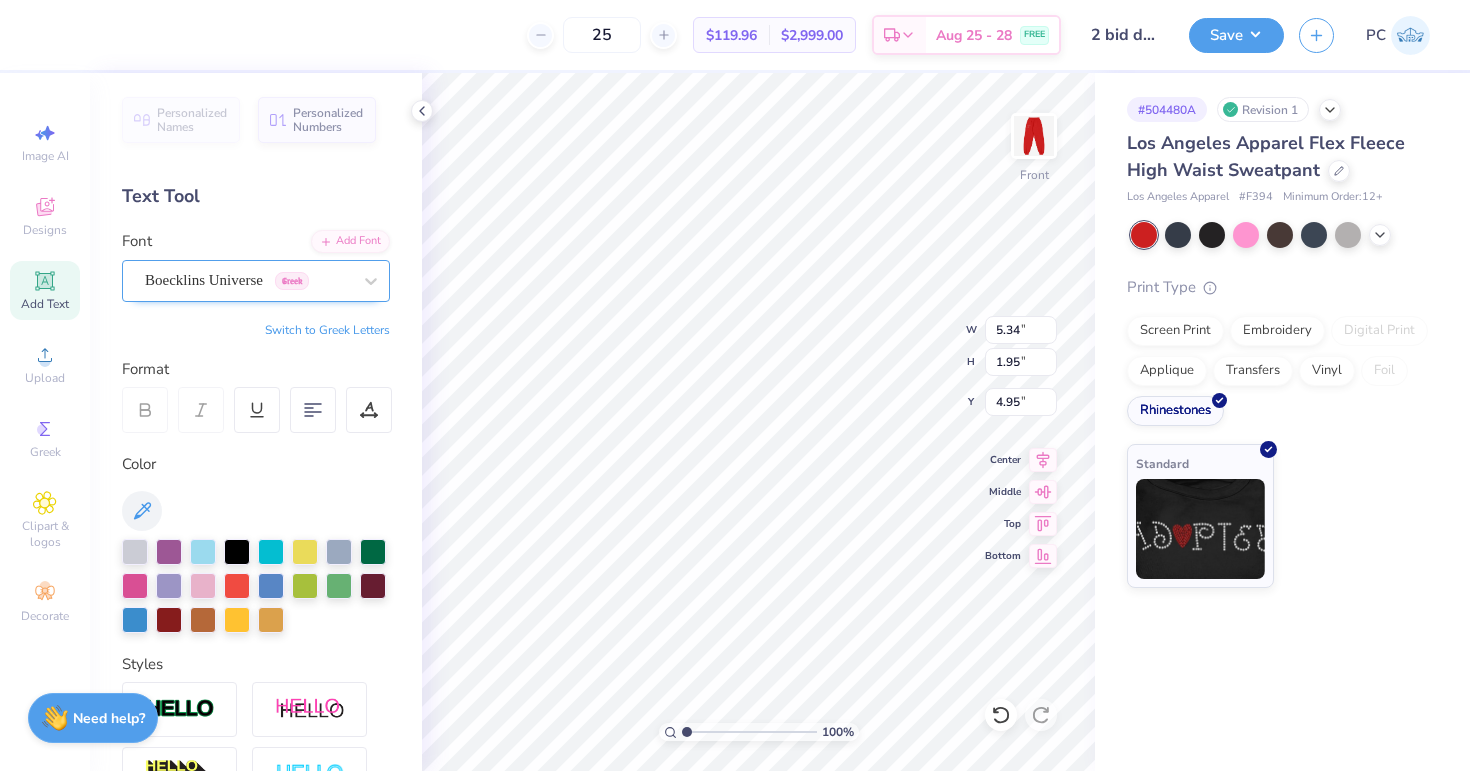 click on "Boecklins Universe Greek" at bounding box center [248, 280] 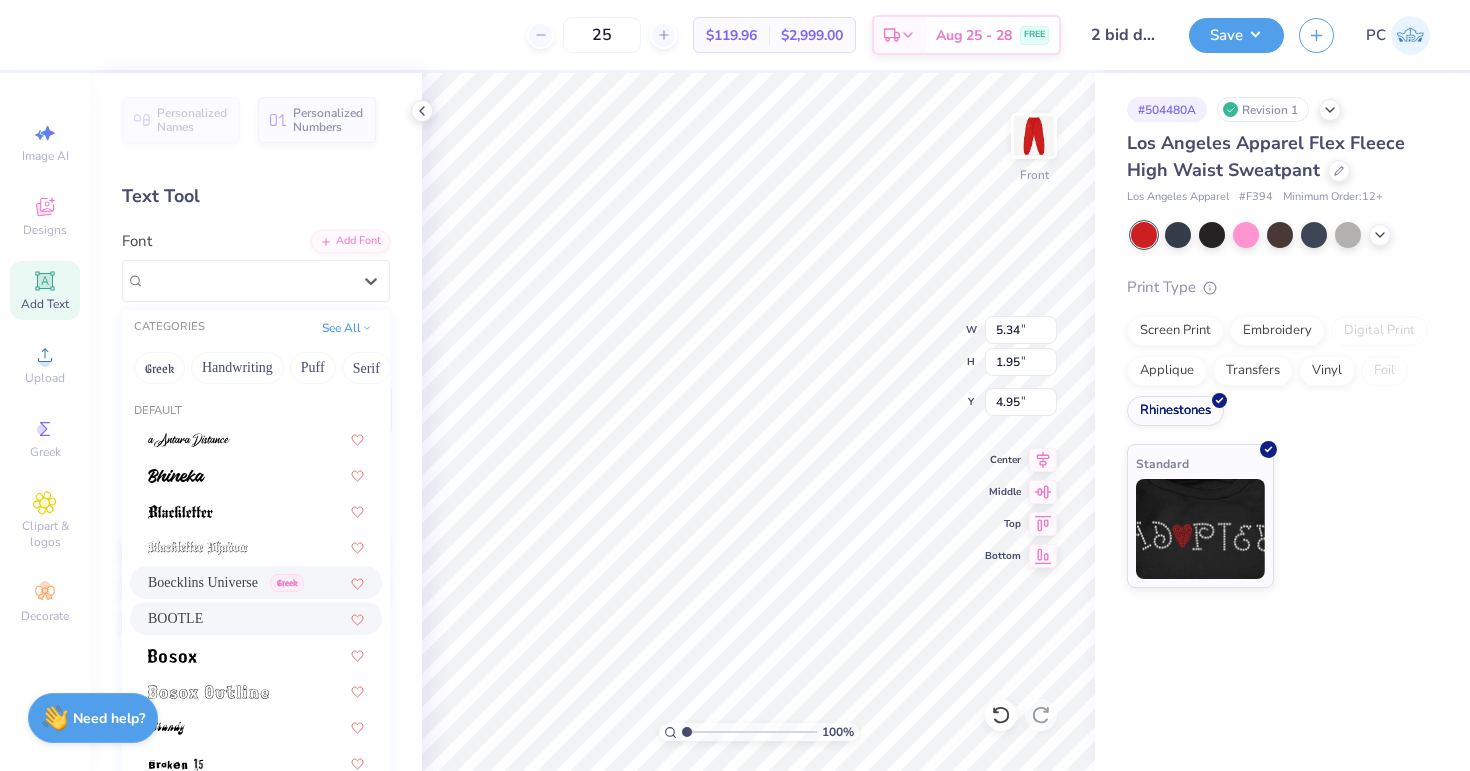 click on "BOOTLE" at bounding box center (256, 618) 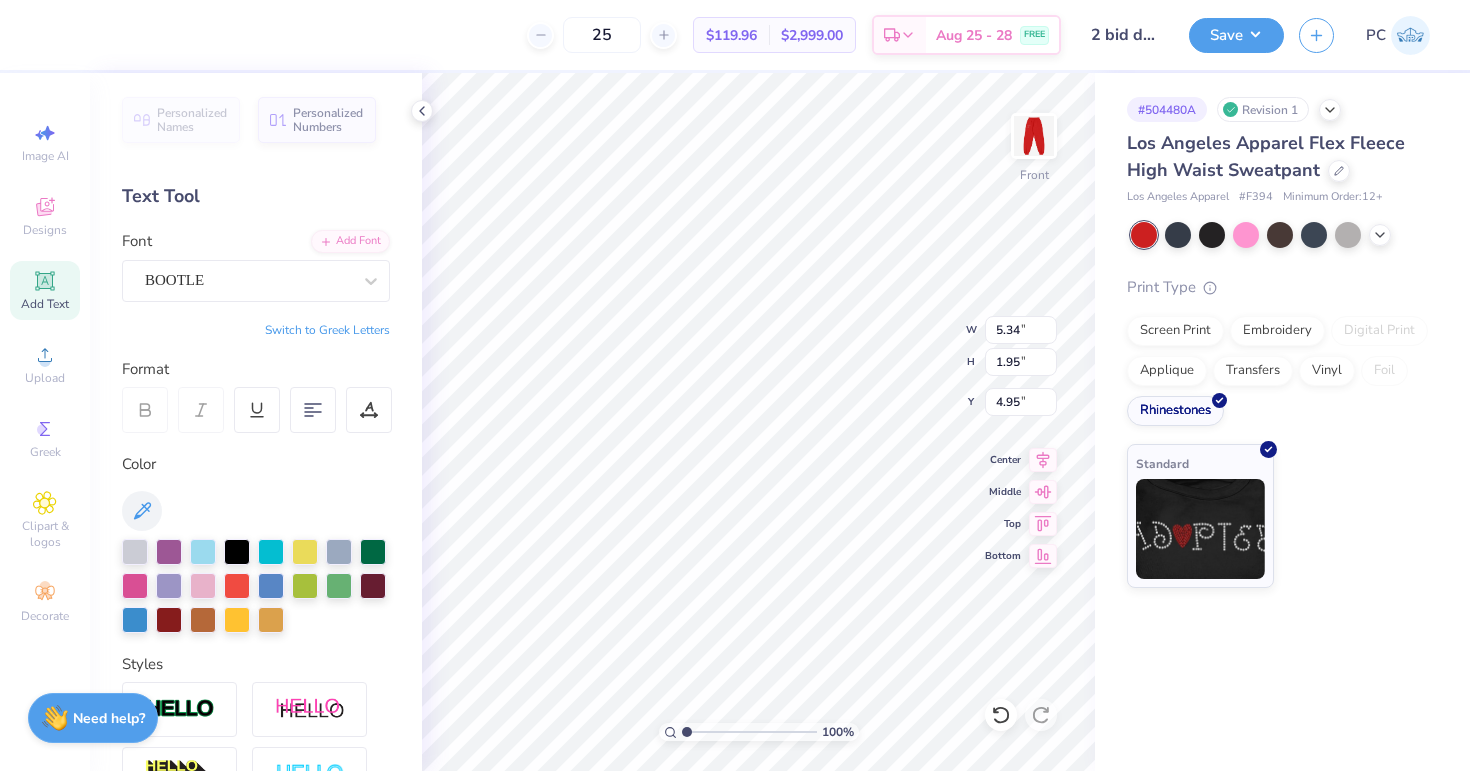 type on "4.08" 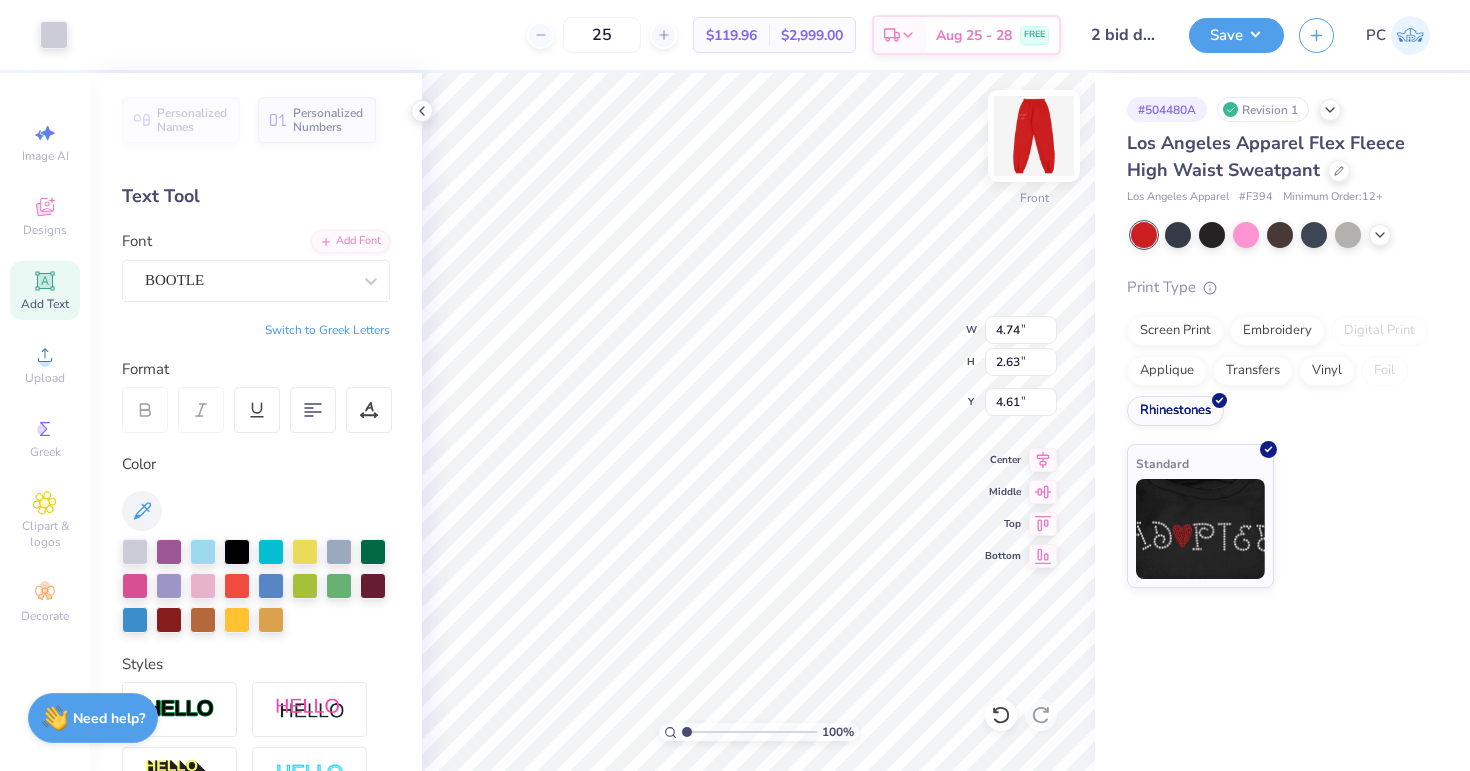 type on "4.60" 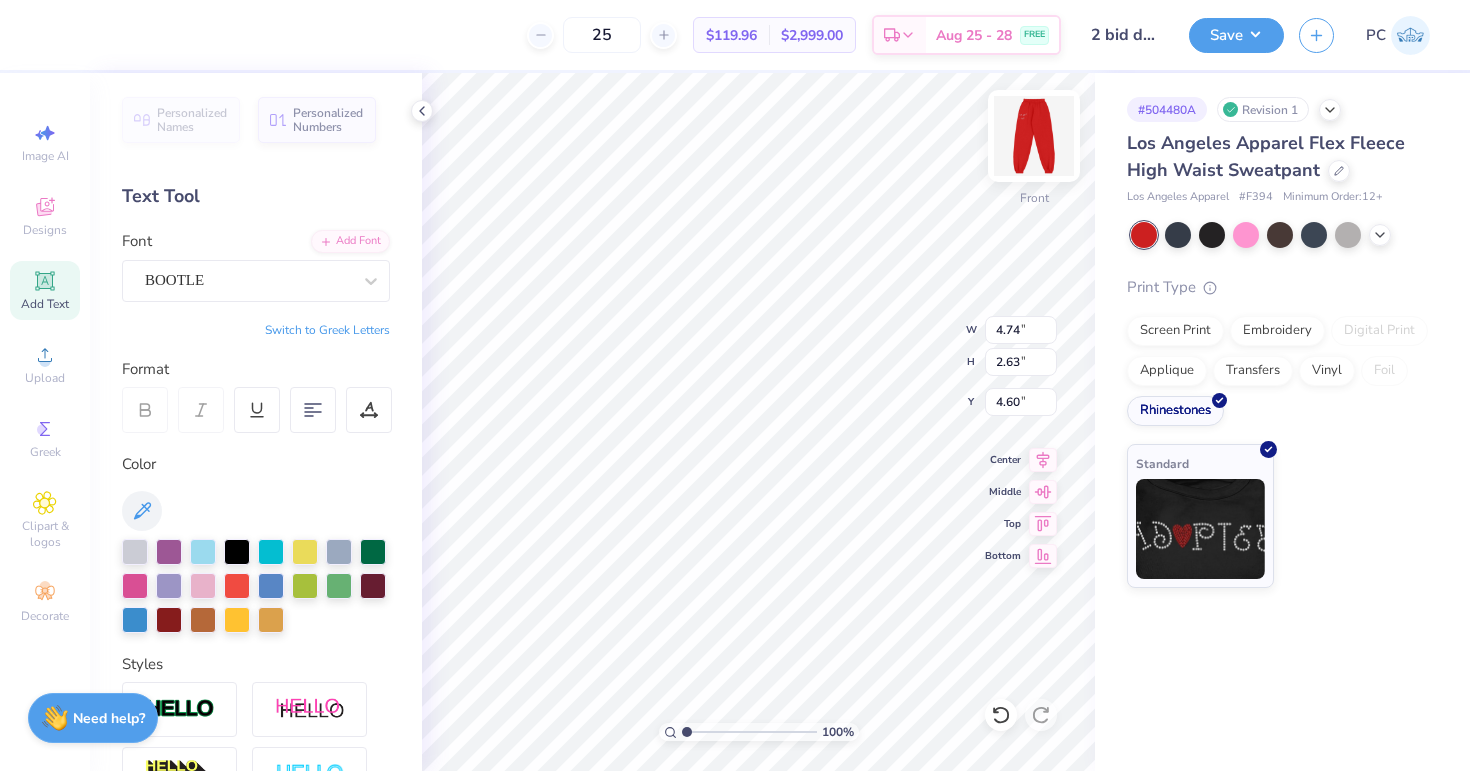 click at bounding box center (1034, 136) 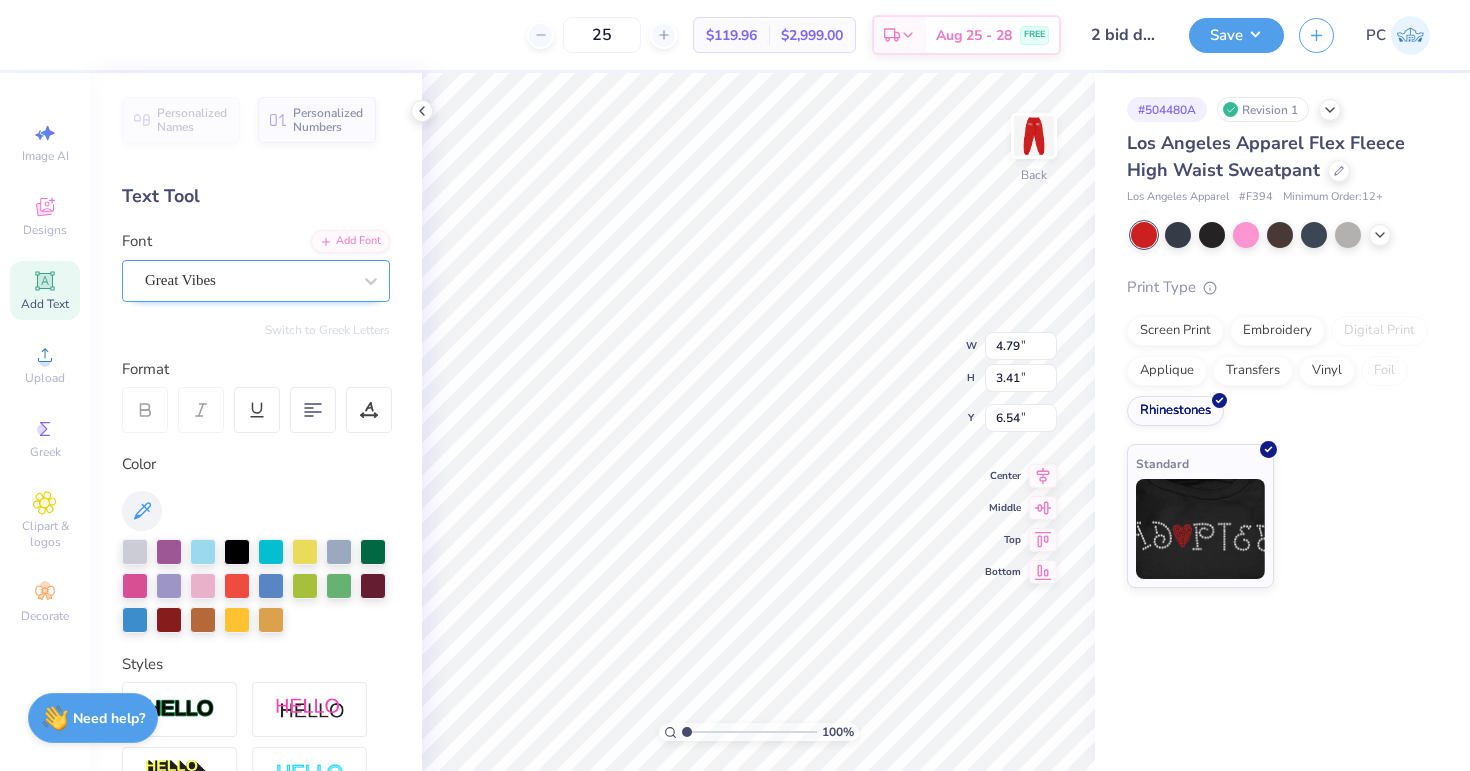click on "Great Vibes" at bounding box center [248, 280] 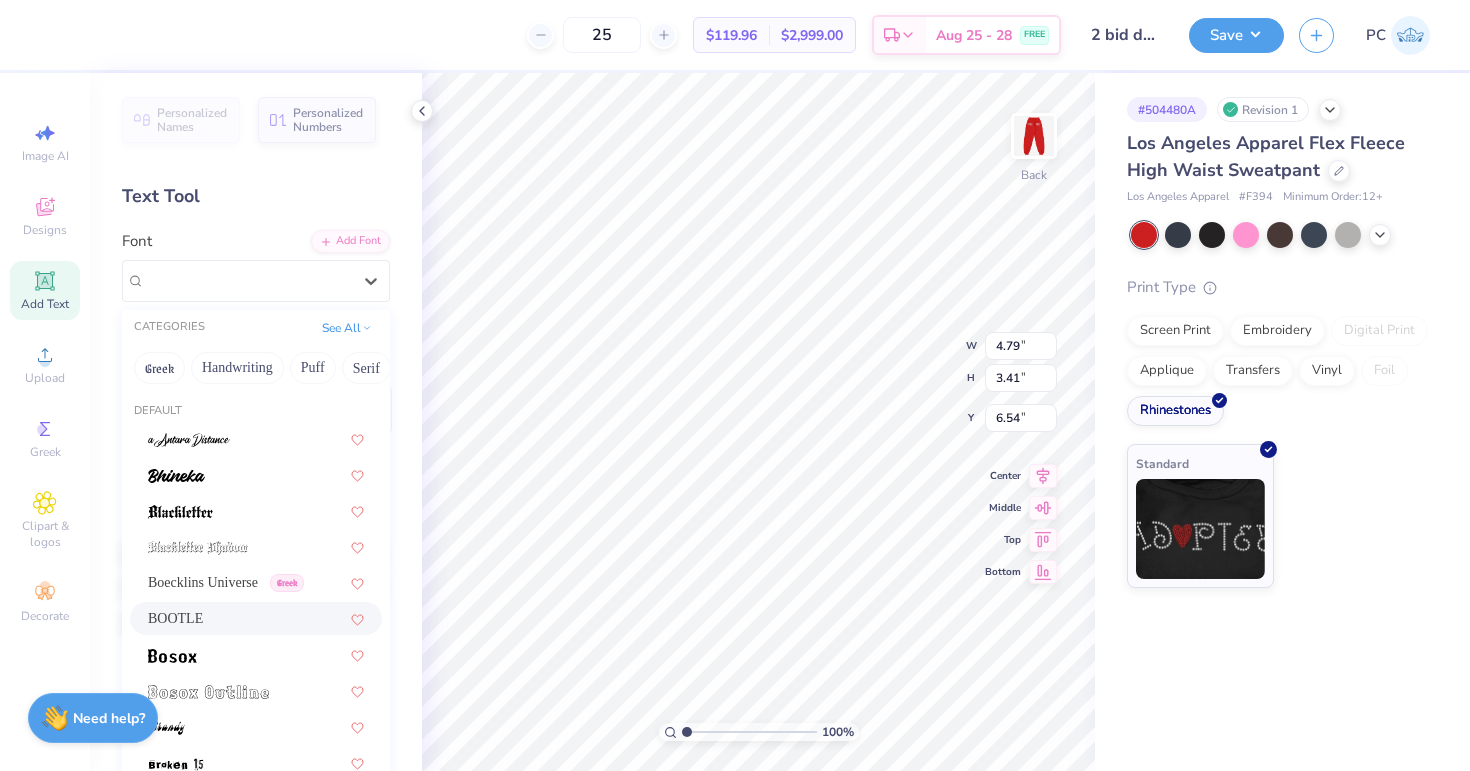 click on "BOOTLE" at bounding box center (256, 618) 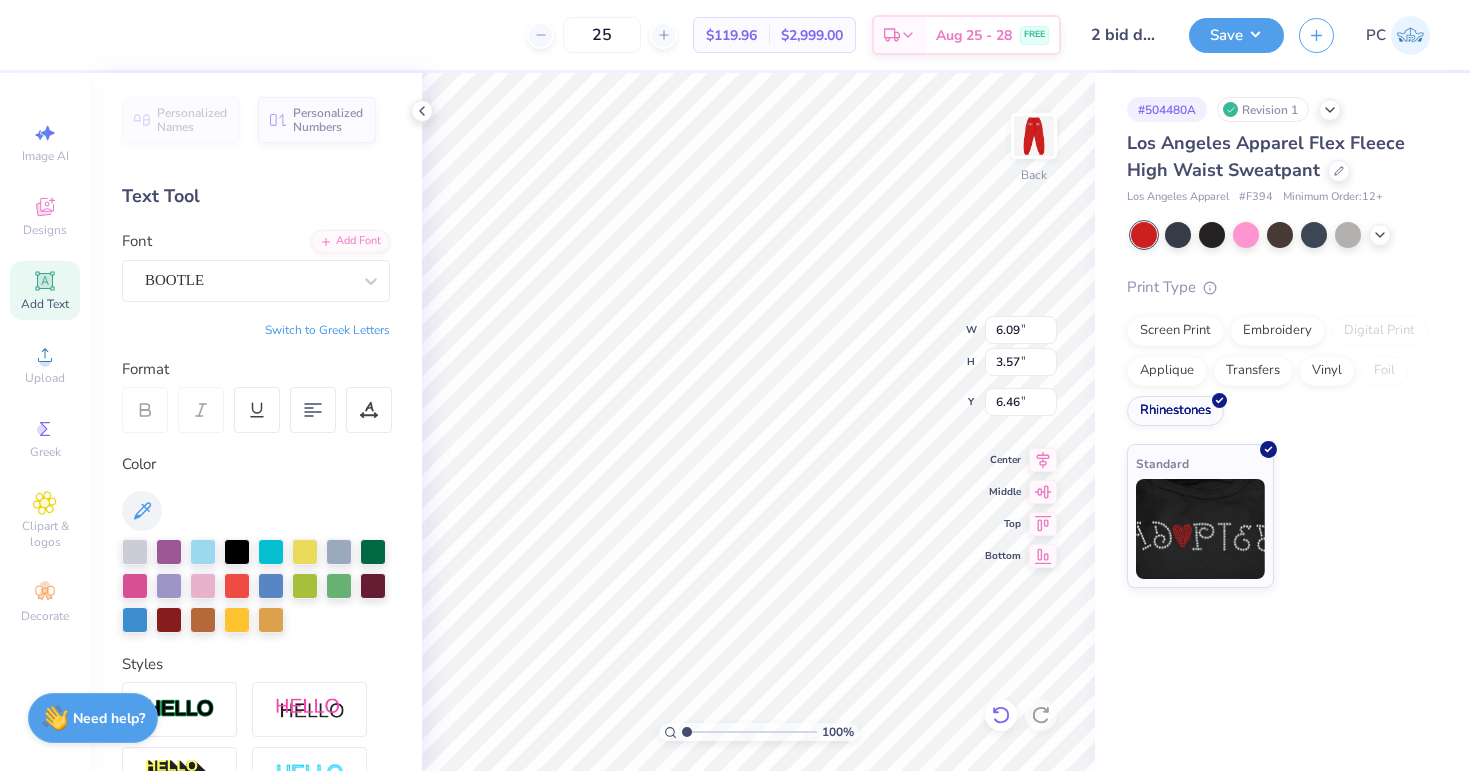 click 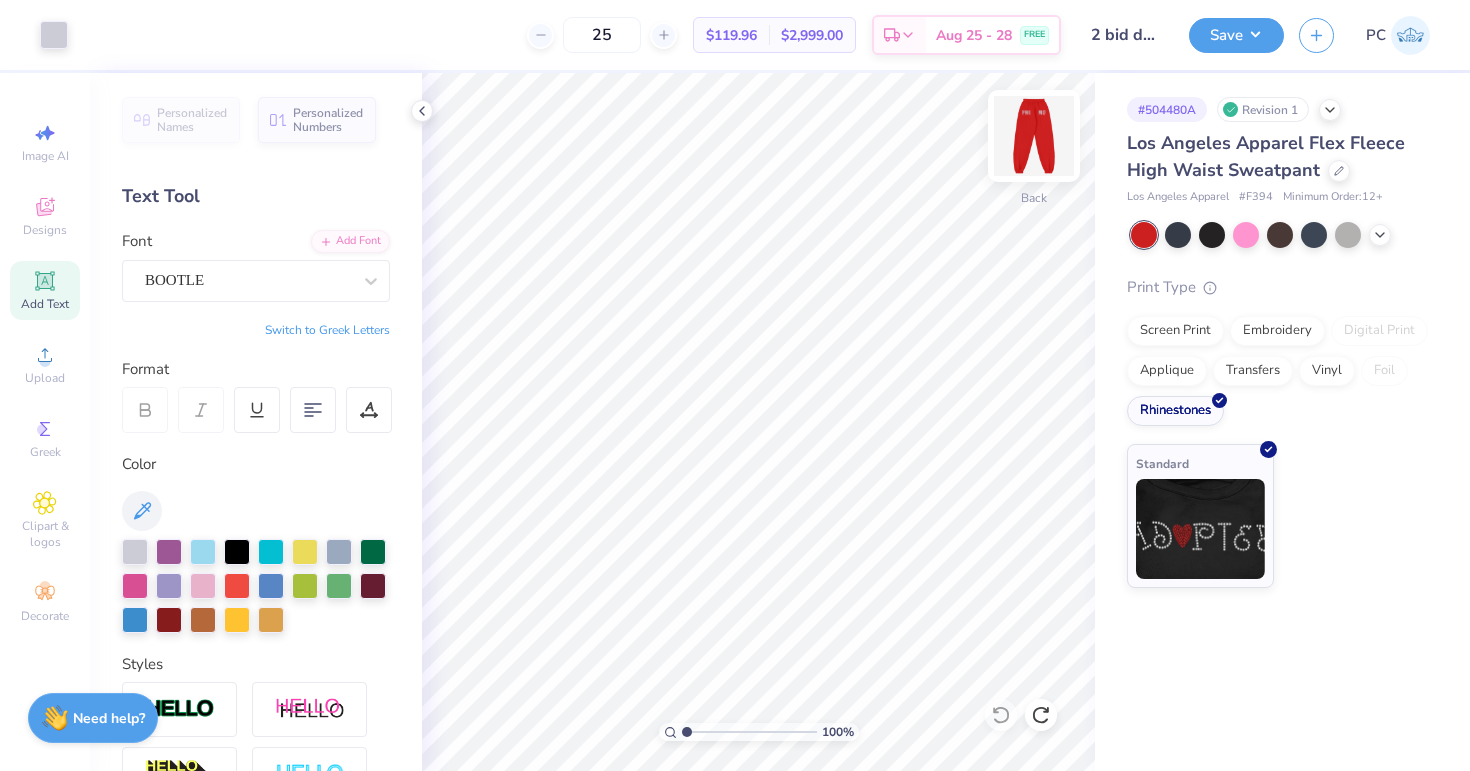 click at bounding box center (1034, 136) 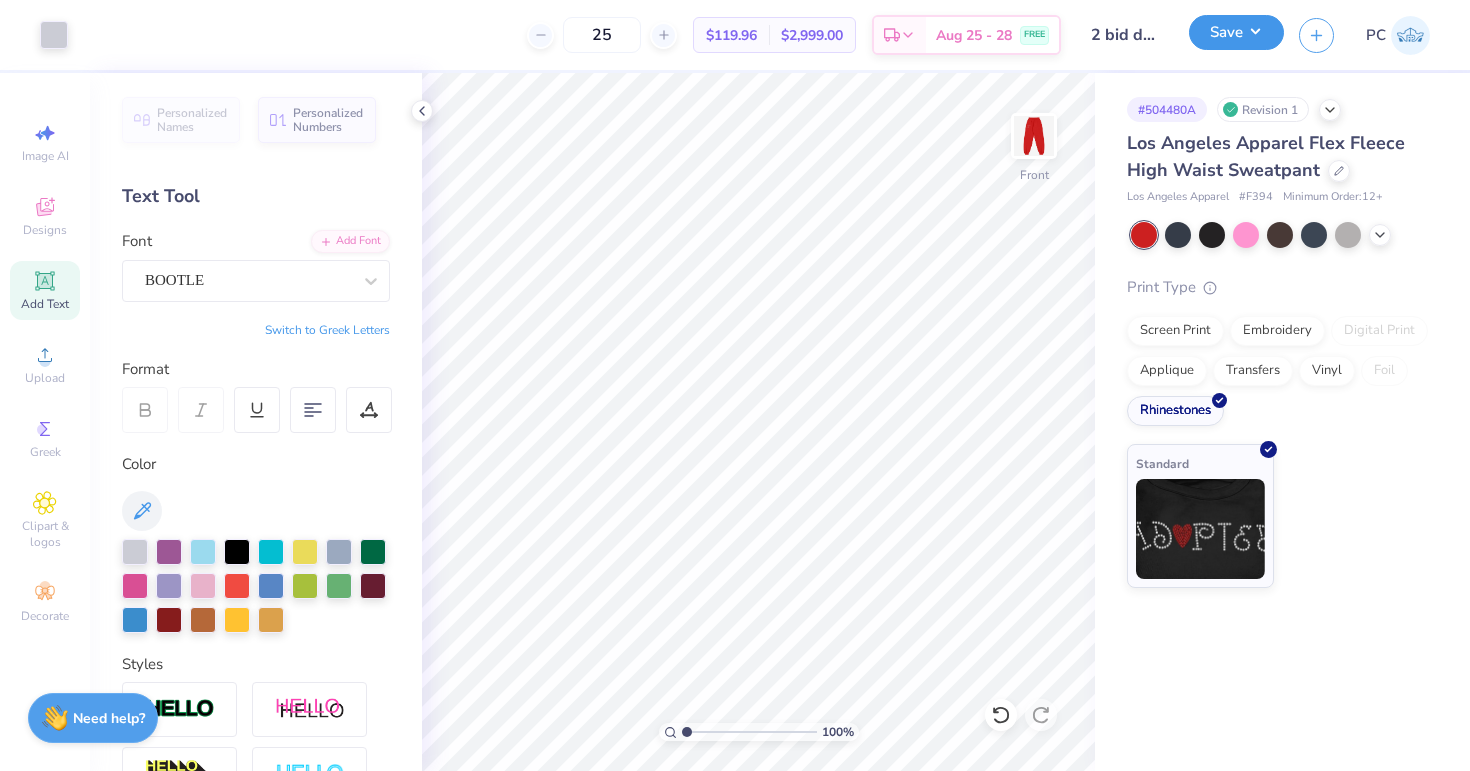 click on "Save" at bounding box center [1236, 32] 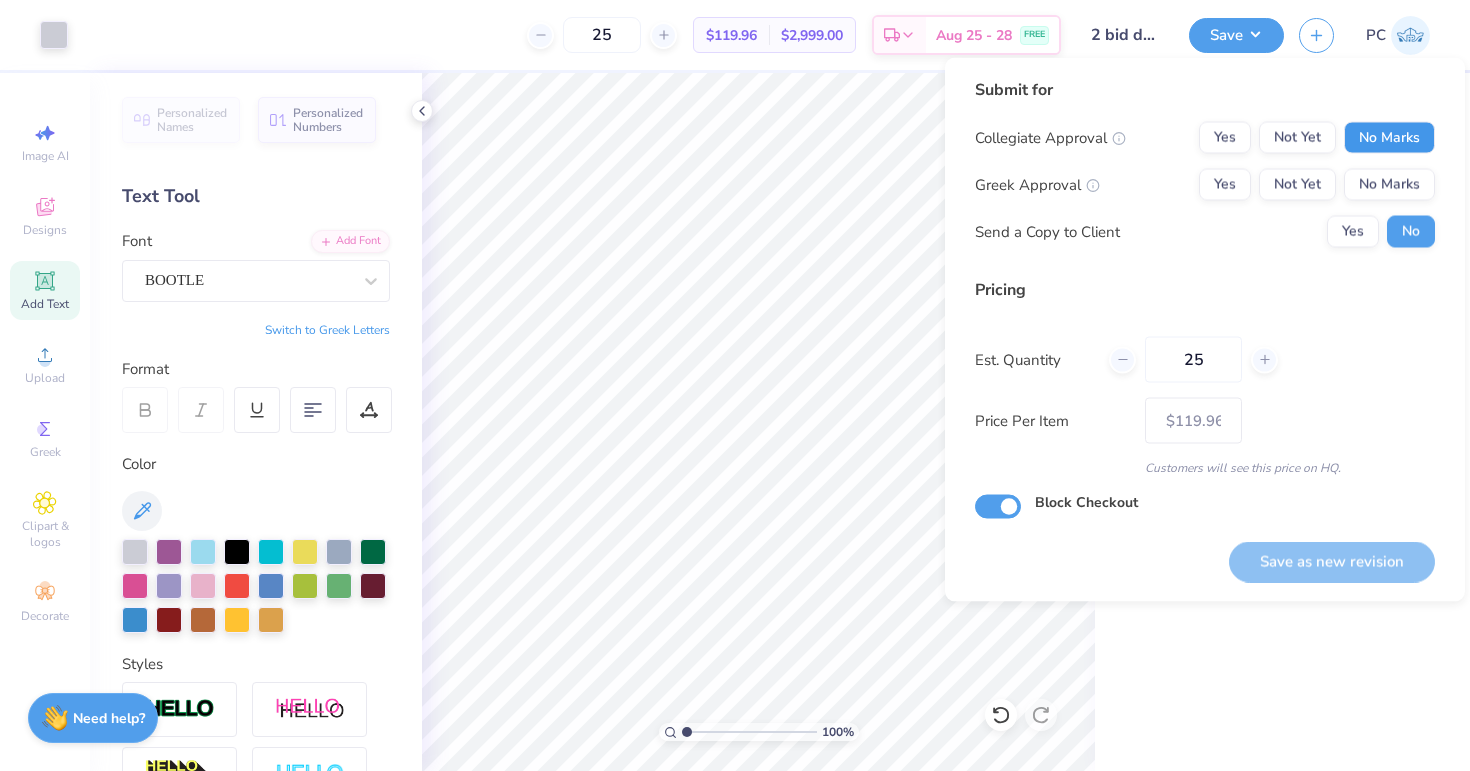 click on "No Marks" at bounding box center [1389, 138] 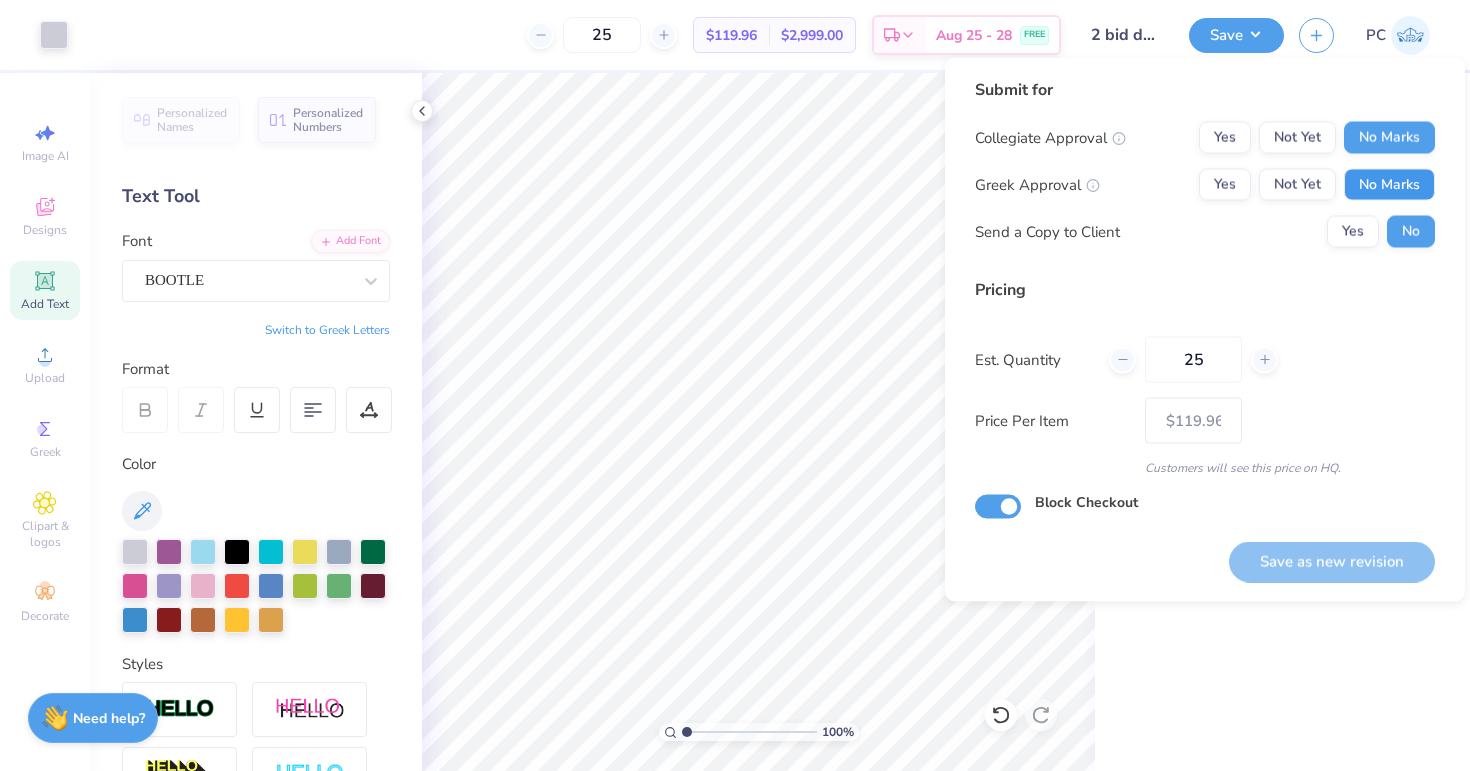 click on "No Marks" at bounding box center [1389, 185] 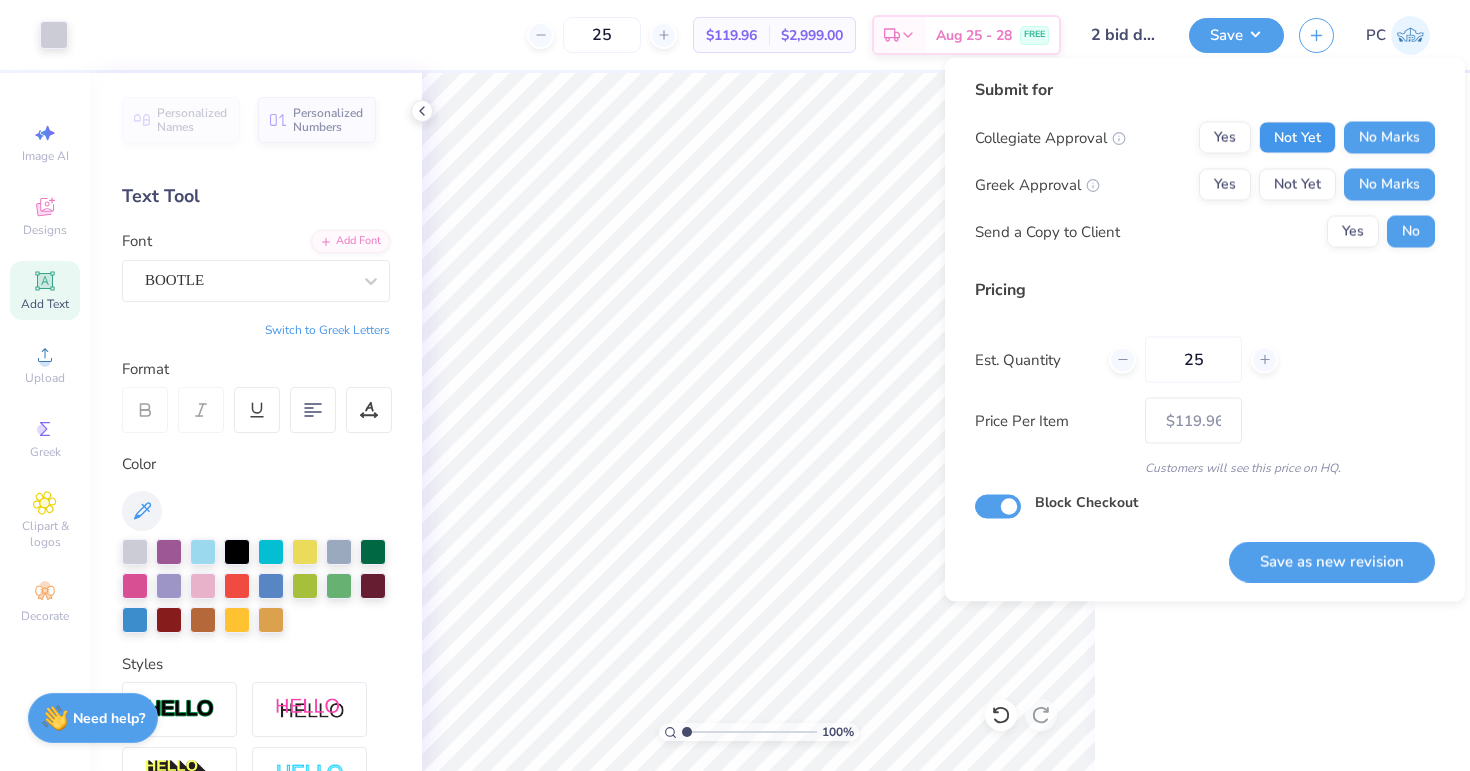 click on "Not Yet" at bounding box center [1297, 138] 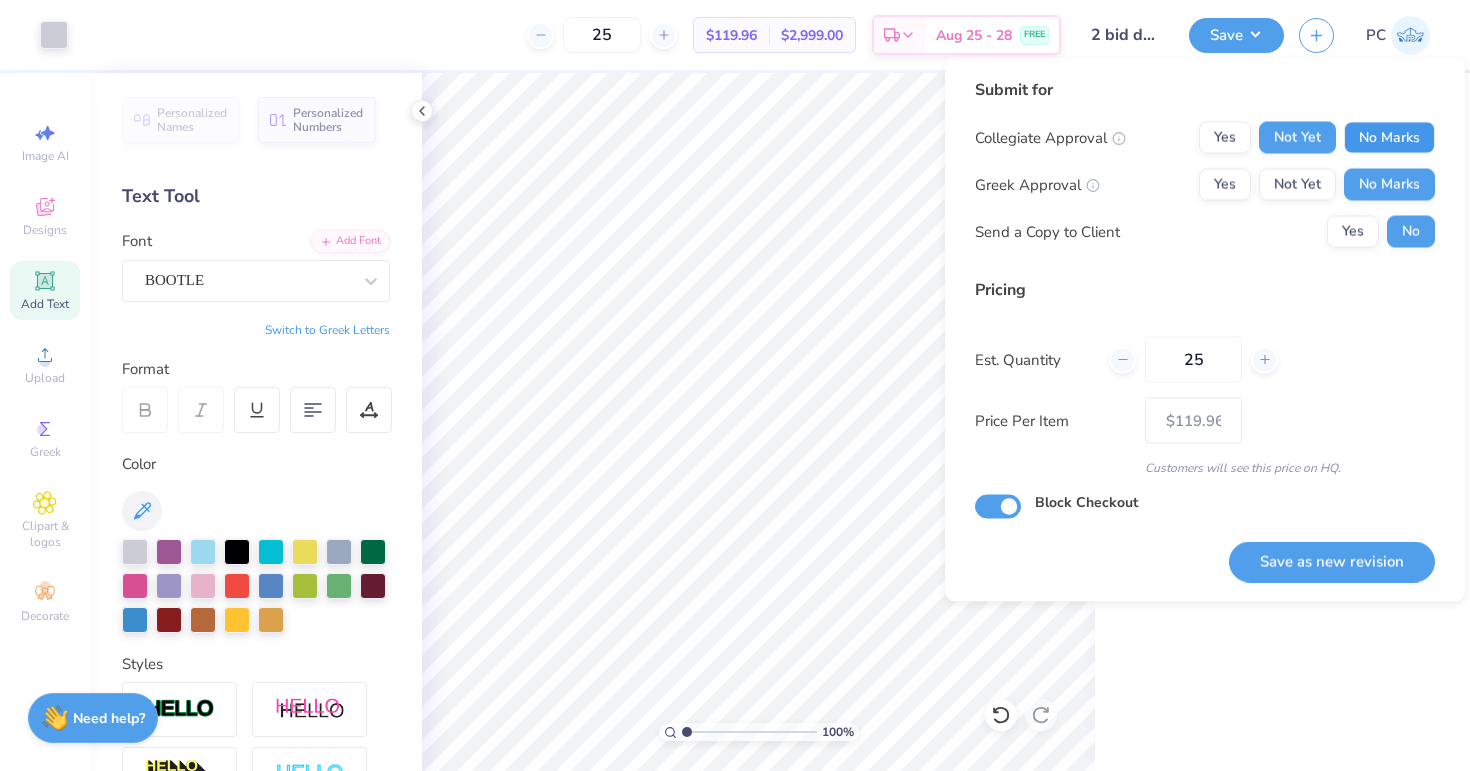 click on "No Marks" at bounding box center (1389, 138) 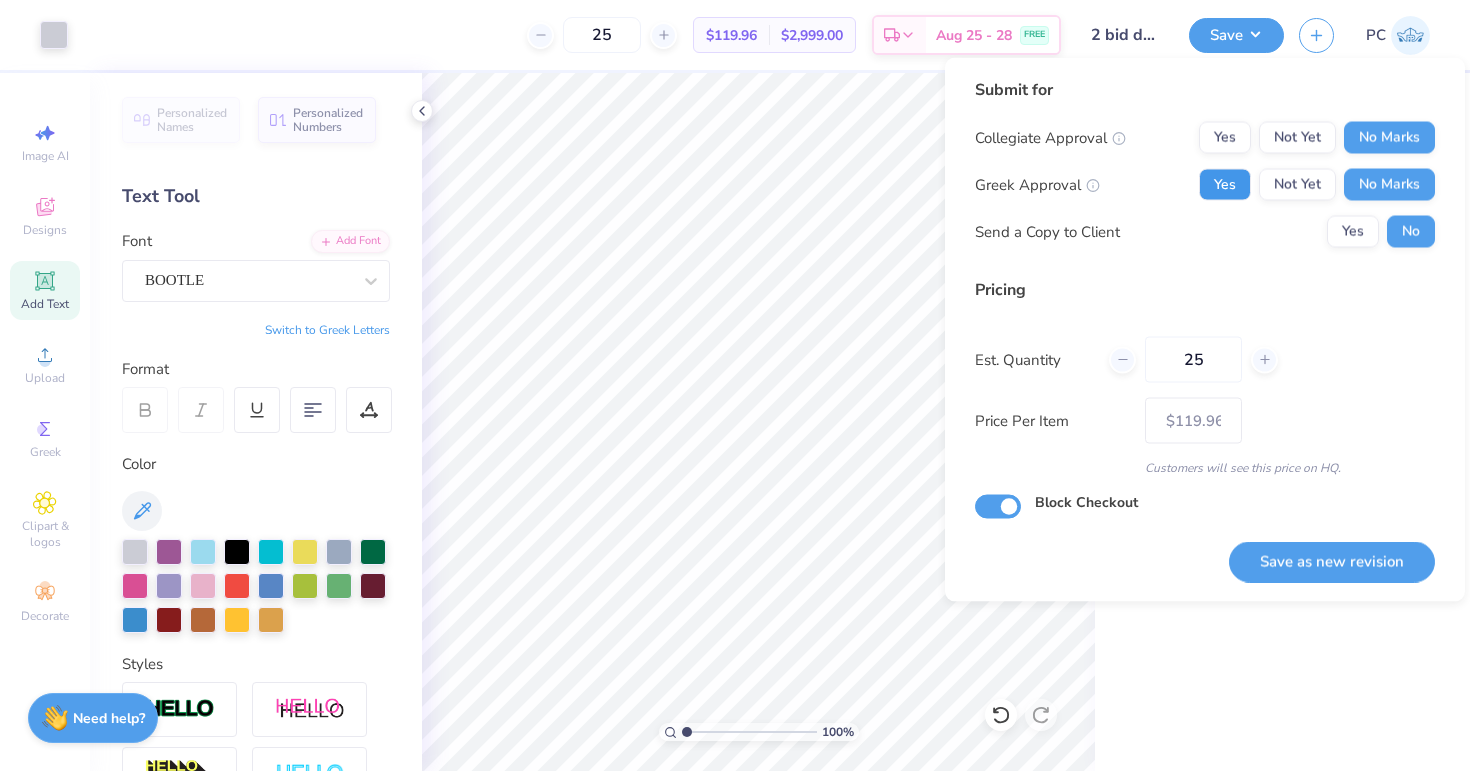 click on "Yes" at bounding box center (1225, 185) 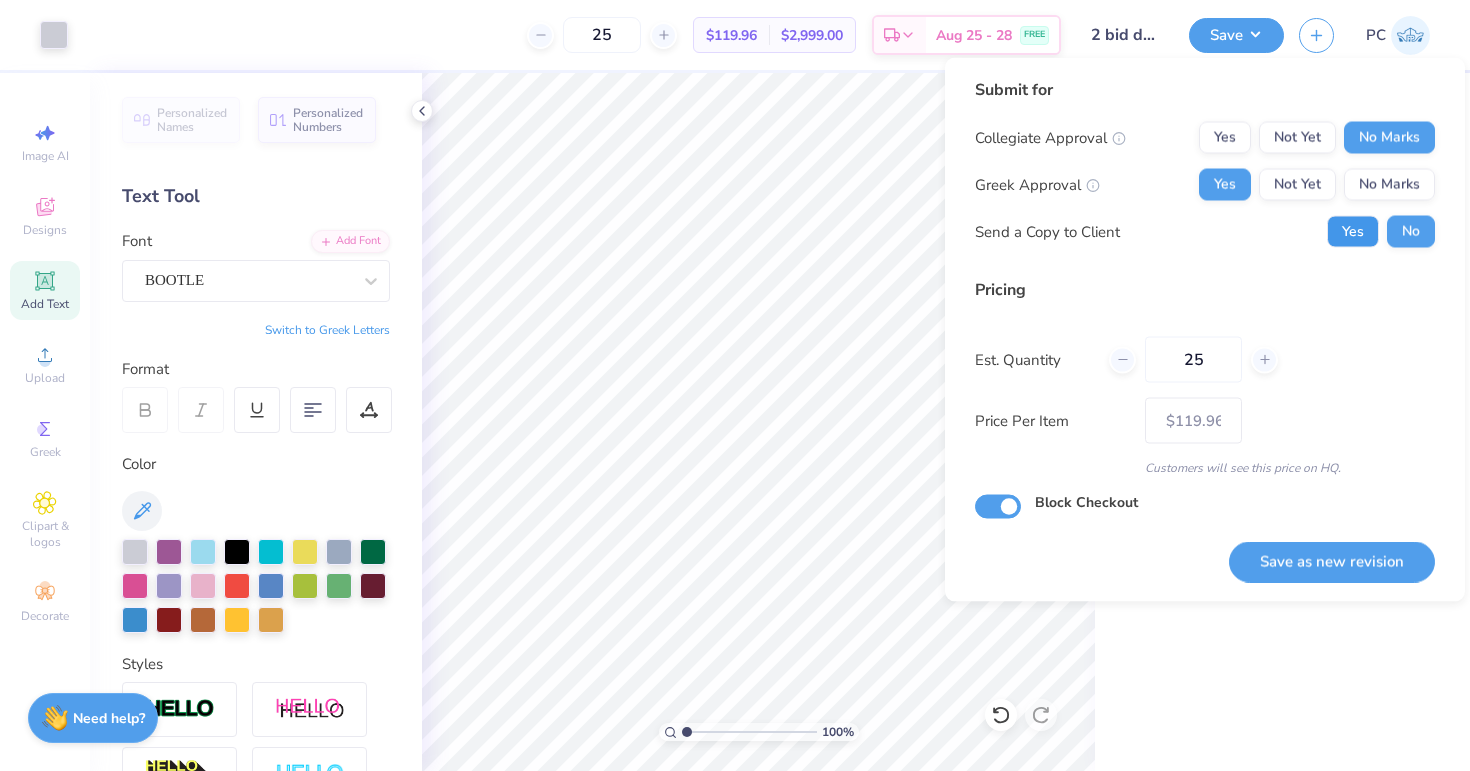 click on "Yes" at bounding box center (1353, 232) 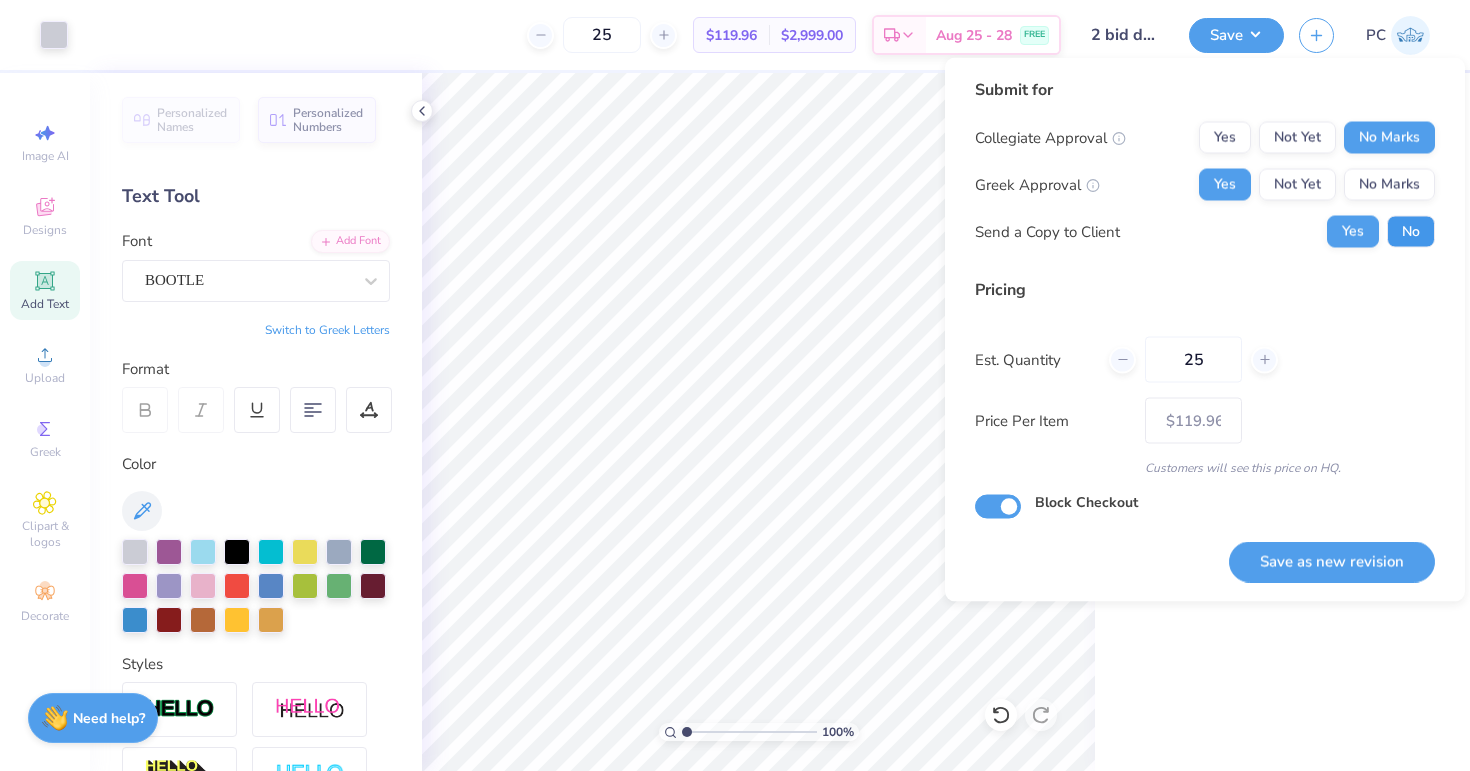 click on "No" at bounding box center (1411, 232) 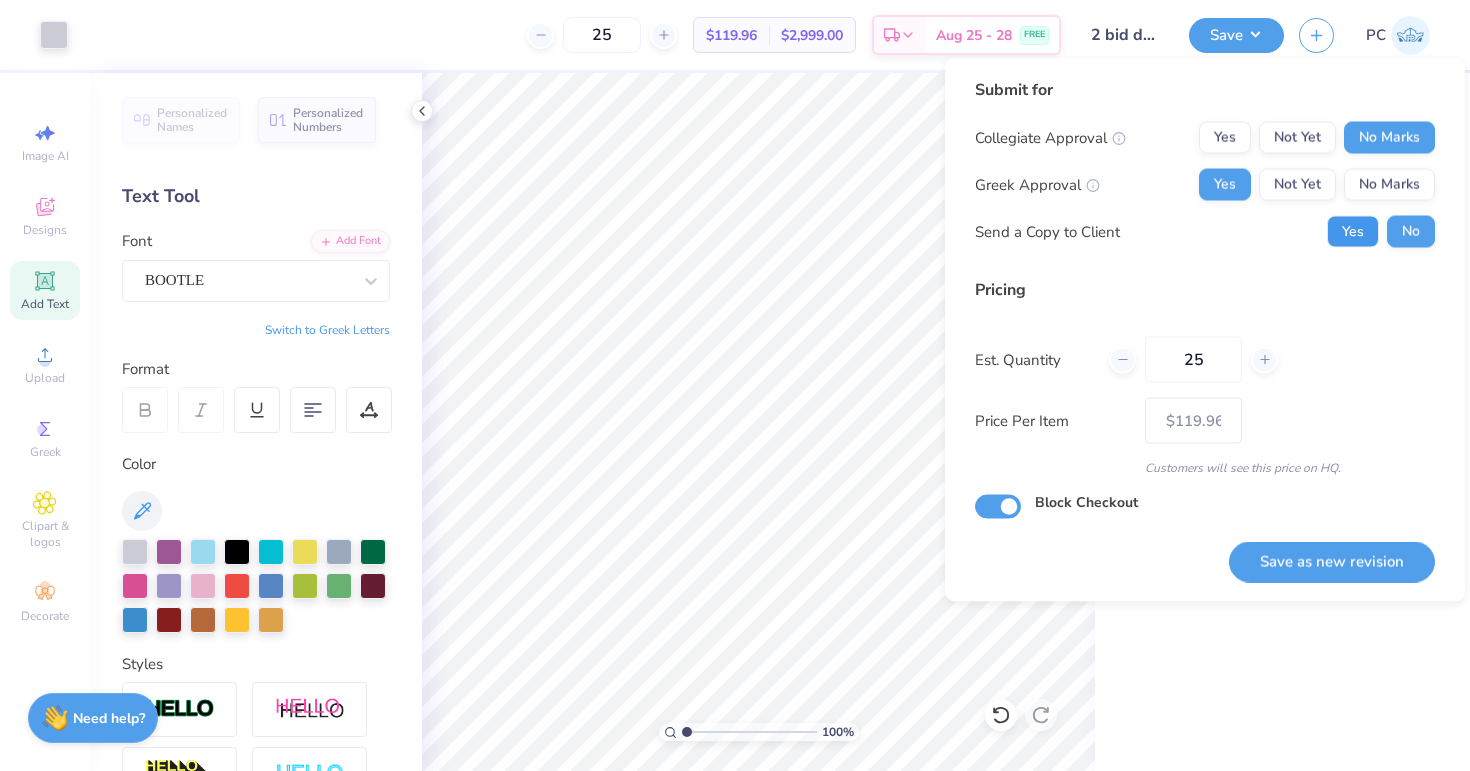 click on "Yes" at bounding box center [1353, 232] 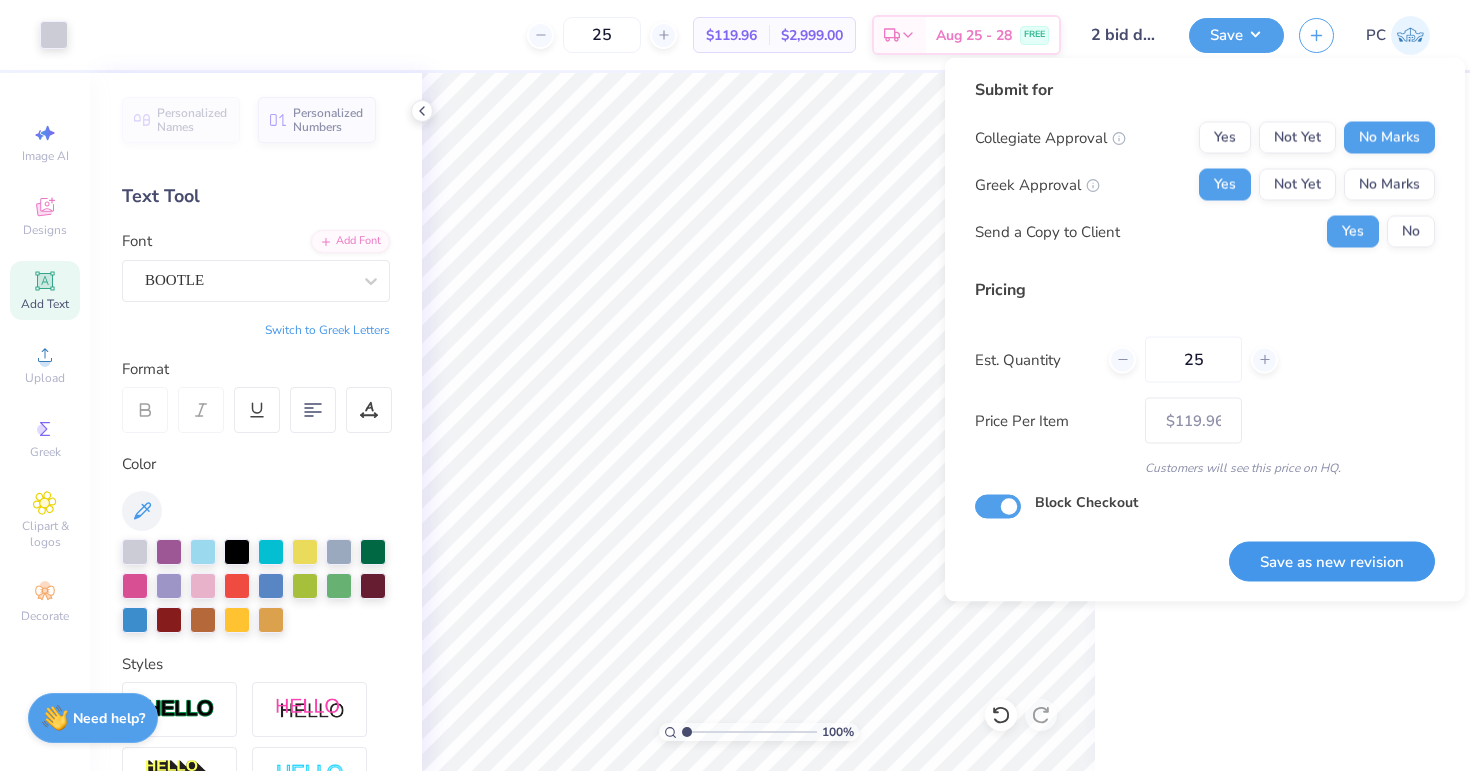 click on "Save as new revision" at bounding box center [1332, 561] 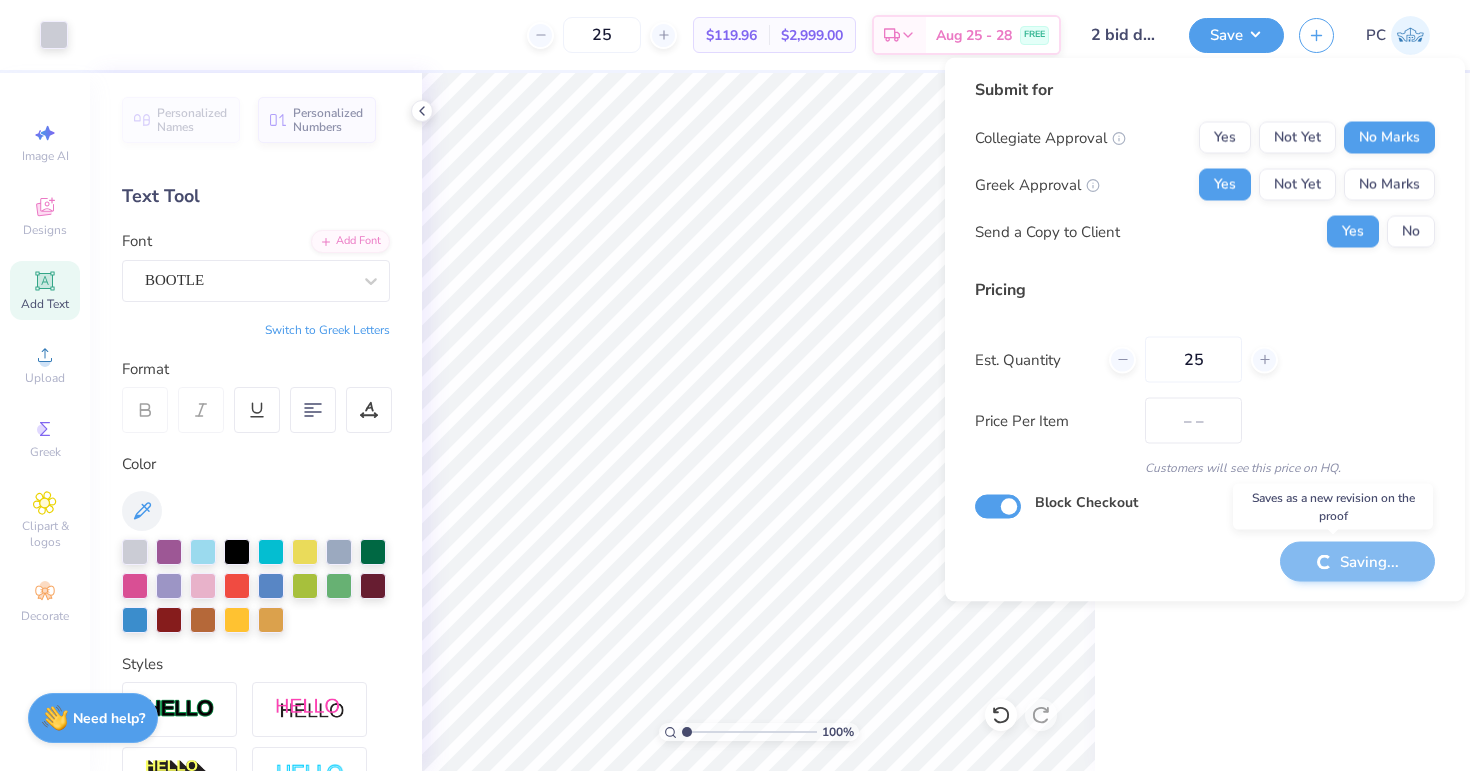 type on "$119.96" 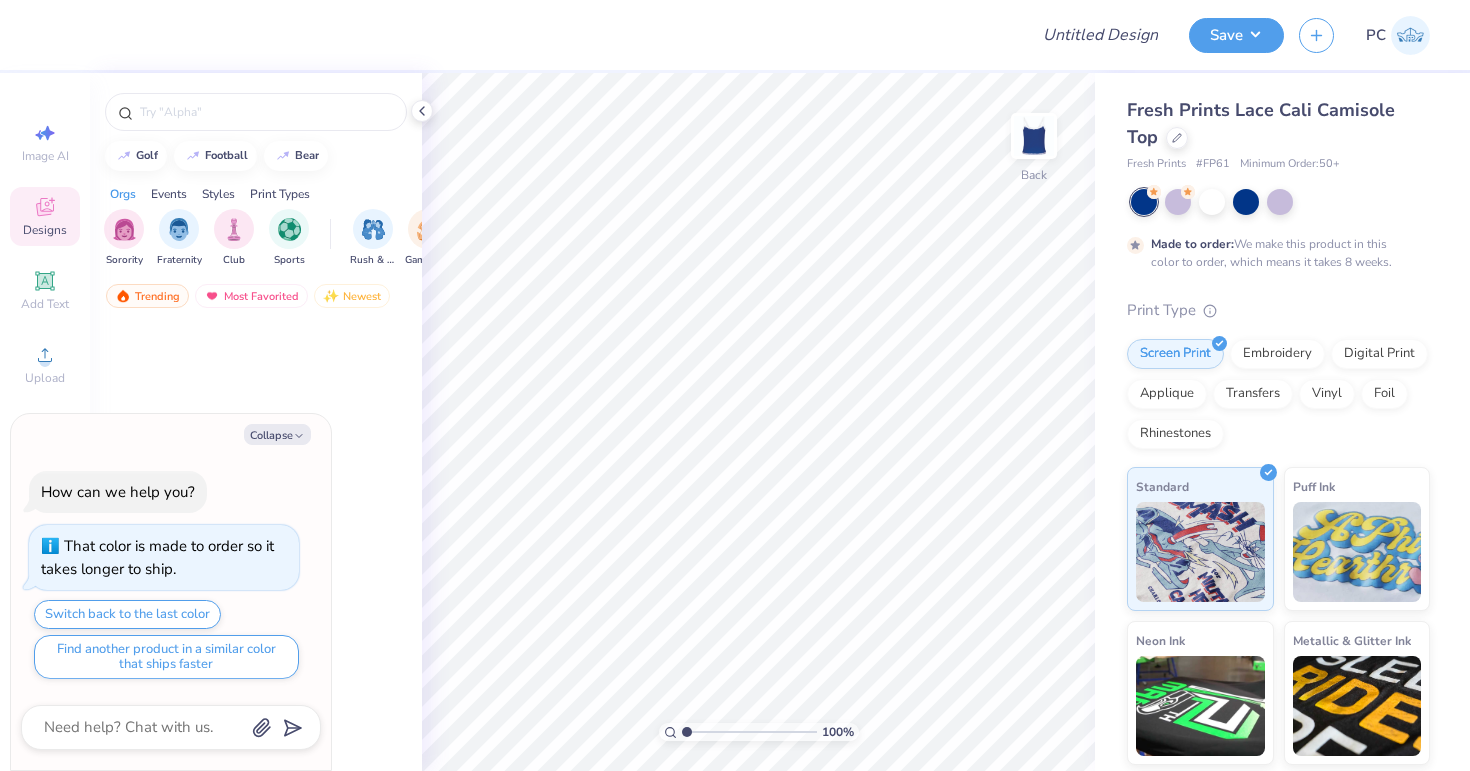 scroll, scrollTop: 0, scrollLeft: 0, axis: both 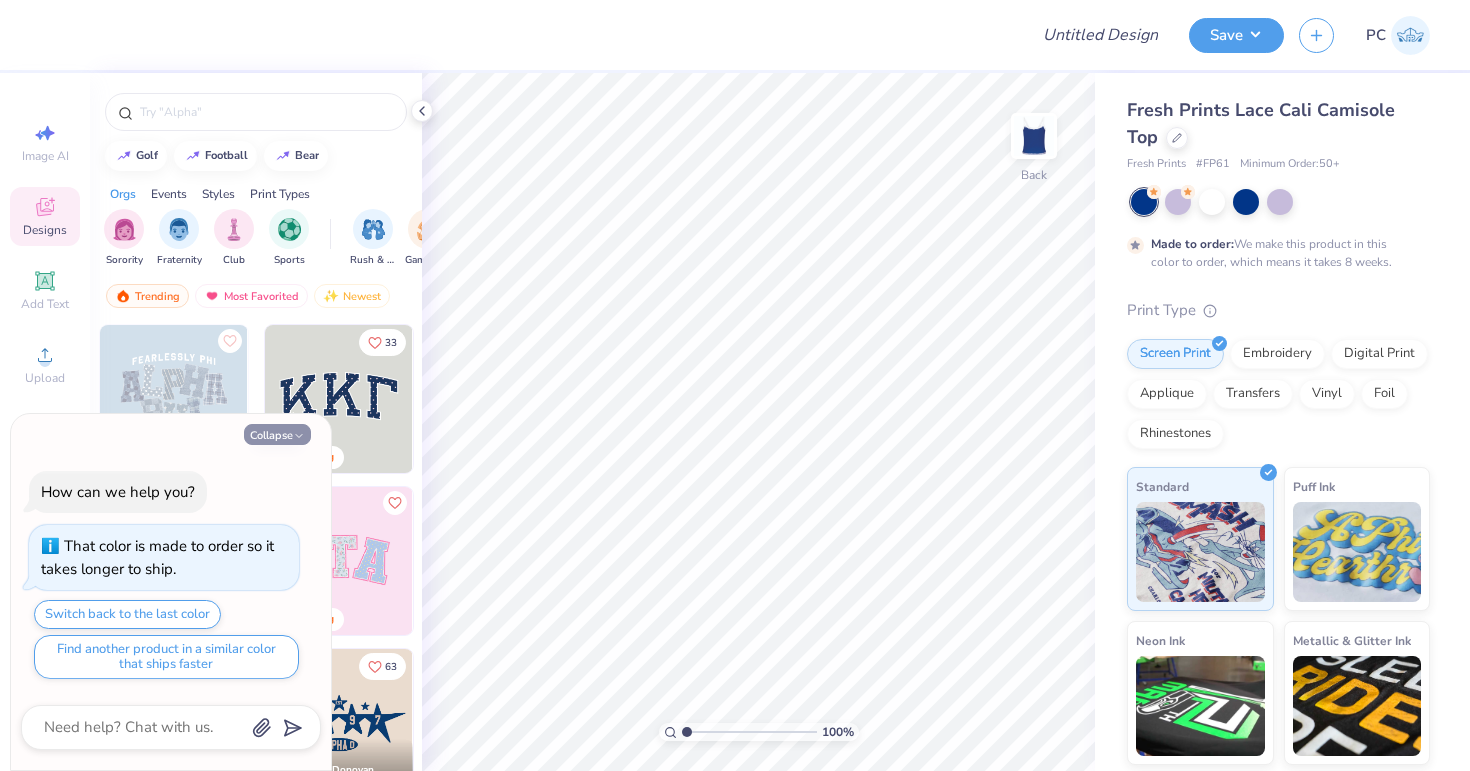 click 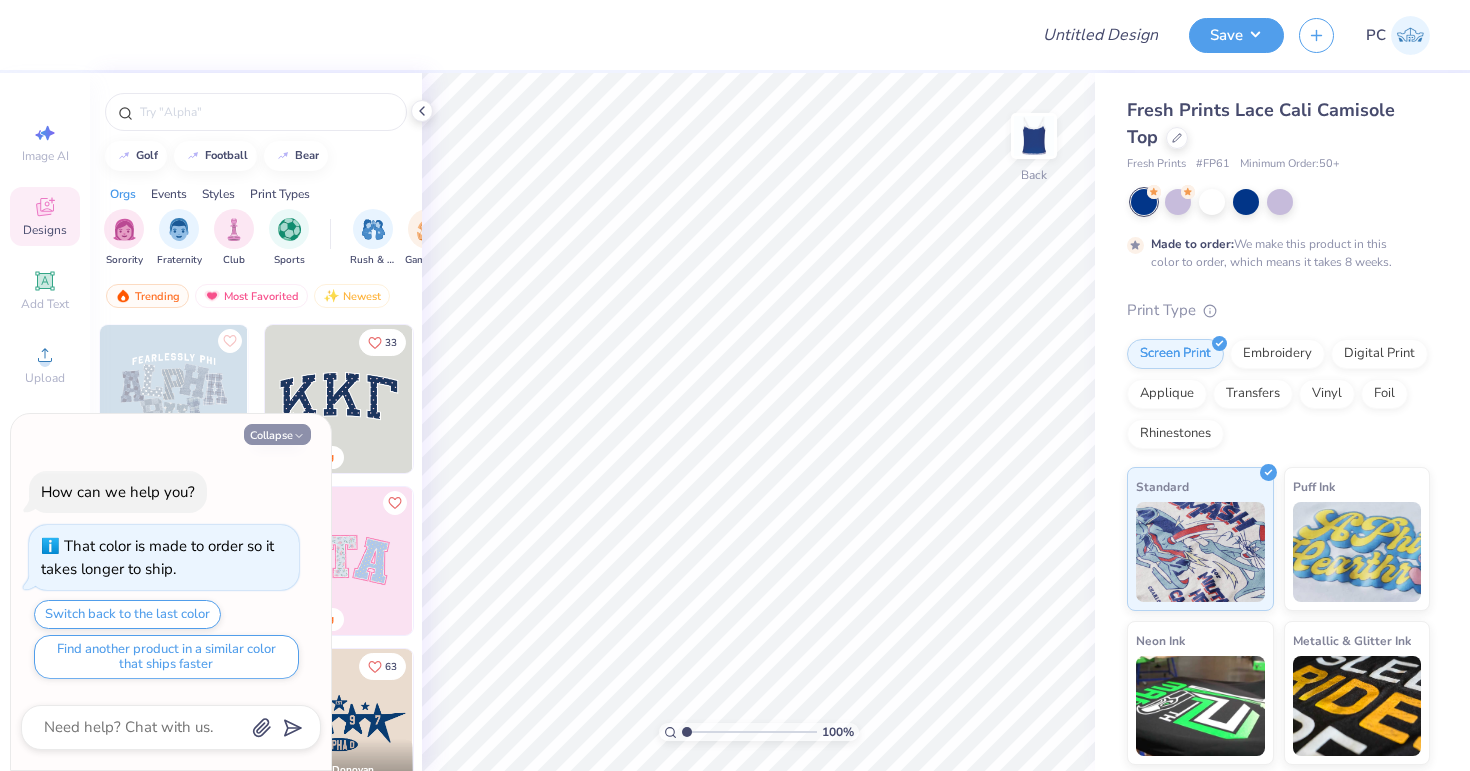 type on "x" 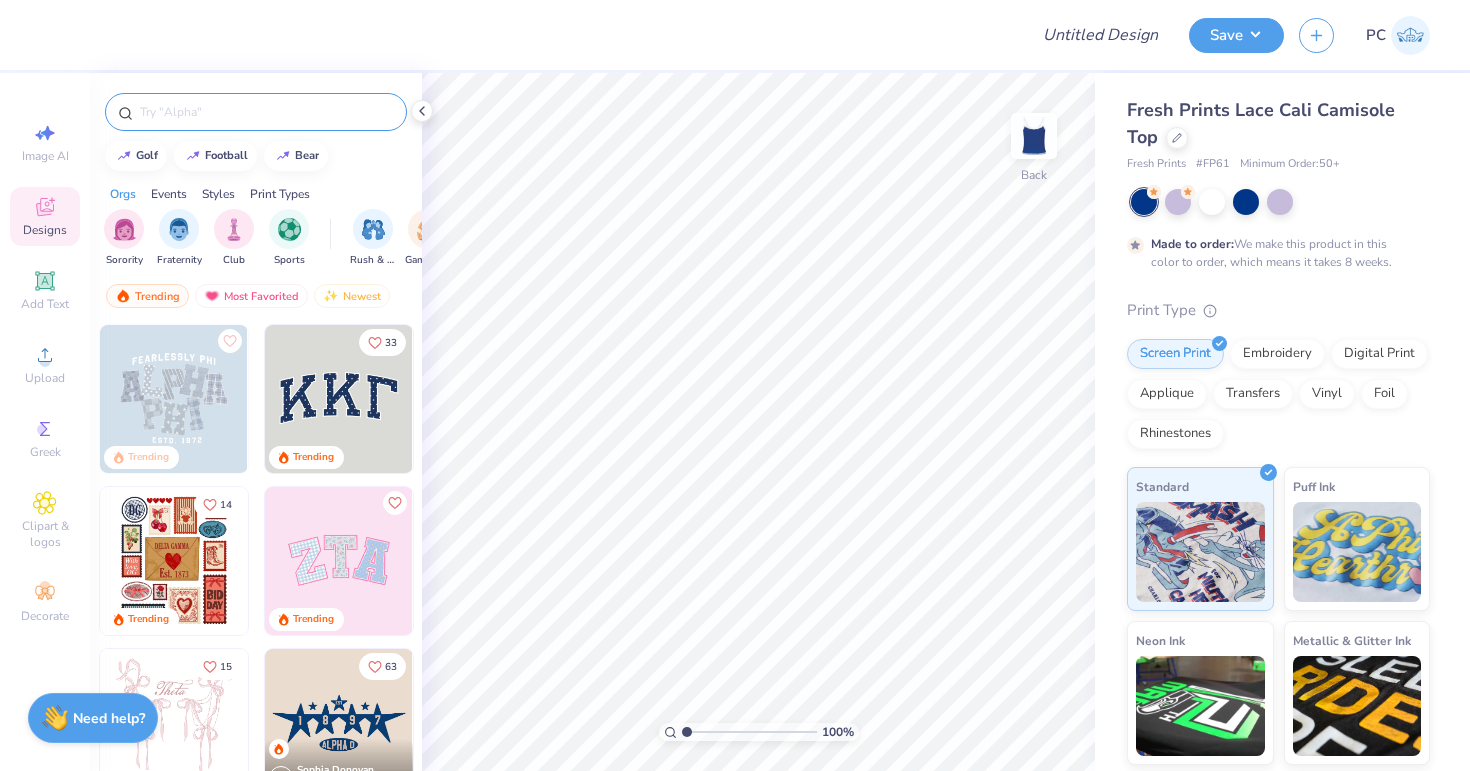 click at bounding box center [266, 112] 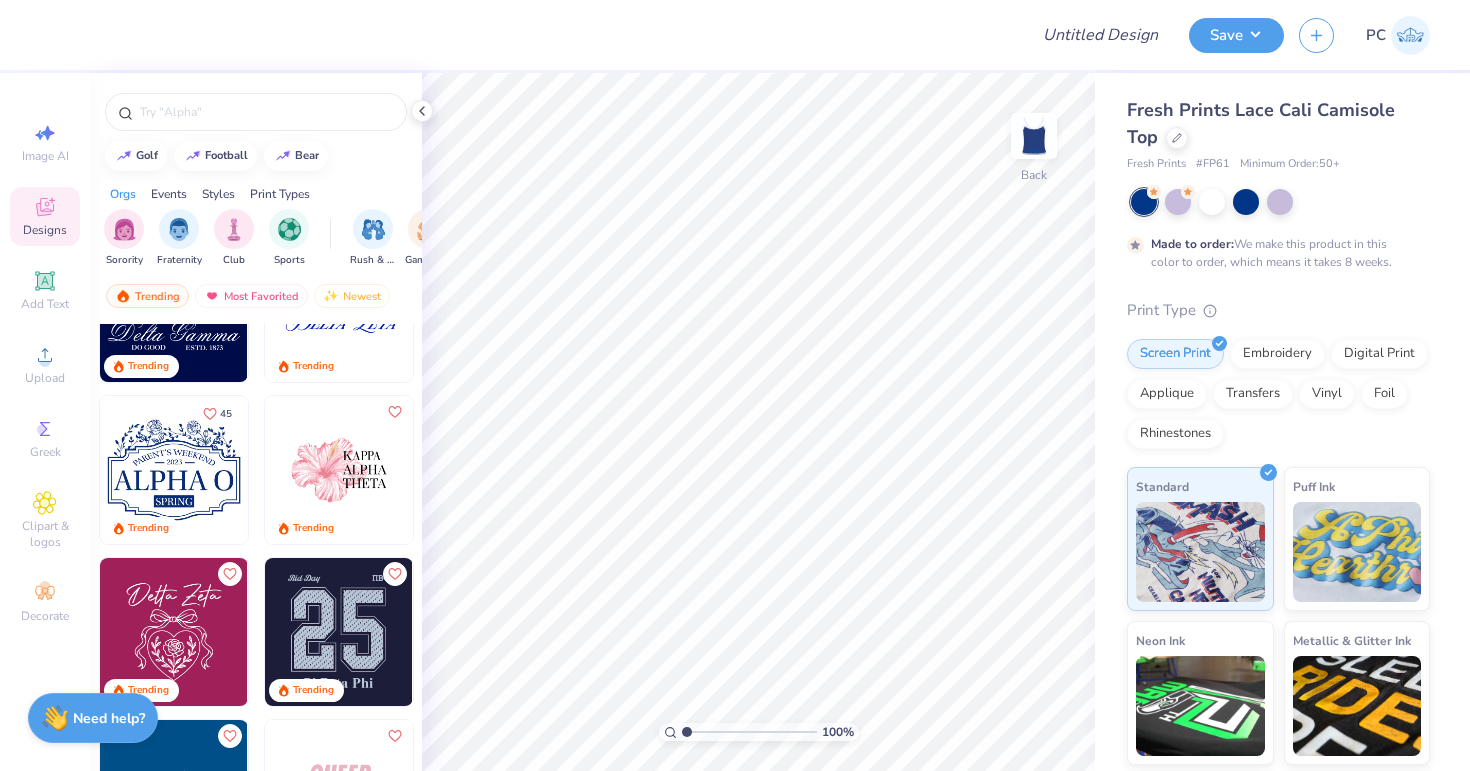 scroll, scrollTop: 6578, scrollLeft: 0, axis: vertical 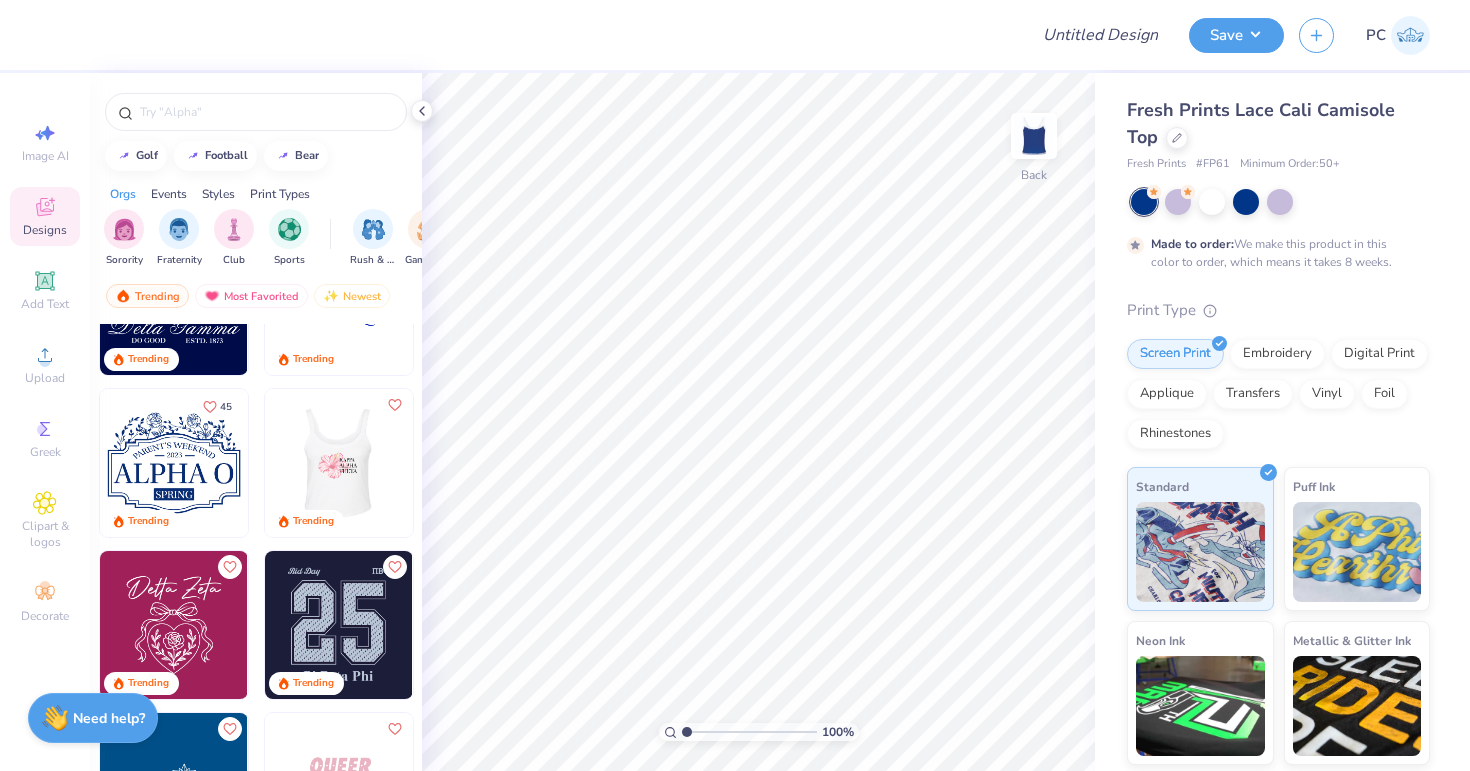 click at bounding box center (338, 463) 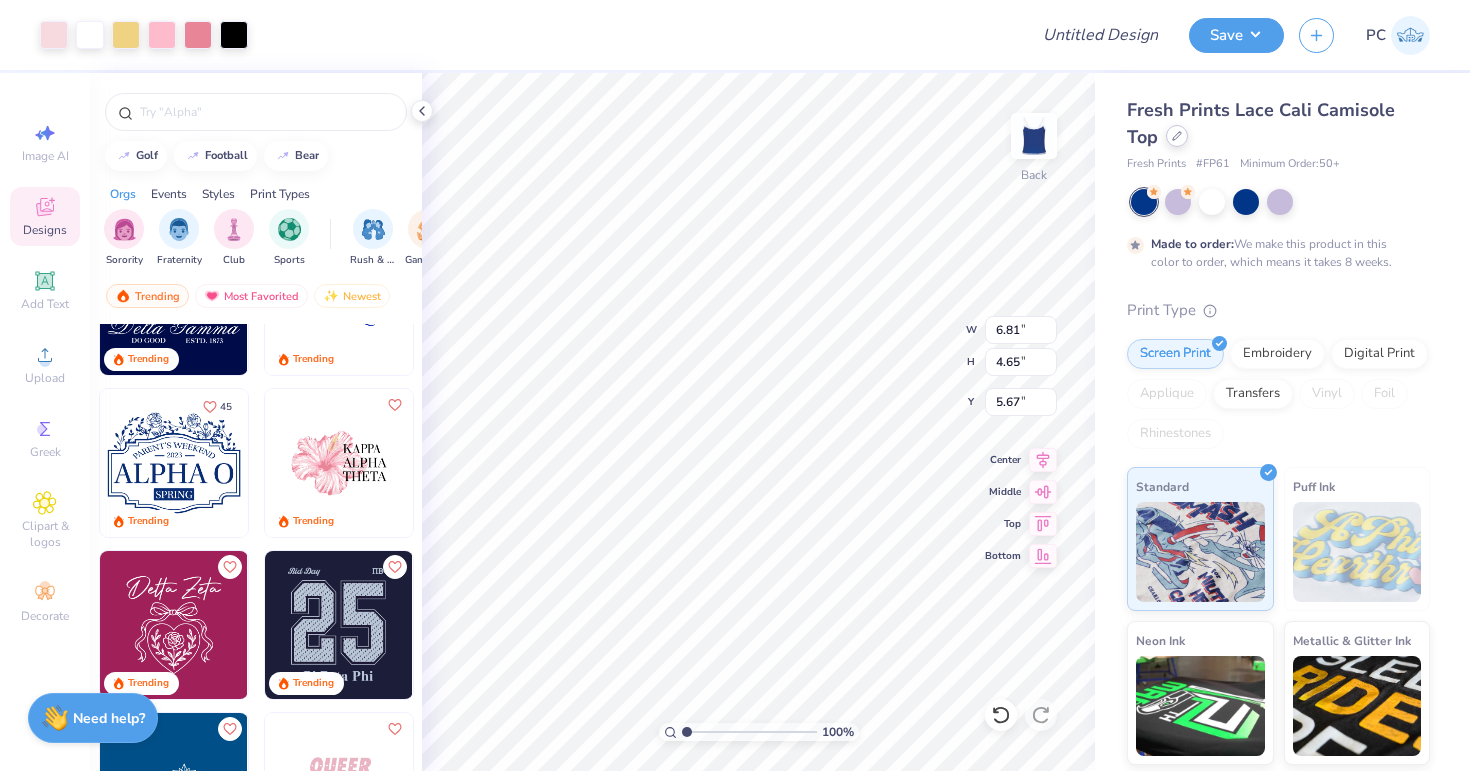click 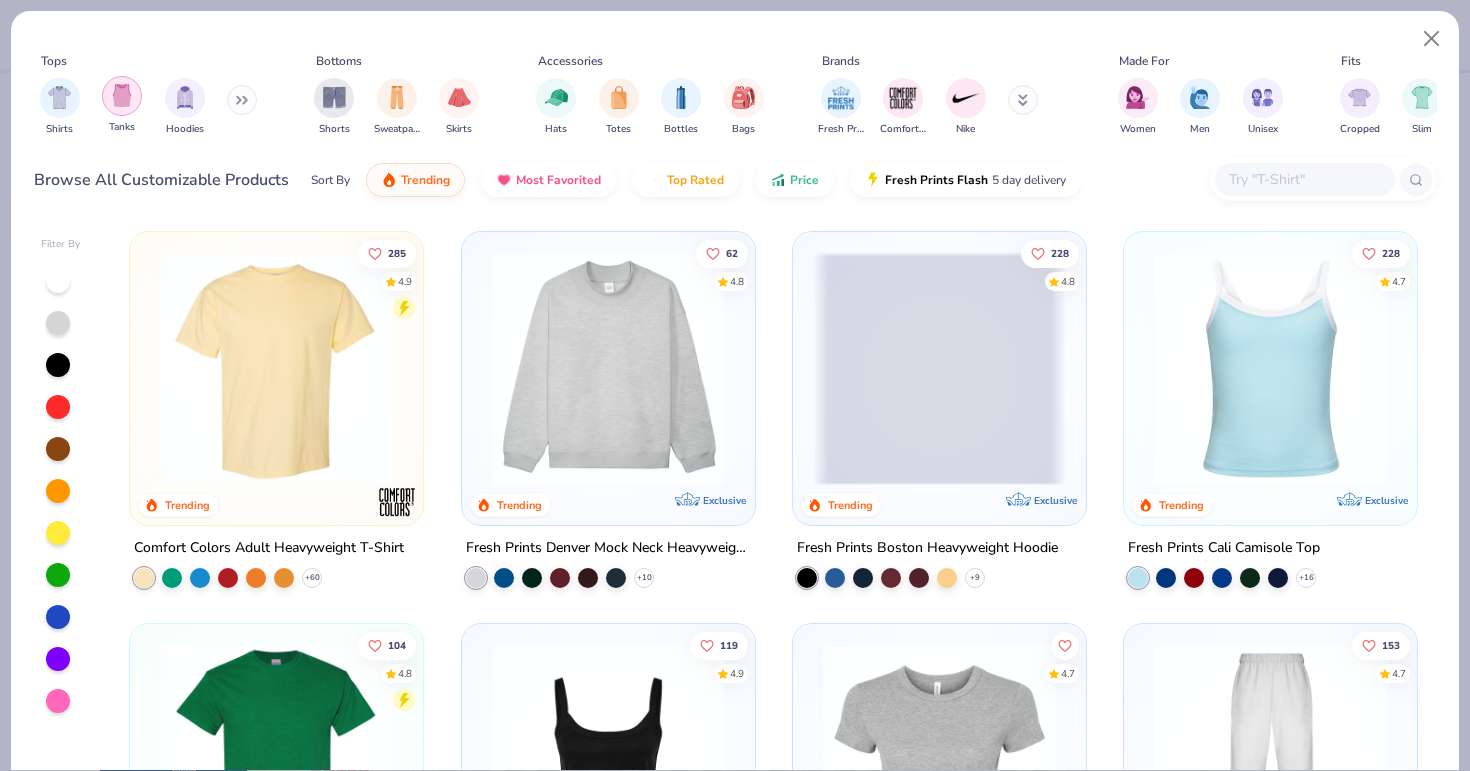 click at bounding box center [122, 95] 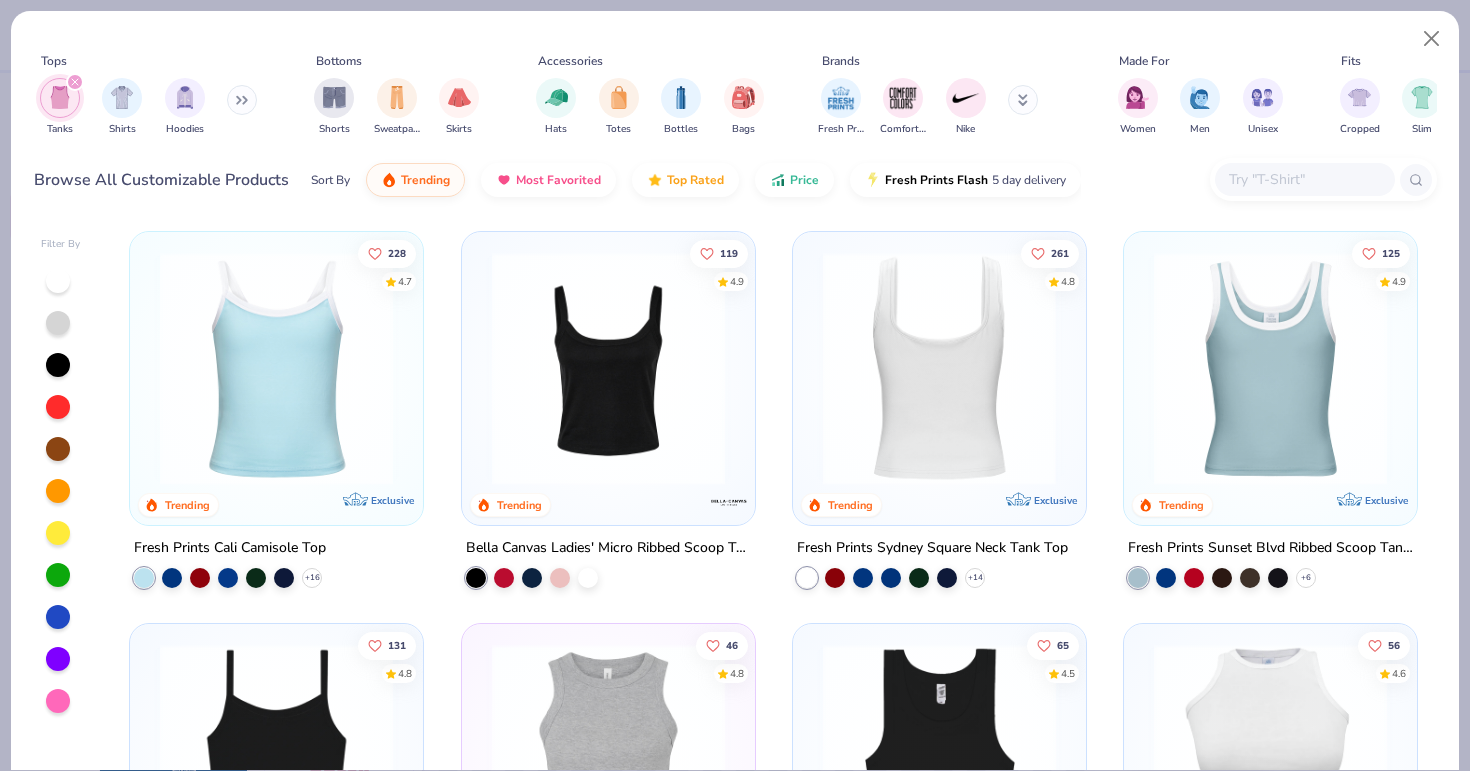 click at bounding box center (686, 368) 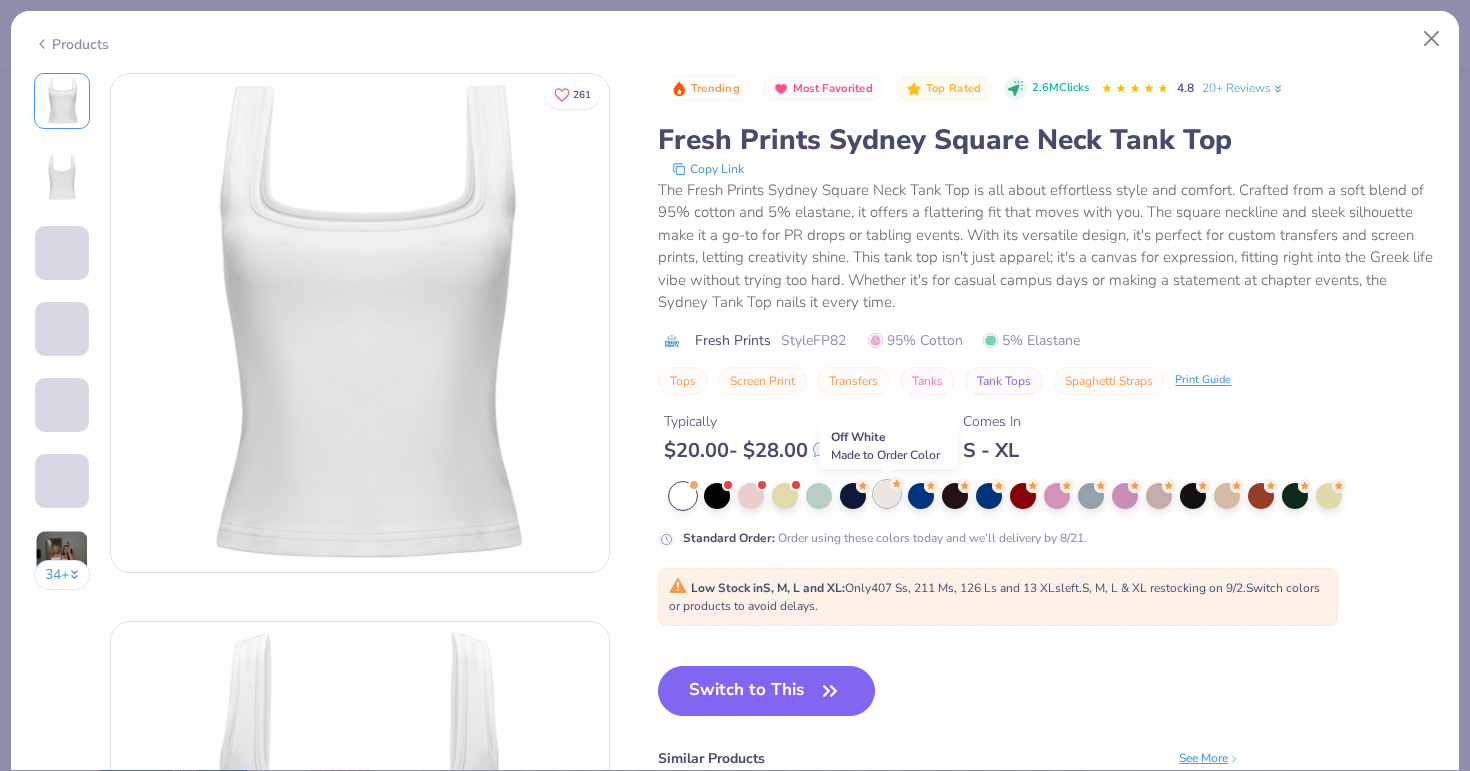 click at bounding box center [887, 494] 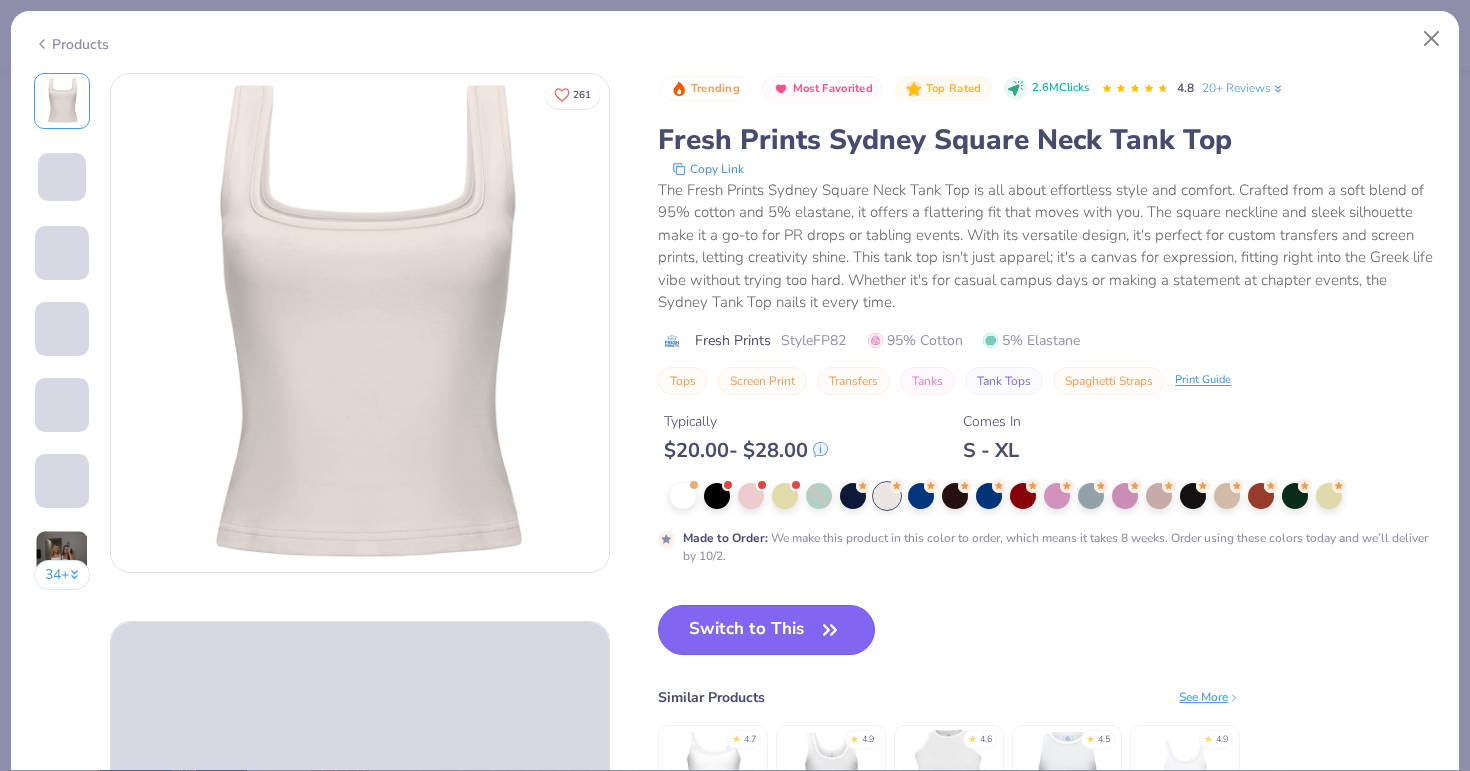 click on "Switch to This" at bounding box center [766, 630] 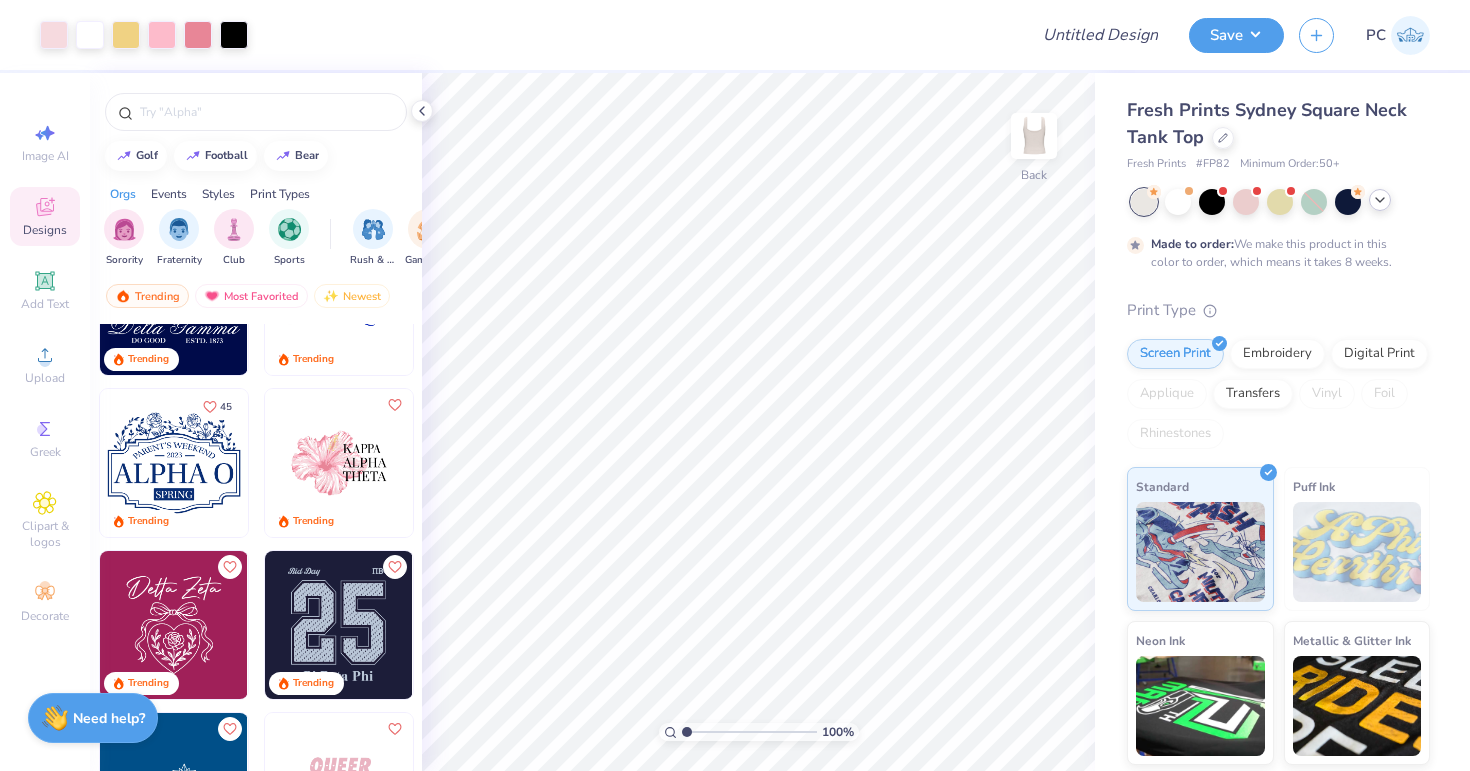 click 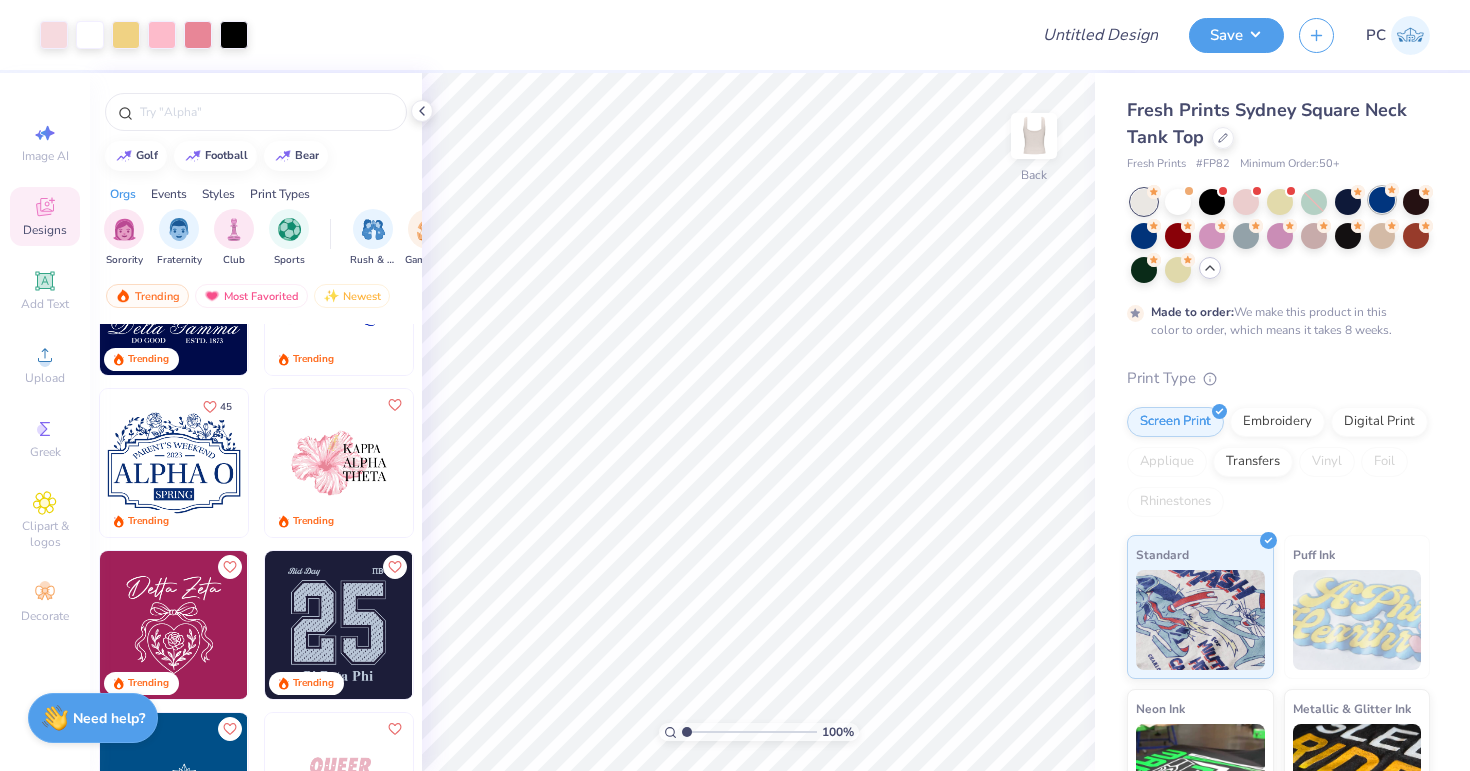 click at bounding box center [1382, 200] 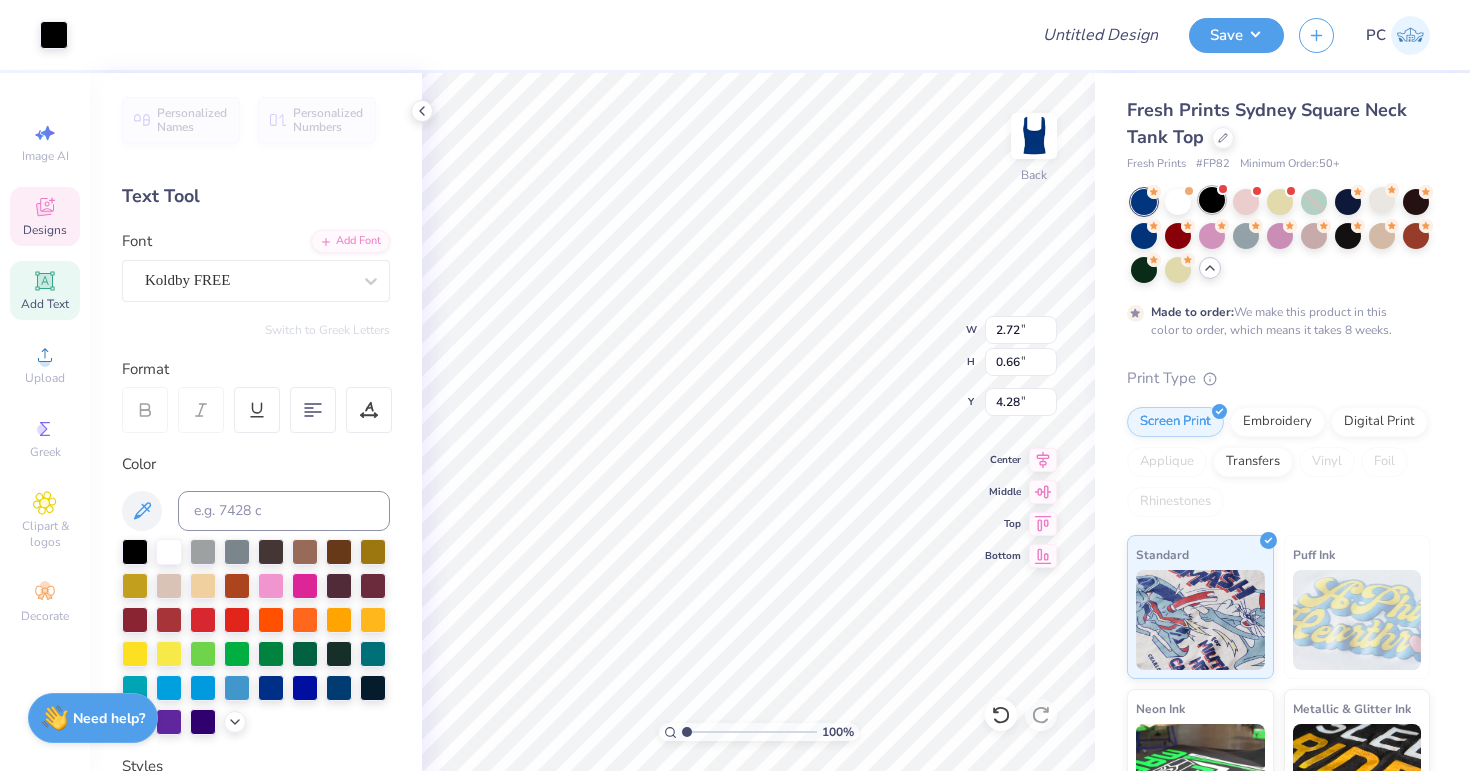 type on "4.23" 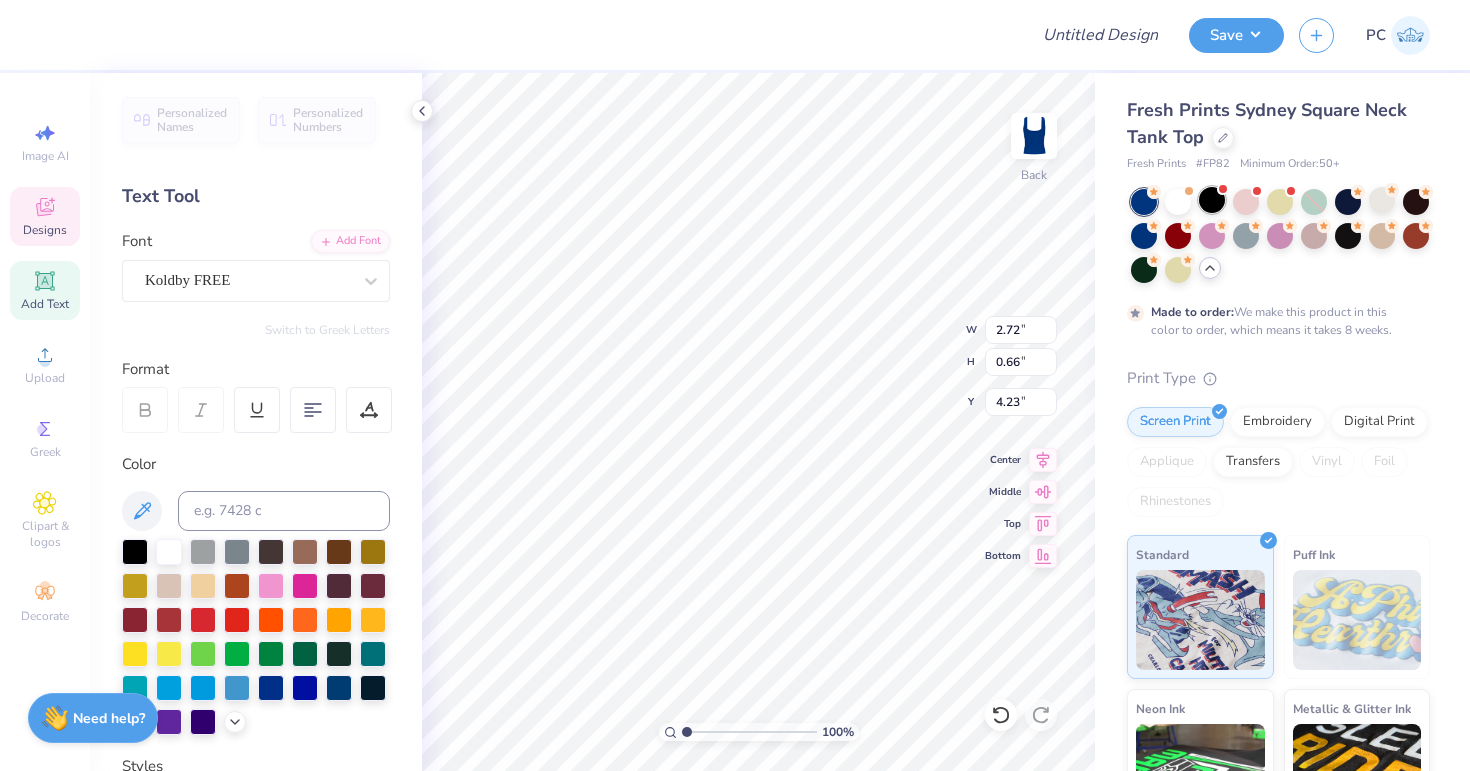 scroll, scrollTop: 0, scrollLeft: 1, axis: horizontal 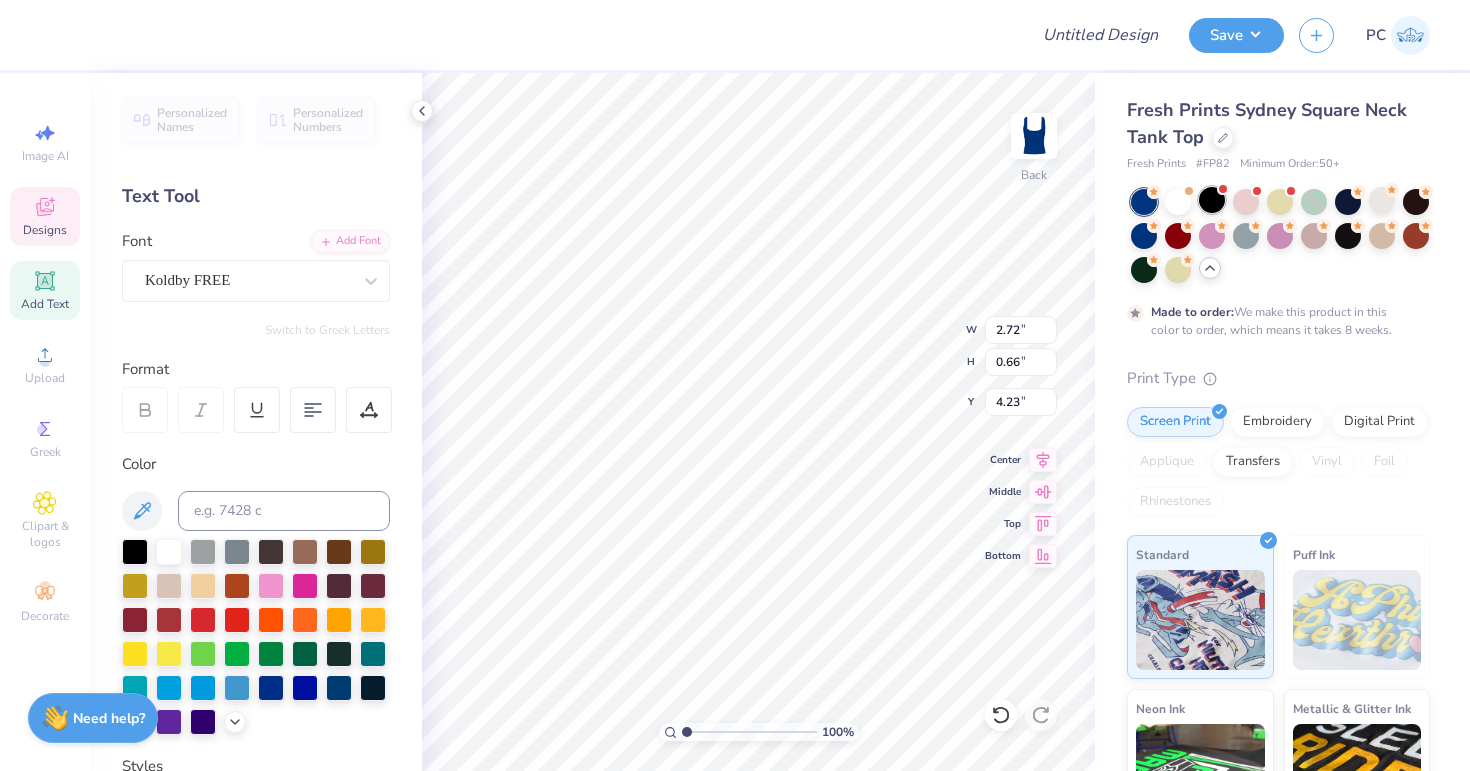 type on "3.11" 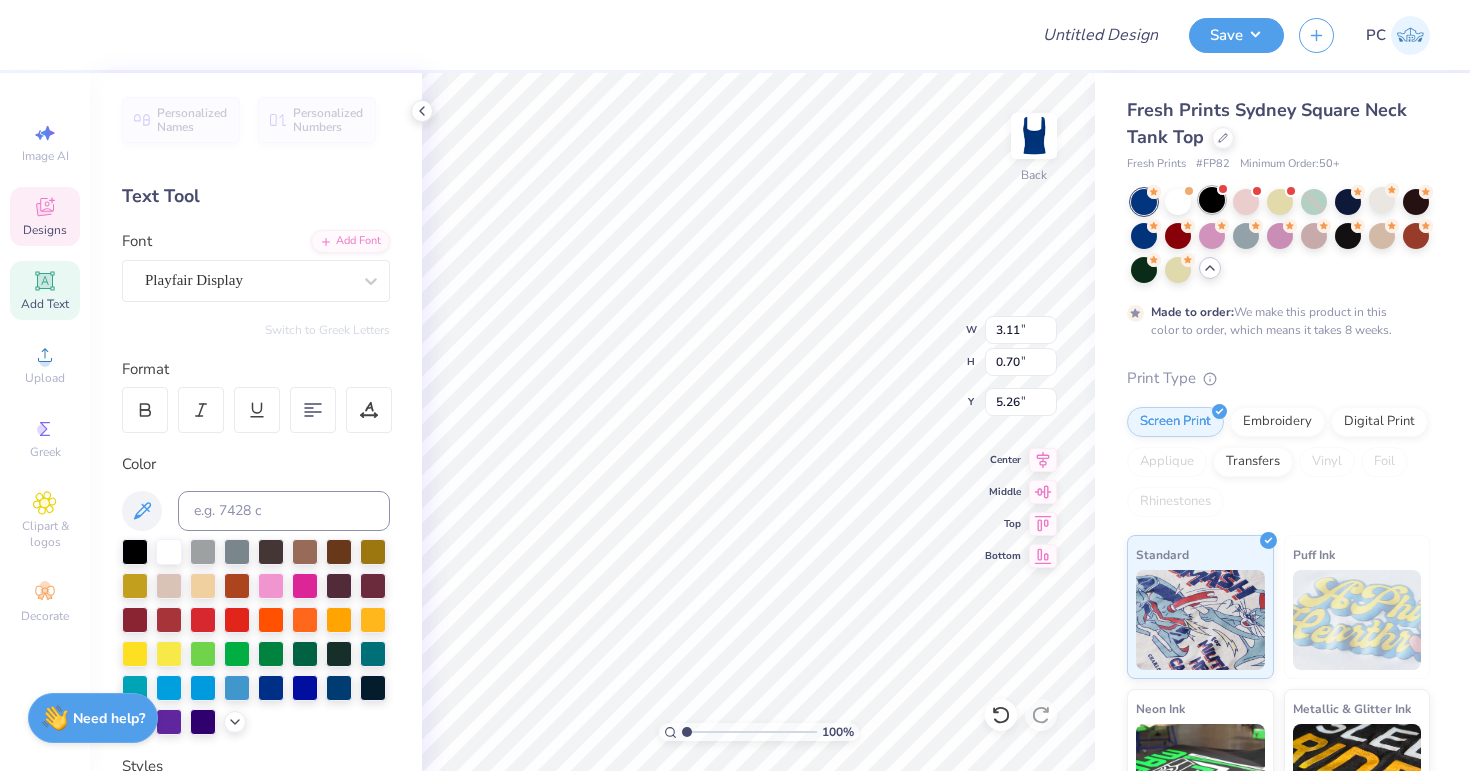 scroll, scrollTop: 0, scrollLeft: 0, axis: both 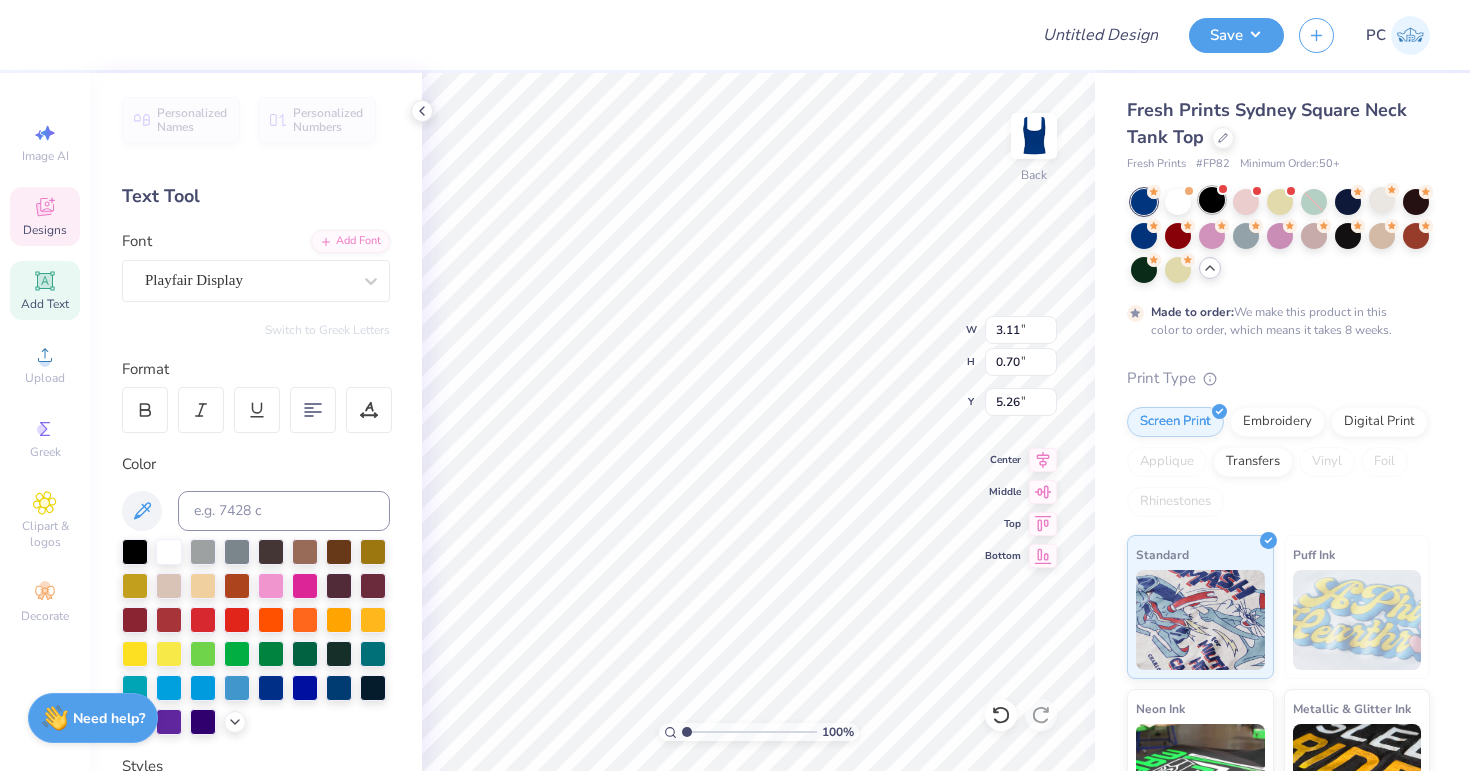 type on "PHI" 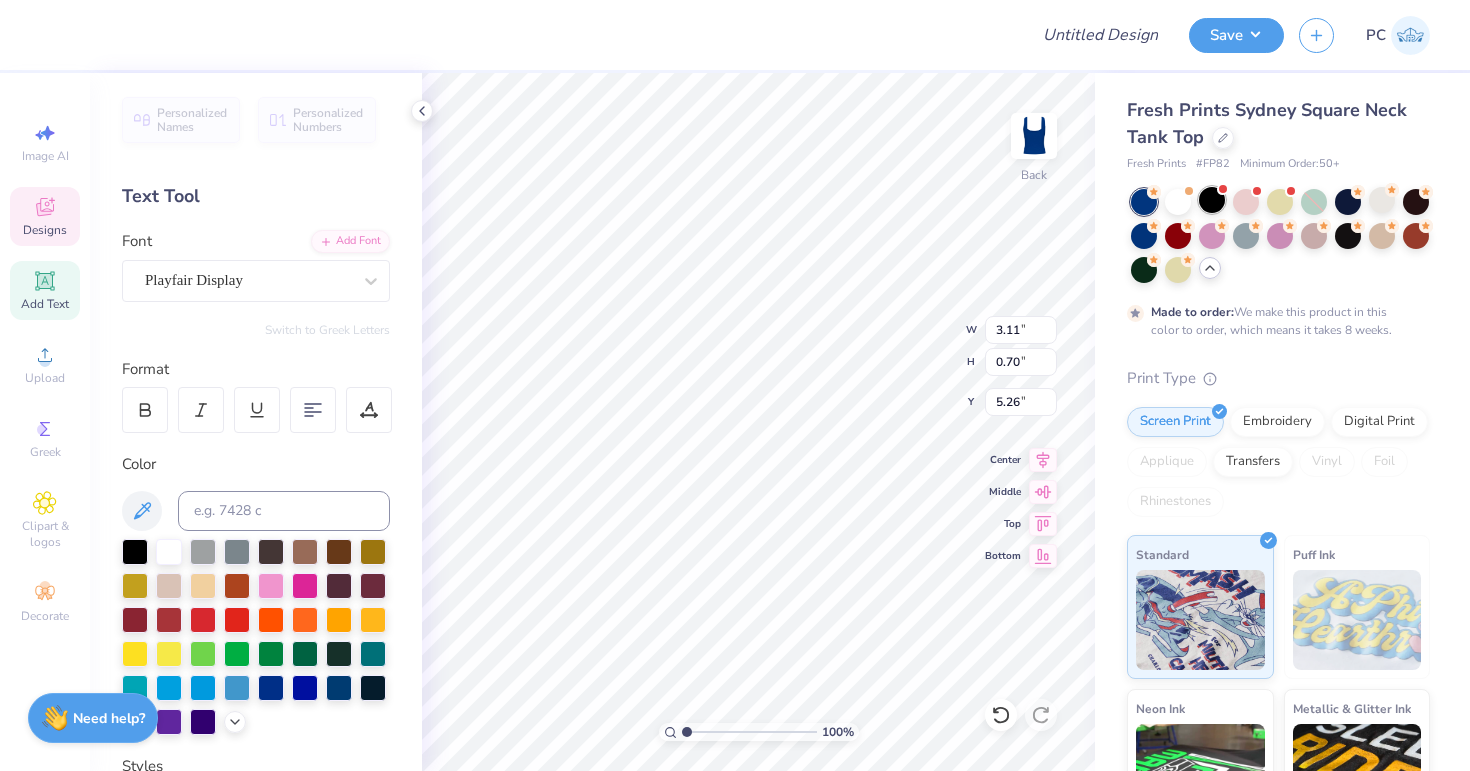 type on "3.09" 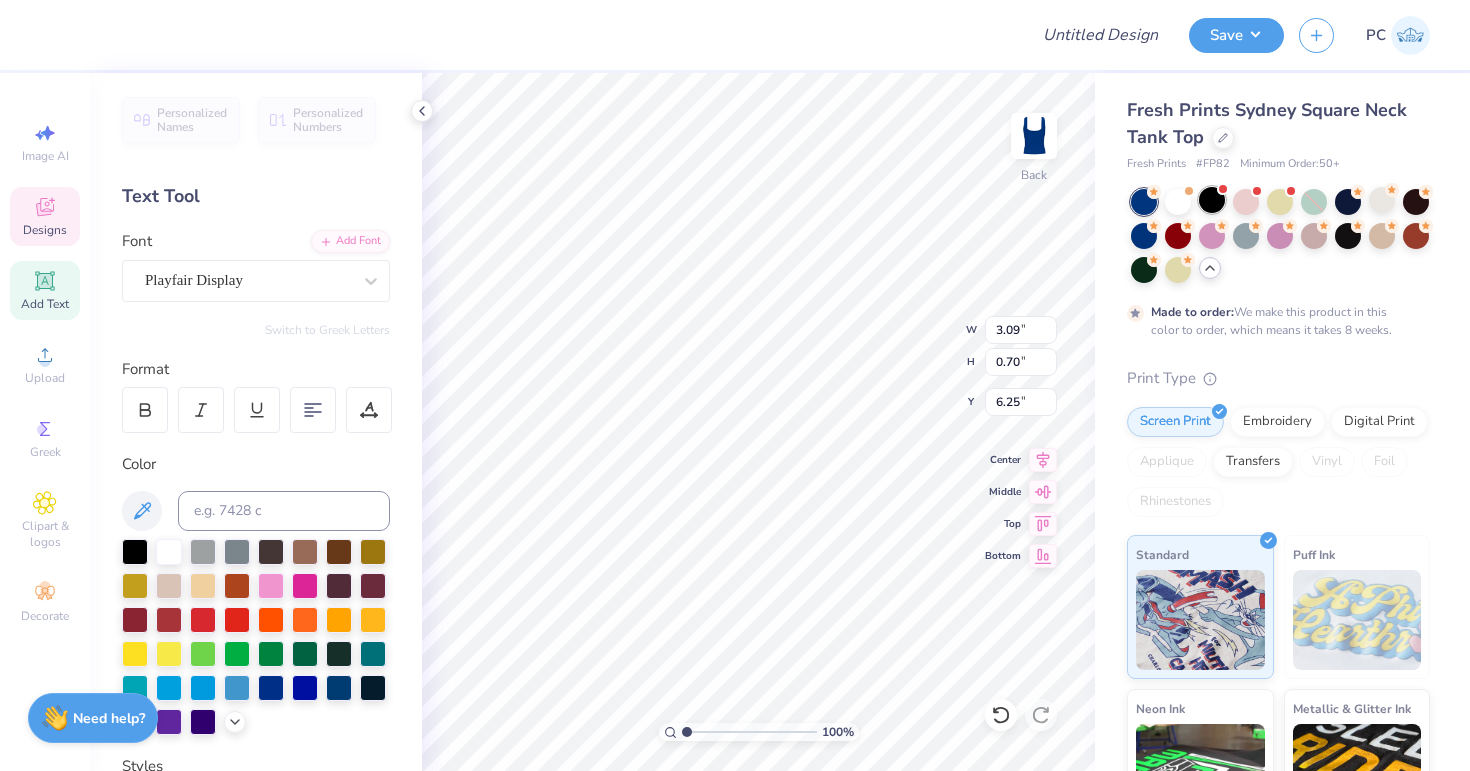 type on "6.15" 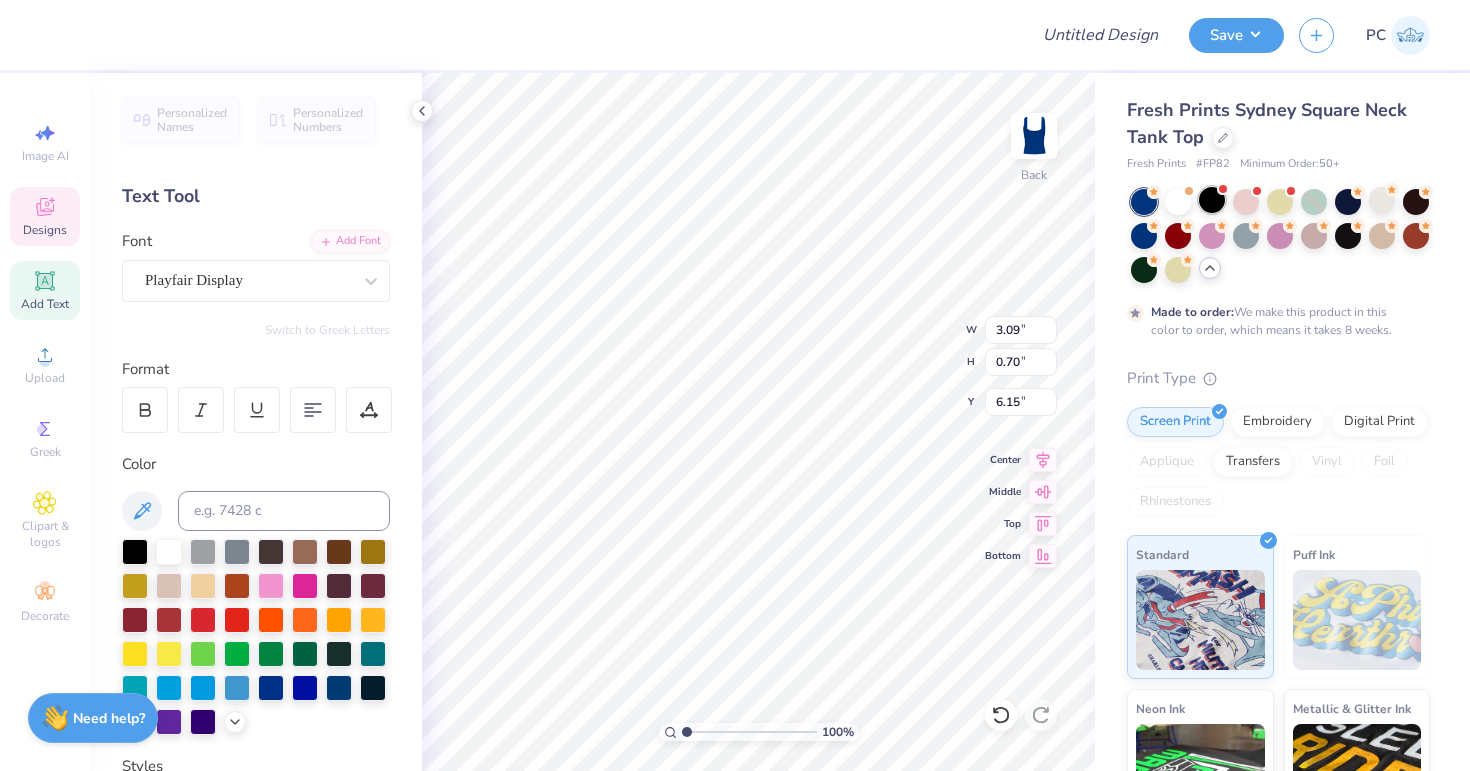 scroll, scrollTop: 0, scrollLeft: 0, axis: both 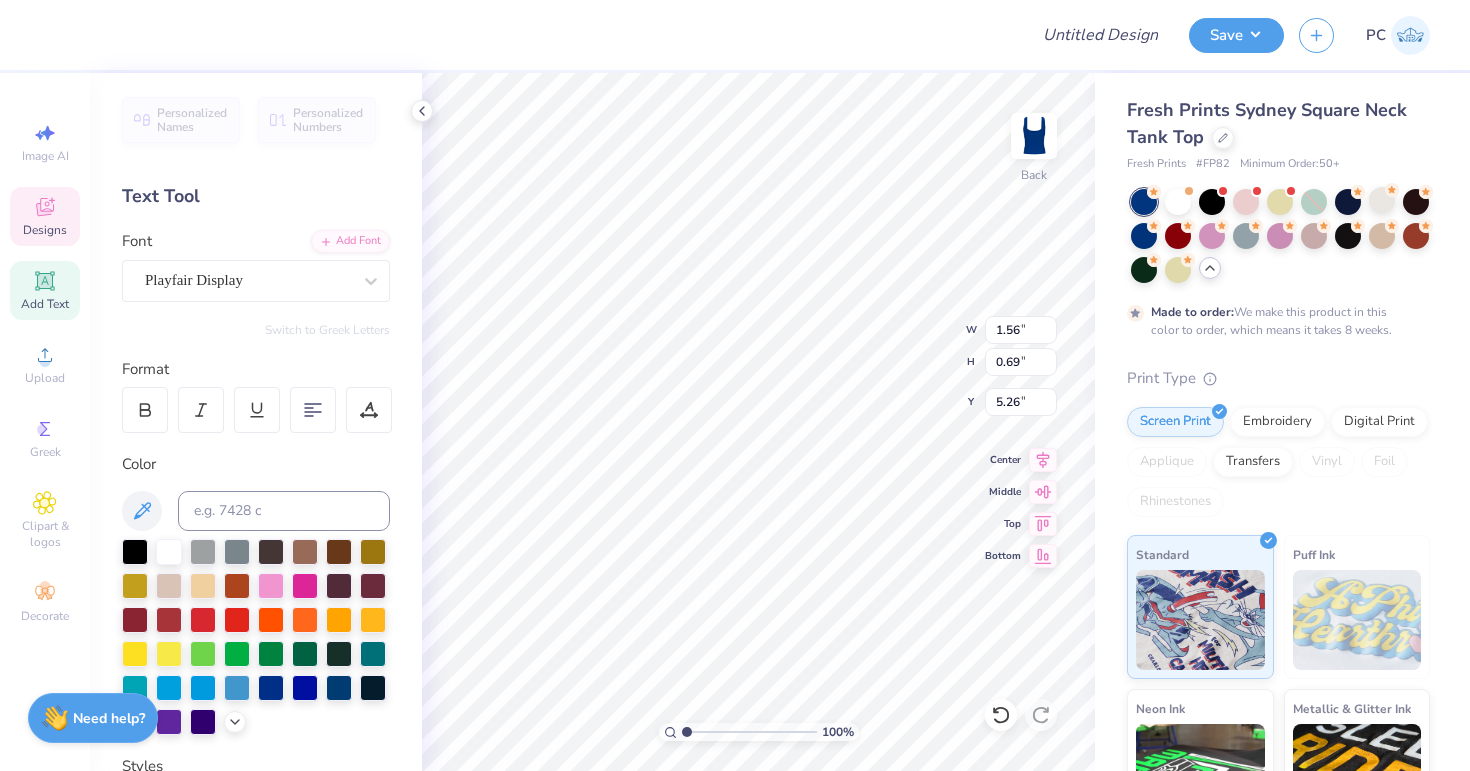 type on "2.78" 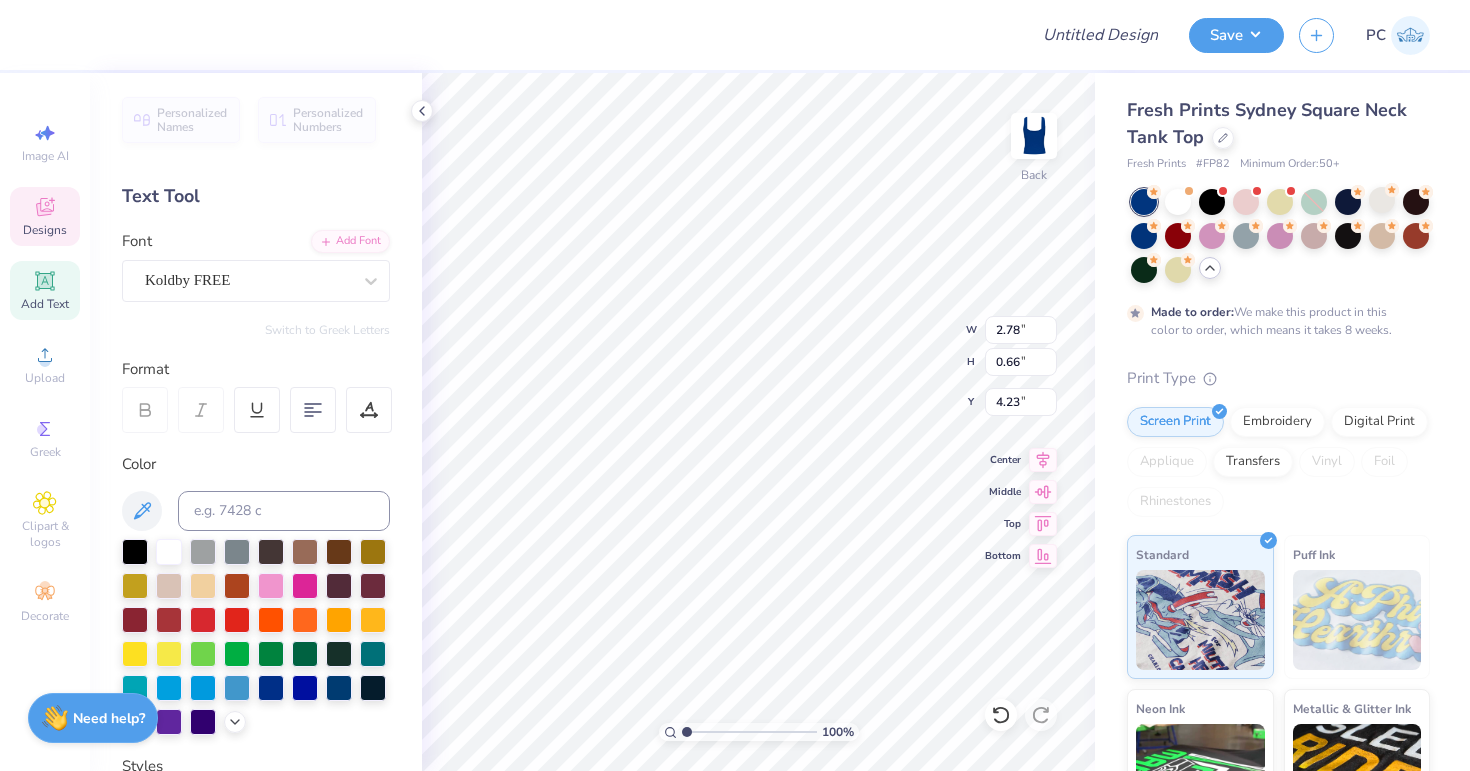 scroll, scrollTop: 4, scrollLeft: 1, axis: both 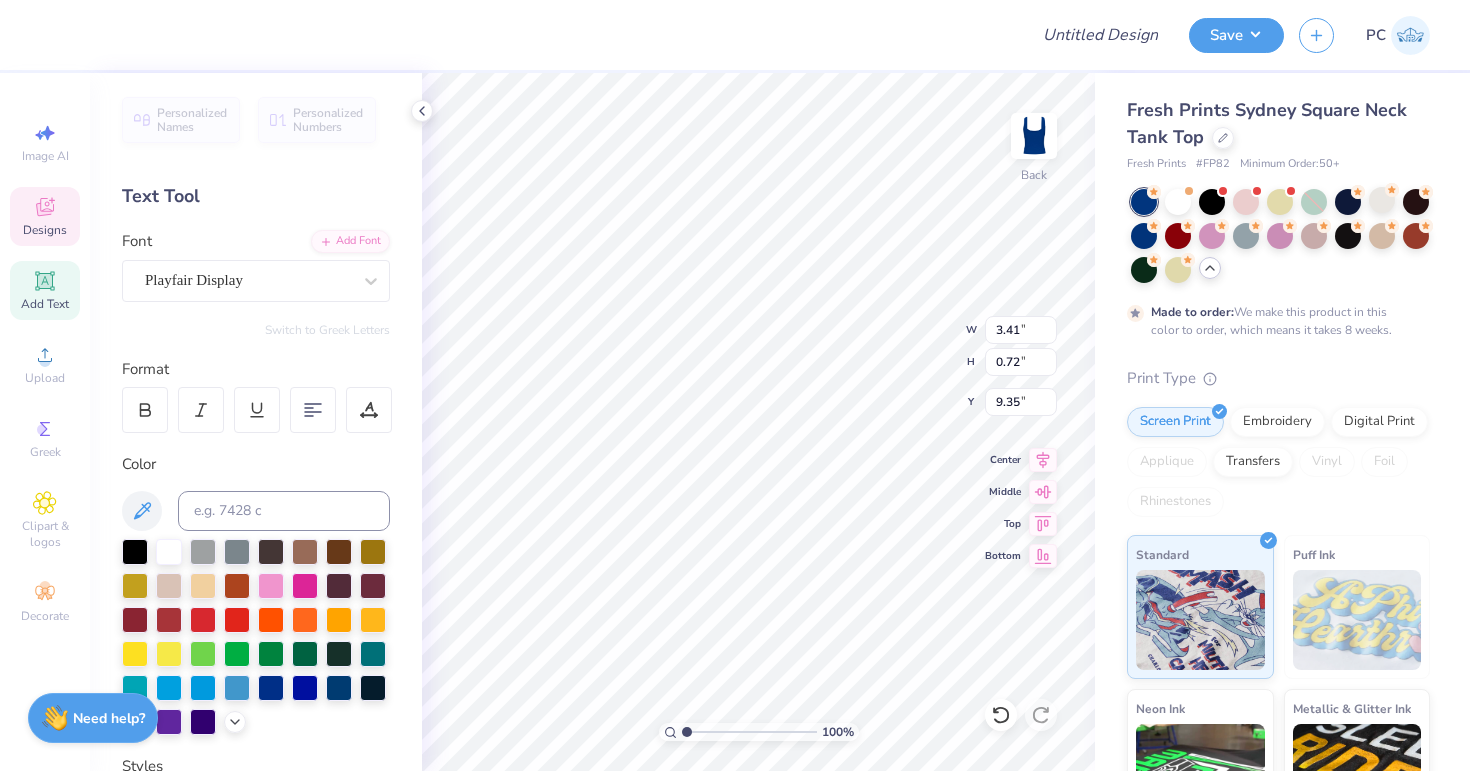 type on "9.35" 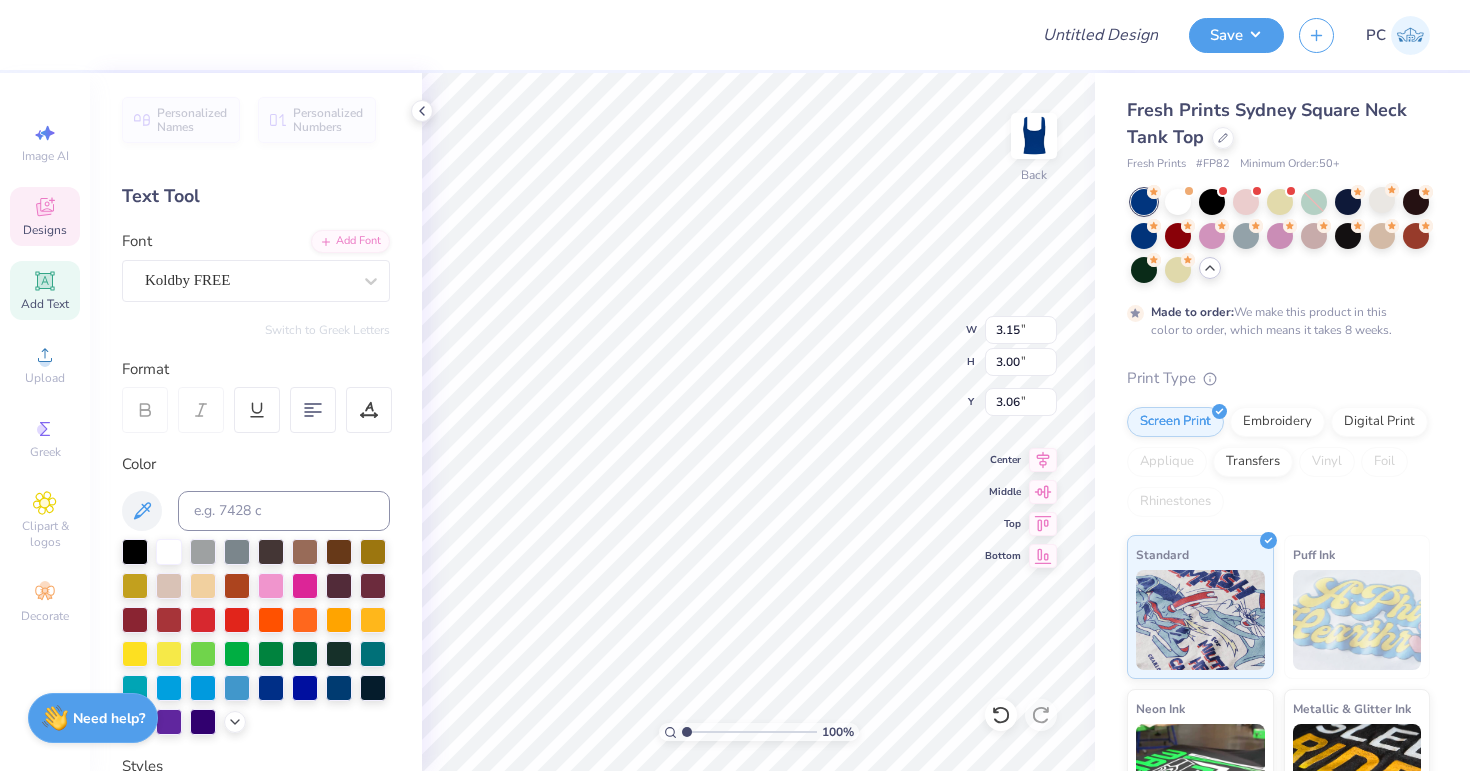 type on "7.23" 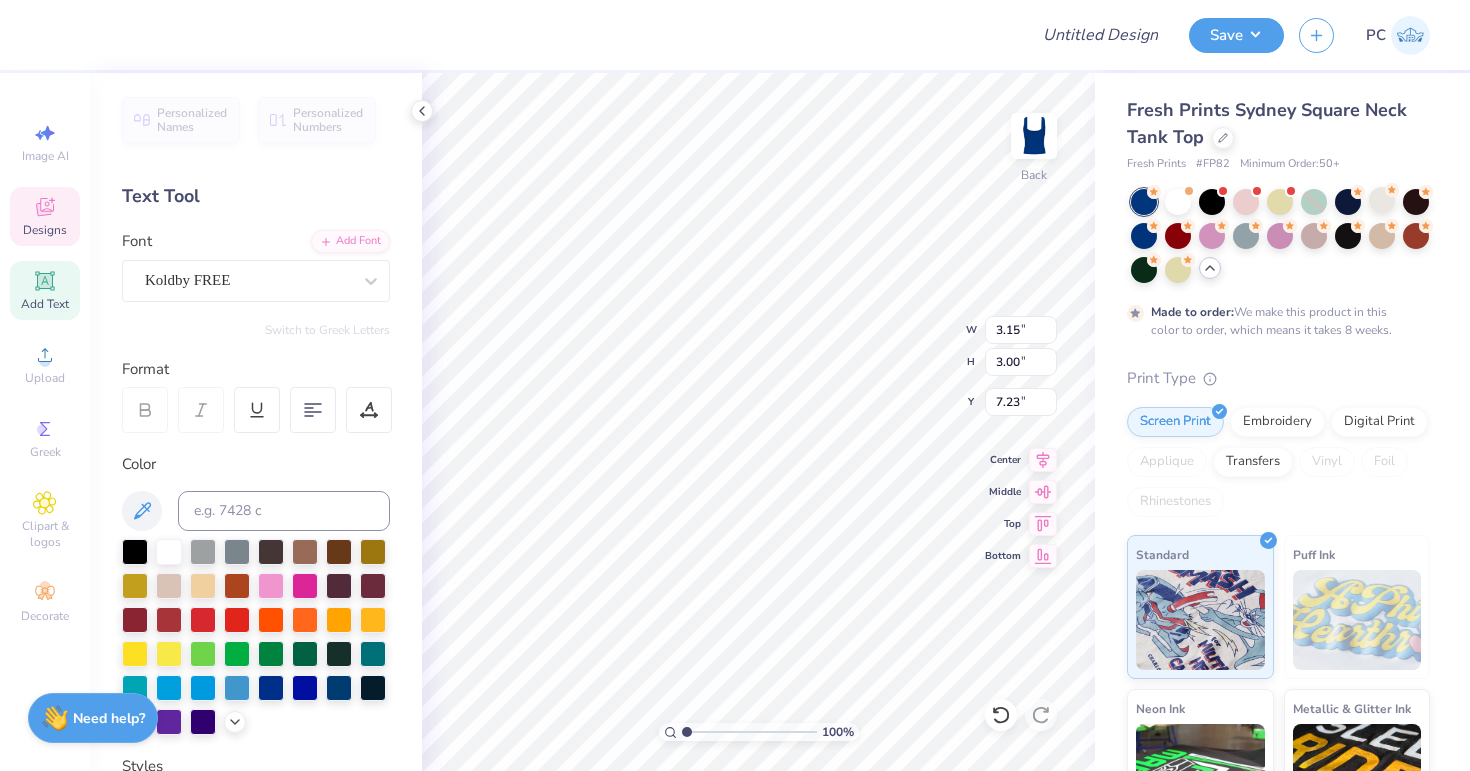 type on "1.56" 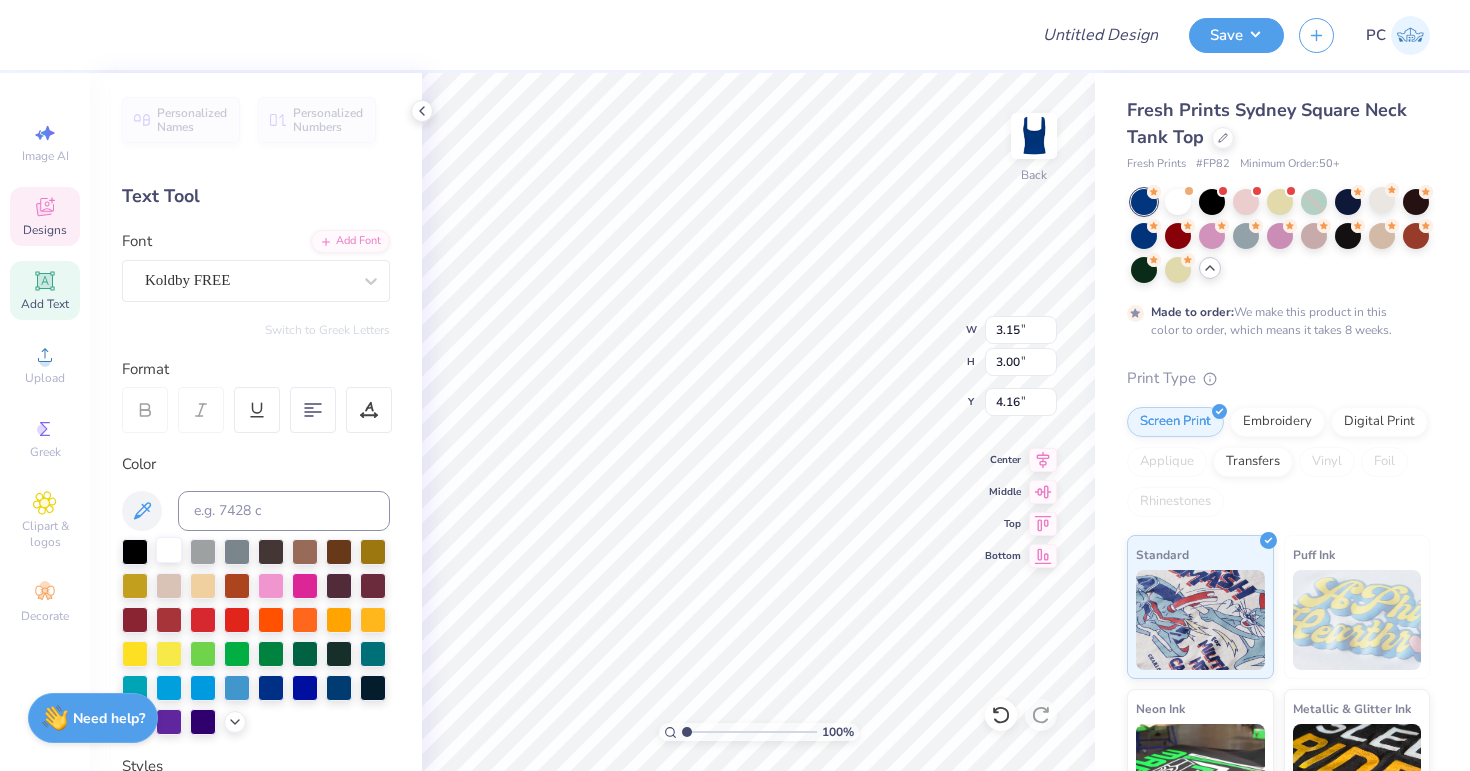 click at bounding box center [169, 550] 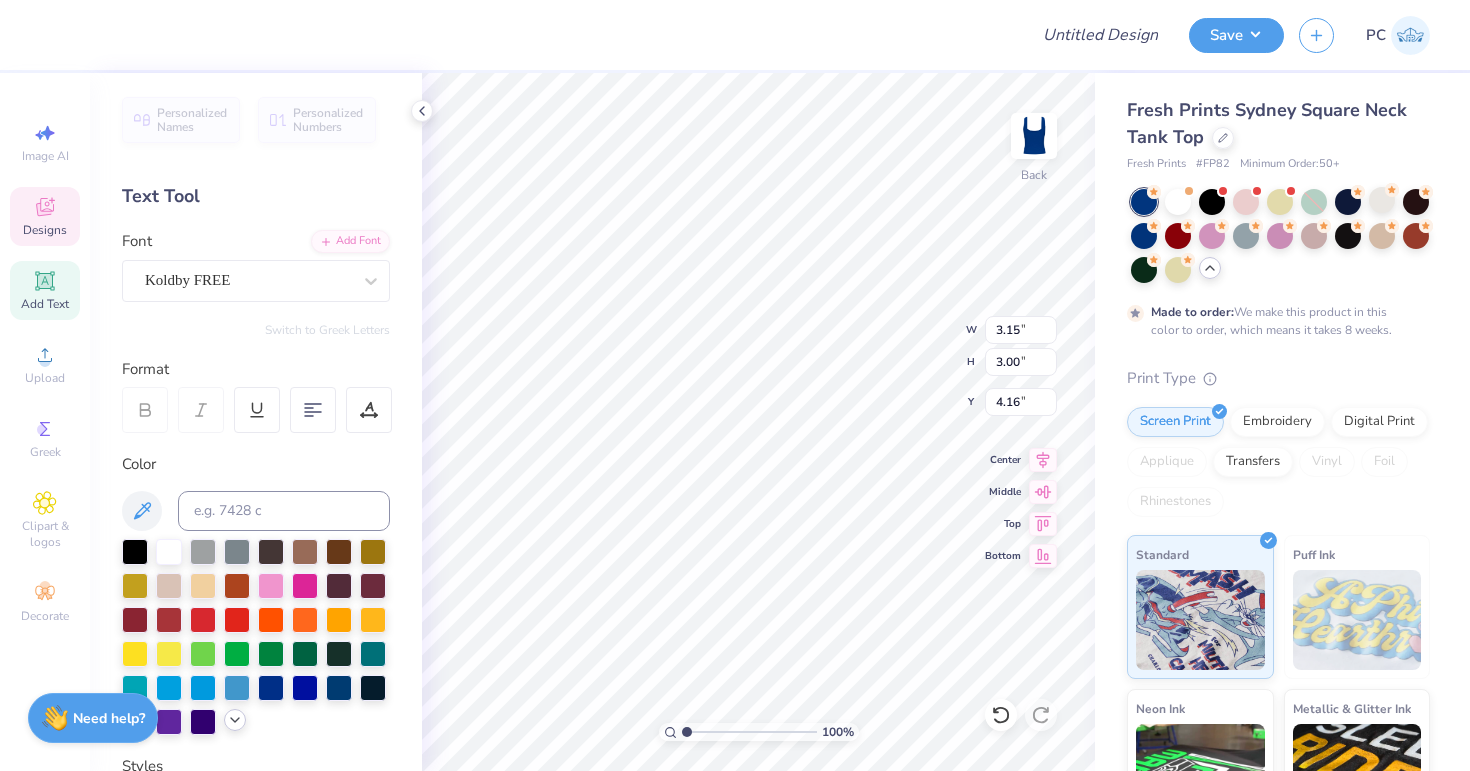 click 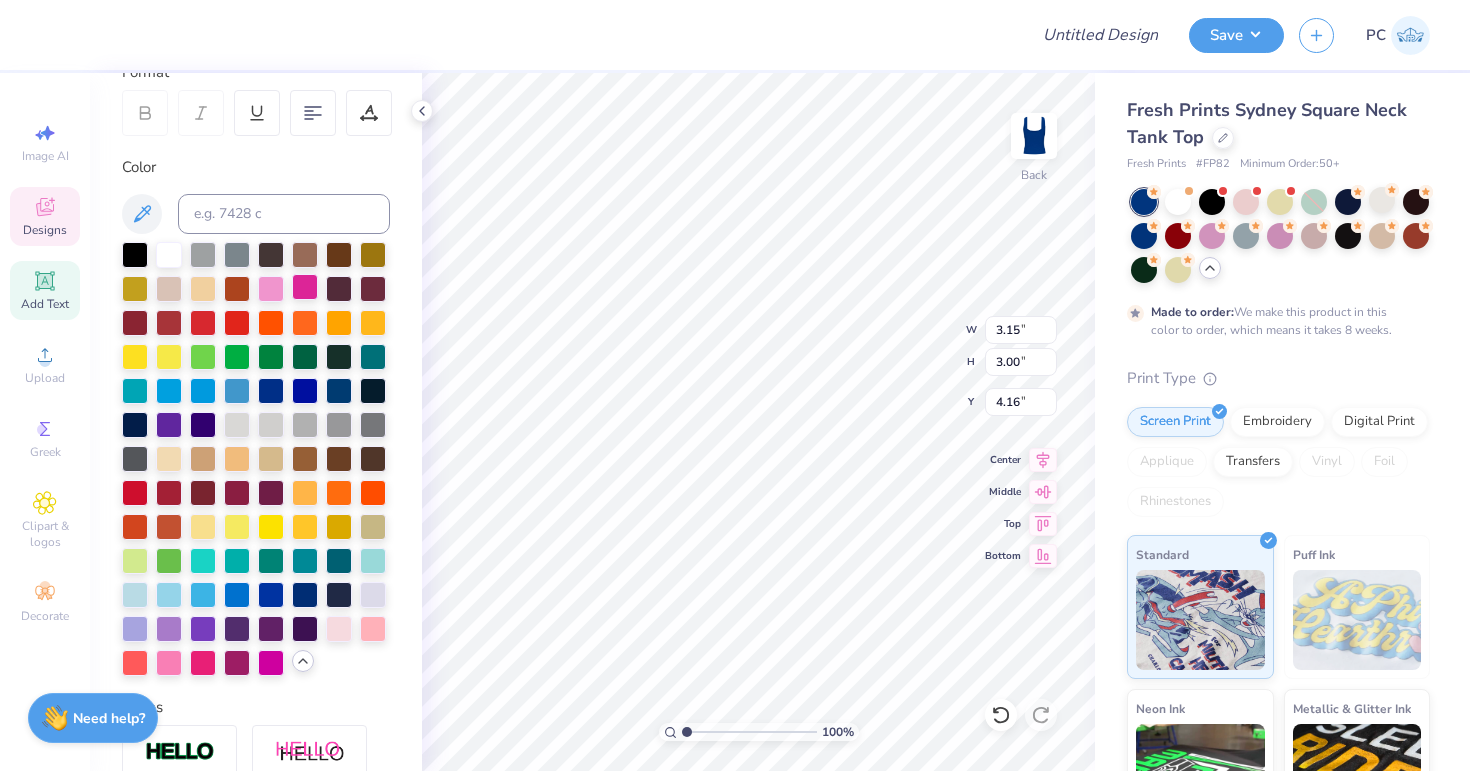 scroll, scrollTop: 320, scrollLeft: 0, axis: vertical 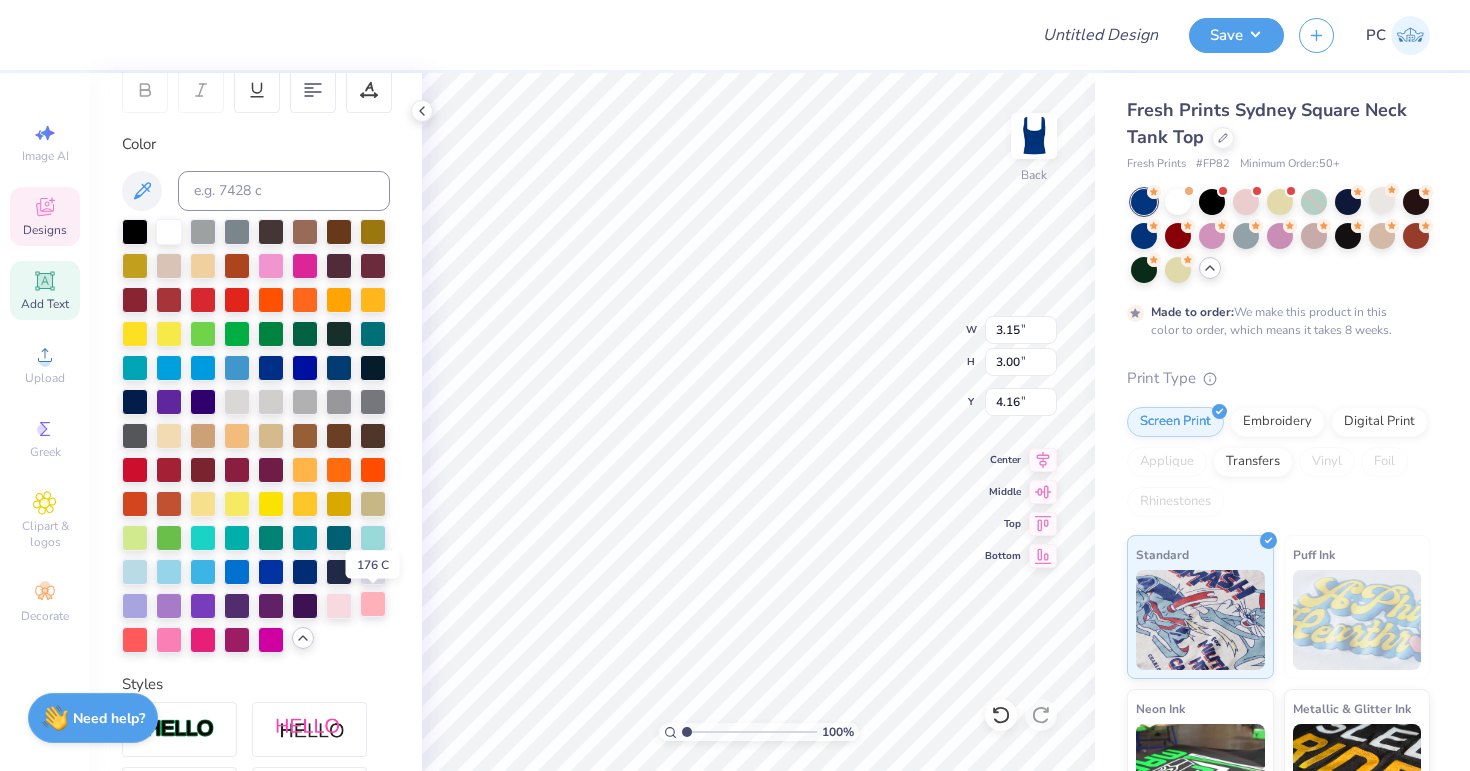 click at bounding box center (373, 604) 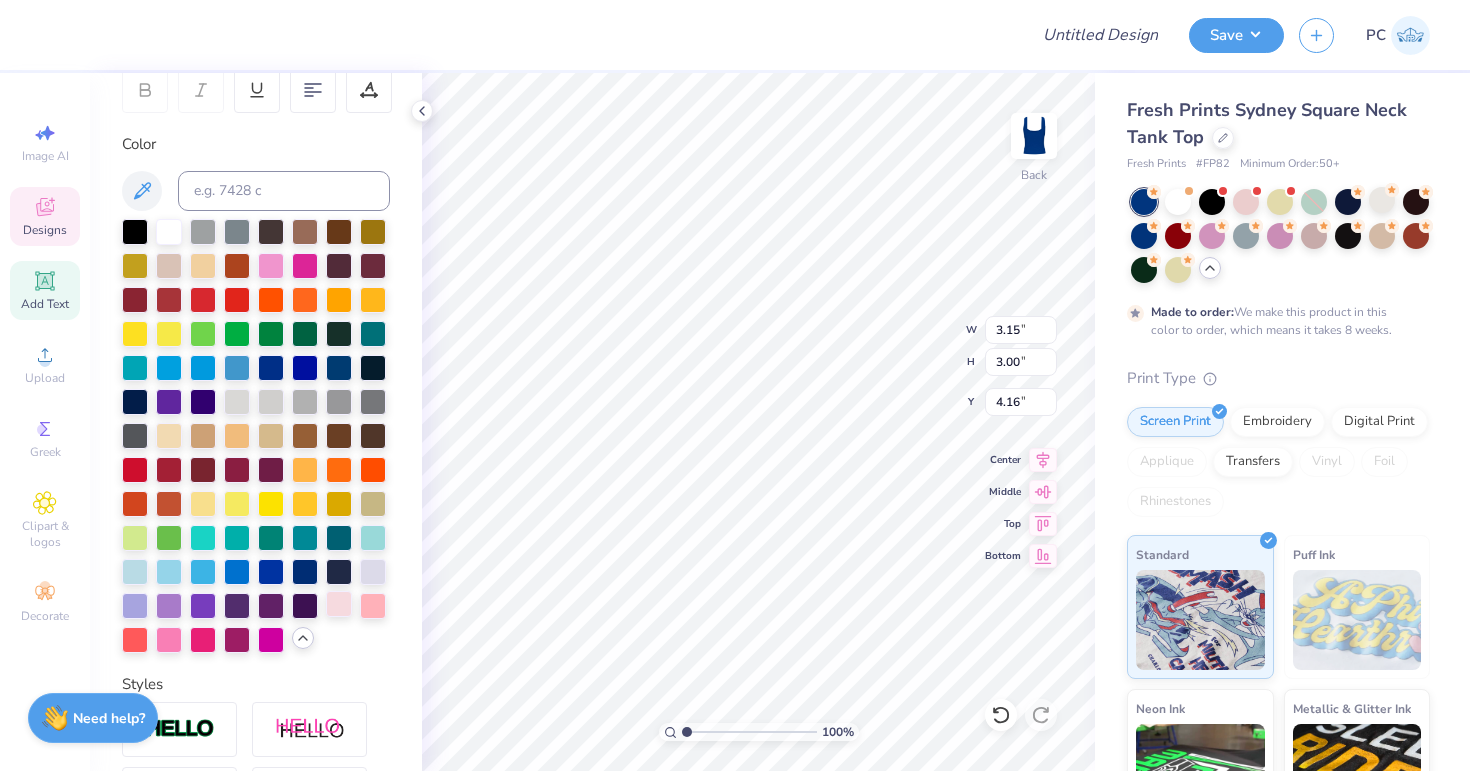 click at bounding box center [339, 604] 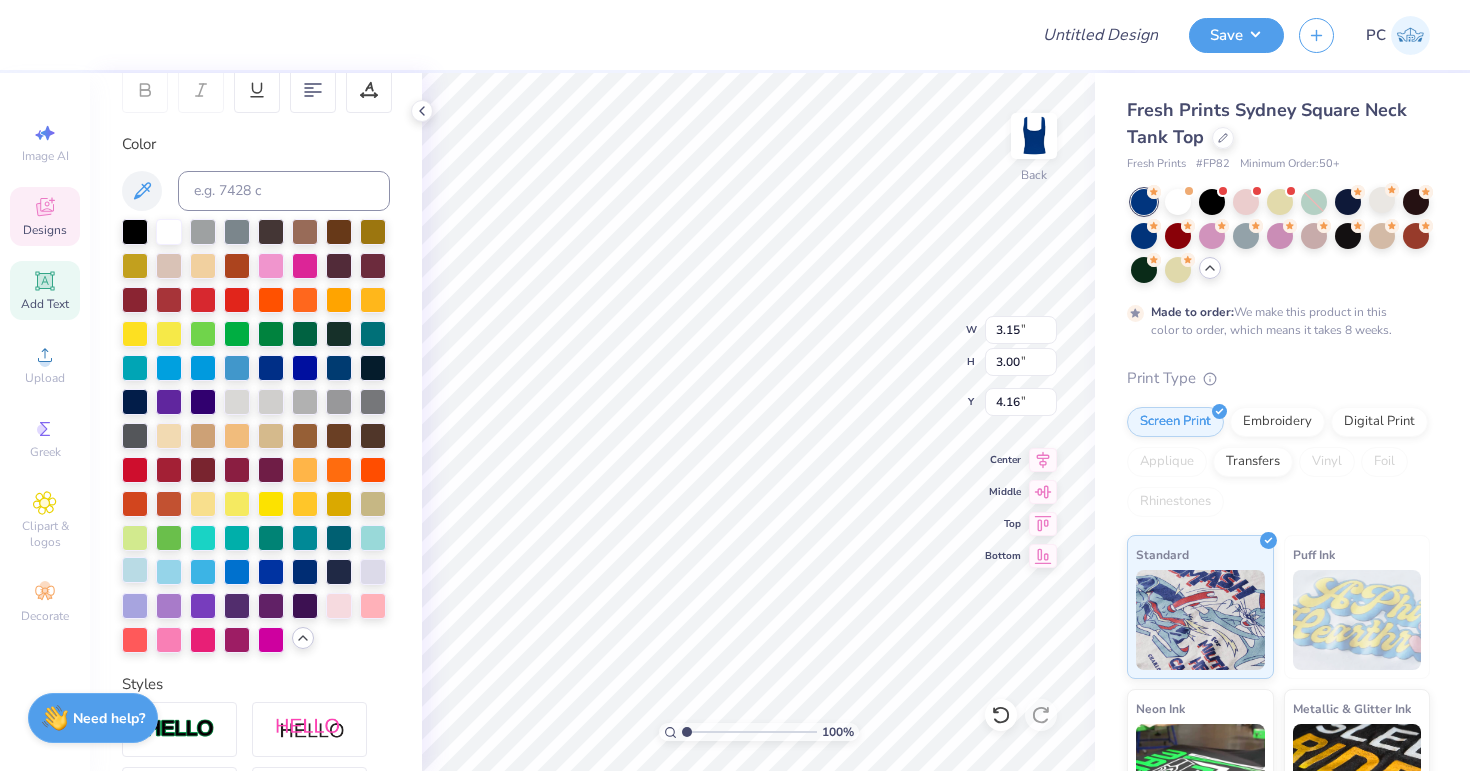 click at bounding box center (135, 570) 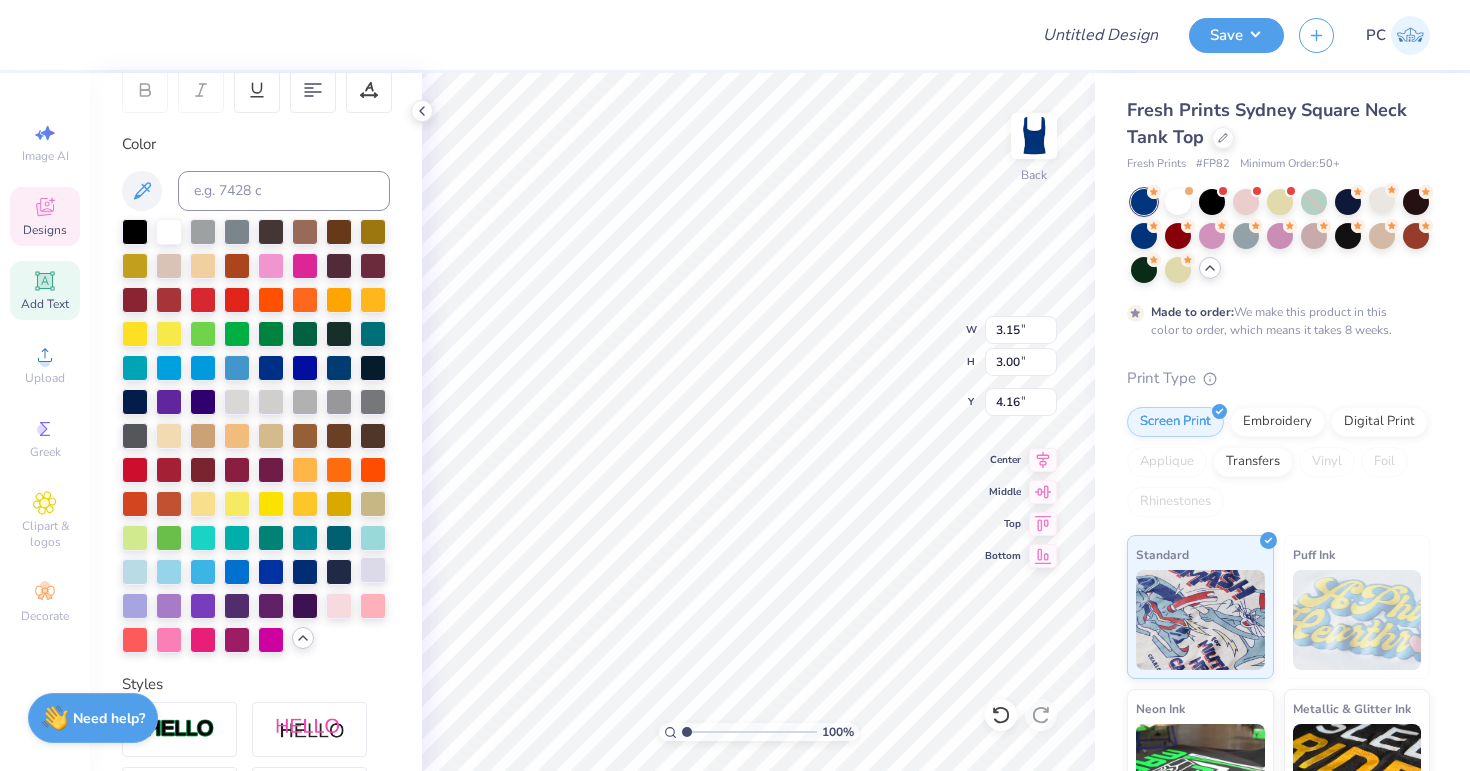 click at bounding box center [373, 570] 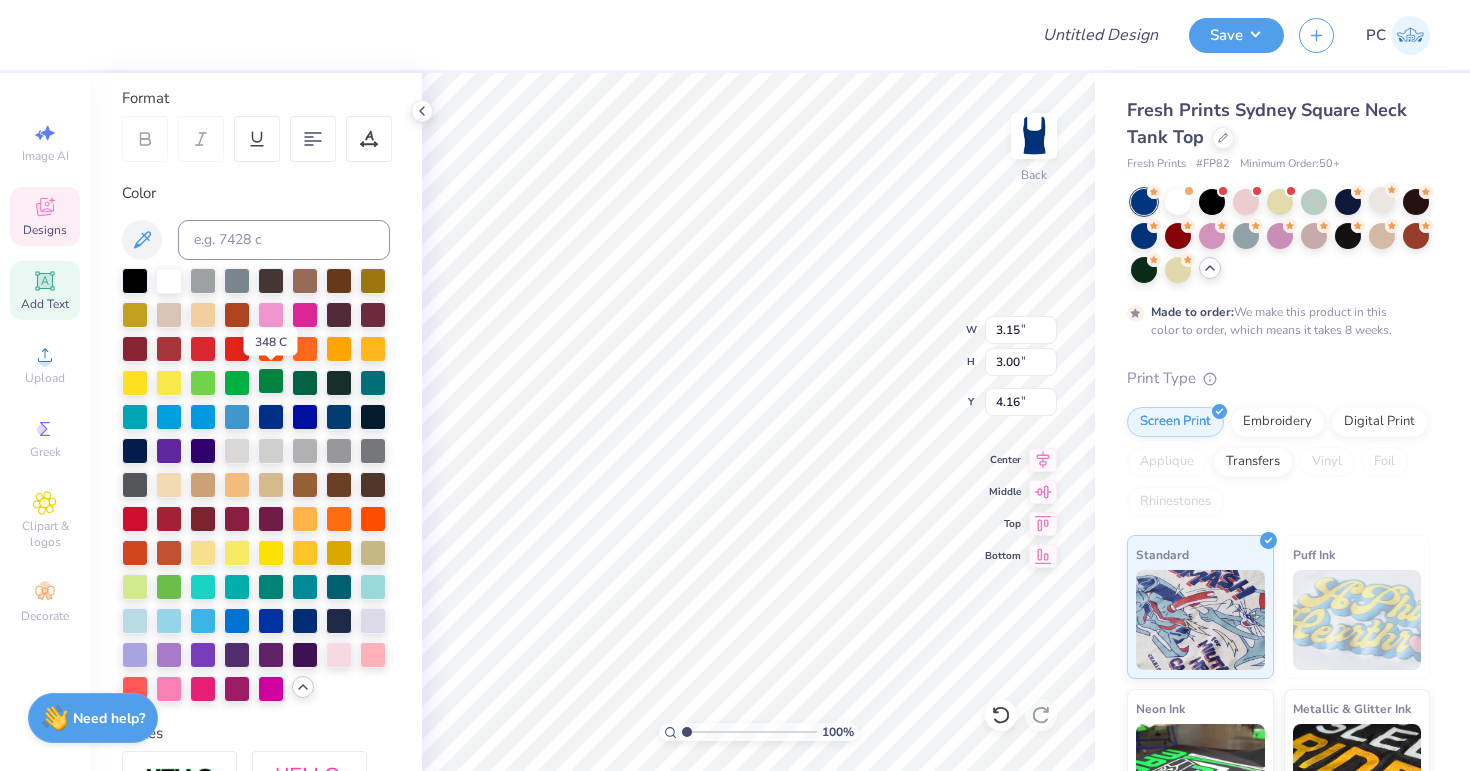 scroll, scrollTop: 268, scrollLeft: 0, axis: vertical 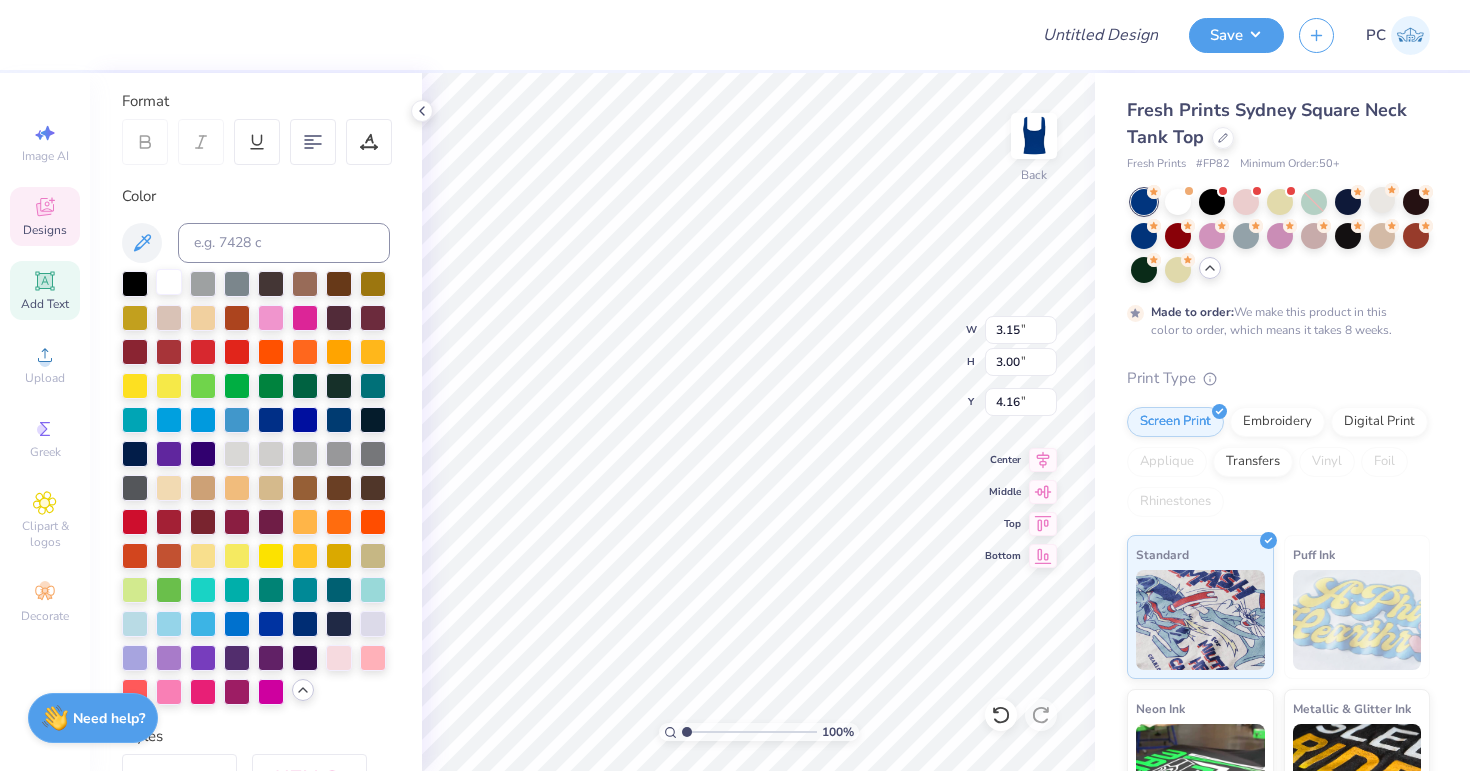 click at bounding box center [169, 282] 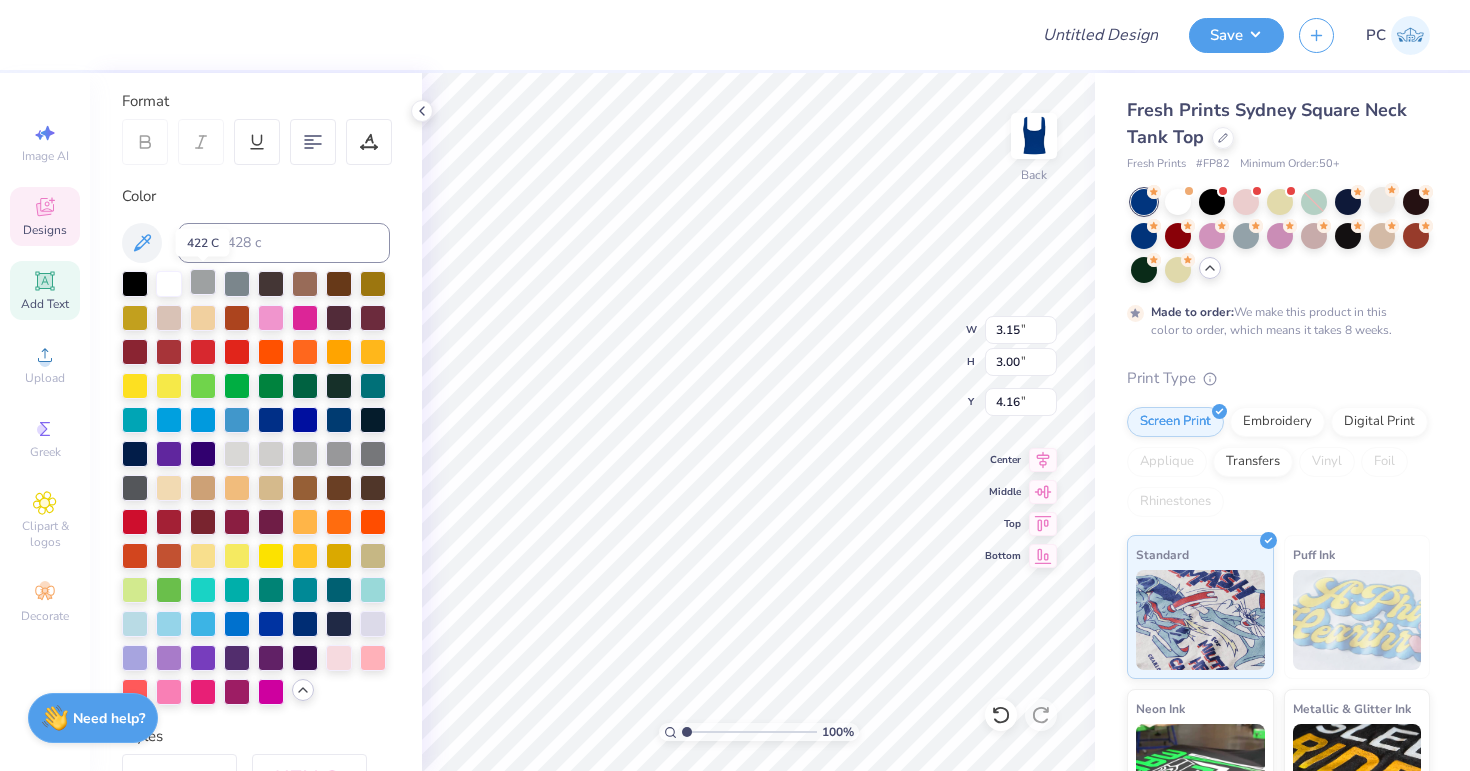 click at bounding box center (203, 282) 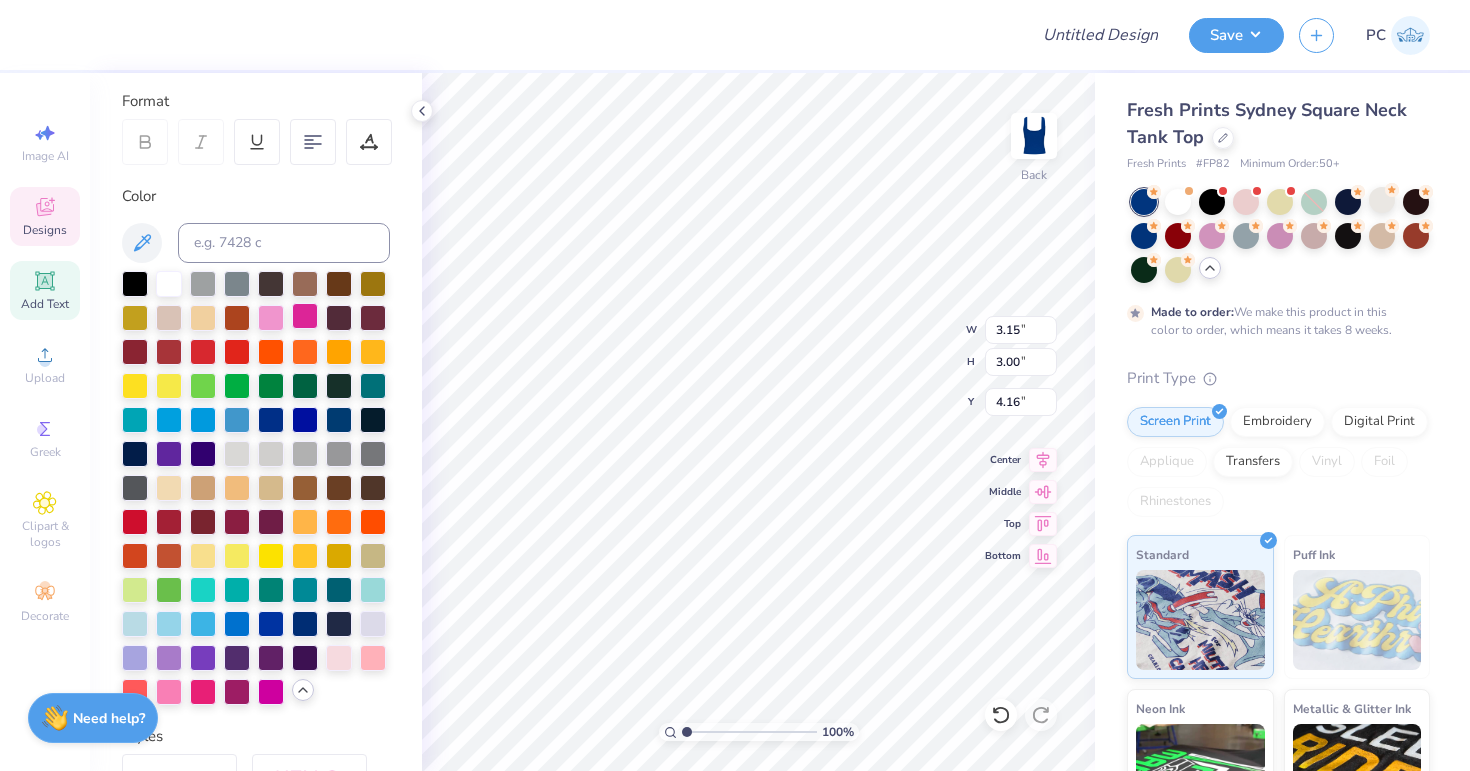 click at bounding box center (305, 316) 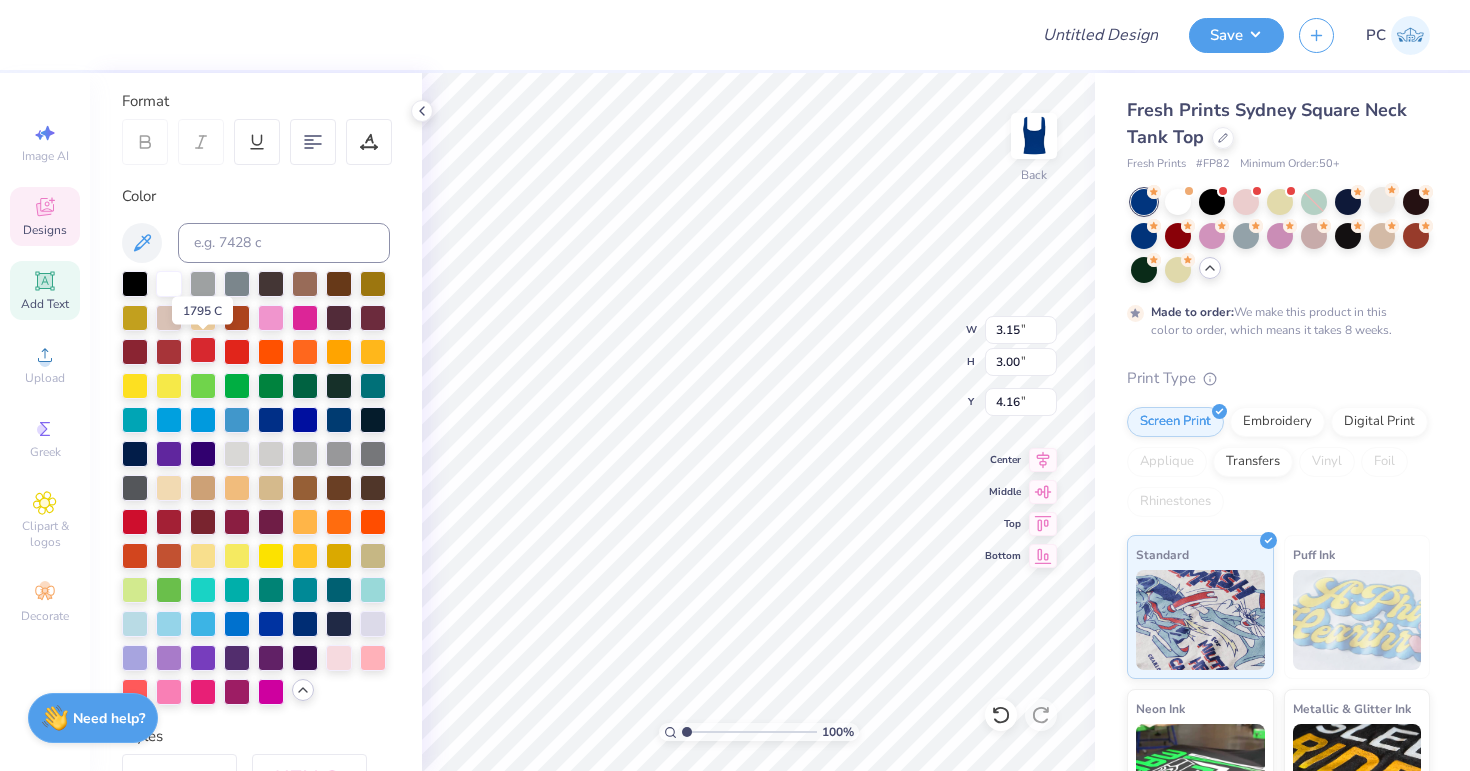 click at bounding box center (203, 350) 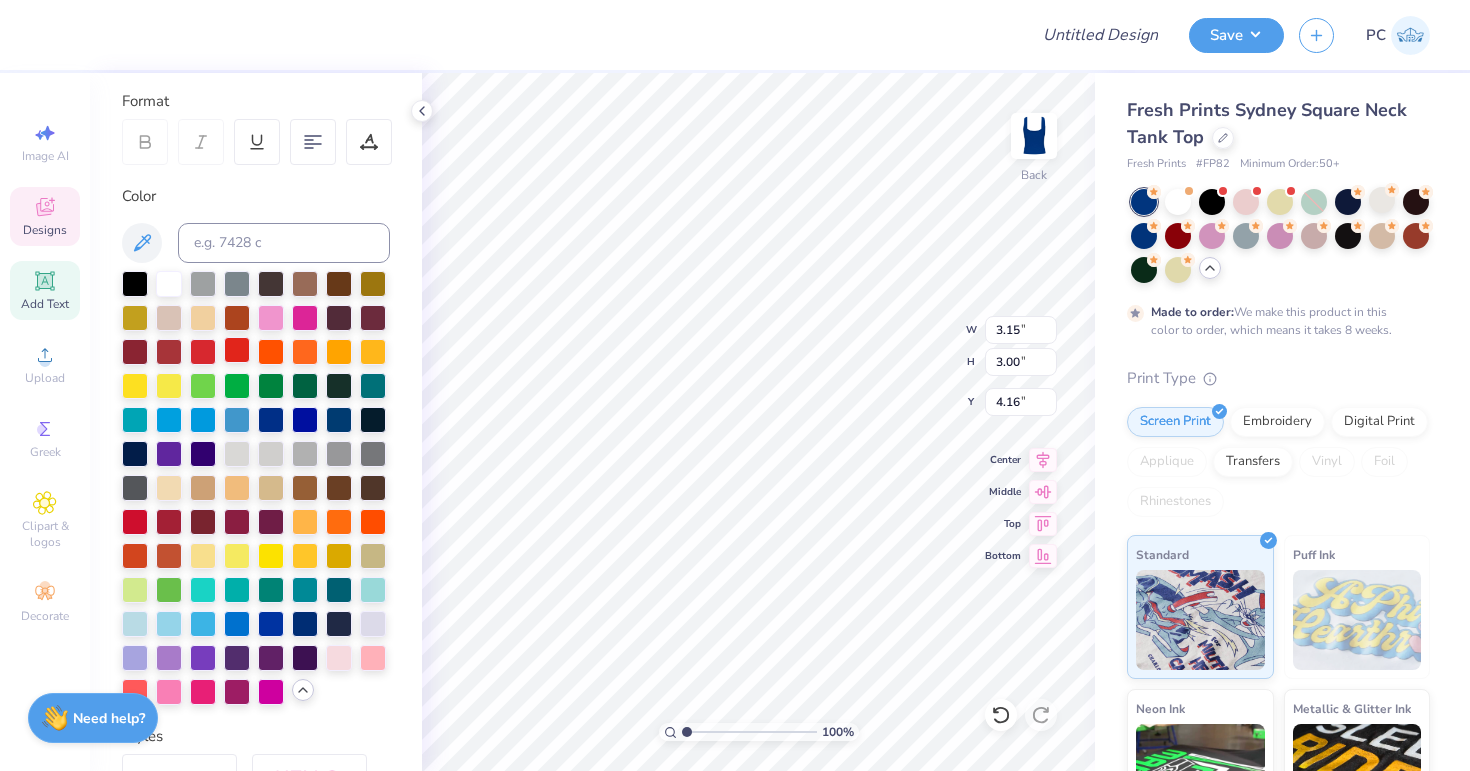 click at bounding box center [237, 350] 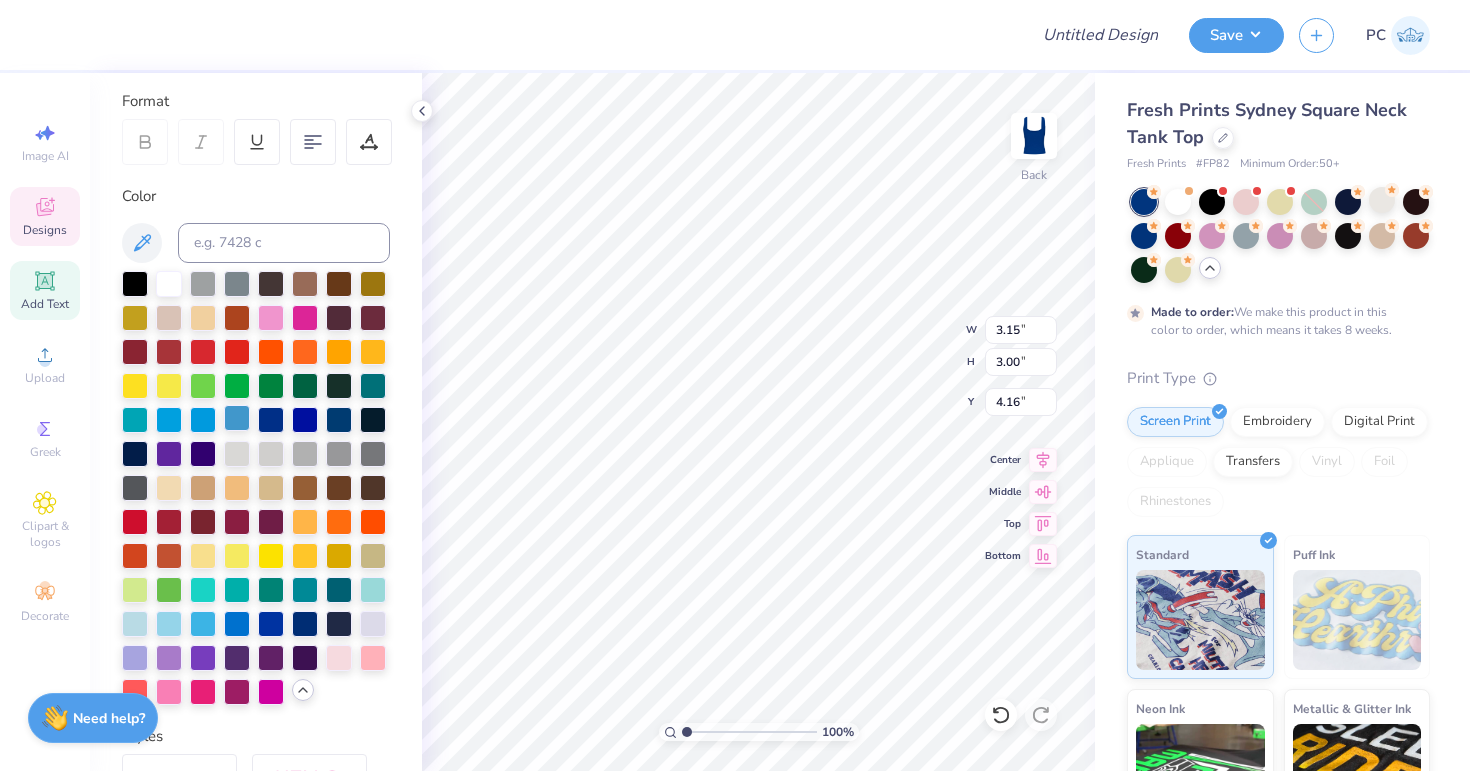 click at bounding box center [237, 418] 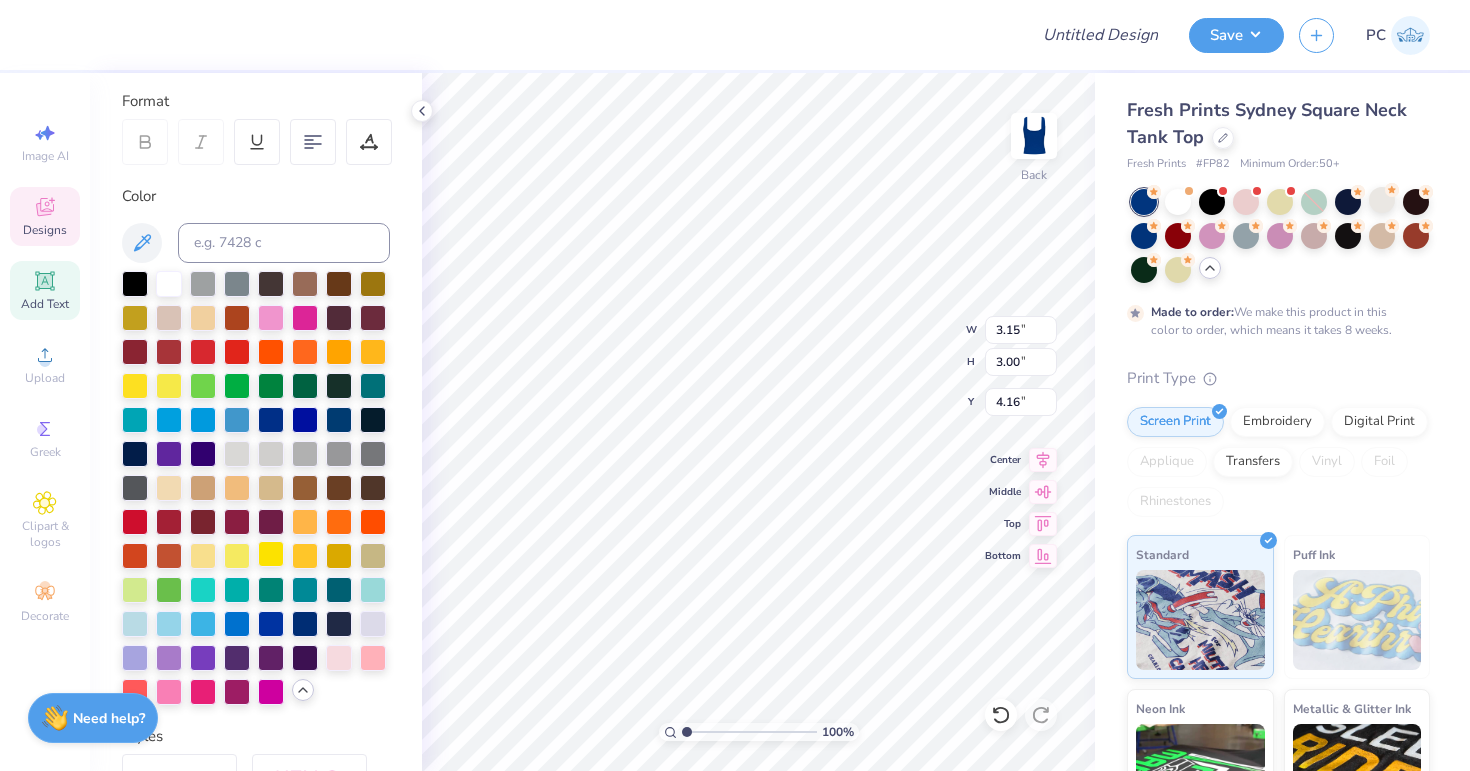 click at bounding box center [271, 554] 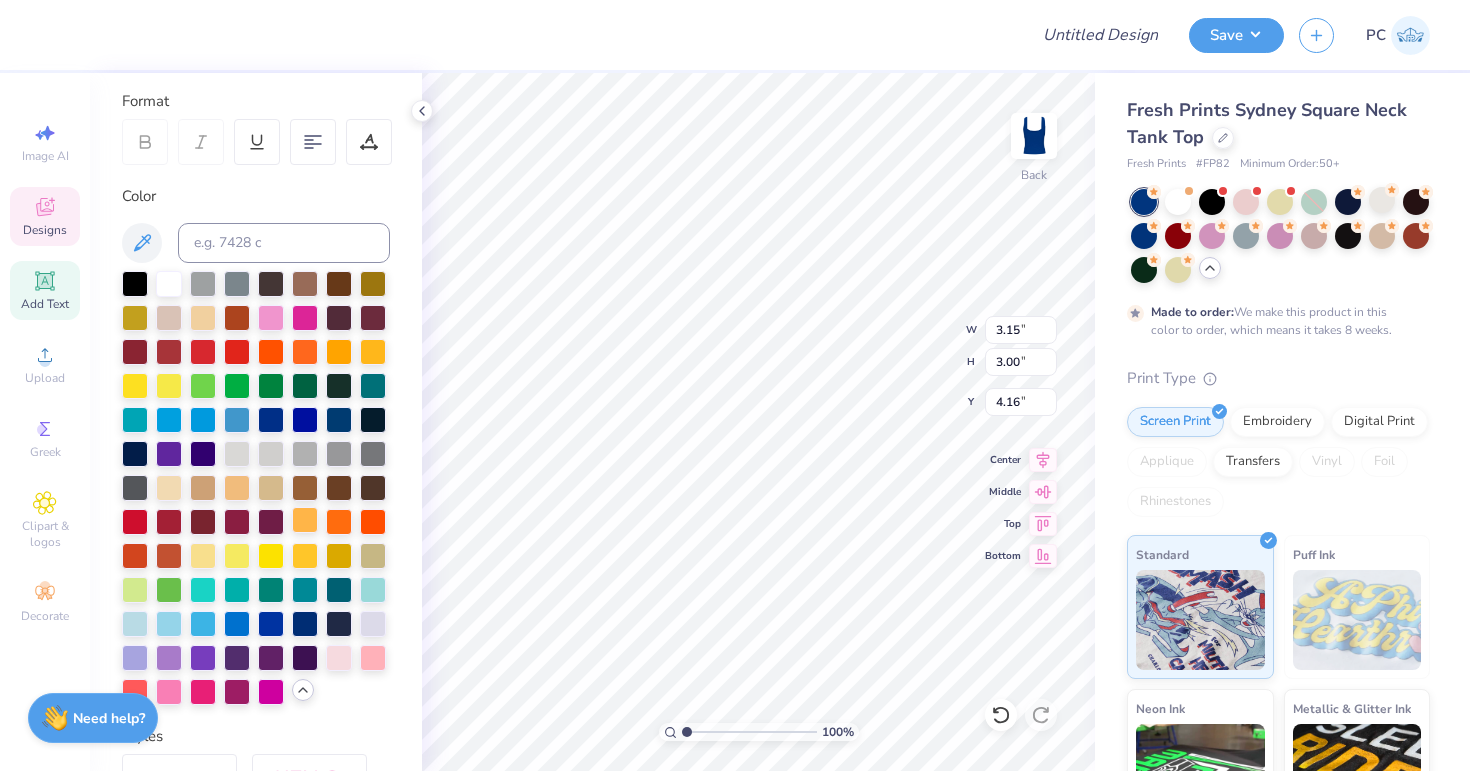 click at bounding box center [305, 520] 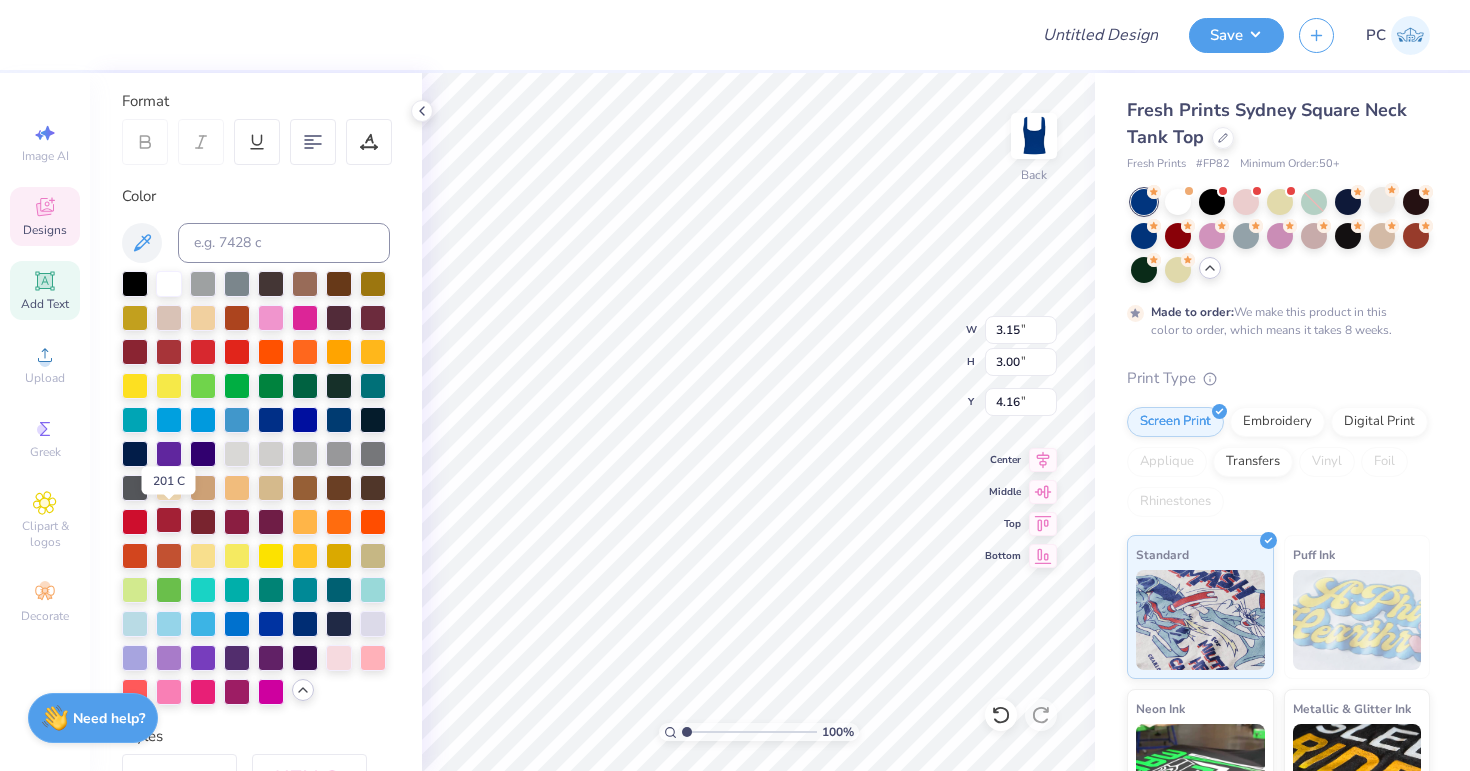 click at bounding box center (169, 520) 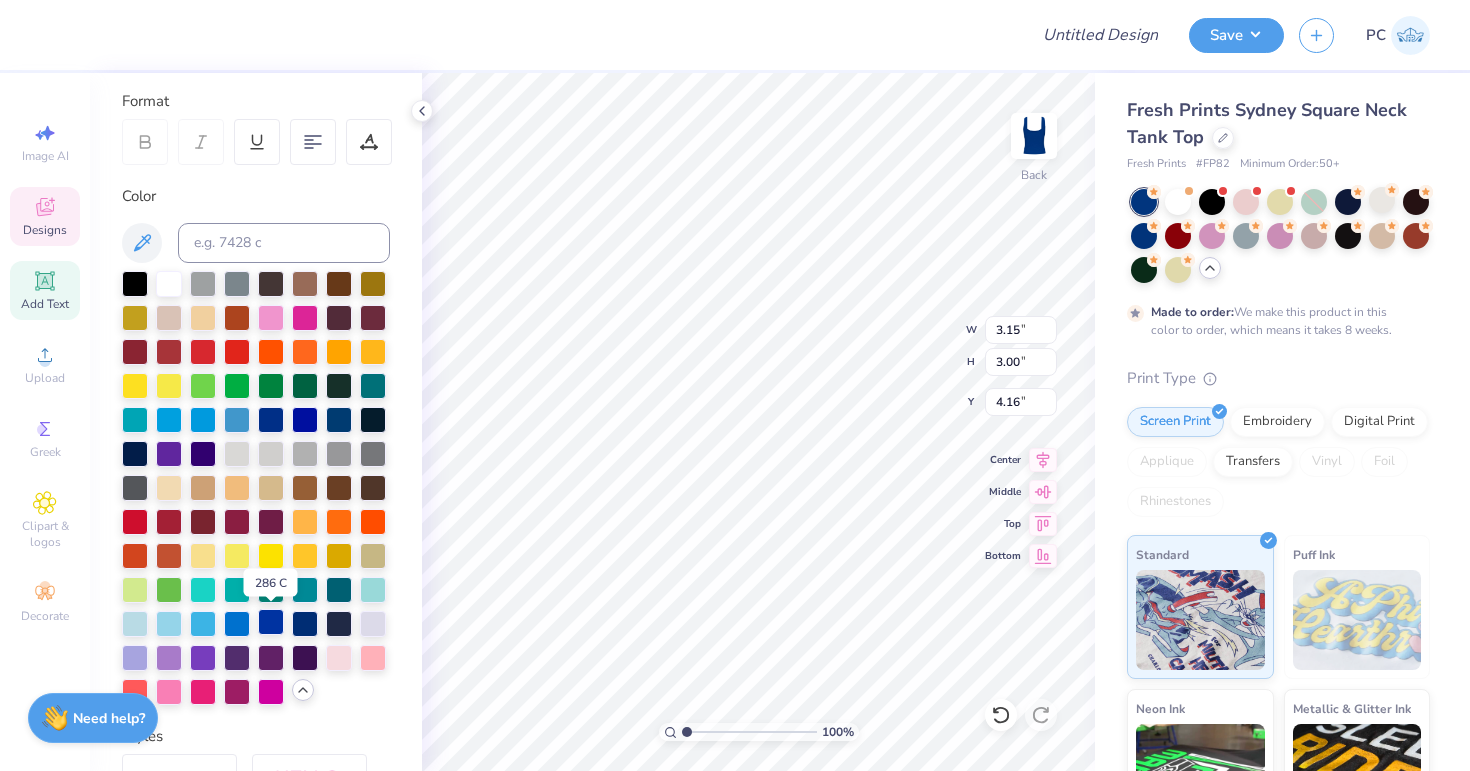 click at bounding box center [271, 622] 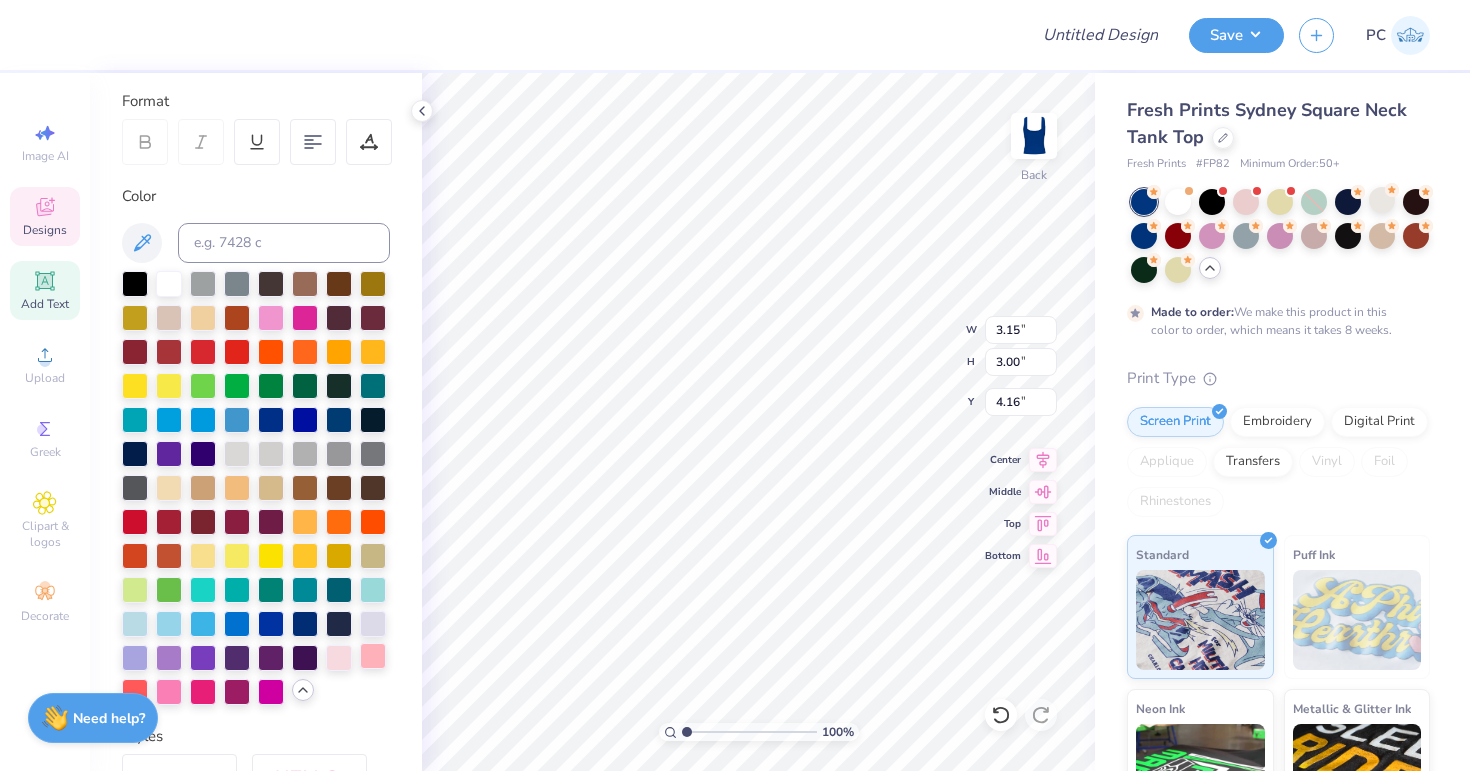 click at bounding box center (373, 656) 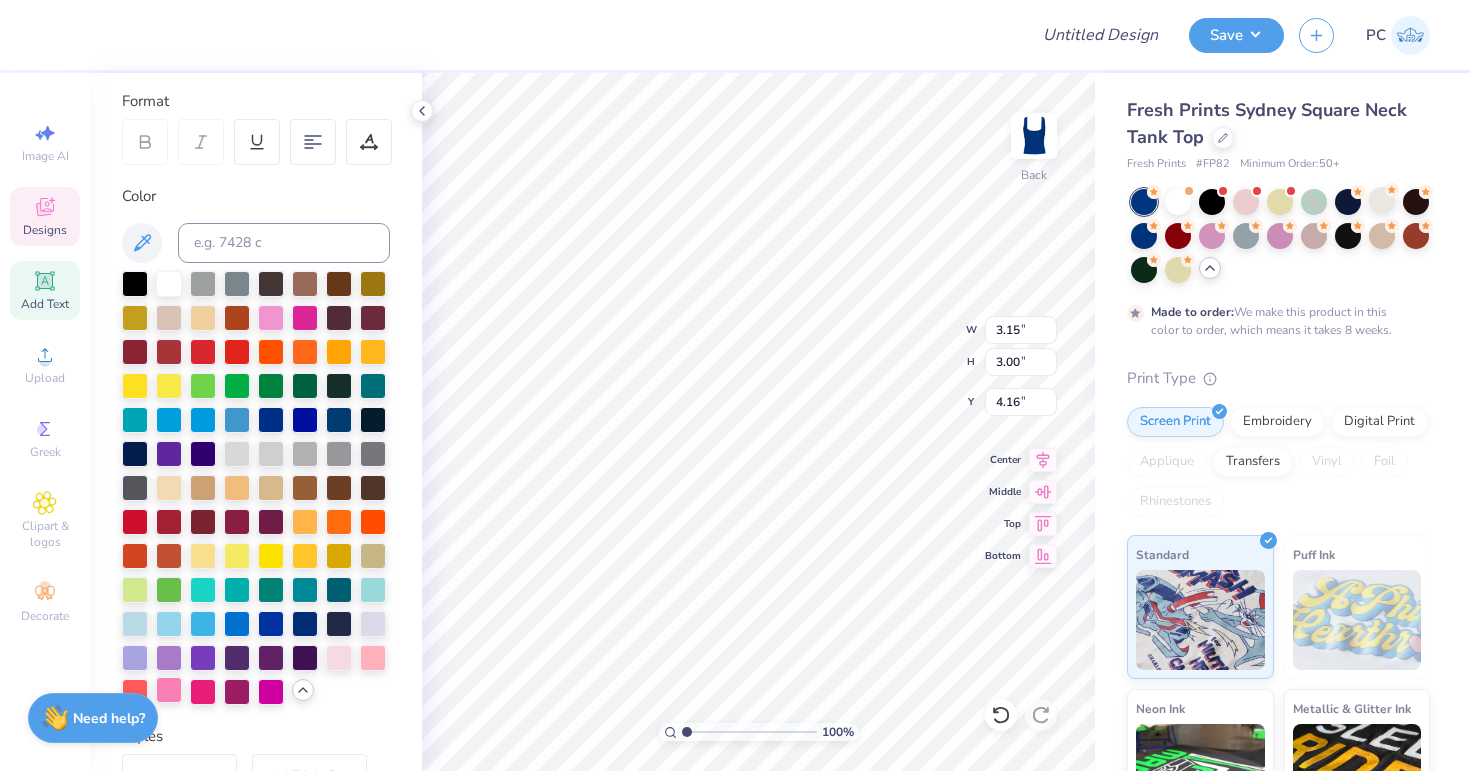 click at bounding box center (169, 690) 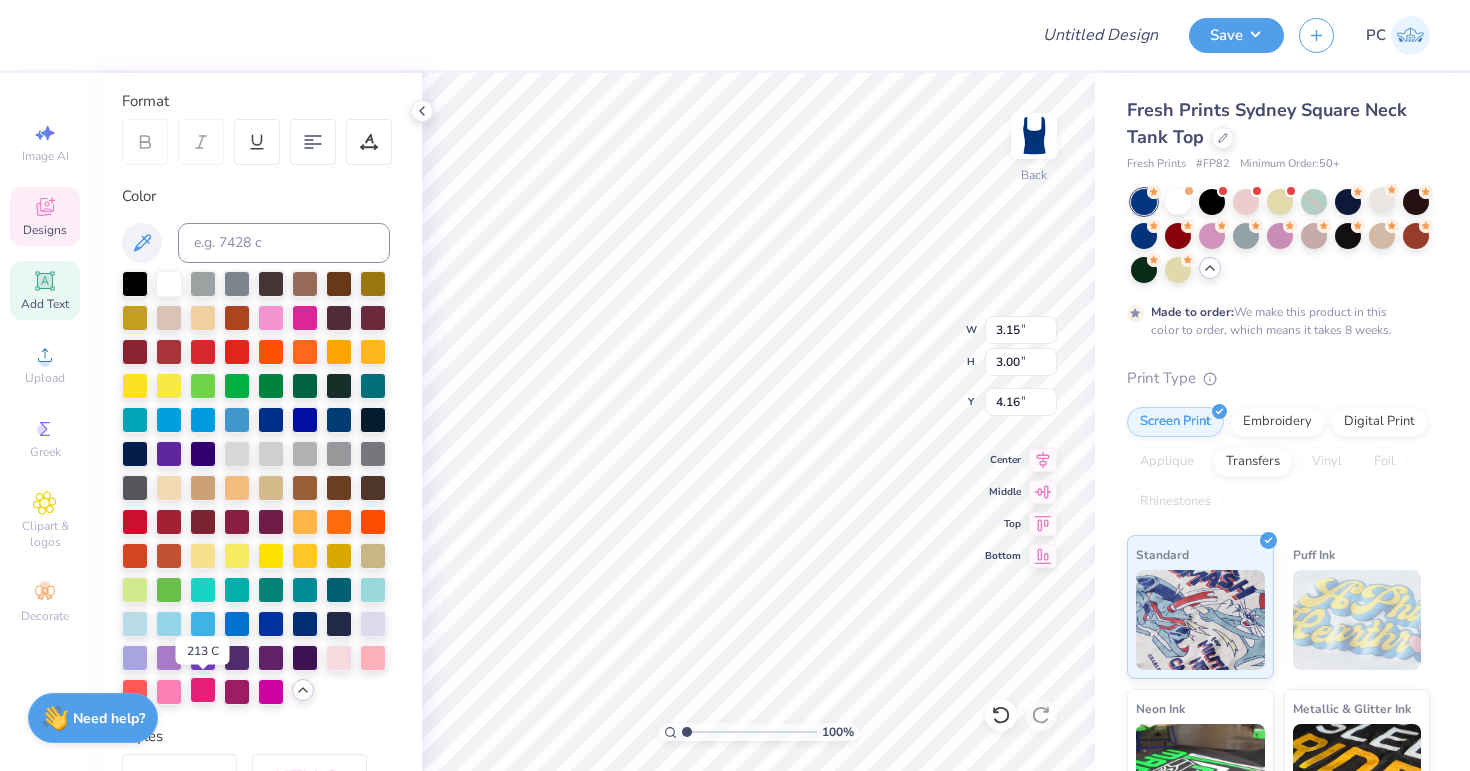click at bounding box center [203, 690] 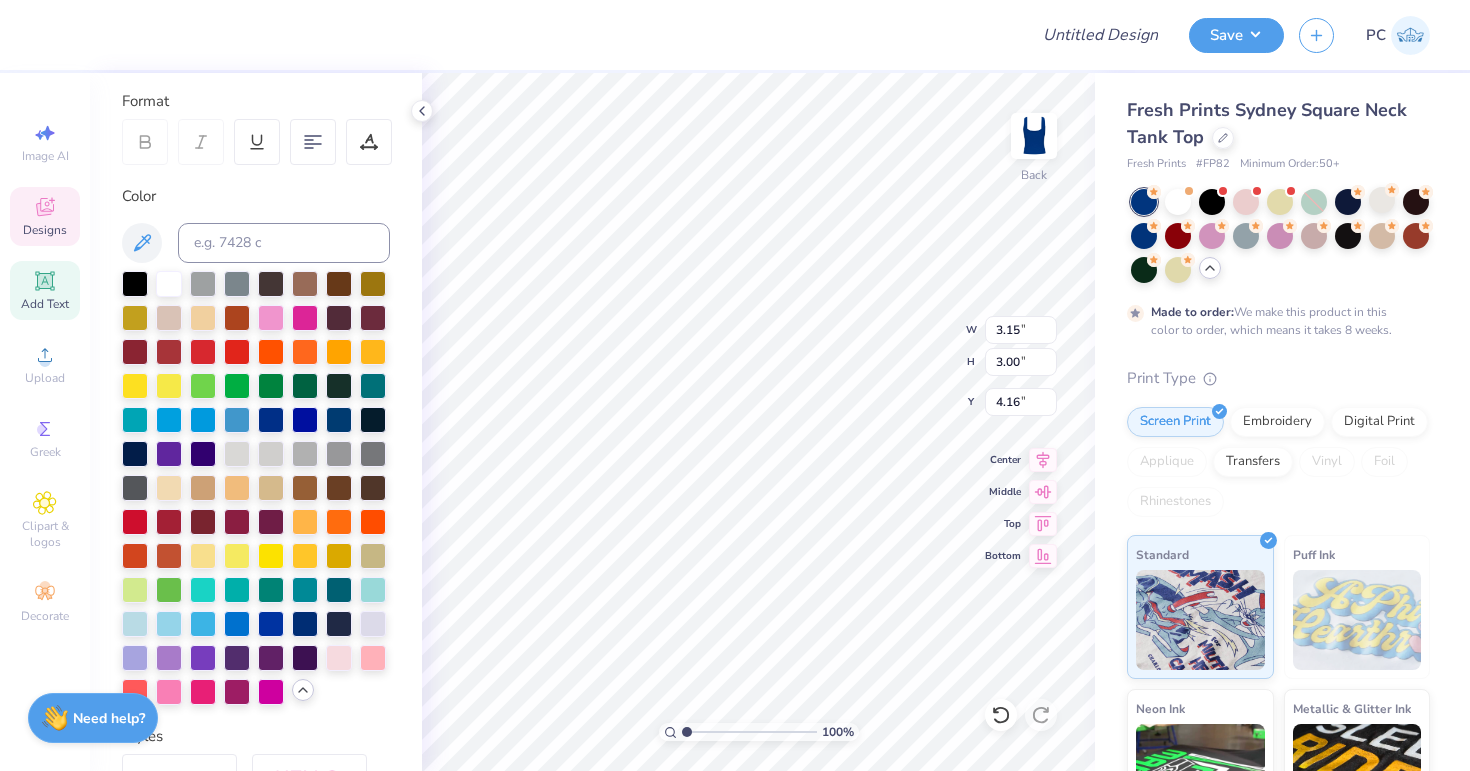 type on "8.51" 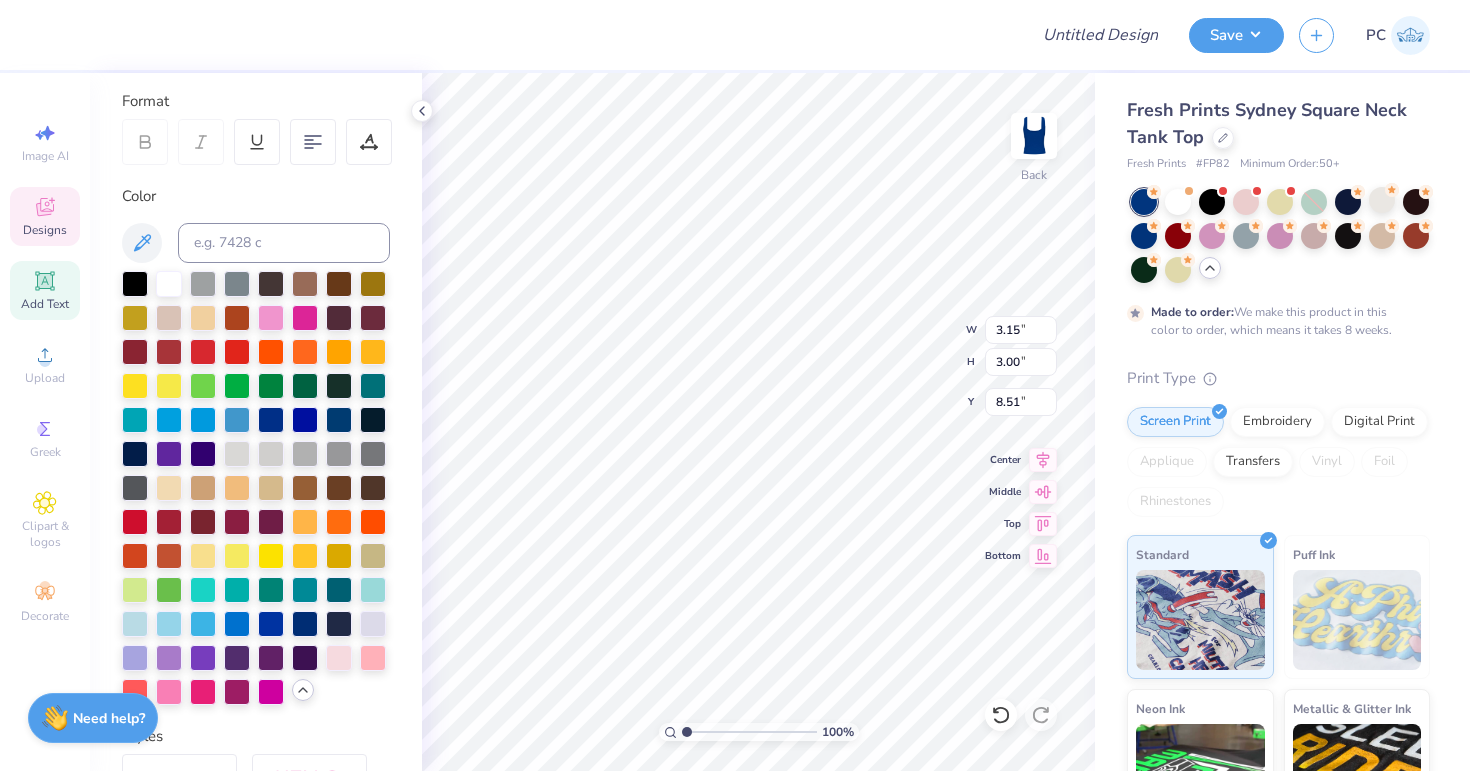 type on "5.44" 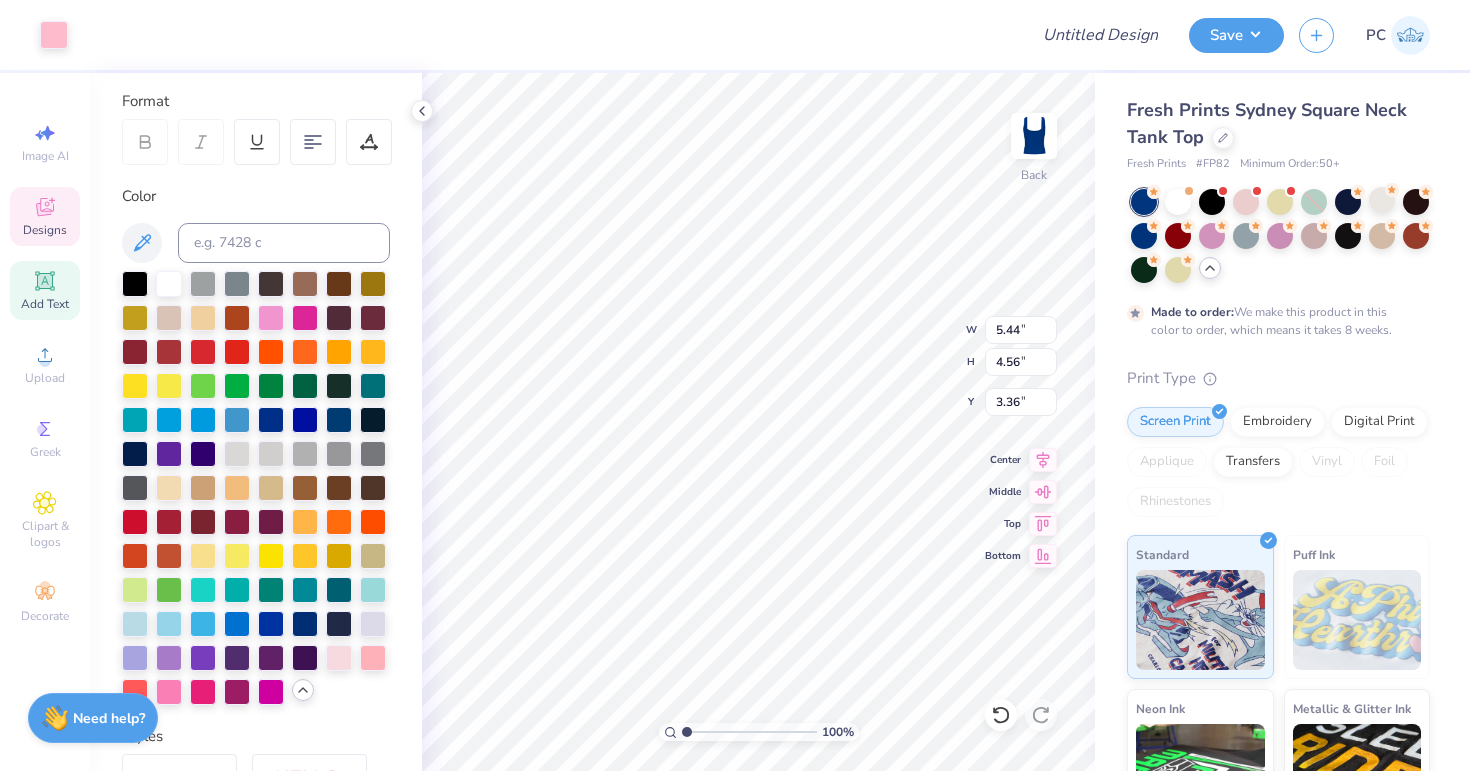 type on "2.42" 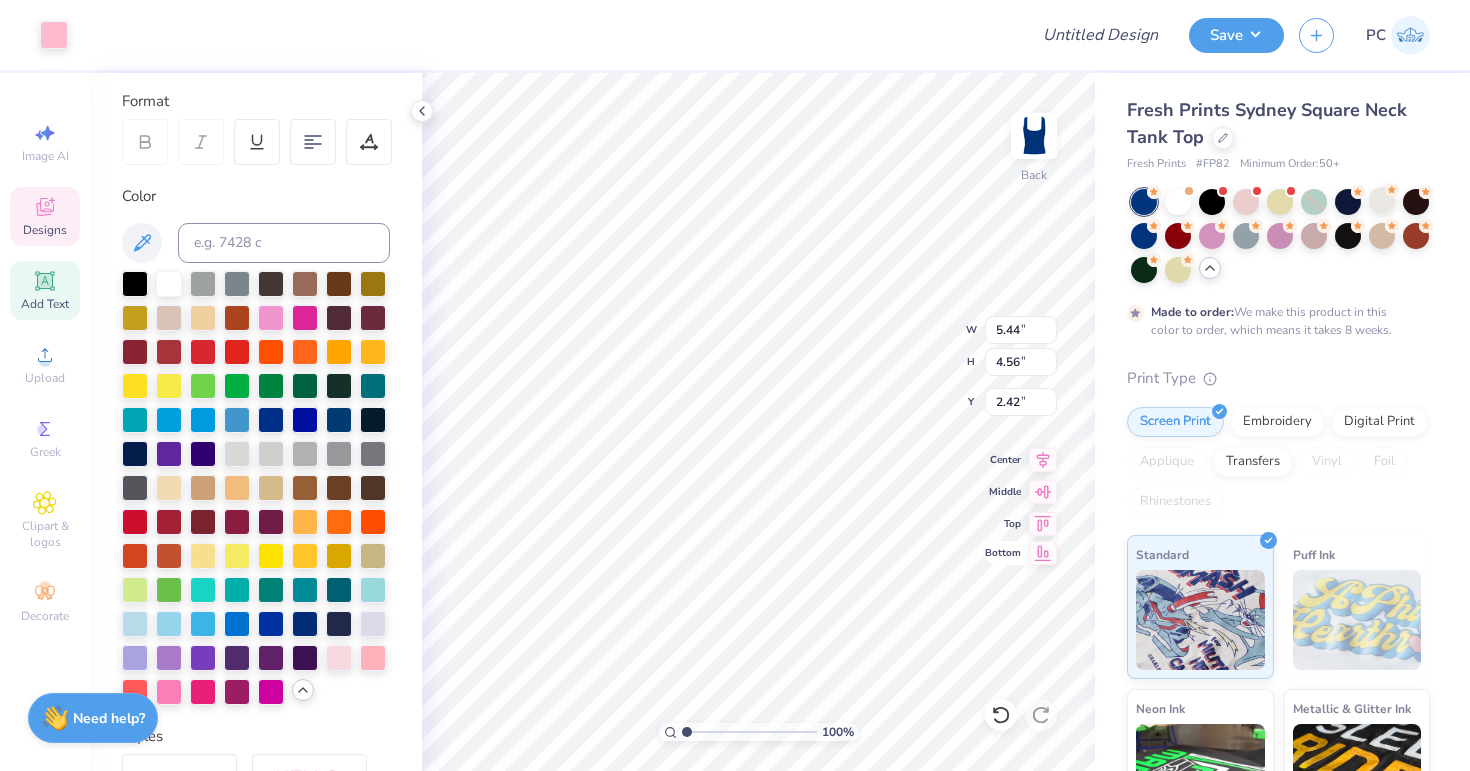 type on "3.15" 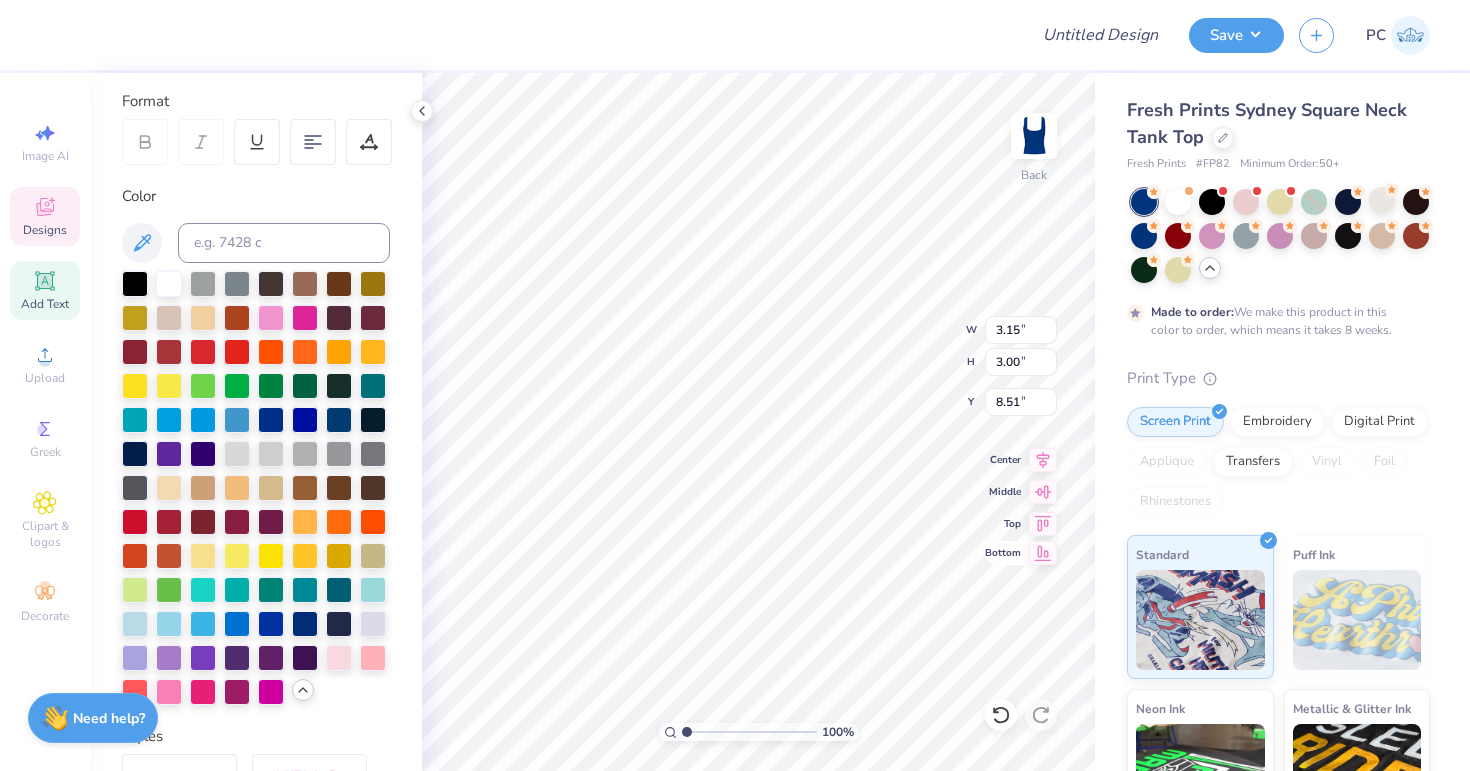type on "2.66" 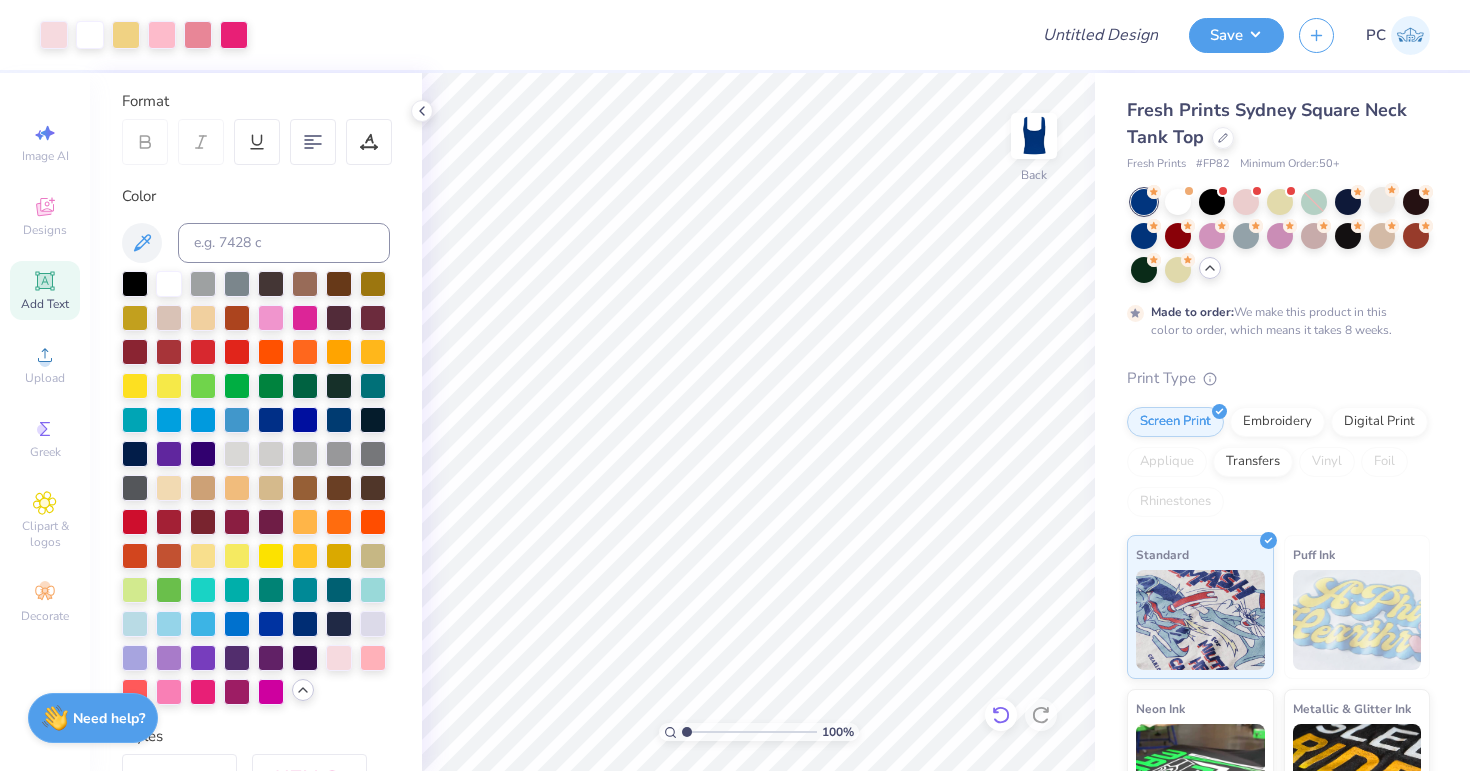 click 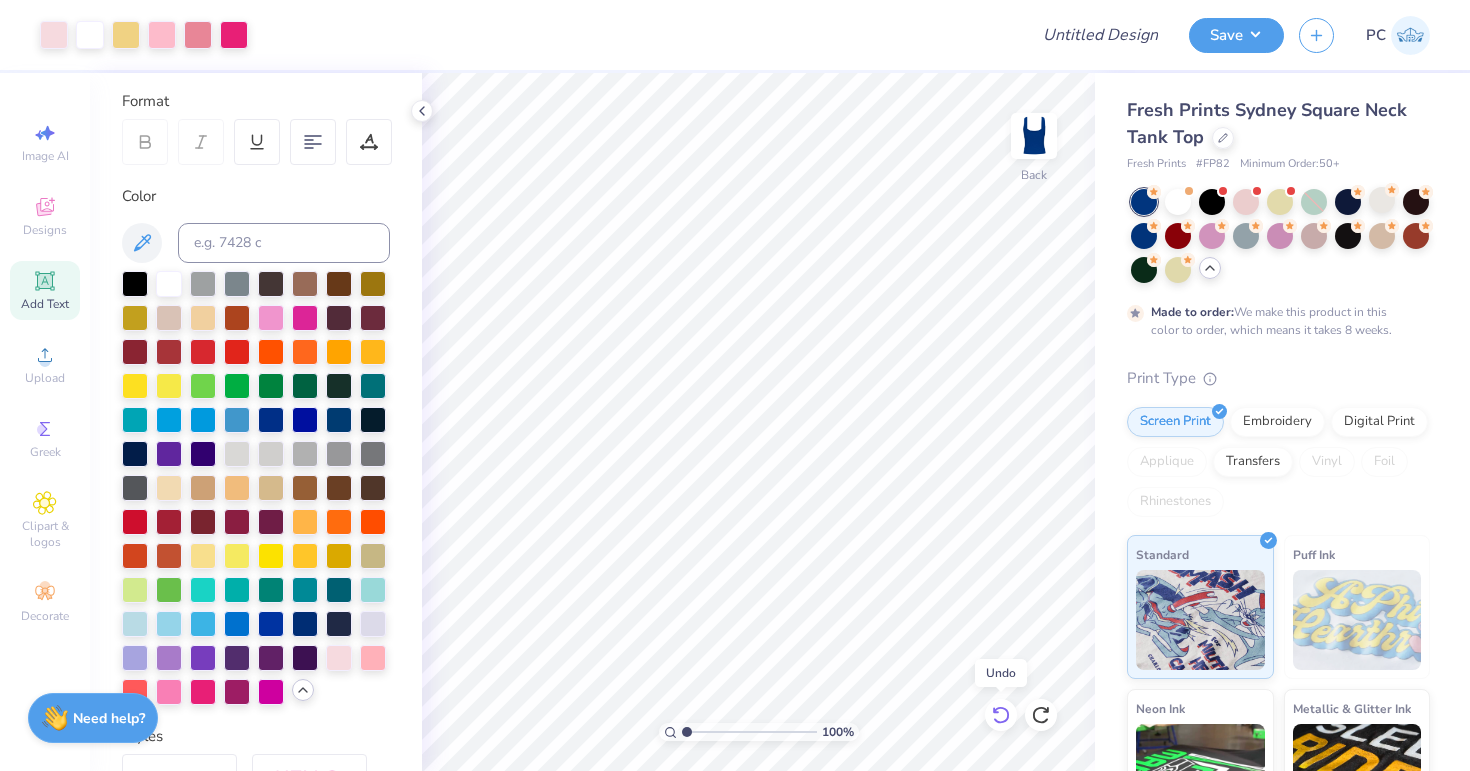 click 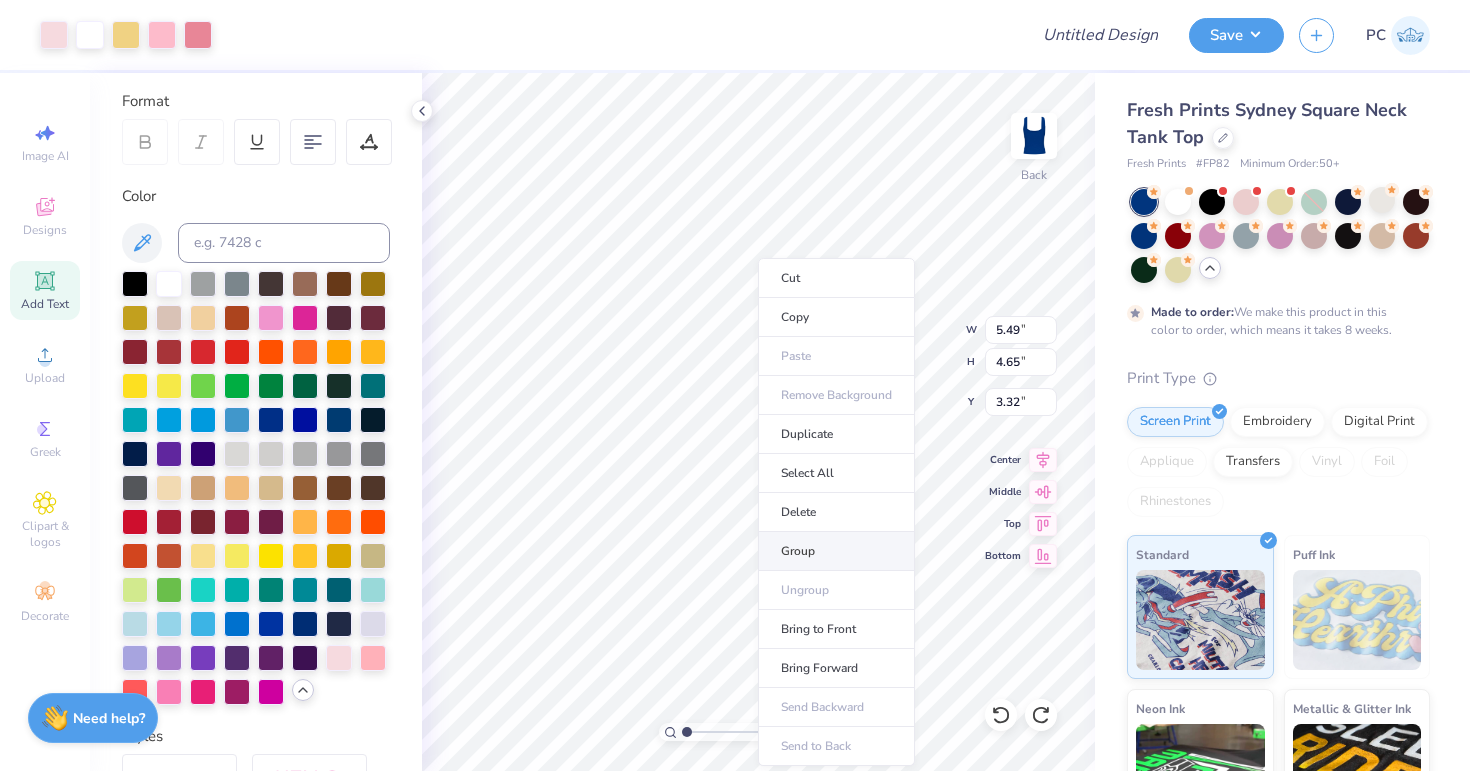 click on "Group" at bounding box center (836, 551) 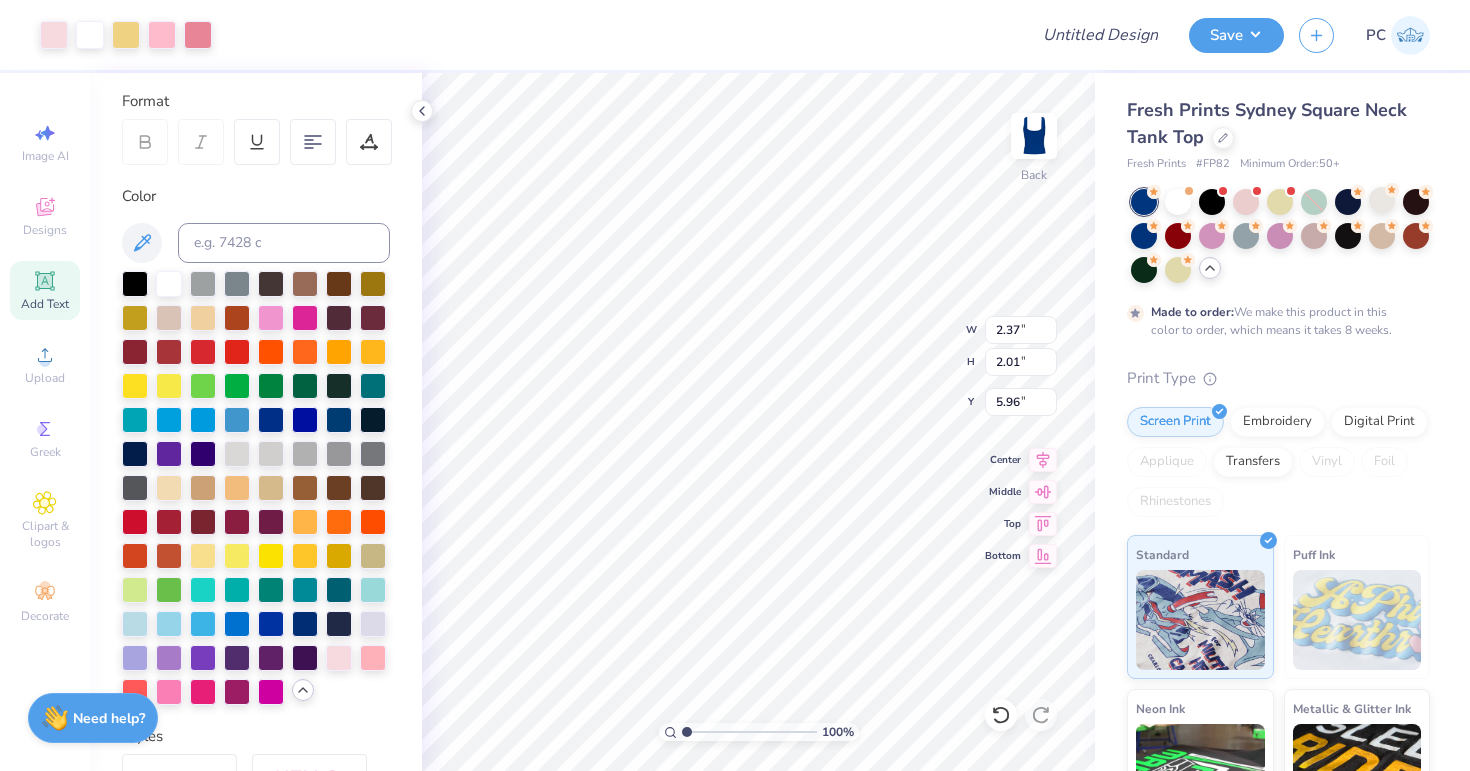 type on "2.37" 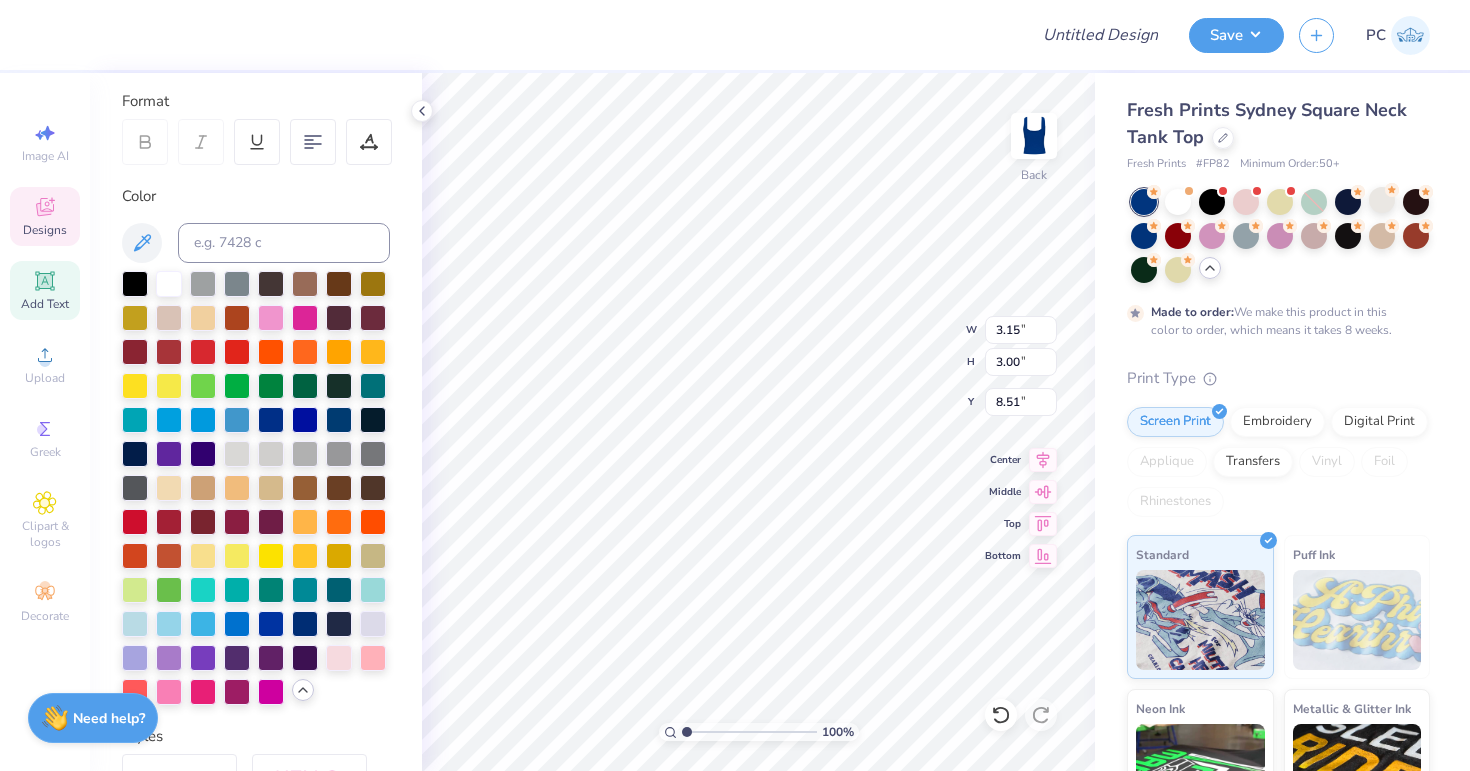 scroll, scrollTop: 0, scrollLeft: 4, axis: horizontal 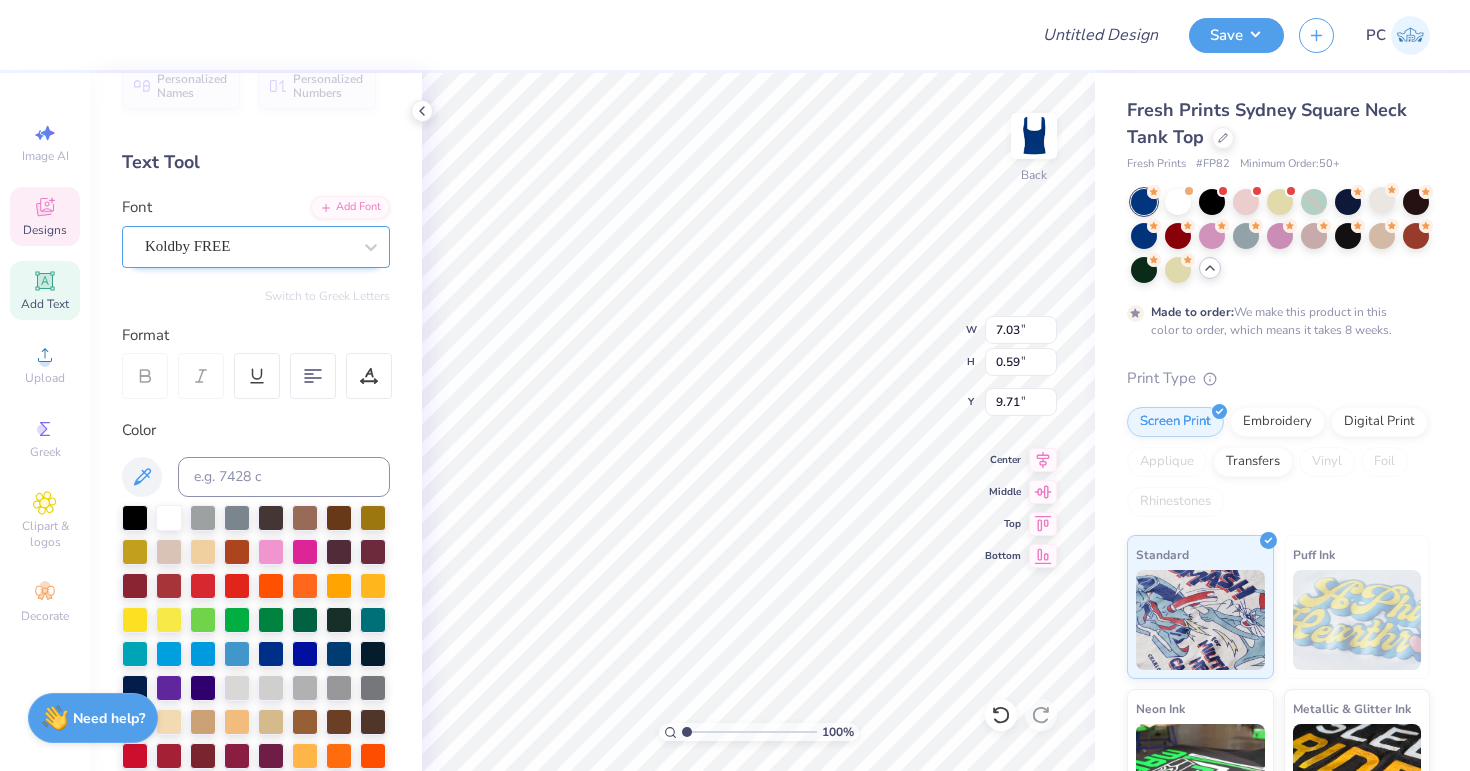 click on "Koldby FREE" at bounding box center [256, 247] 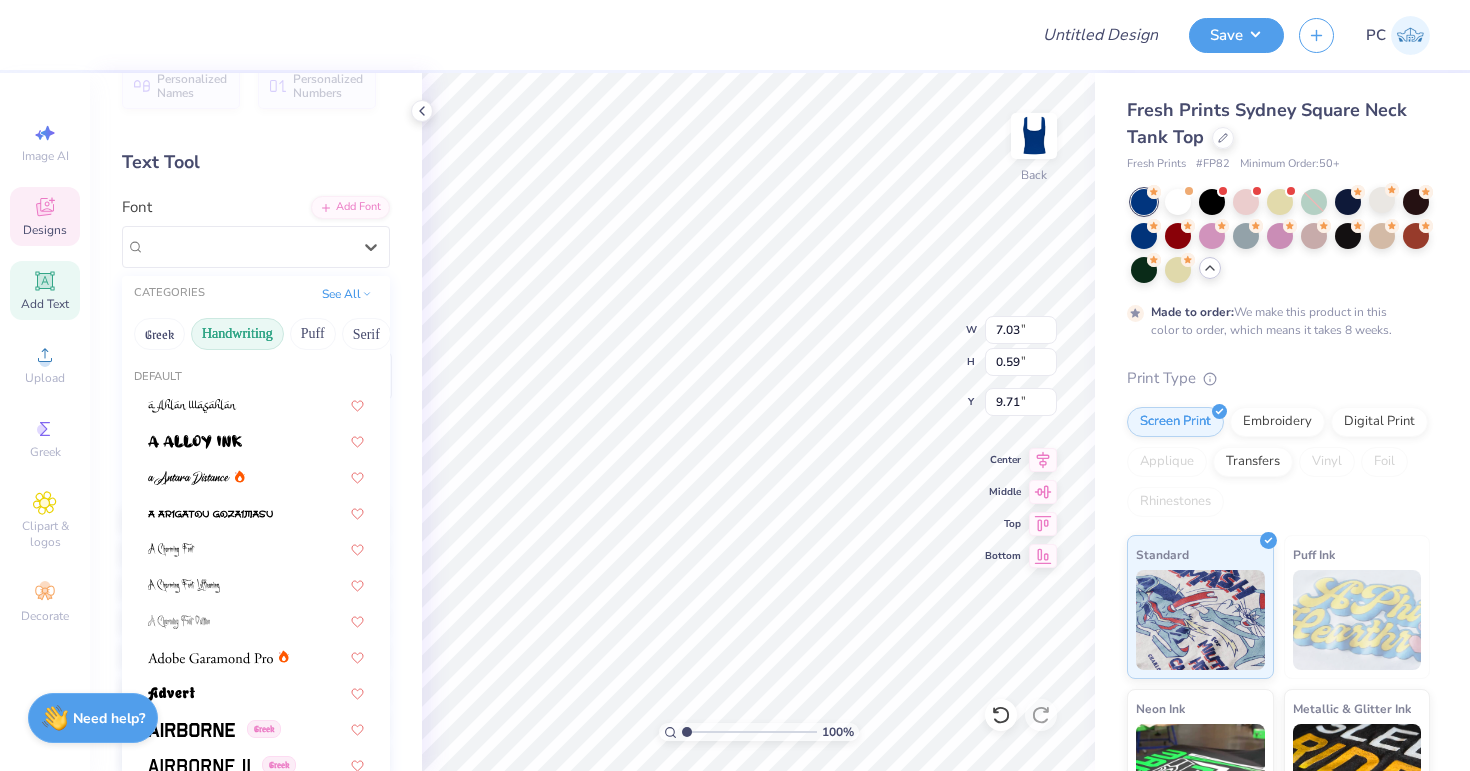 click on "Handwriting" at bounding box center [237, 334] 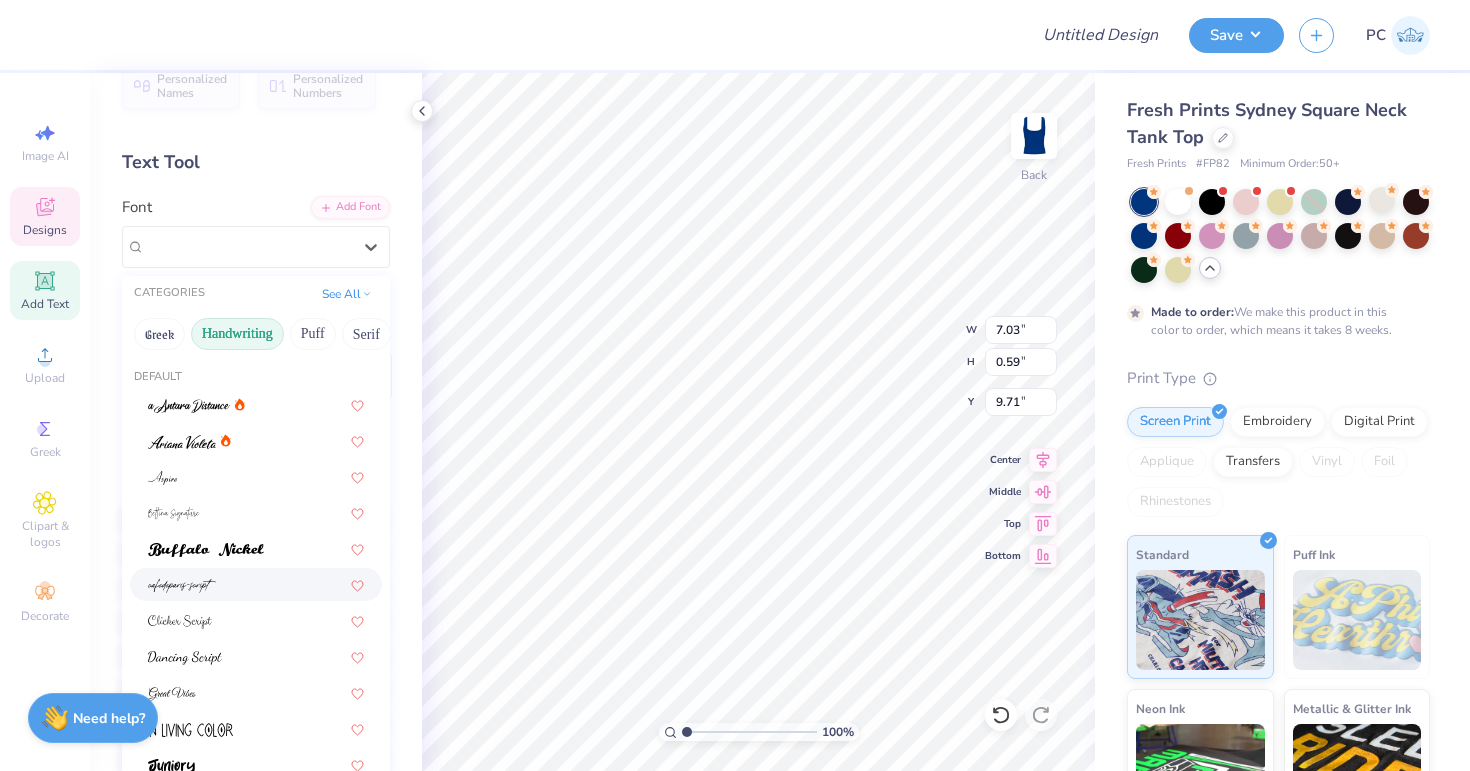 click at bounding box center [256, 584] 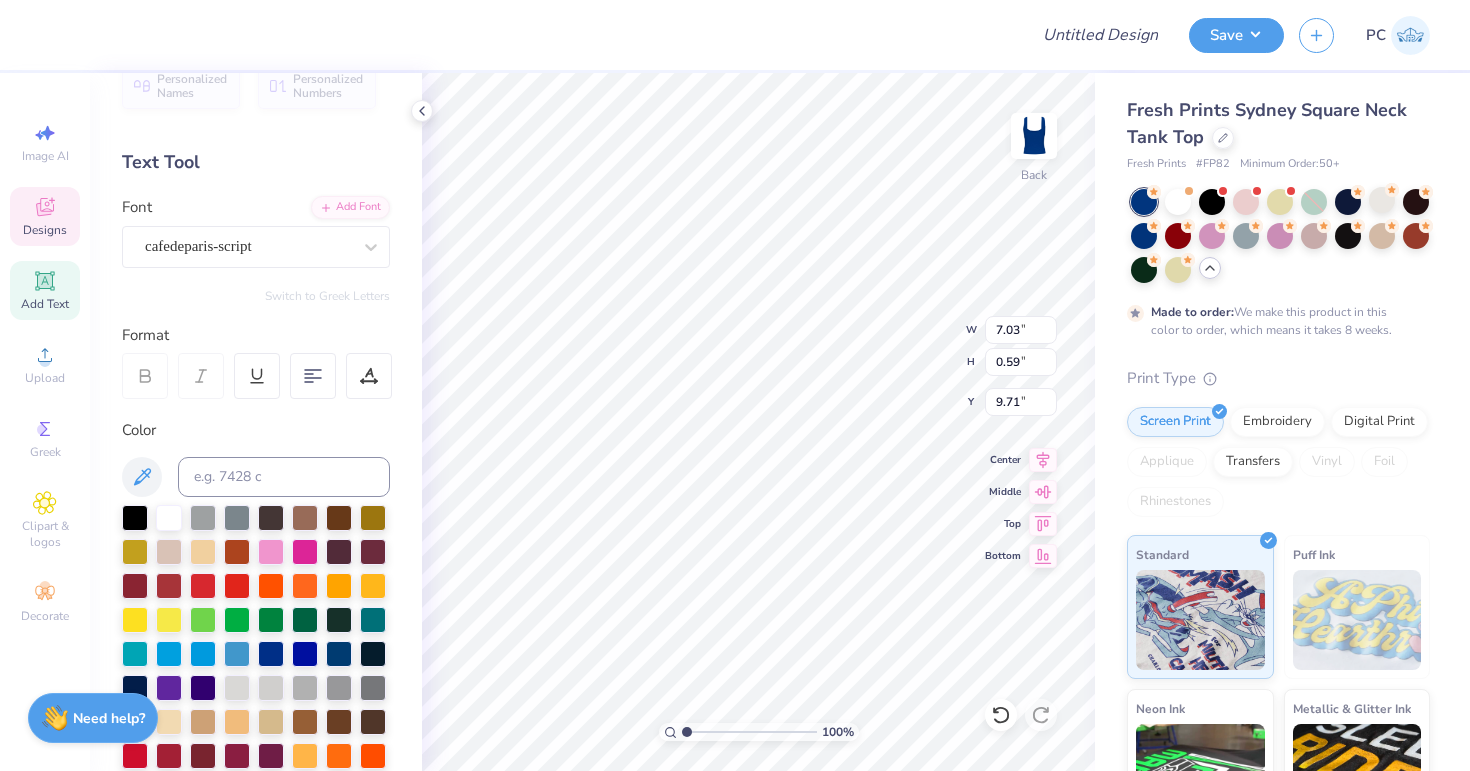 type on "0.66" 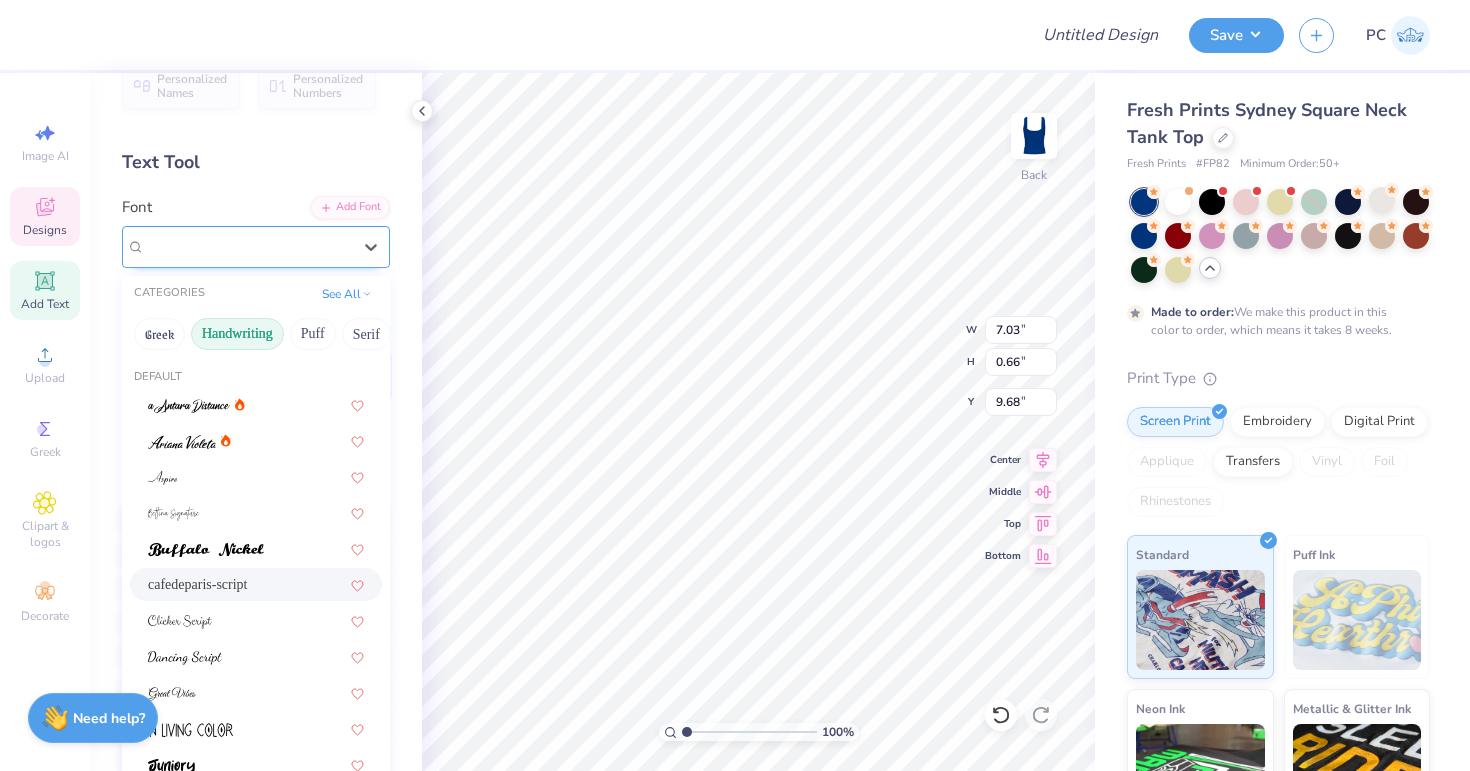 click on "cafedeparis-script" at bounding box center [248, 246] 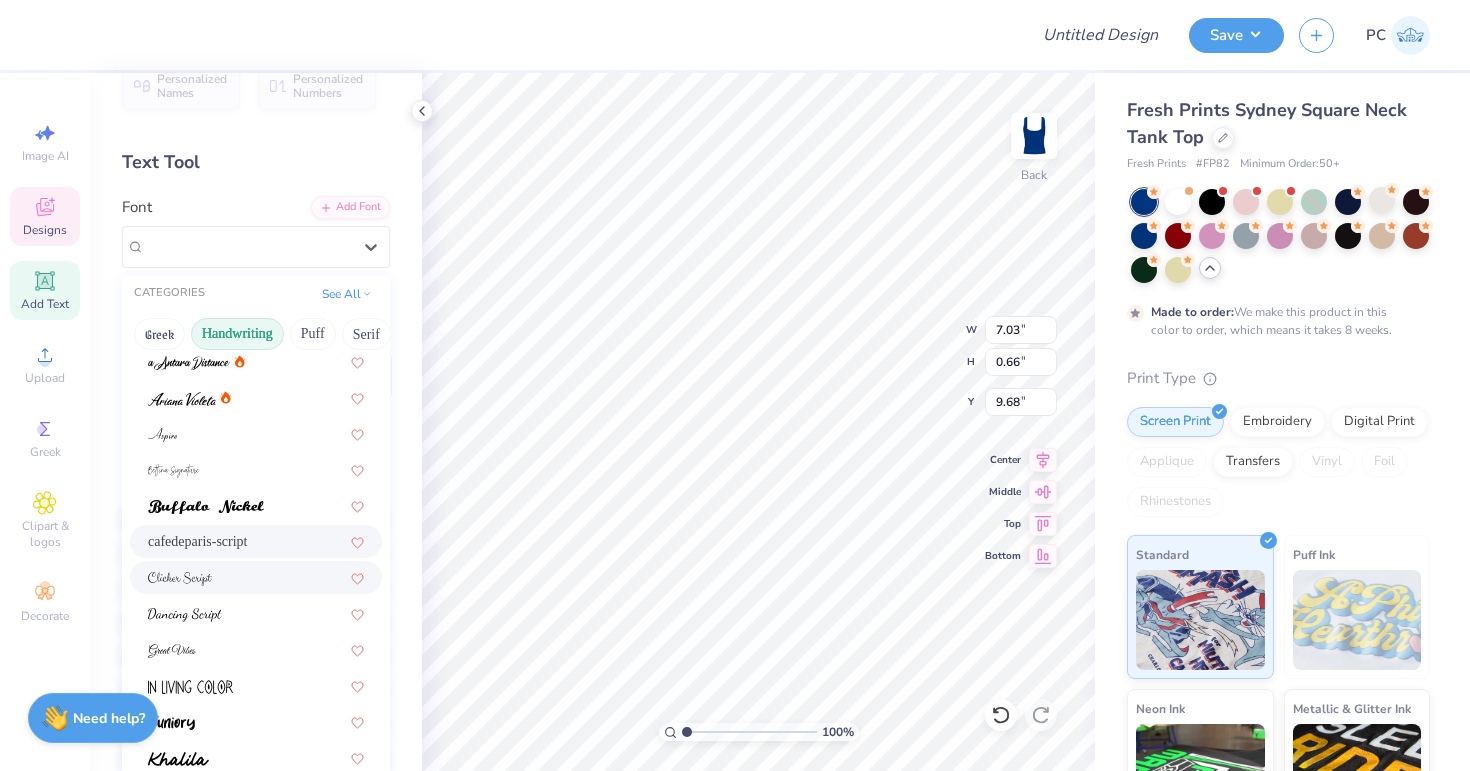 scroll, scrollTop: 60, scrollLeft: 0, axis: vertical 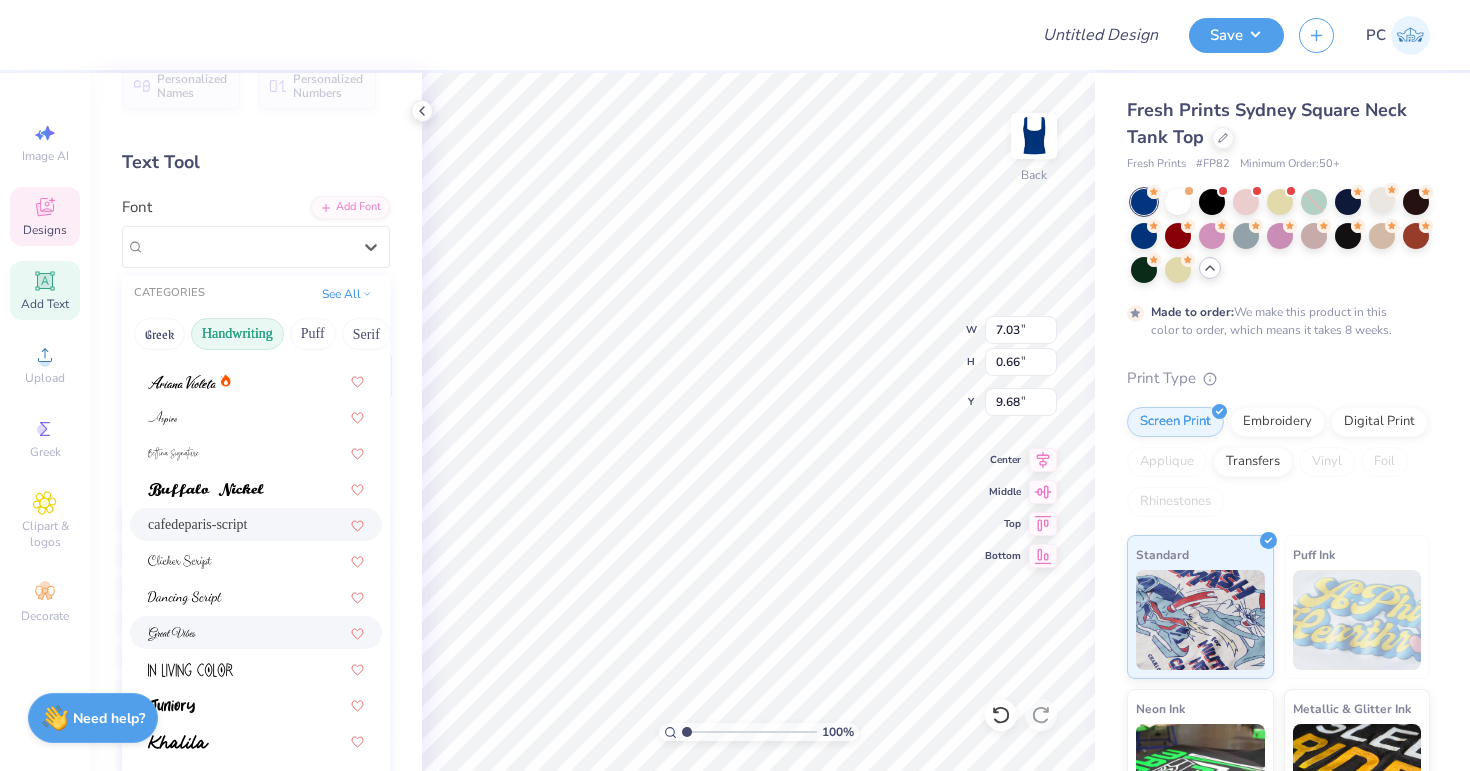 click at bounding box center [172, 634] 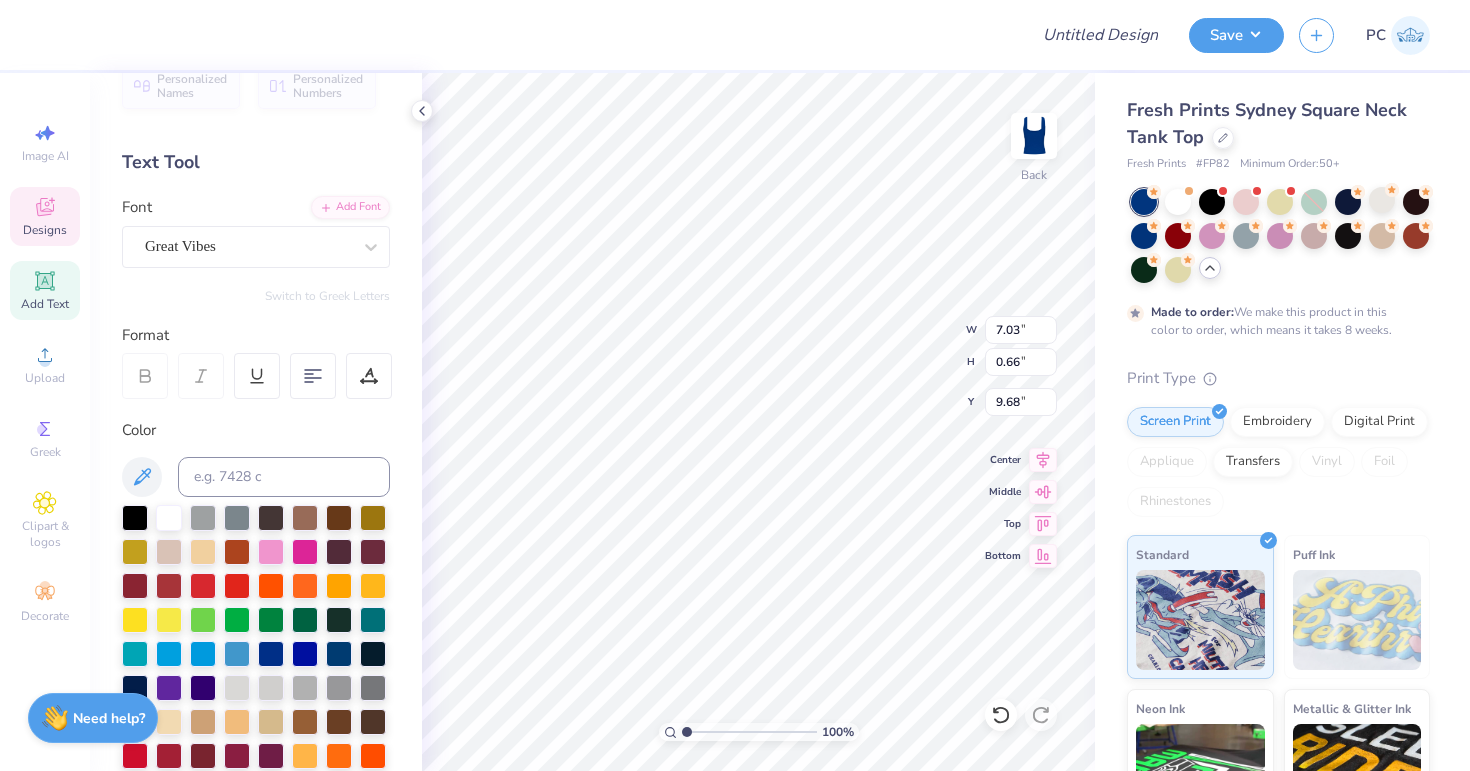 type on "0.69" 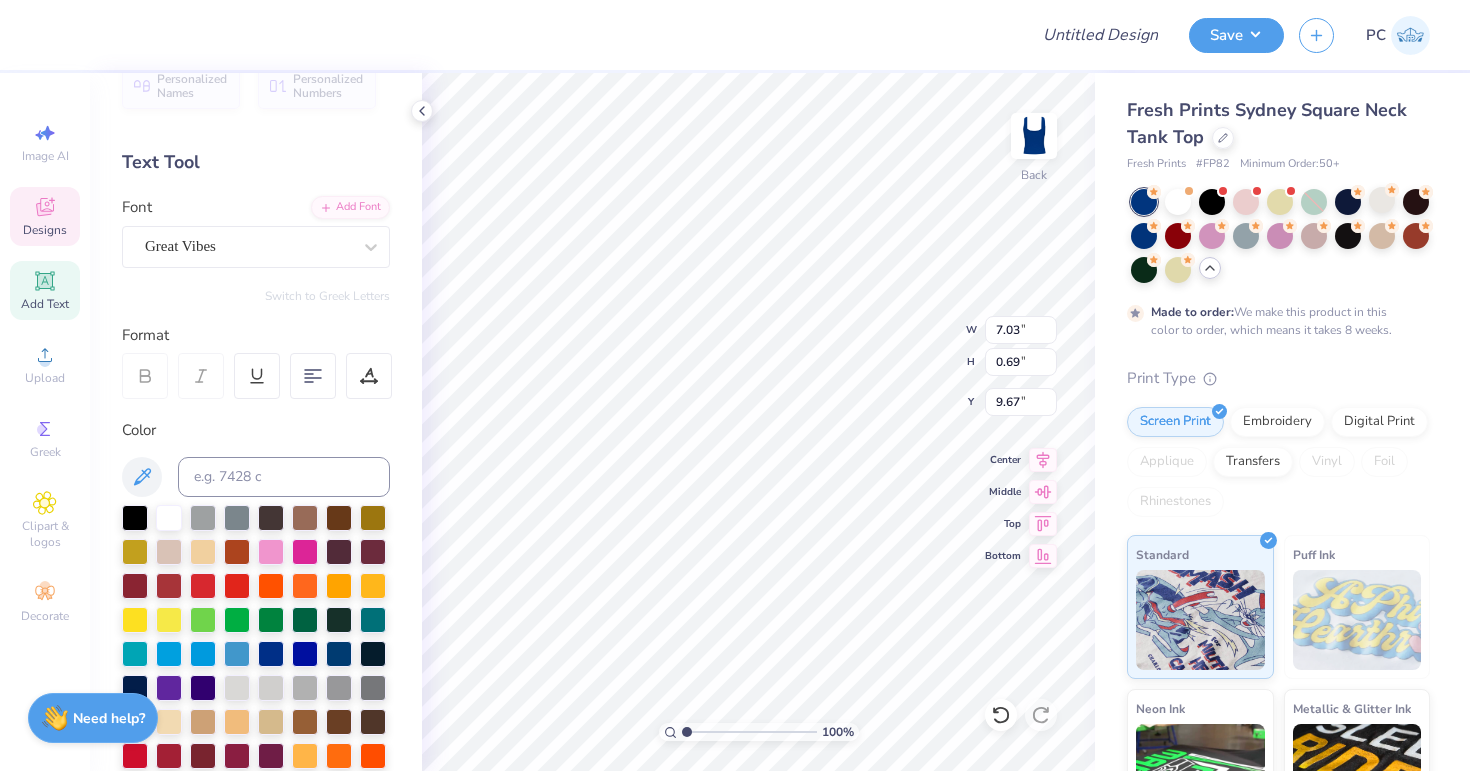 scroll, scrollTop: 0, scrollLeft: 7, axis: horizontal 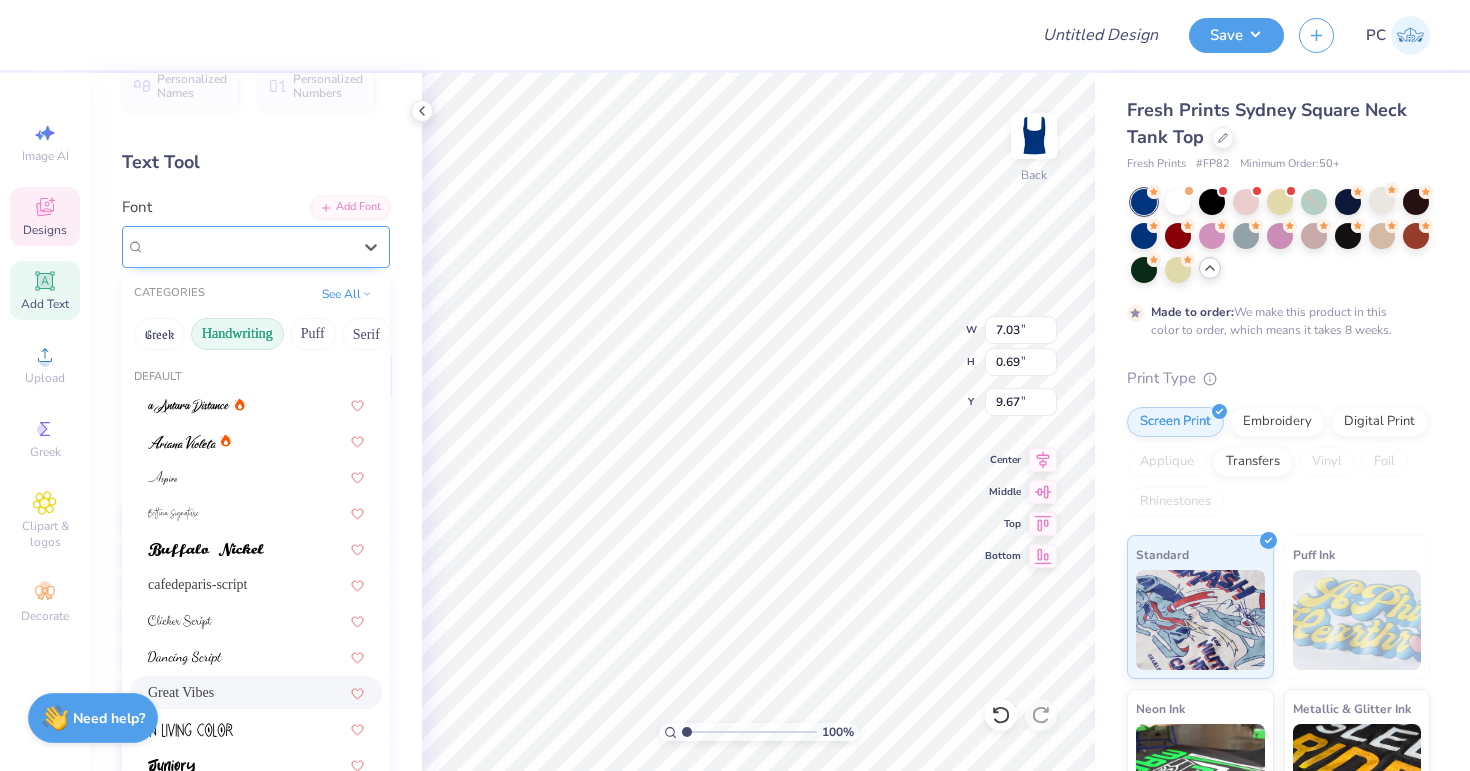 click on "Great Vibes" at bounding box center [248, 246] 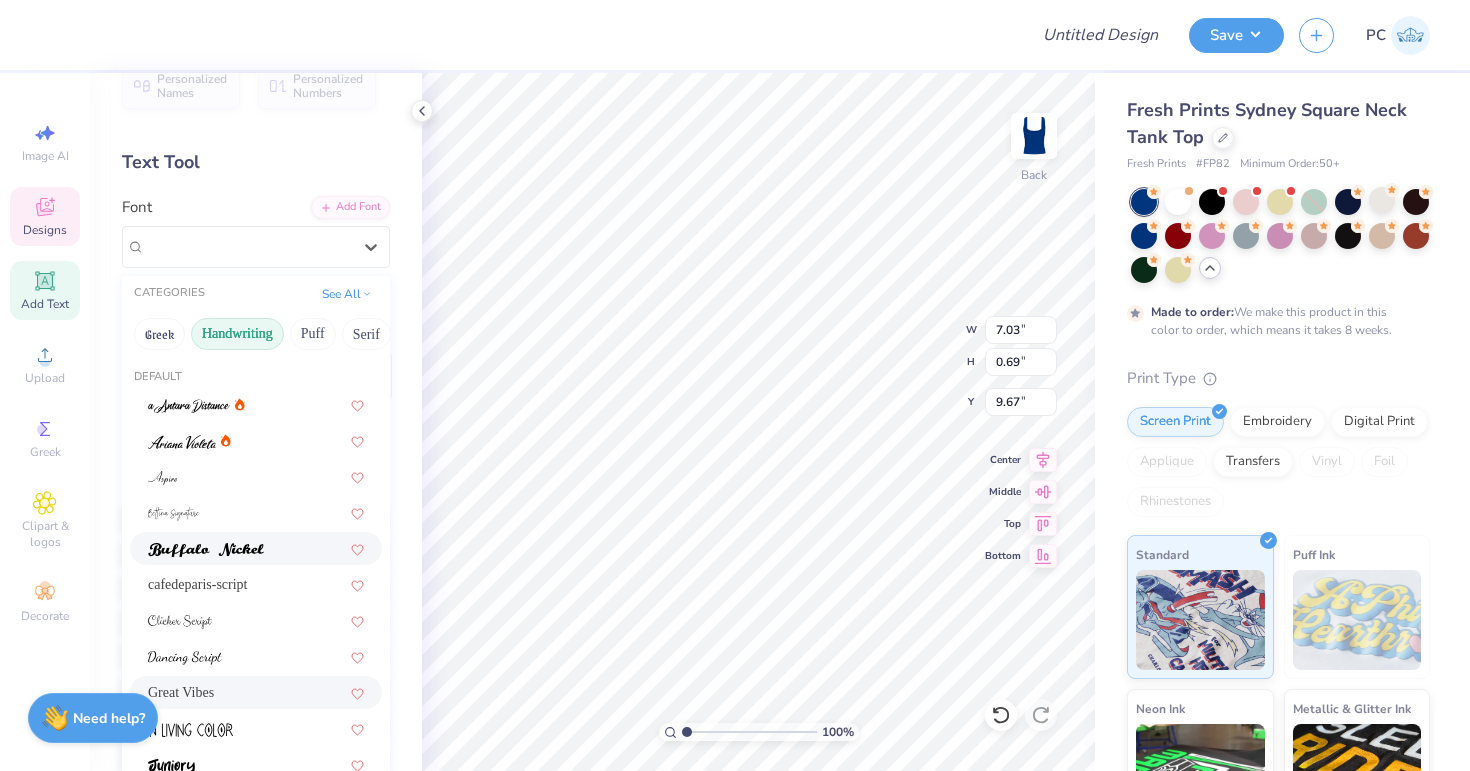 scroll, scrollTop: 109, scrollLeft: 0, axis: vertical 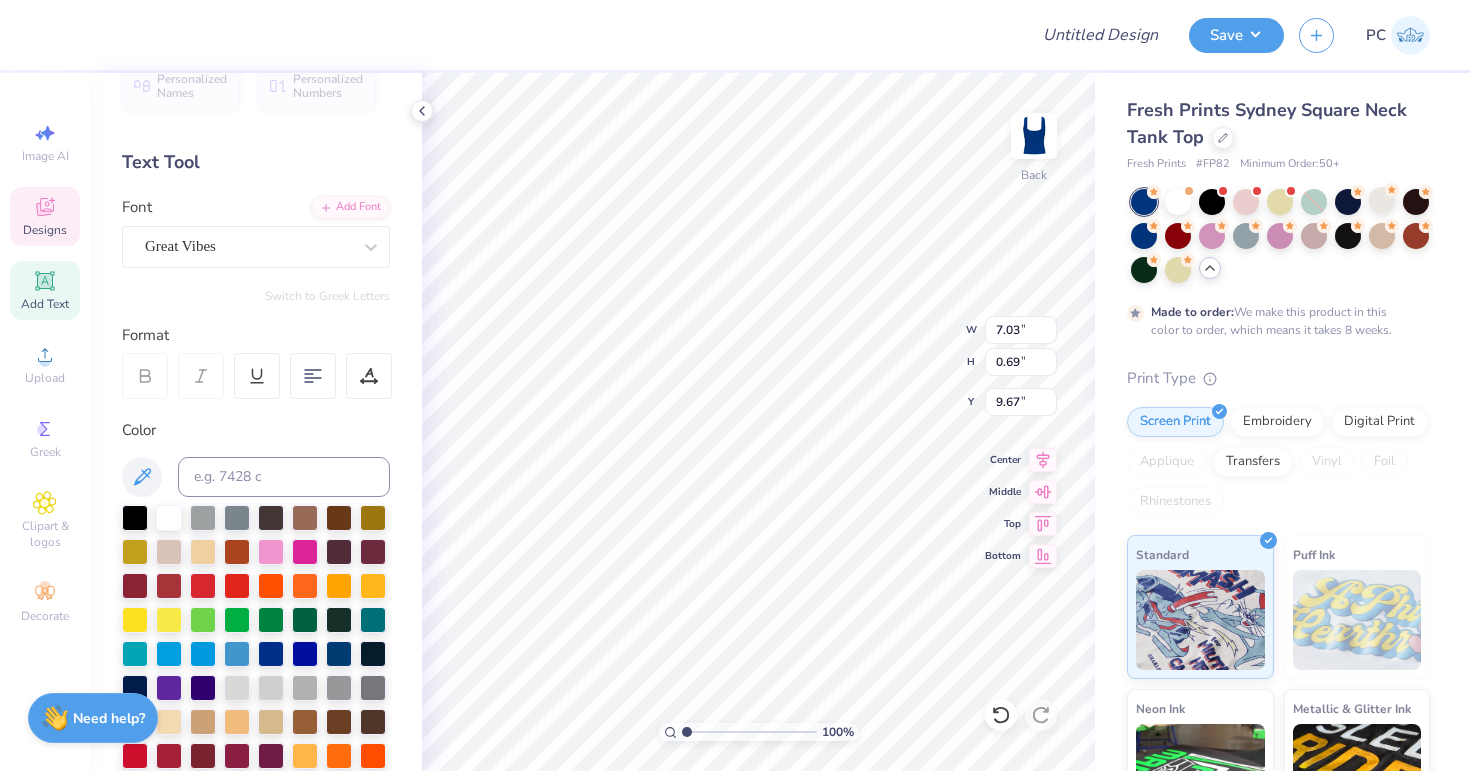 type on "Alpha Phi Omge" 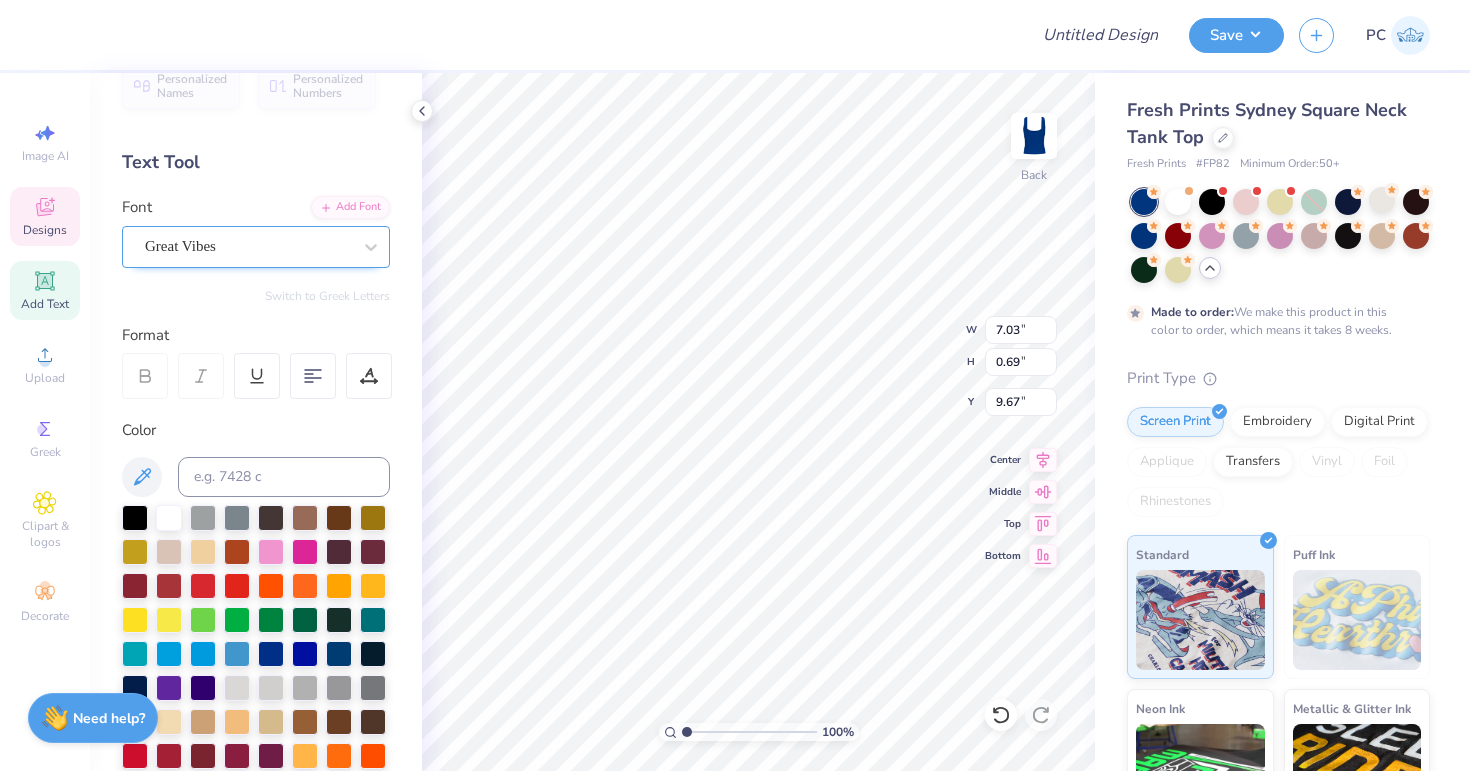 click at bounding box center (248, 246) 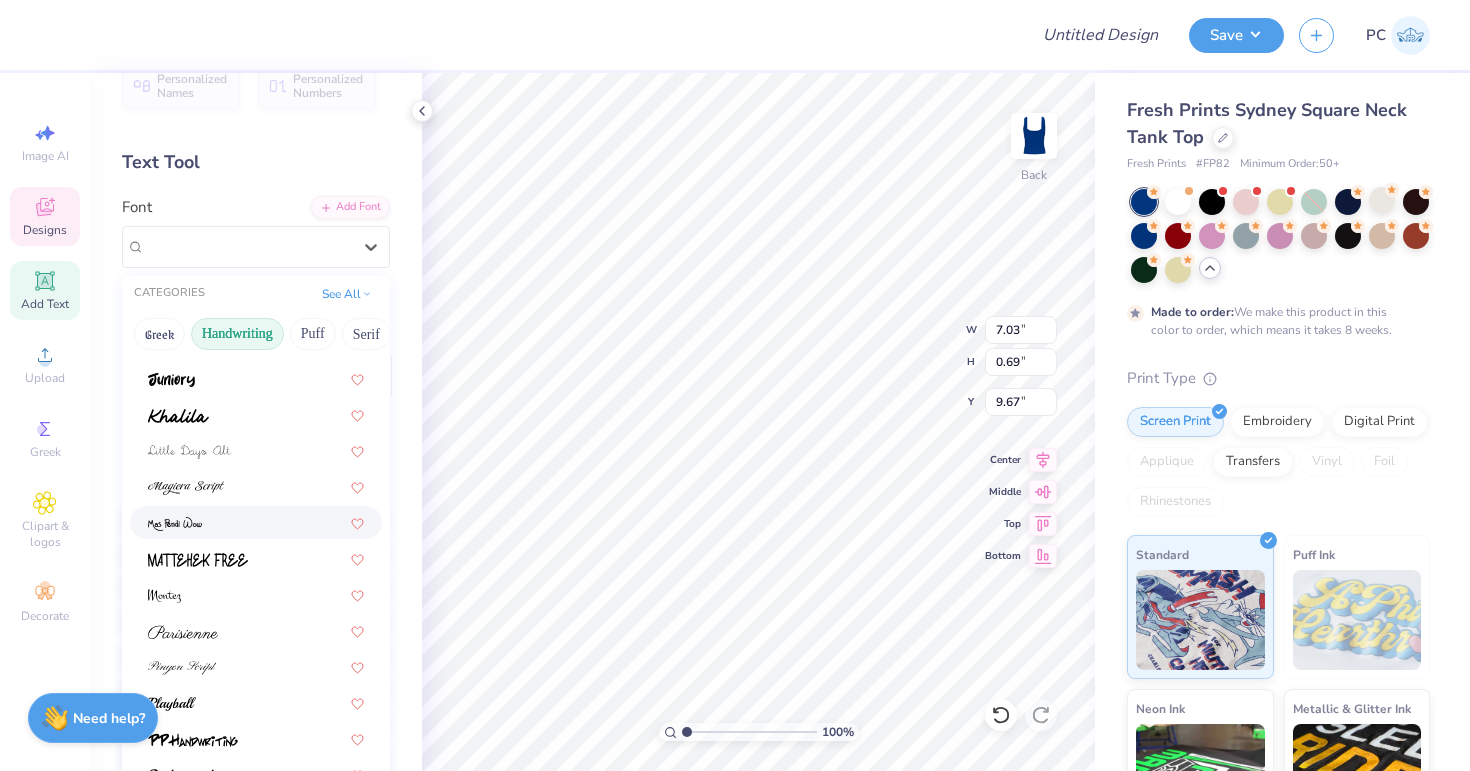 scroll, scrollTop: 387, scrollLeft: 0, axis: vertical 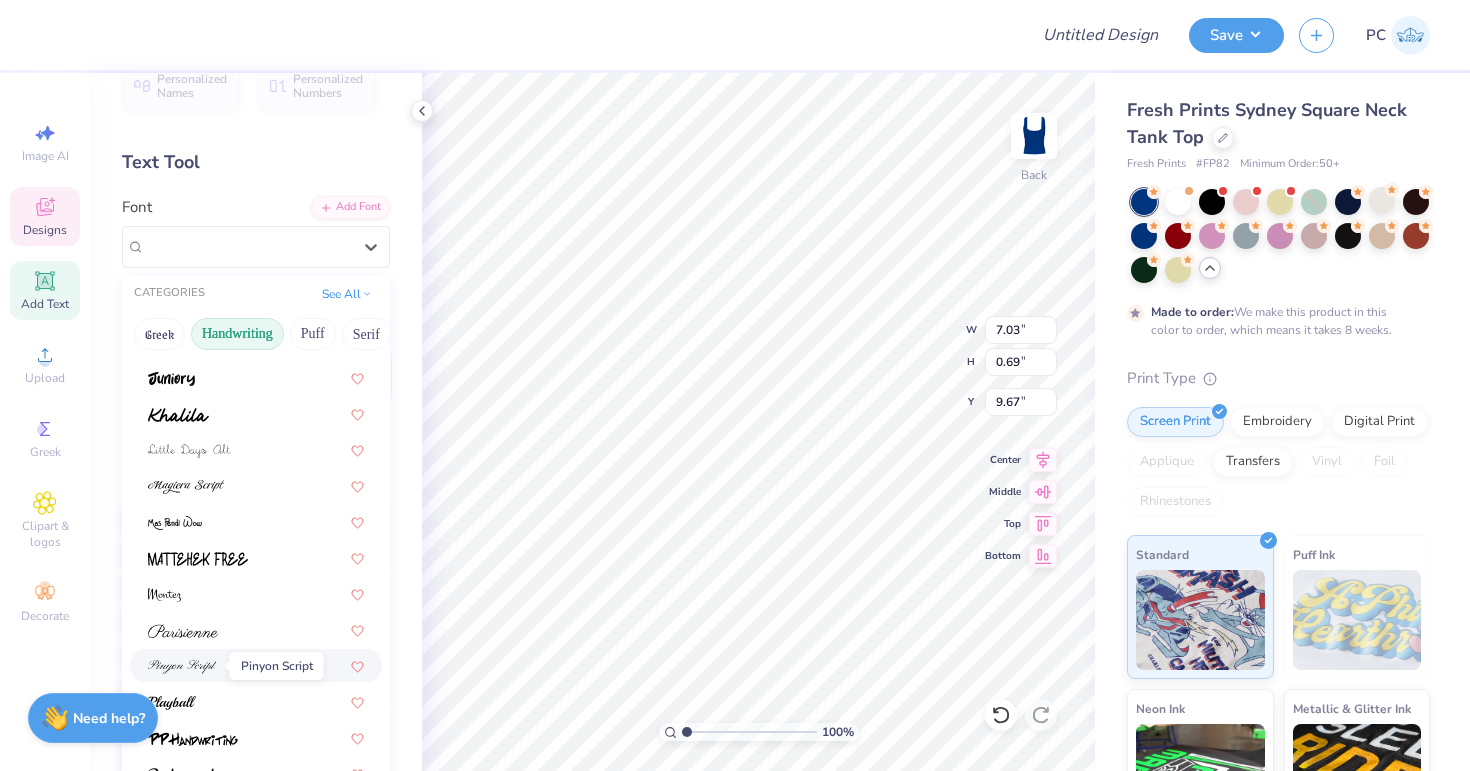 click at bounding box center [182, 667] 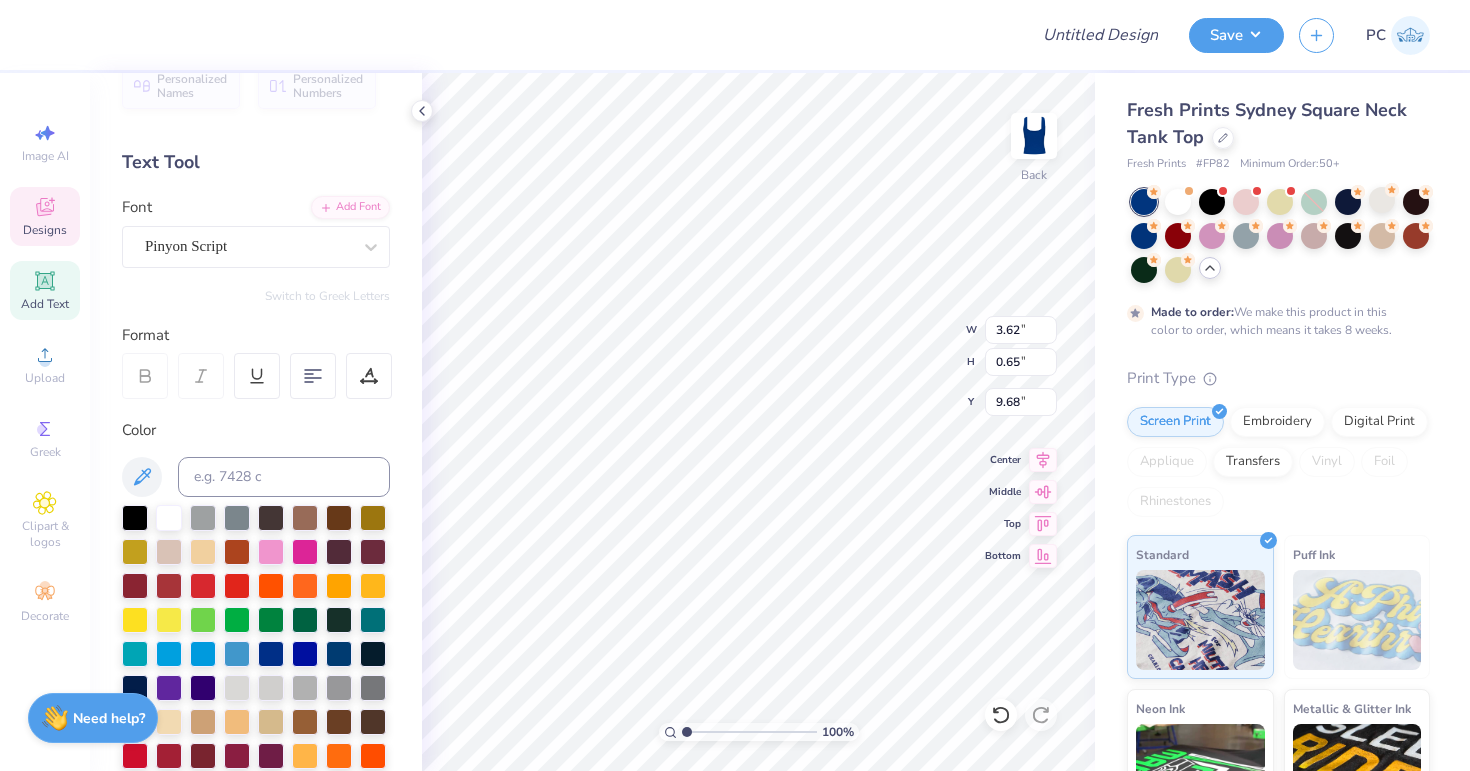 scroll, scrollTop: 0, scrollLeft: 6, axis: horizontal 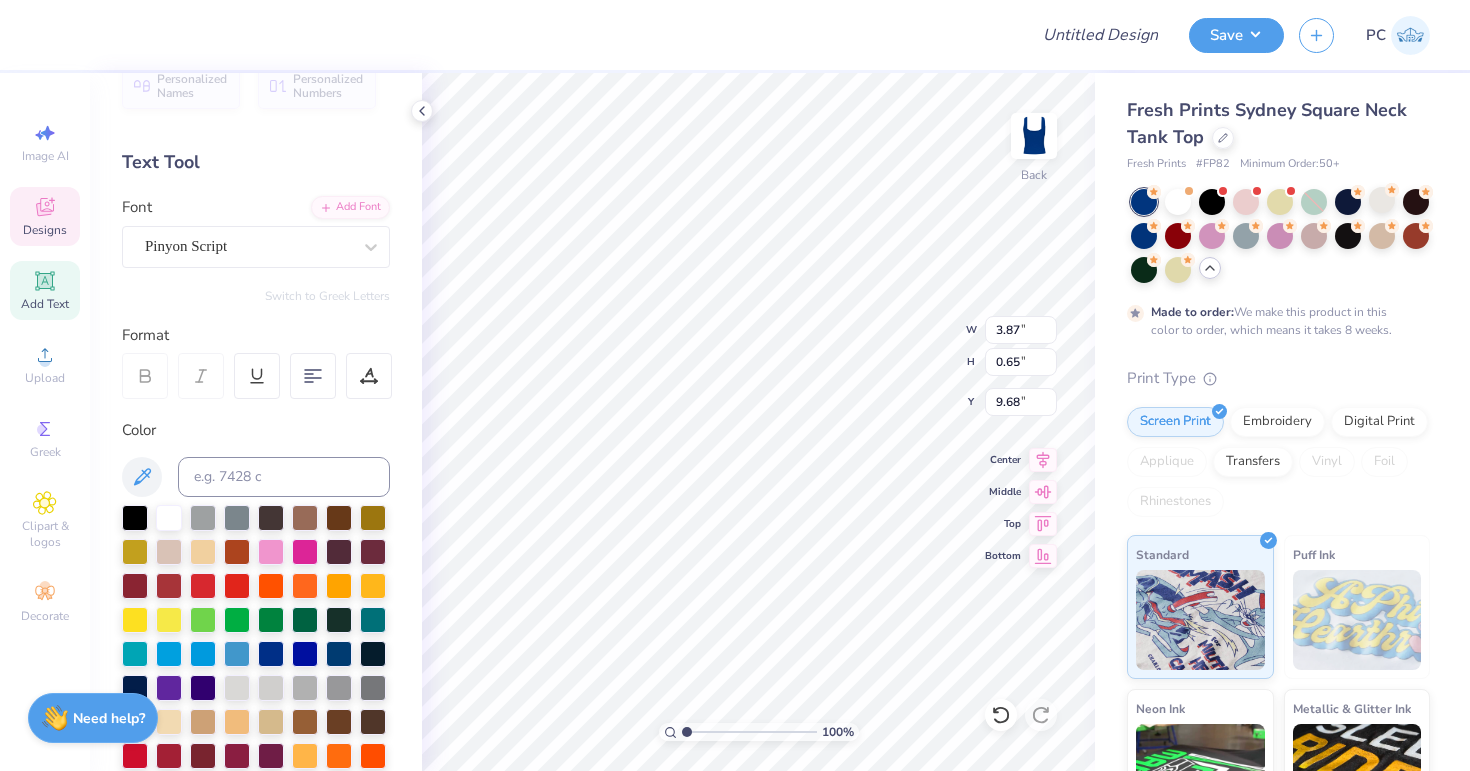 type on "3.79" 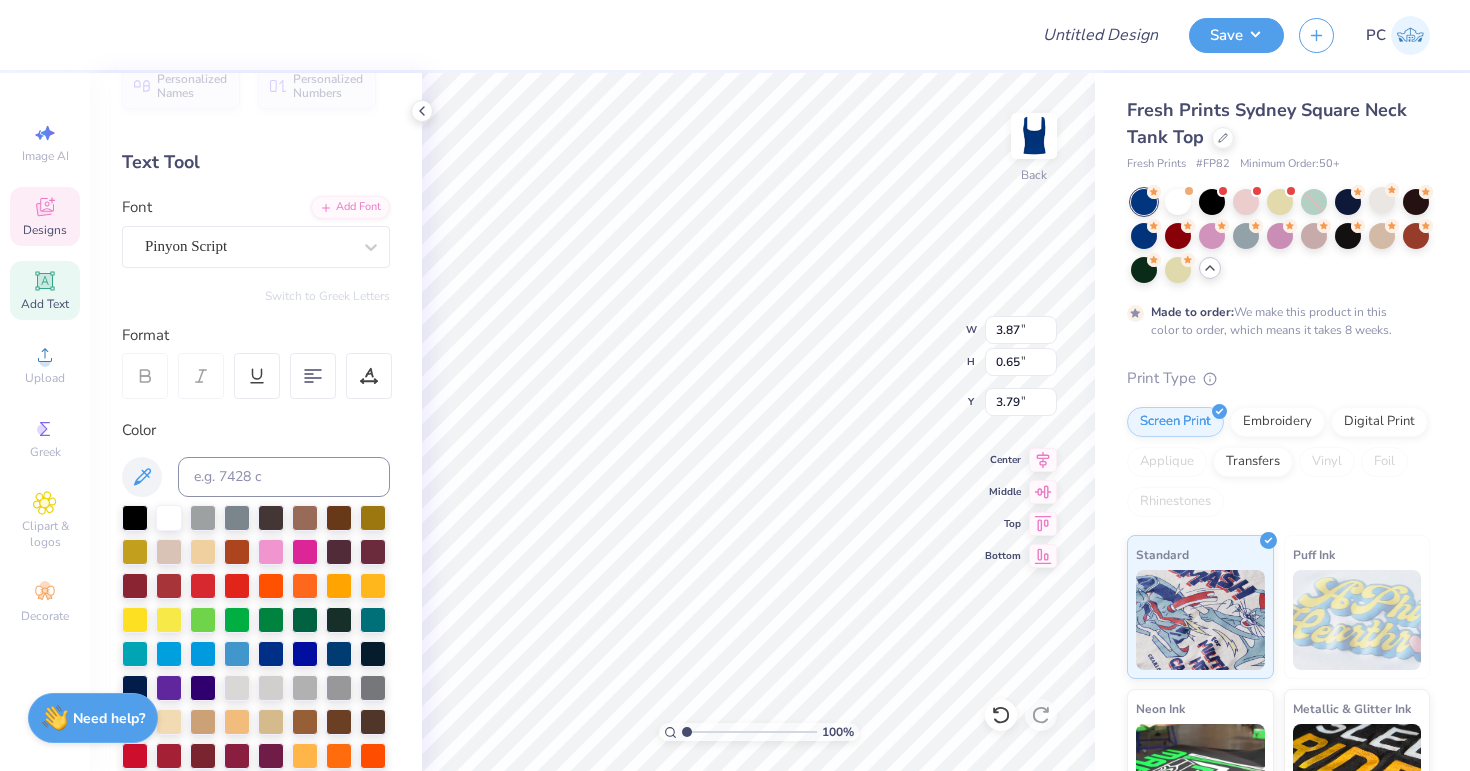 type on "4.89" 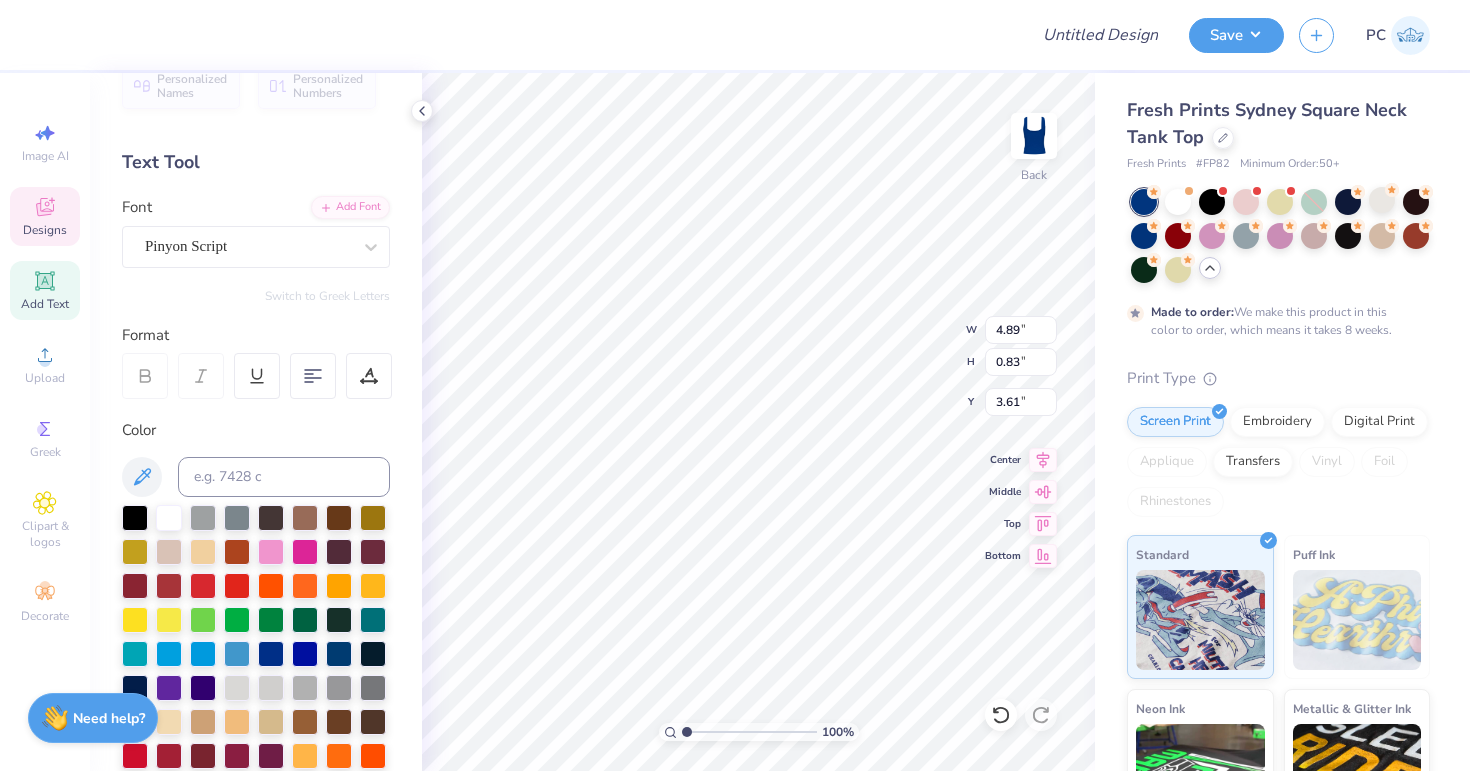 type on "6.18" 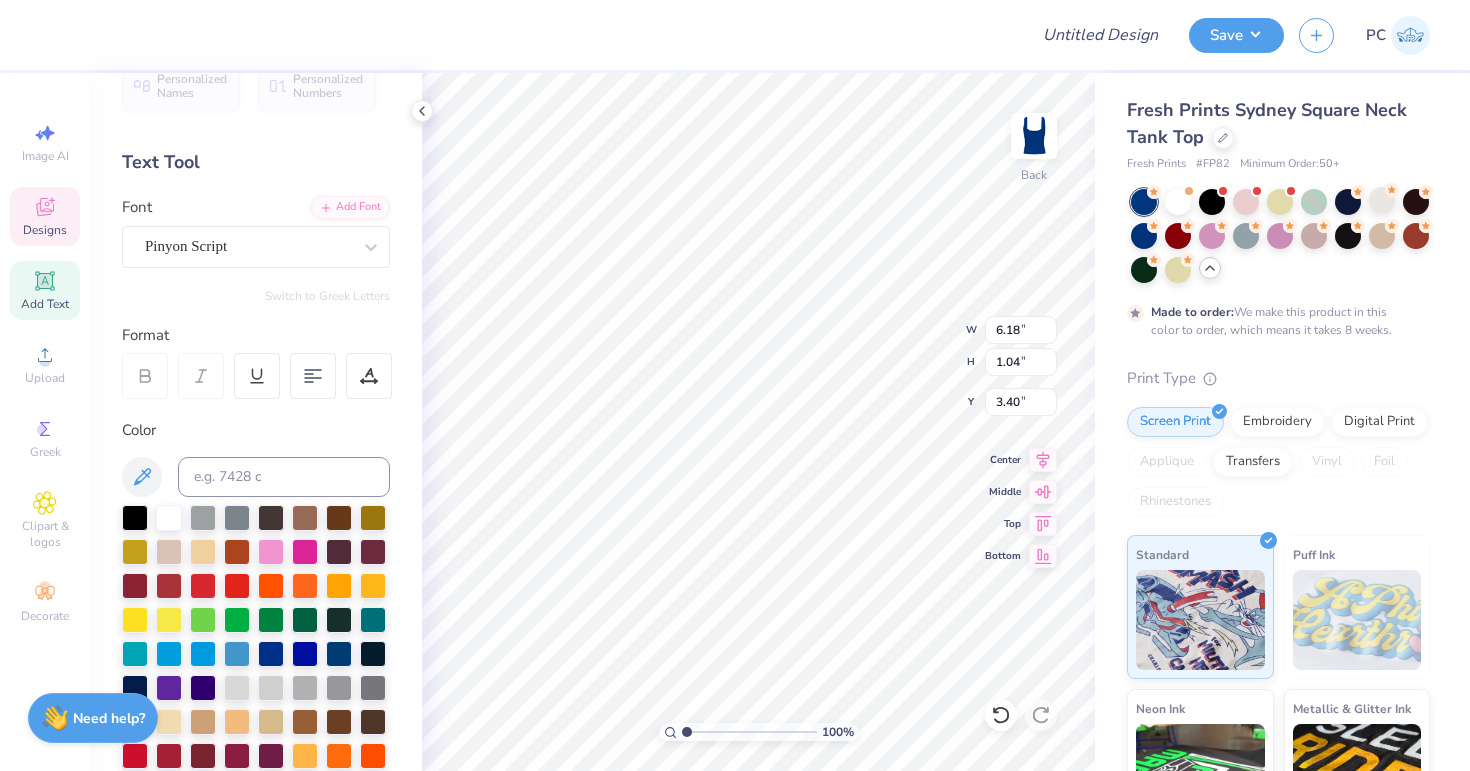 type on "3.00" 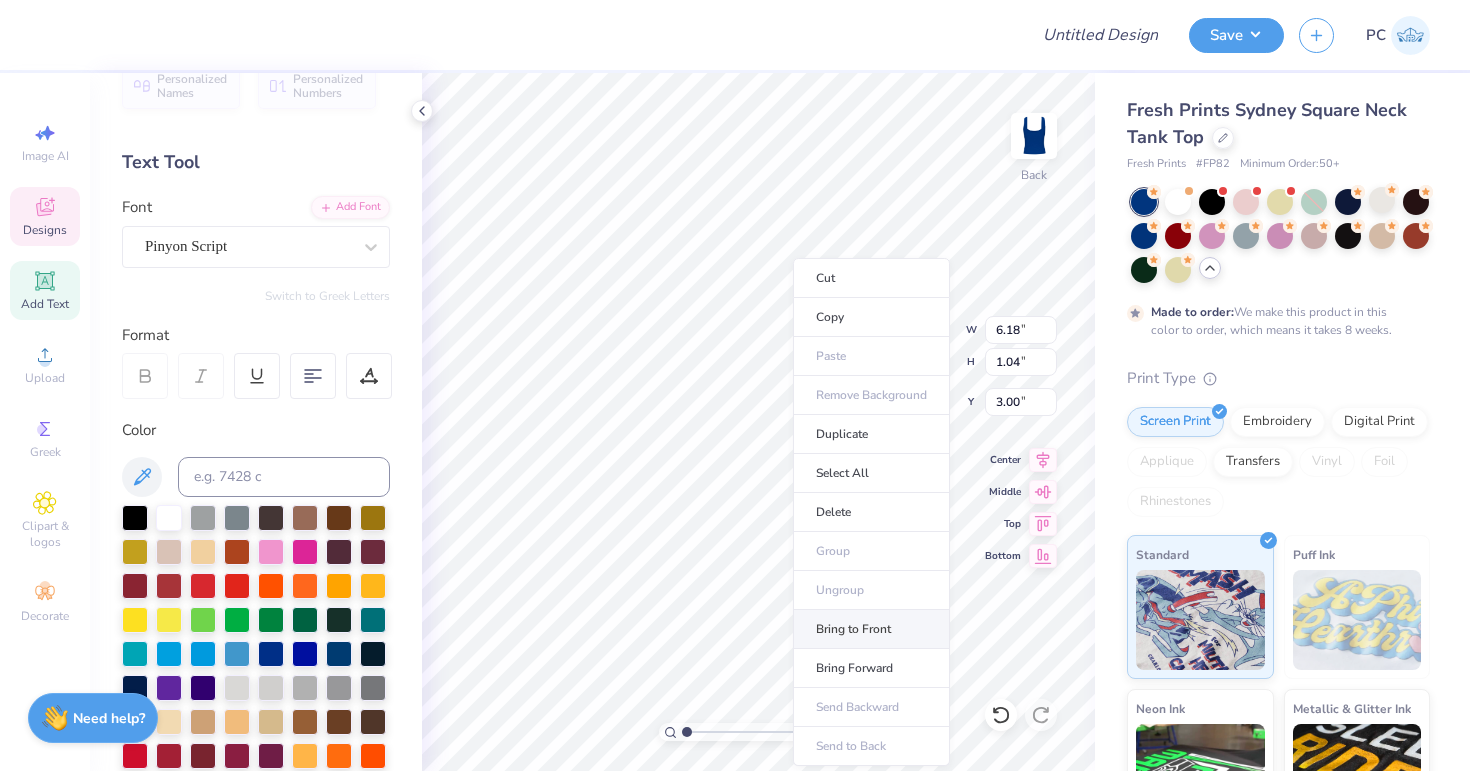 click on "Bring to Front" at bounding box center [871, 629] 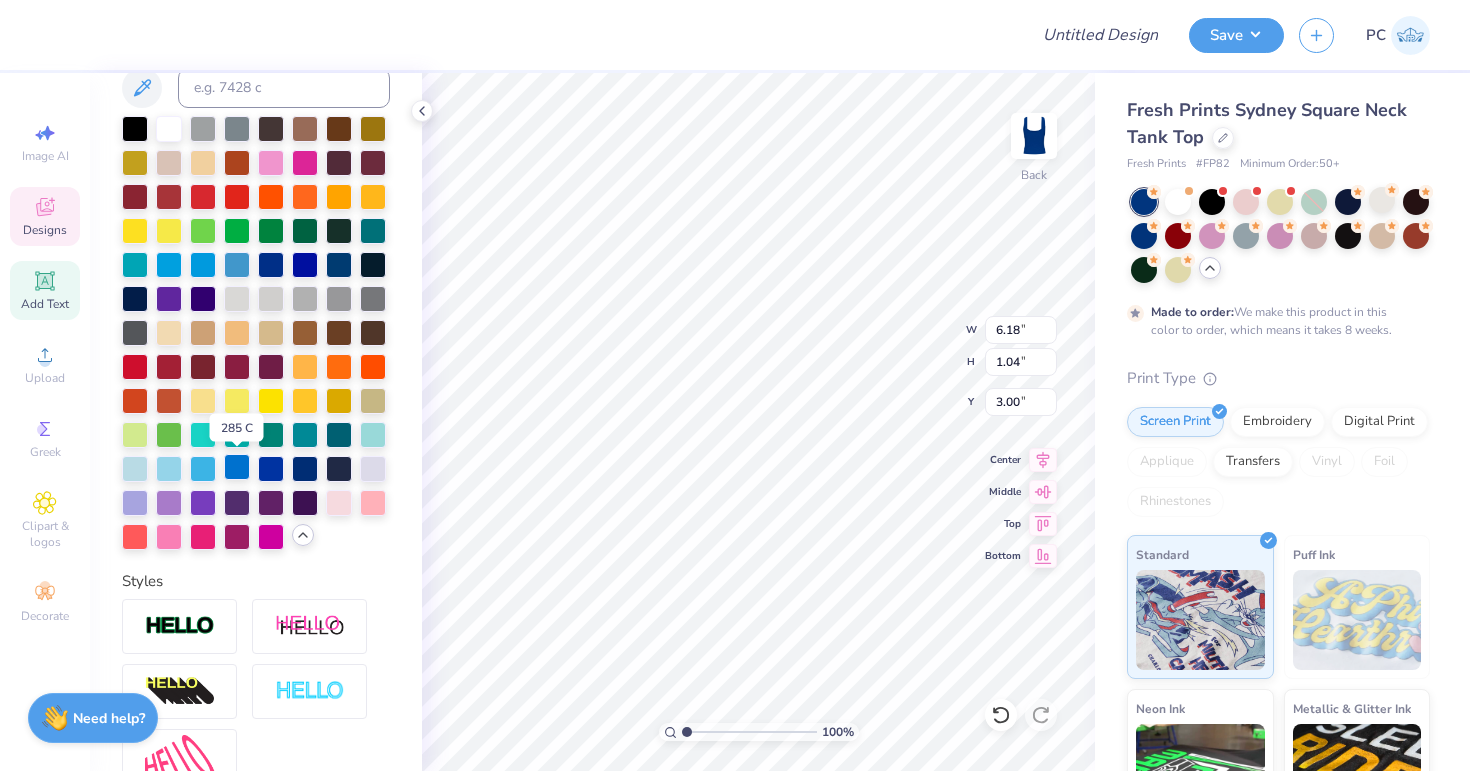 scroll, scrollTop: 466, scrollLeft: 0, axis: vertical 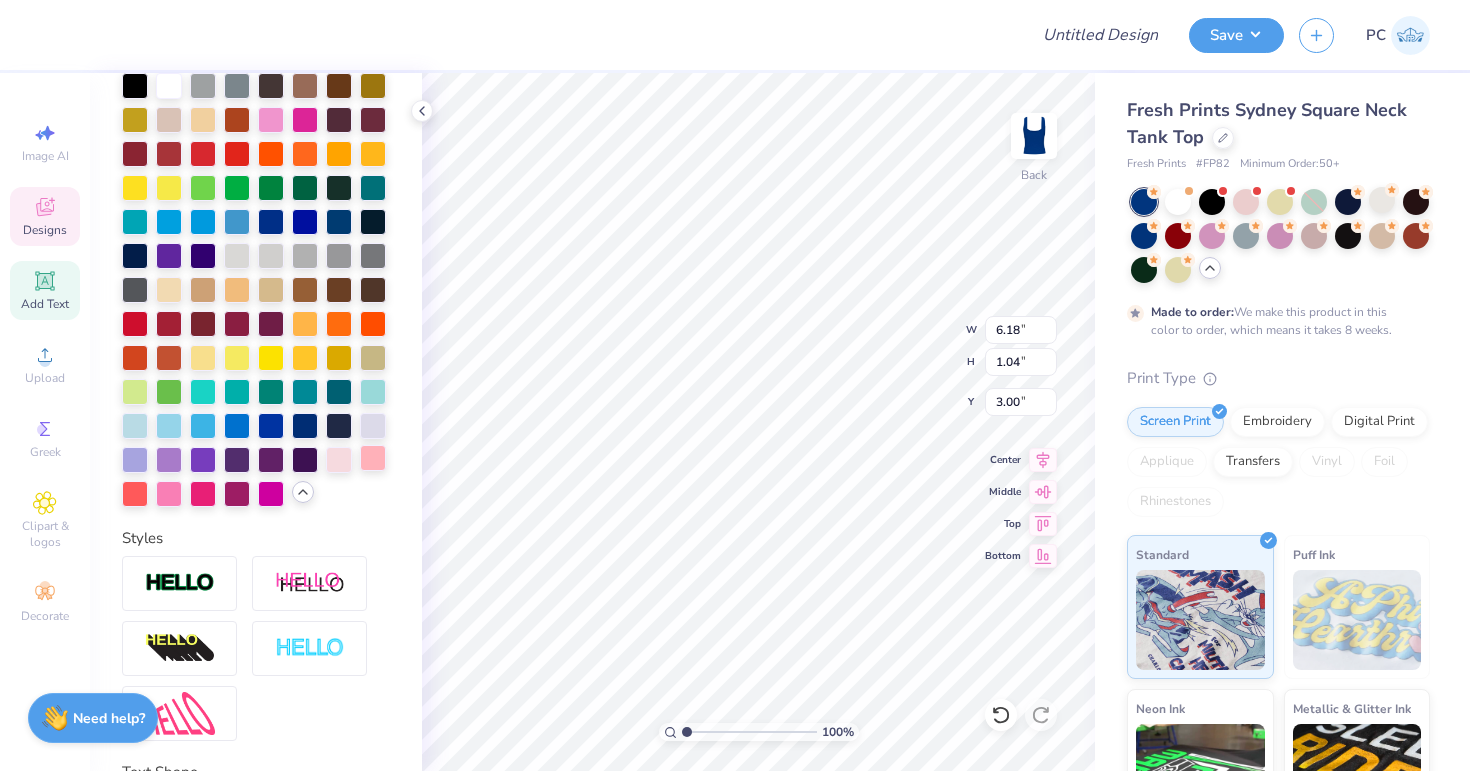 click at bounding box center [373, 458] 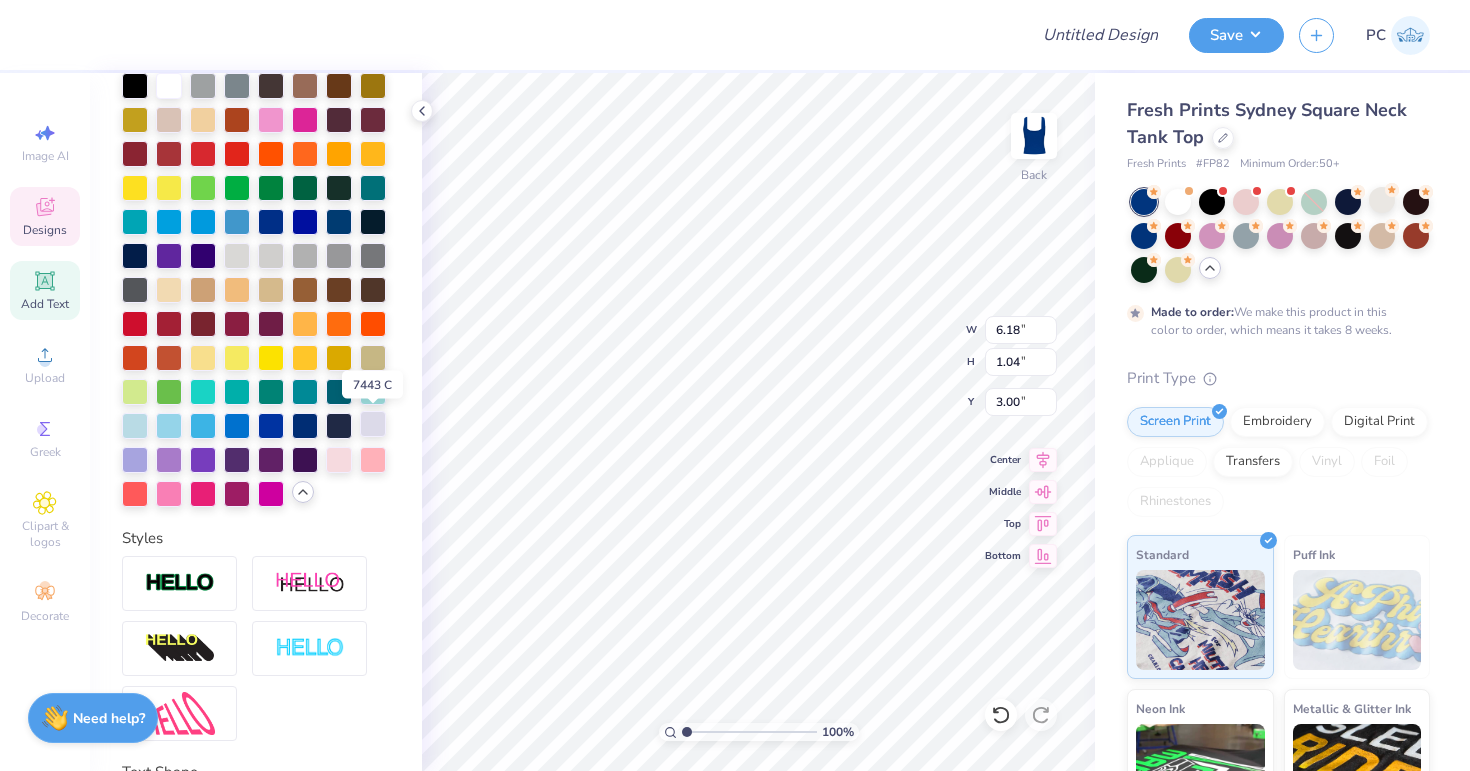 click at bounding box center [373, 424] 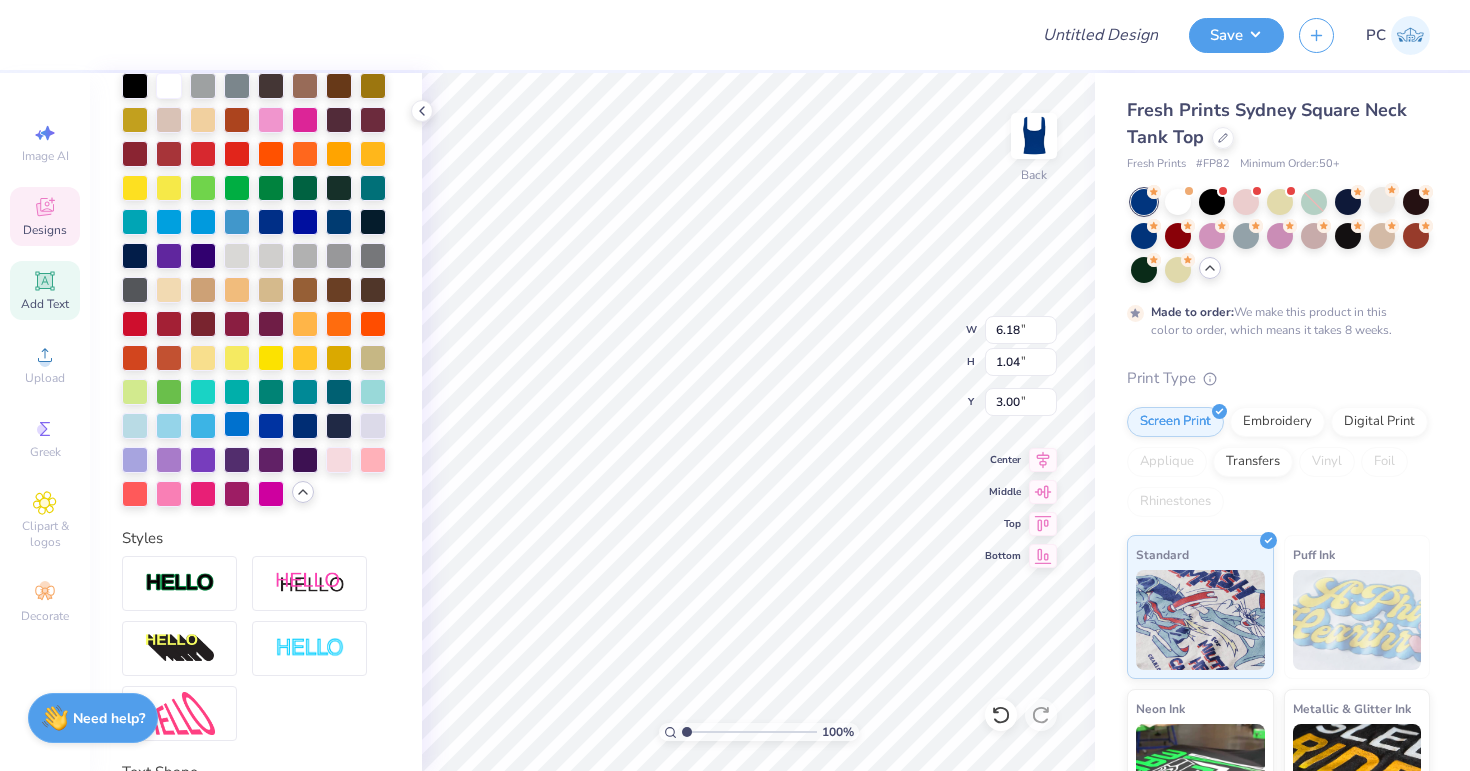 click at bounding box center (237, 424) 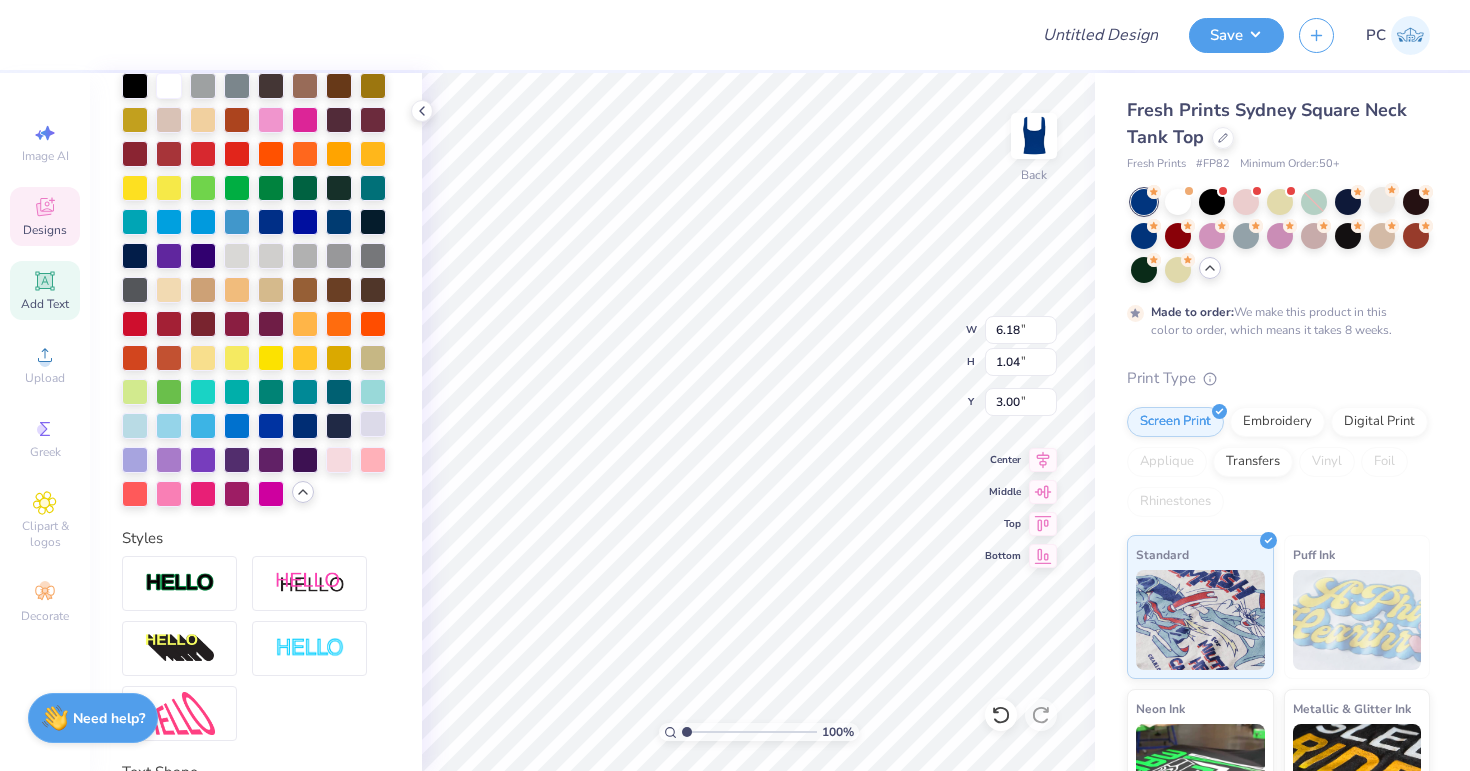 click at bounding box center [373, 424] 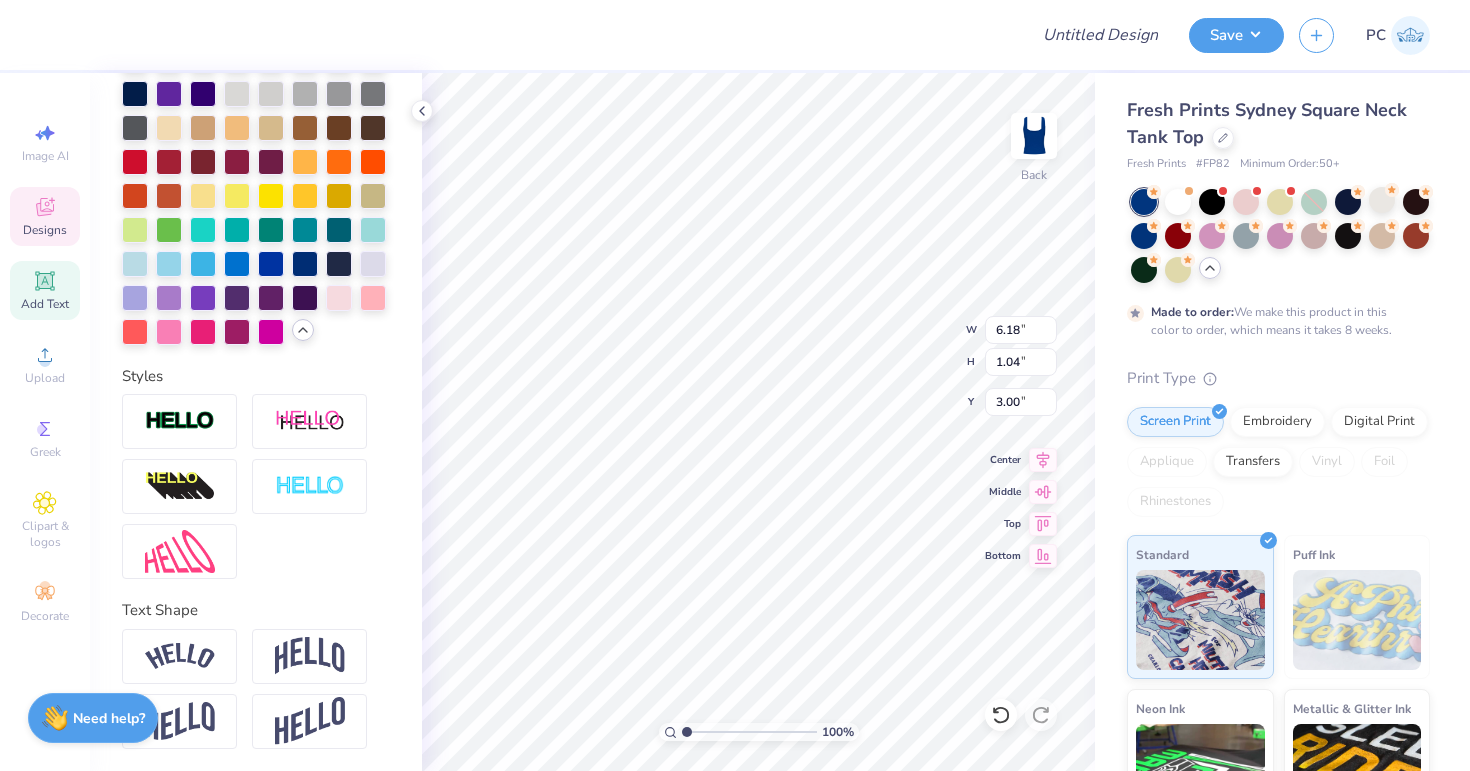 scroll, scrollTop: 629, scrollLeft: 0, axis: vertical 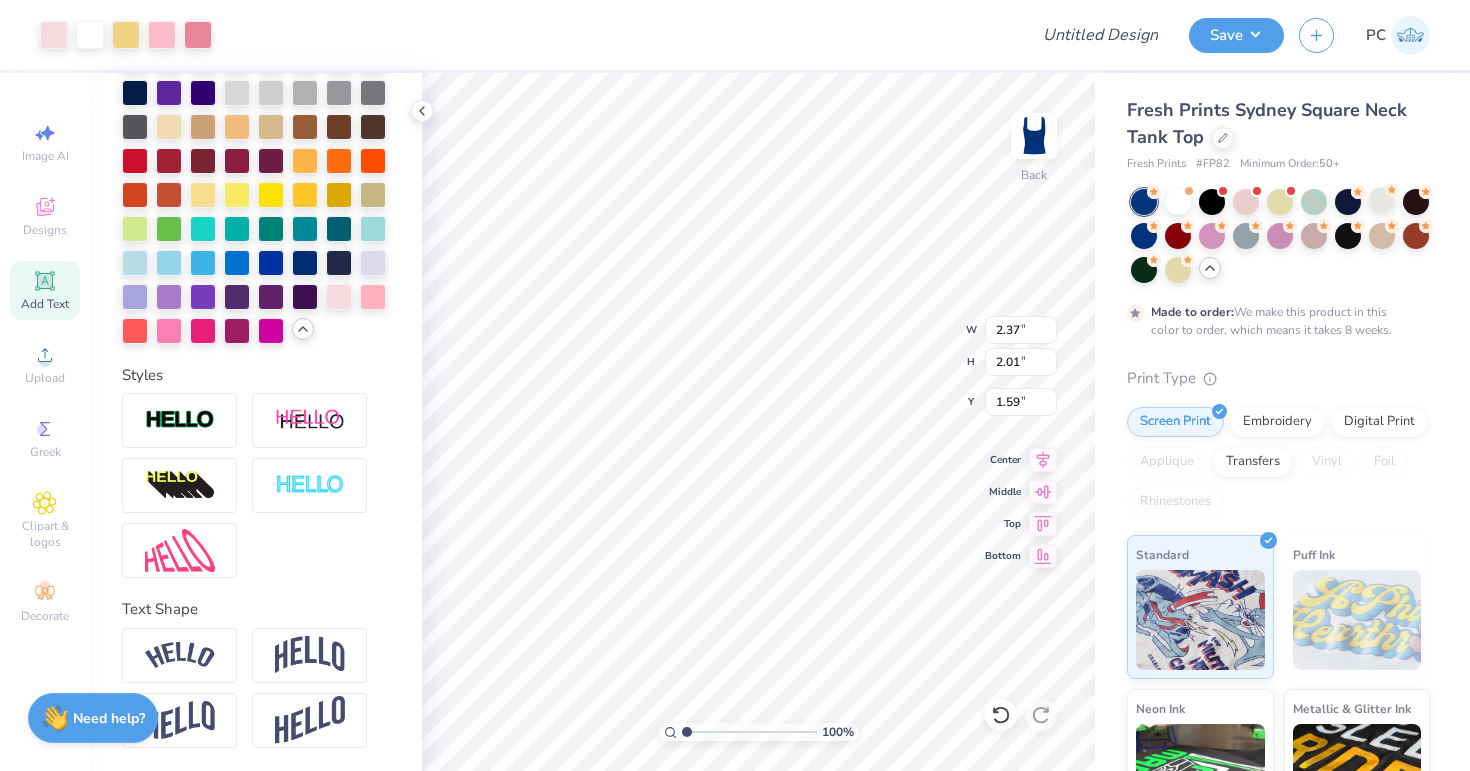 type on "1.62" 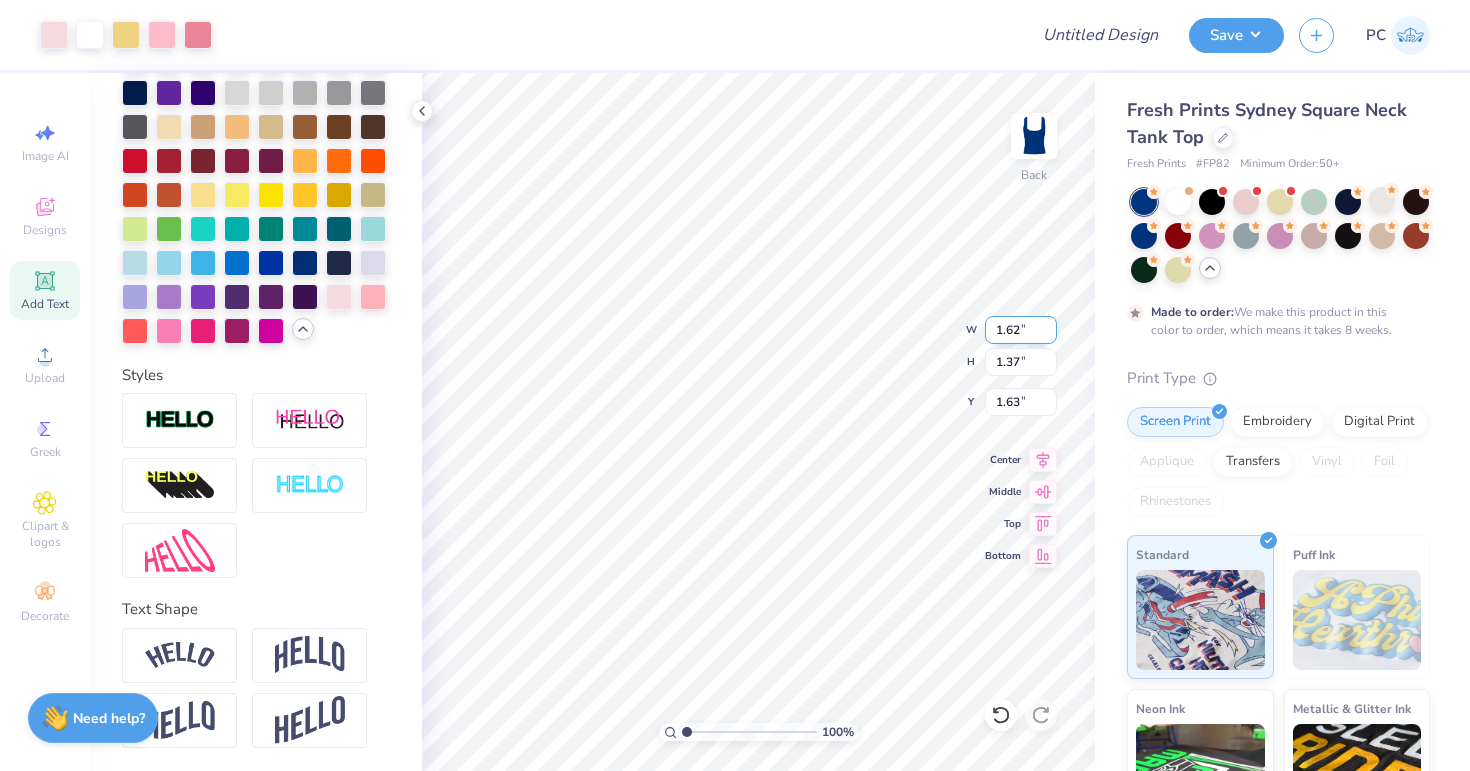 type on "1.63" 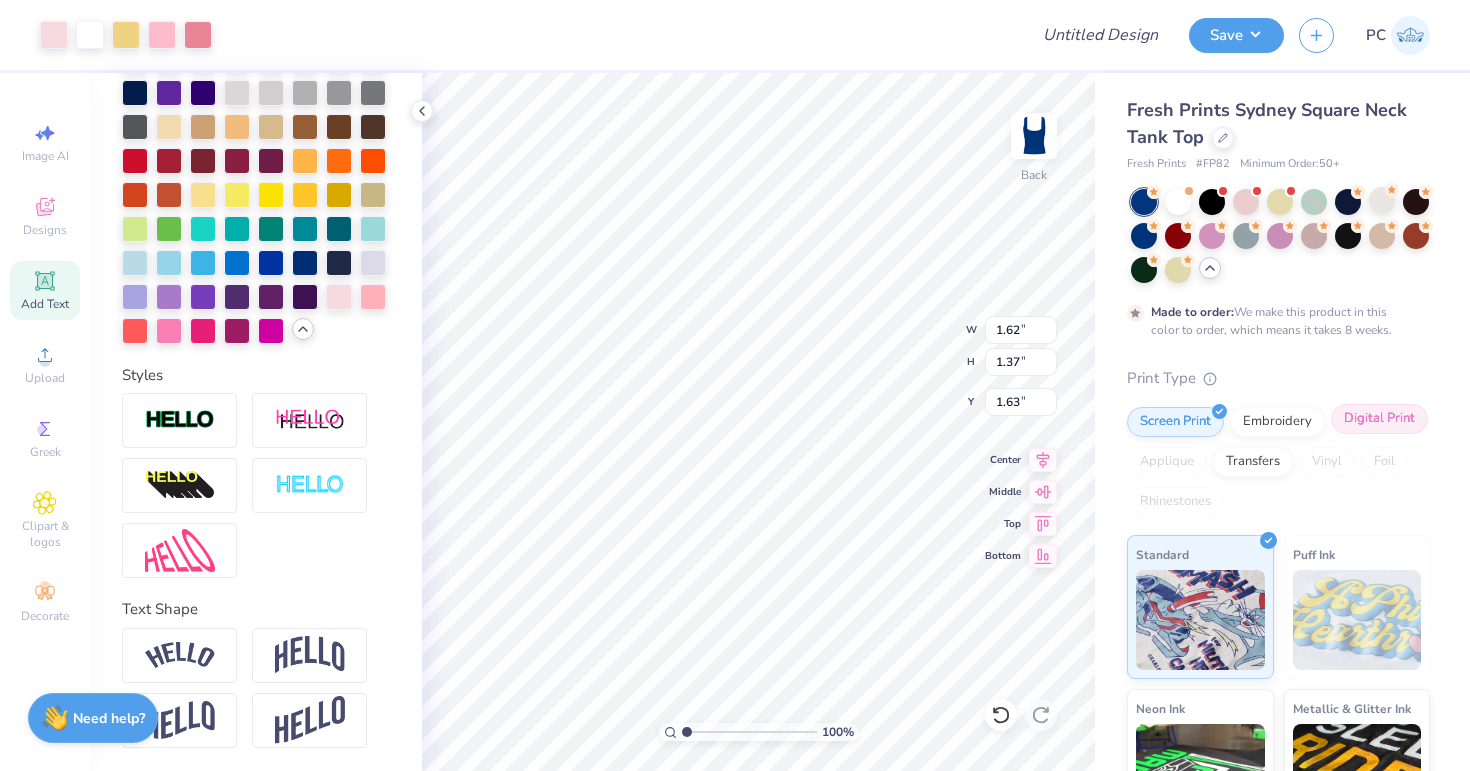 click on "Digital Print" at bounding box center (1379, 419) 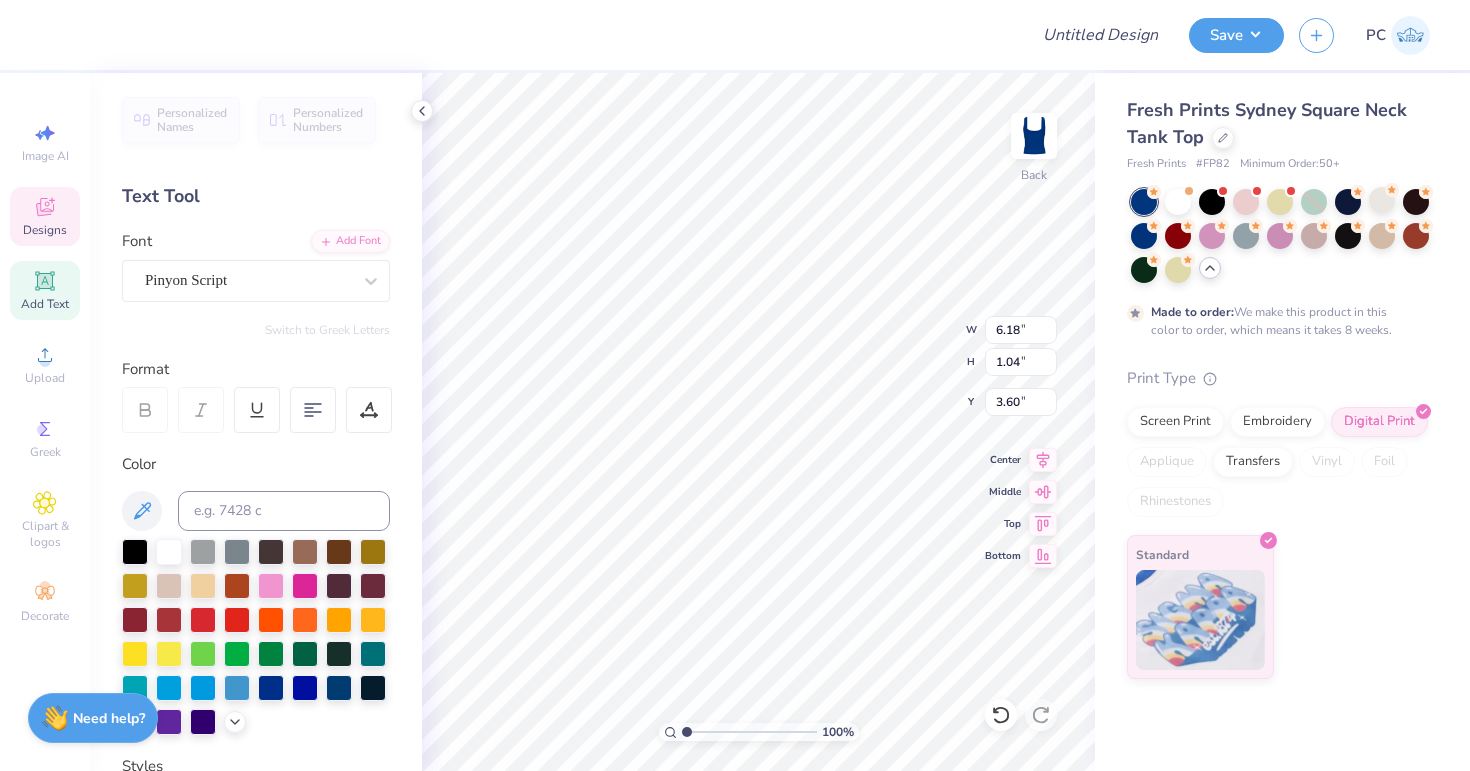 type on "3.00" 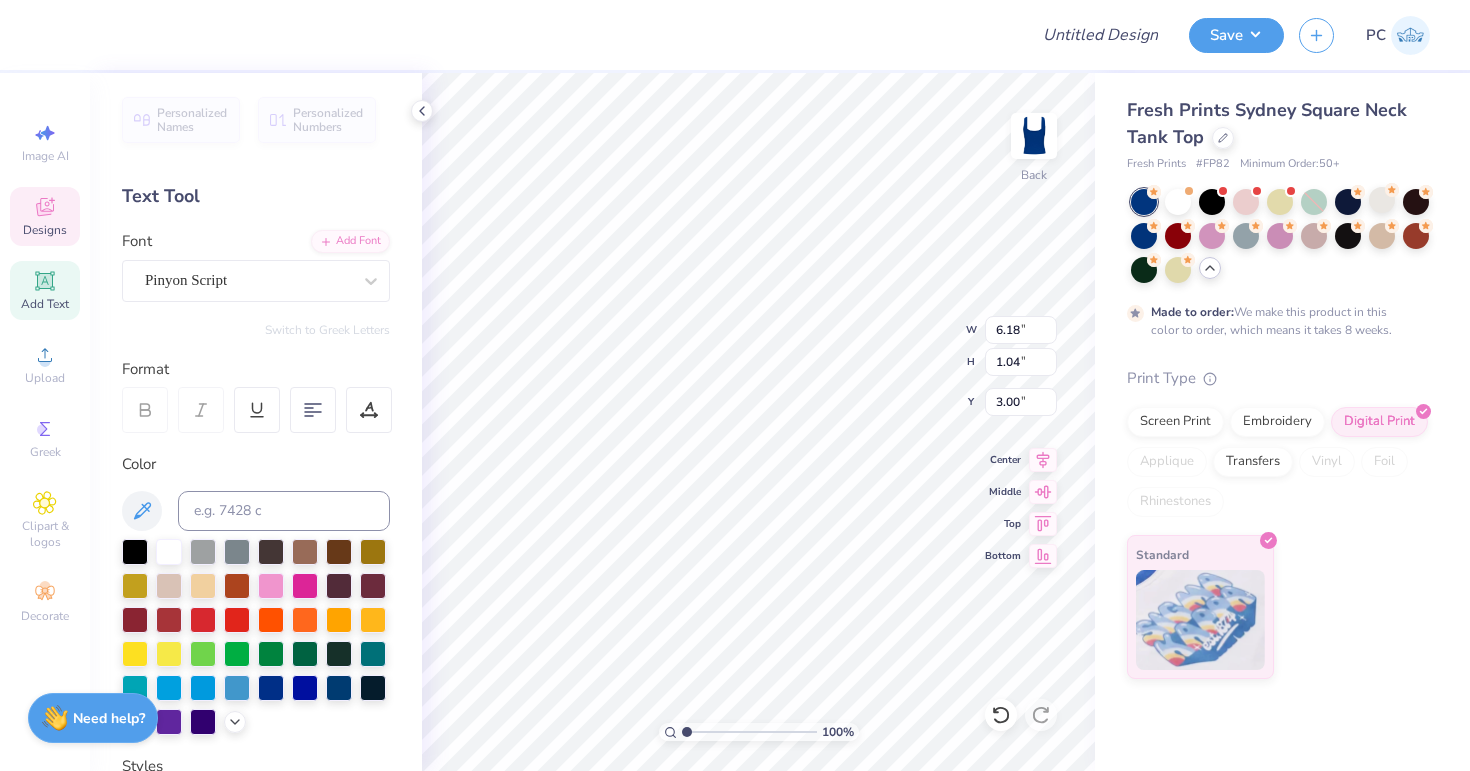 type on "5.05" 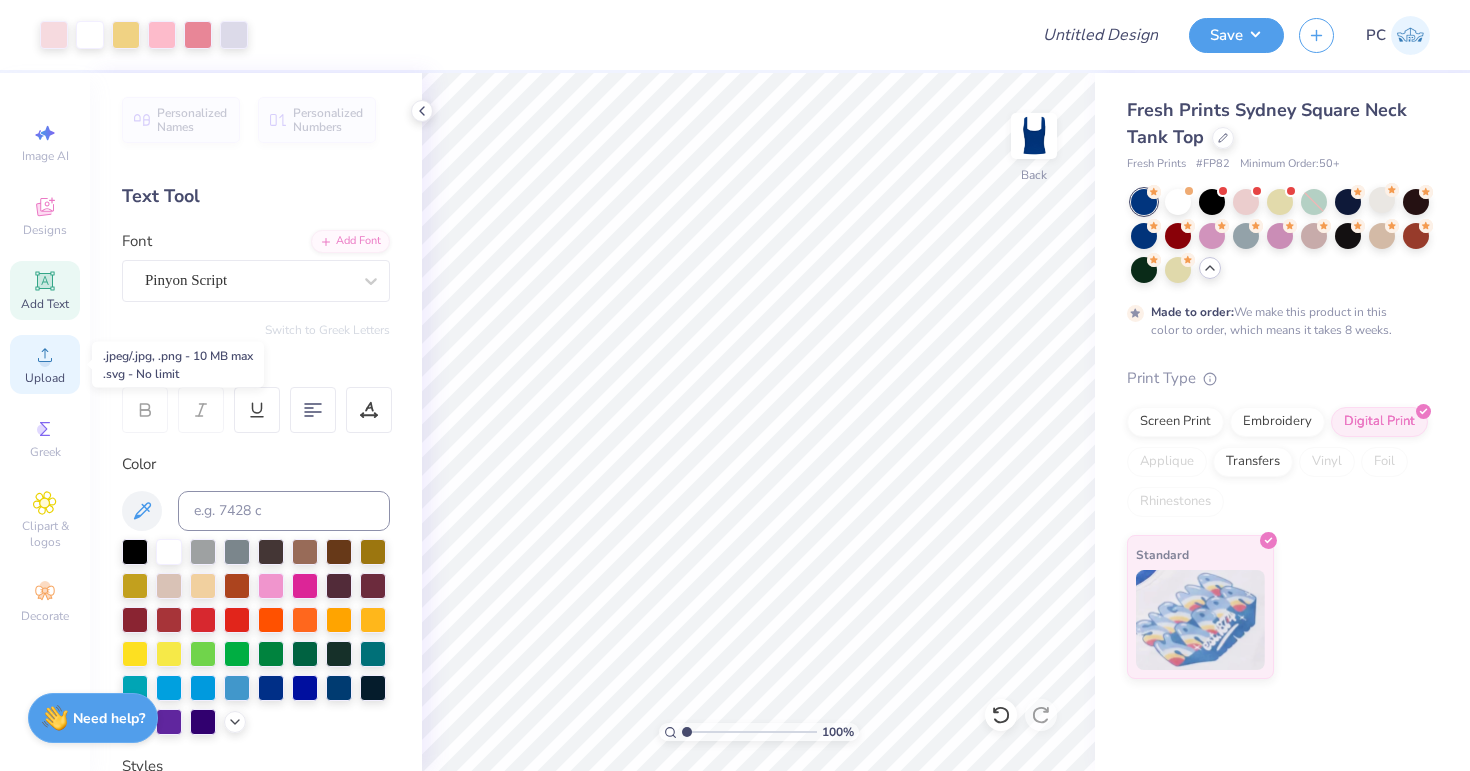 click on "Upload" at bounding box center (45, 378) 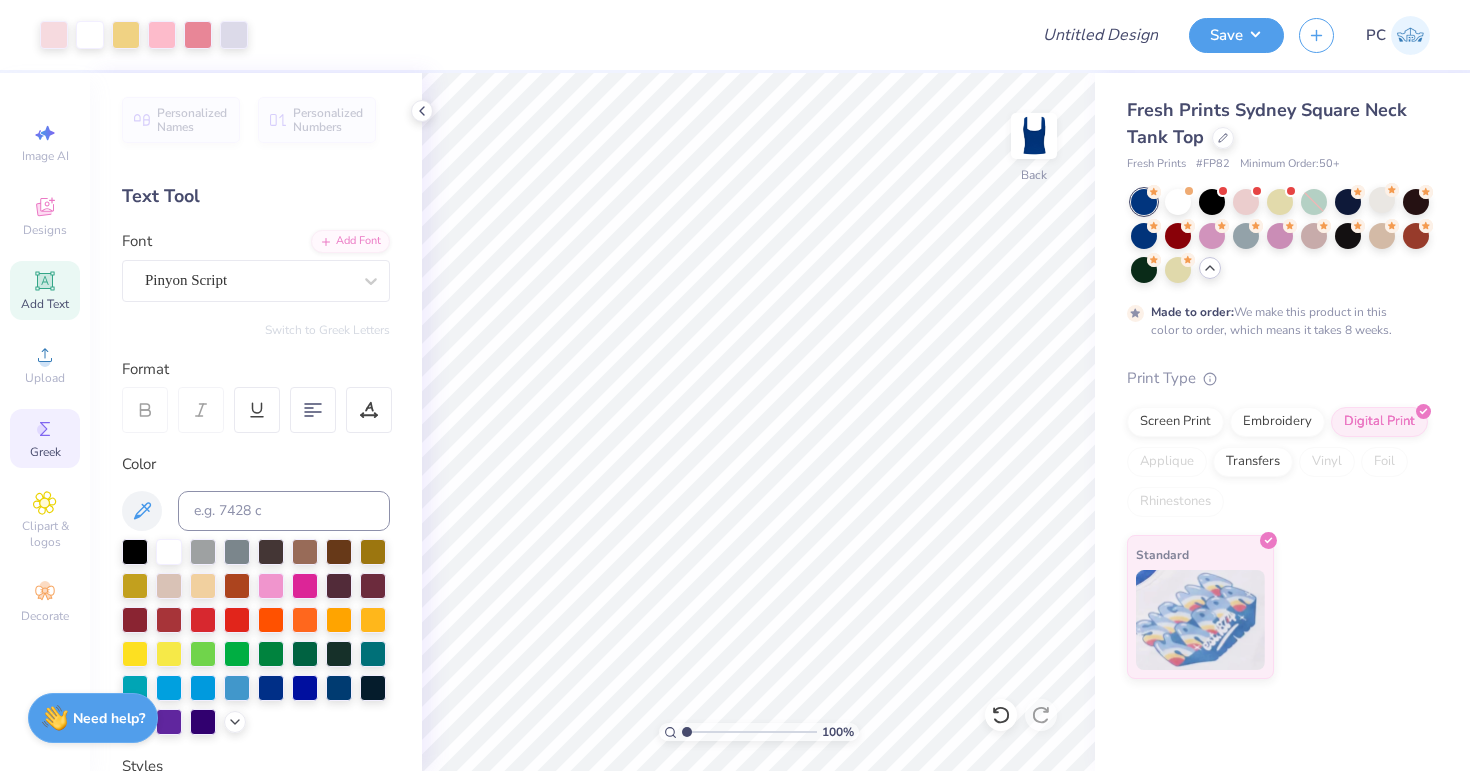 click on "Greek" at bounding box center (45, 452) 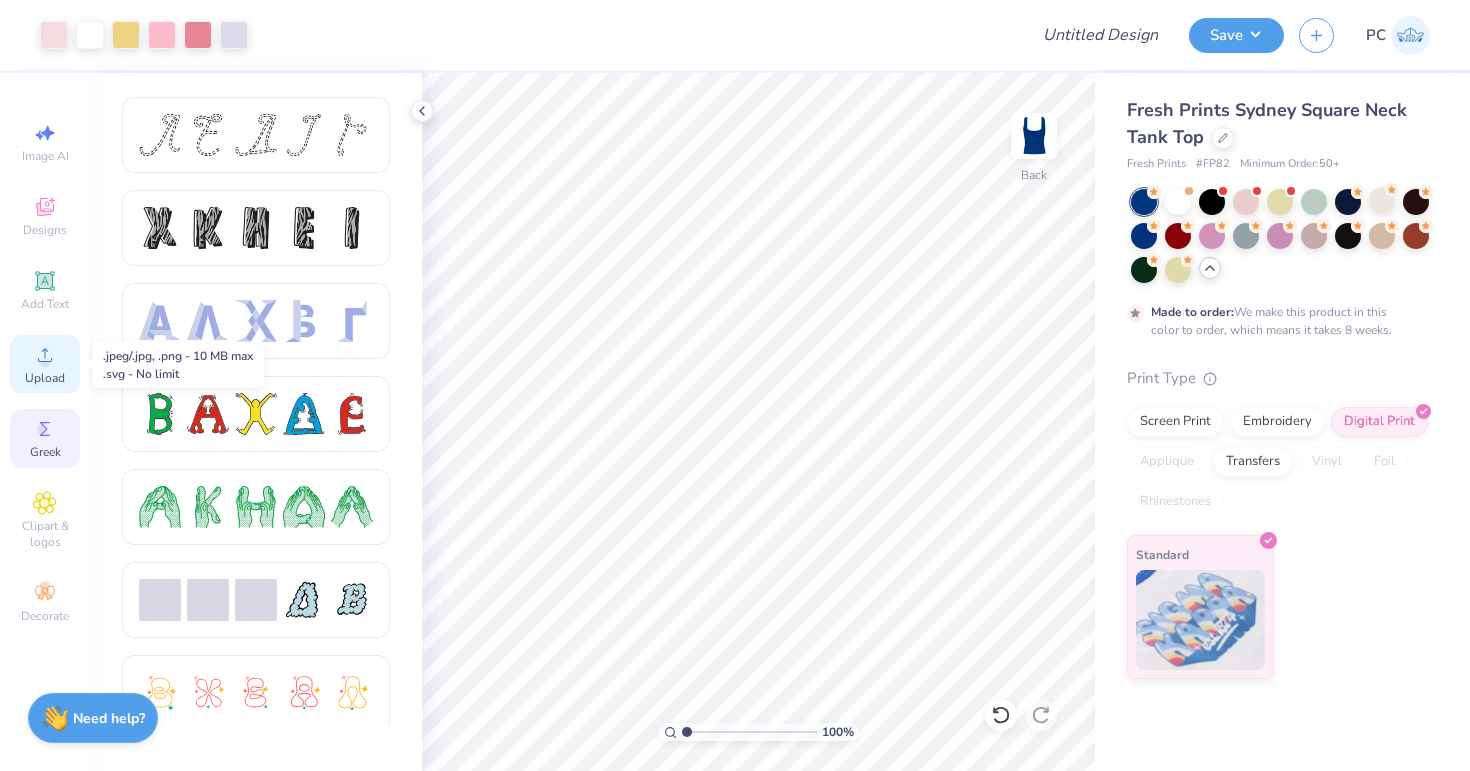 click 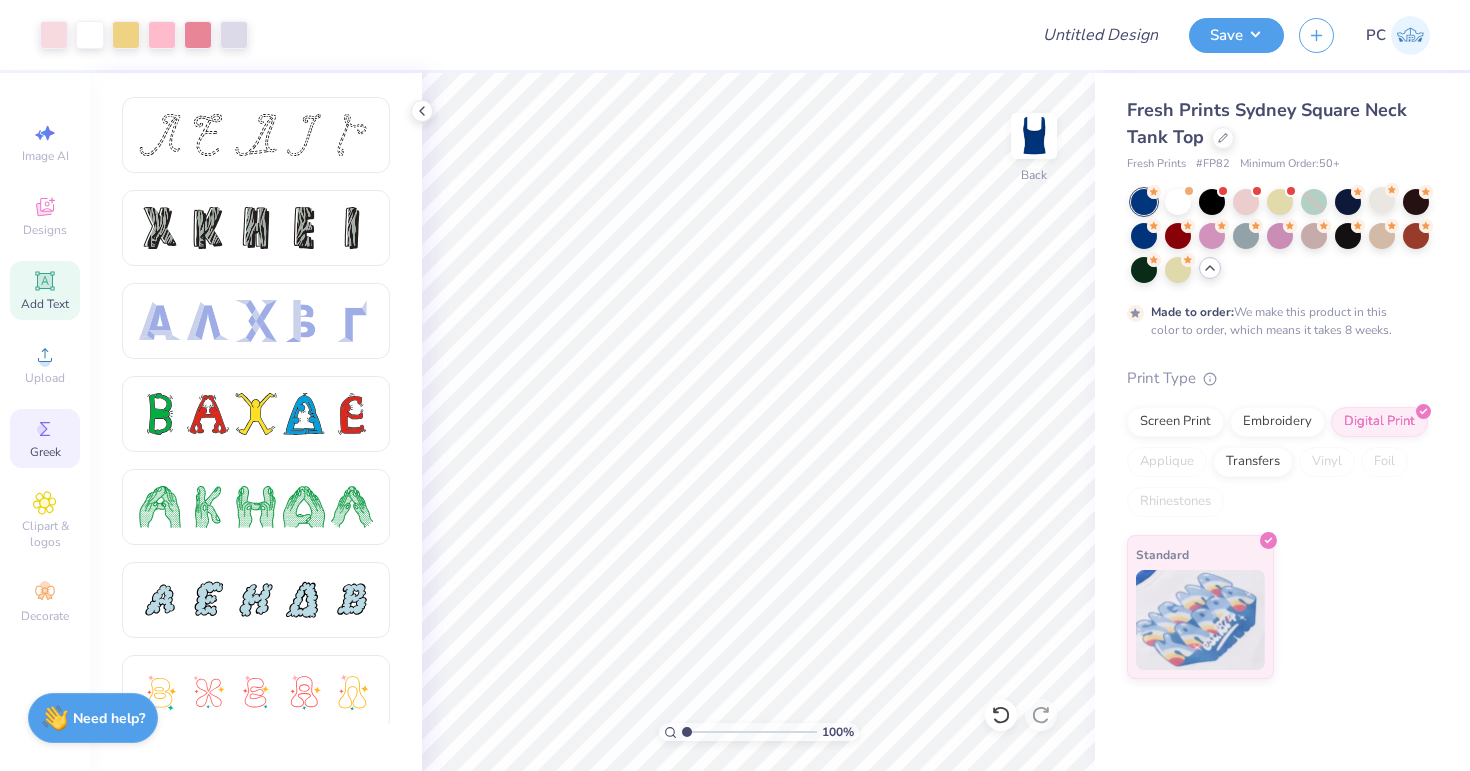 click 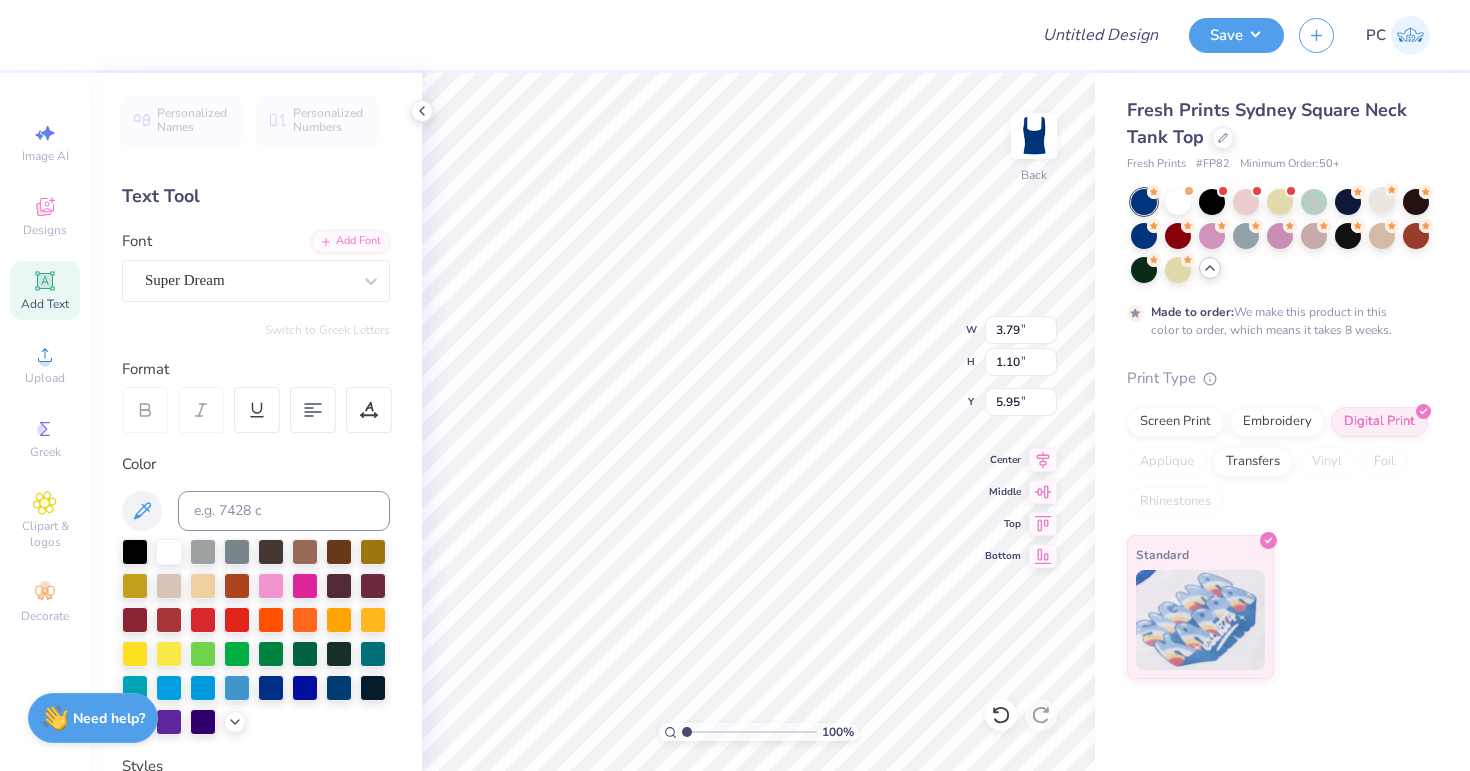 type on "T" 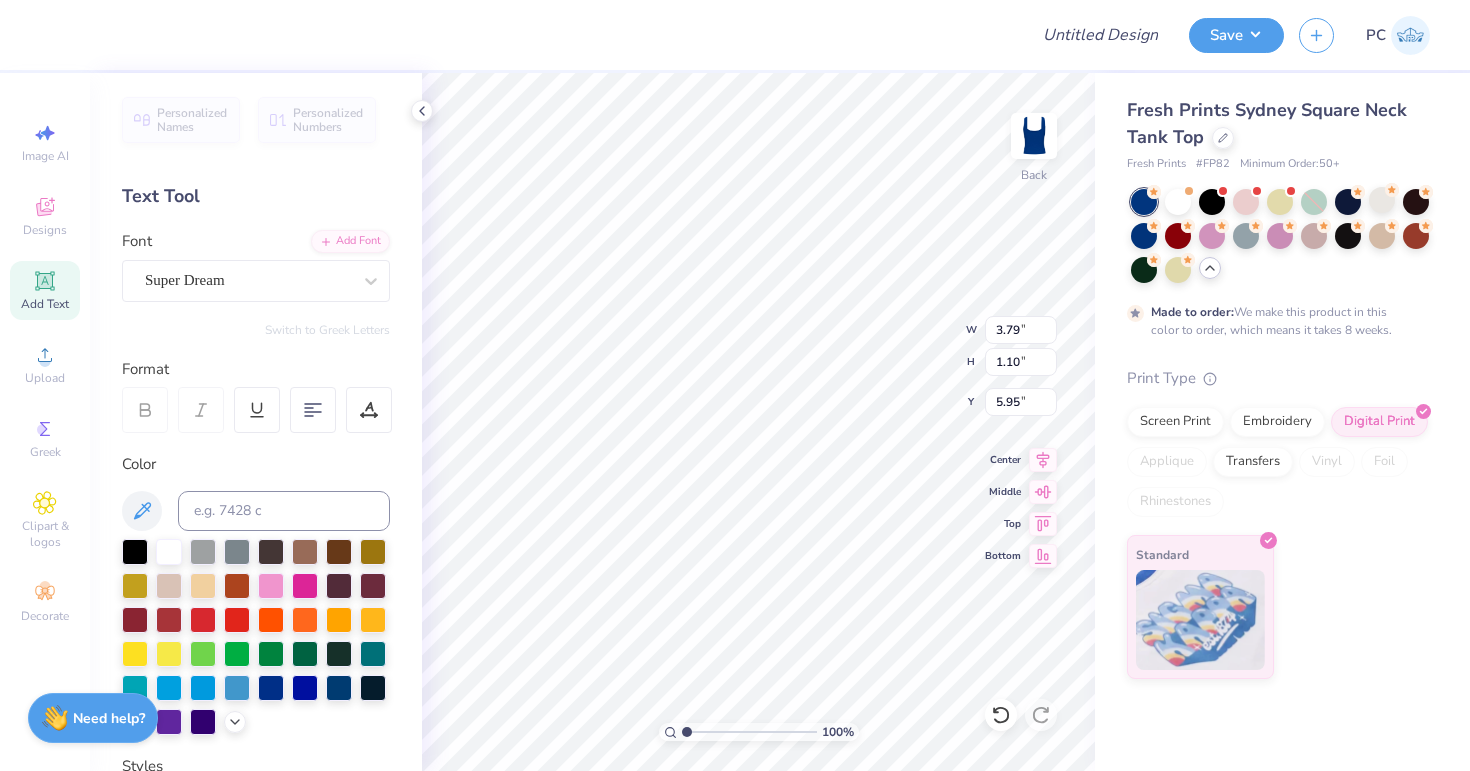 scroll, scrollTop: 0, scrollLeft: 2, axis: horizontal 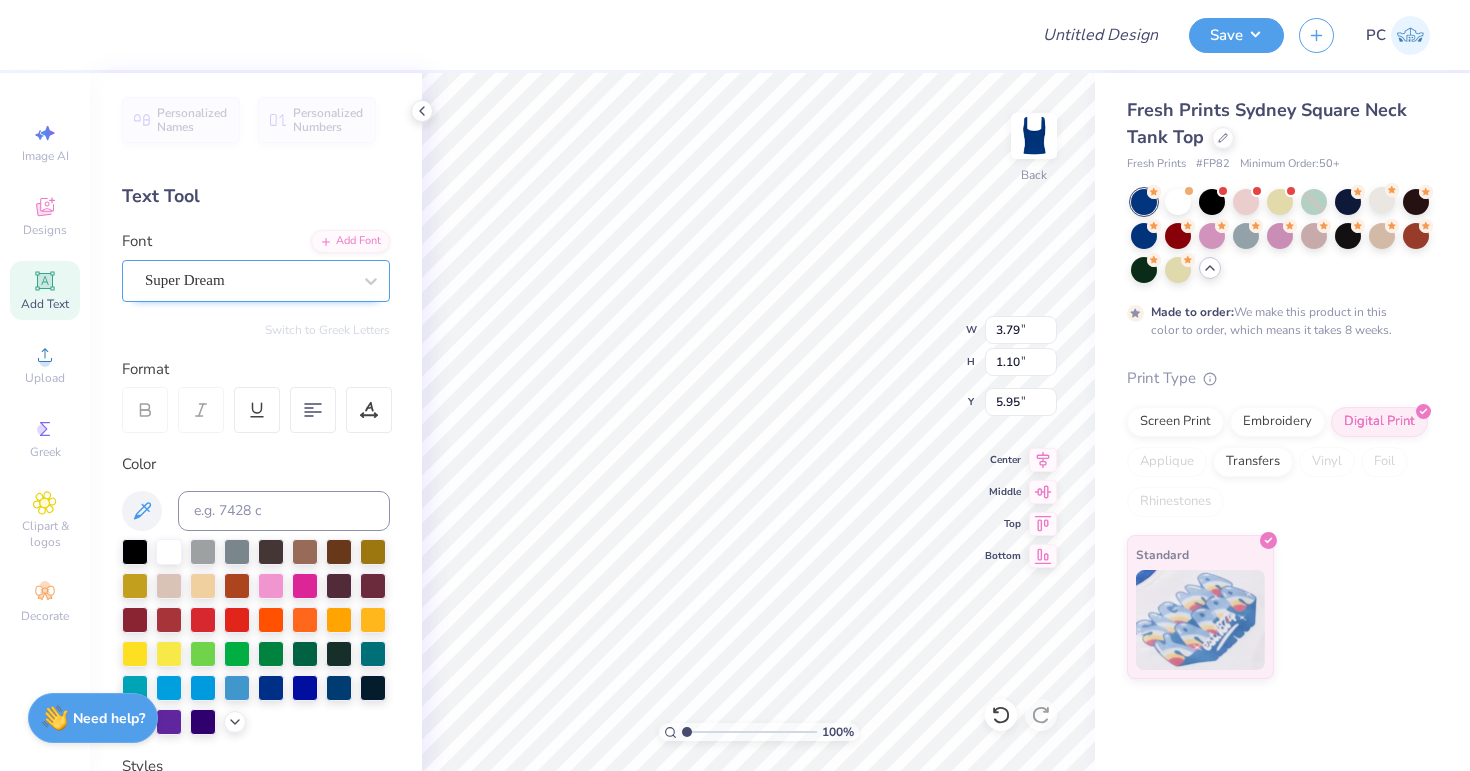 type on "EST 1948" 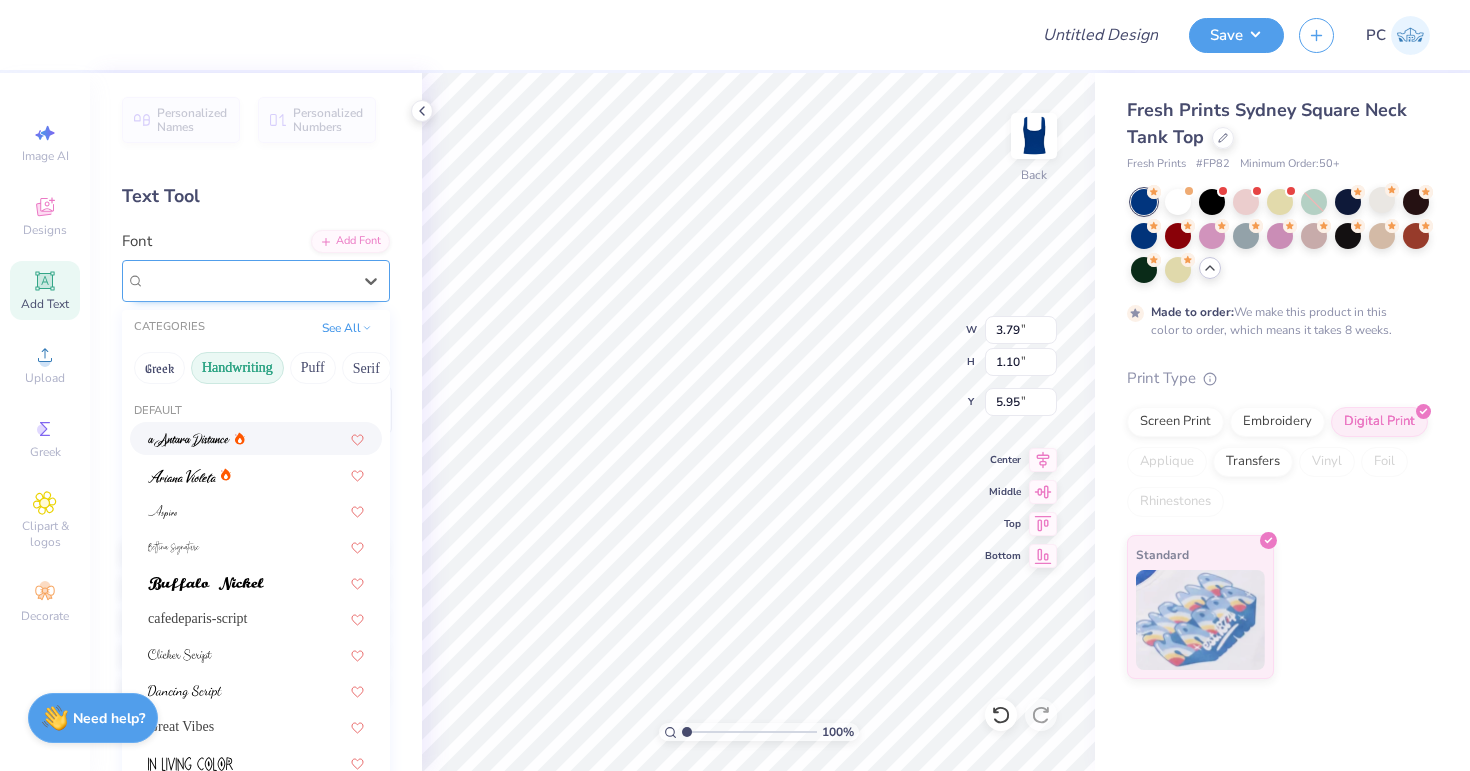 click on "Super Dream" at bounding box center (248, 280) 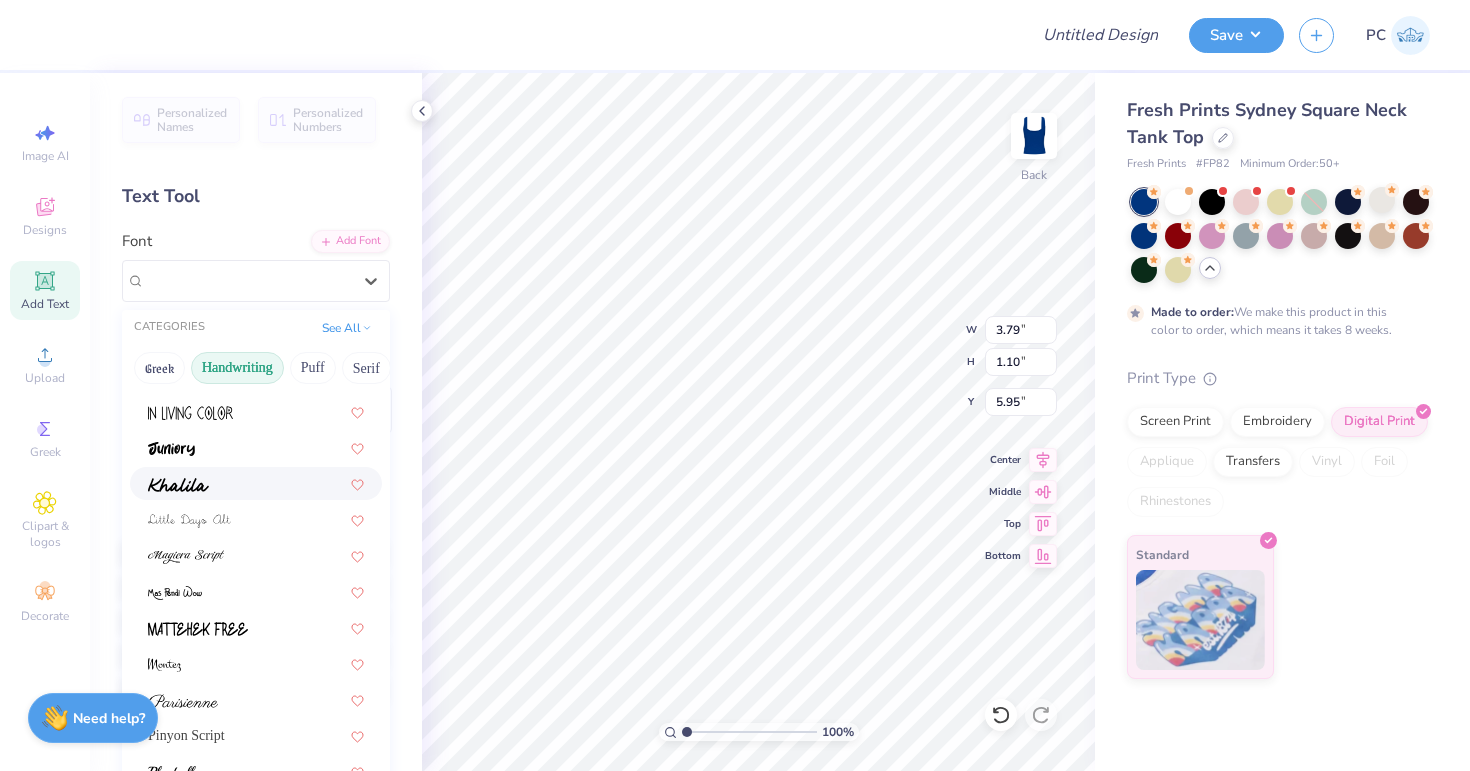 scroll, scrollTop: 135, scrollLeft: 0, axis: vertical 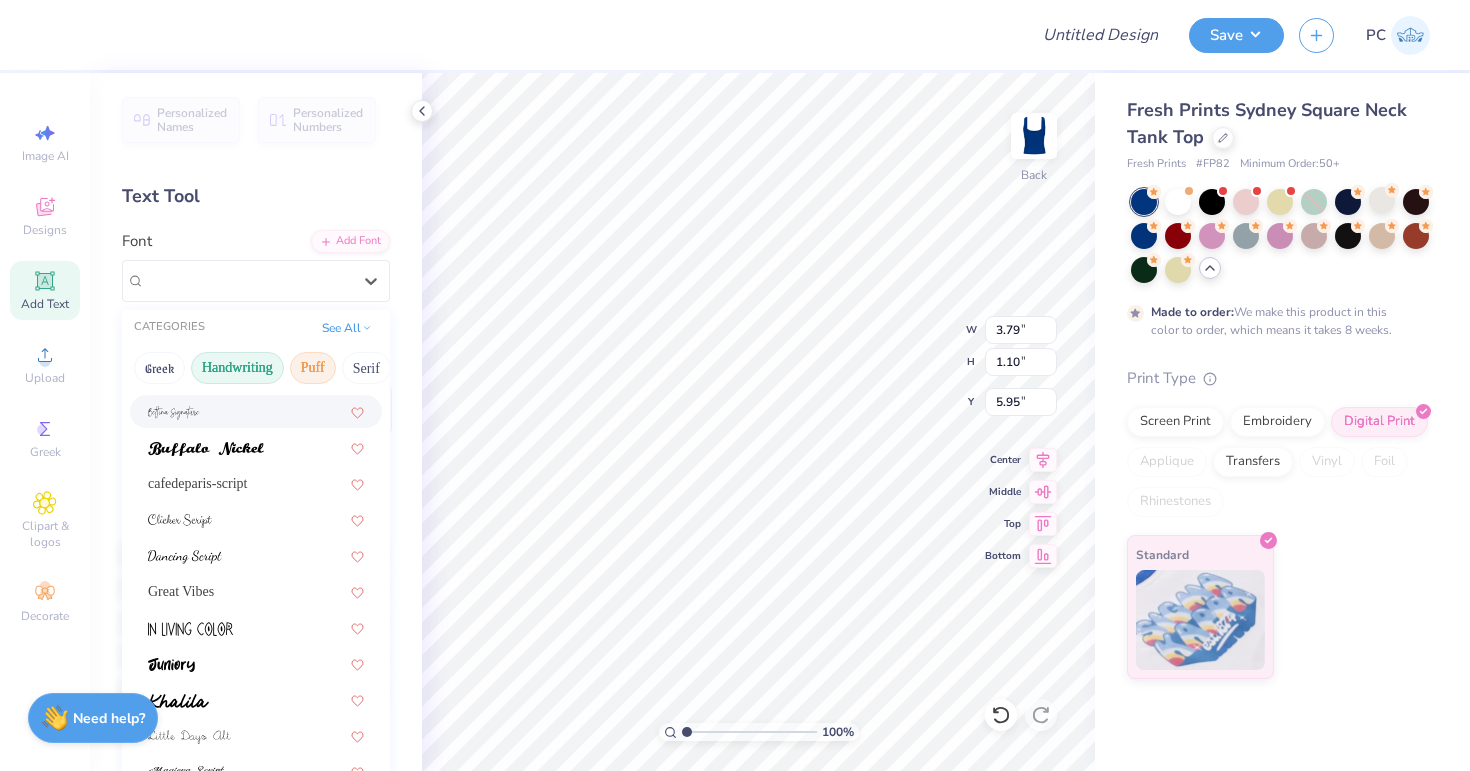 click on "Puff" at bounding box center [313, 368] 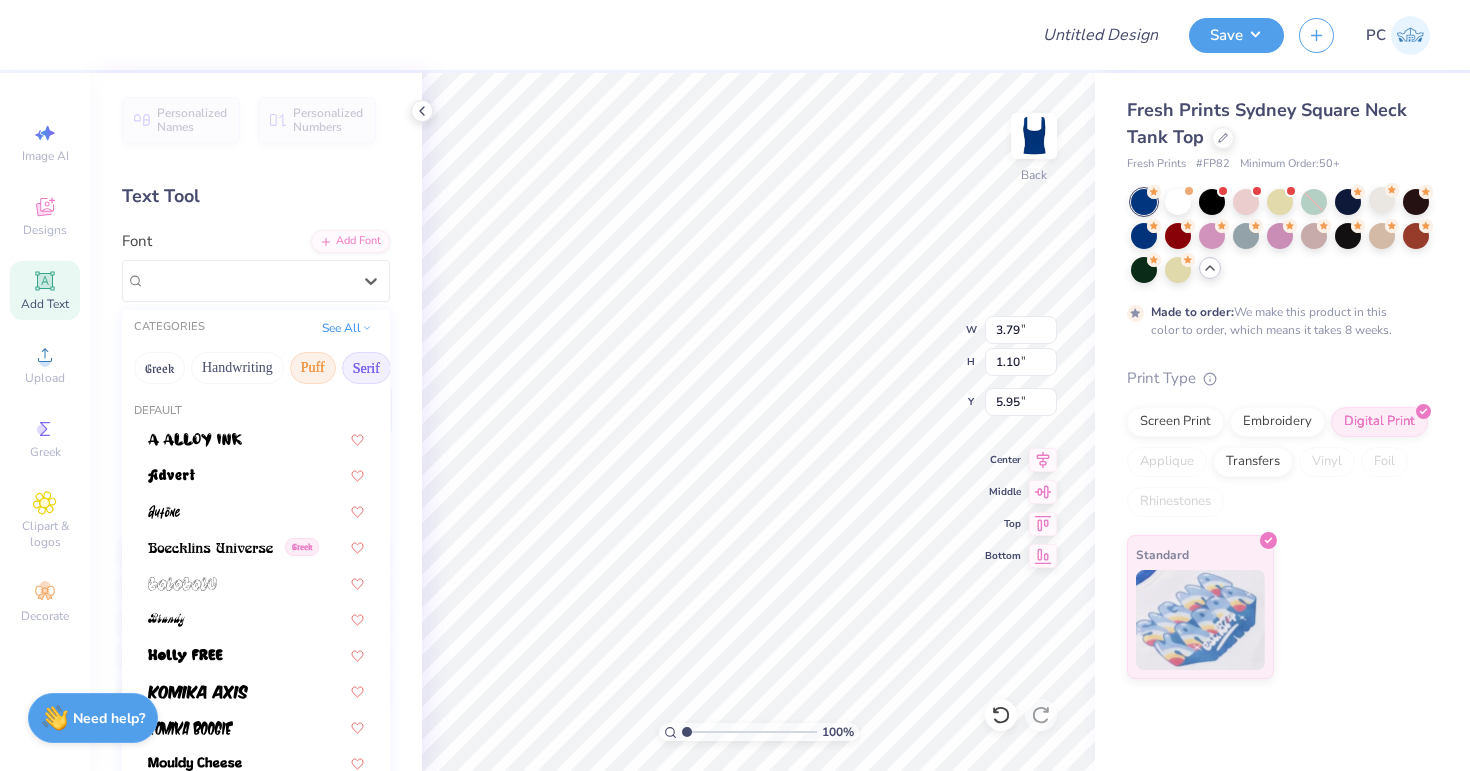 click on "Serif" at bounding box center (366, 368) 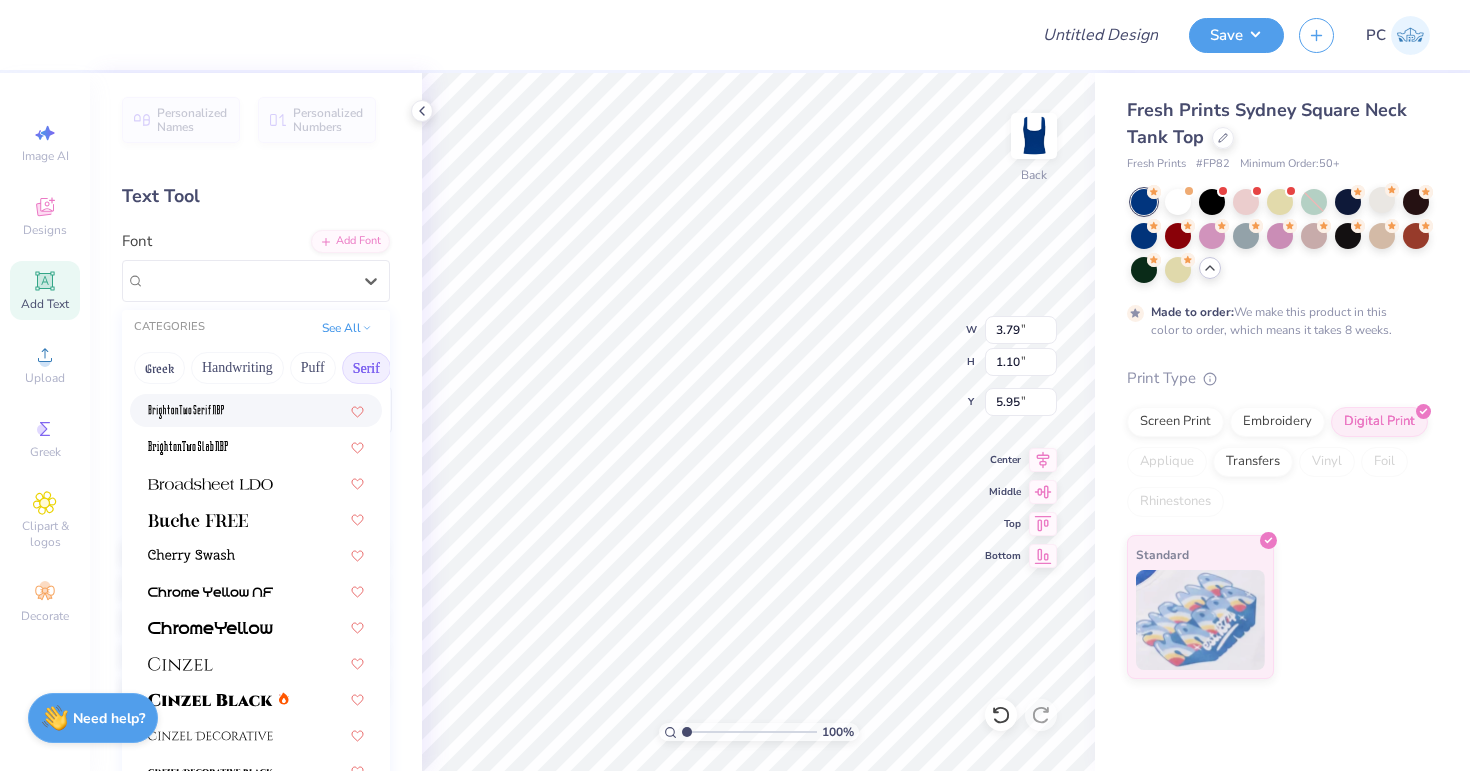 scroll, scrollTop: 139, scrollLeft: 0, axis: vertical 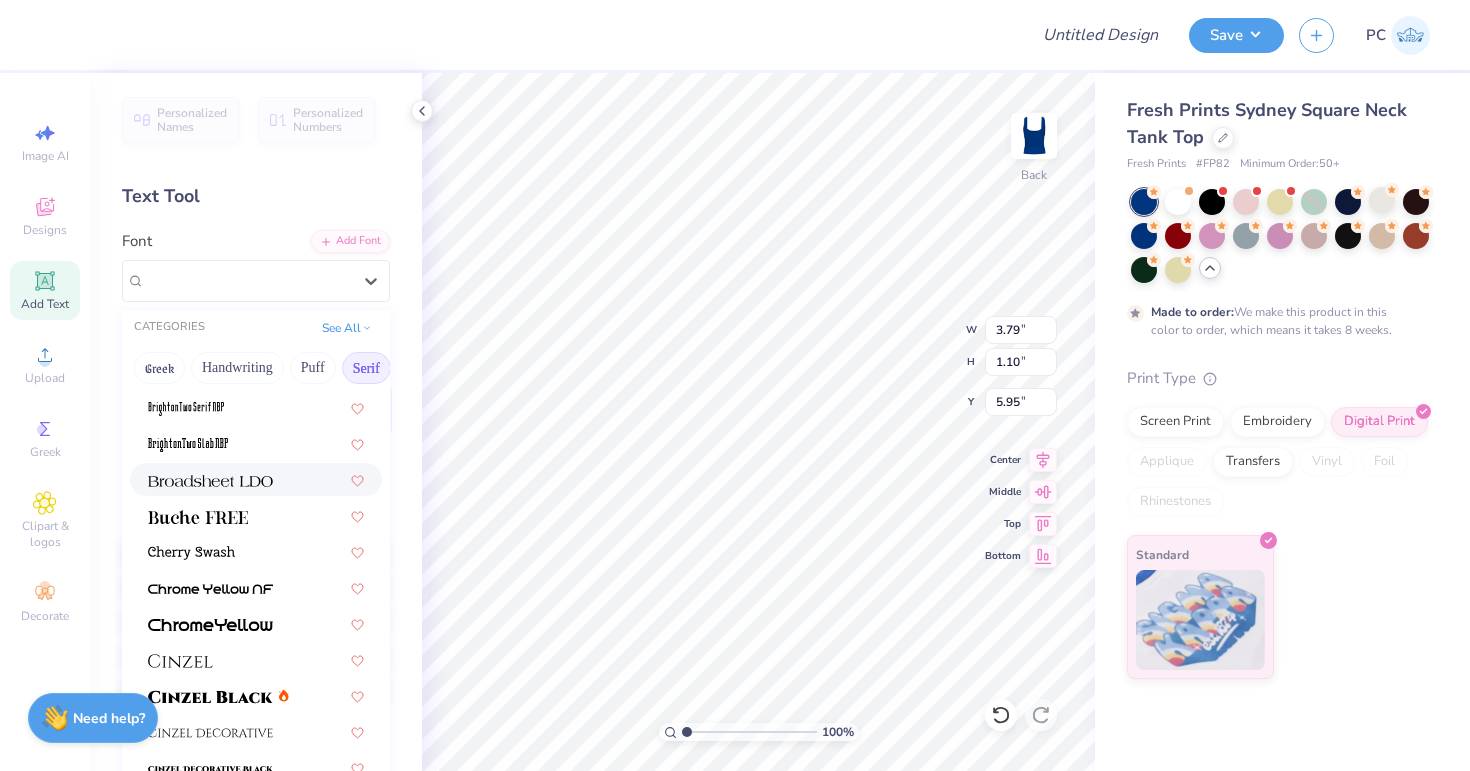 click at bounding box center (210, 481) 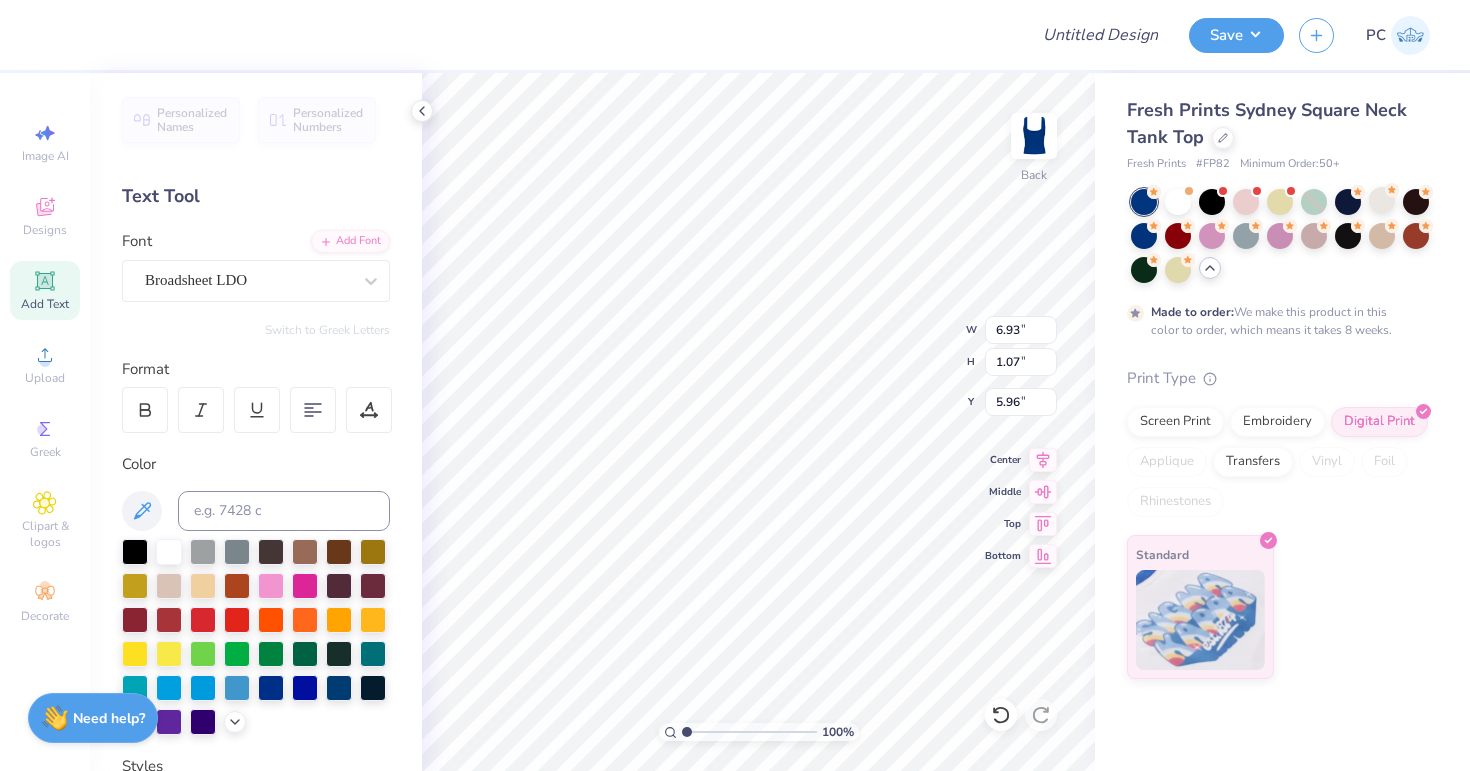 scroll, scrollTop: 0, scrollLeft: 1, axis: horizontal 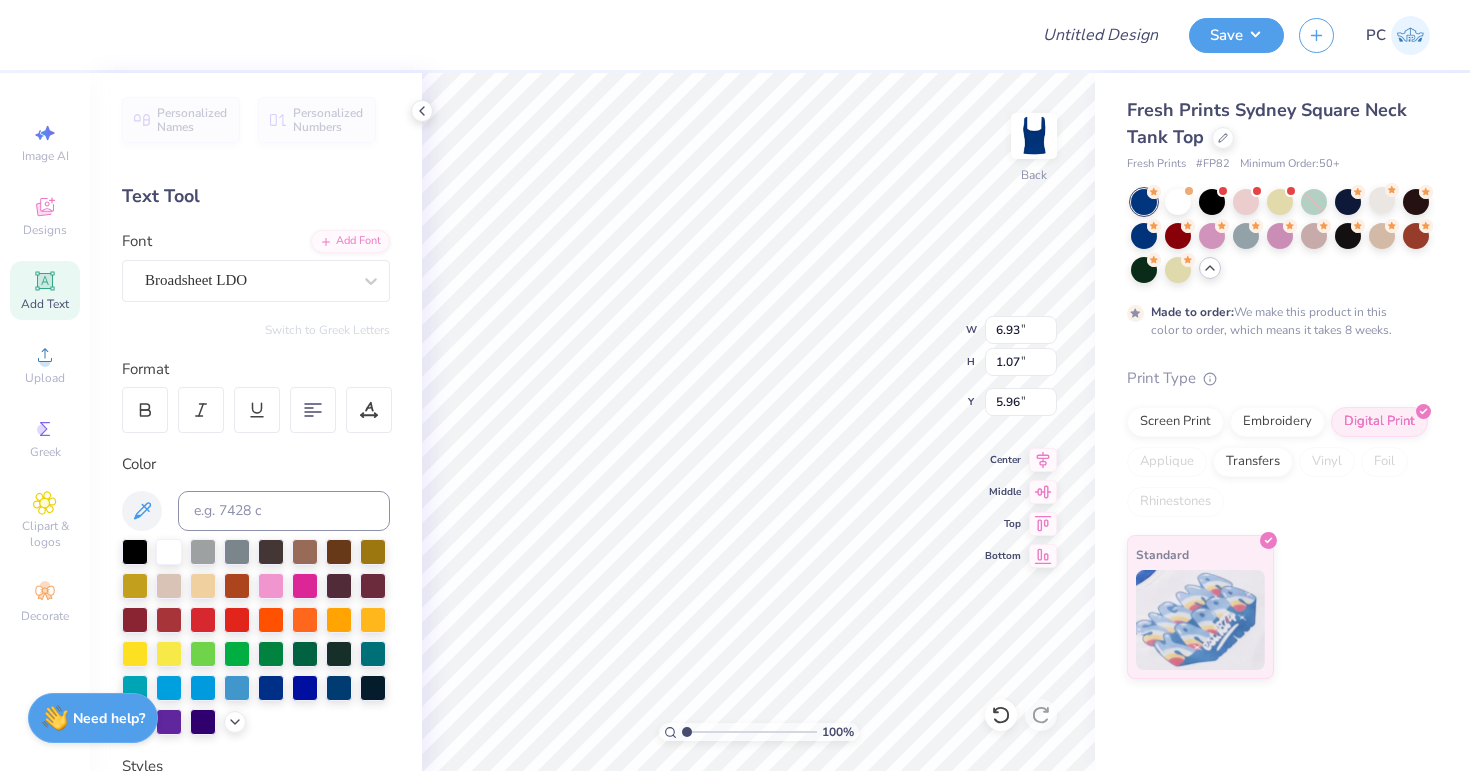 type on "ESTD     1948" 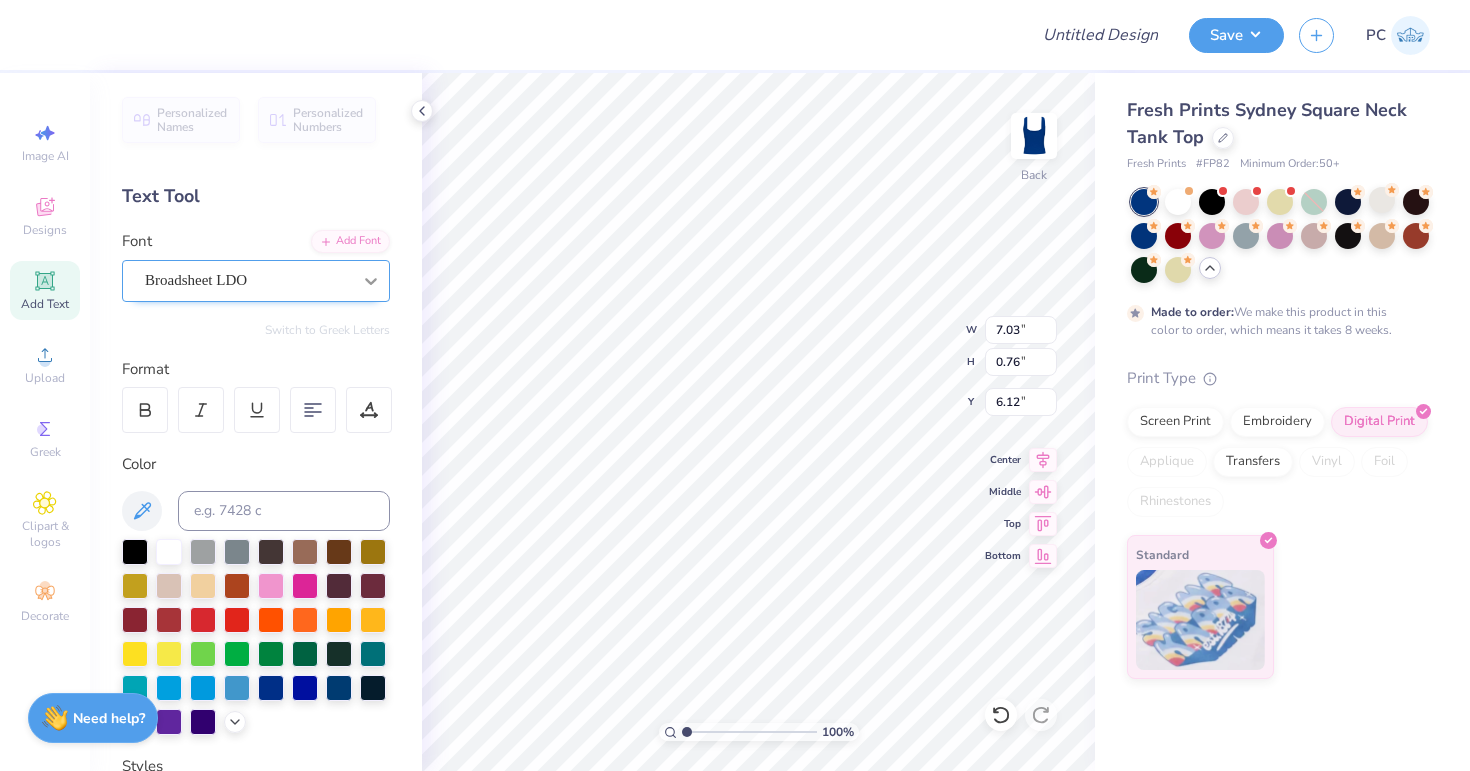 type on "3.72" 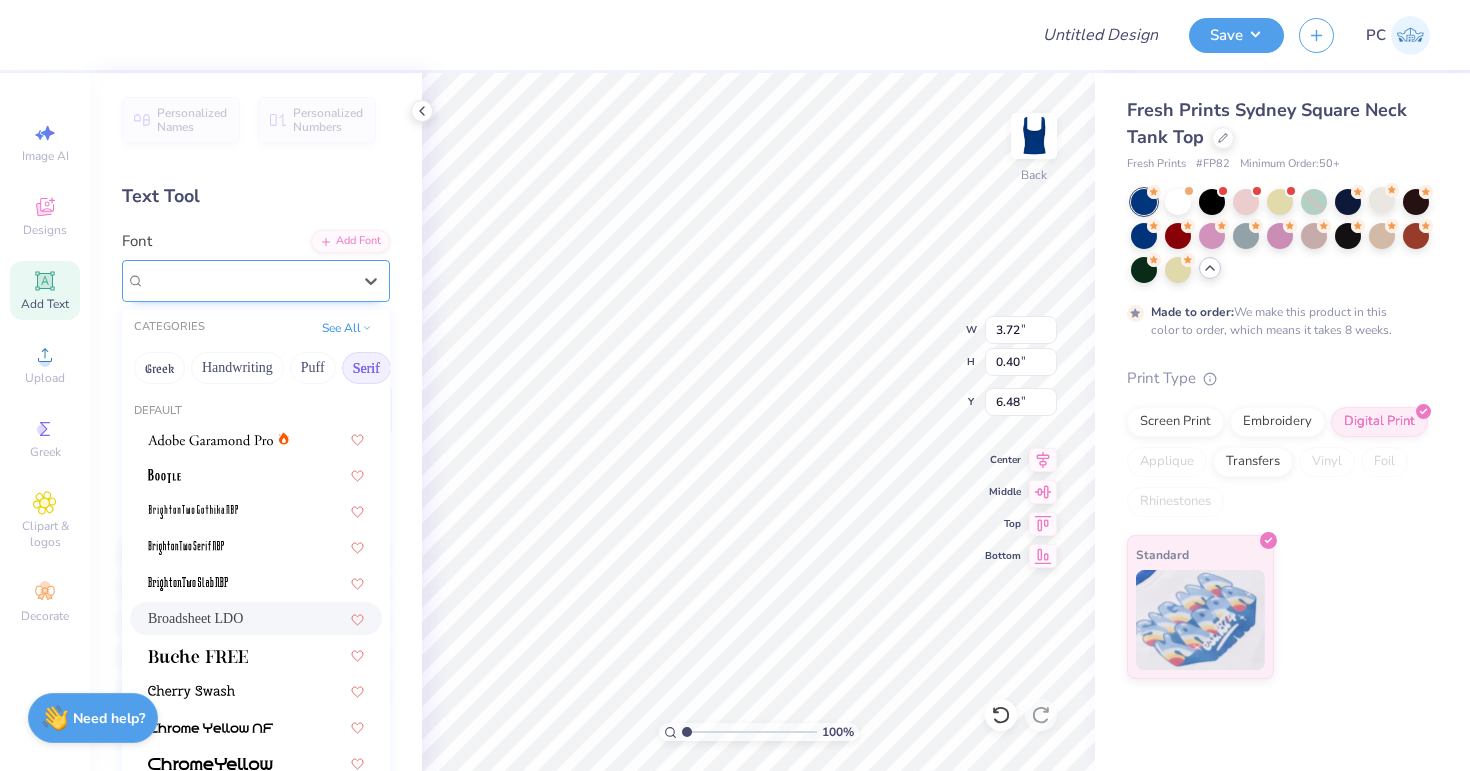 click on "Broadsheet LDO" at bounding box center (248, 280) 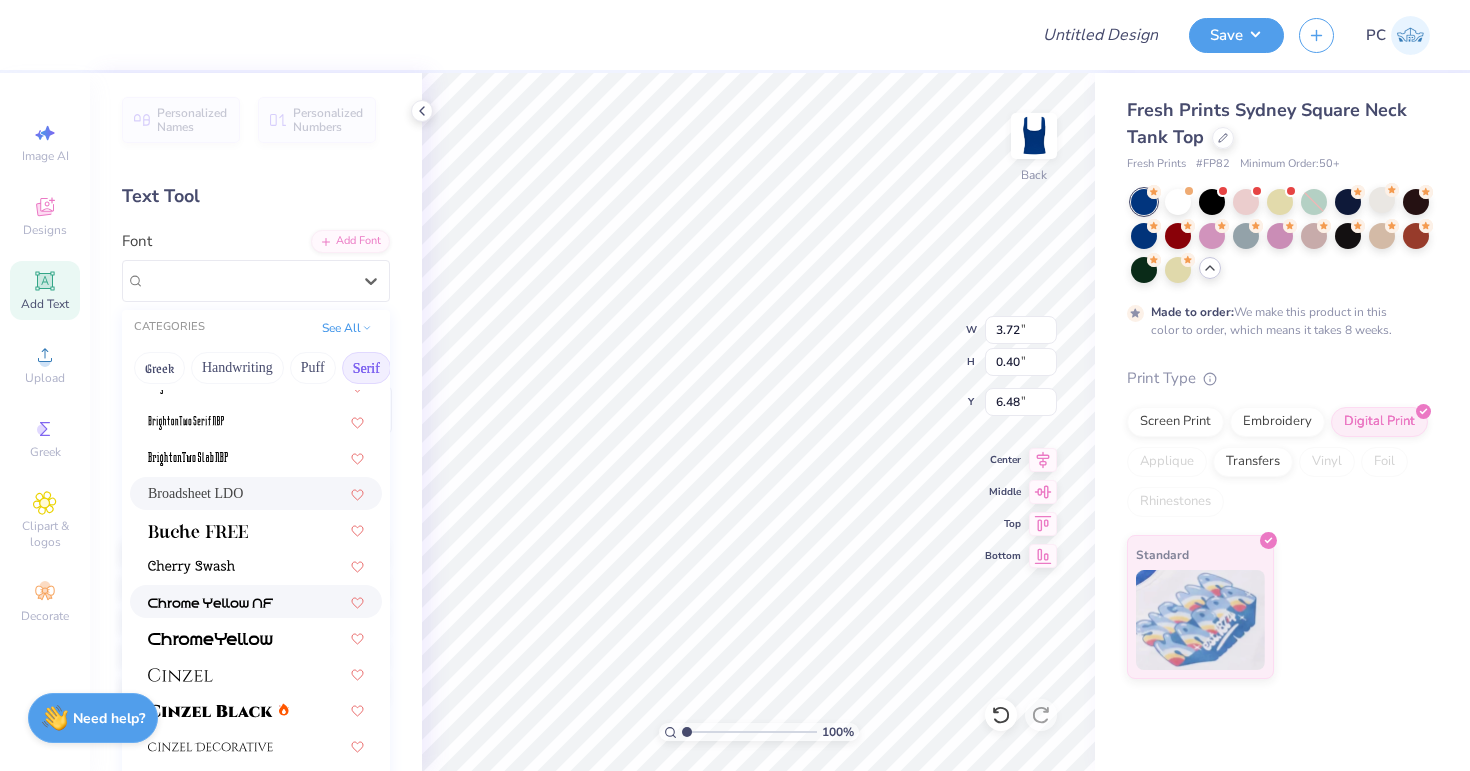 scroll, scrollTop: 197, scrollLeft: 0, axis: vertical 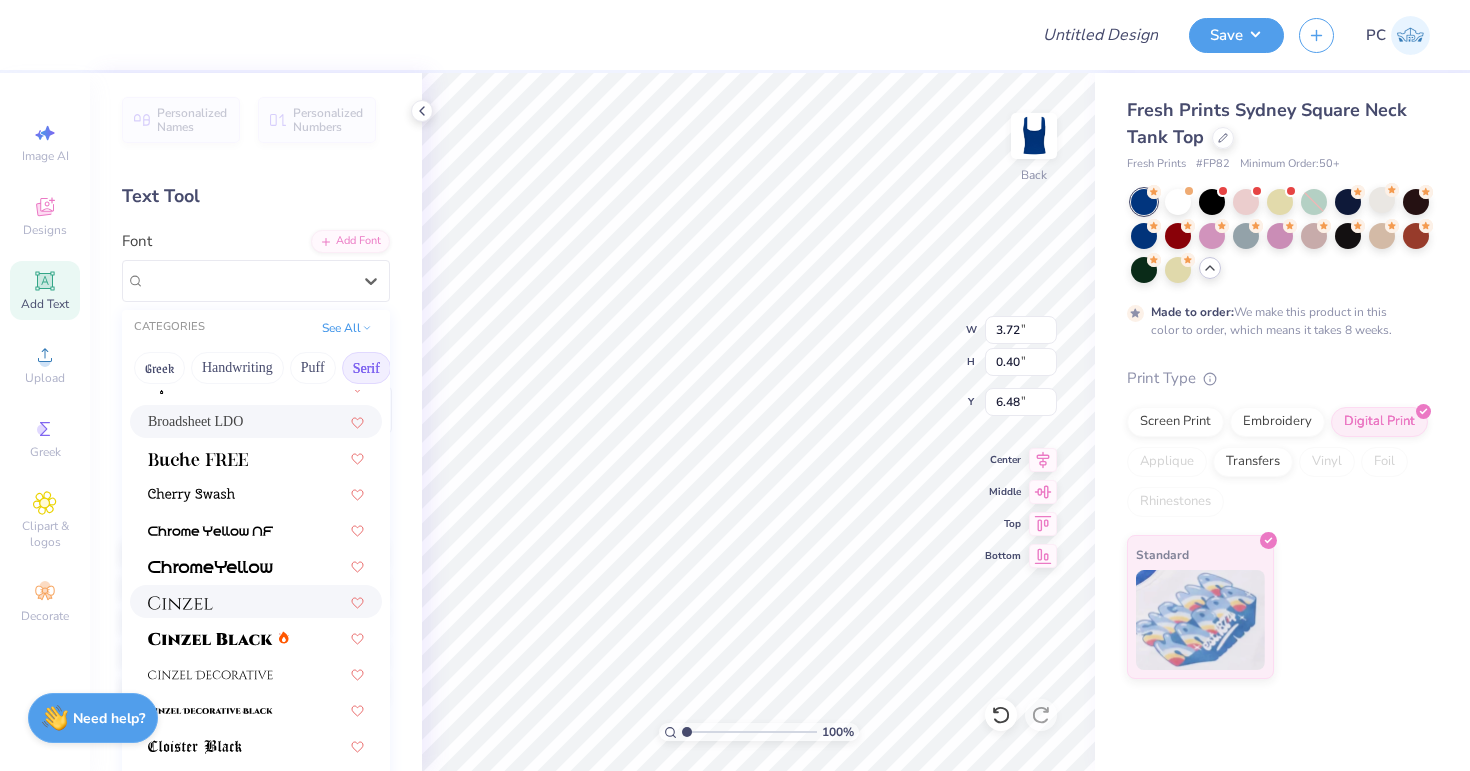 click at bounding box center (256, 601) 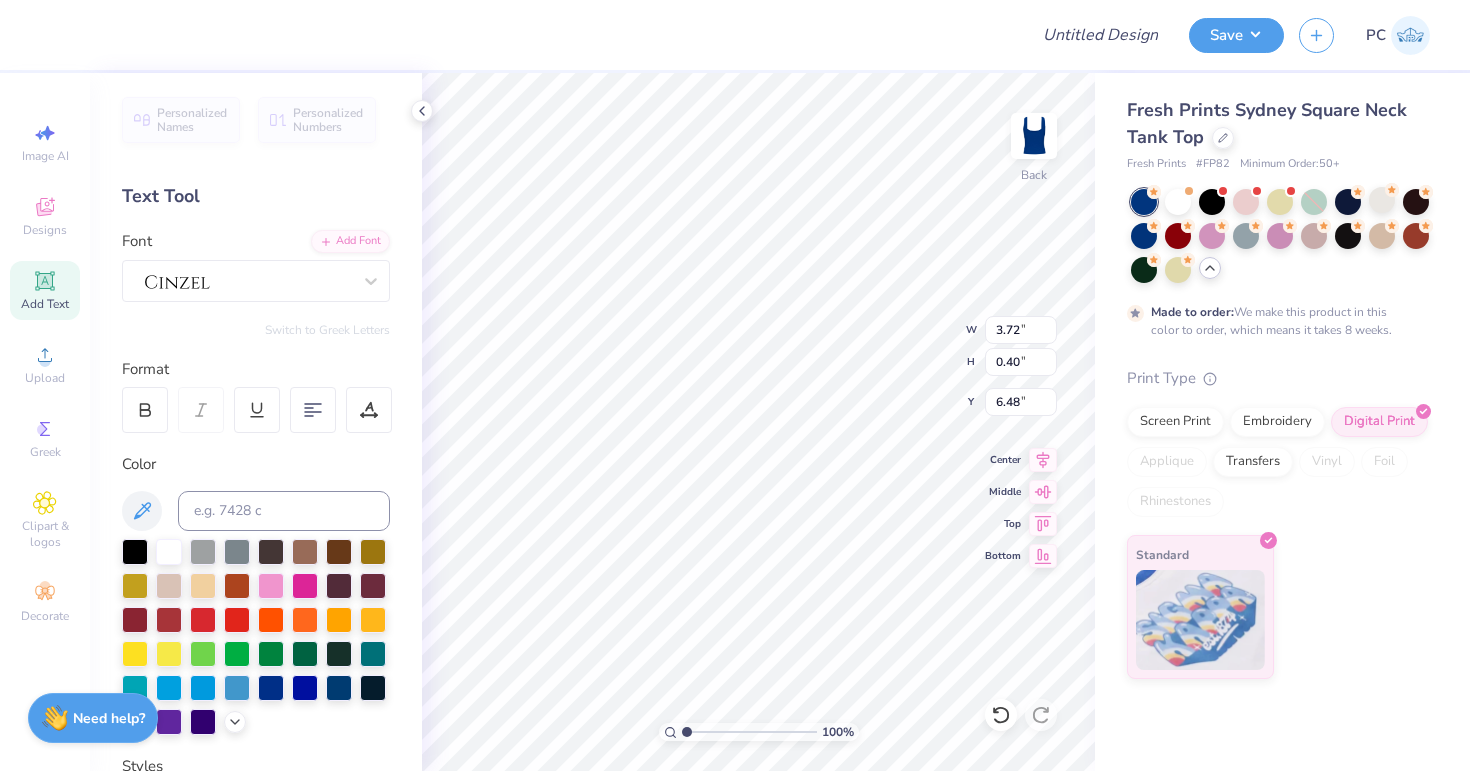 type on "3.30" 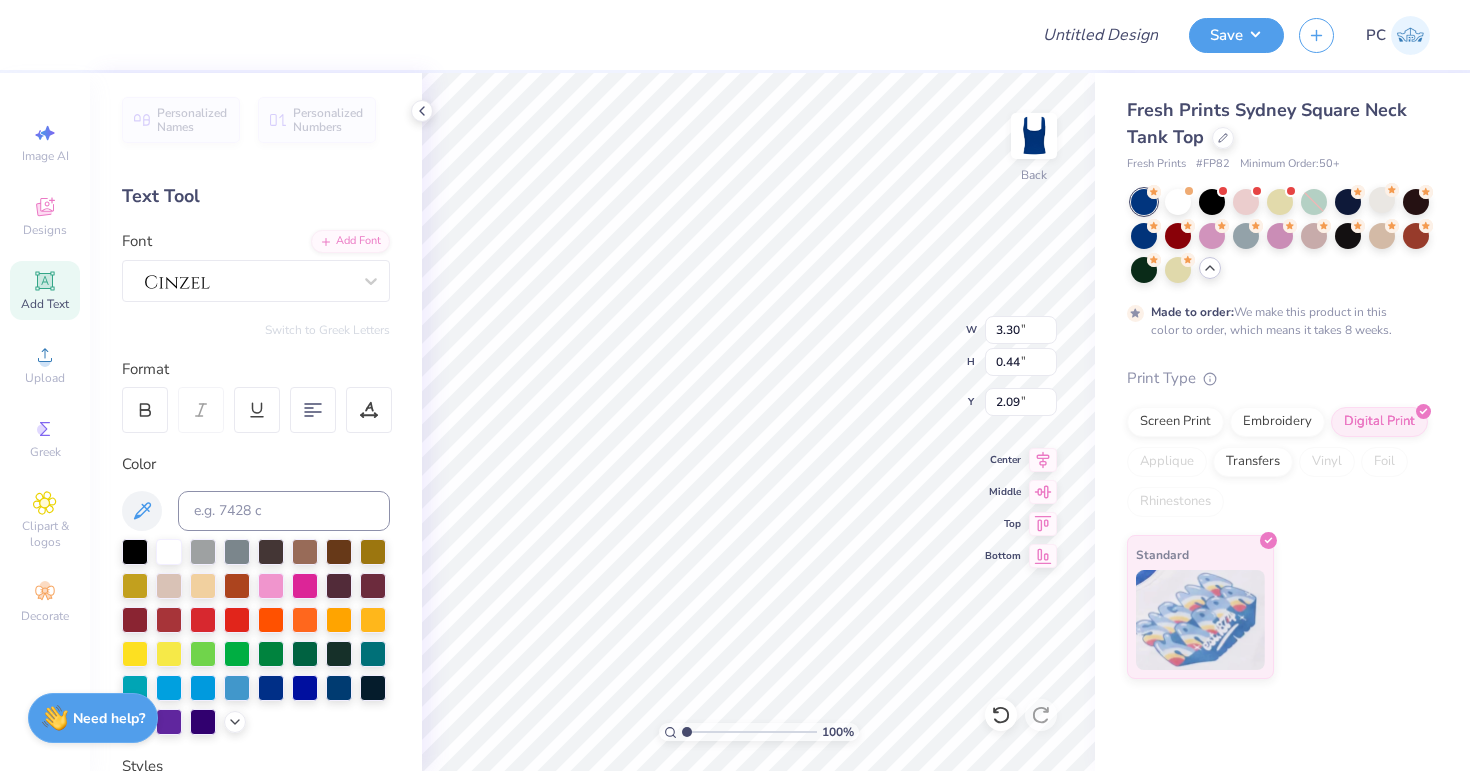 type on "2.09" 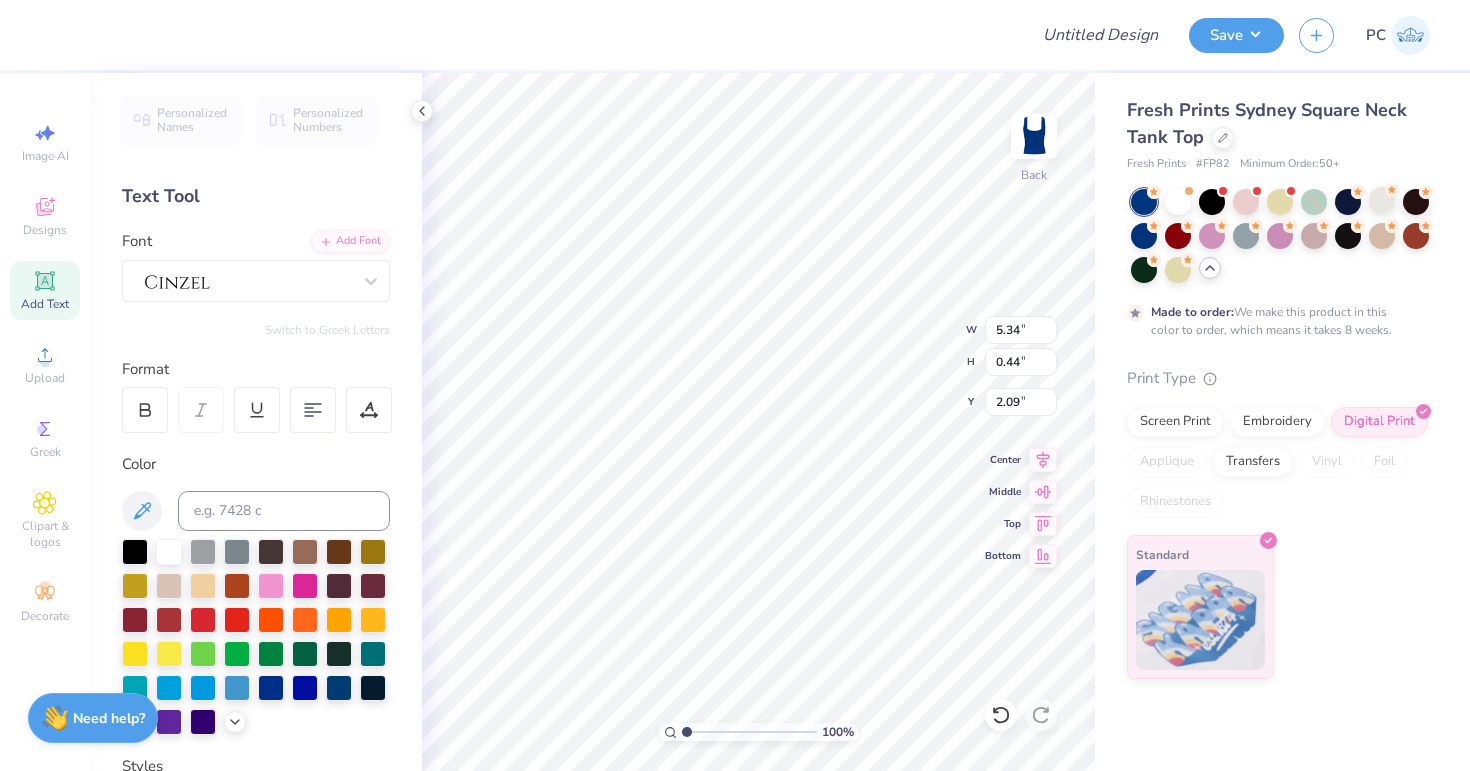 type on "4.22" 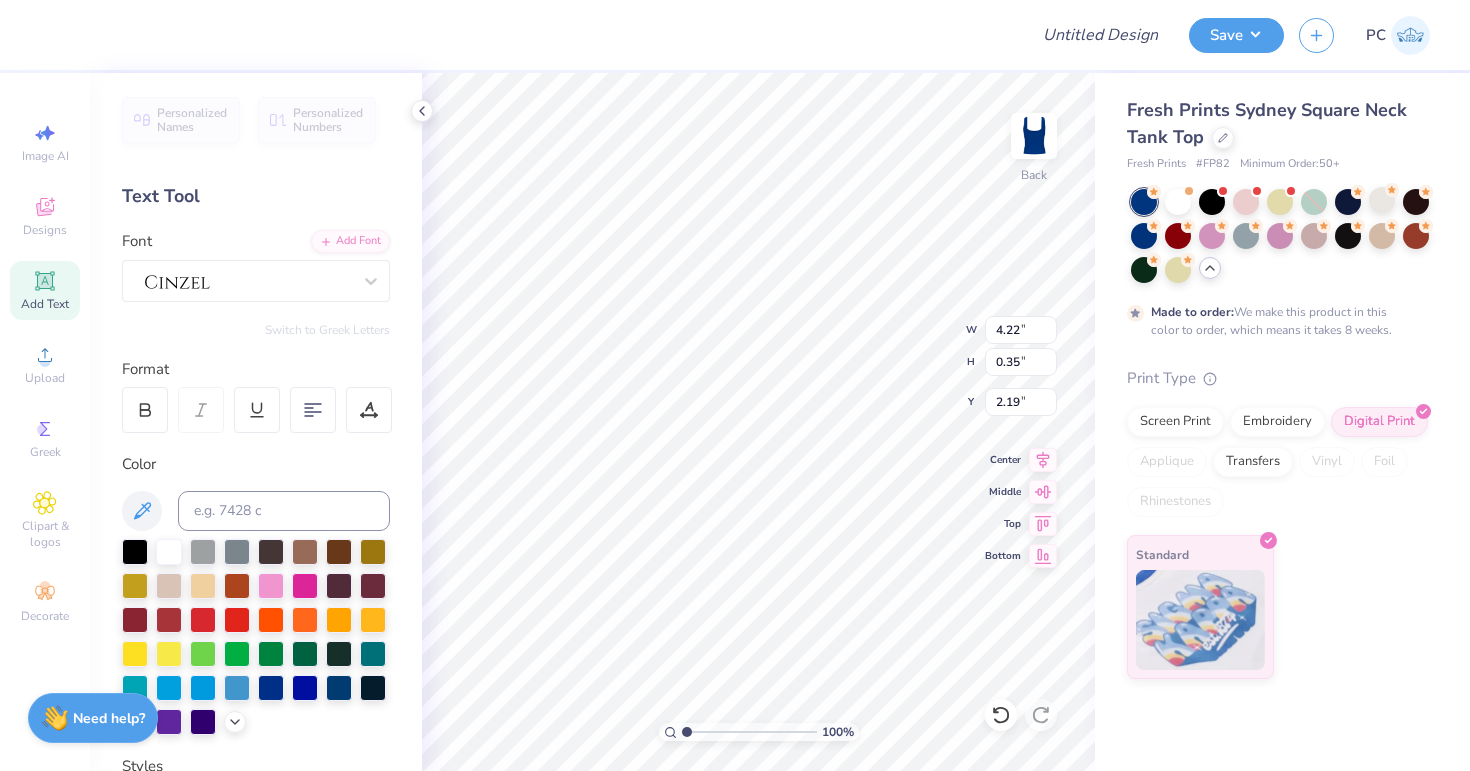 type on "3.53" 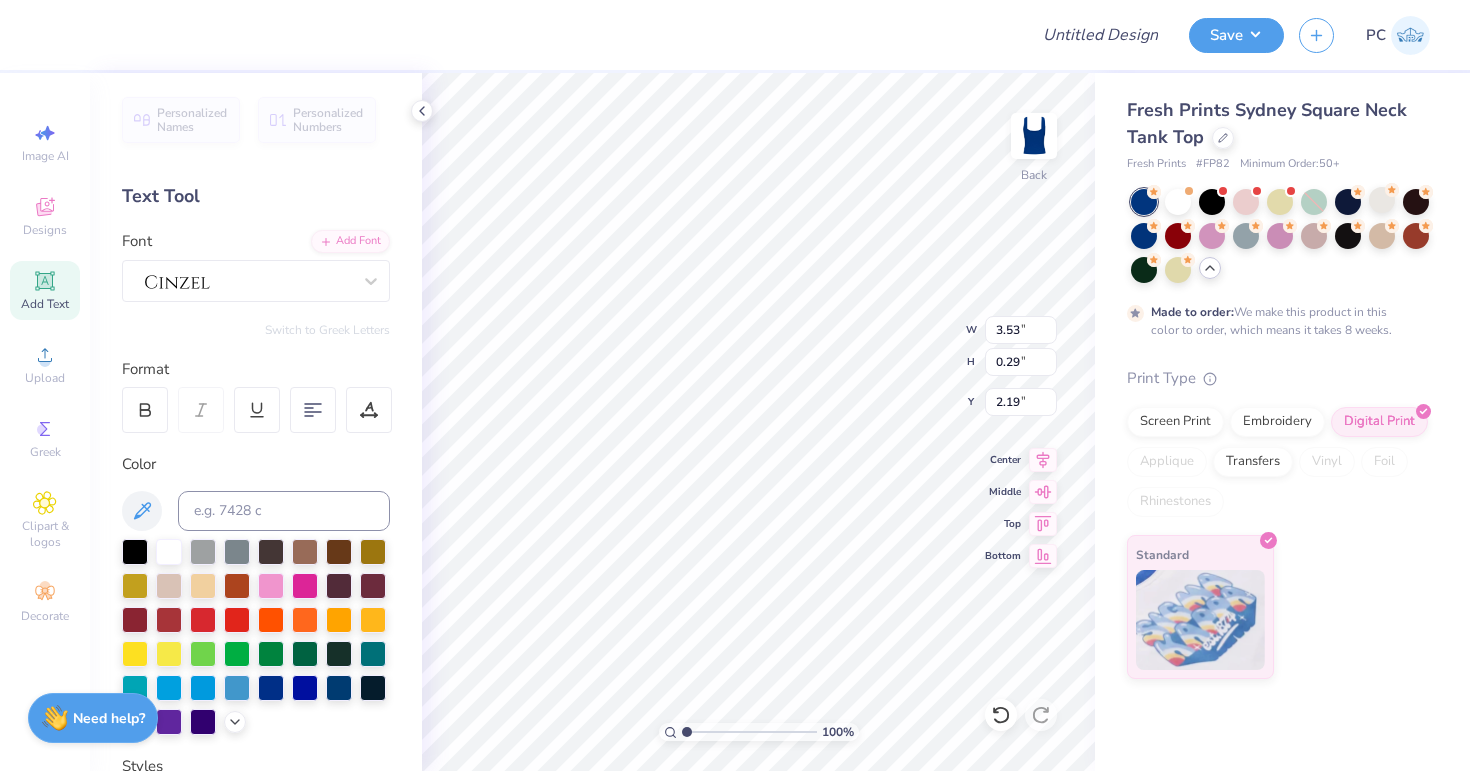 scroll, scrollTop: 0, scrollLeft: 4, axis: horizontal 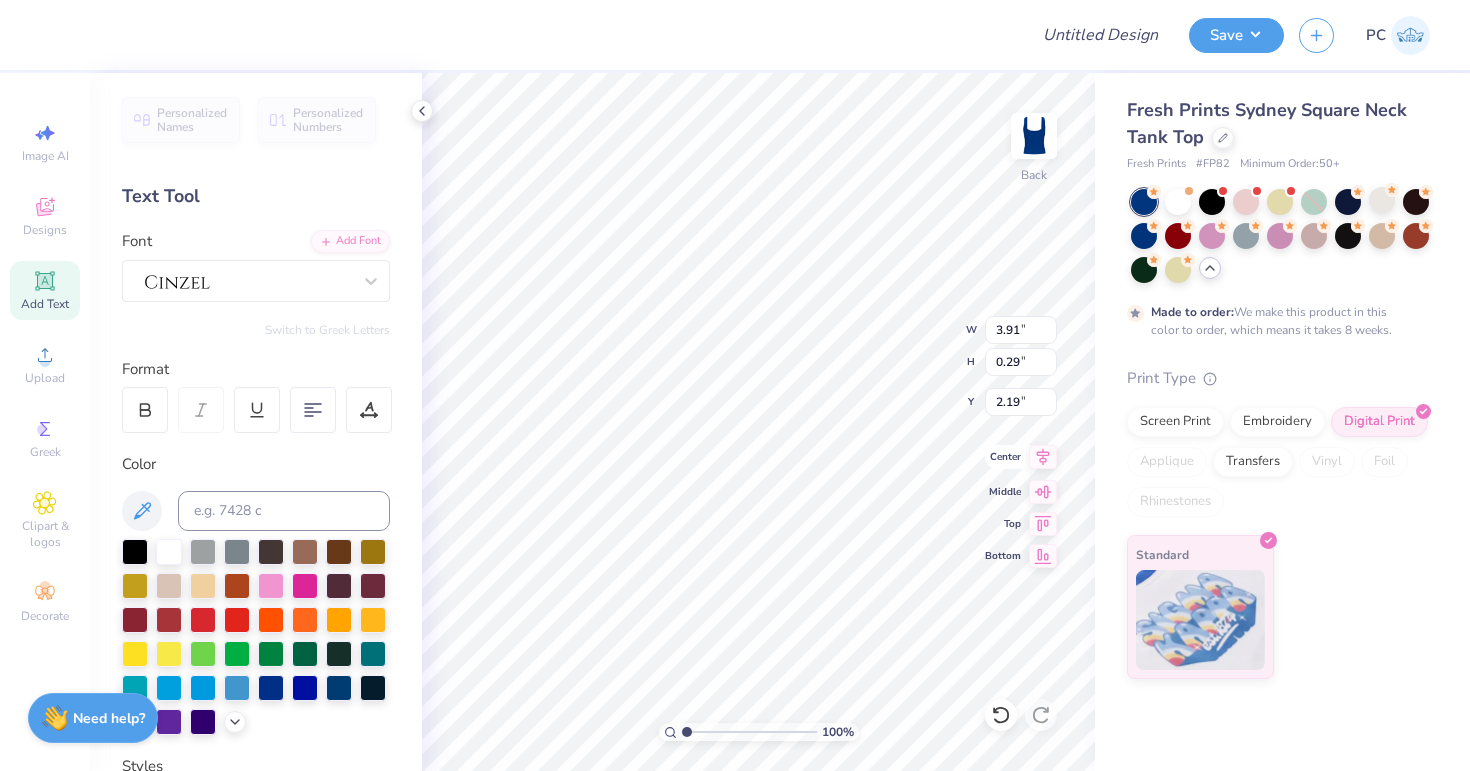 click 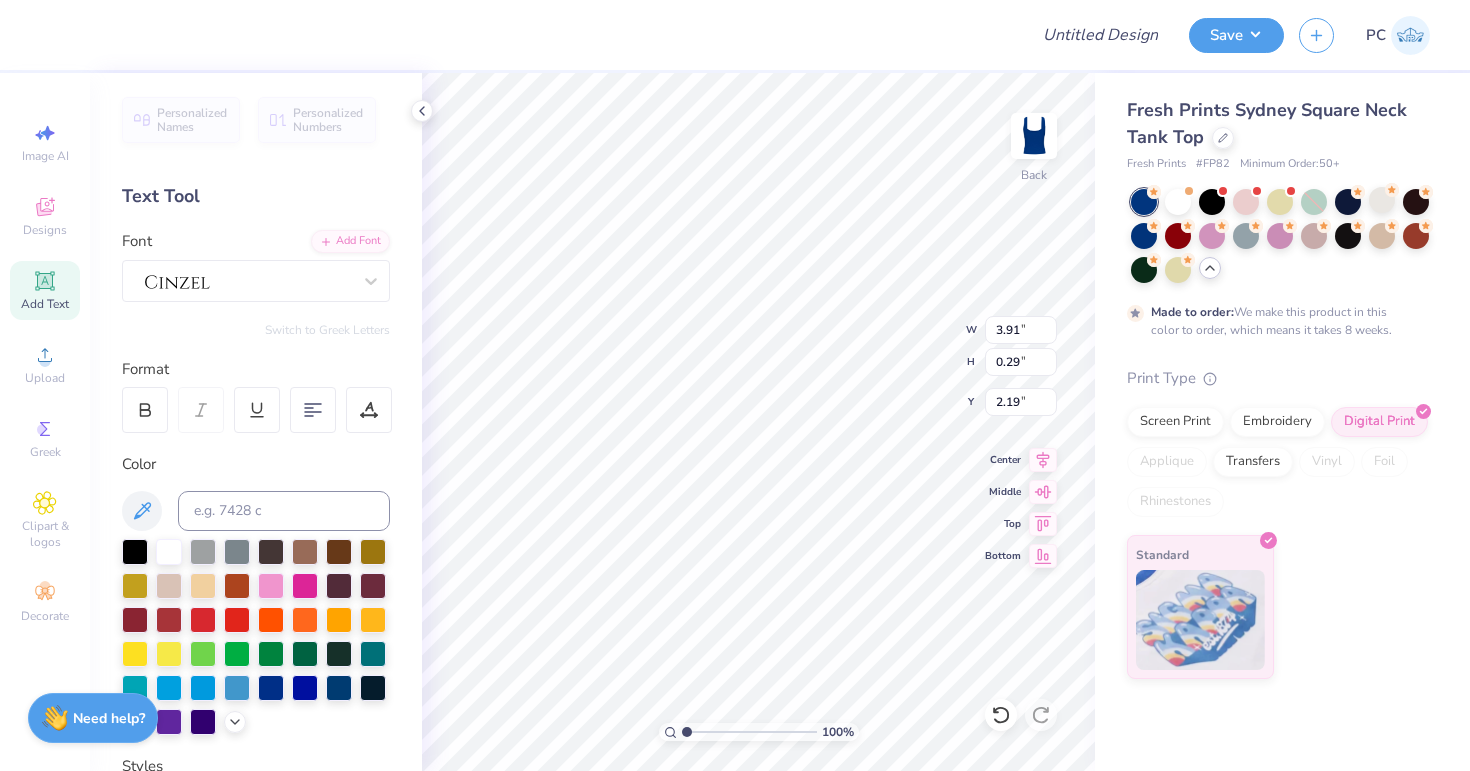 scroll, scrollTop: 0, scrollLeft: 6, axis: horizontal 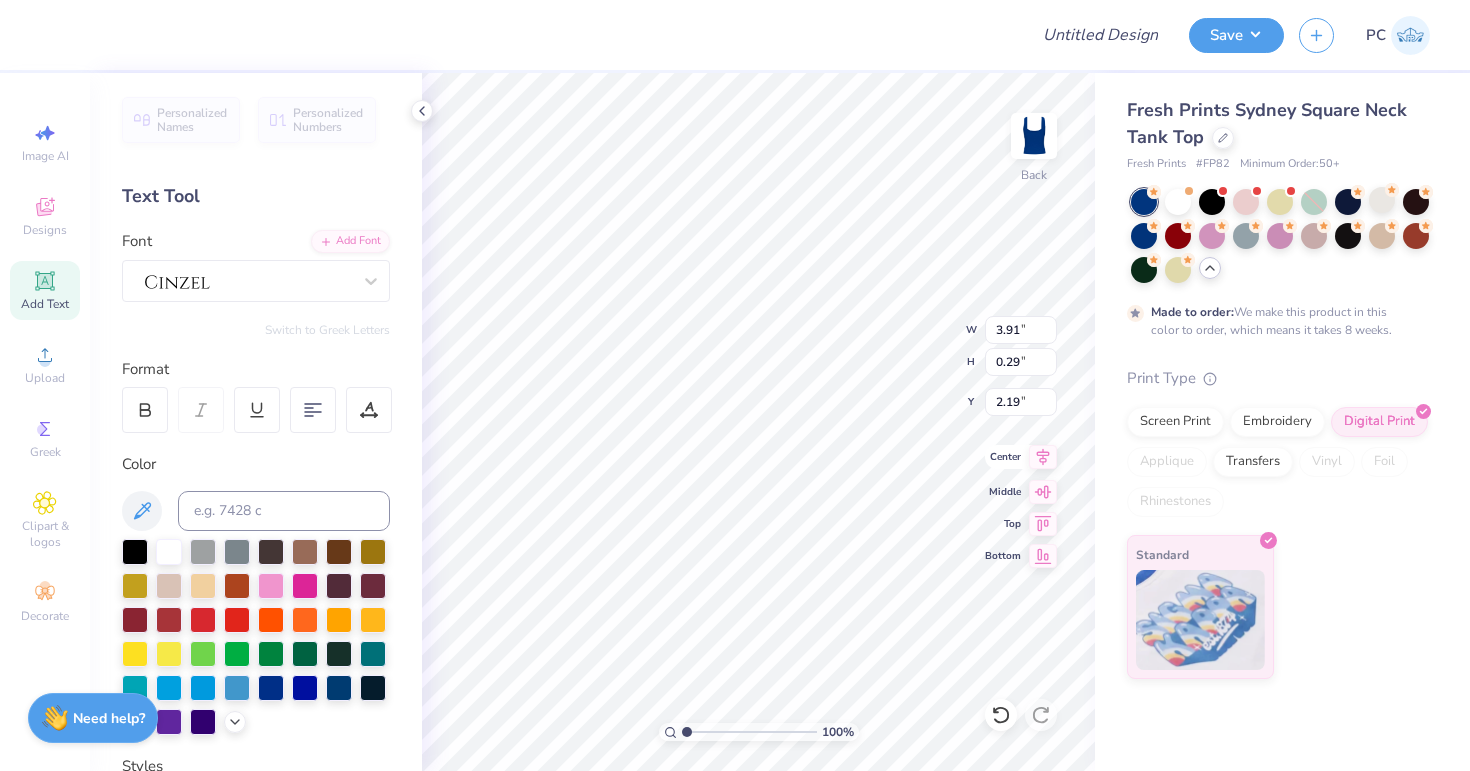 type on "ESTD                     1948" 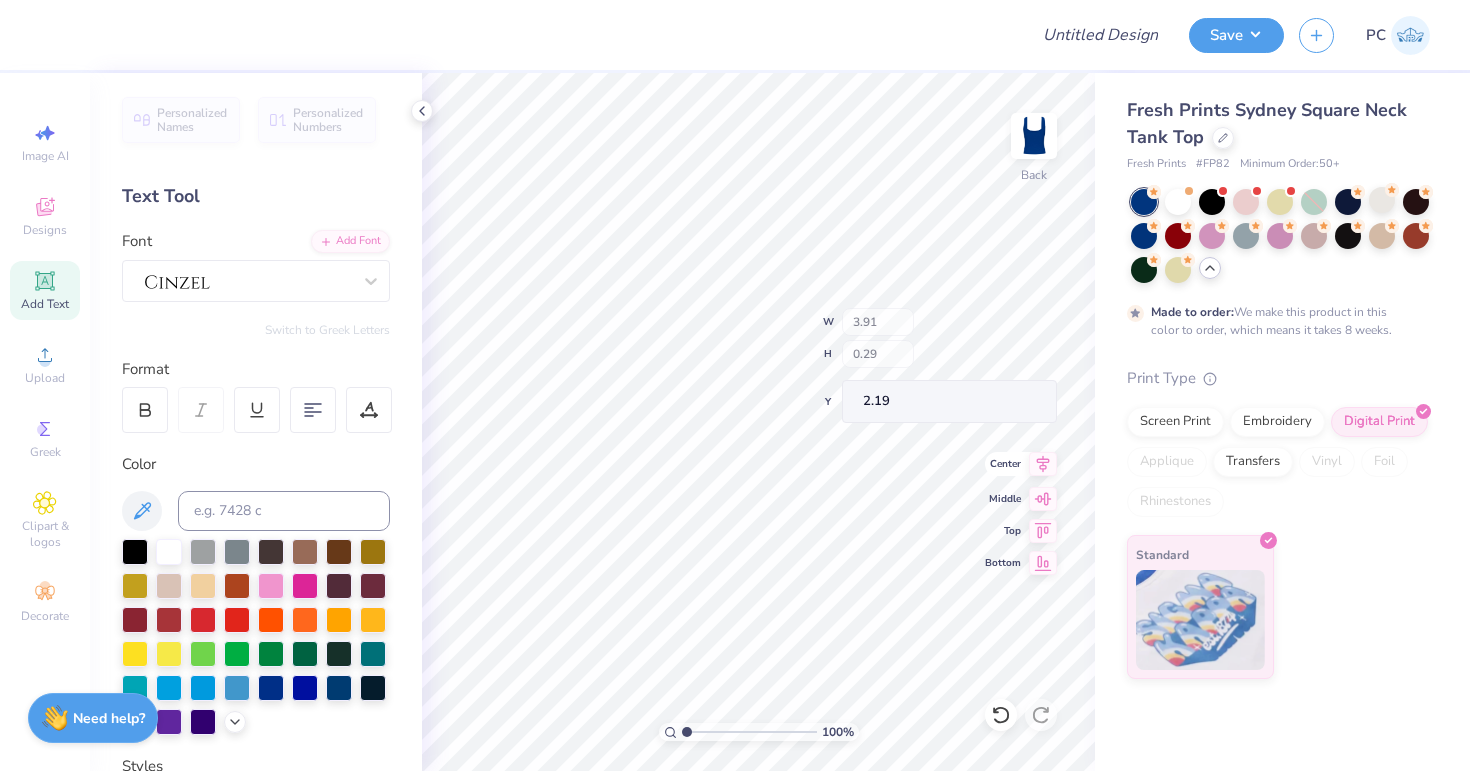 type on "3.72" 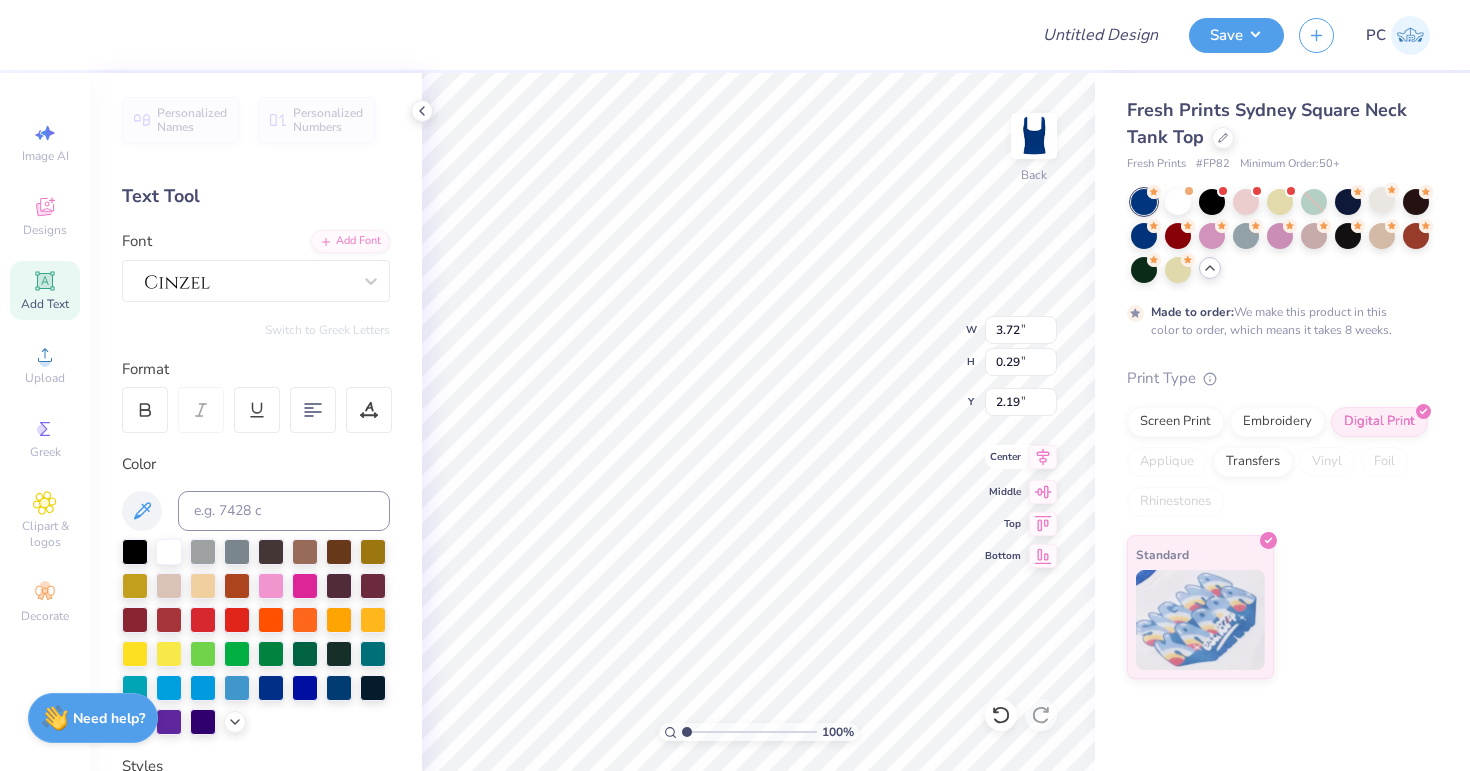 click 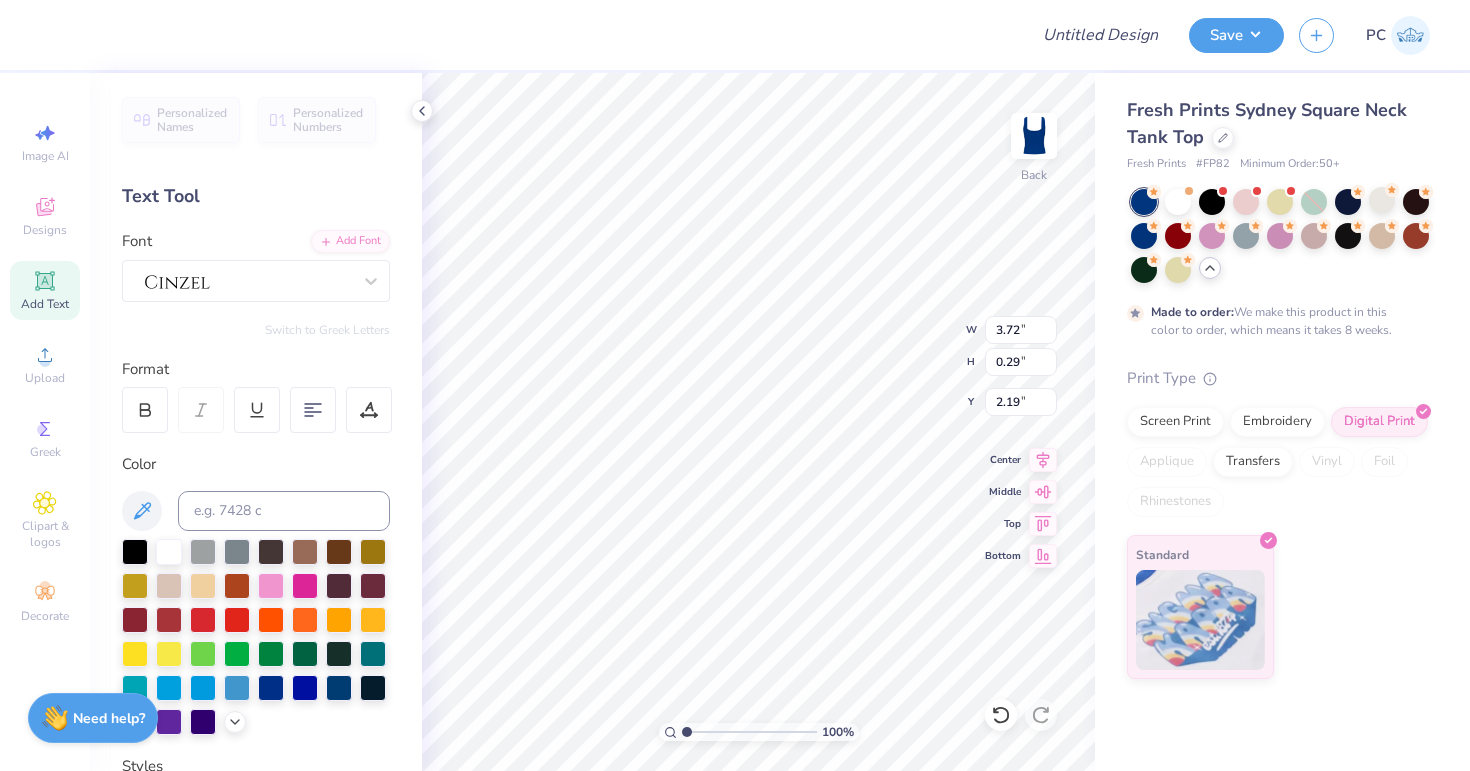 scroll, scrollTop: 0, scrollLeft: 6, axis: horizontal 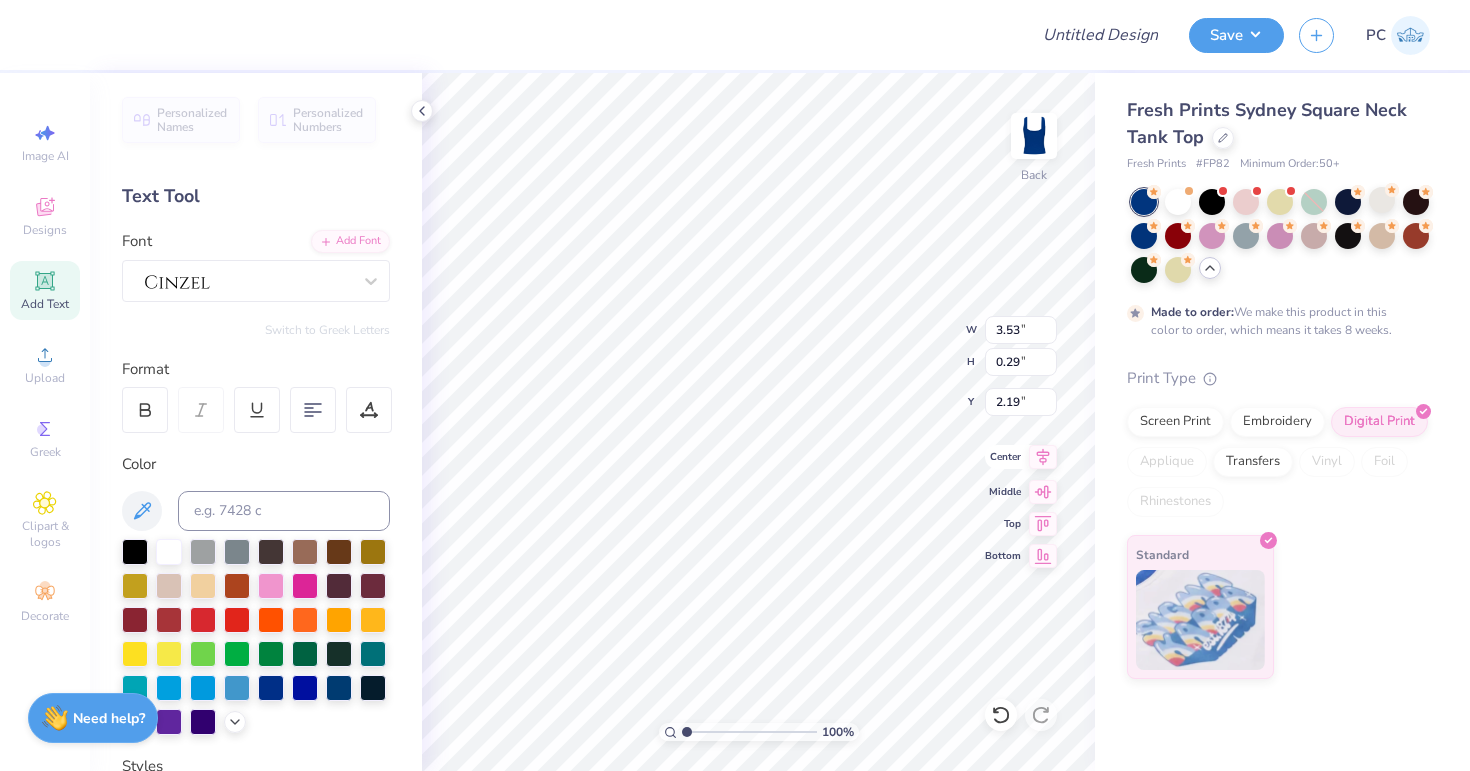 click 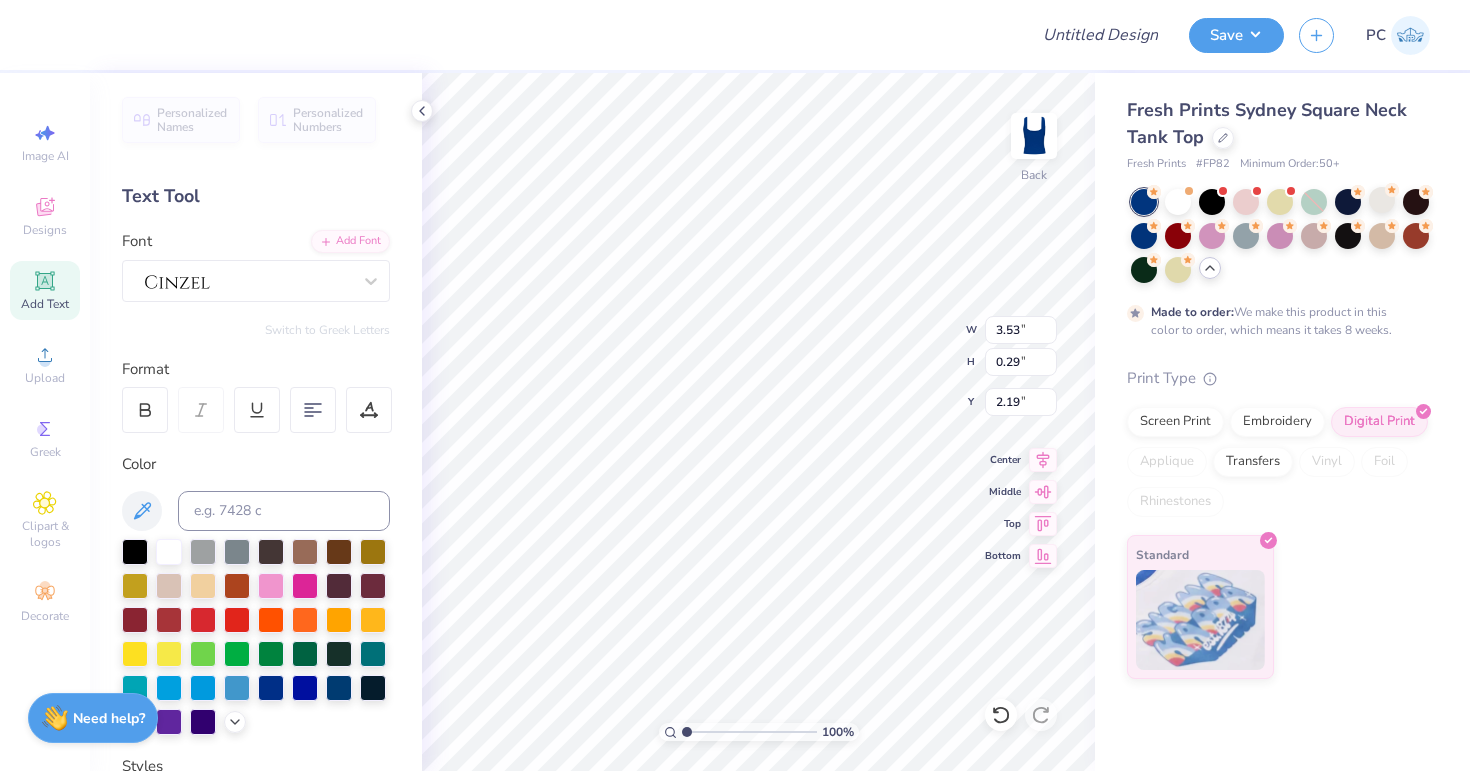 type on "ESTD                    1948" 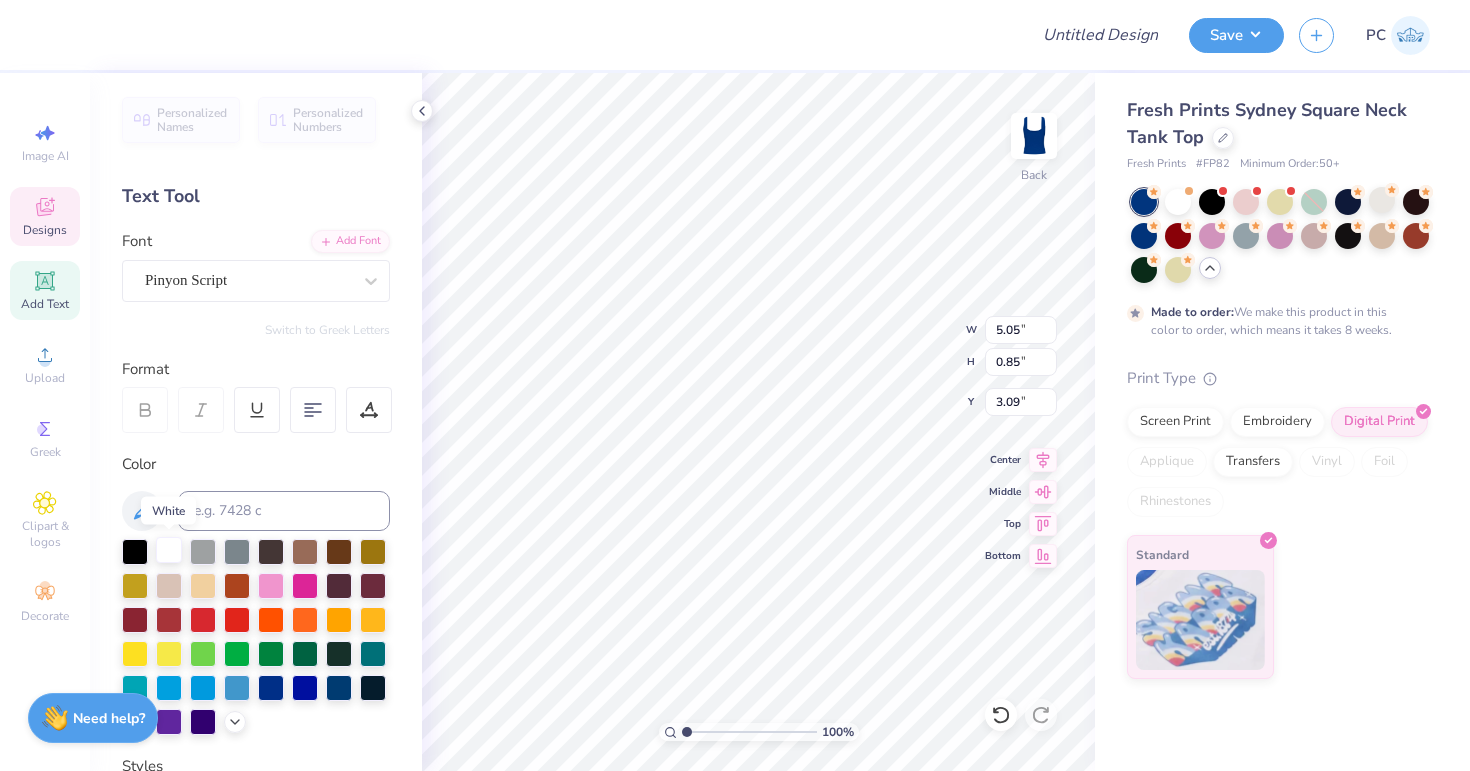 click at bounding box center (169, 550) 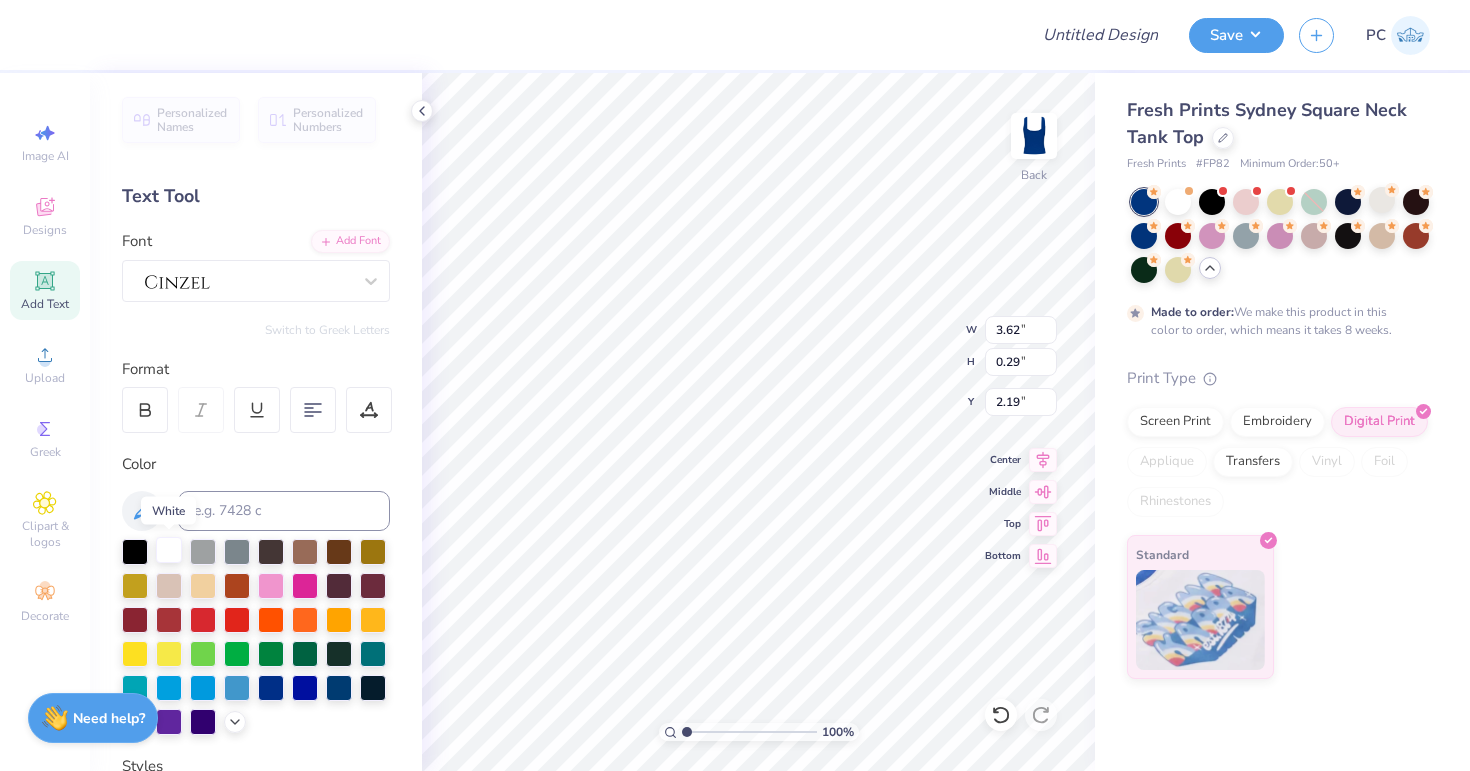 click at bounding box center [169, 550] 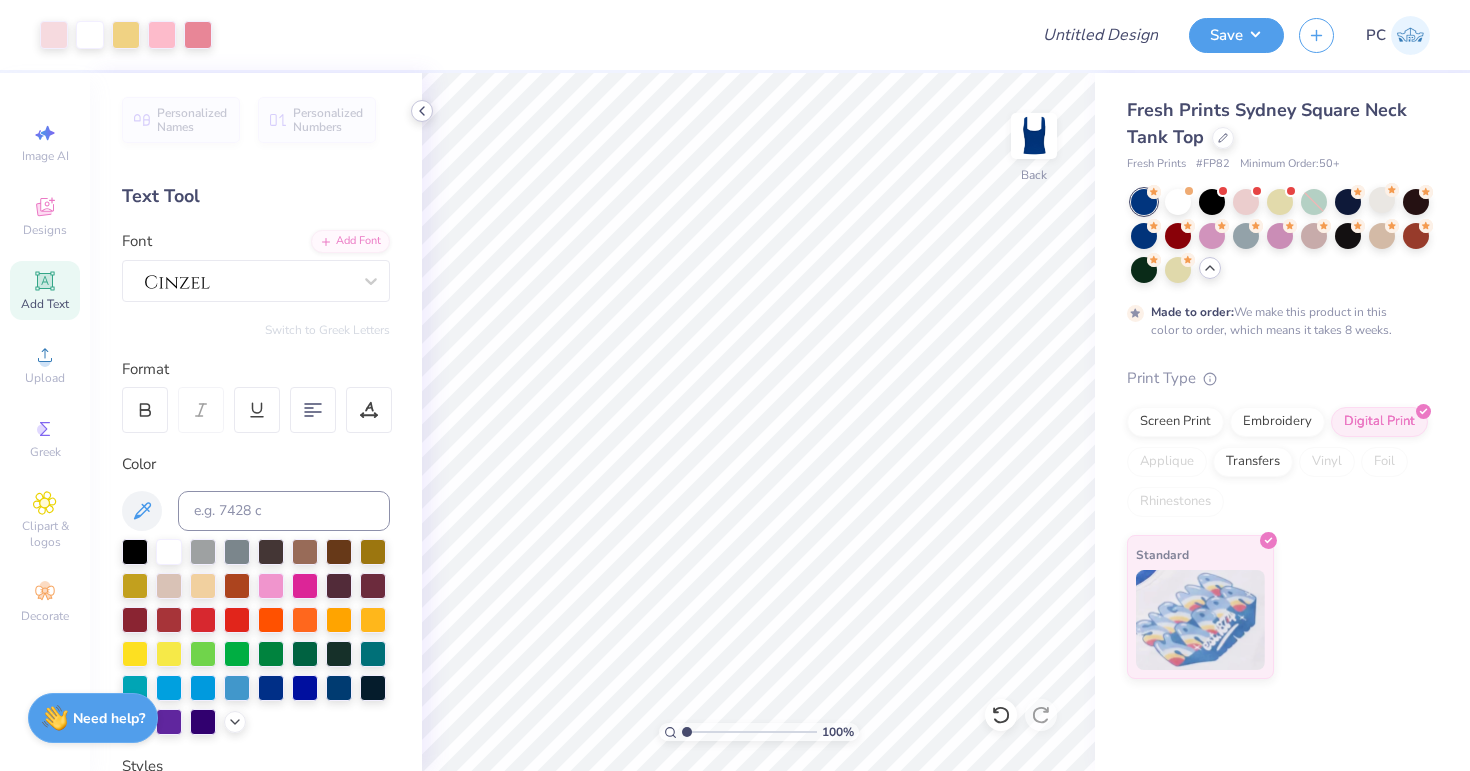 click 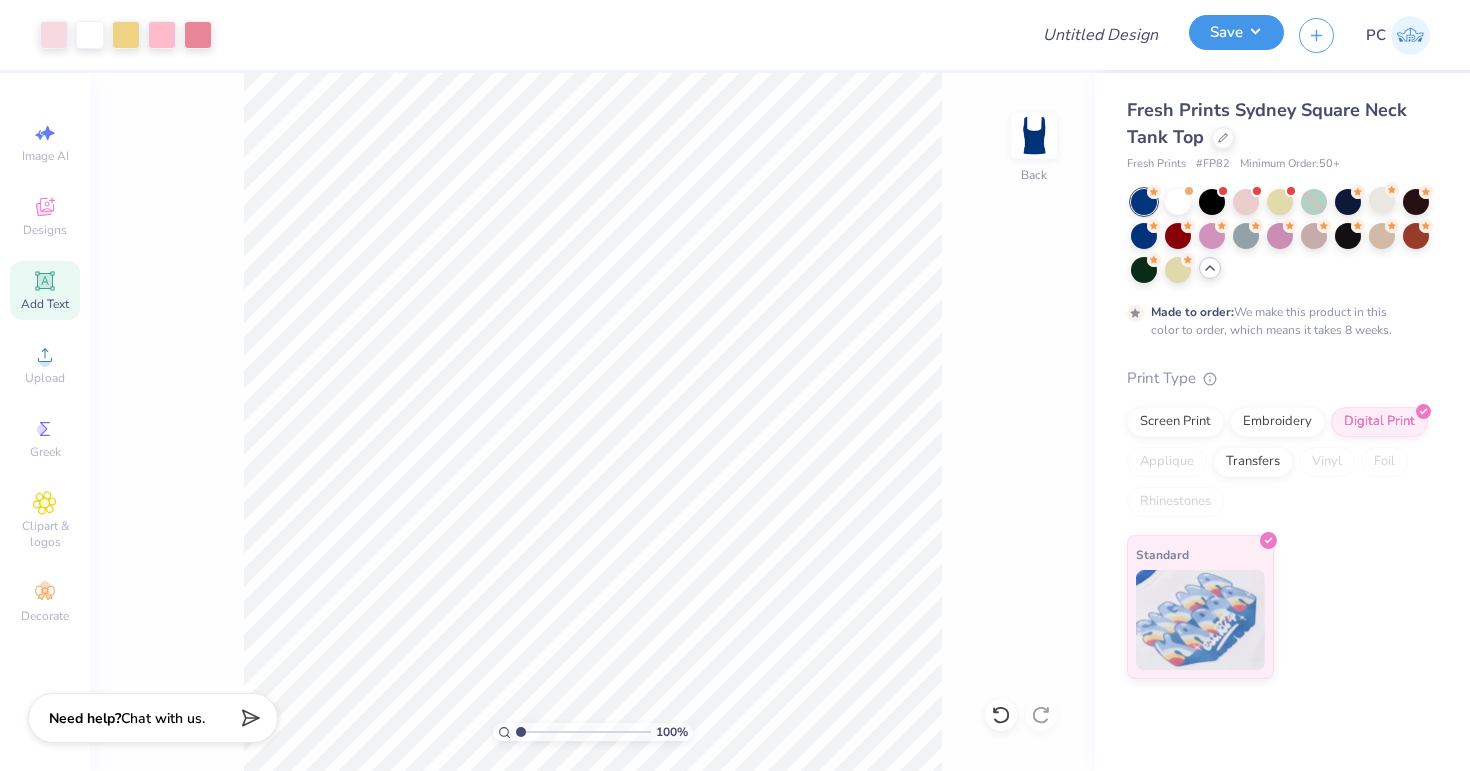 click on "Save" at bounding box center (1236, 32) 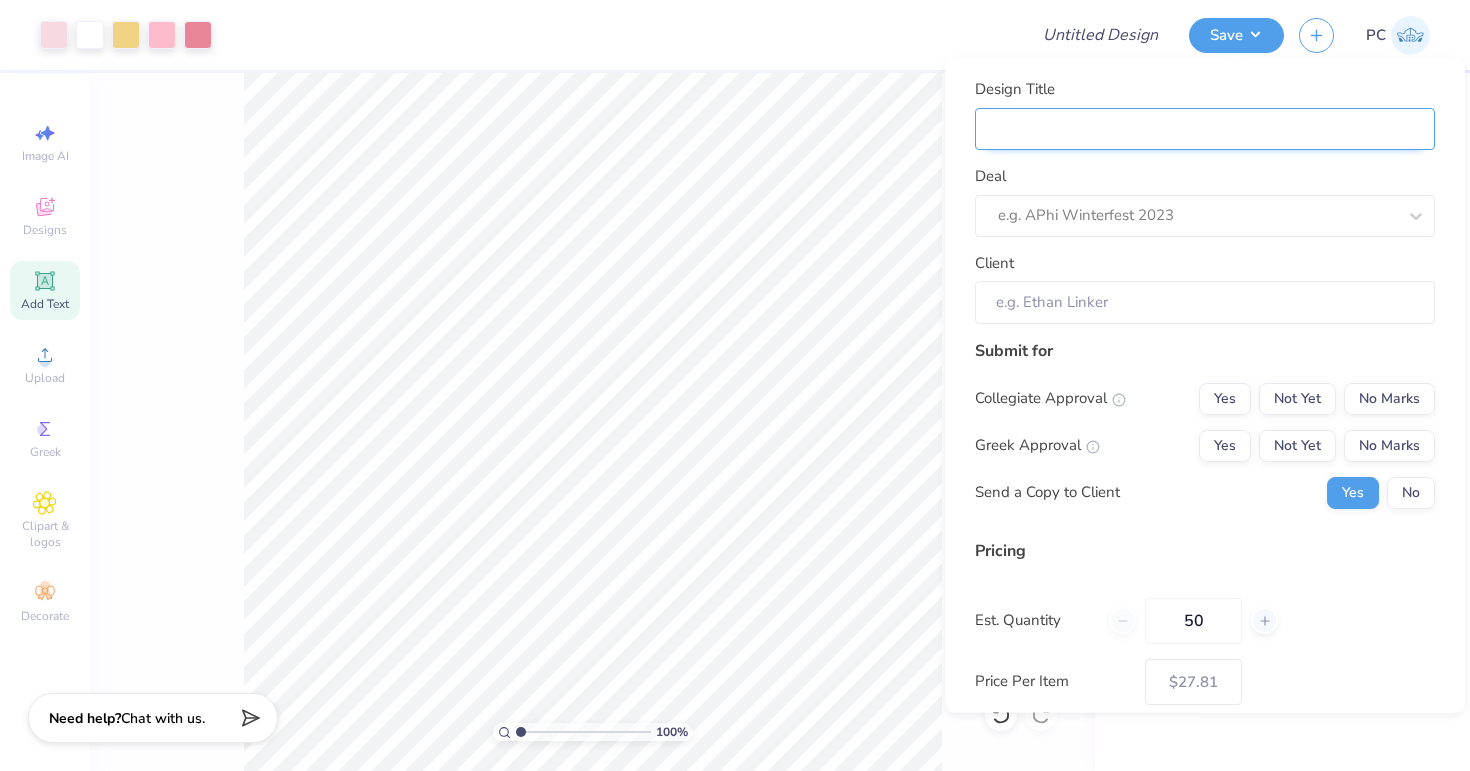 click on "Design Title" at bounding box center [1205, 128] 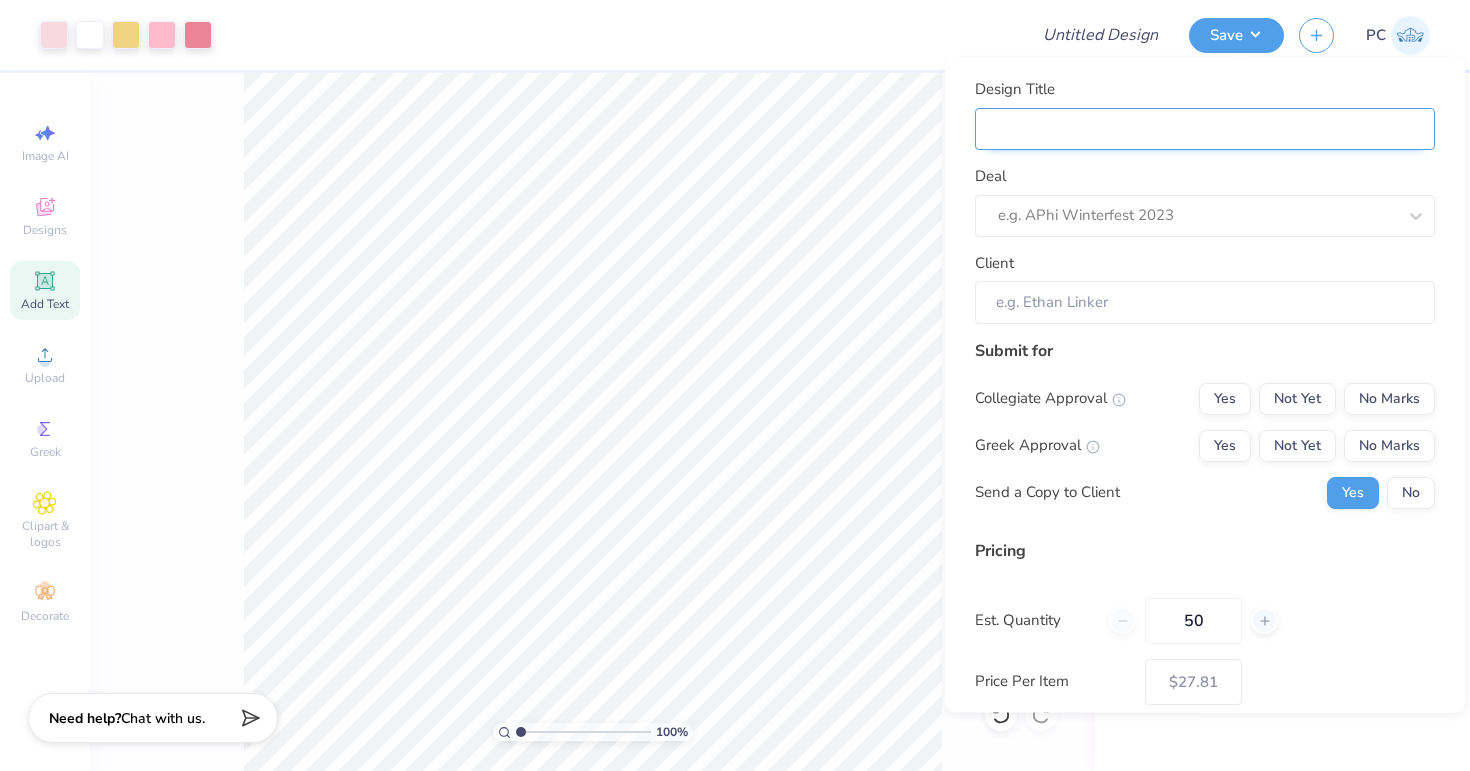 type on "T" 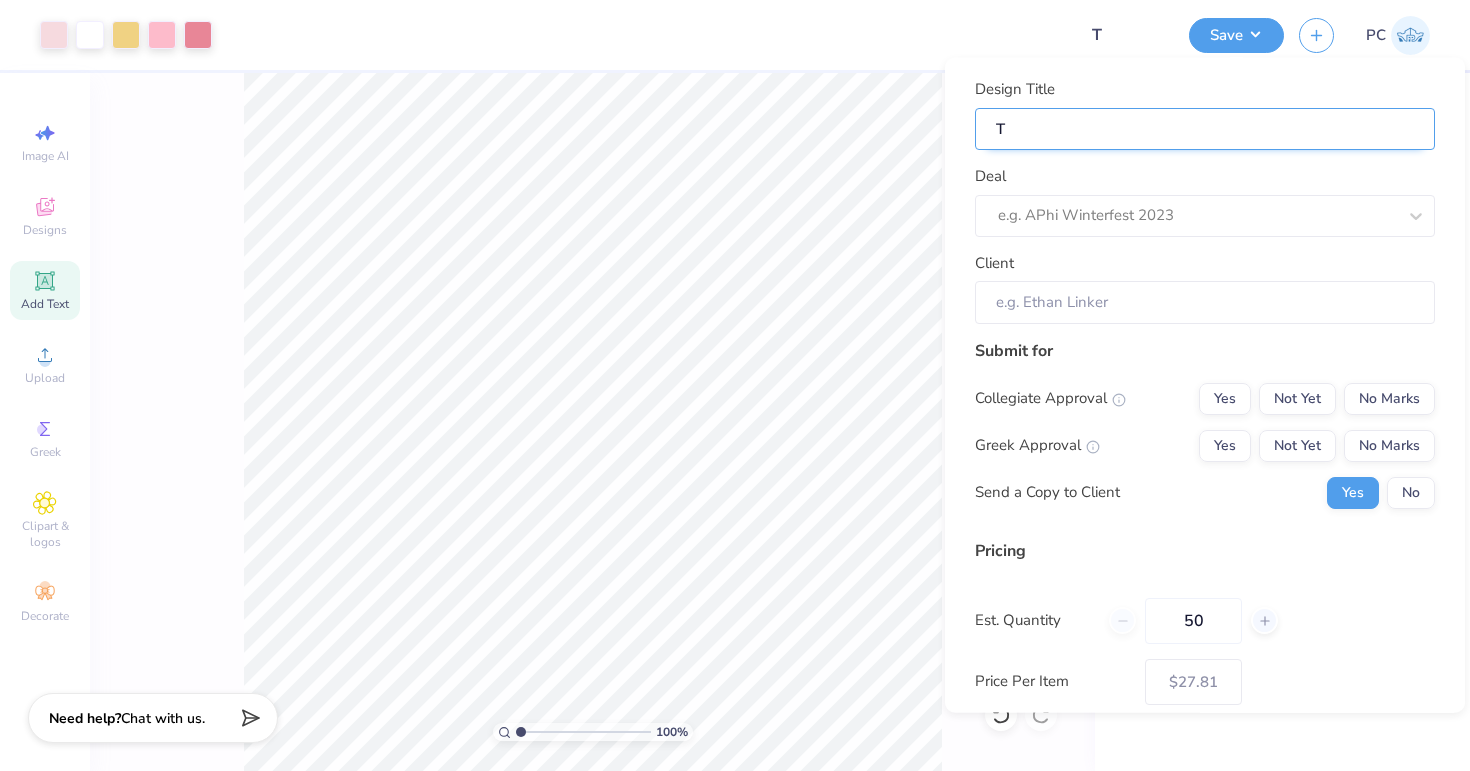 type on "Te" 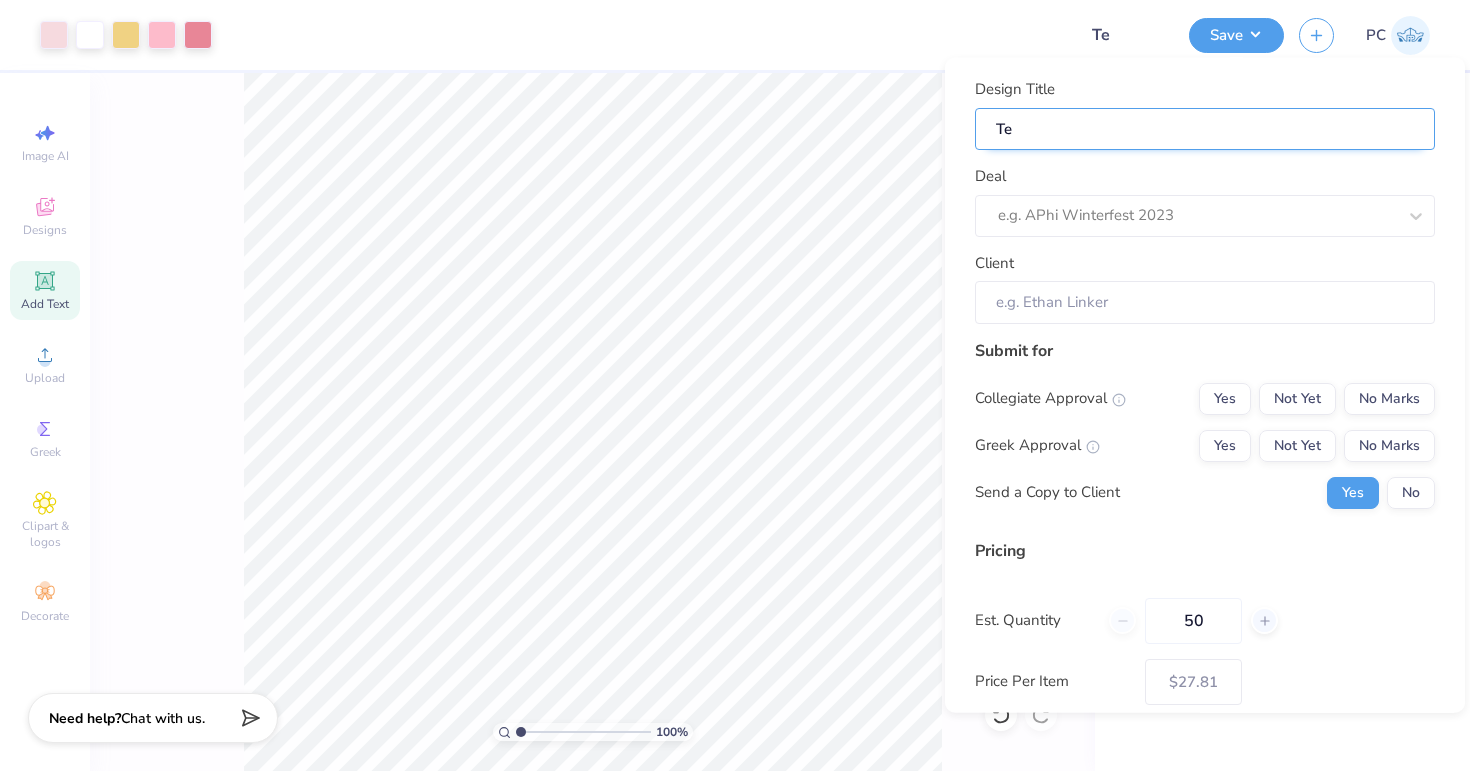 type on "Tea" 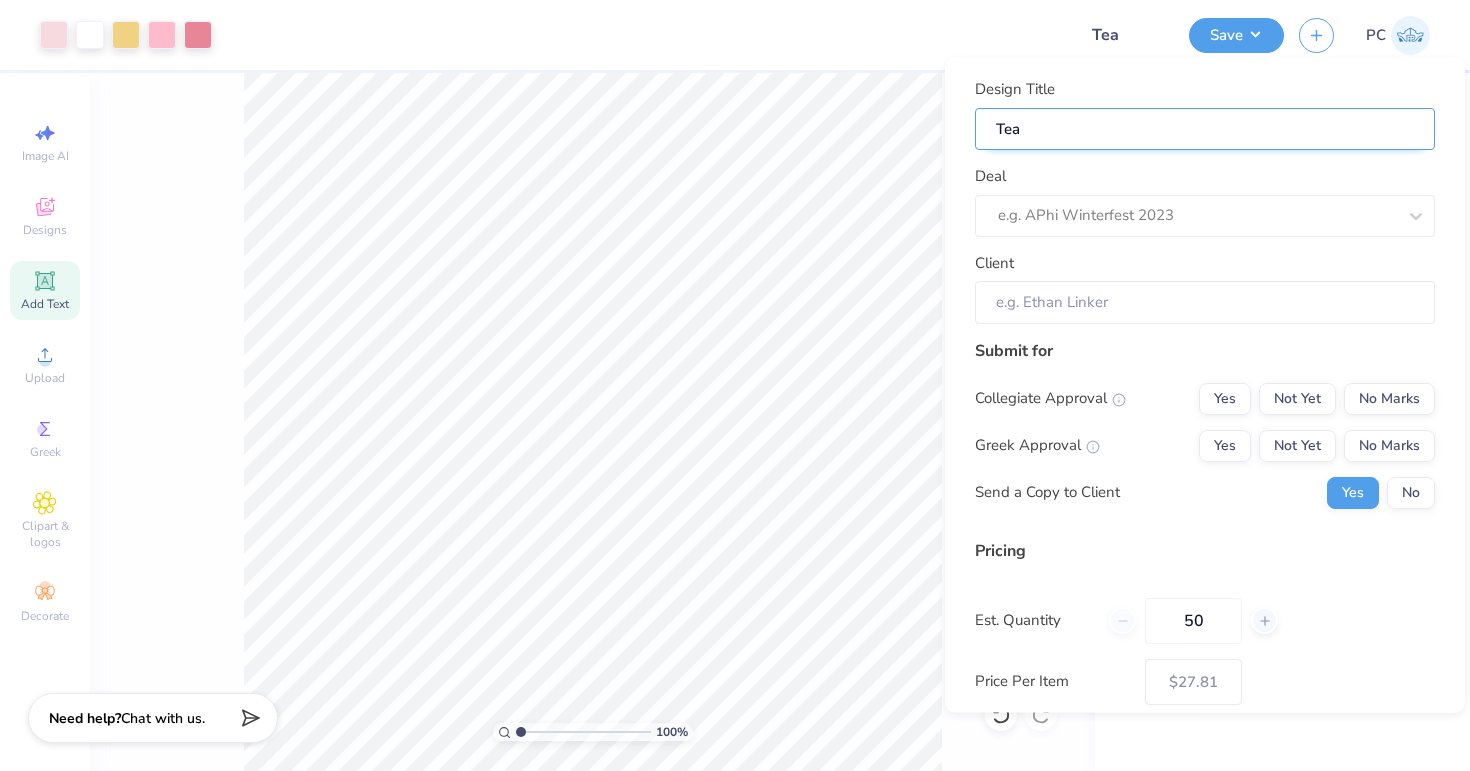 type on "Team" 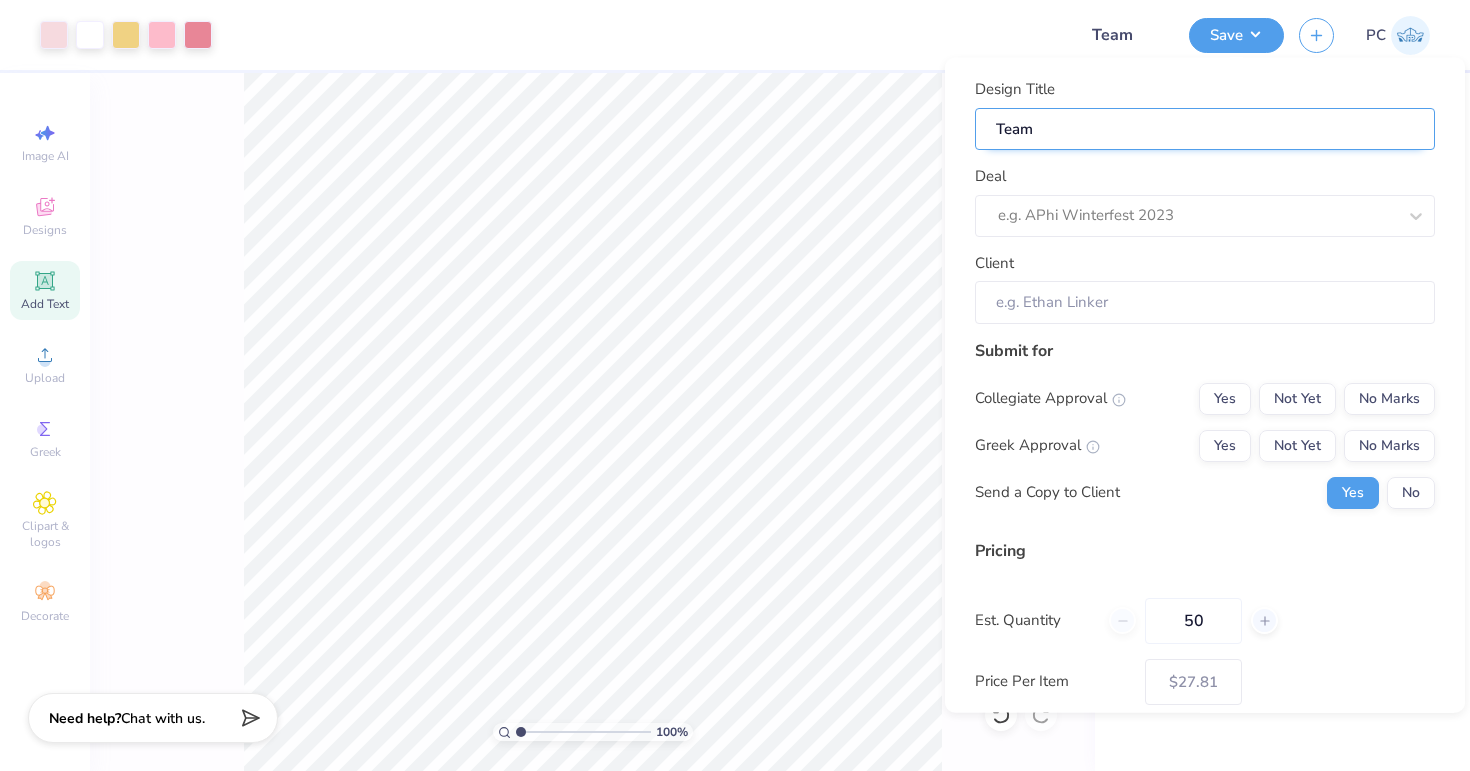 type on "Team" 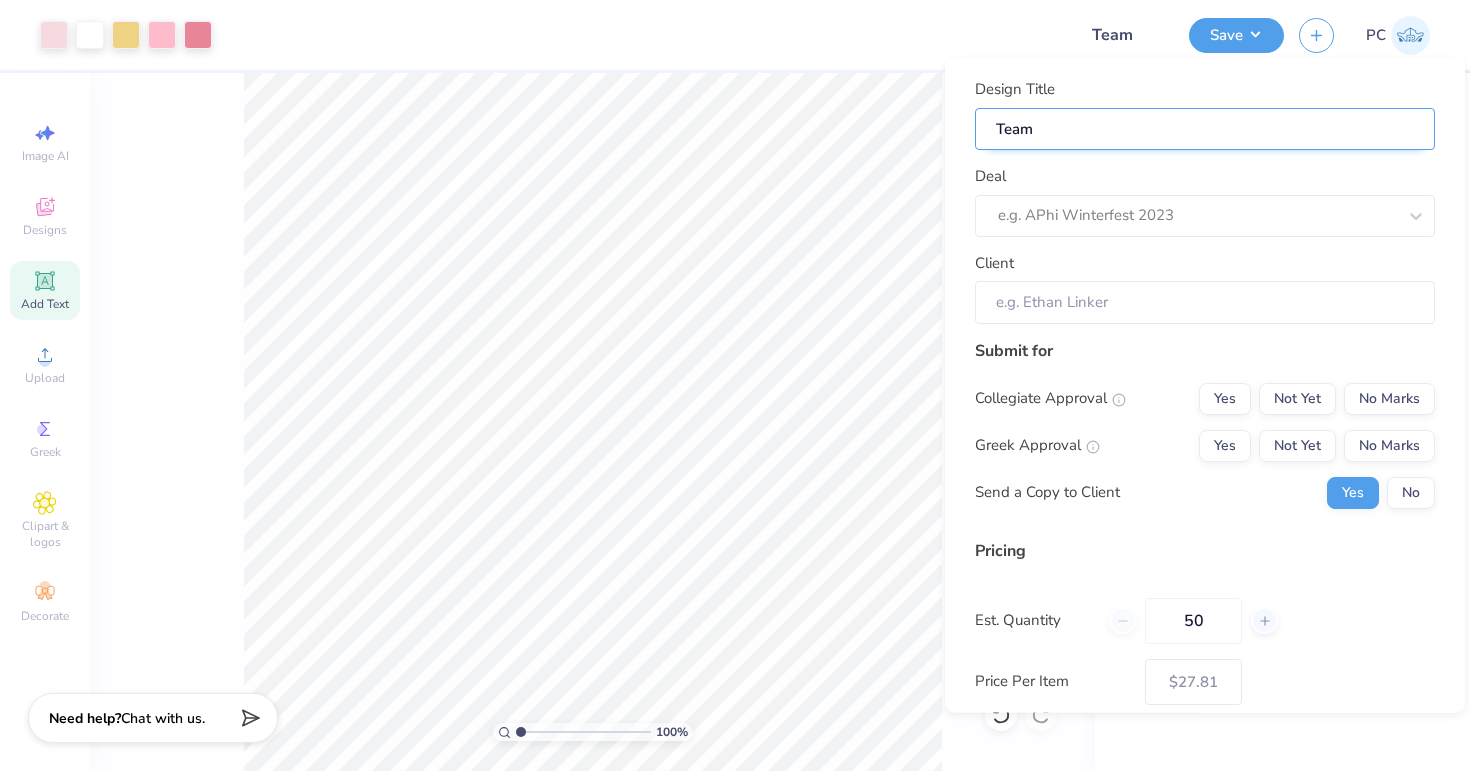 type on "Team M" 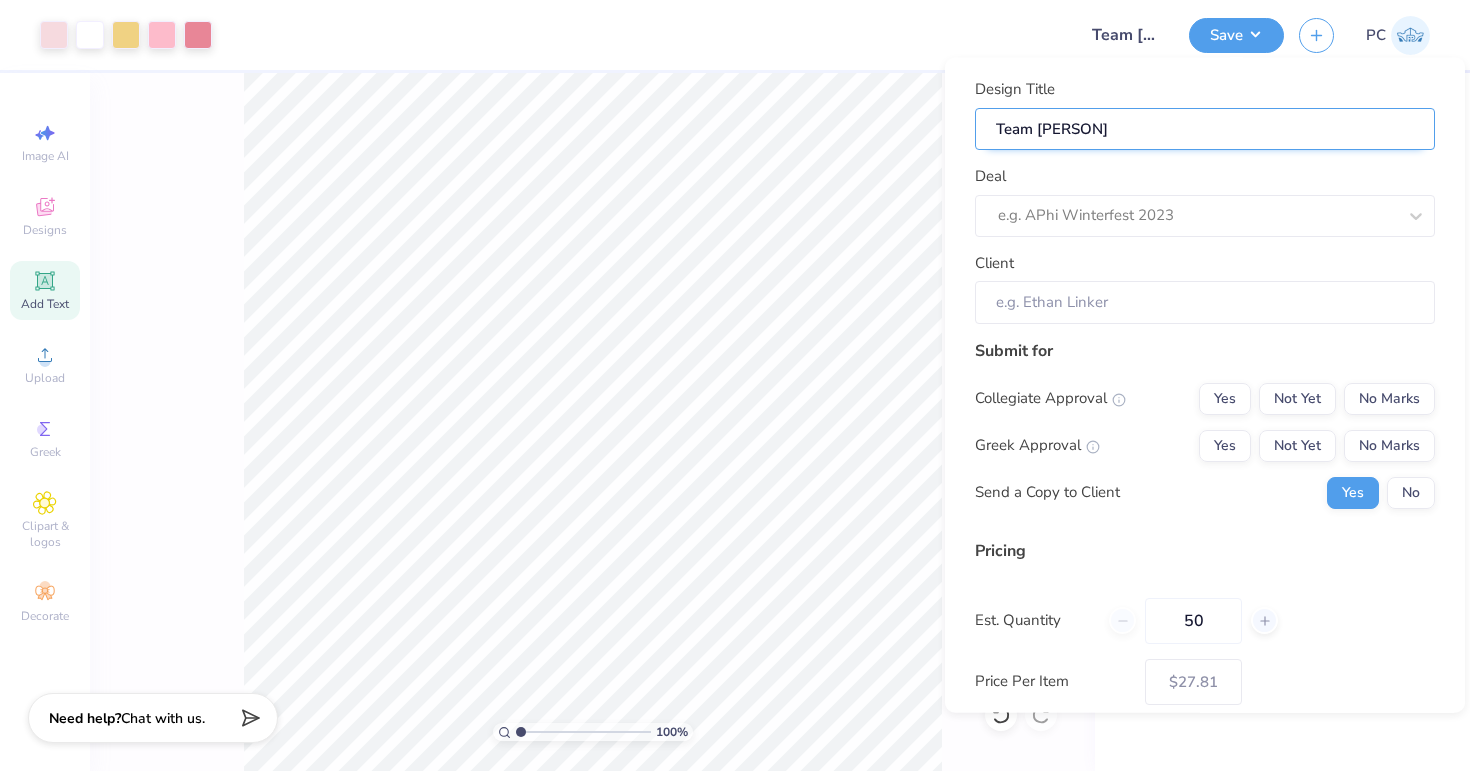 type on "Team Me" 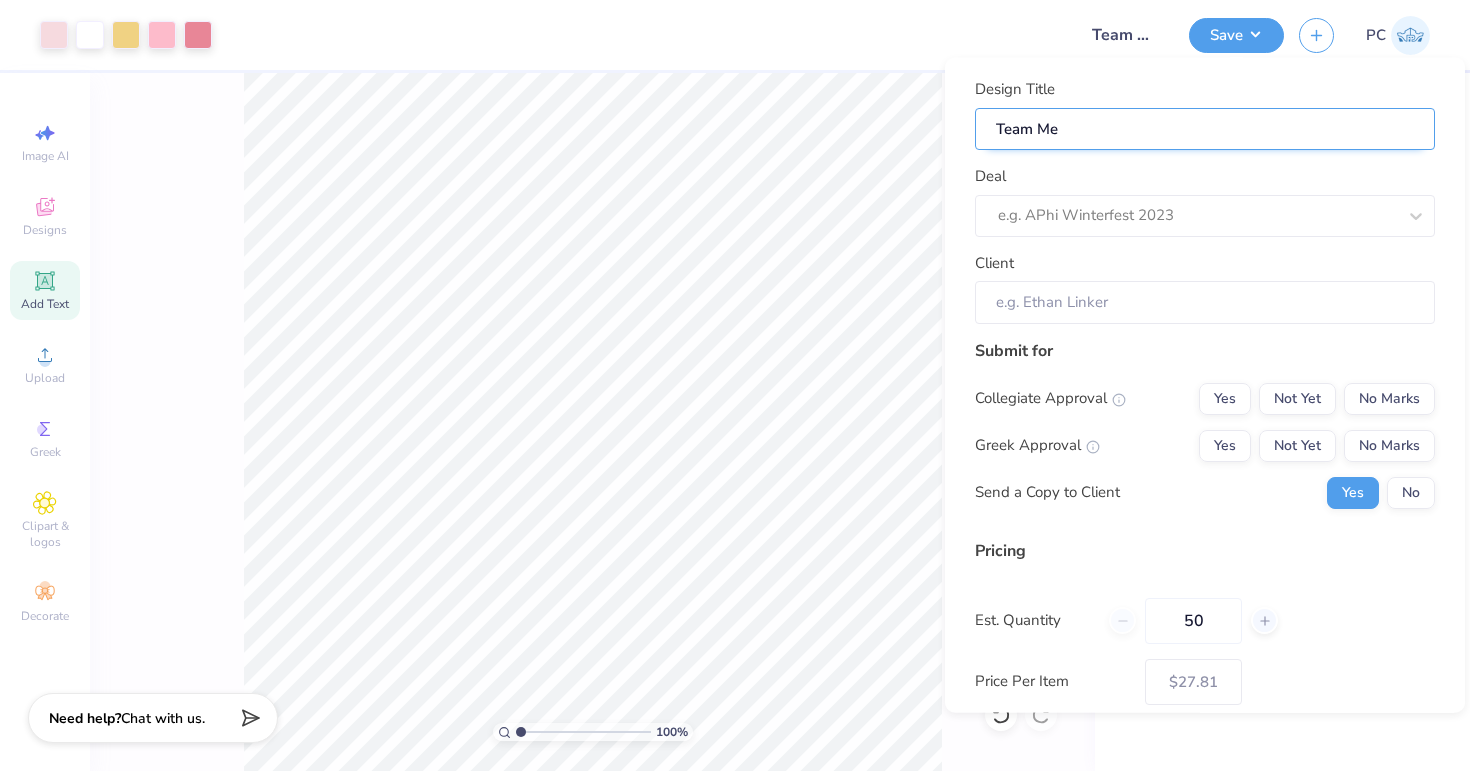 type on "Team Mer" 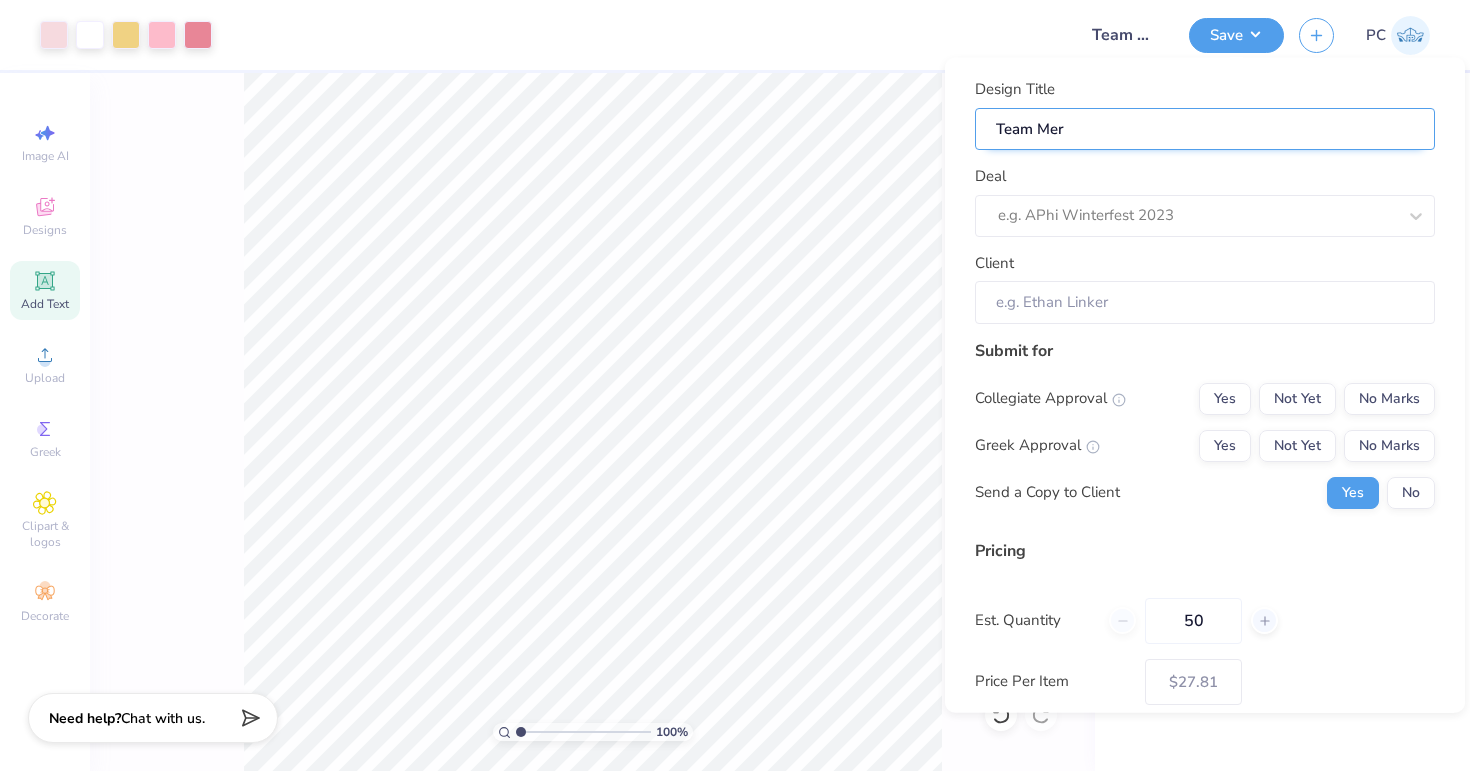 type on "Team Merc" 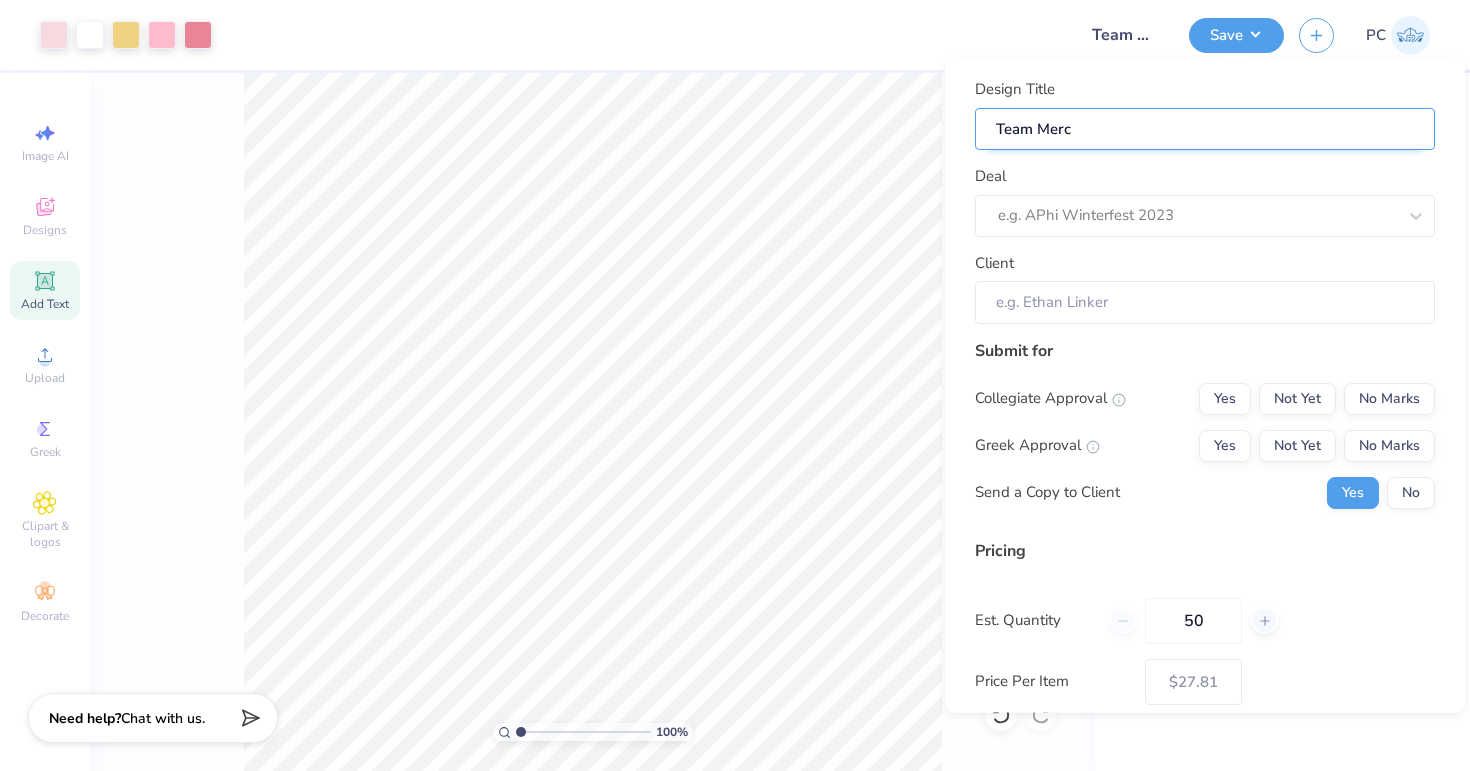 type on "Team Merch" 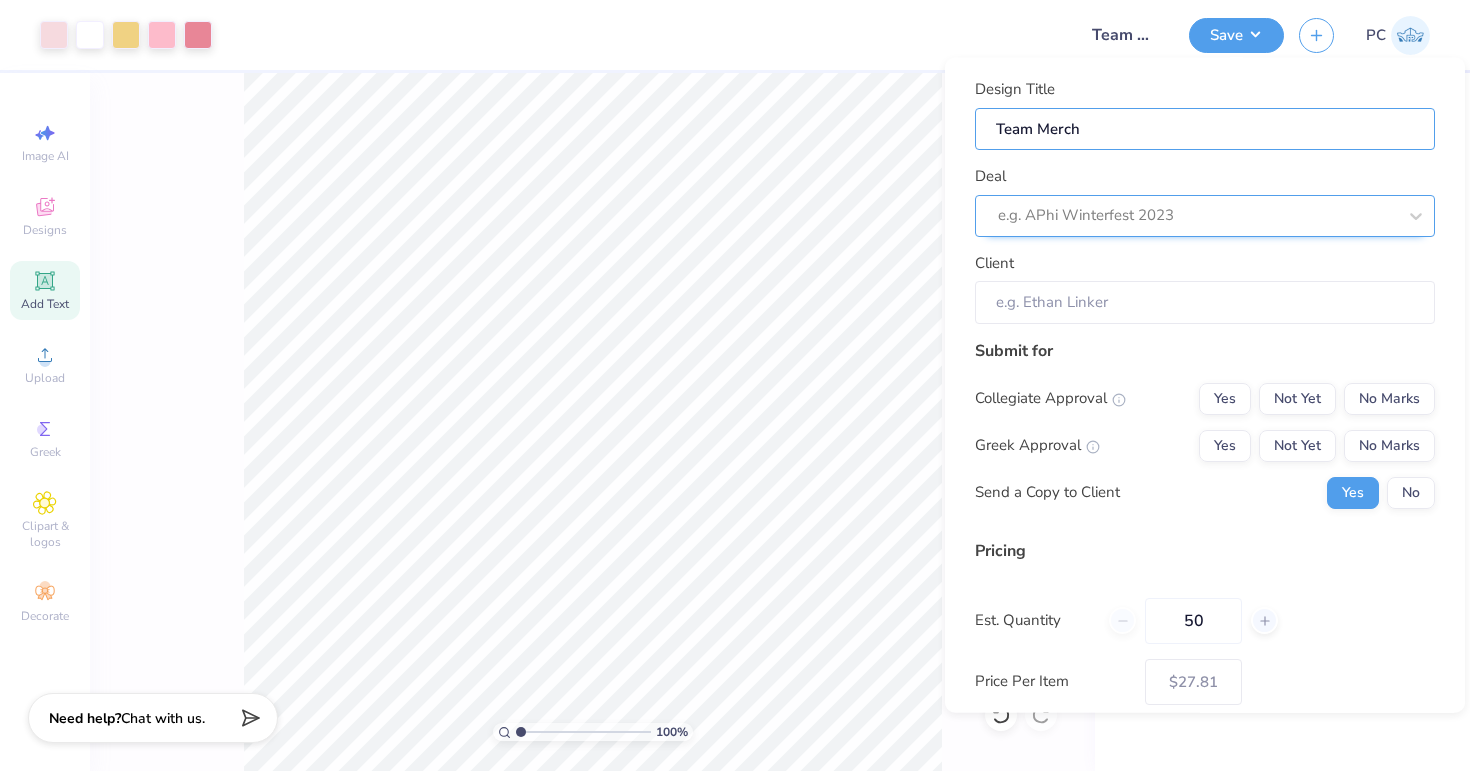 type on "Team Merch" 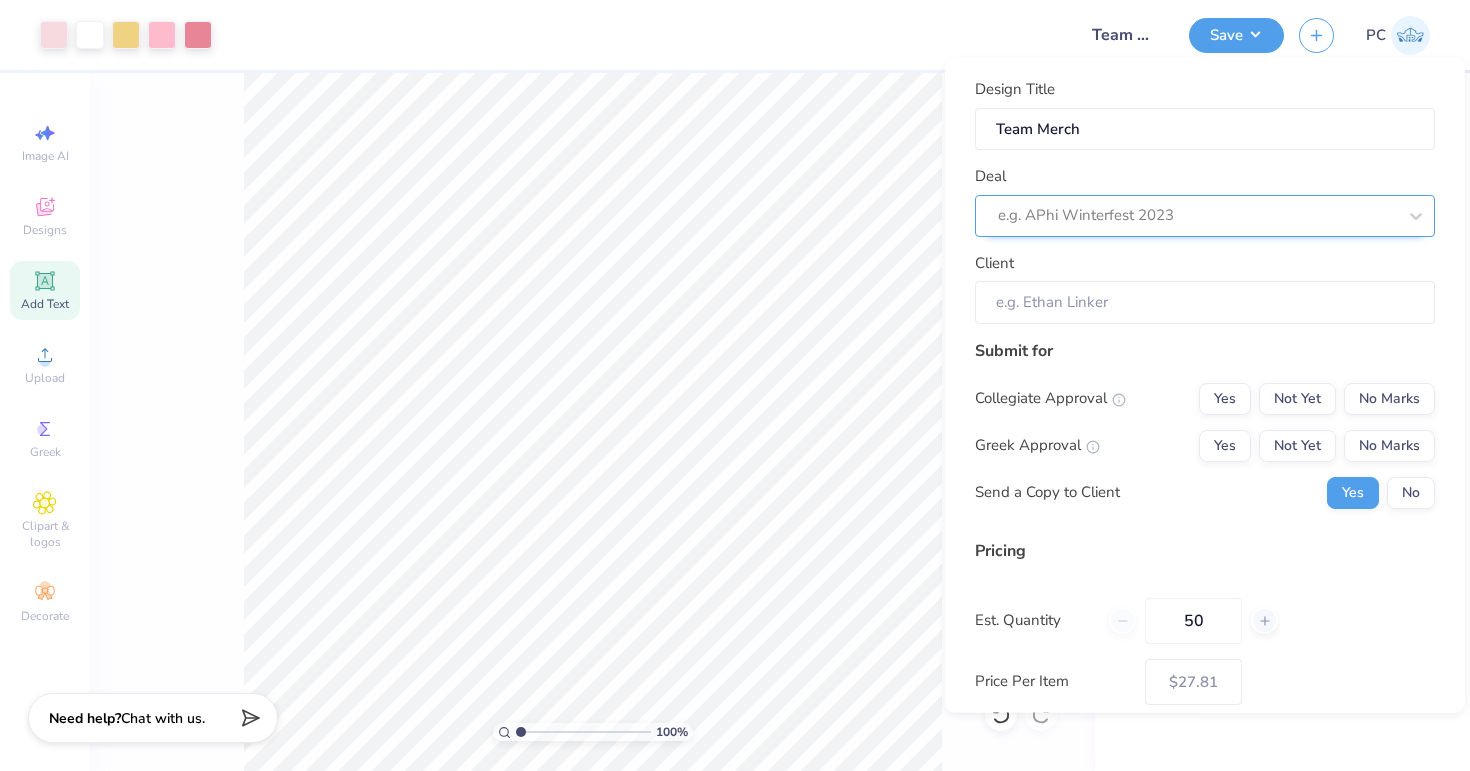 click at bounding box center (1197, 215) 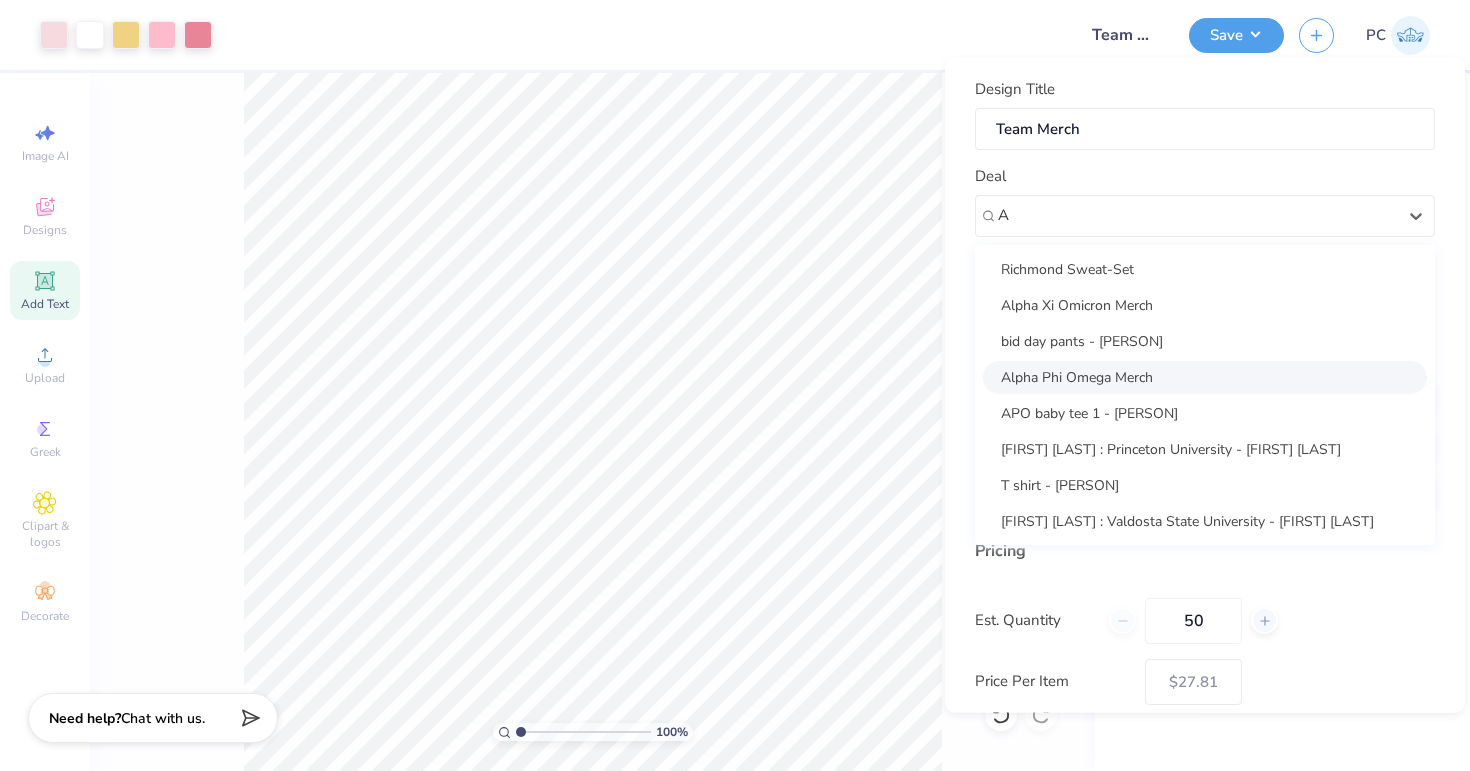 click on "Alpha Phi Omega Merch" at bounding box center (1205, 376) 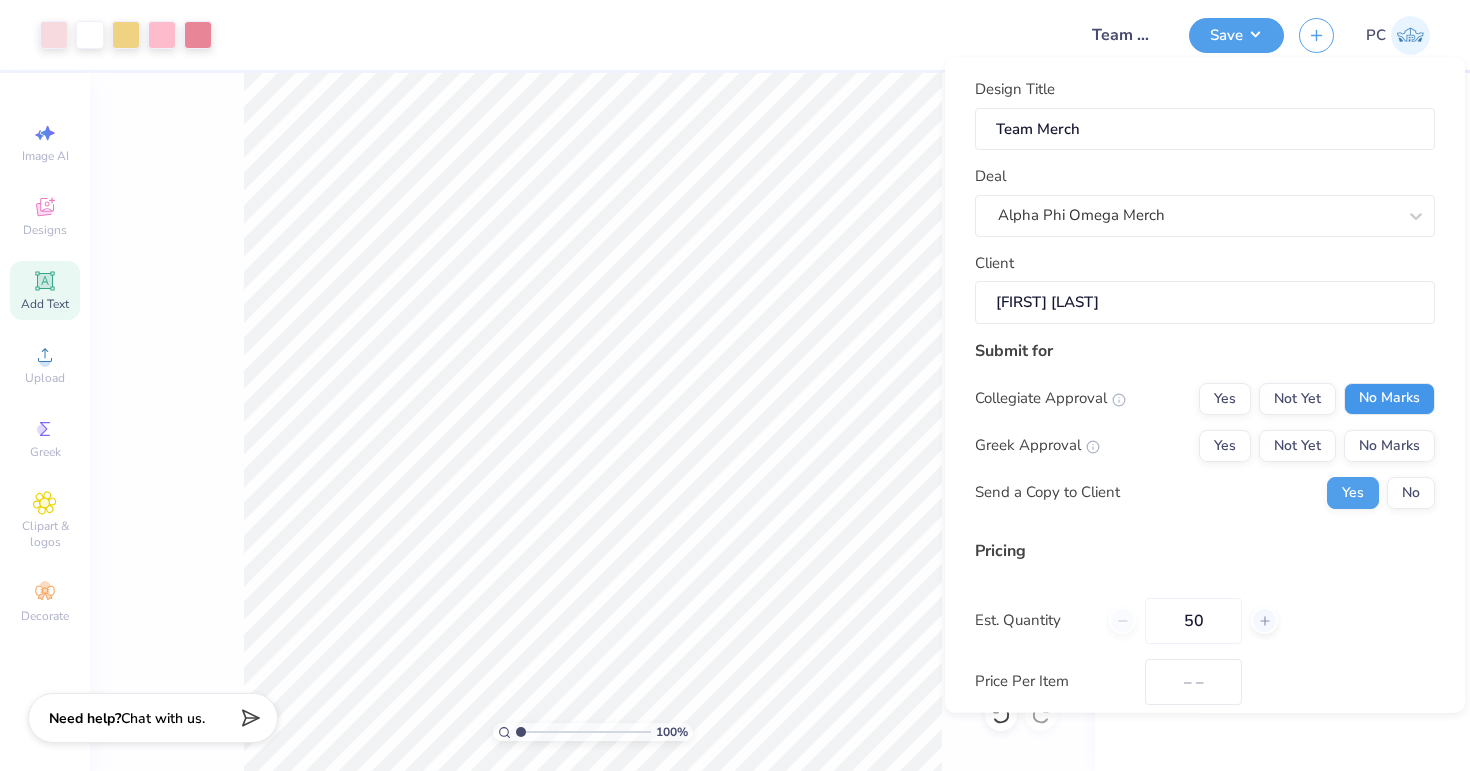 click on "No Marks" at bounding box center (1389, 398) 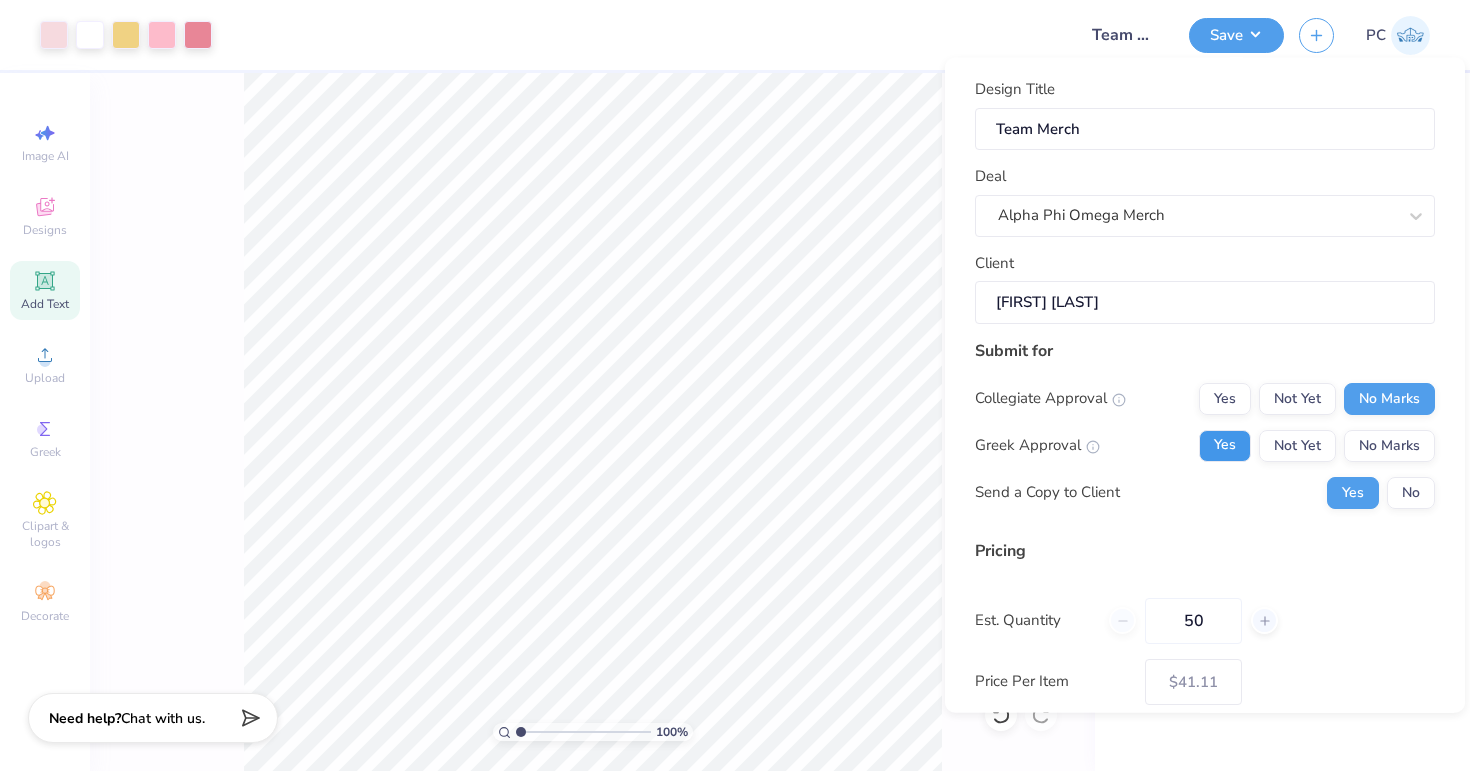 click on "Yes" at bounding box center [1225, 445] 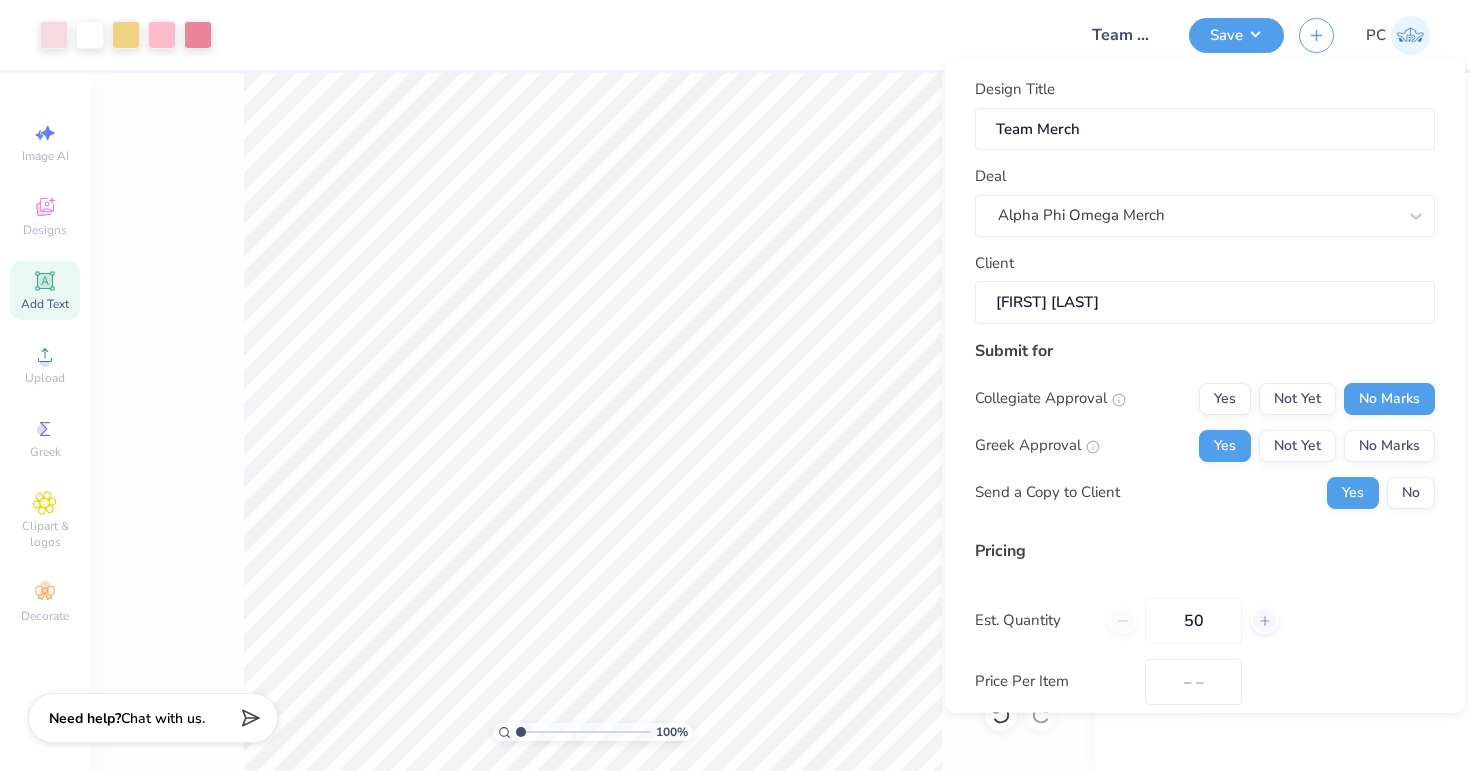 type on "$32.49" 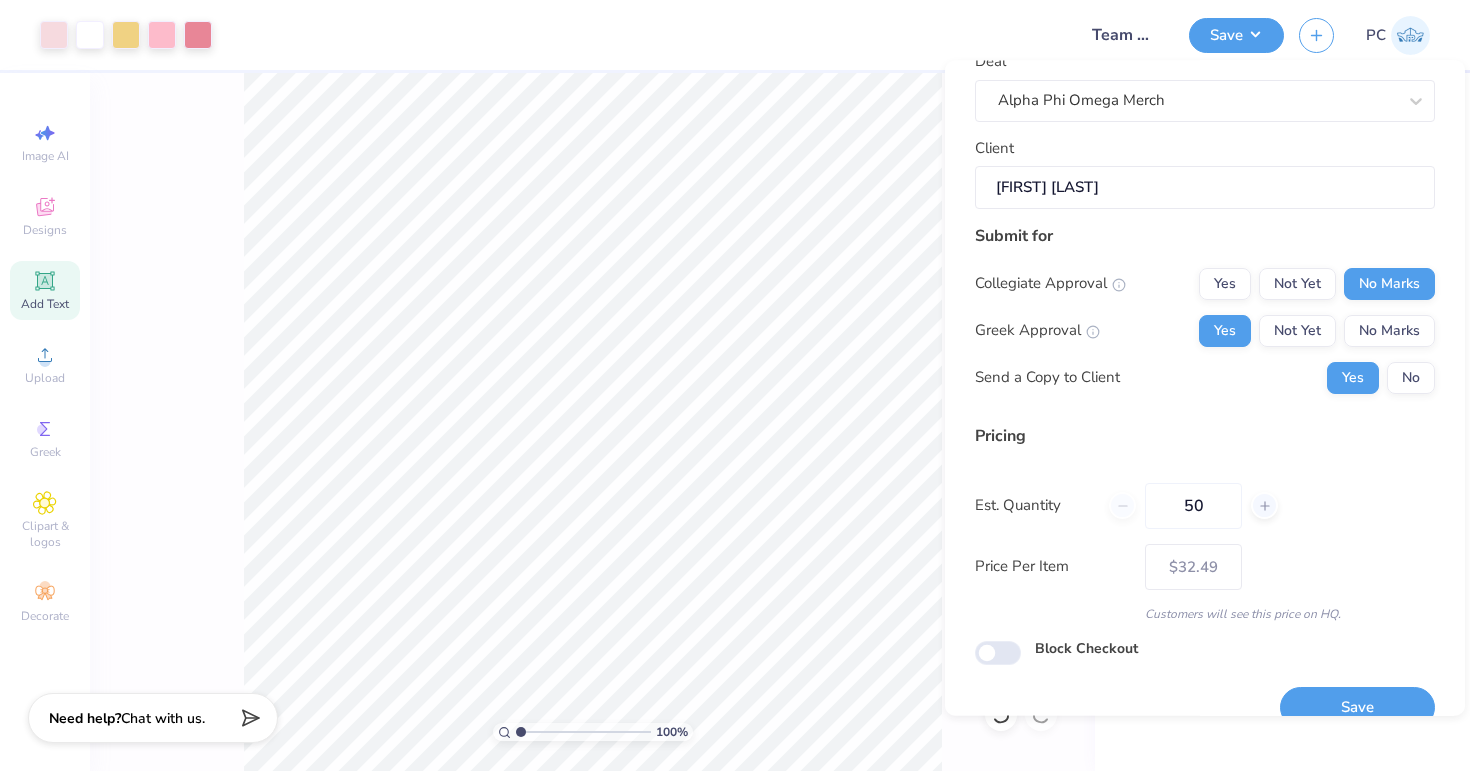 scroll, scrollTop: 149, scrollLeft: 0, axis: vertical 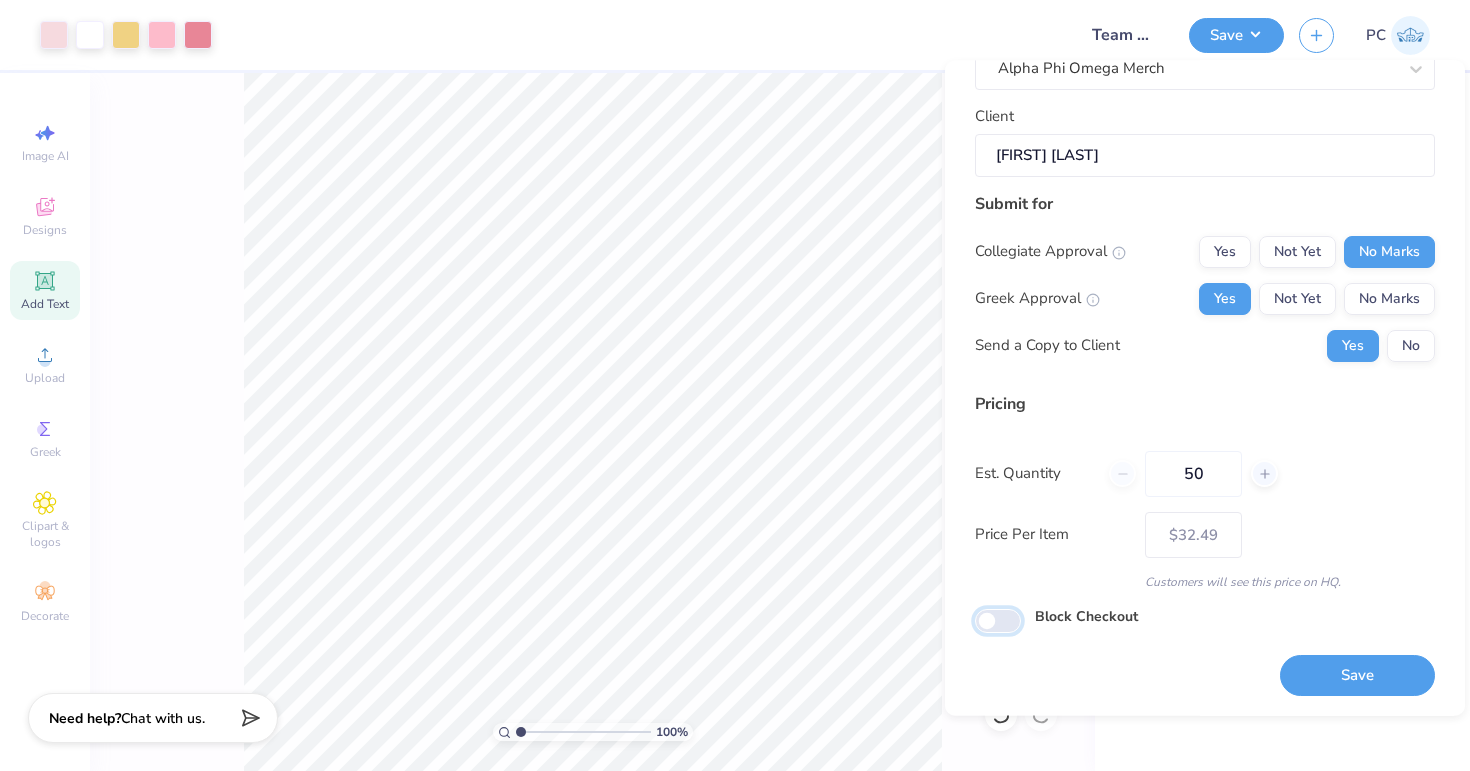 click on "Block Checkout" at bounding box center [998, 621] 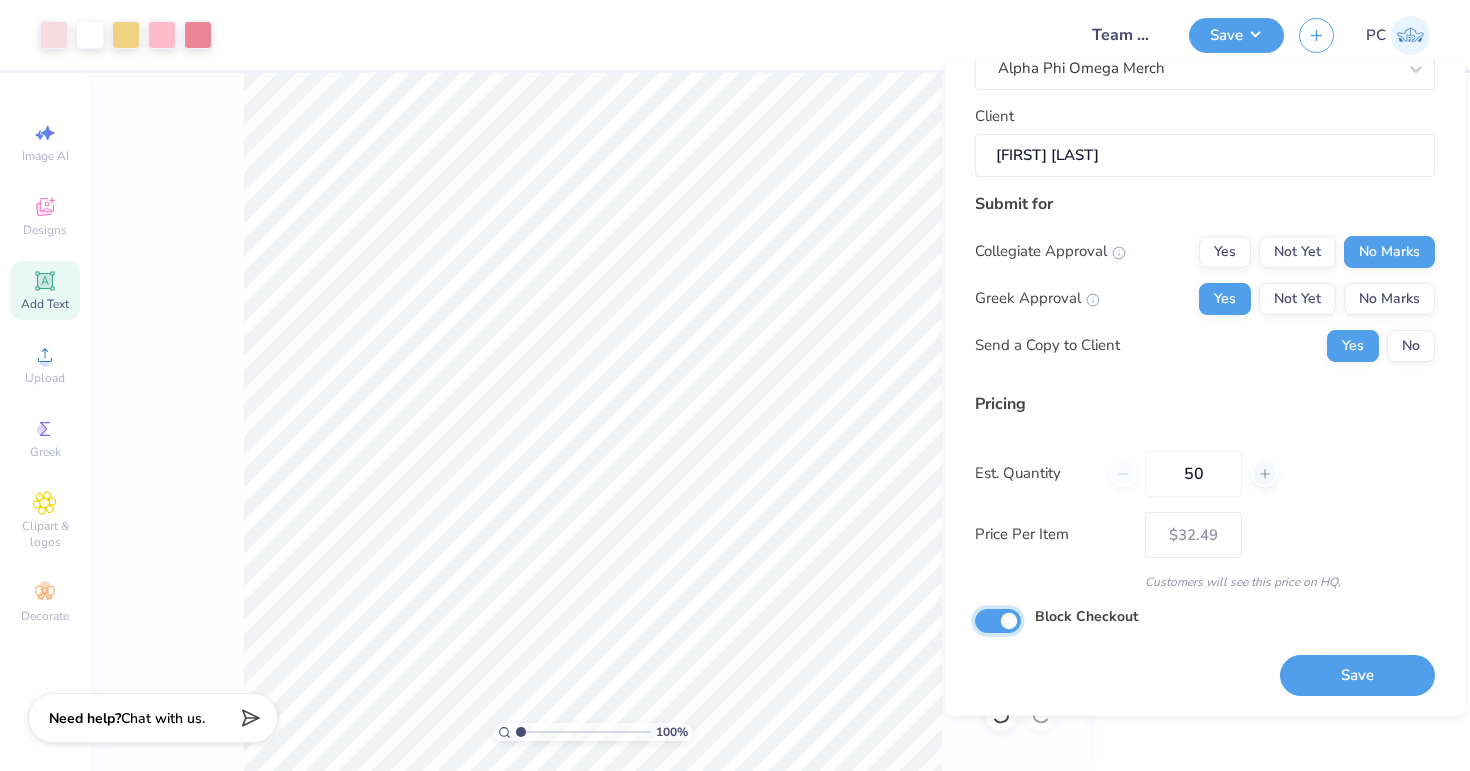 checkbox on "true" 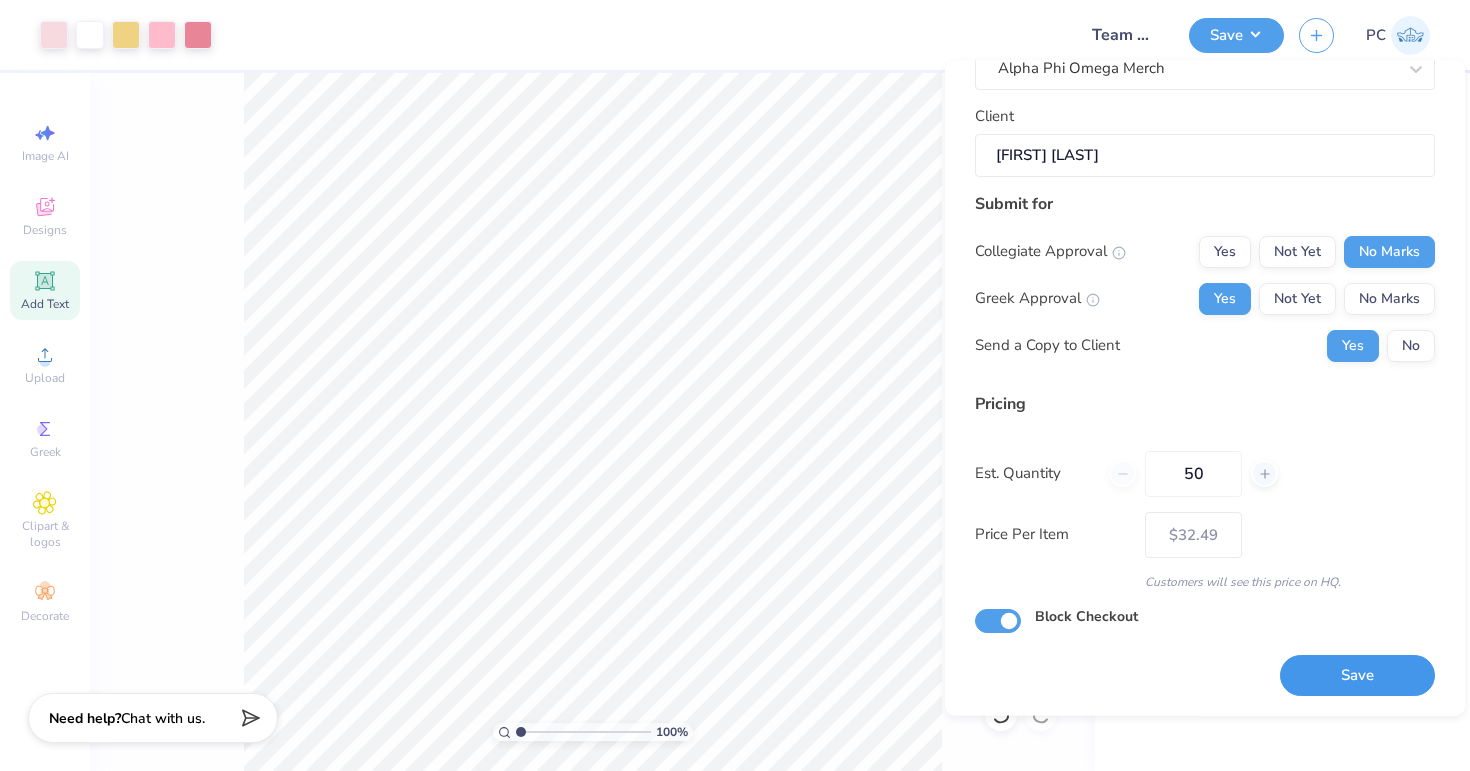 click on "Save" at bounding box center (1357, 676) 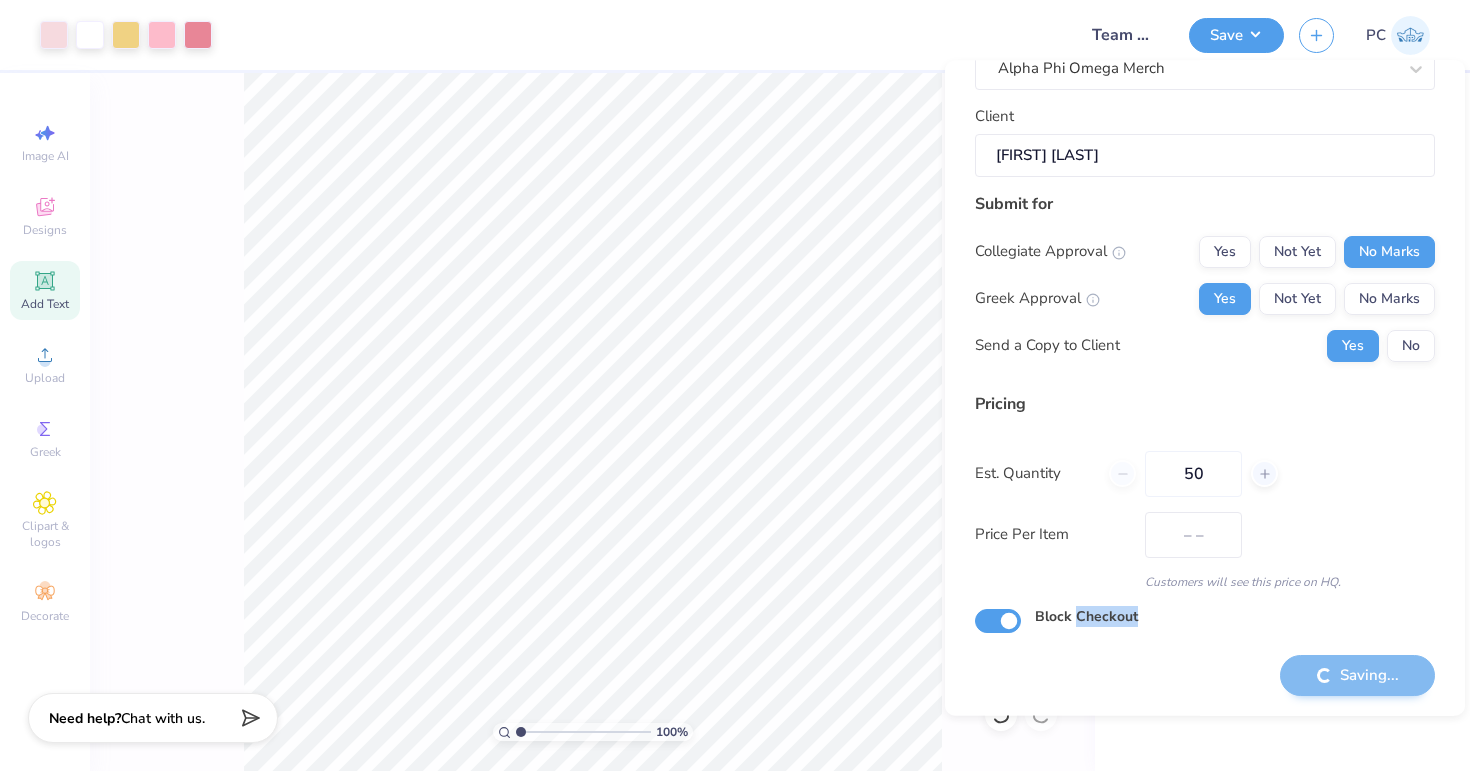 click on "Saving..." at bounding box center (1357, 676) 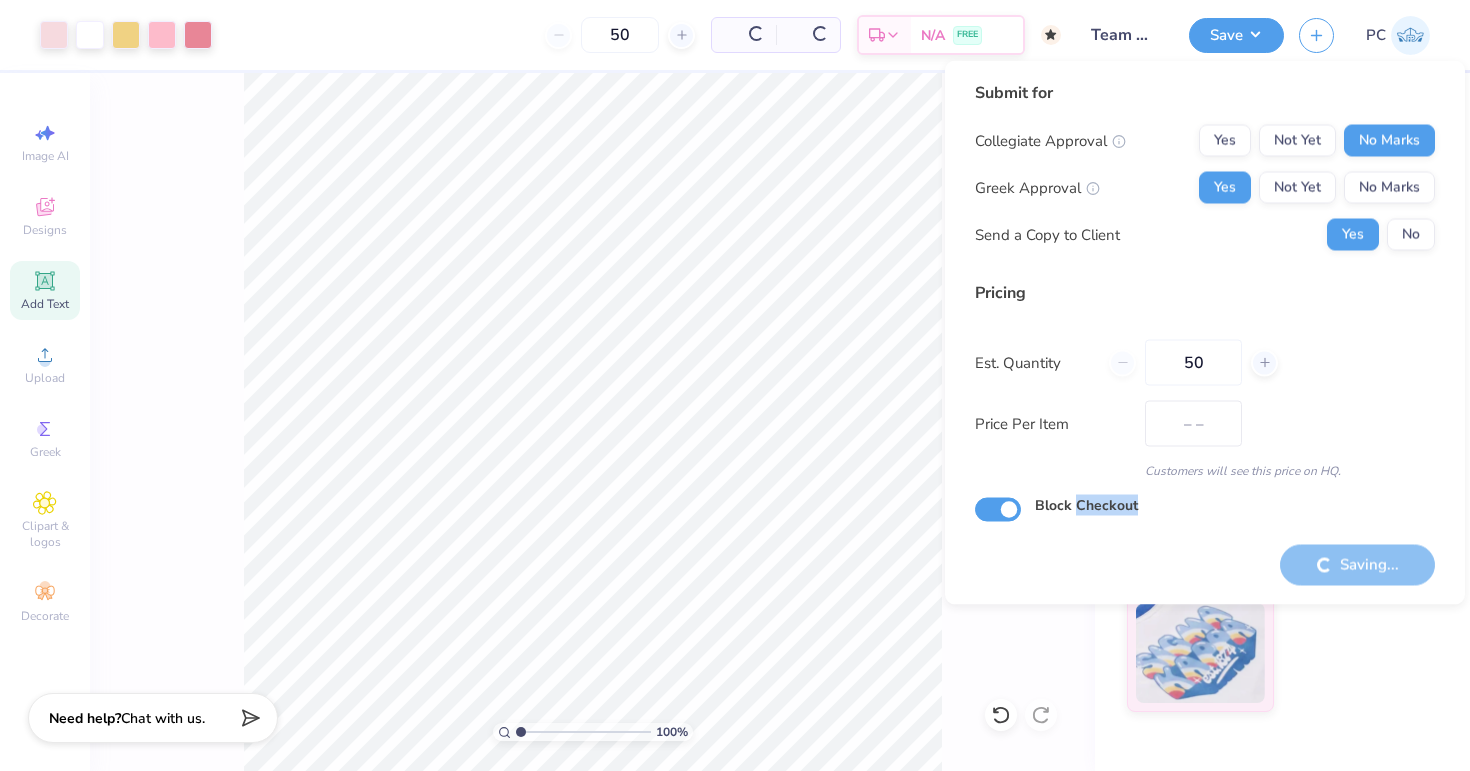 scroll, scrollTop: 0, scrollLeft: 0, axis: both 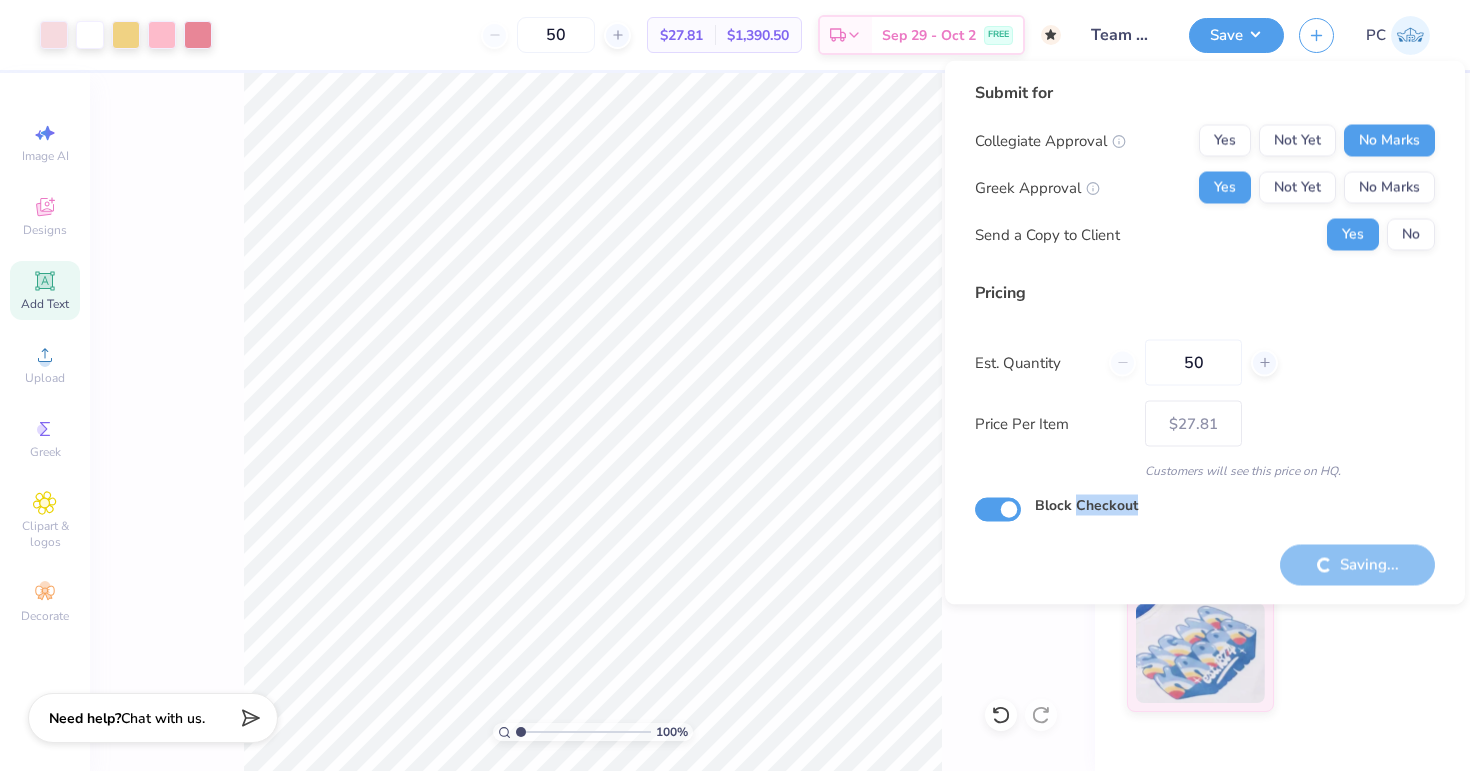 type on "– –" 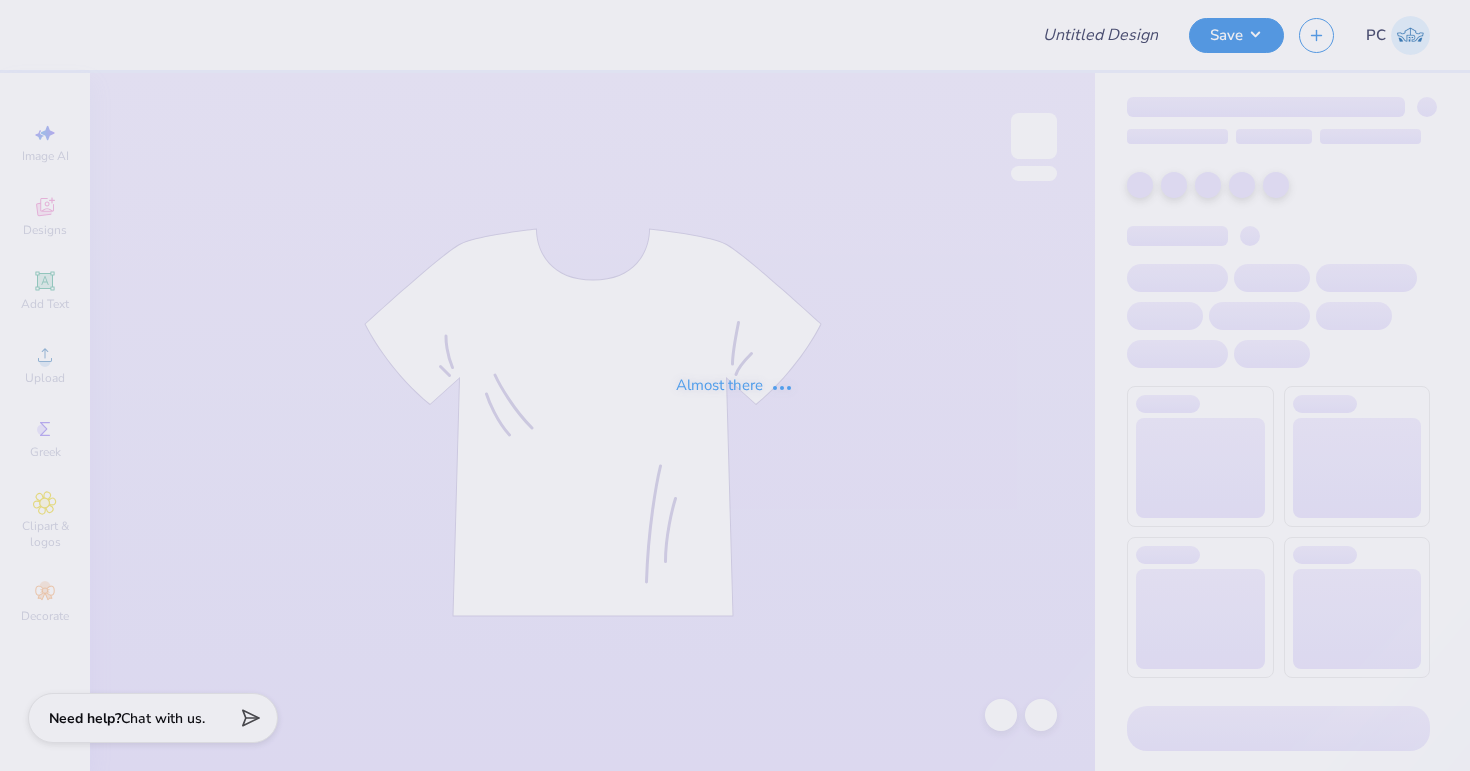scroll, scrollTop: 0, scrollLeft: 0, axis: both 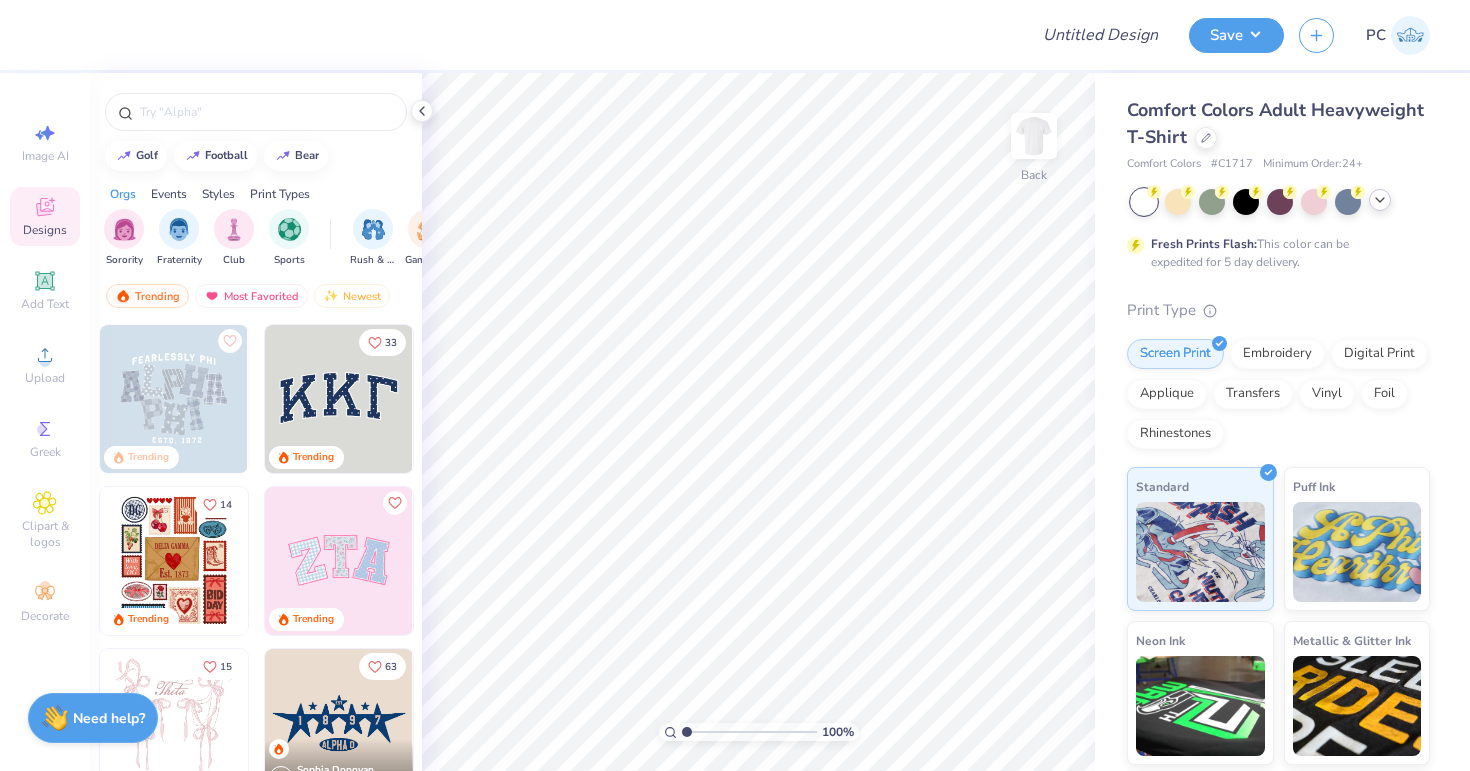 click 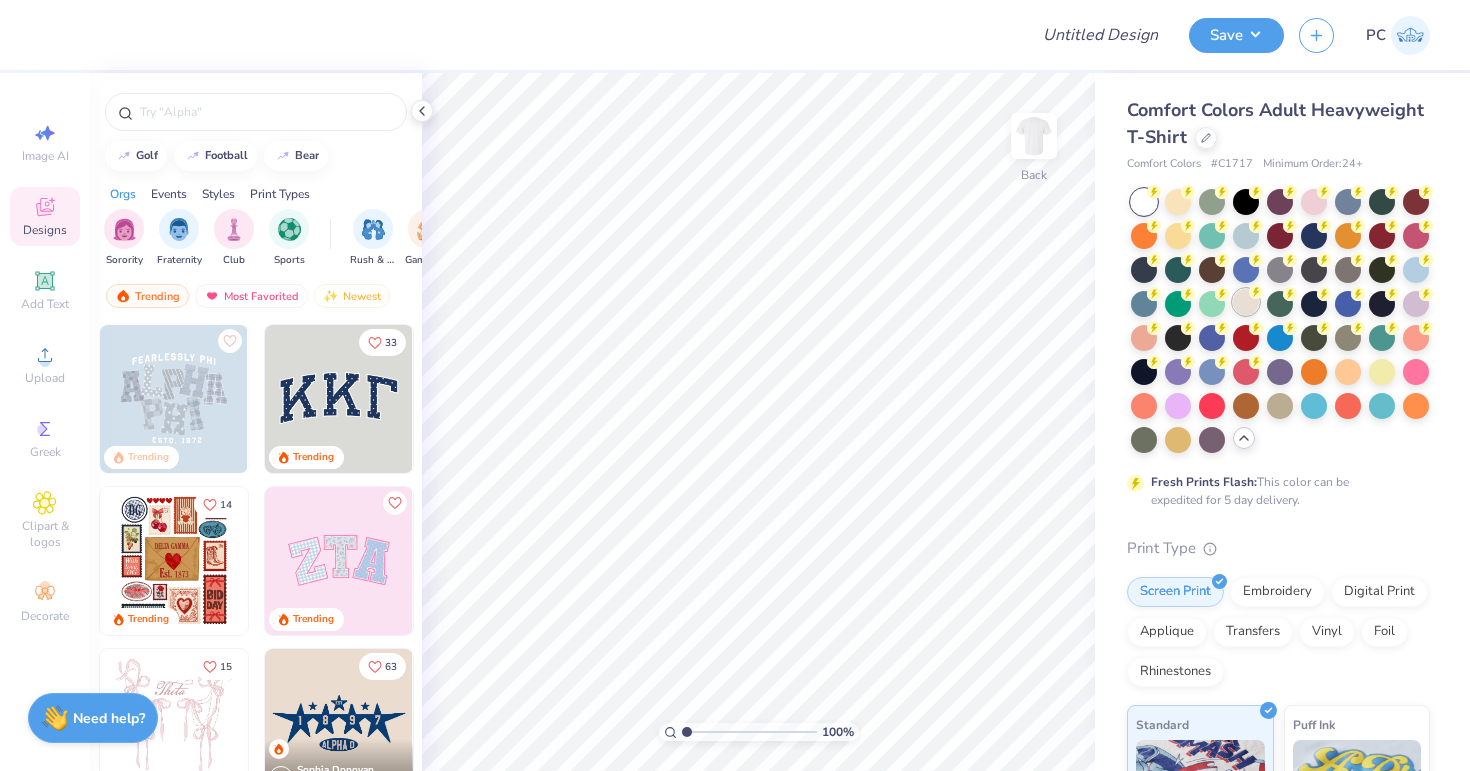 click at bounding box center [1246, 302] 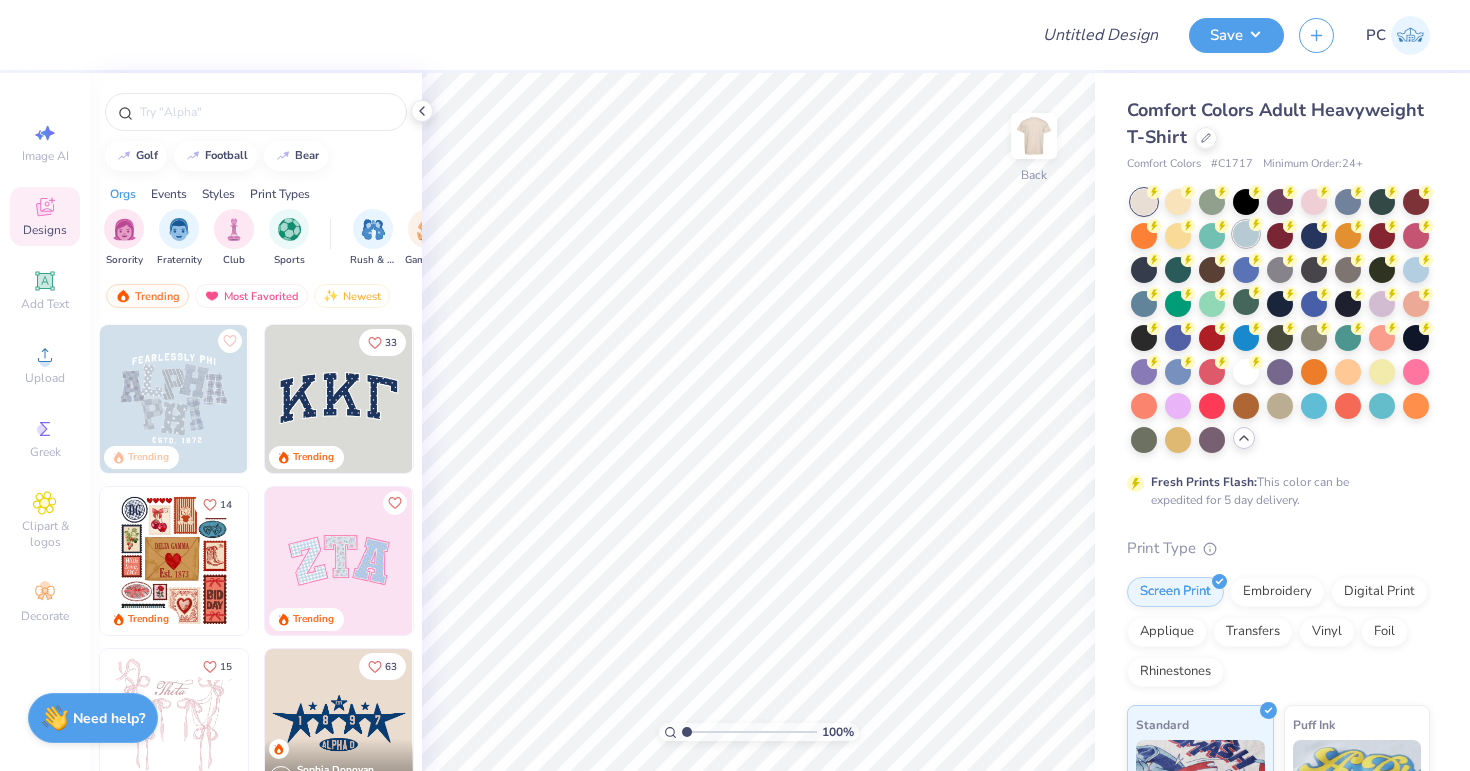 click at bounding box center [1246, 234] 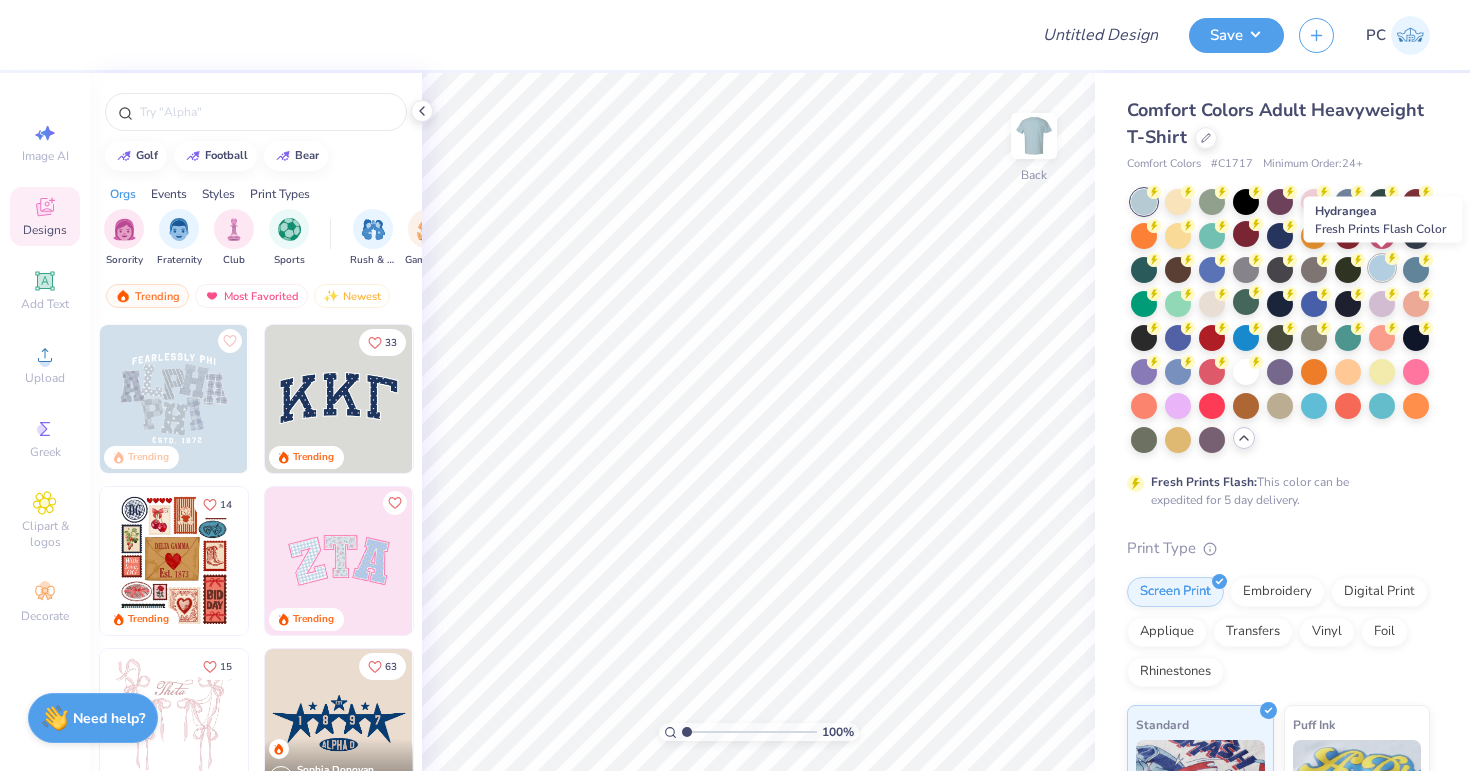 click at bounding box center [1382, 268] 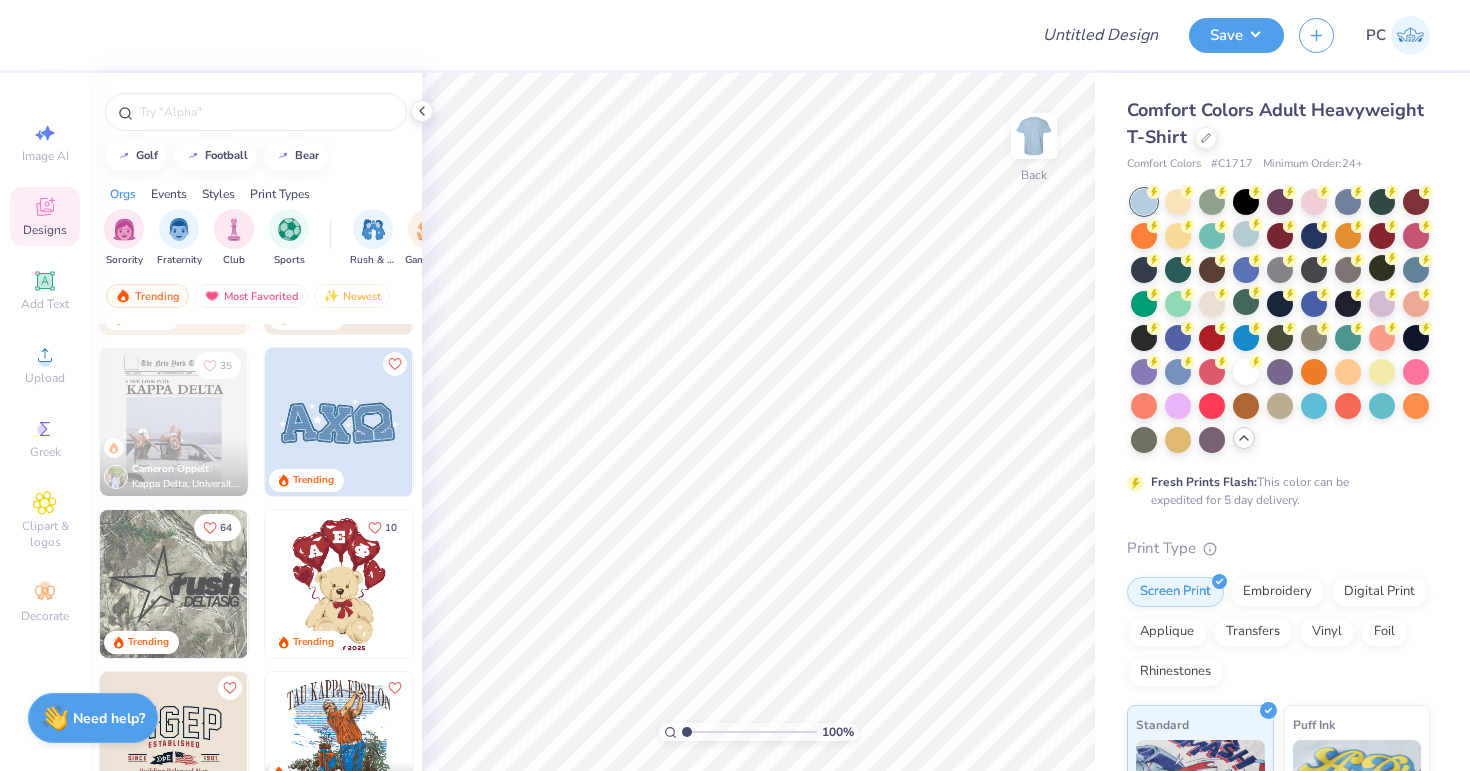 scroll, scrollTop: 948, scrollLeft: 0, axis: vertical 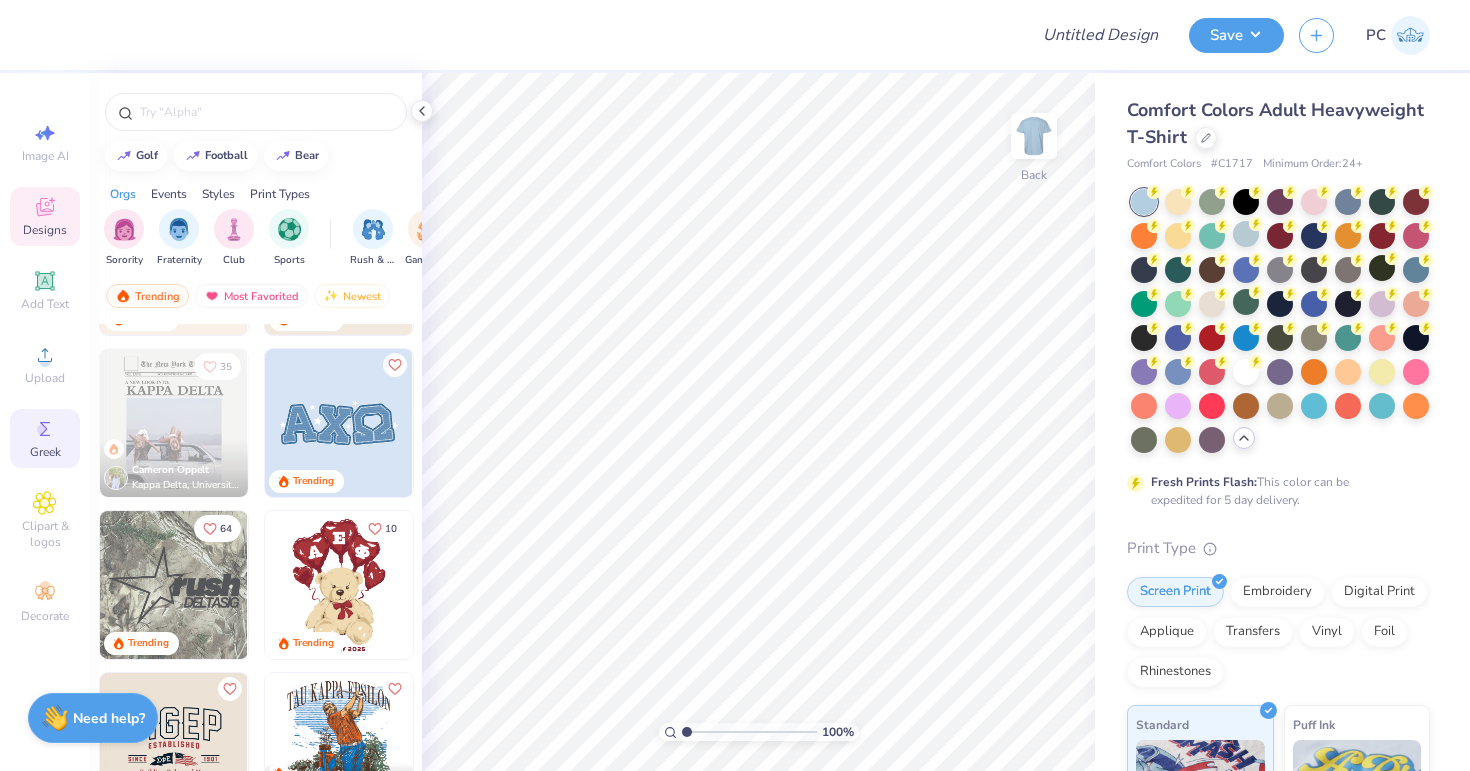 click 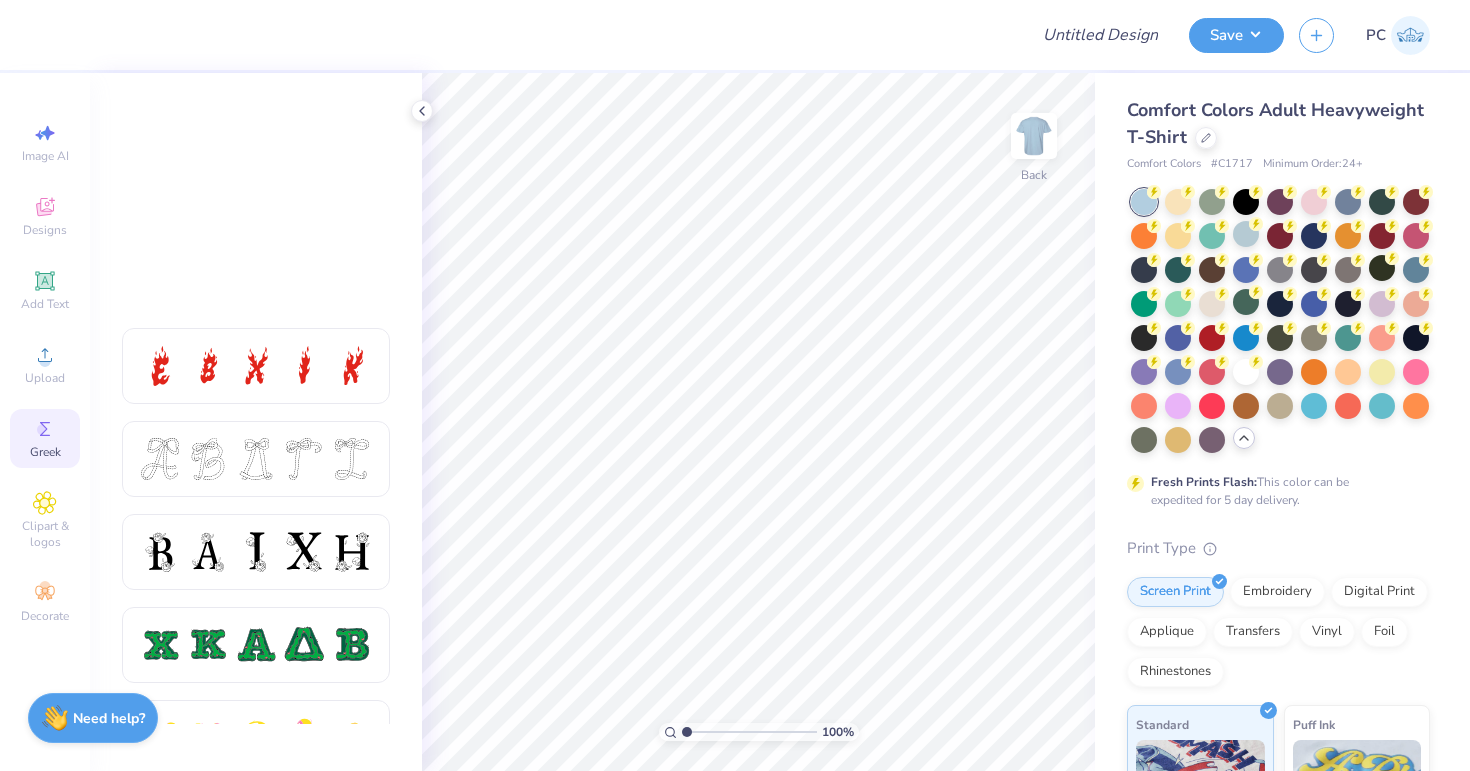 scroll, scrollTop: 0, scrollLeft: 0, axis: both 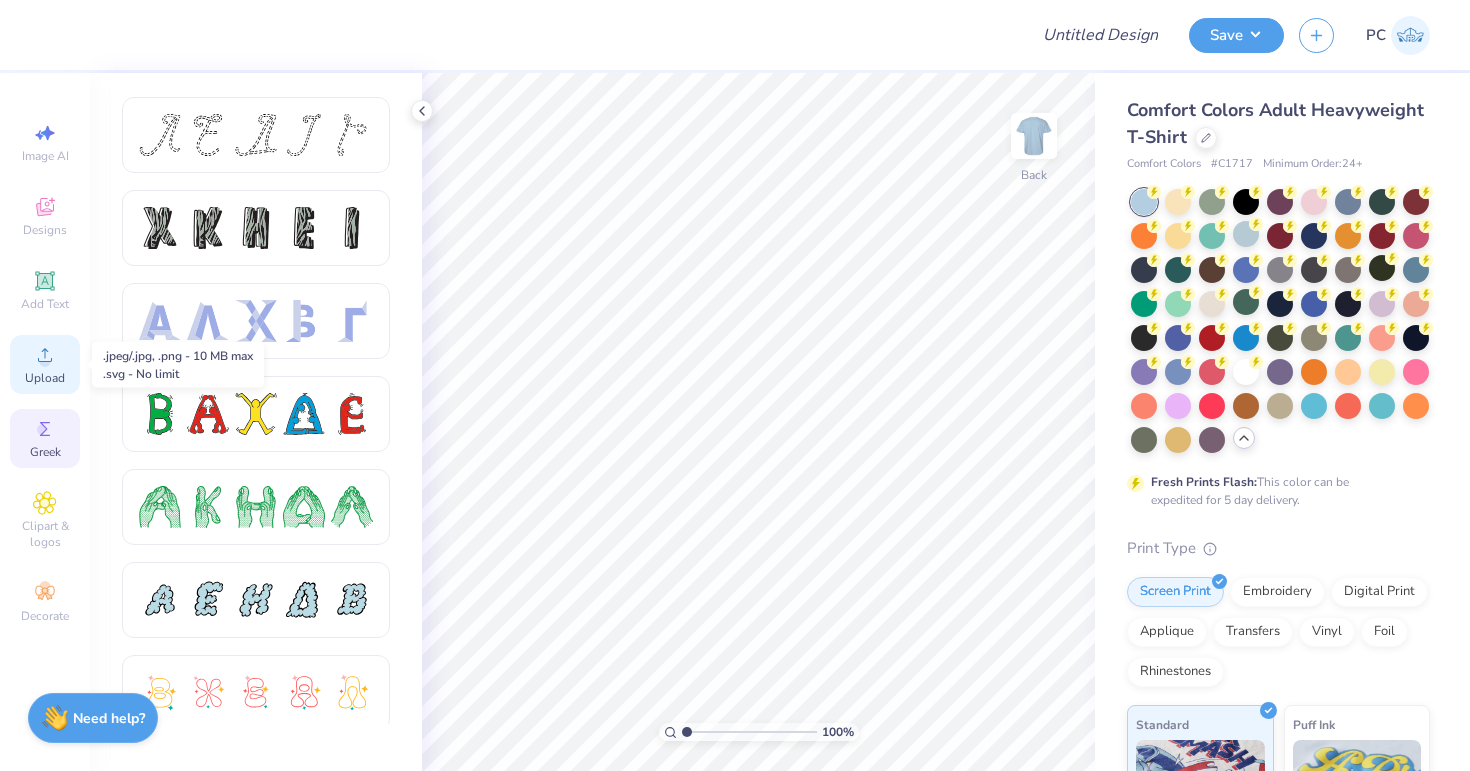 click on "Upload" at bounding box center (45, 378) 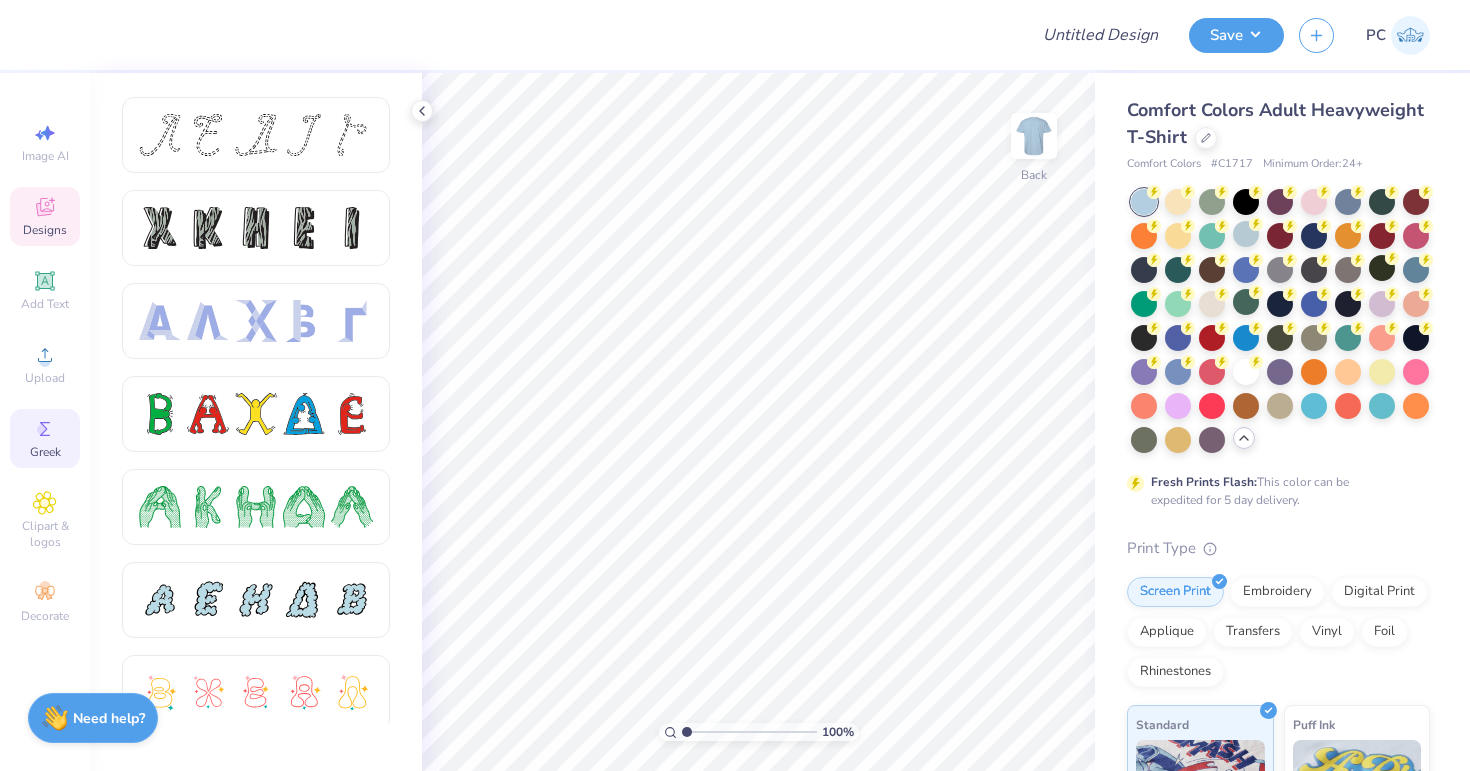 click on "Designs" at bounding box center [45, 230] 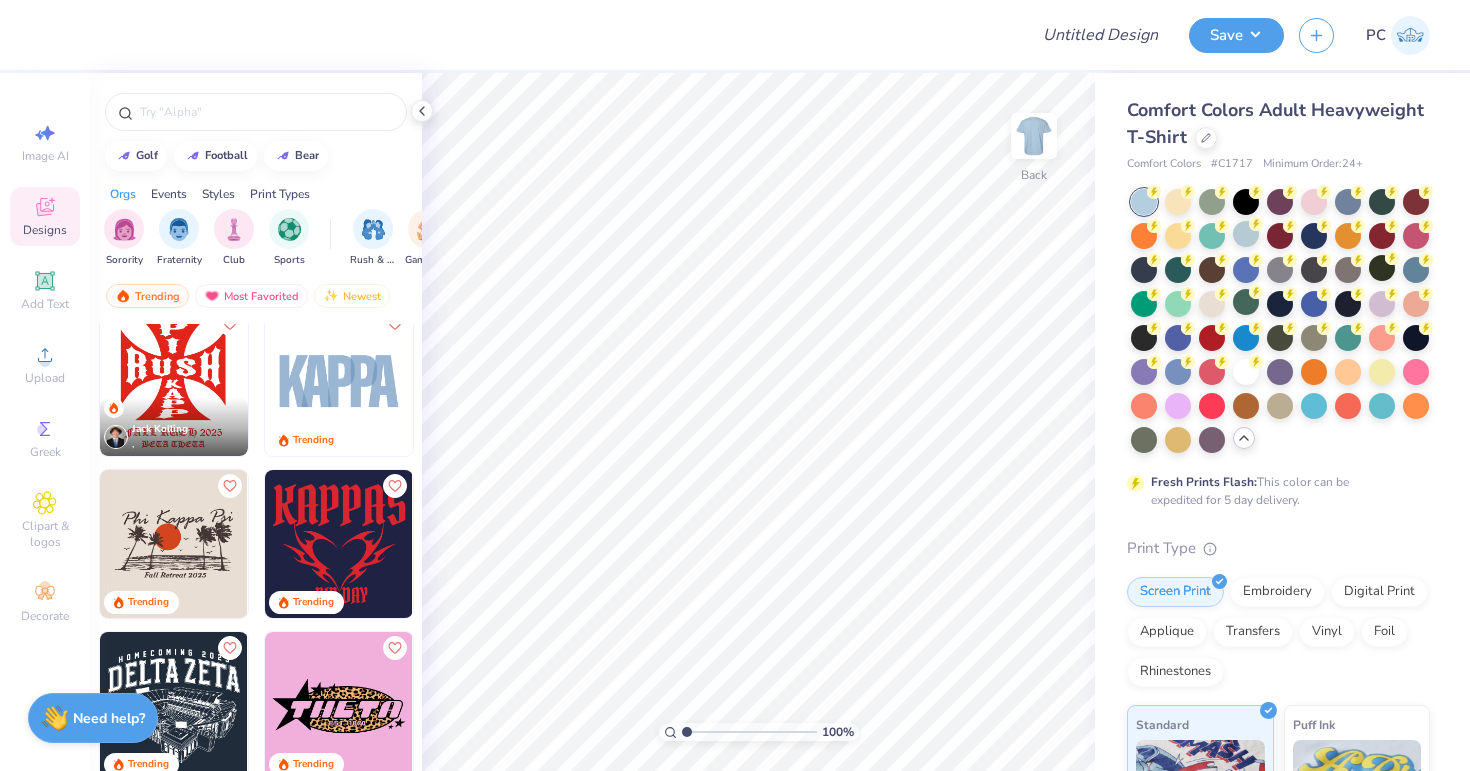 scroll, scrollTop: 5387, scrollLeft: 0, axis: vertical 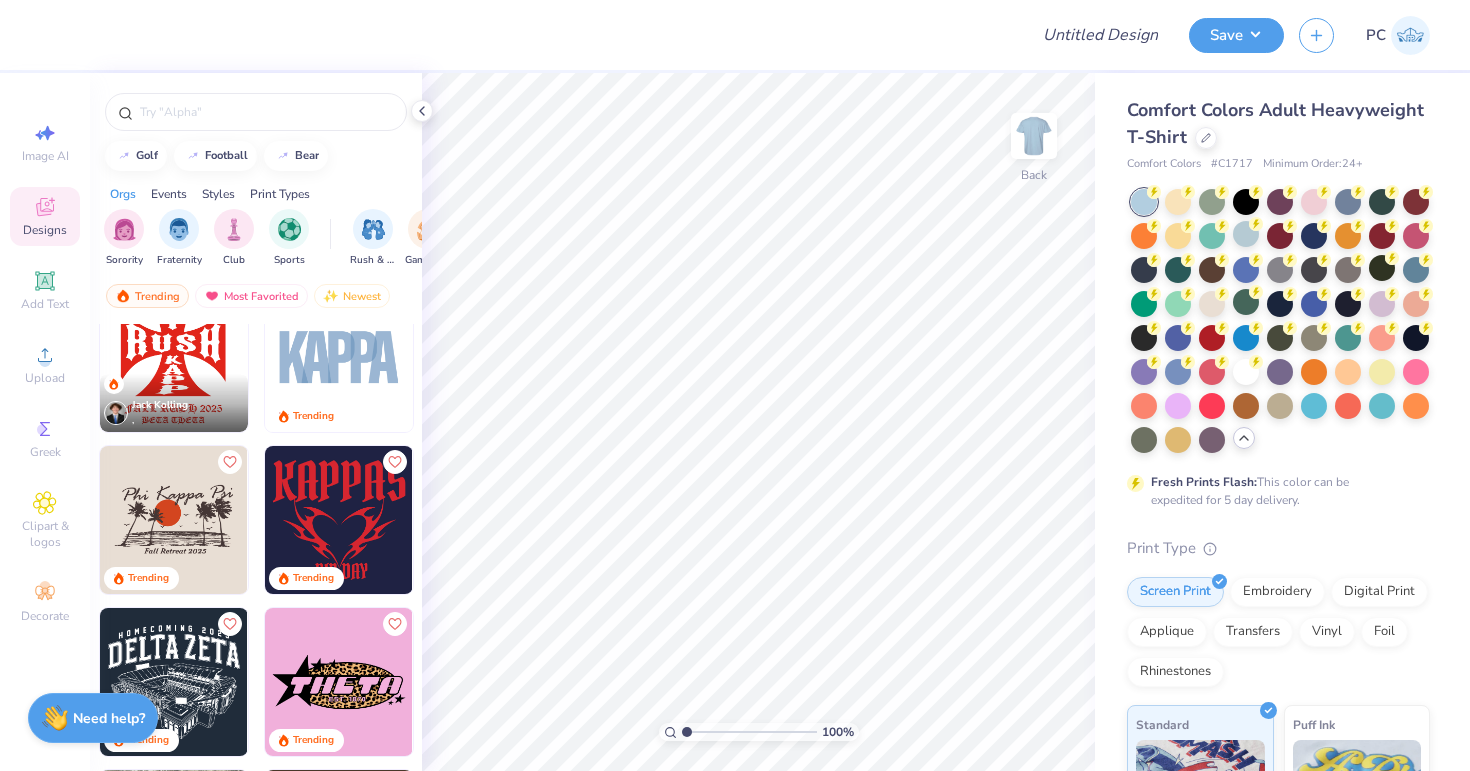 click at bounding box center (339, 358) 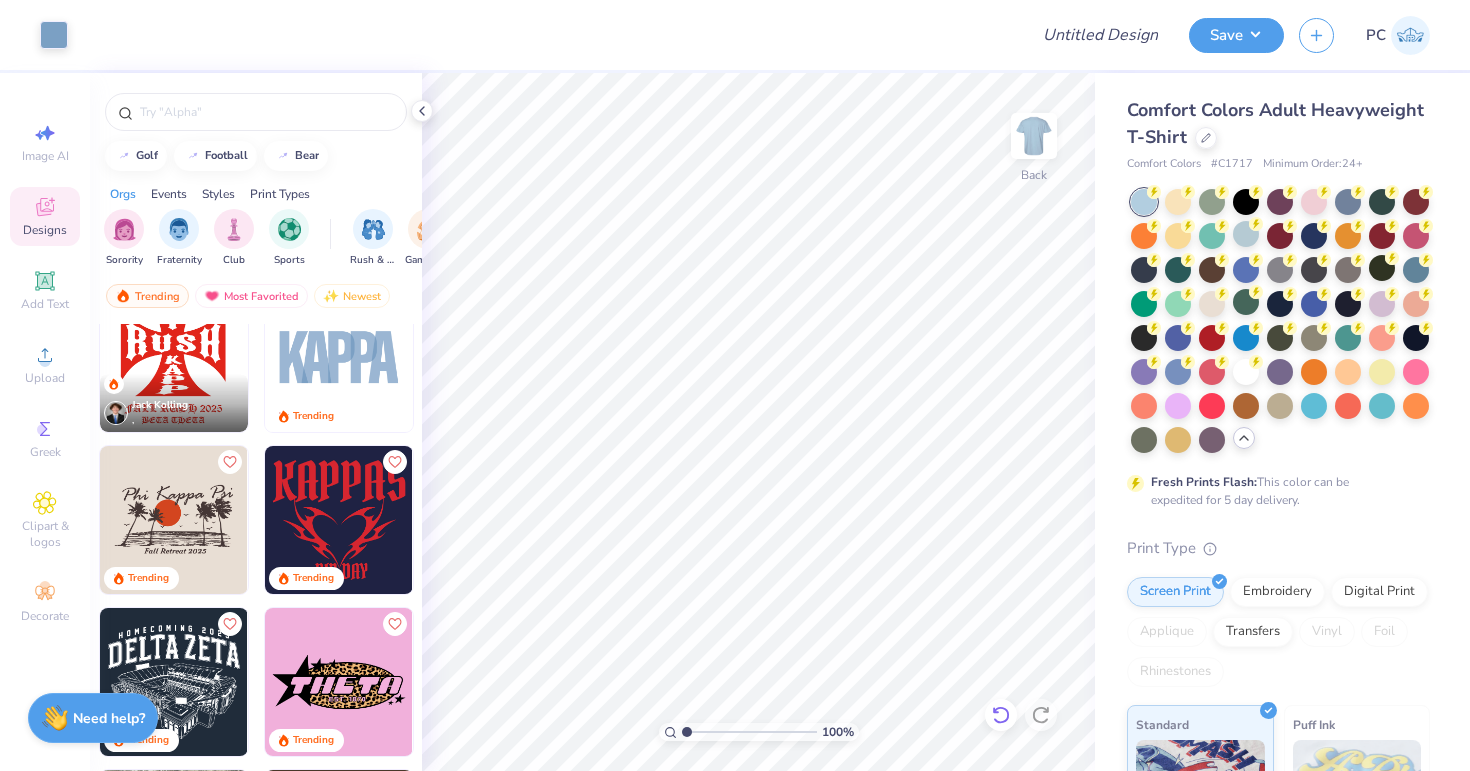 click 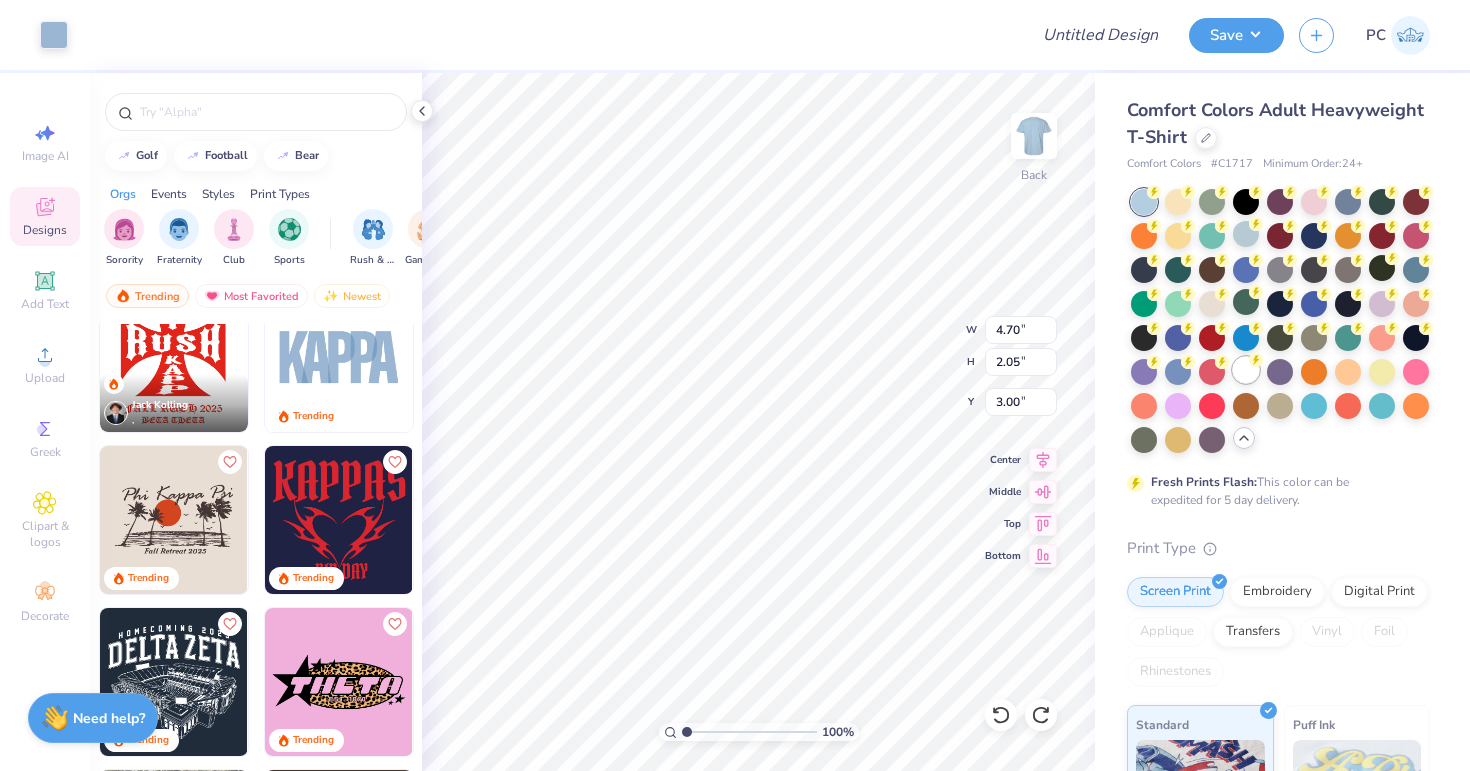 click 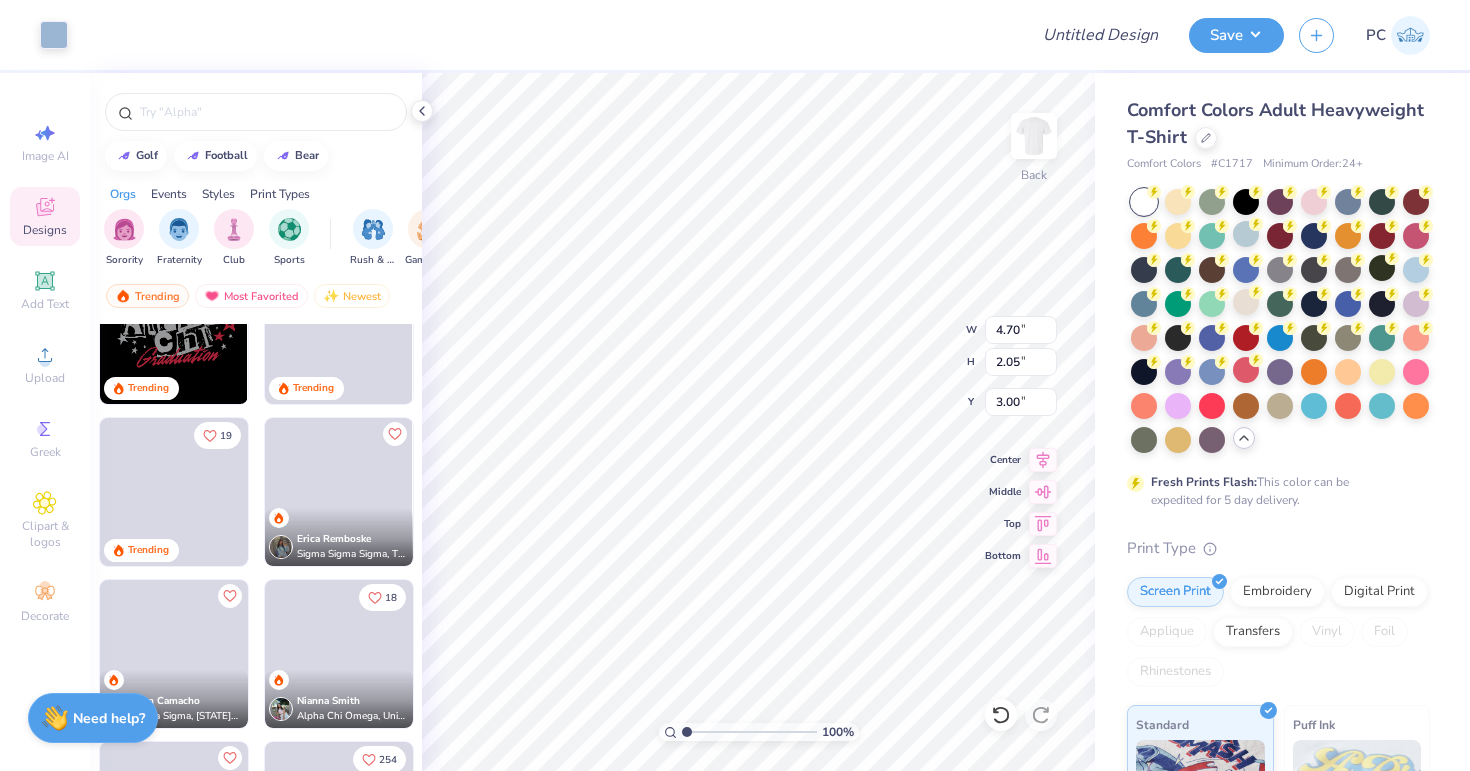 scroll, scrollTop: 8543, scrollLeft: 0, axis: vertical 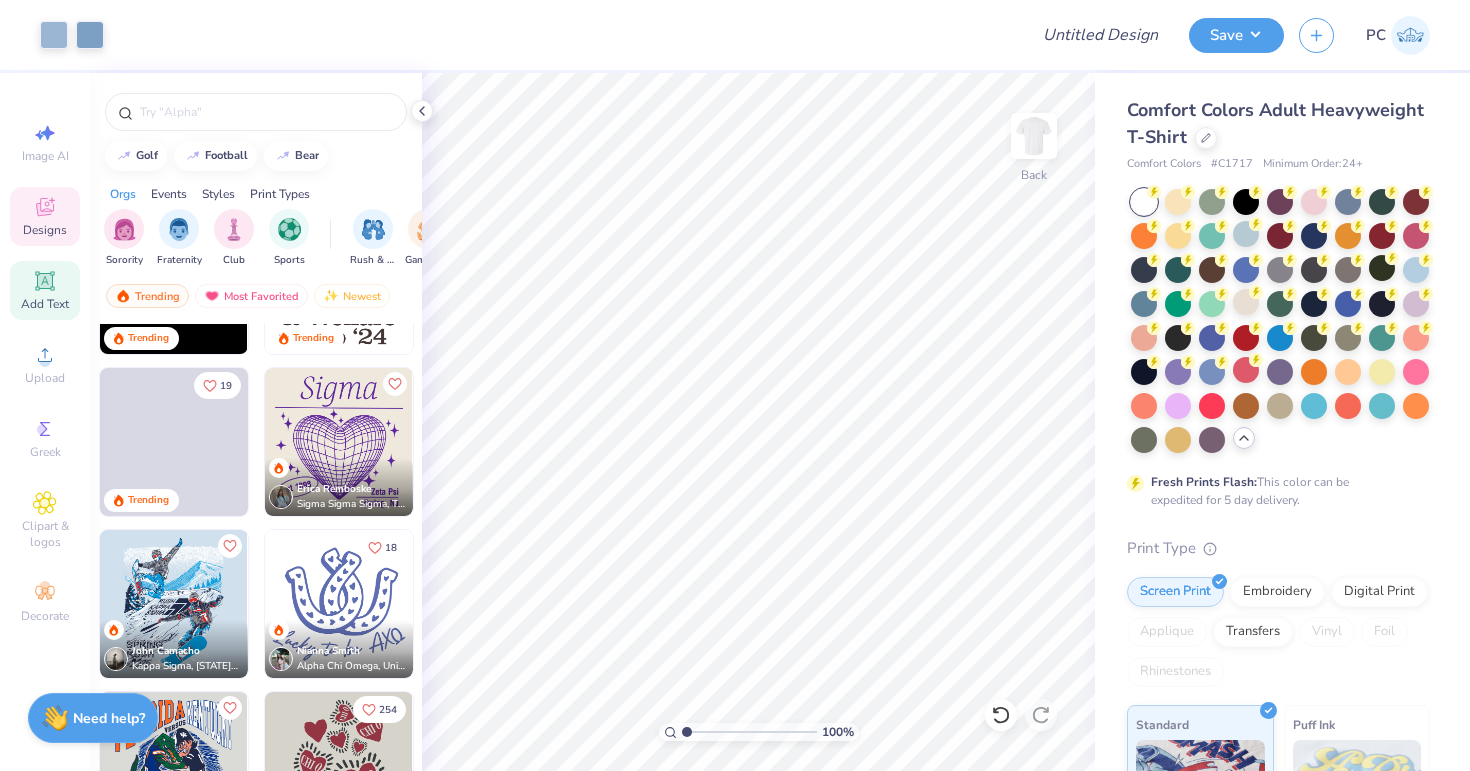 click 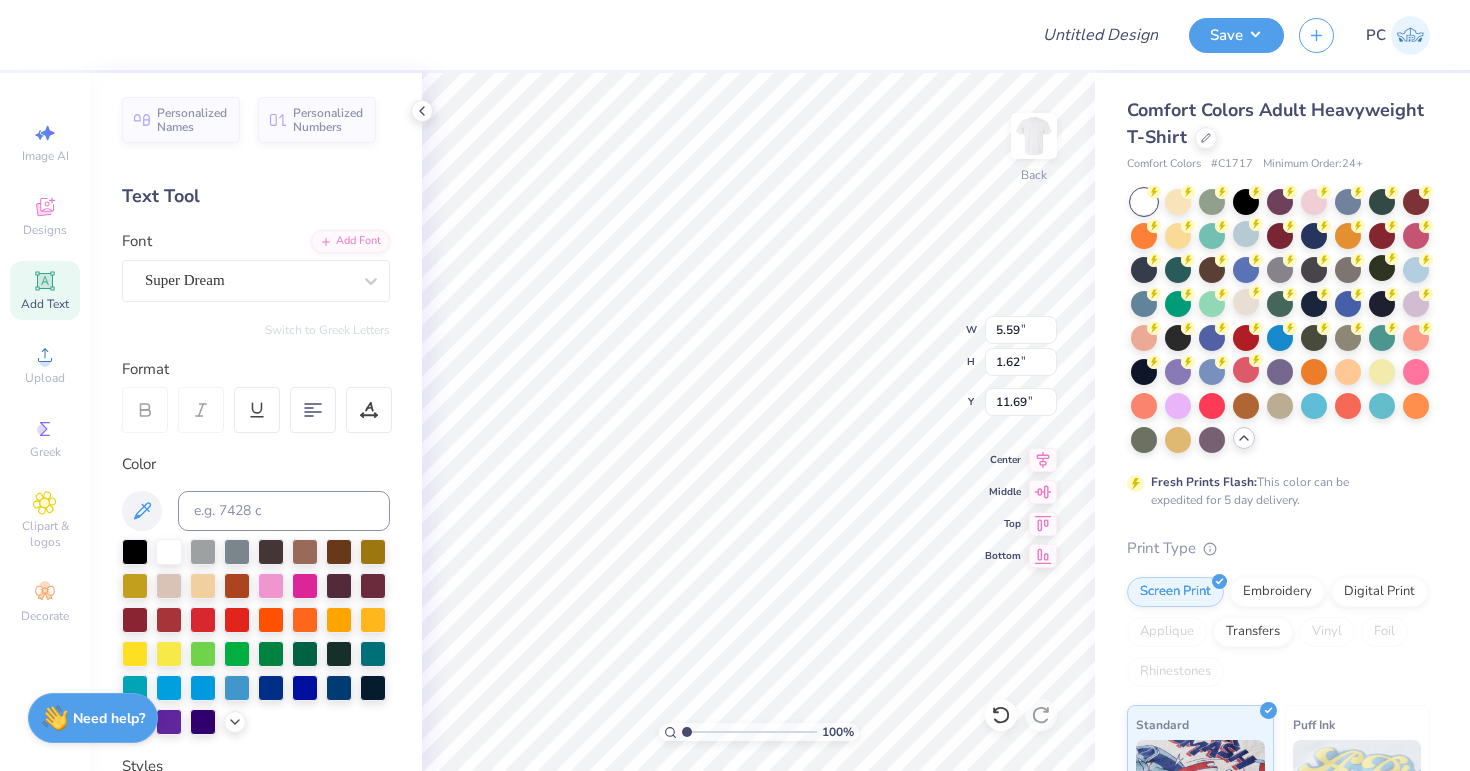 scroll, scrollTop: 0, scrollLeft: 0, axis: both 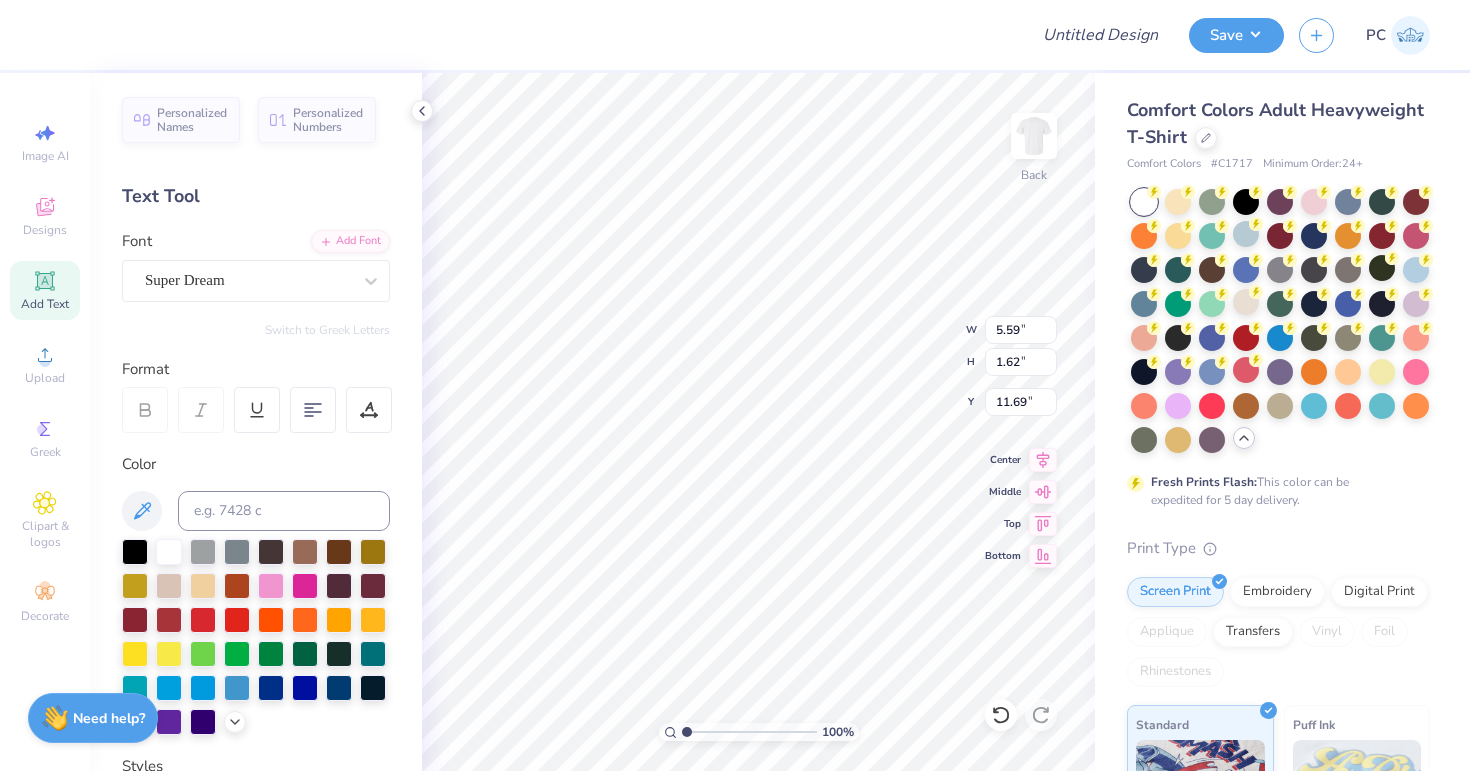type on "ALPHA PHI Omega" 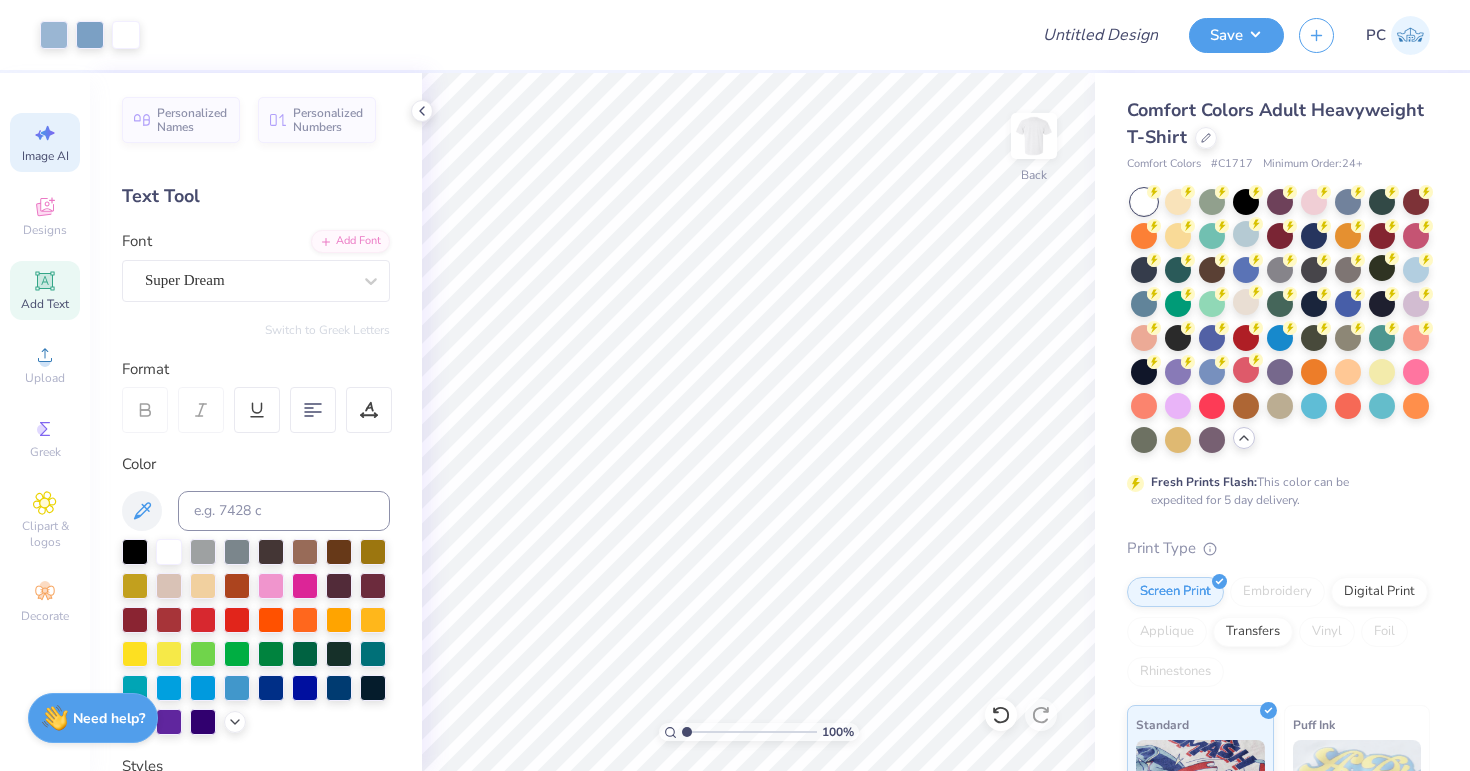 click on "Image AI" at bounding box center (45, 156) 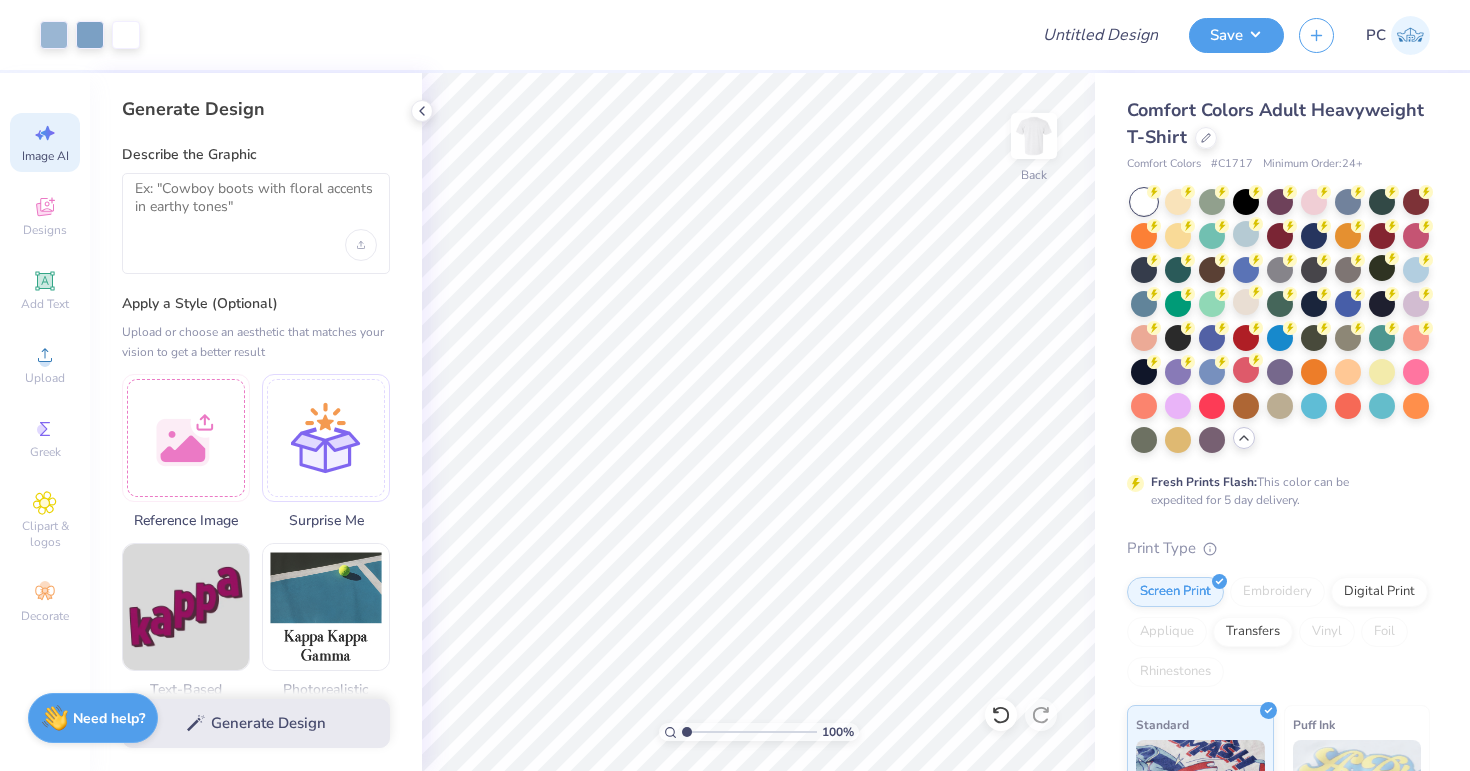 click at bounding box center [256, 223] 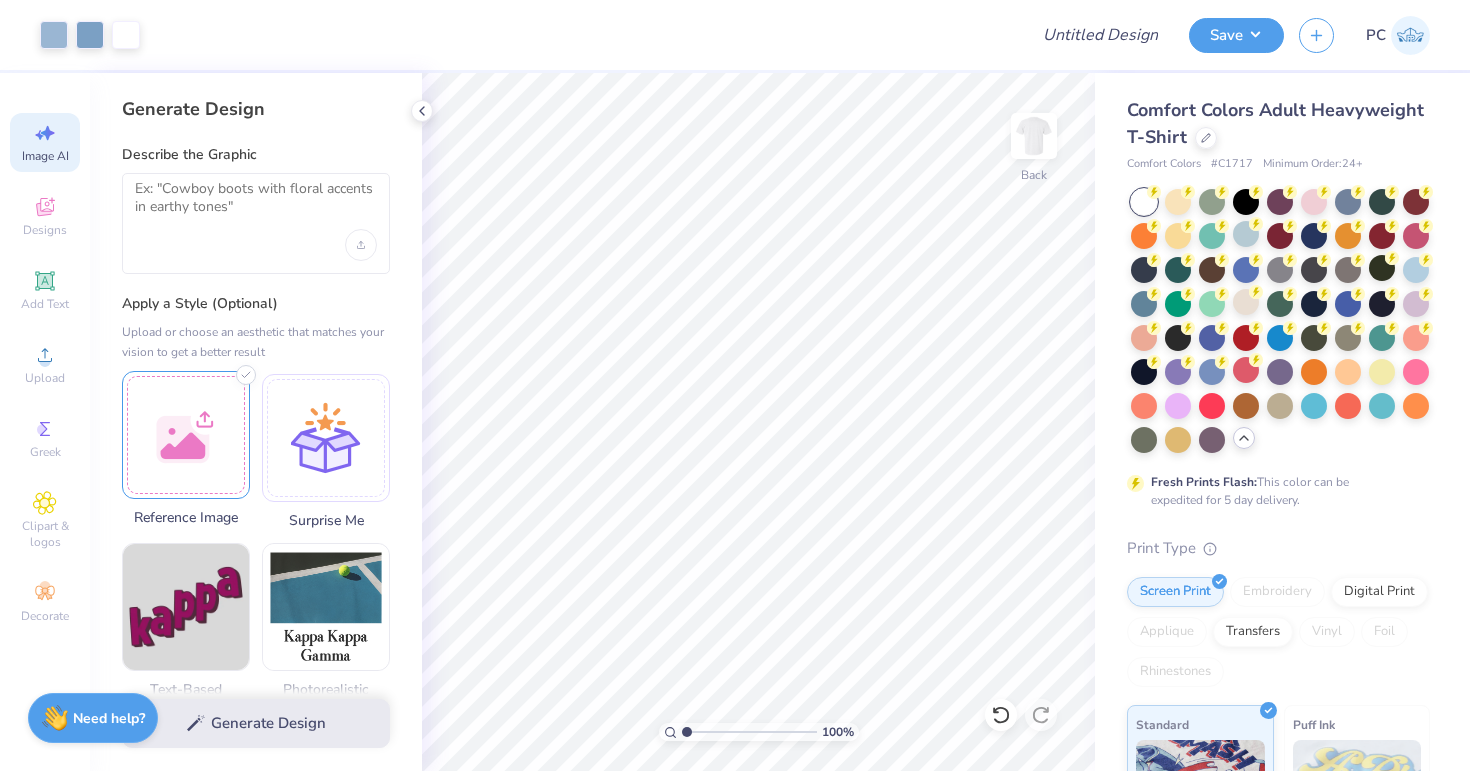 click at bounding box center (186, 435) 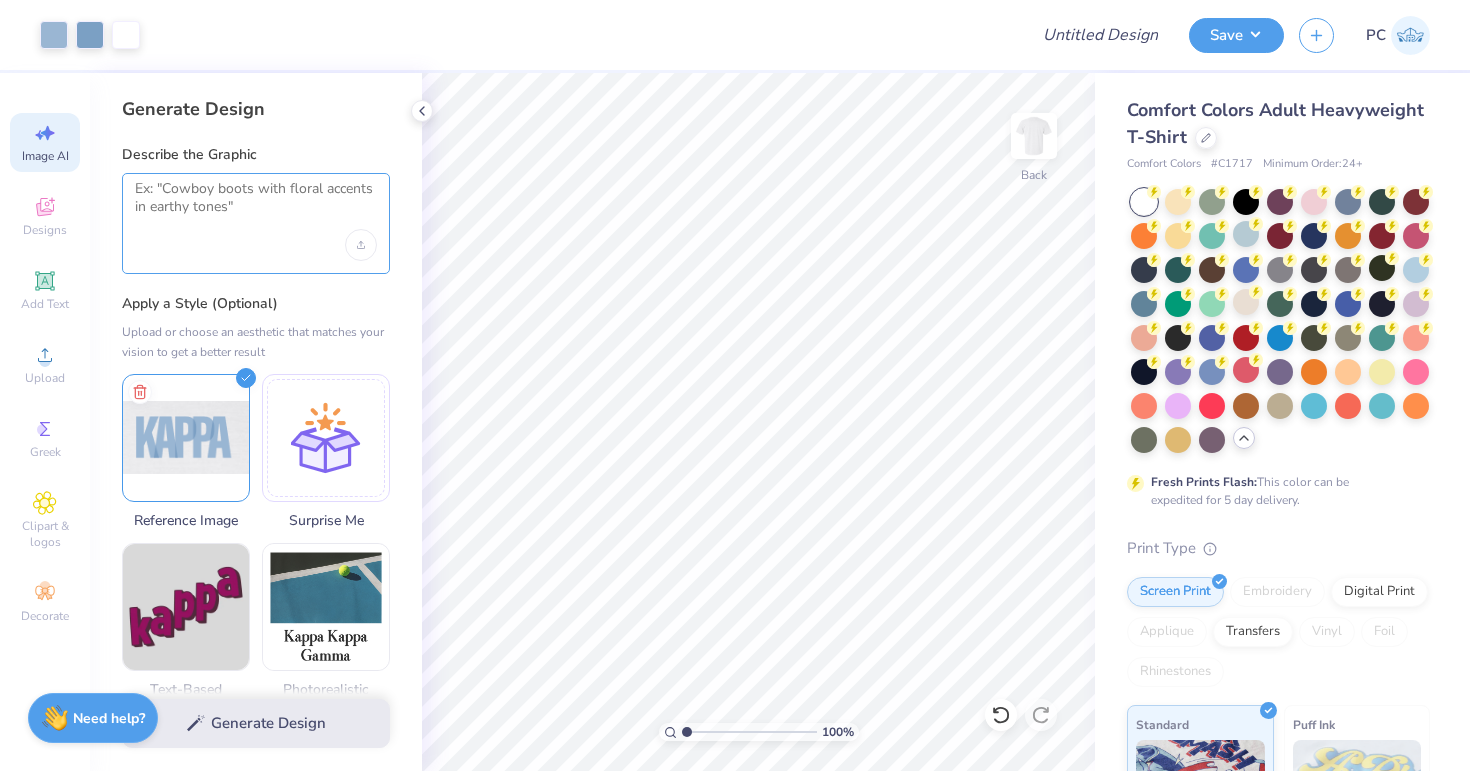 click at bounding box center [256, 205] 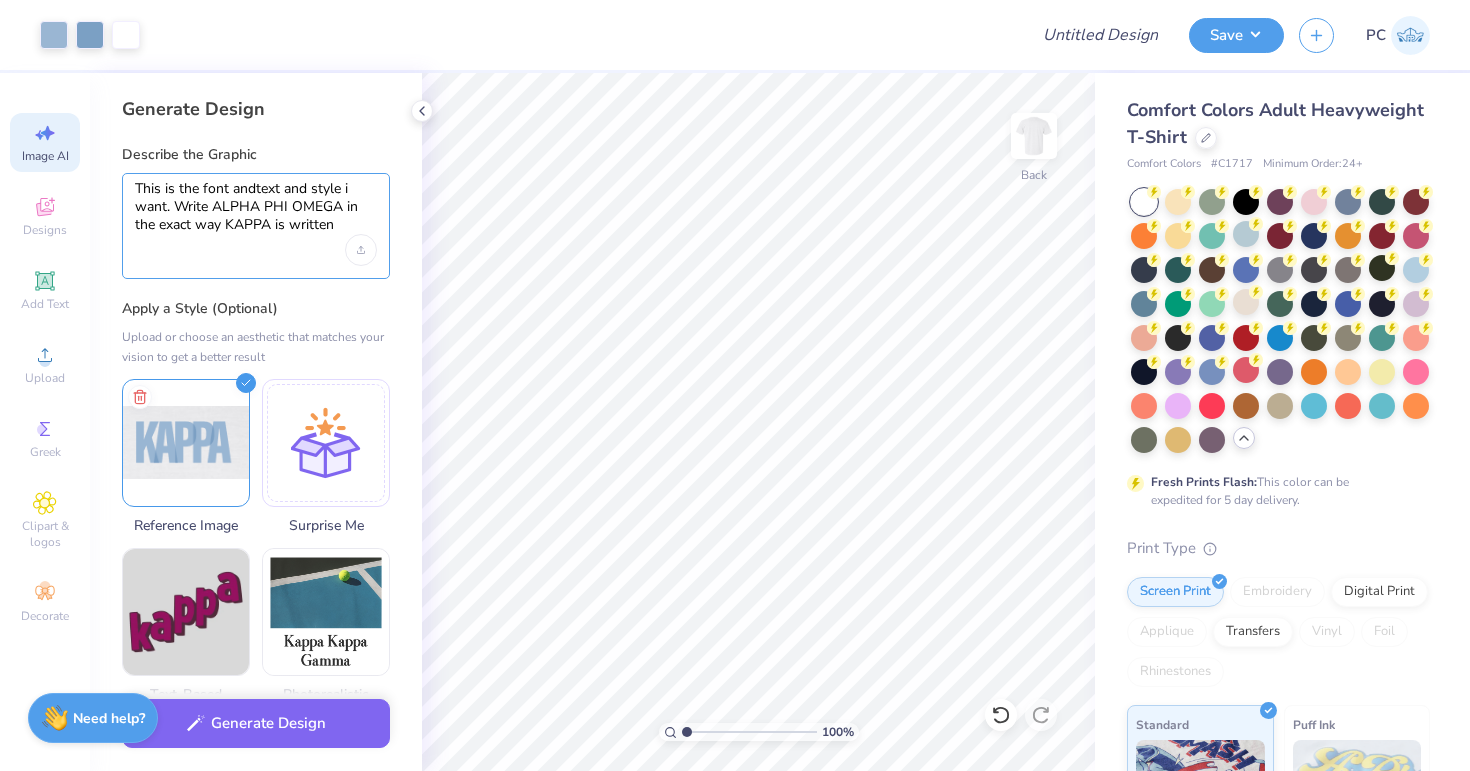 click on "This is the font andtext and style i want. Write ALPHA PHI OMEGA in the exact way KAPPA is written" at bounding box center (256, 207) 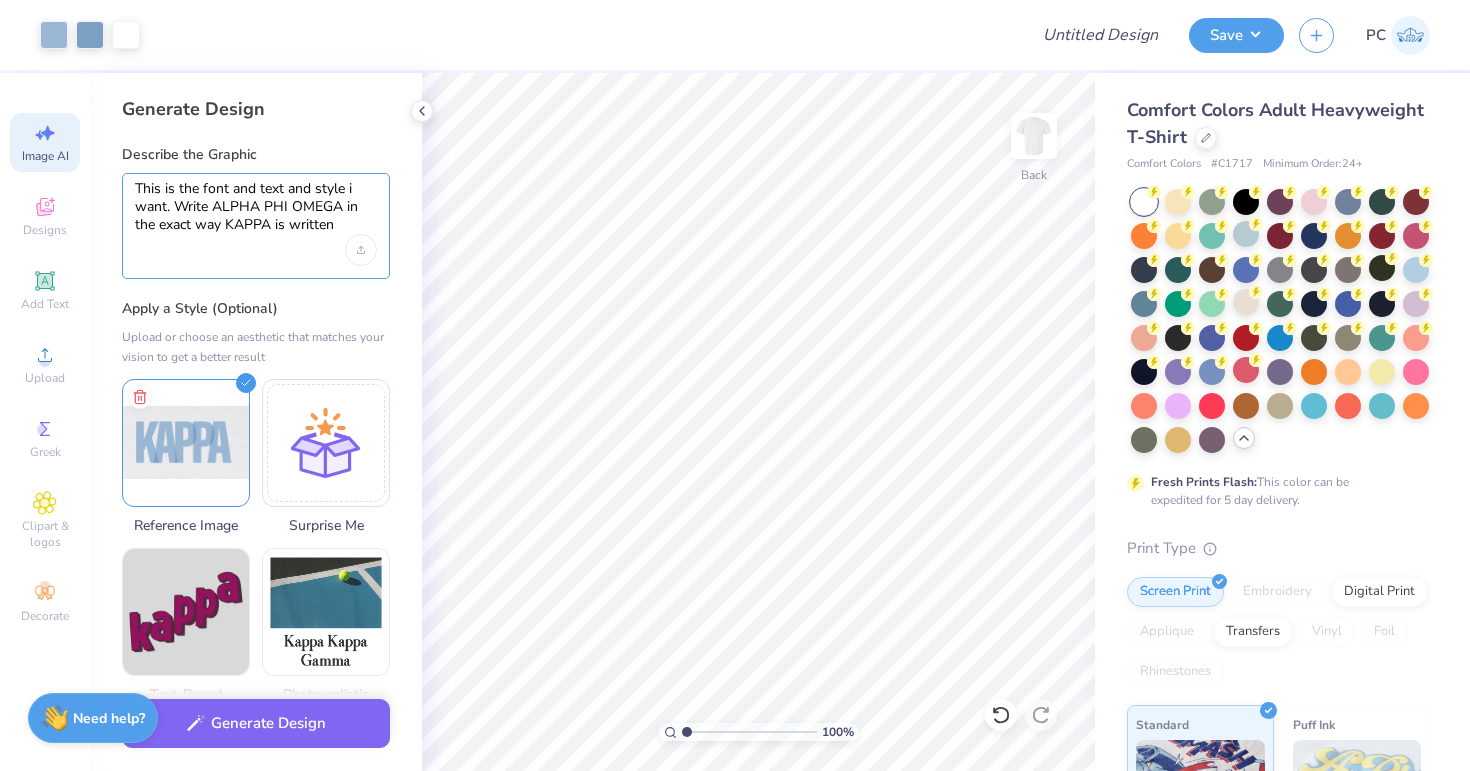 click on "This is the font and text and style i want. Write ALPHA PHI OMEGA in the exact way KAPPA is written" at bounding box center [256, 207] 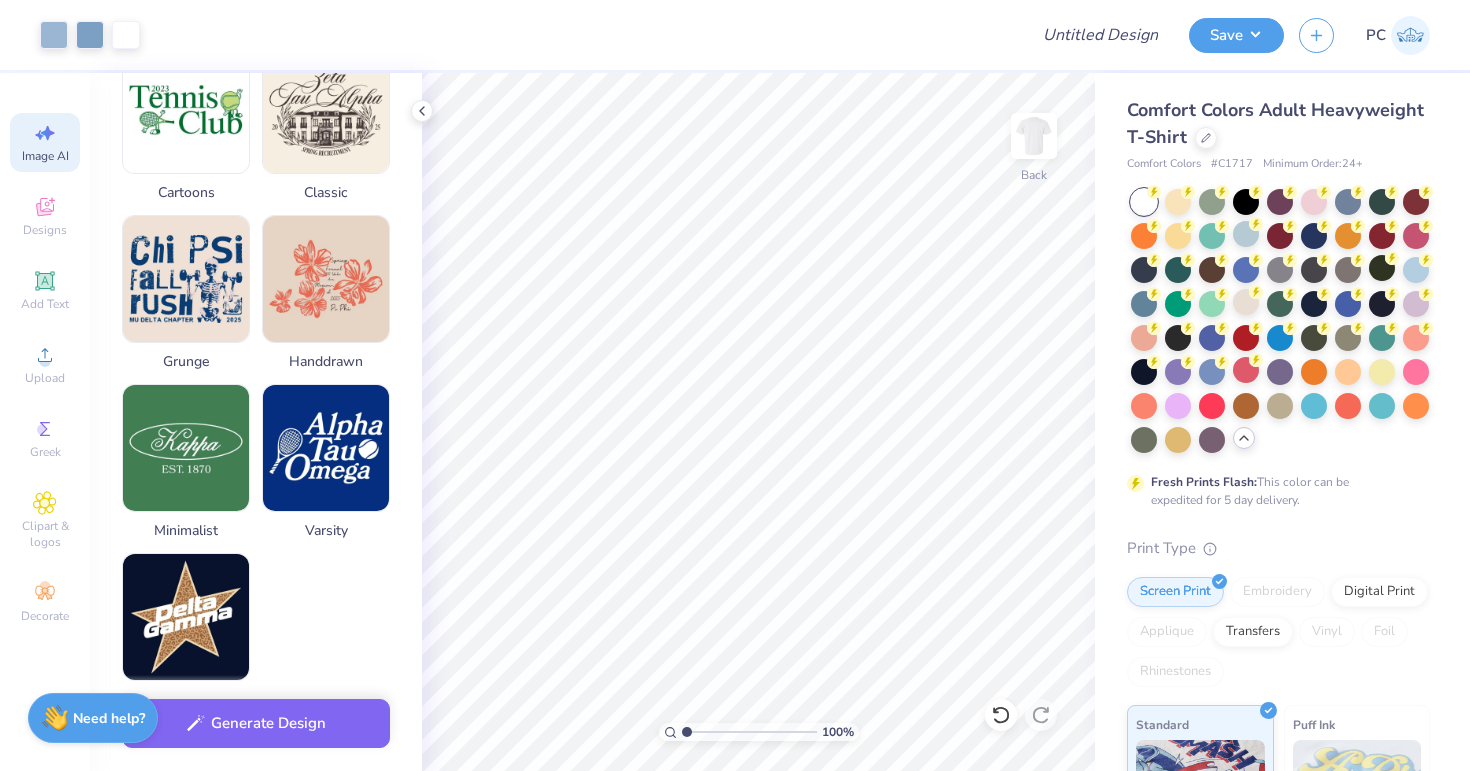 scroll, scrollTop: 851, scrollLeft: 0, axis: vertical 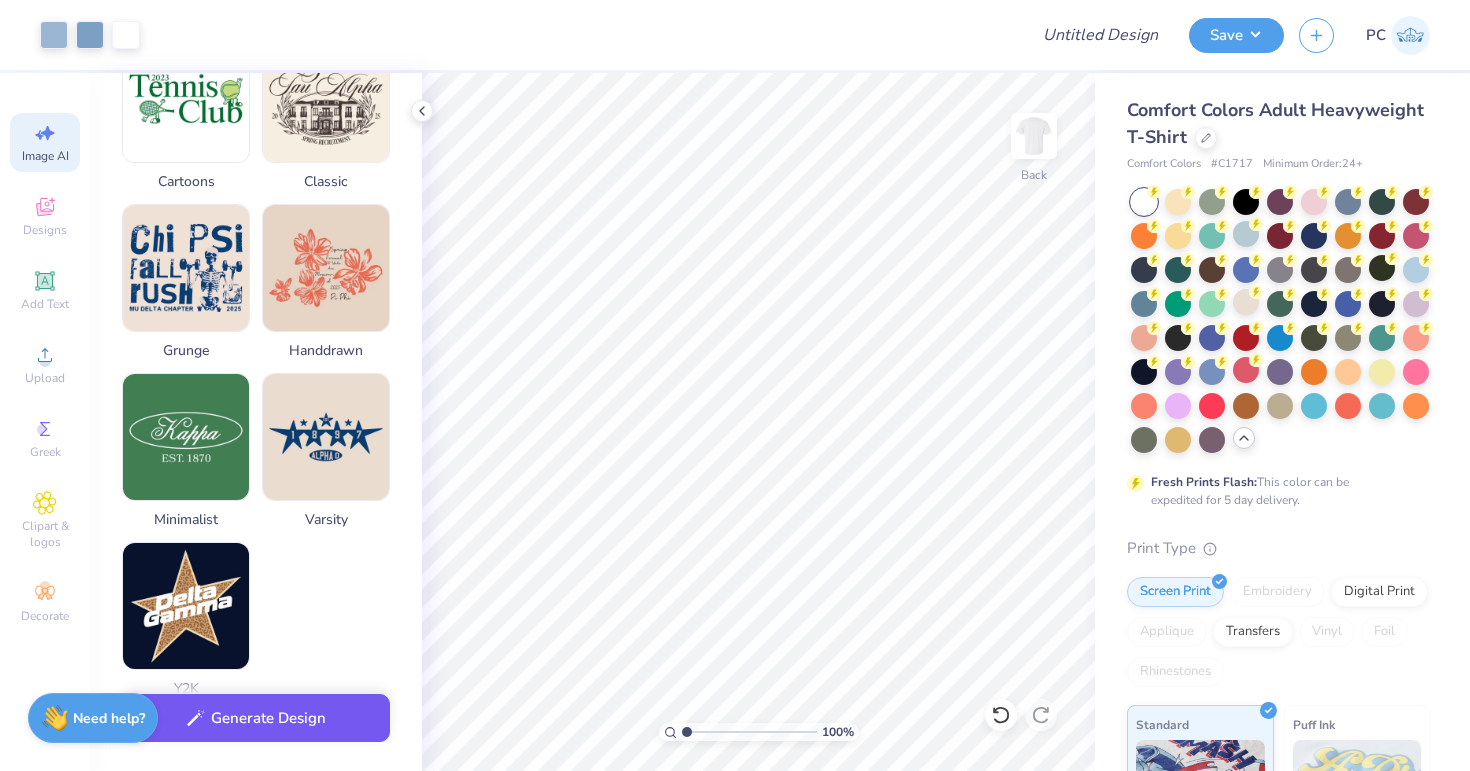 type on "This is the font and text and style I want. Write ALPHA PHI OMEGA in the exact way KAPPA is written" 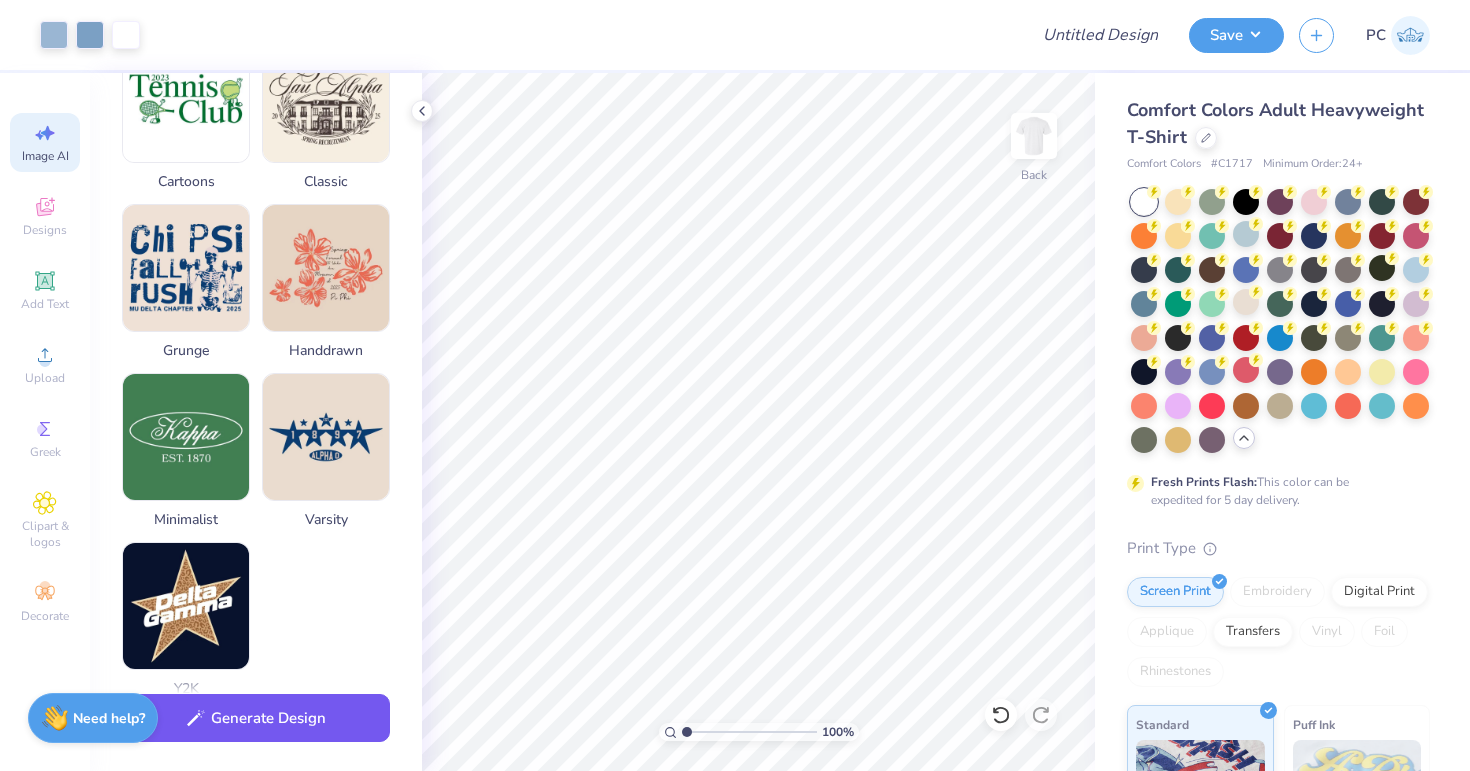 click on "Generate Design" at bounding box center (256, 718) 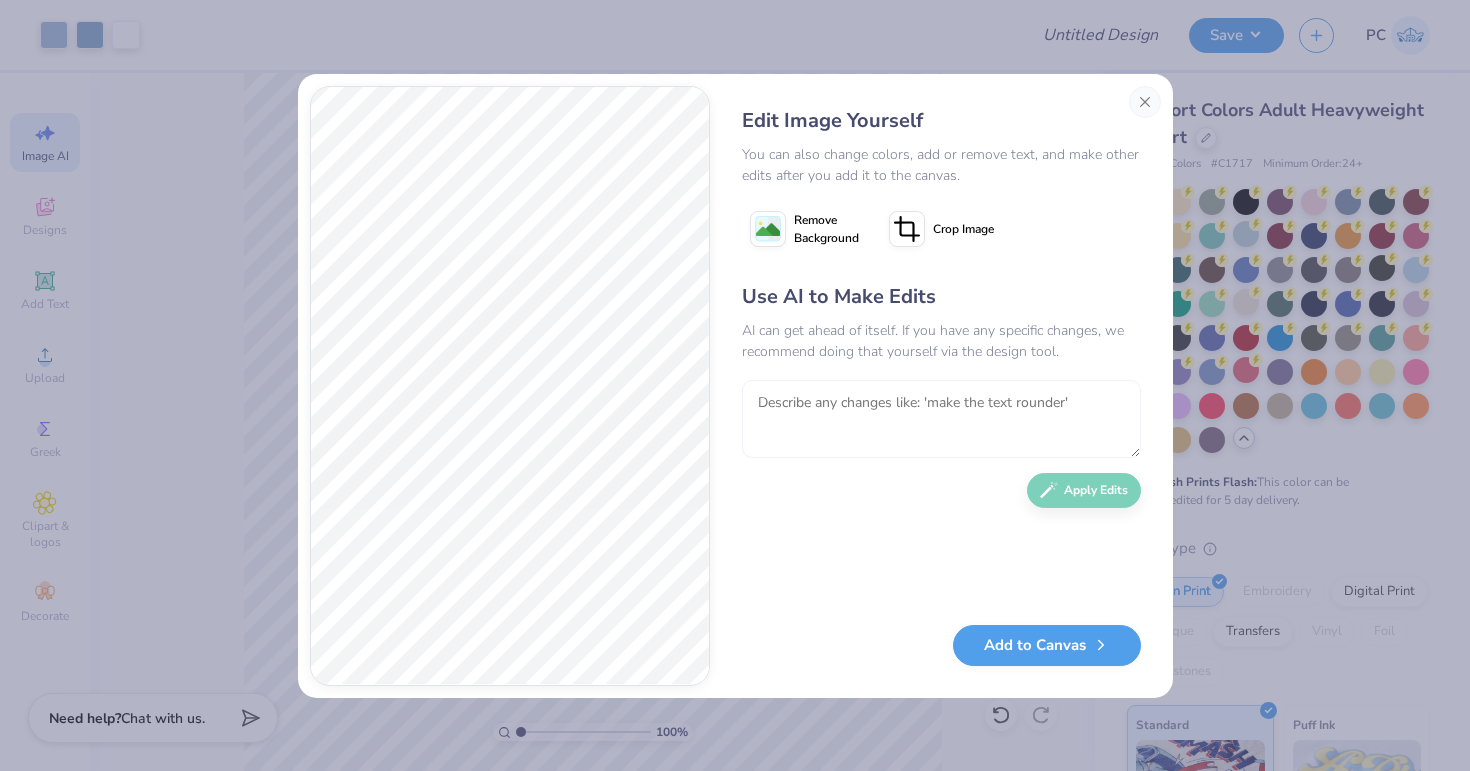 click at bounding box center [941, 419] 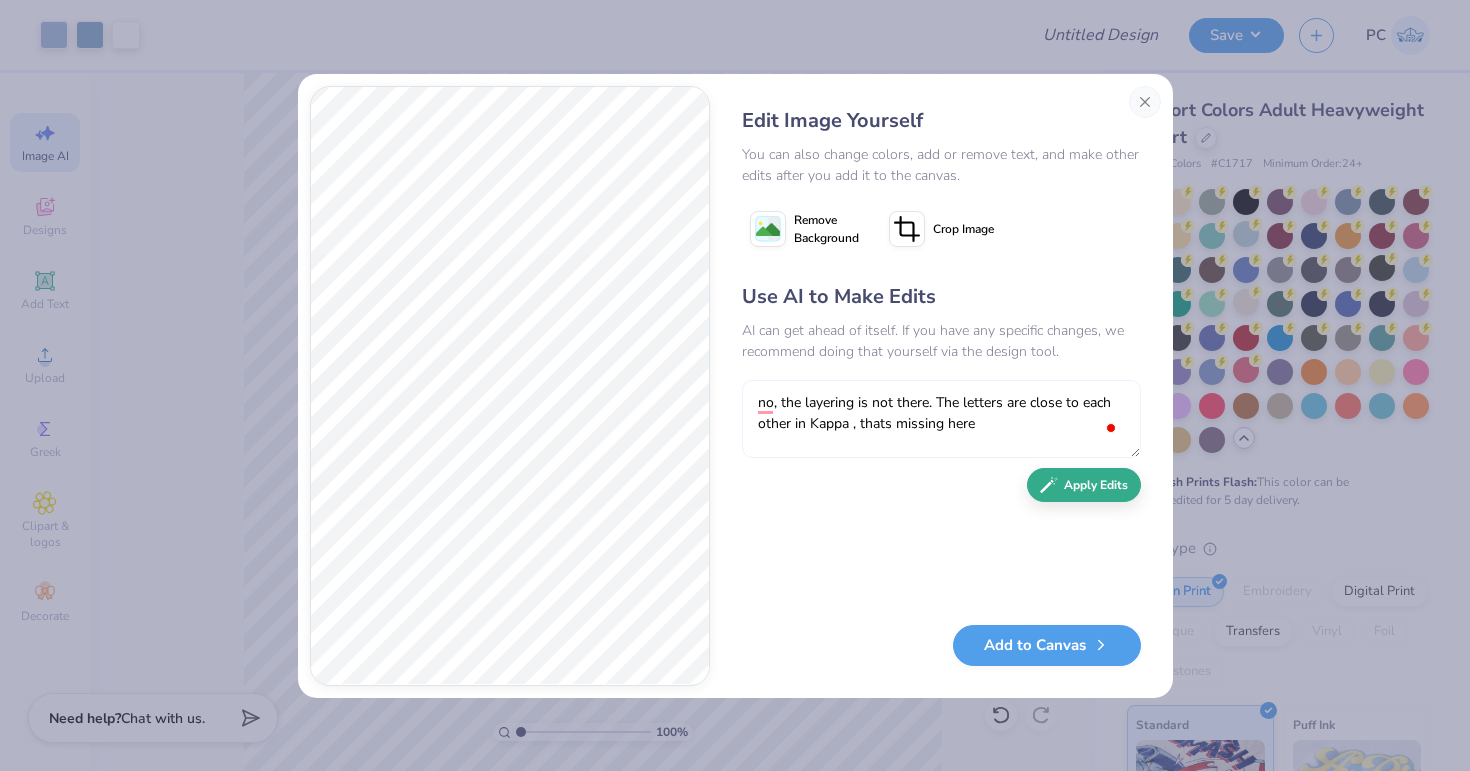 type on "no, the layering is not there. The letters are close to each other in Kappa , thats missing here" 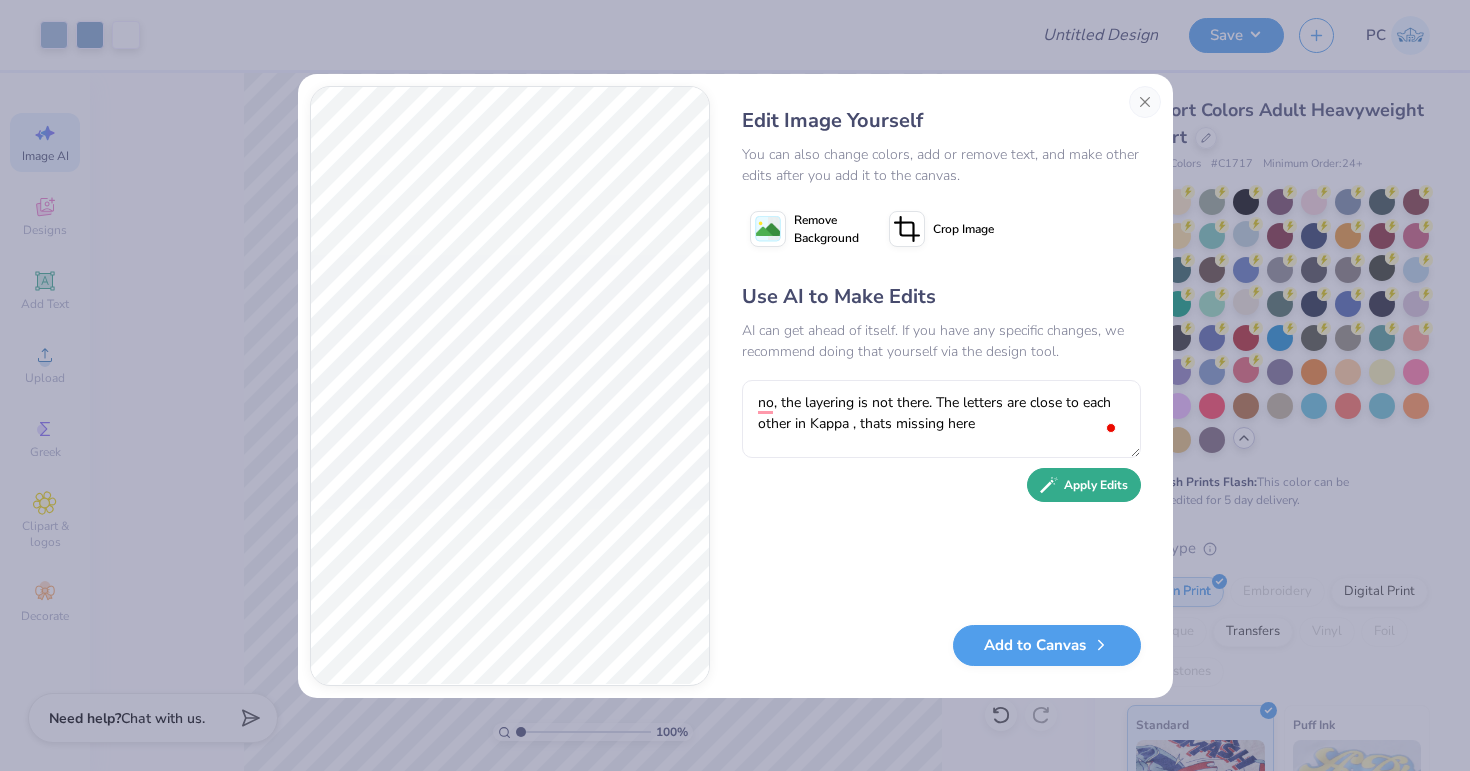 click on "Apply Edits" at bounding box center [1084, 485] 